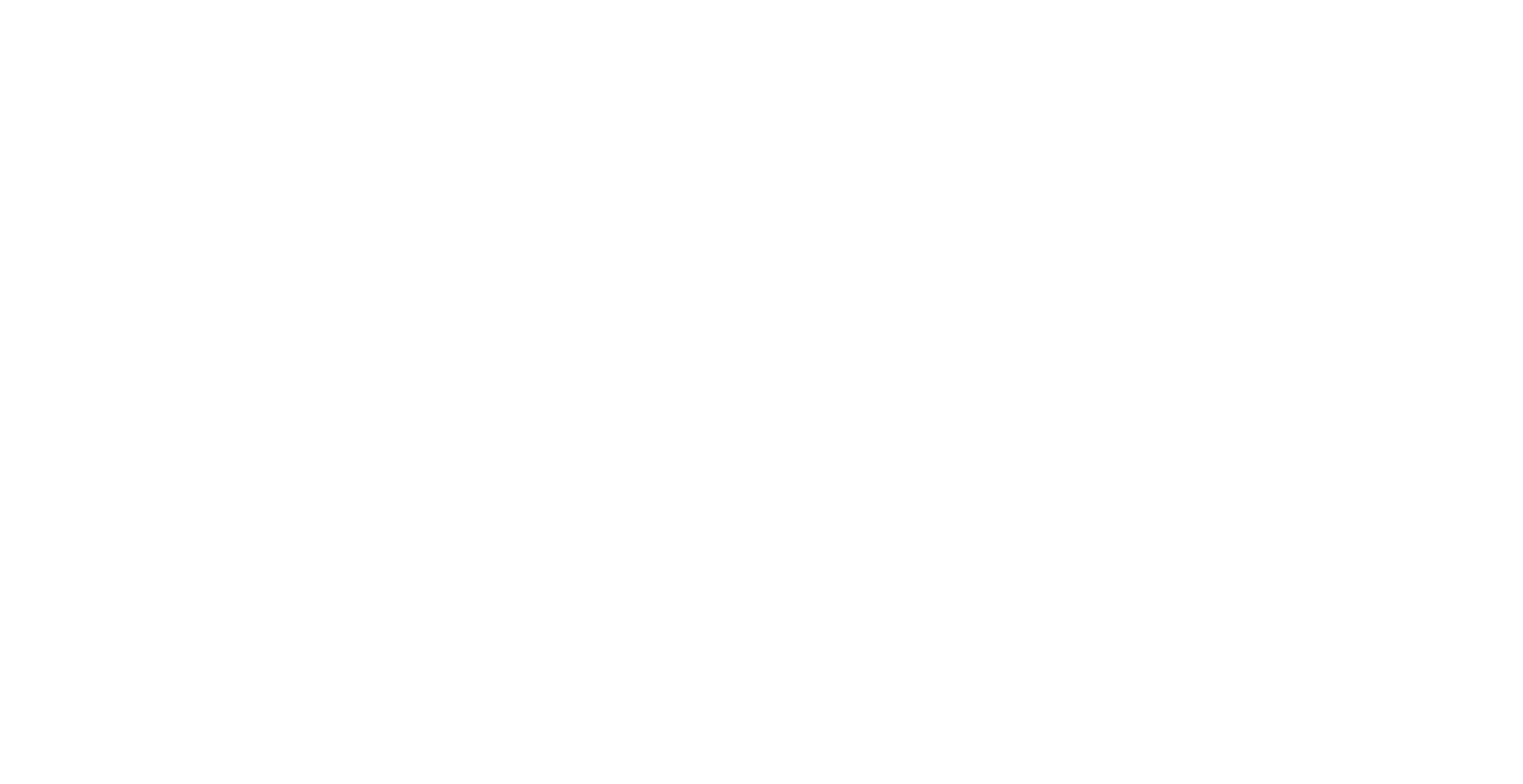 scroll, scrollTop: 0, scrollLeft: 0, axis: both 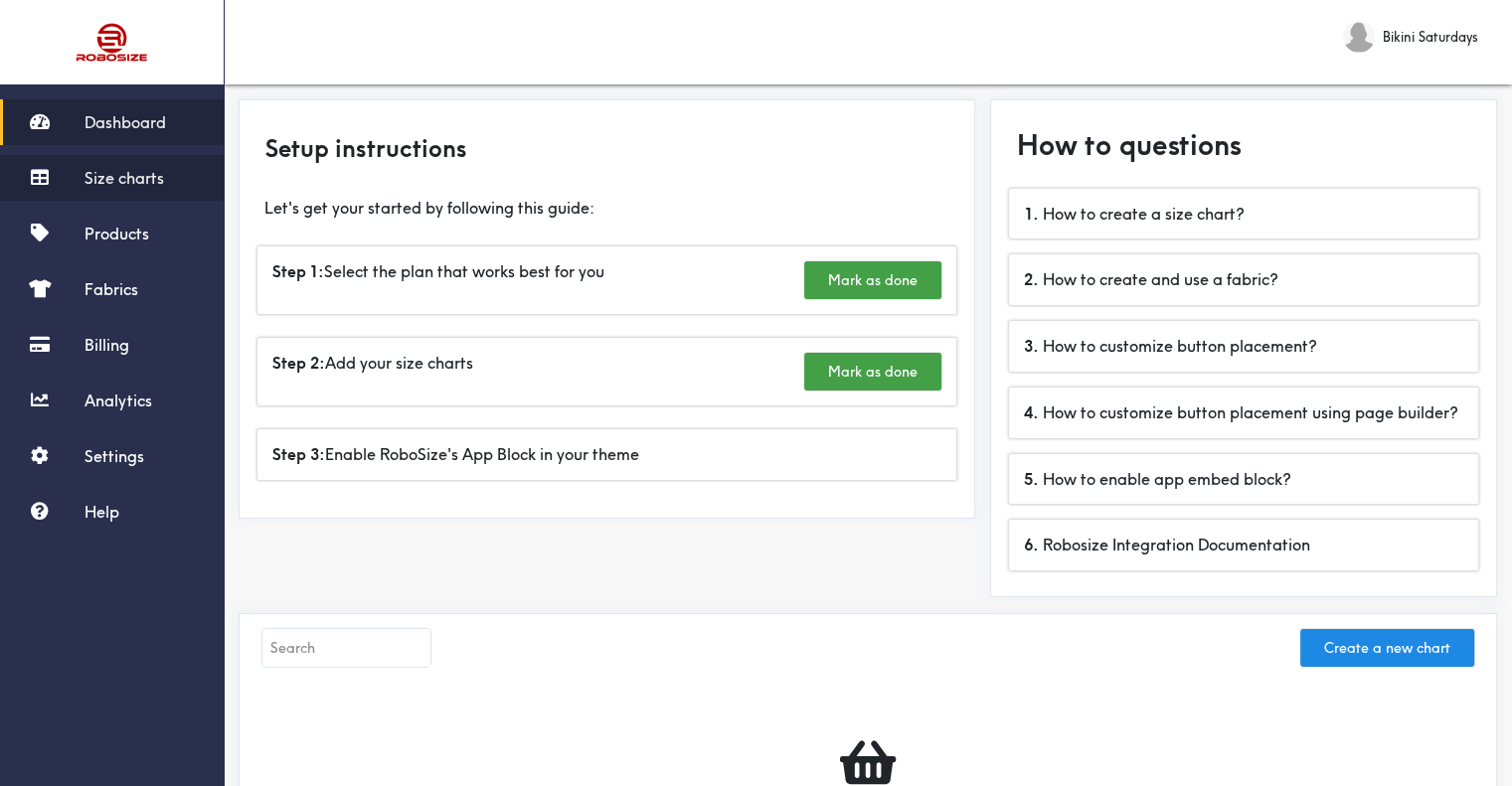 click on "Size charts" at bounding box center [124, 178] 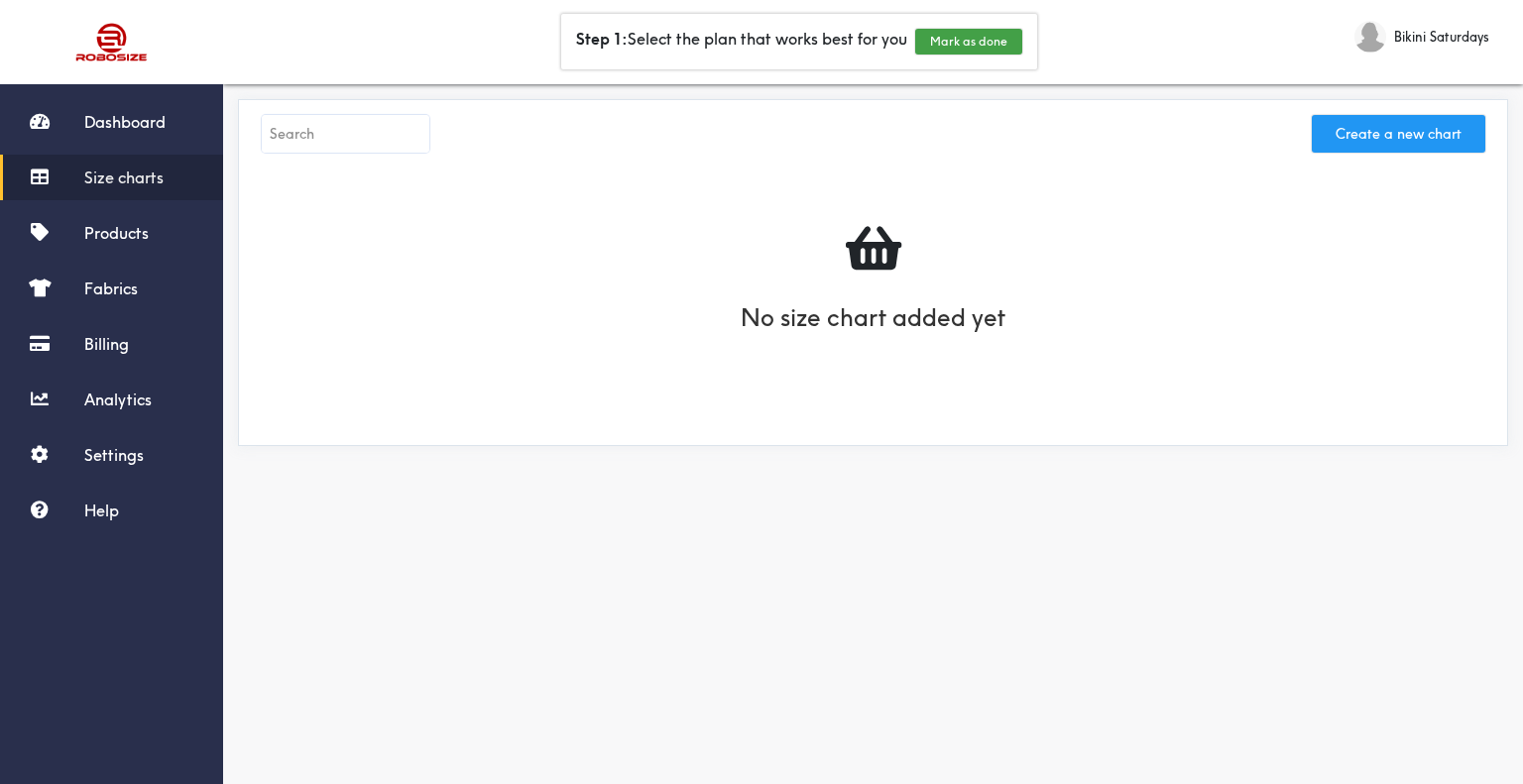 click on "Create a new chart" at bounding box center [1398, 134] 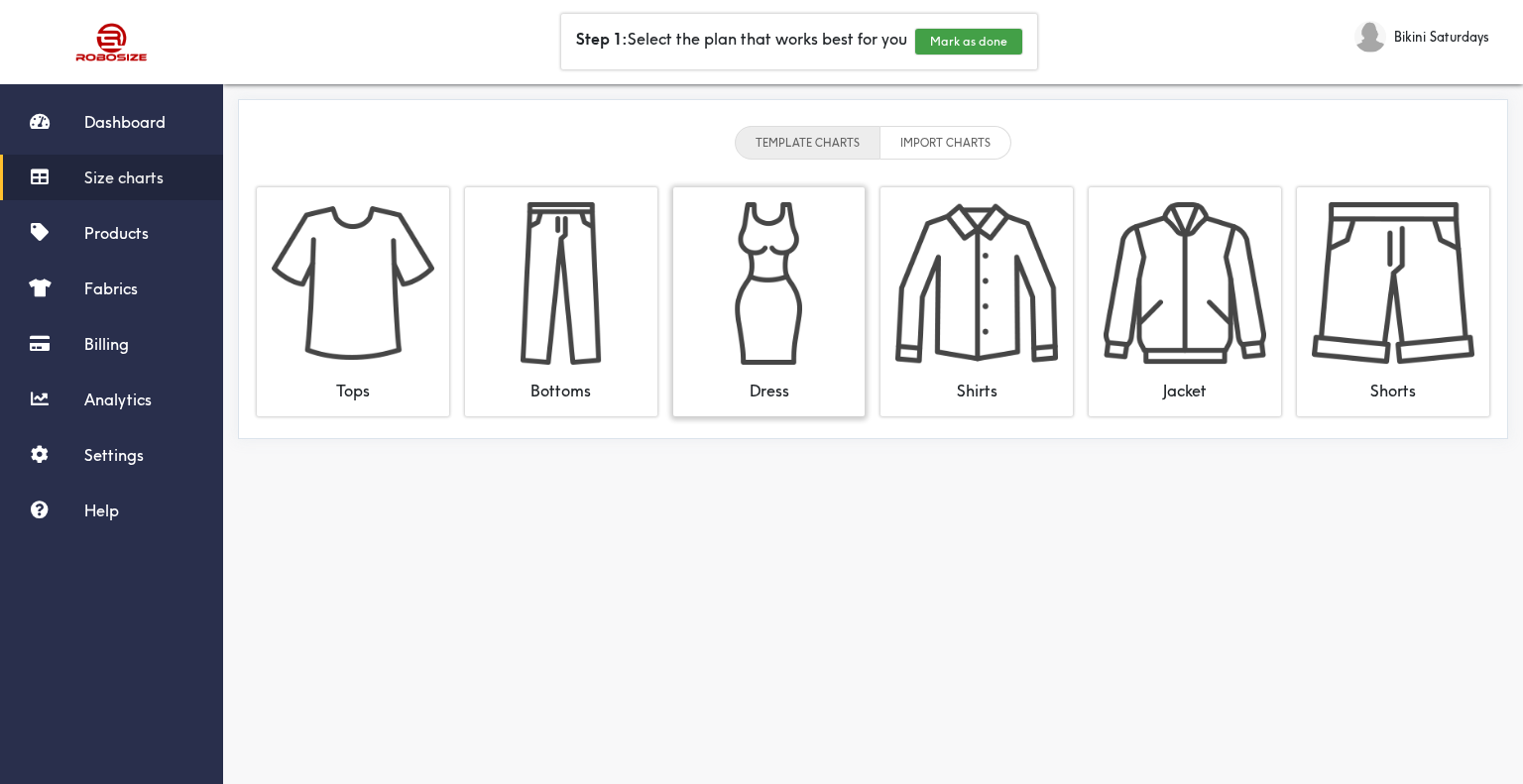 click at bounding box center (769, 283) 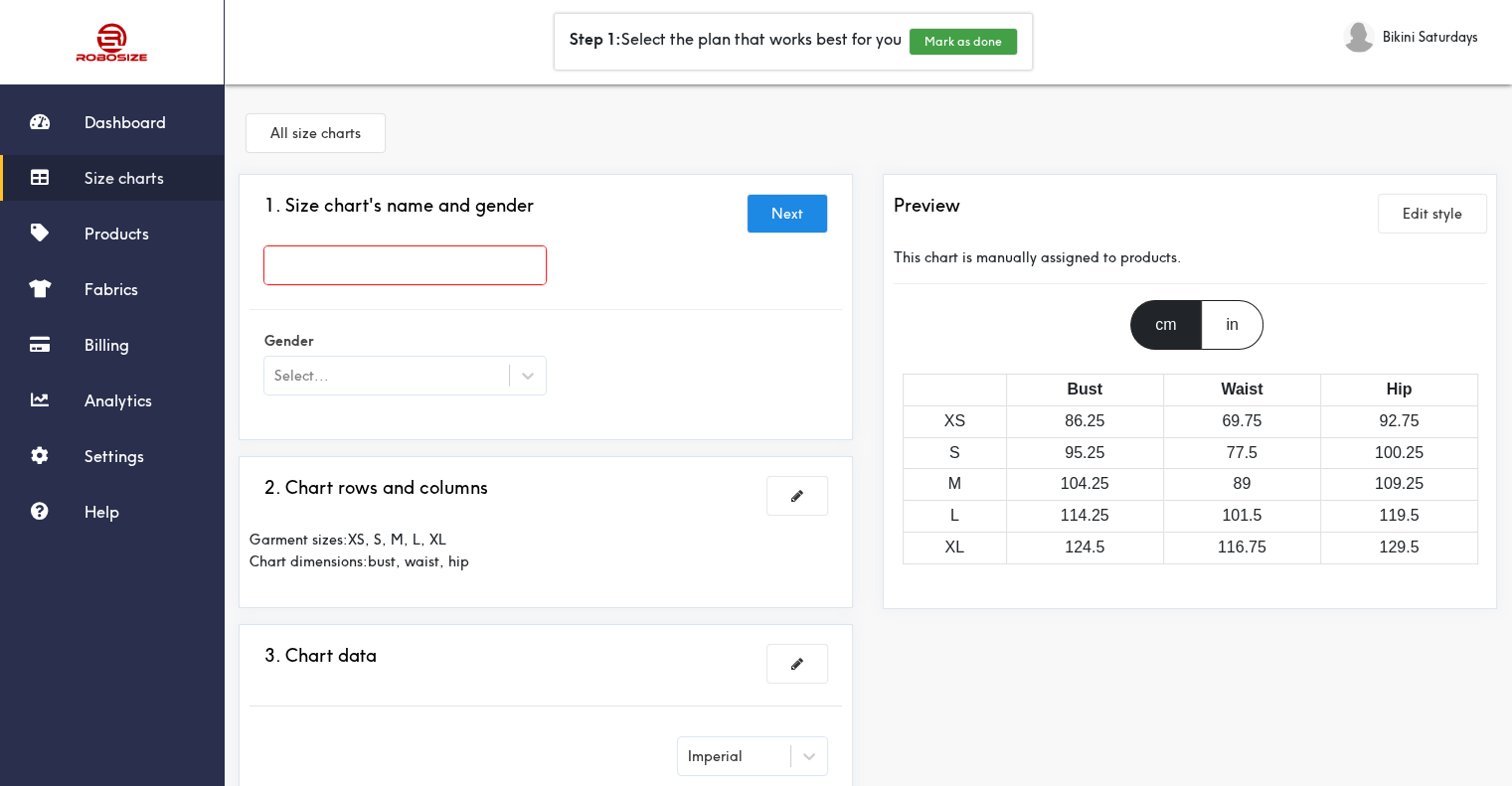 click at bounding box center [405, 265] 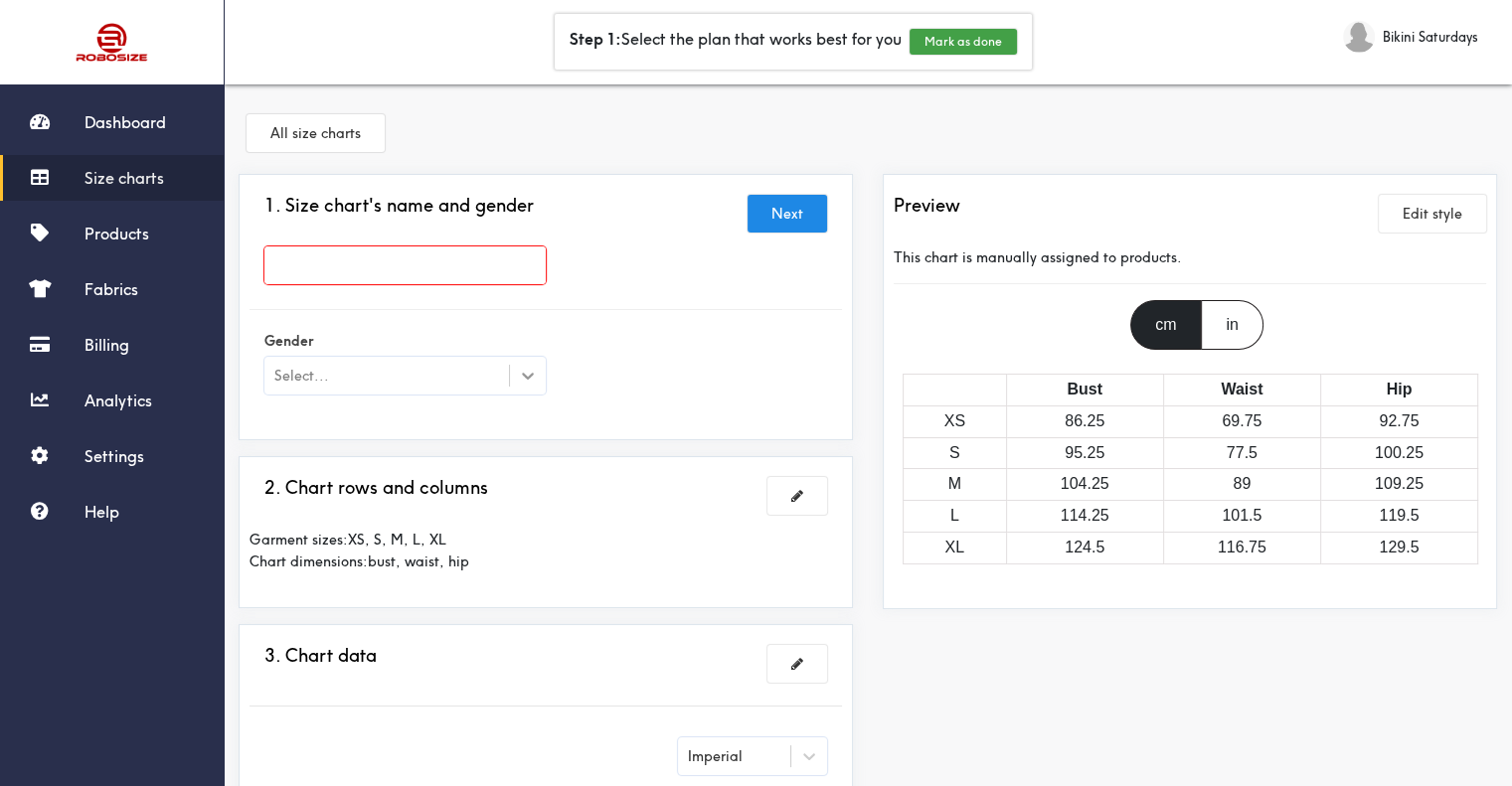 drag, startPoint x: 526, startPoint y: 378, endPoint x: 517, endPoint y: 370, distance: 12.0415946 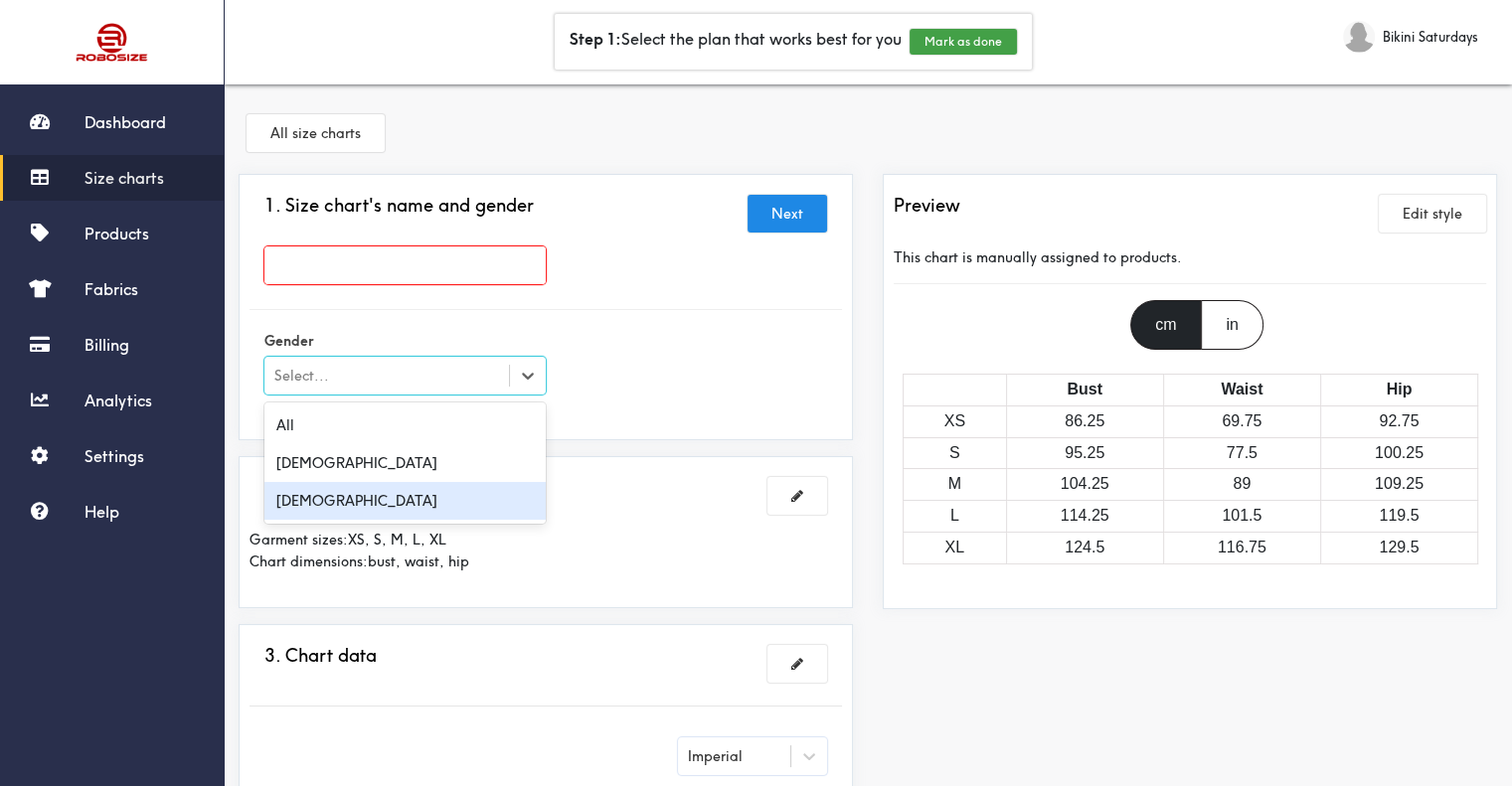 click on "[DEMOGRAPHIC_DATA]" at bounding box center [405, 501] 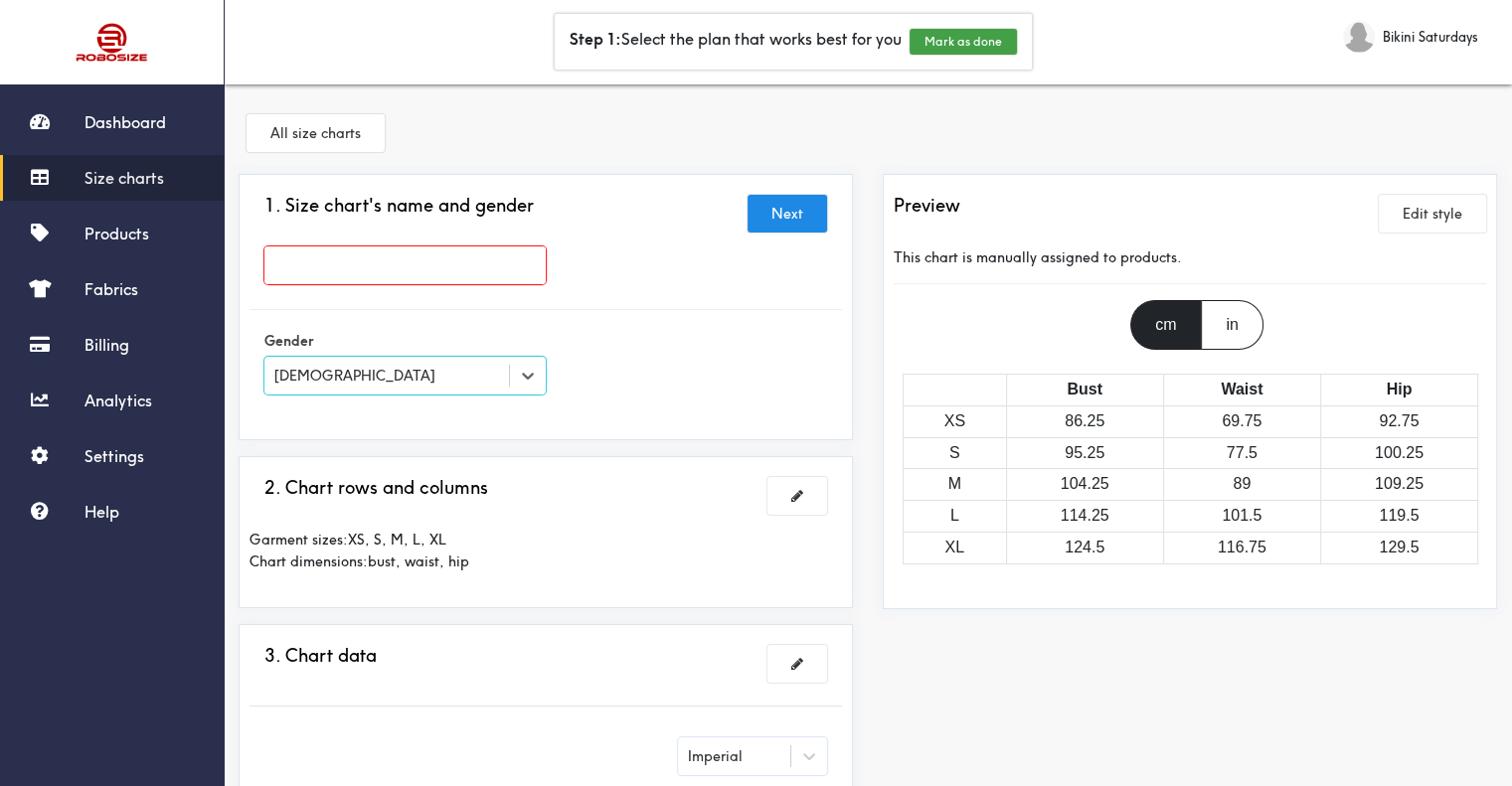 click on "Gender option Female, selected.   Select is focused , press Down to open the menu,  Female" at bounding box center (546, 365) 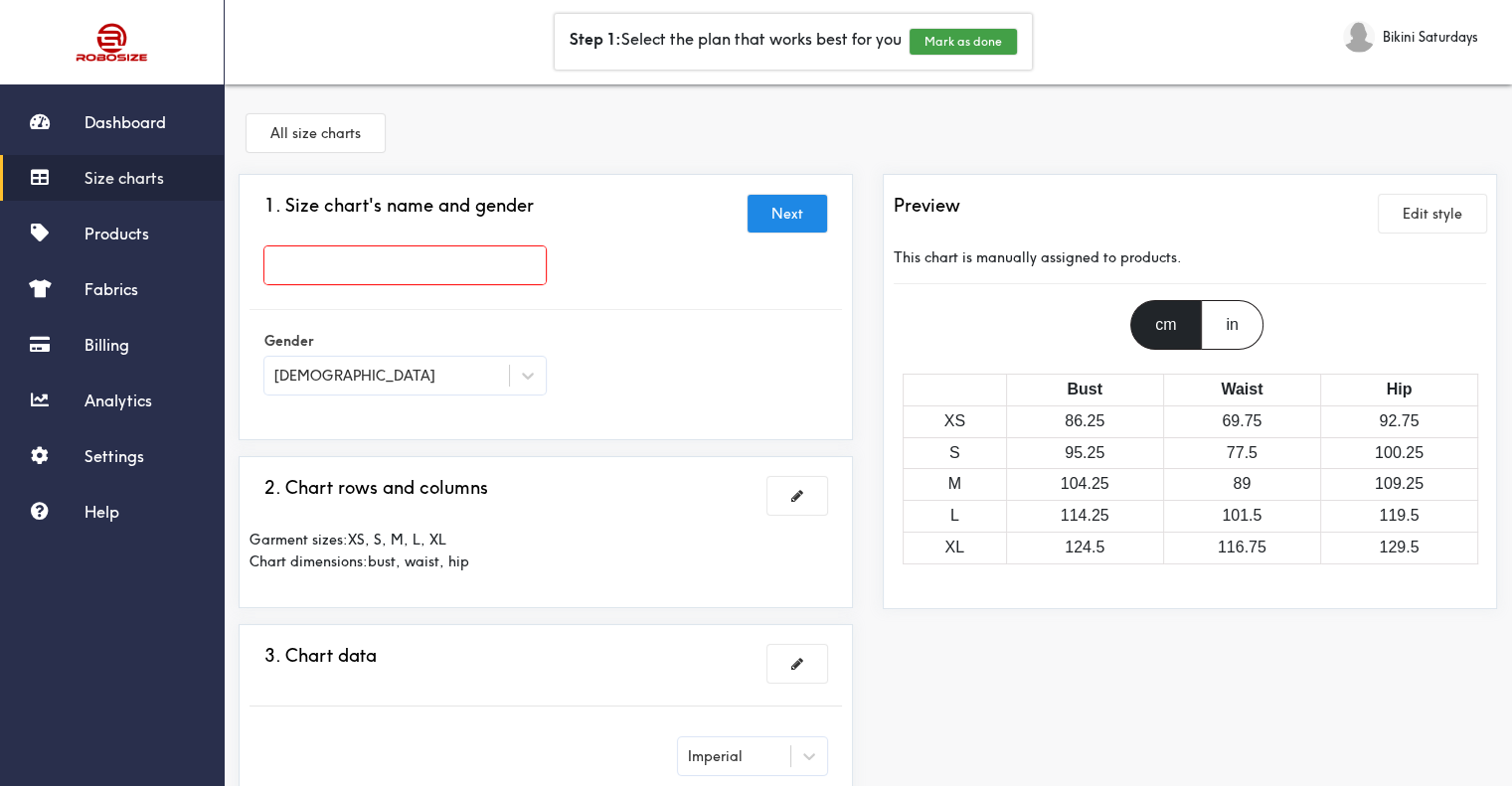 click at bounding box center [405, 265] 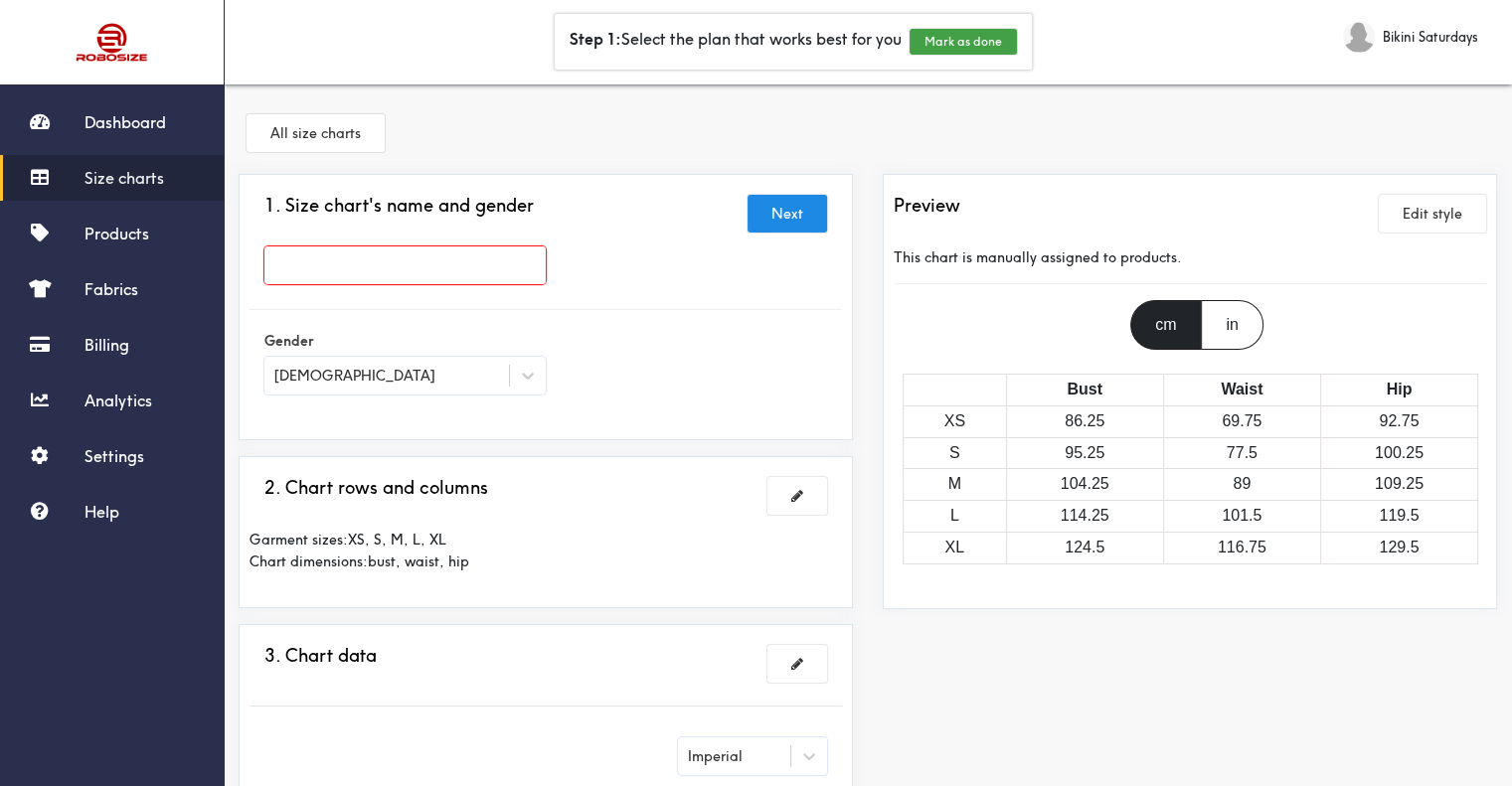 click at bounding box center [405, 265] 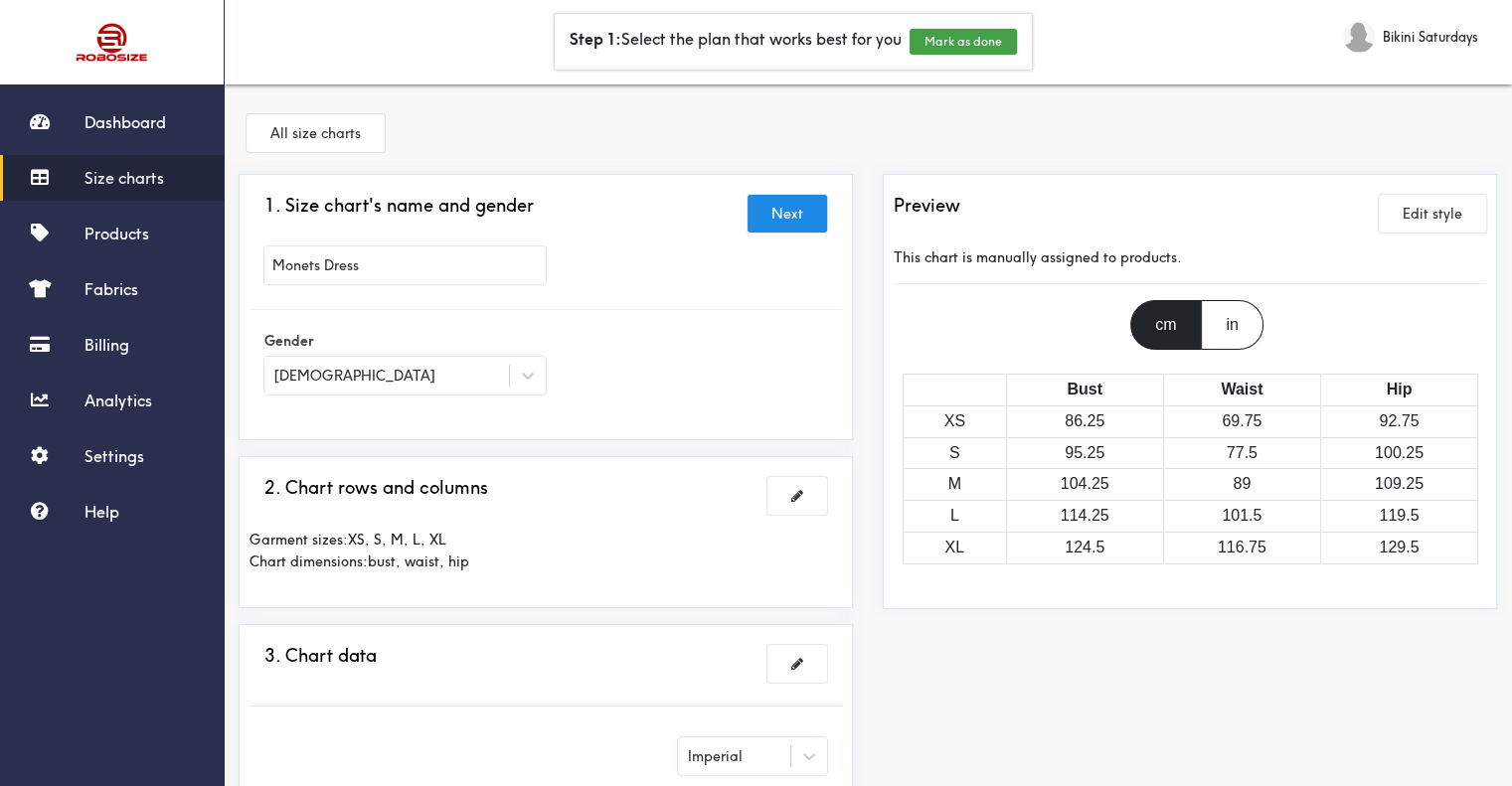 type on "Monets Dress" 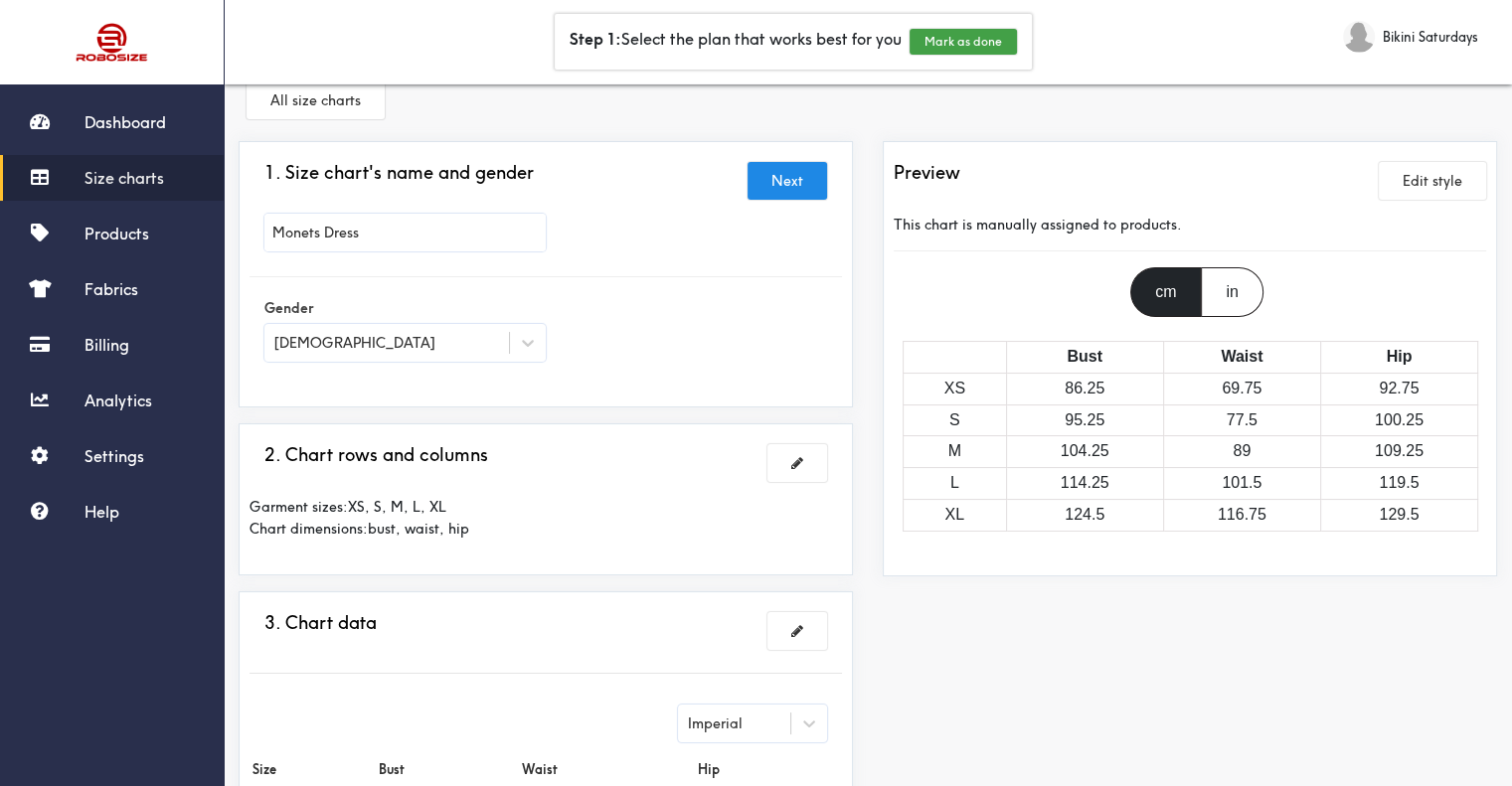 scroll, scrollTop: 0, scrollLeft: 0, axis: both 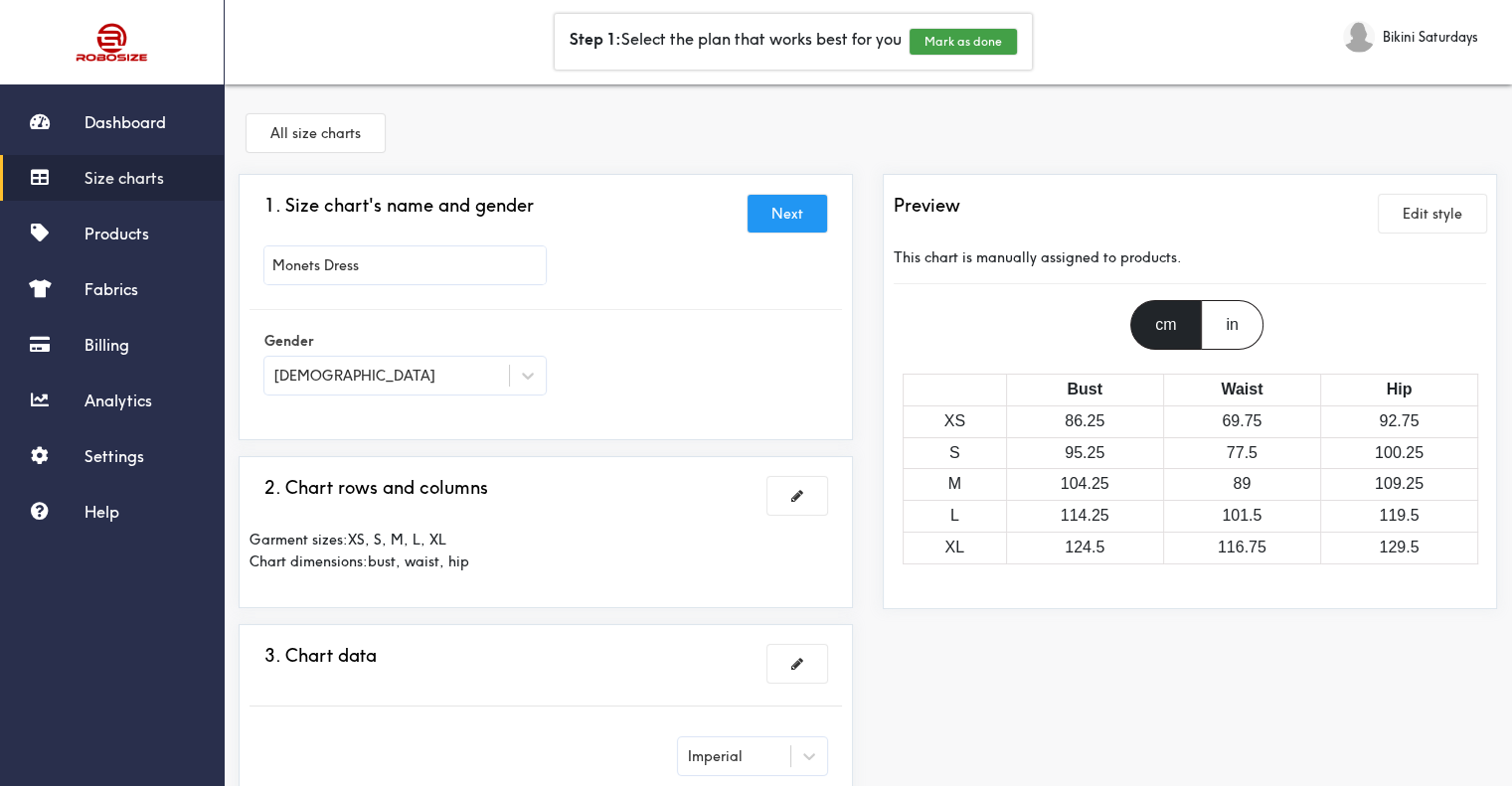 click on "Next" at bounding box center (787, 214) 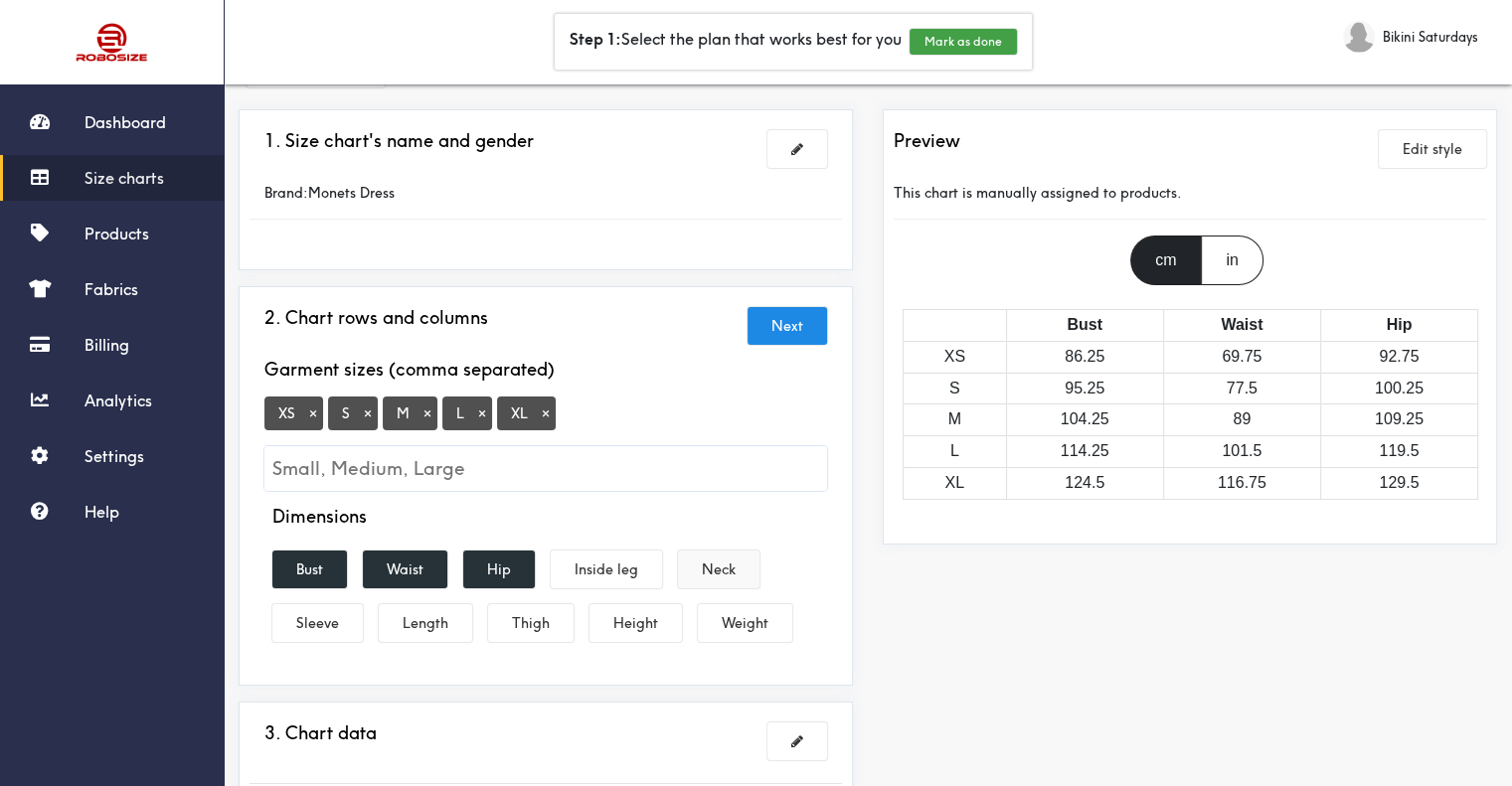 scroll, scrollTop: 99, scrollLeft: 0, axis: vertical 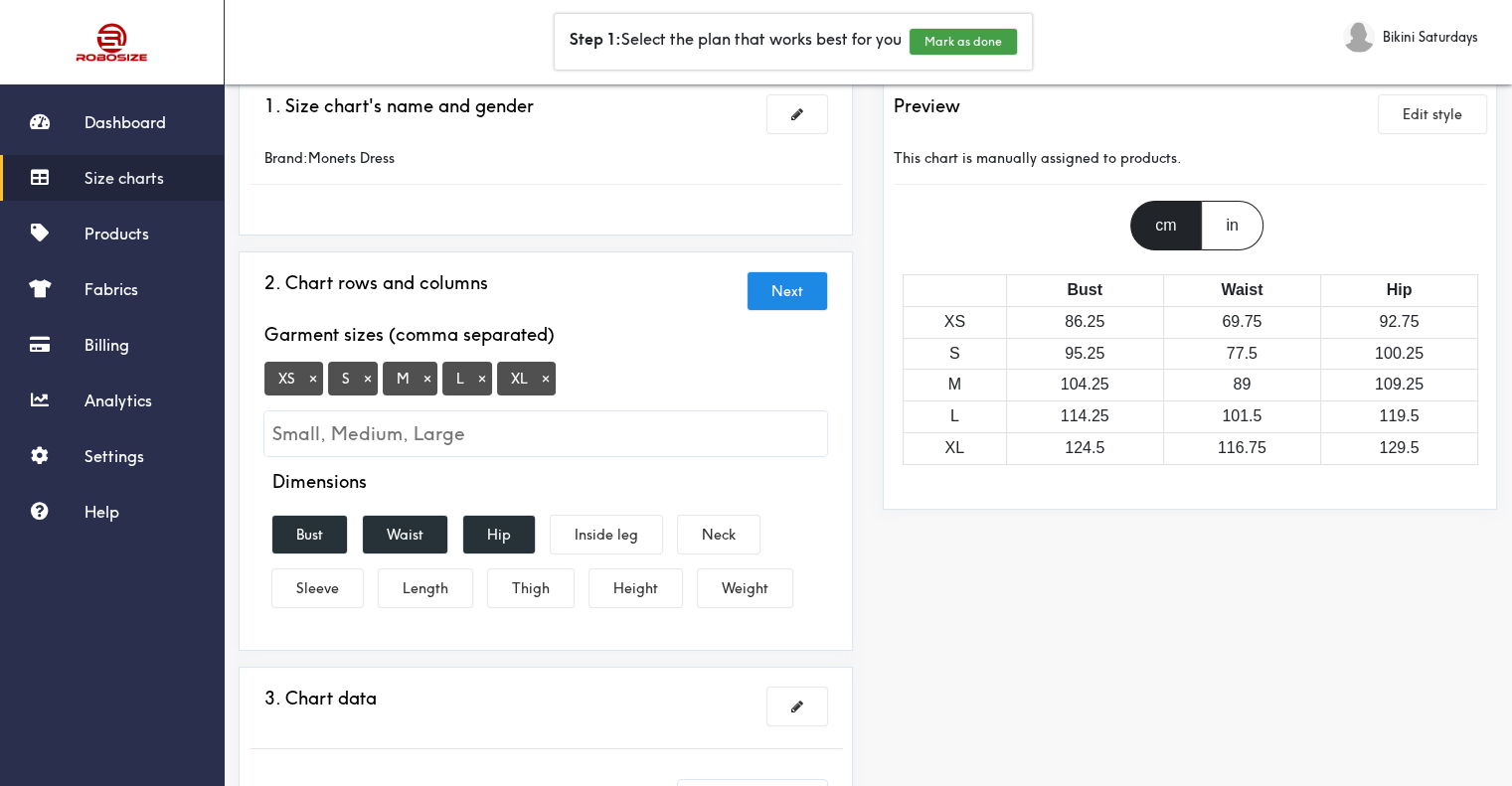 click on "×" at bounding box center [546, 379] 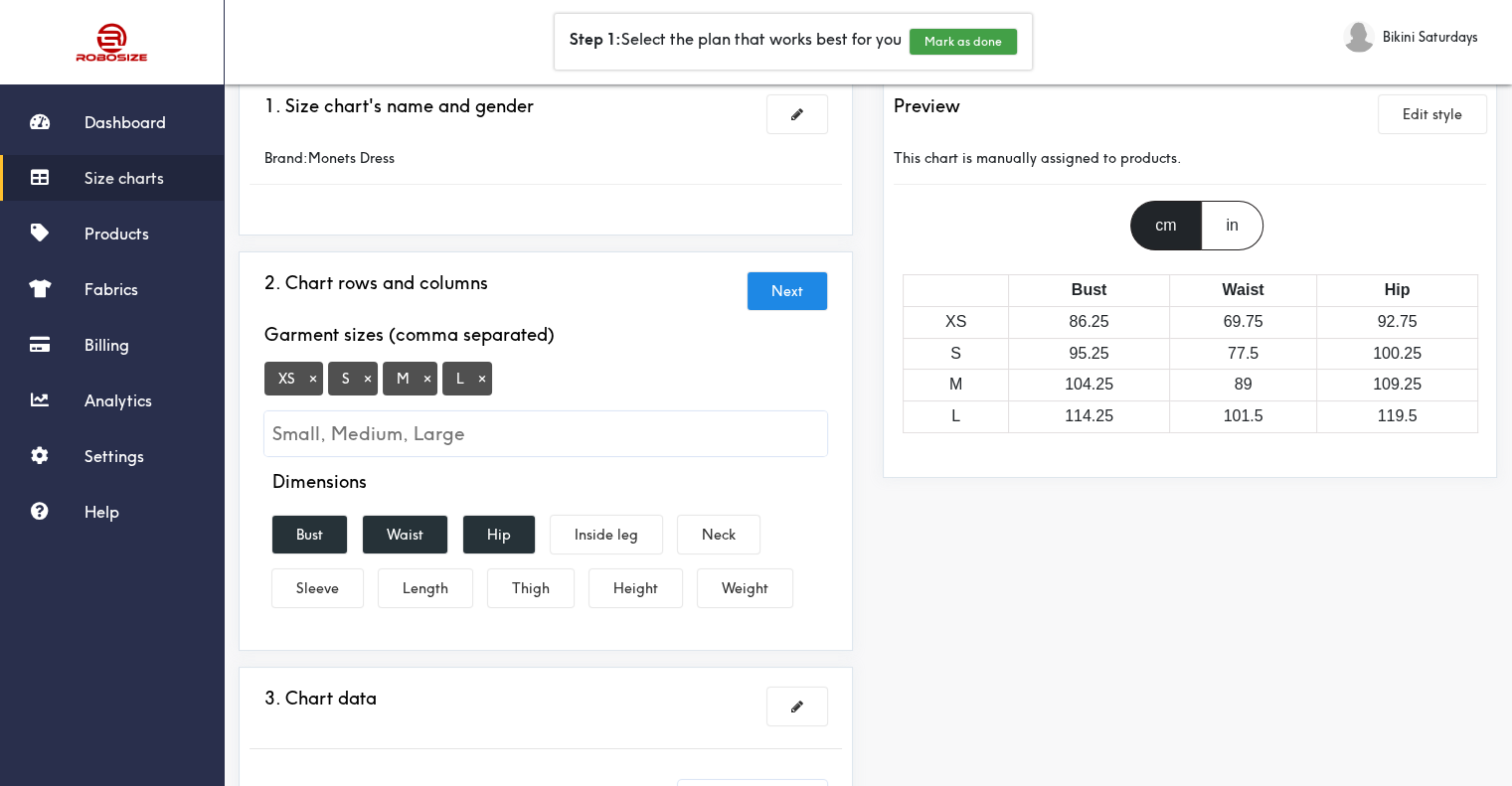 click on "XS × S × M × L ×" at bounding box center (546, 408) 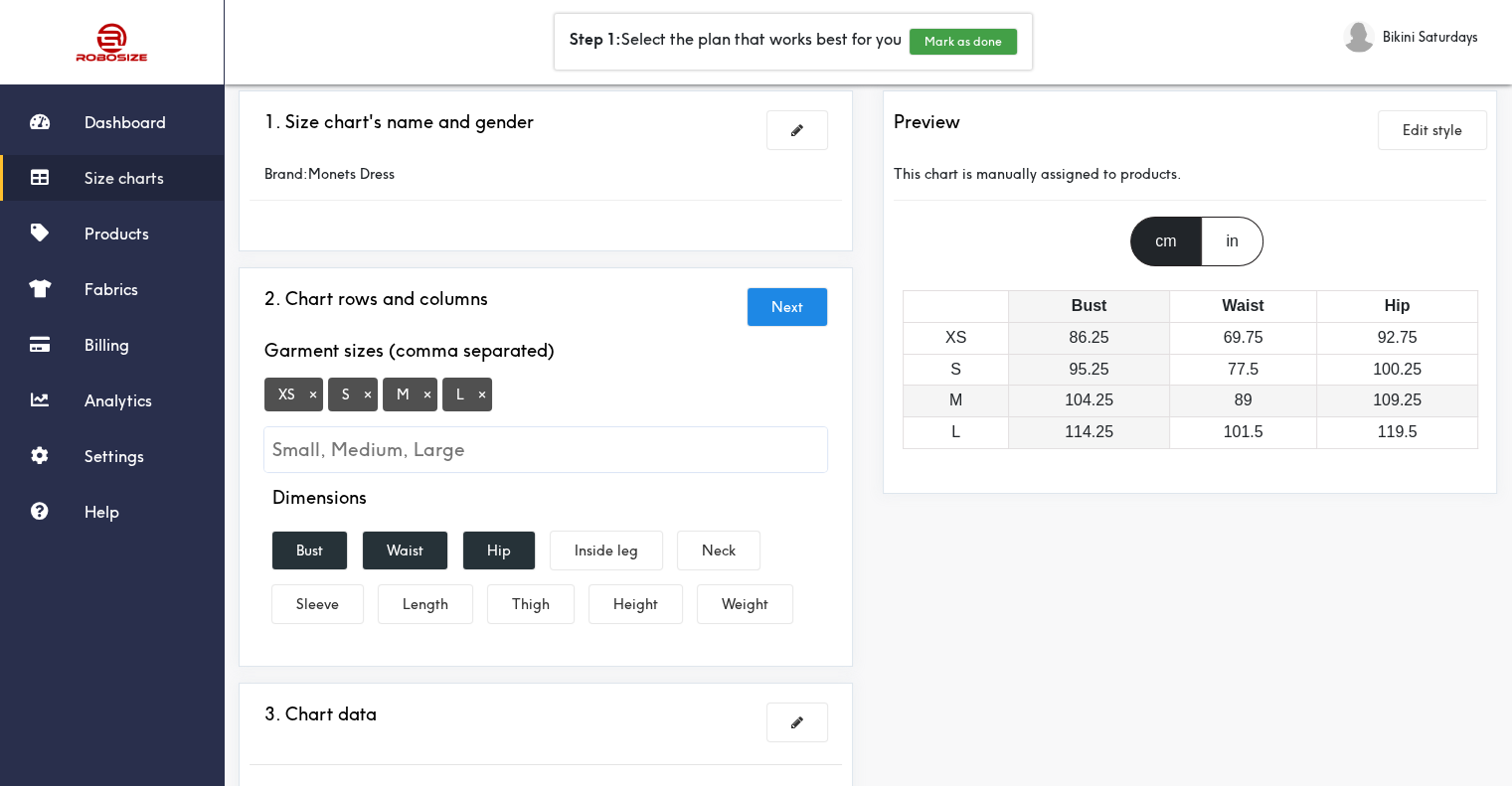 scroll, scrollTop: 0, scrollLeft: 0, axis: both 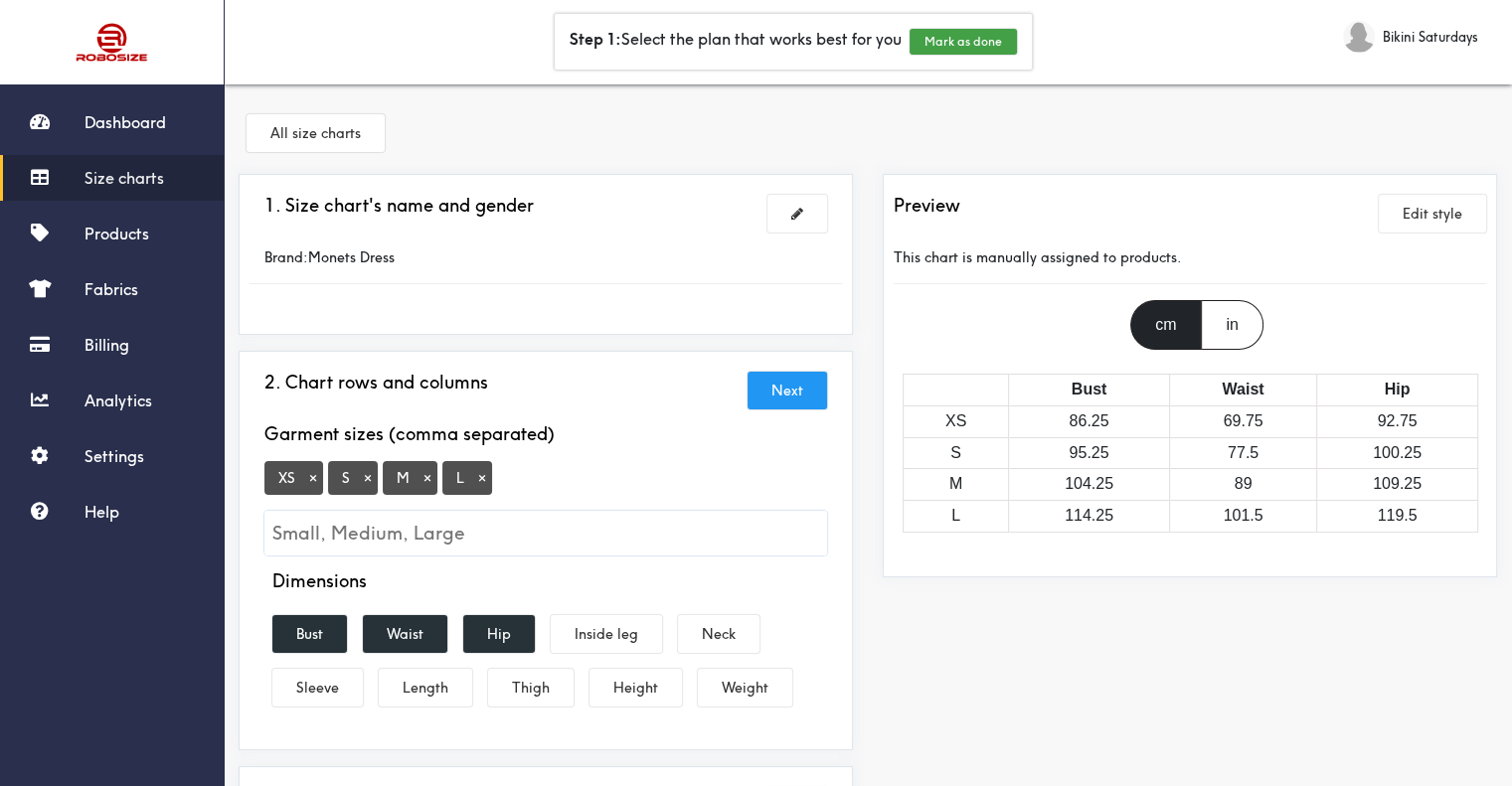 click on "Next" at bounding box center (787, 391) 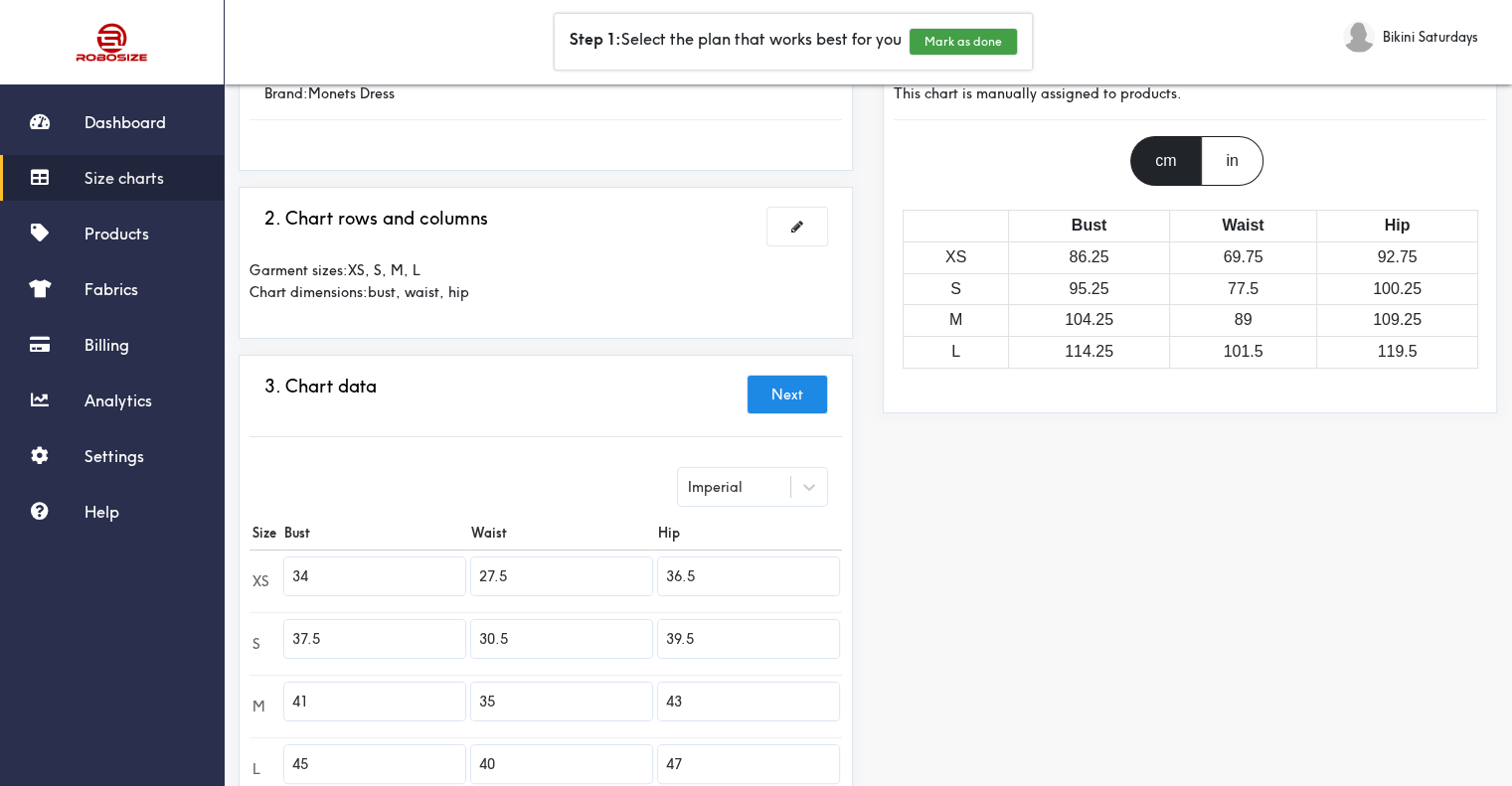 scroll, scrollTop: 199, scrollLeft: 0, axis: vertical 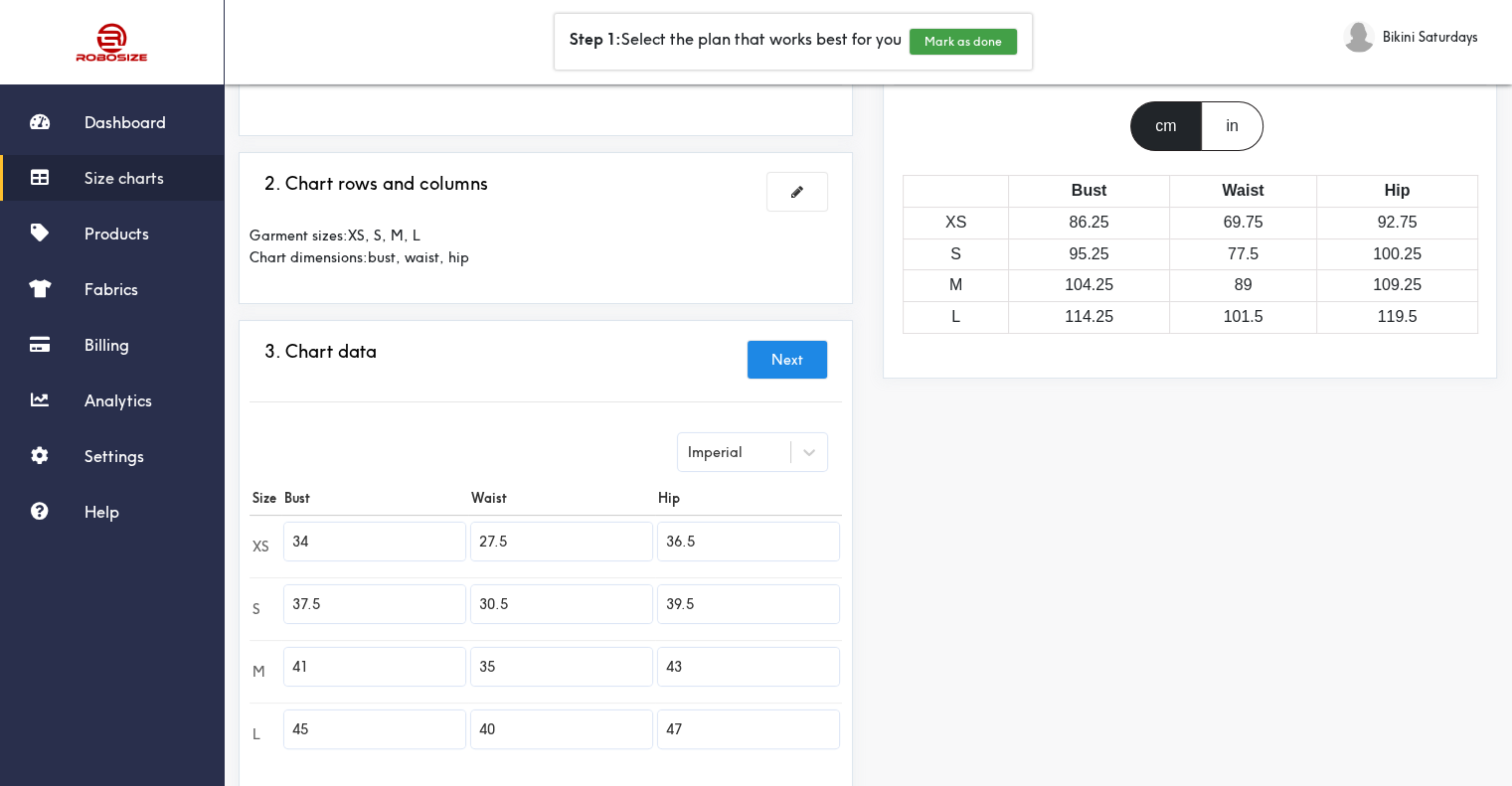 click on "in" at bounding box center (1232, 126) 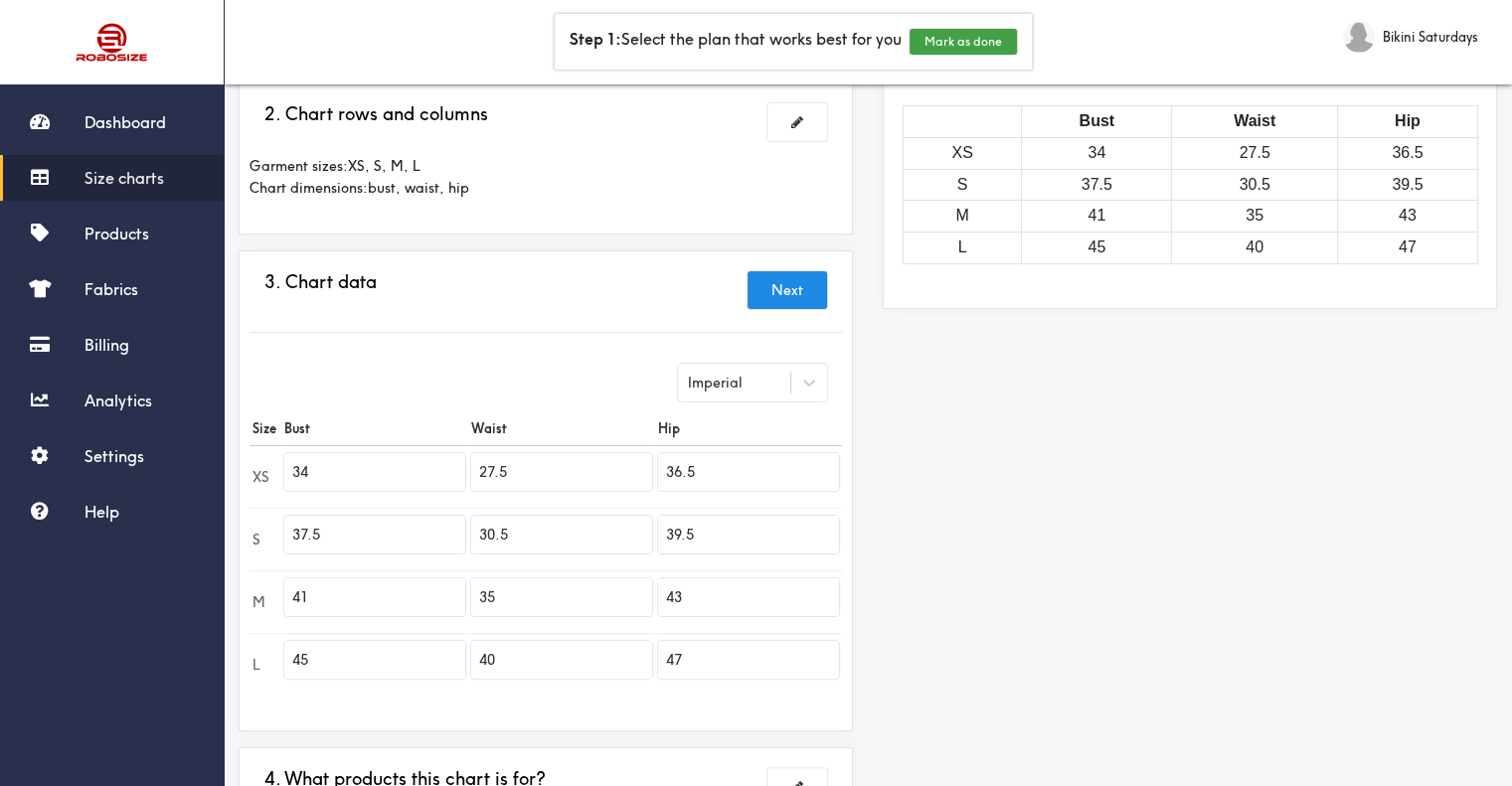 scroll, scrollTop: 397, scrollLeft: 0, axis: vertical 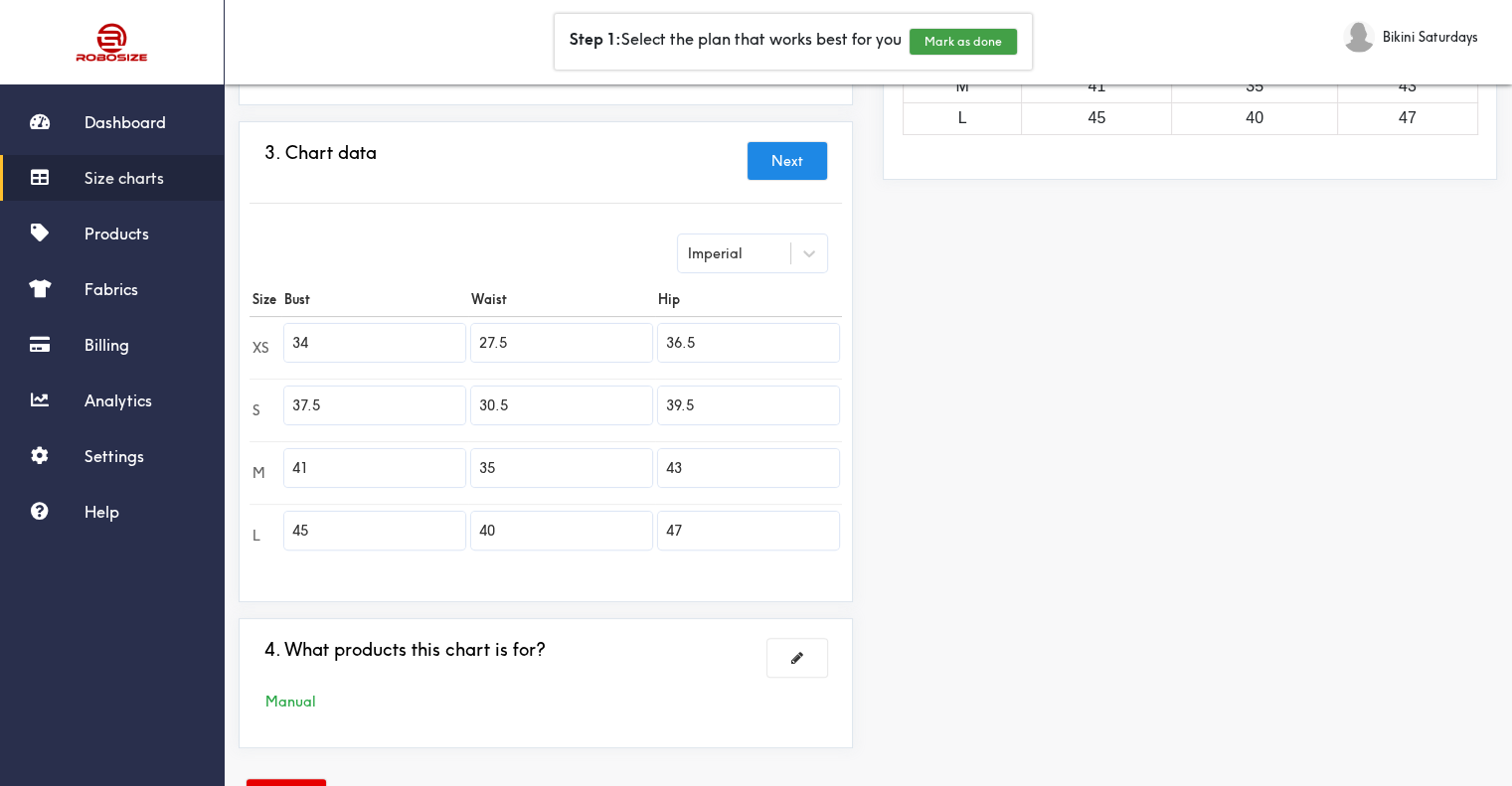 click on "34" at bounding box center [375, 343] 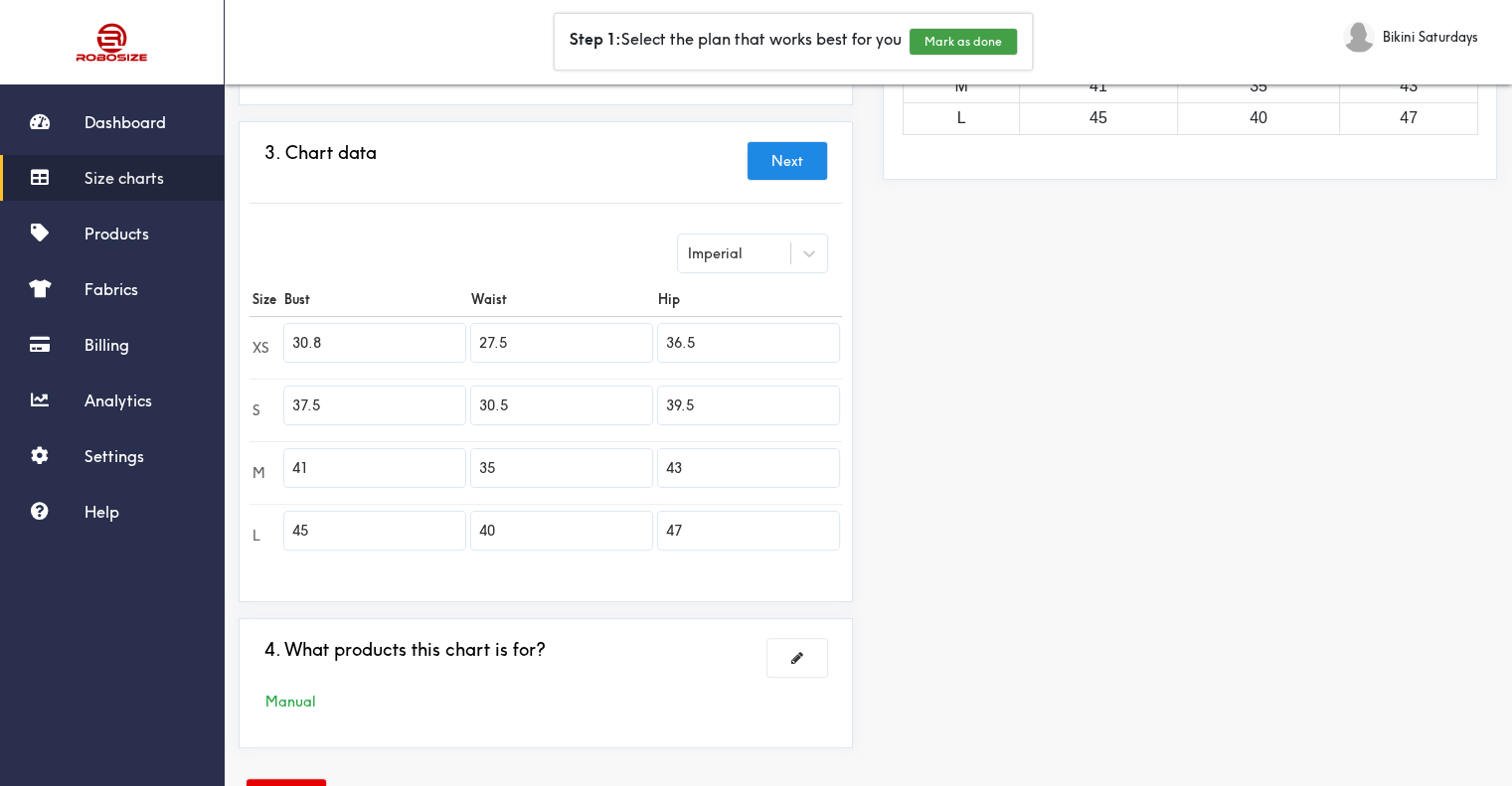 type on "30.8" 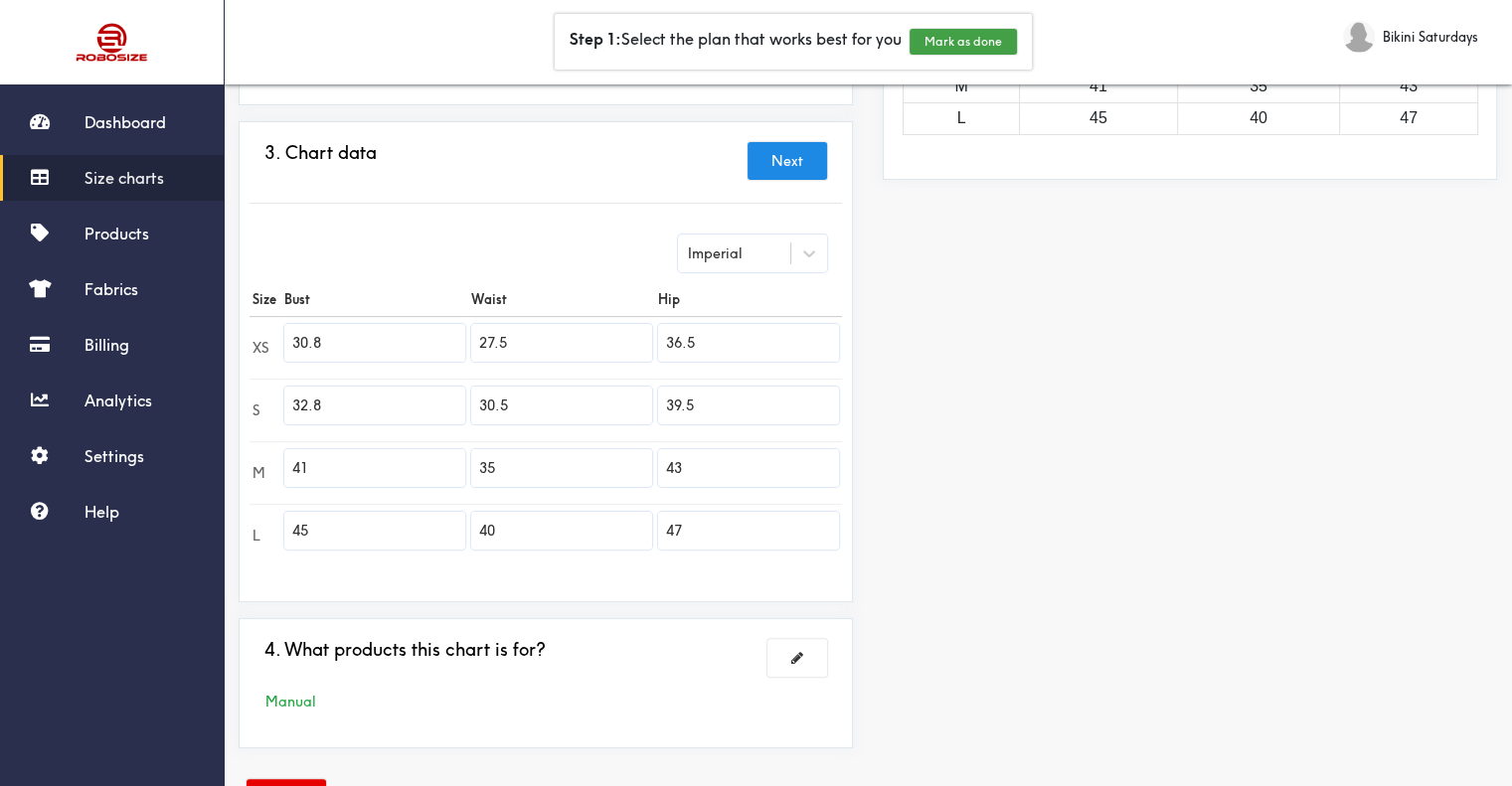 type on "32.8" 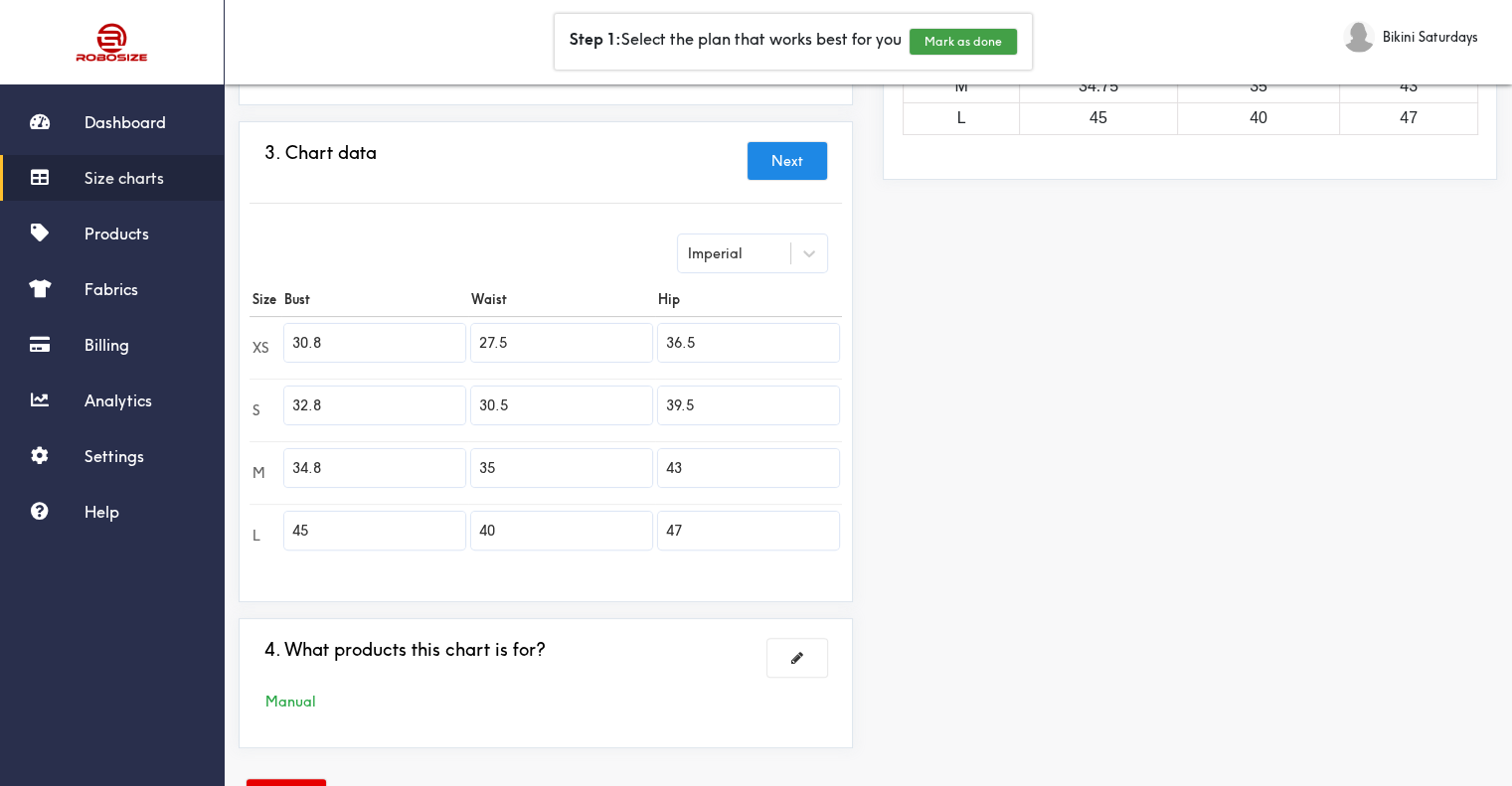 type on "34.8" 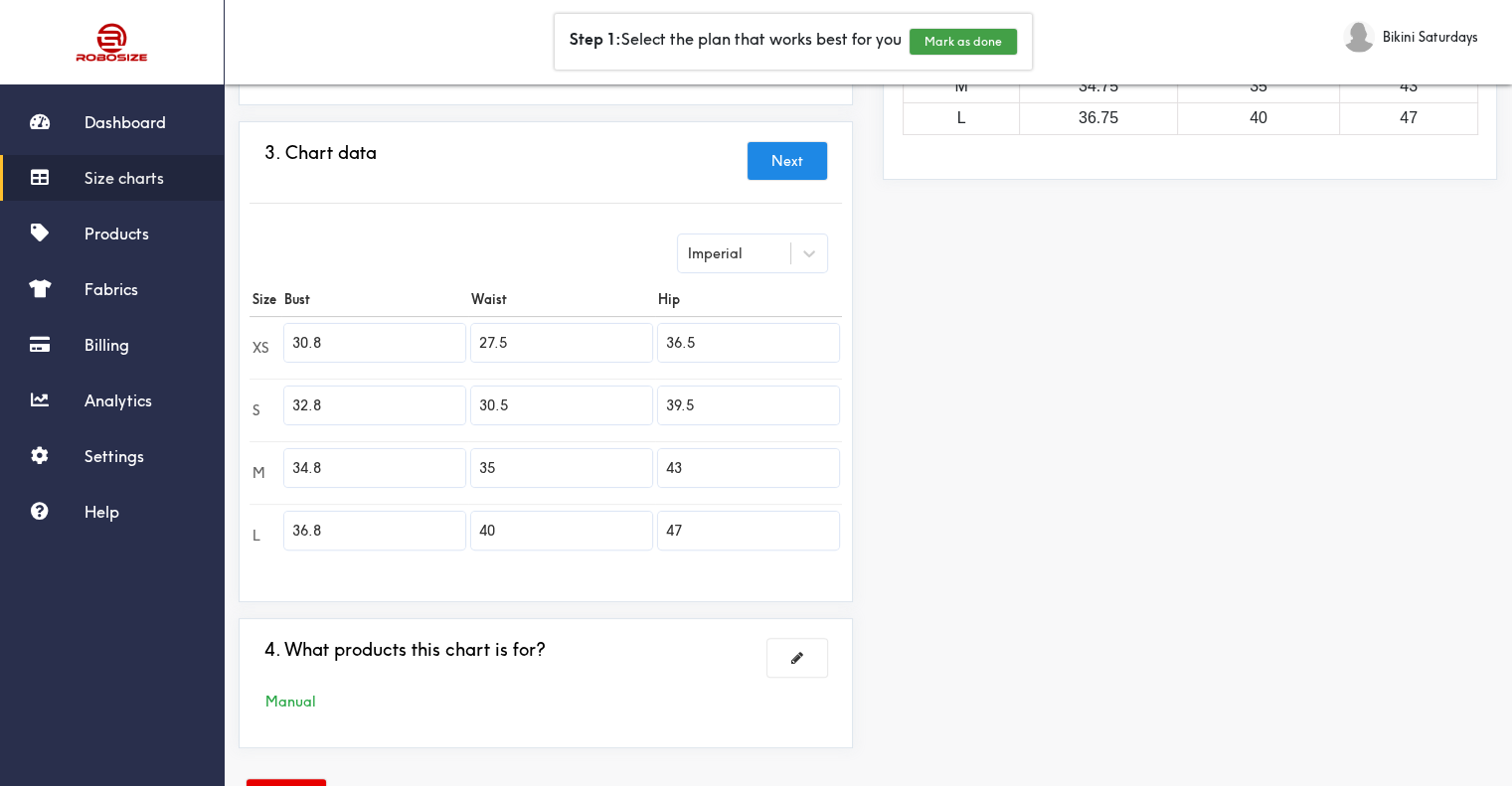 type on "36.8" 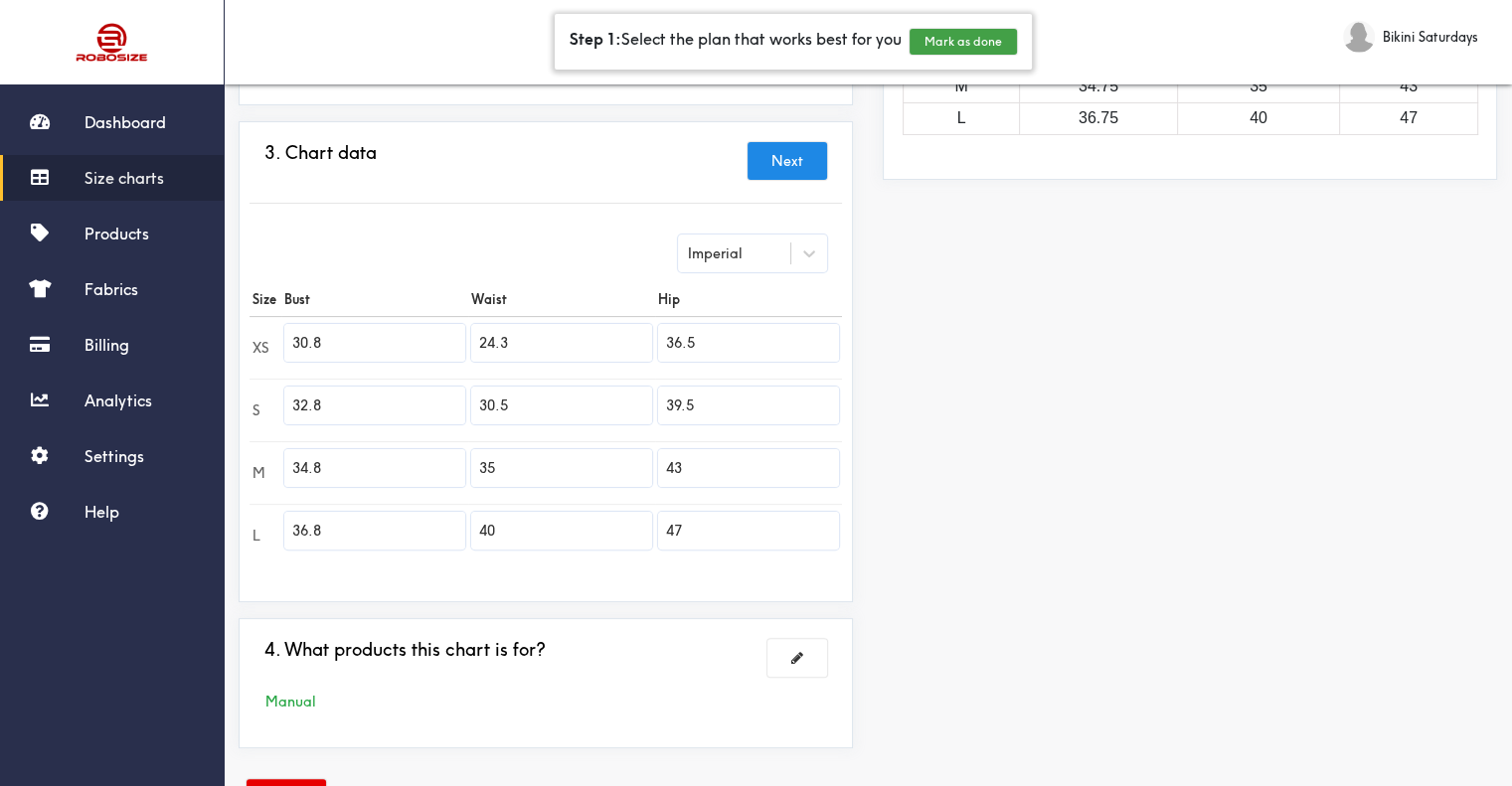 type on "24.3" 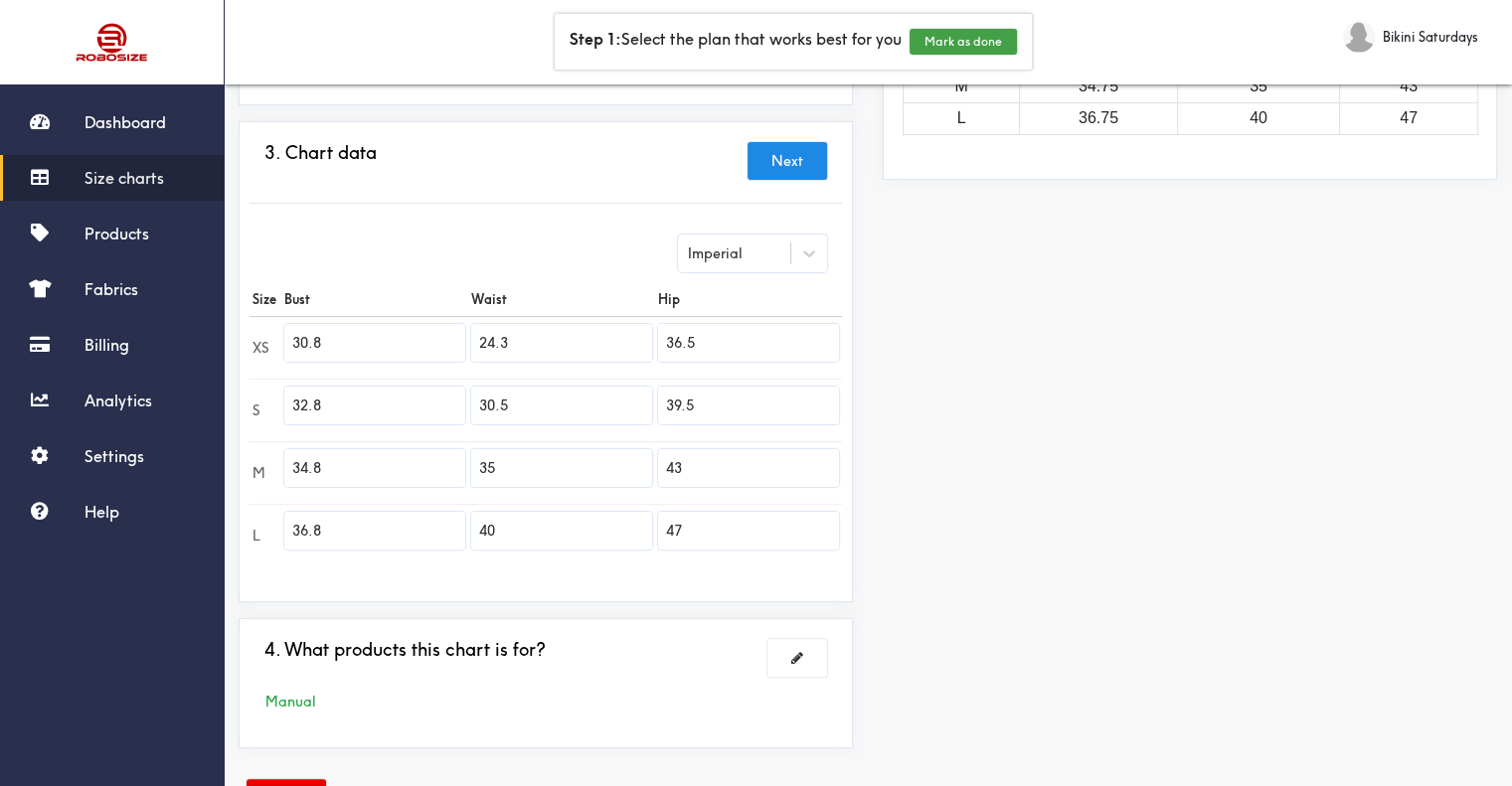 drag, startPoint x: 541, startPoint y: 412, endPoint x: 242, endPoint y: 334, distance: 309.00647 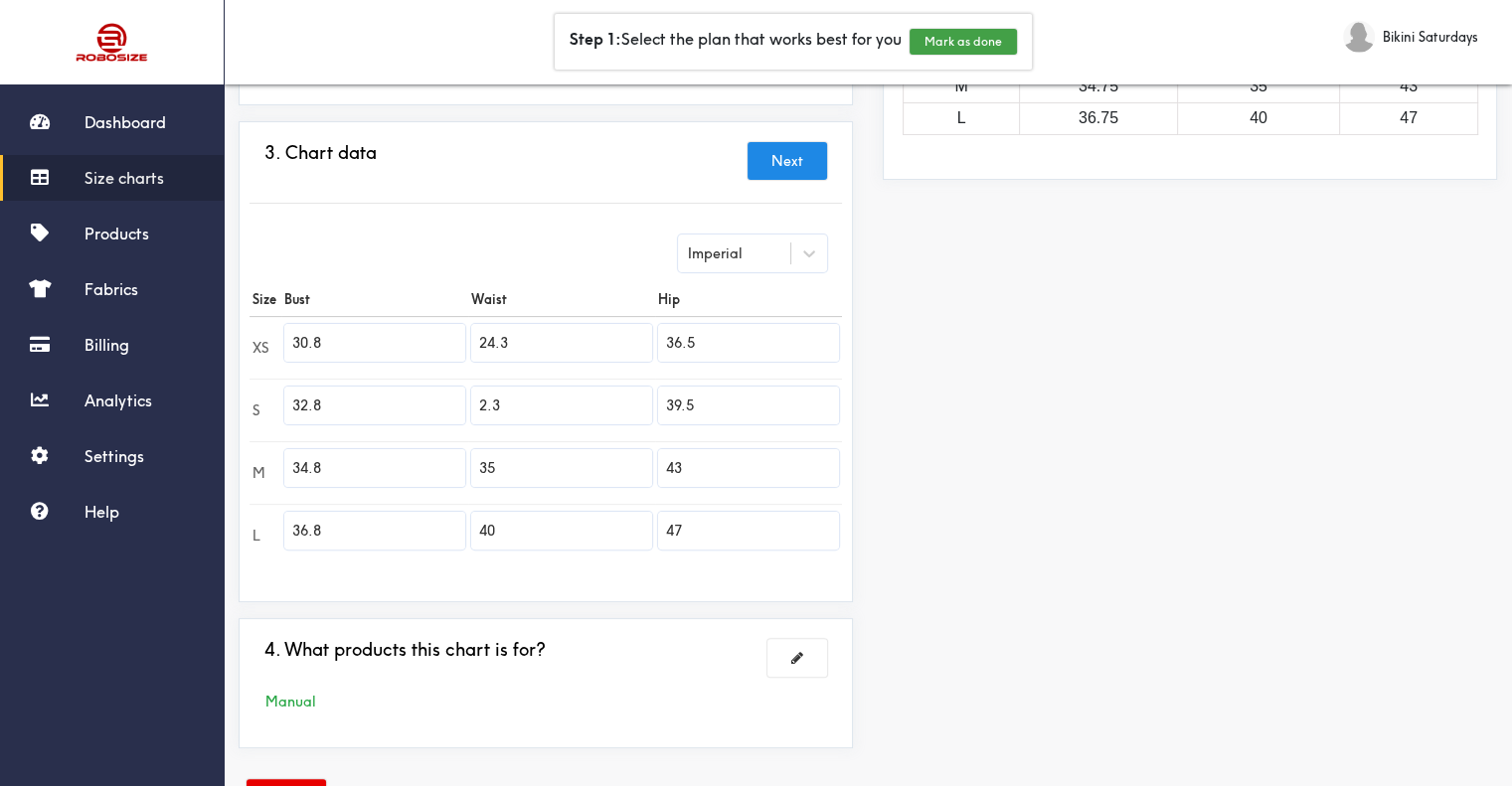 drag, startPoint x: 523, startPoint y: 414, endPoint x: 457, endPoint y: 405, distance: 66.61081 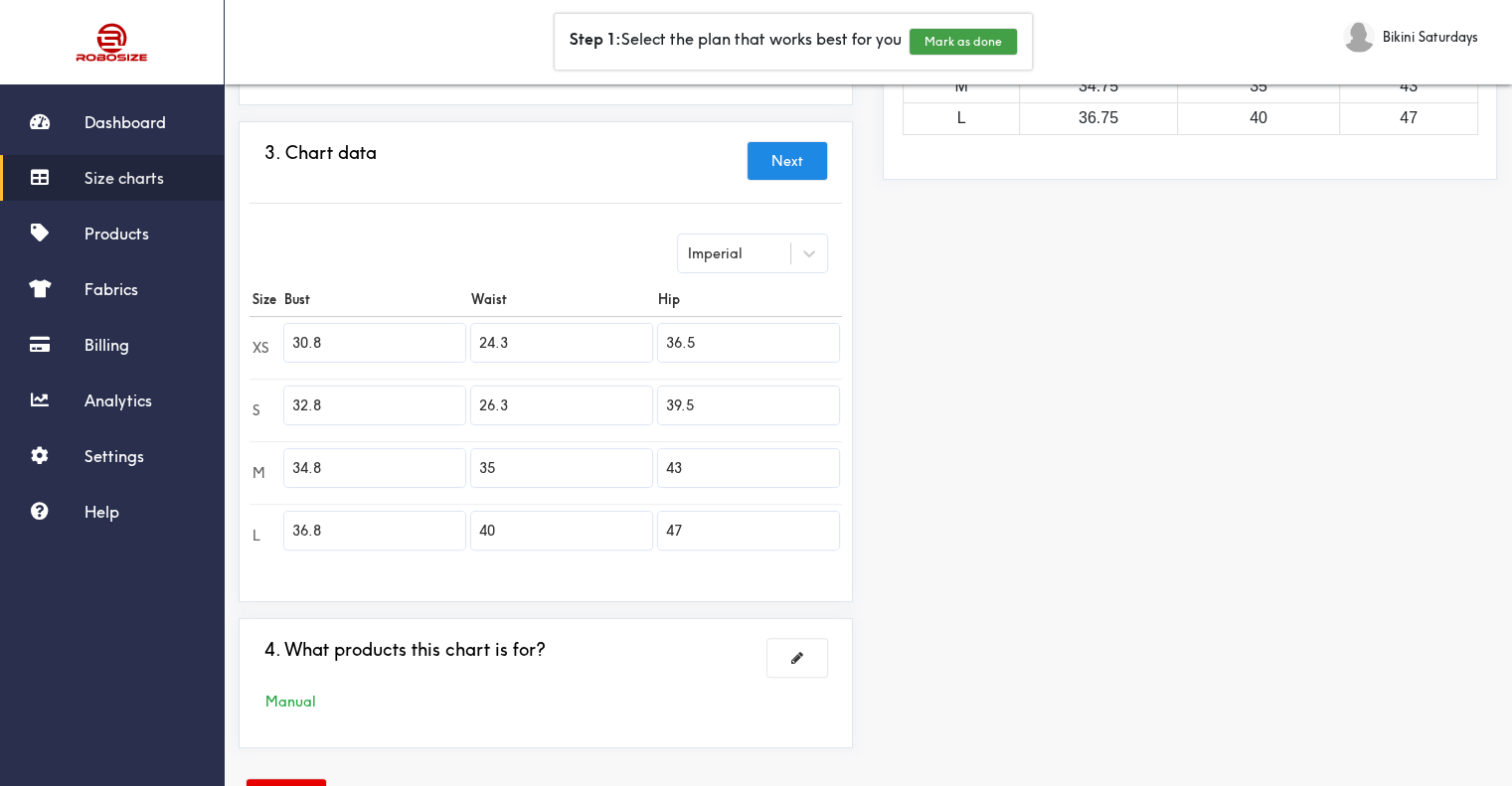 type on "26.3" 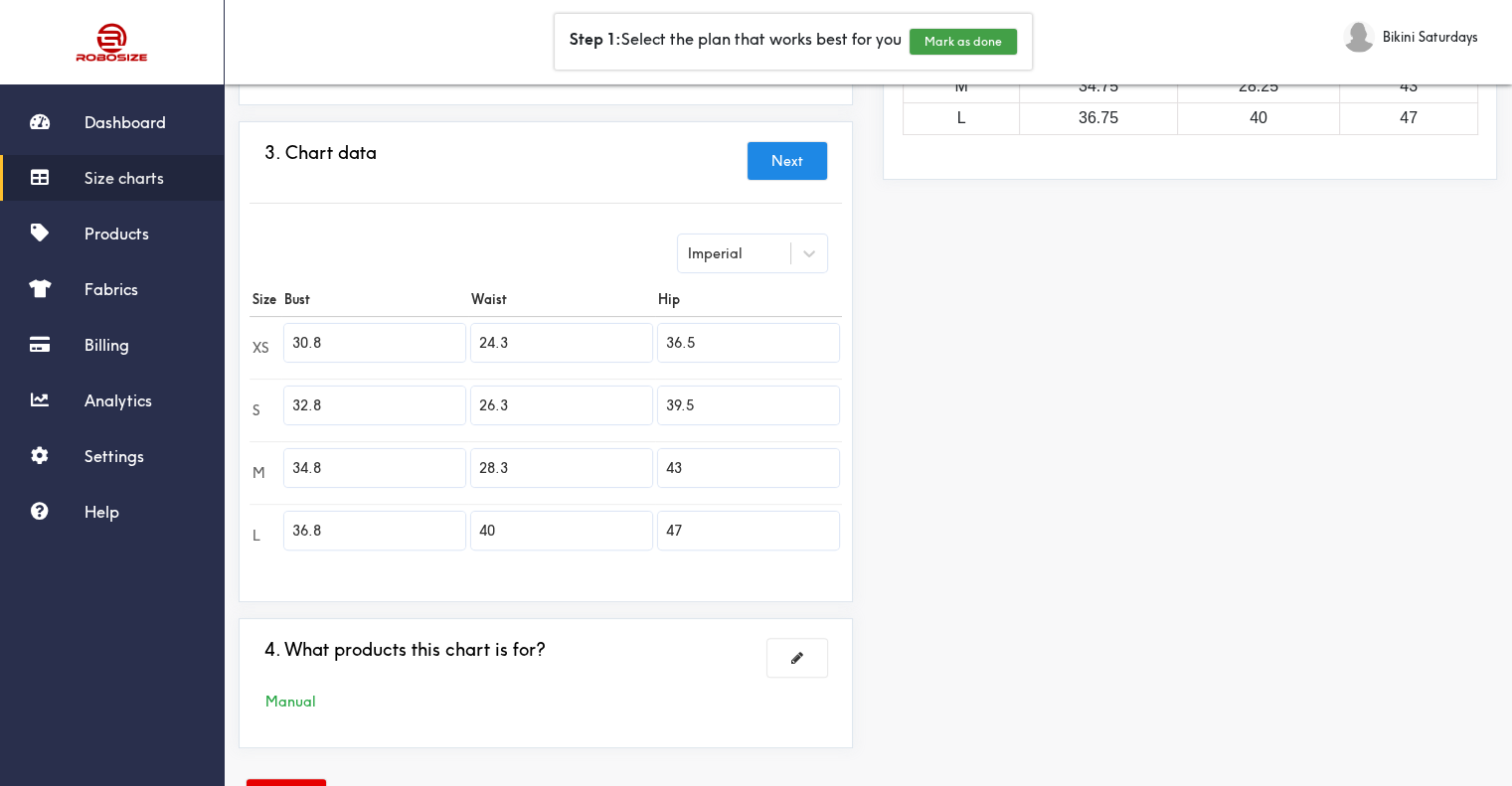 type on "28.3" 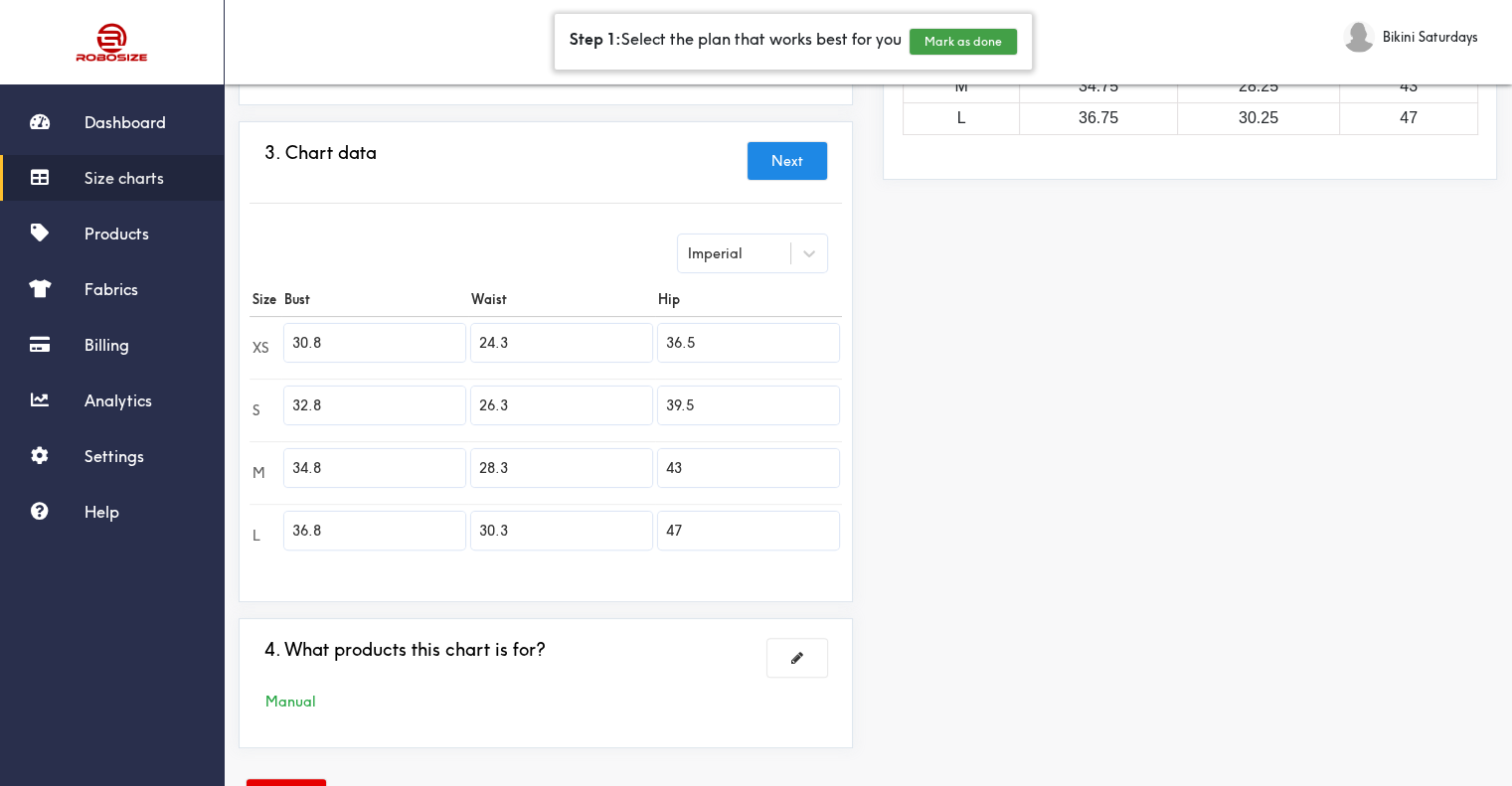 type on "30.3" 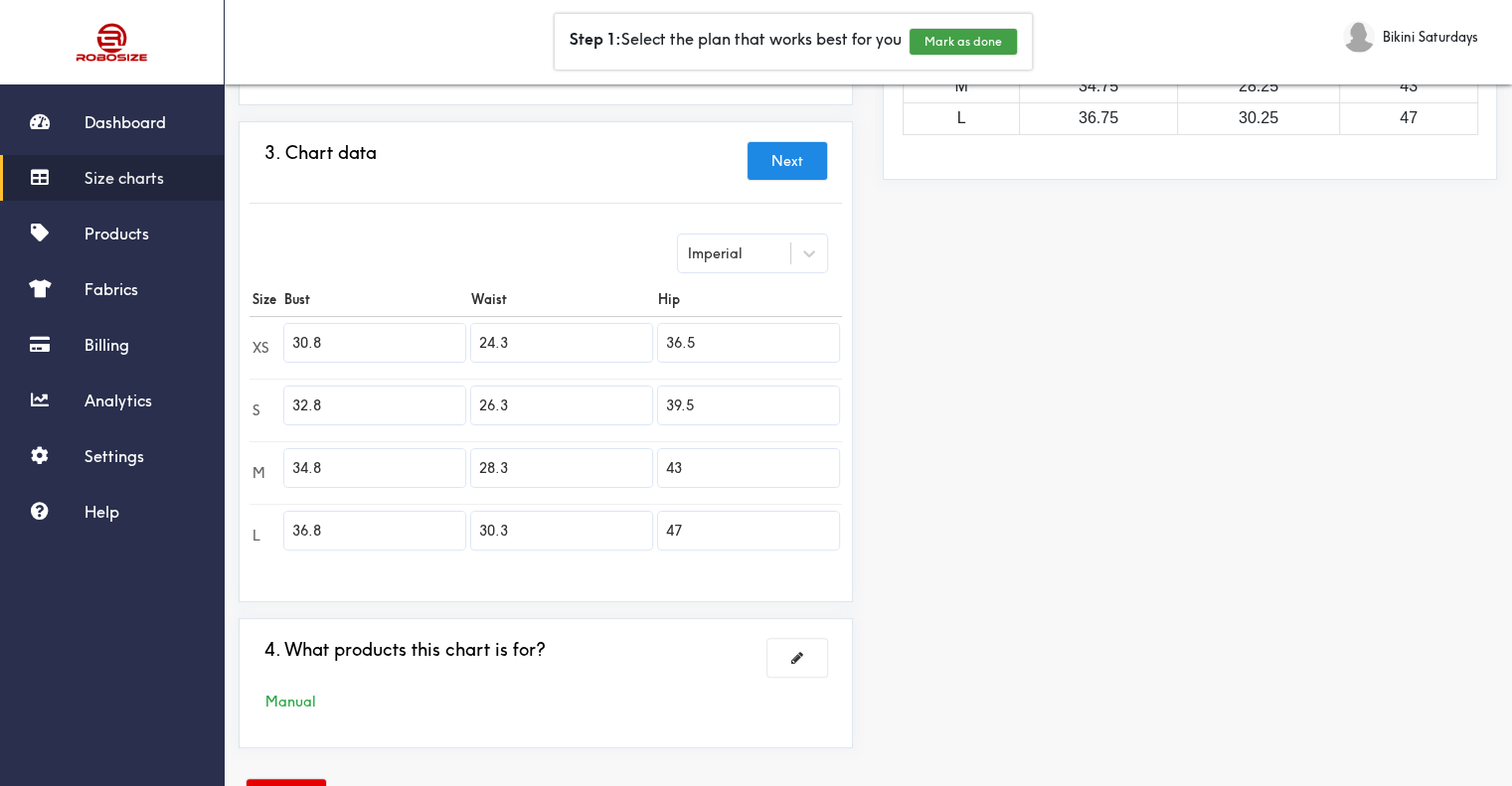 drag, startPoint x: 618, startPoint y: 341, endPoint x: 577, endPoint y: 341, distance: 41 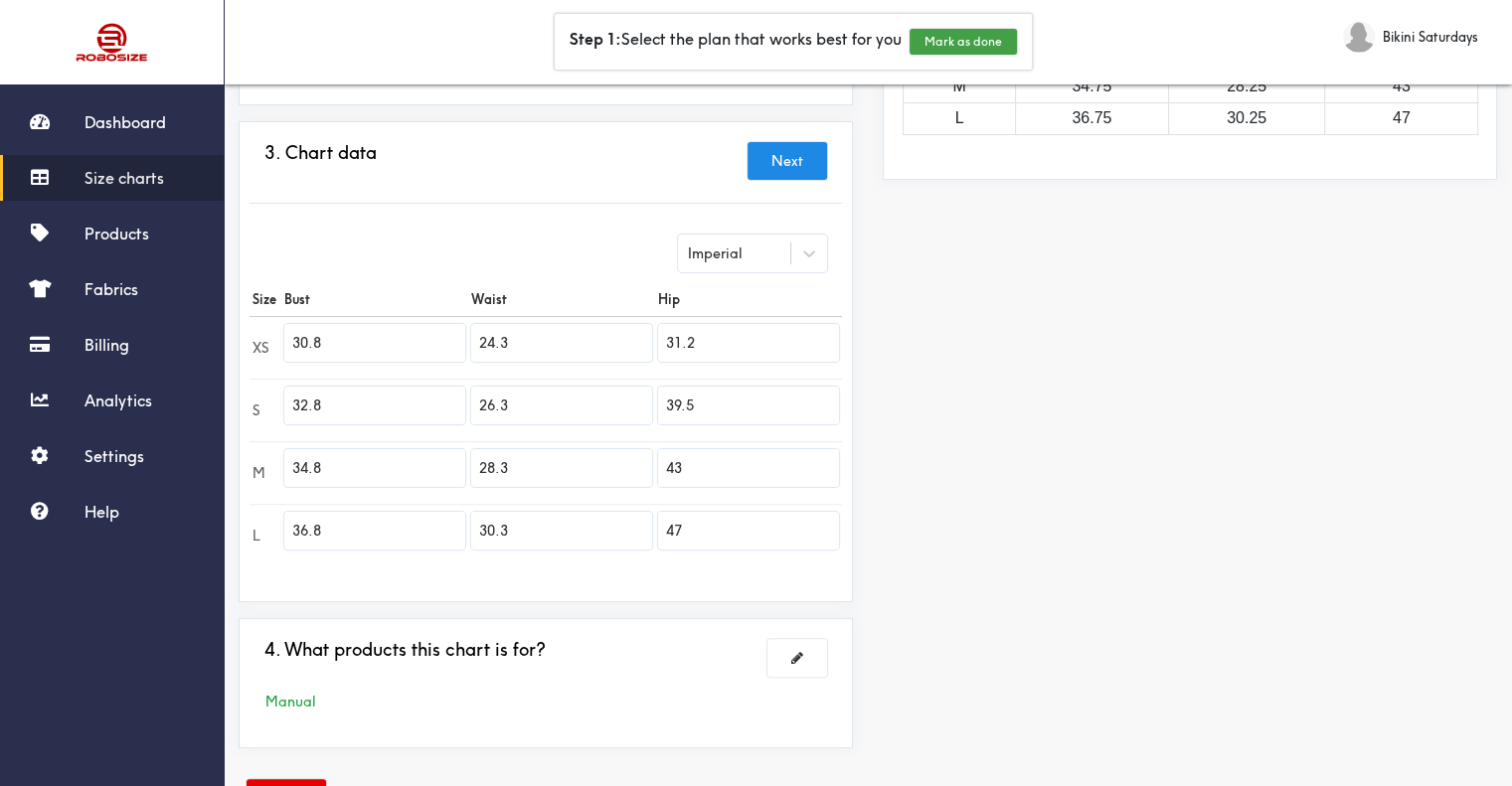 click on "Hip" at bounding box center (749, 299) 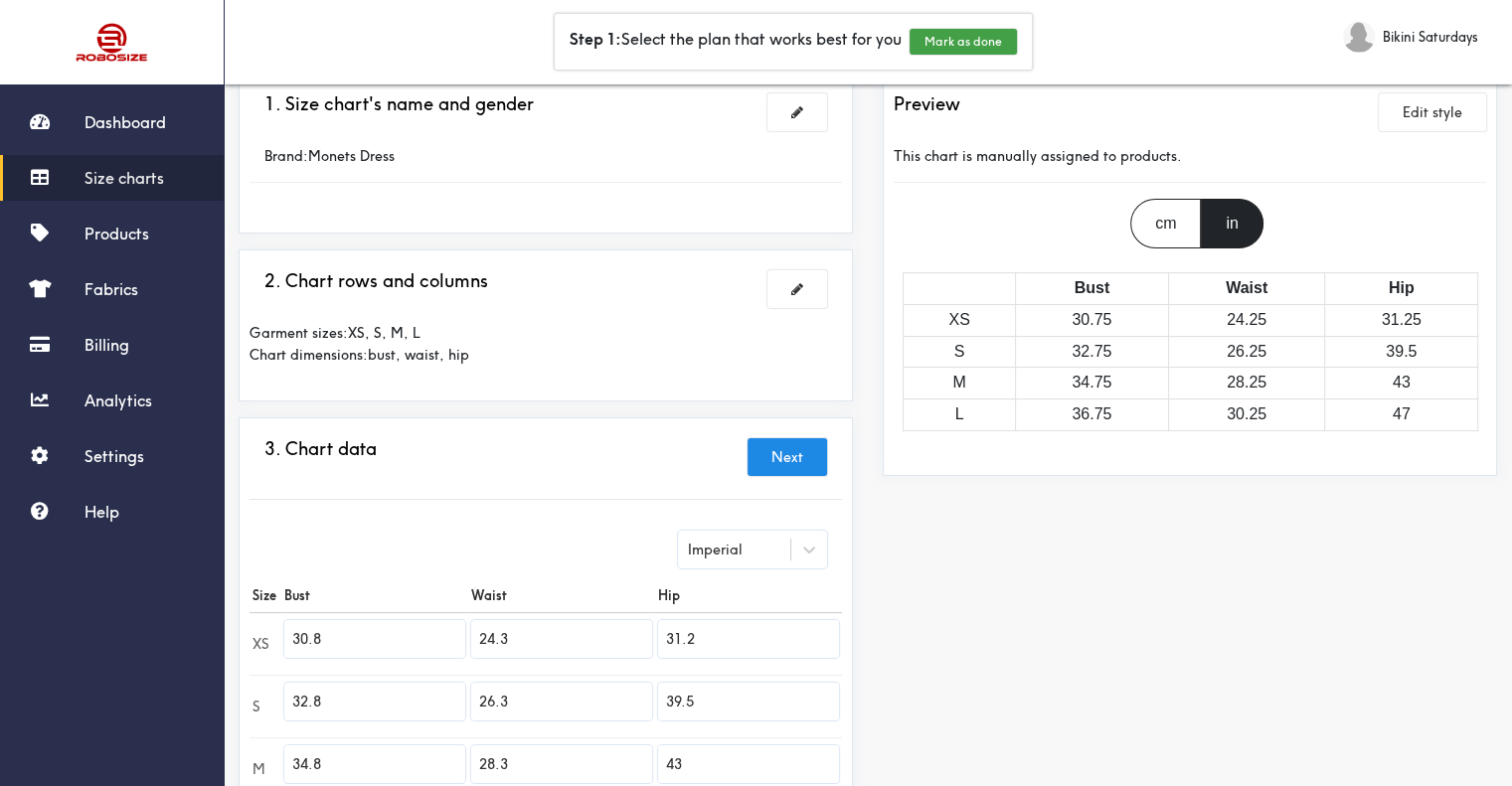 scroll, scrollTop: 199, scrollLeft: 0, axis: vertical 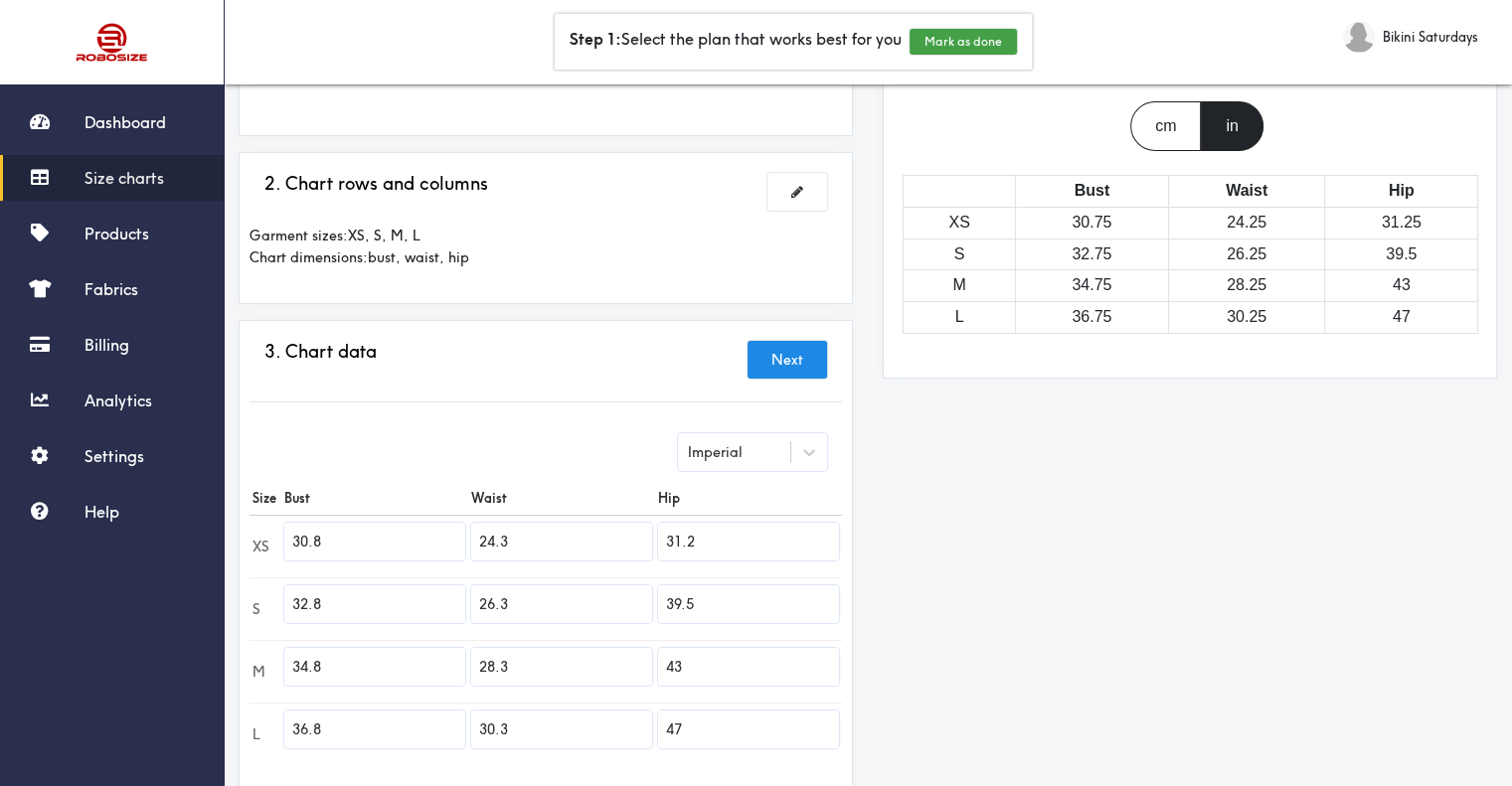 drag, startPoint x: 720, startPoint y: 548, endPoint x: 522, endPoint y: 551, distance: 198.02273 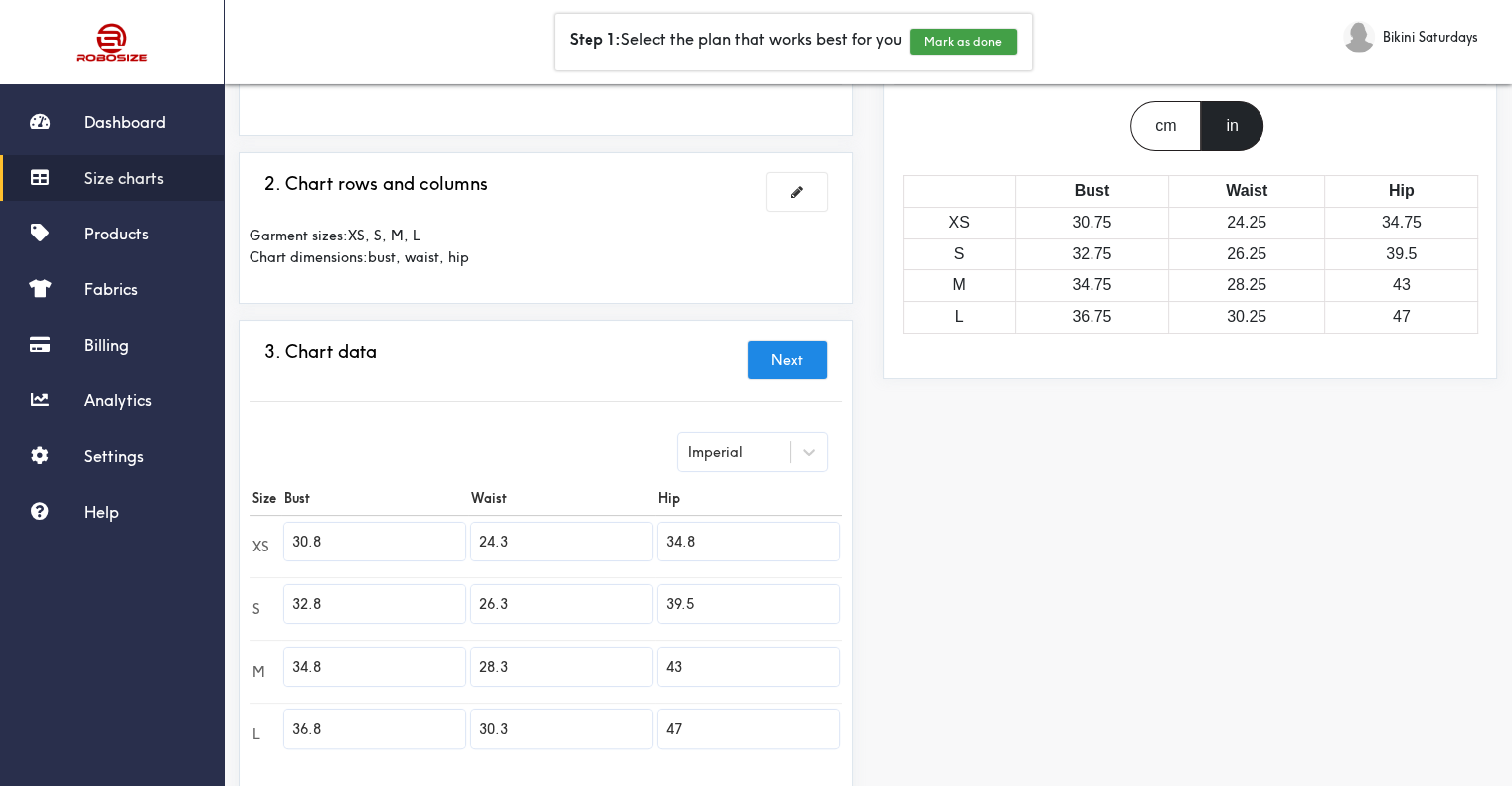 type on "34.8" 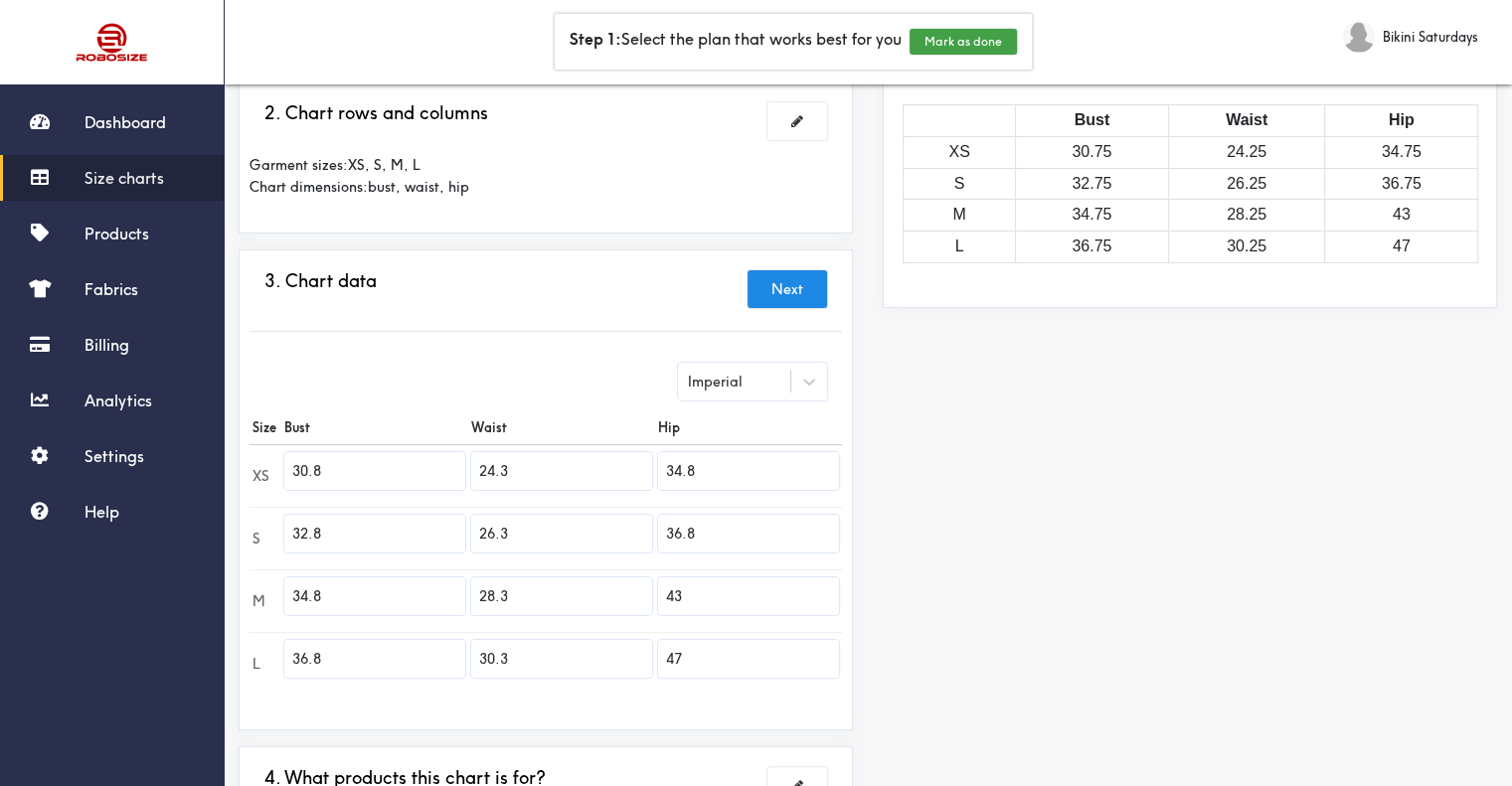 scroll, scrollTop: 298, scrollLeft: 0, axis: vertical 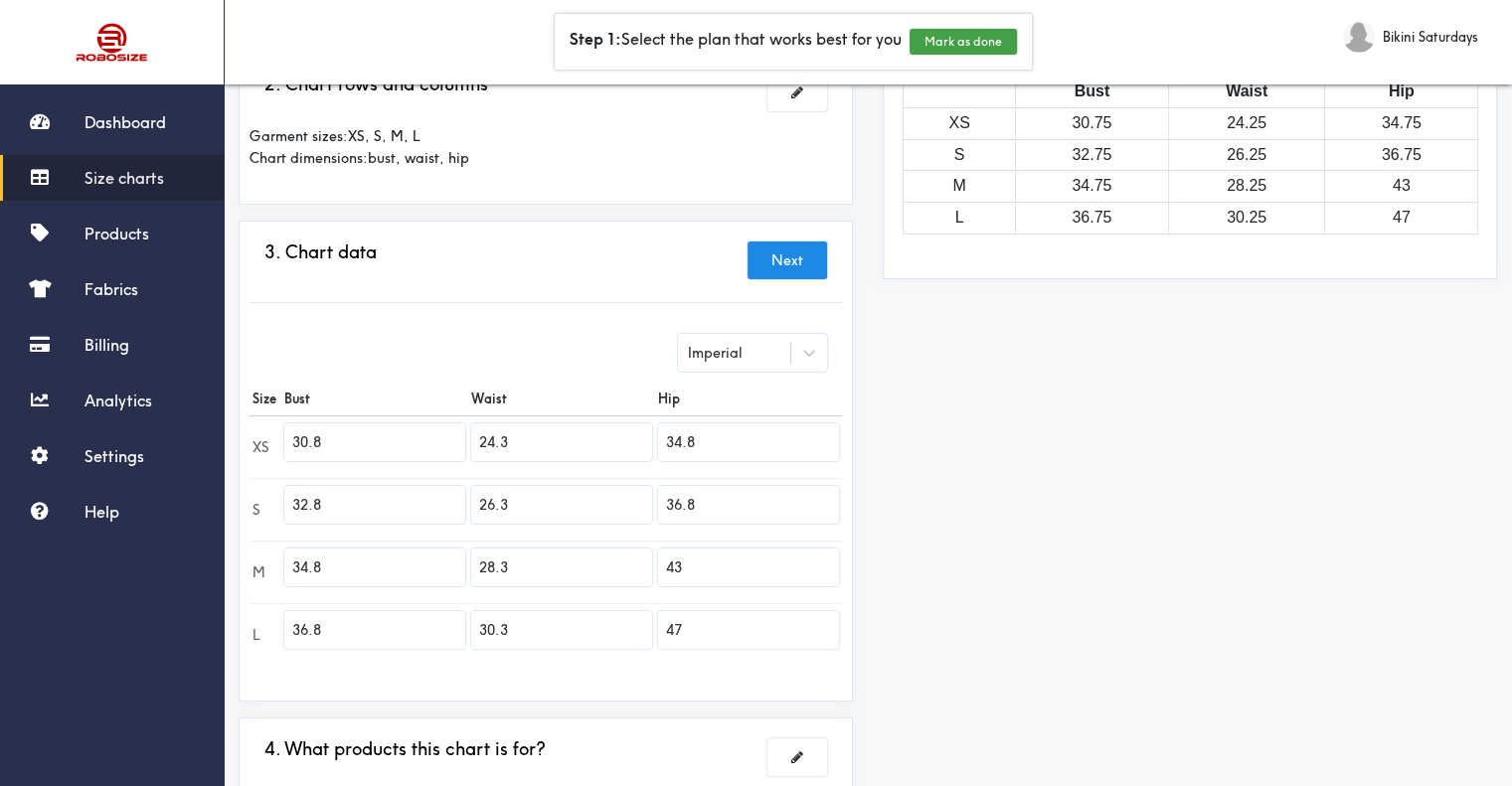 type on "36.8" 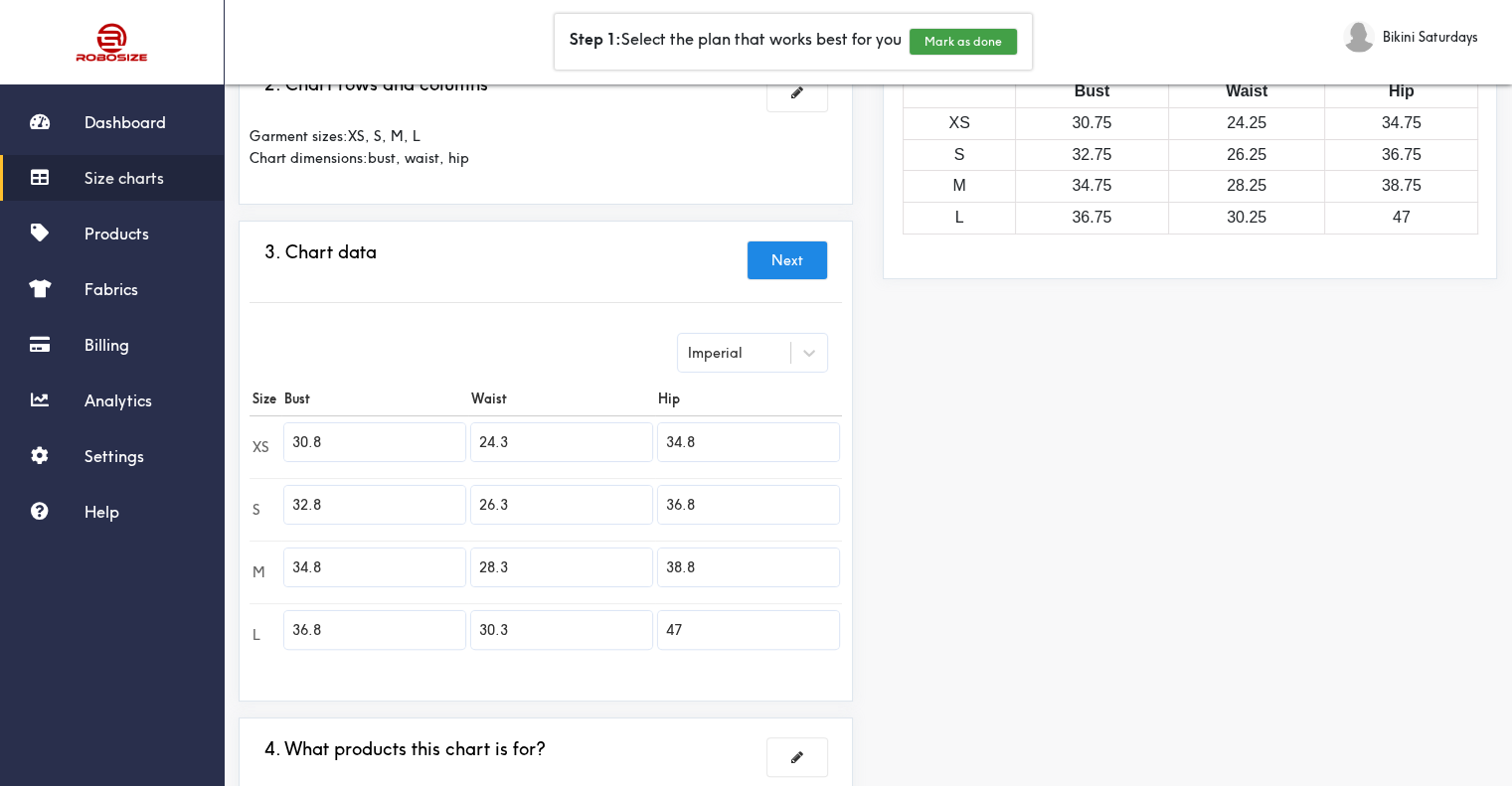 type on "38.8" 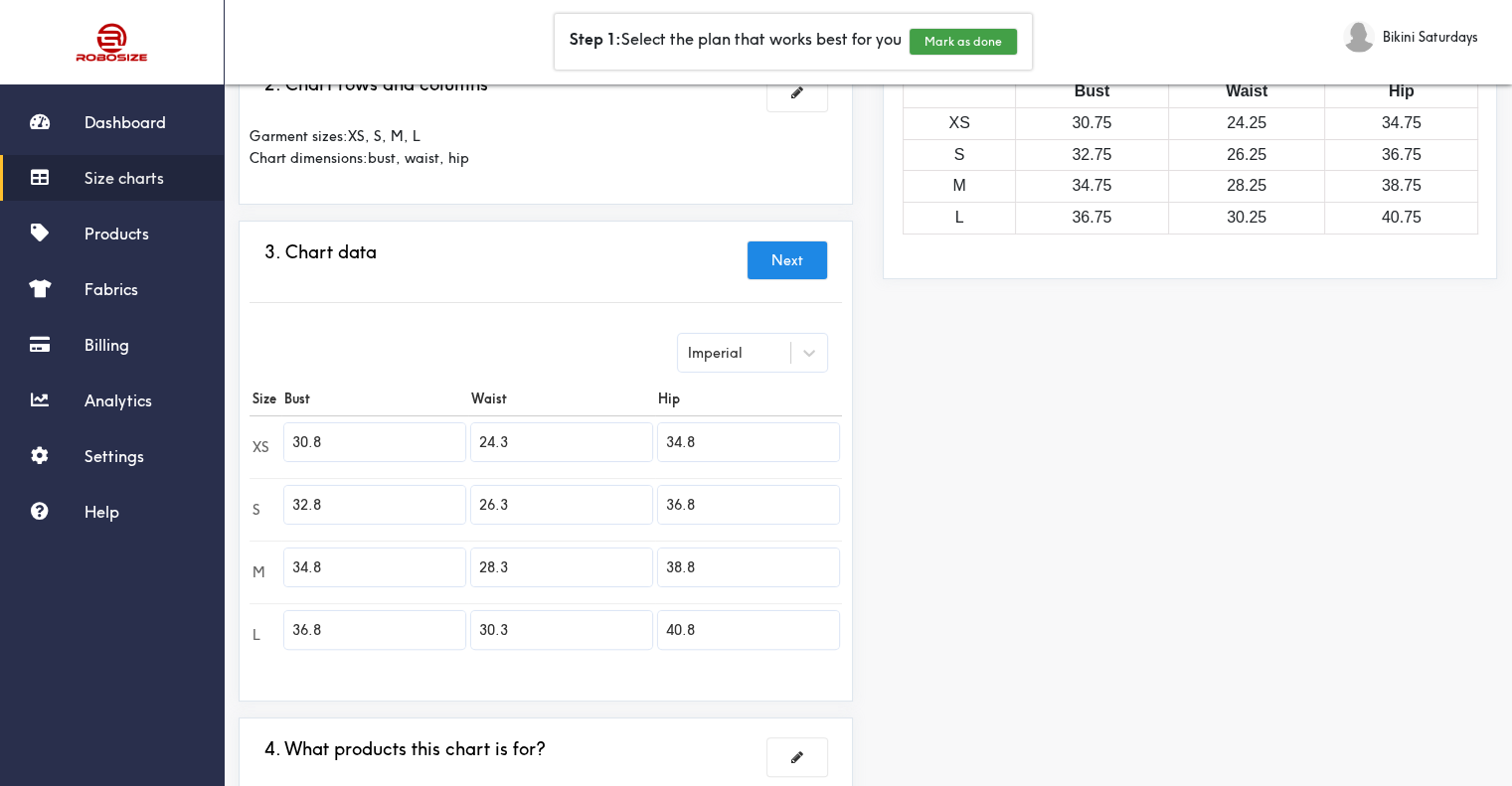 type on "40.8" 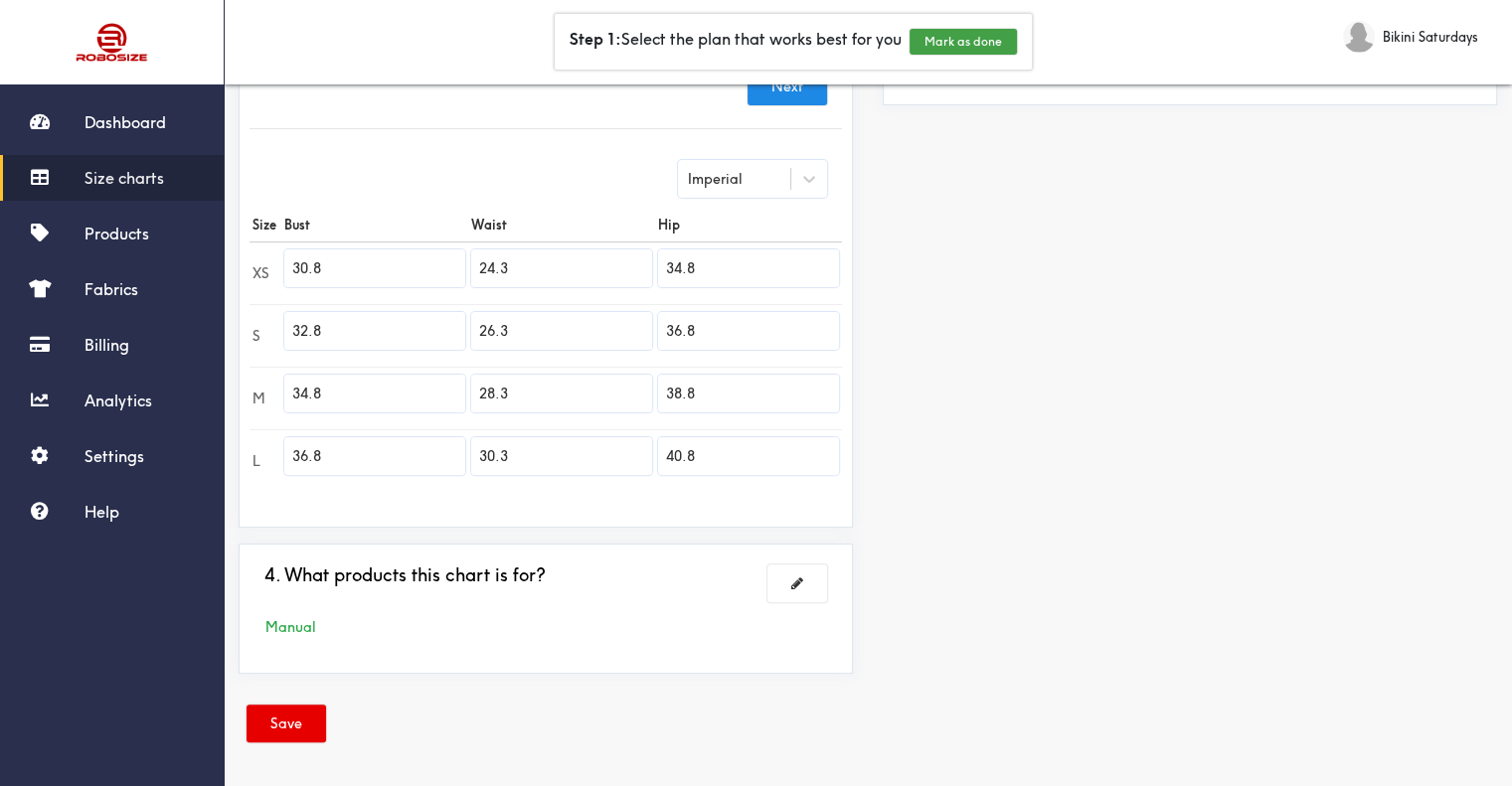scroll, scrollTop: 174, scrollLeft: 0, axis: vertical 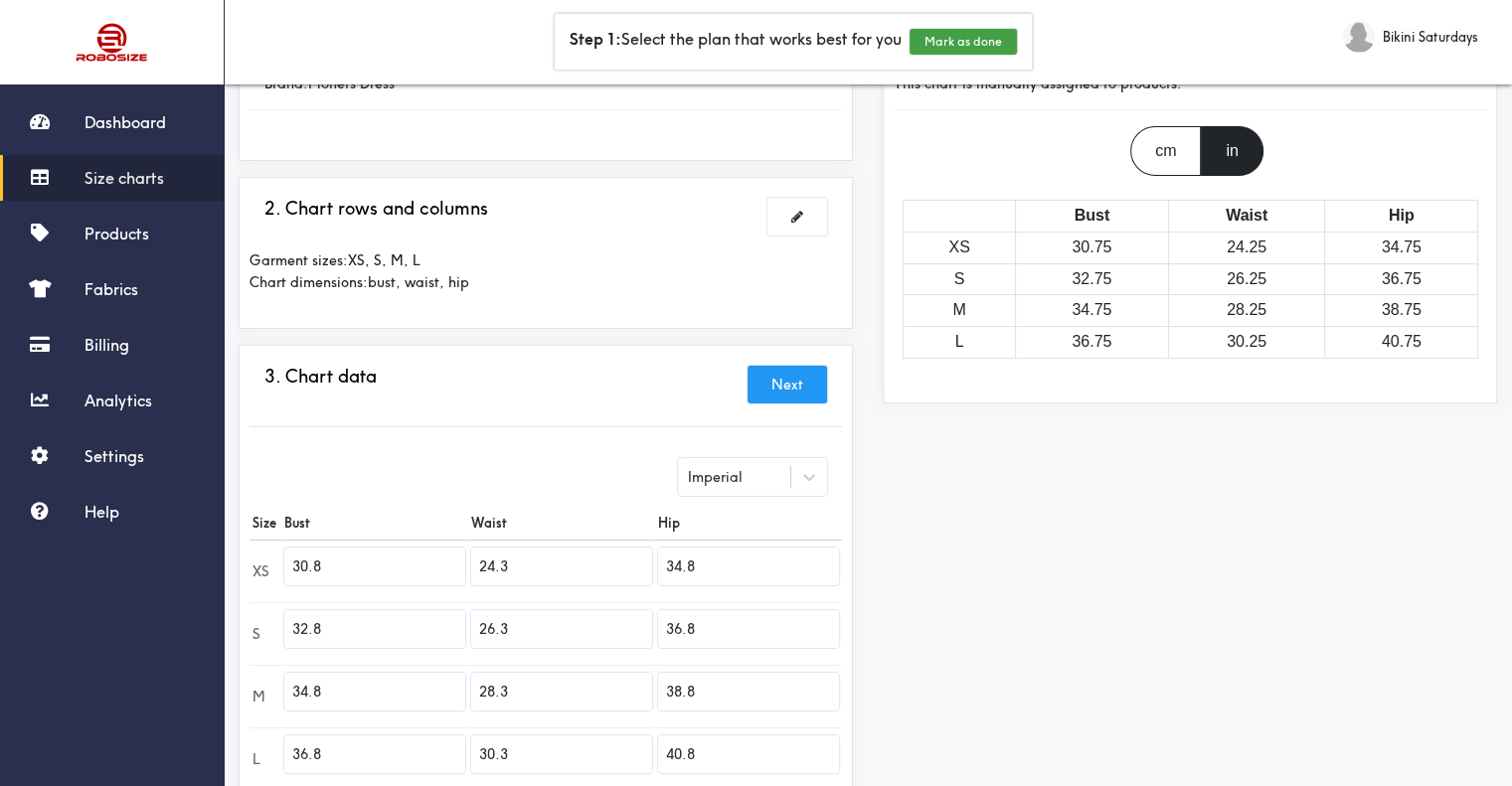 click on "Next" at bounding box center (787, 385) 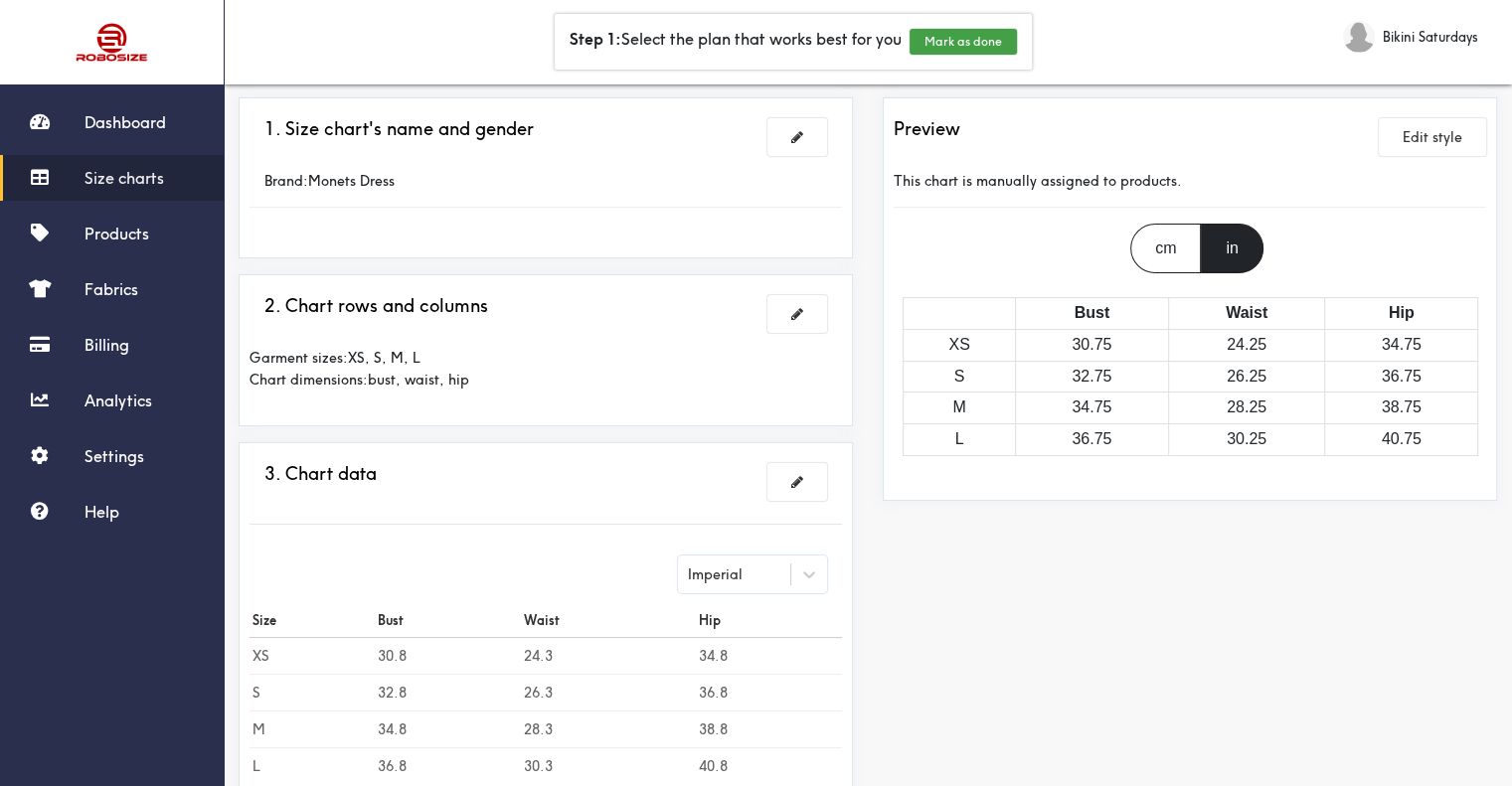 scroll, scrollTop: 0, scrollLeft: 0, axis: both 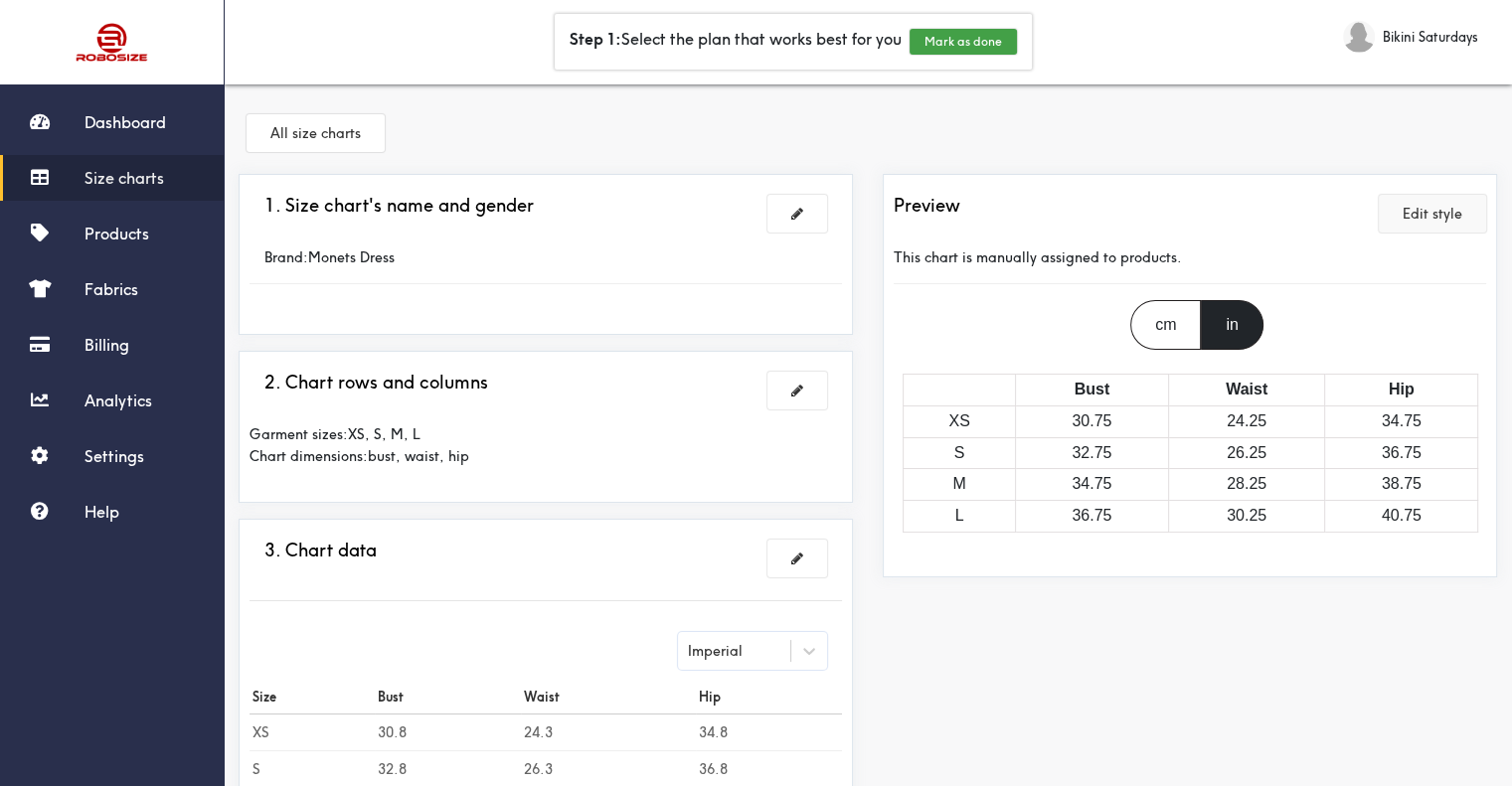 click on "Edit style" at bounding box center [1432, 214] 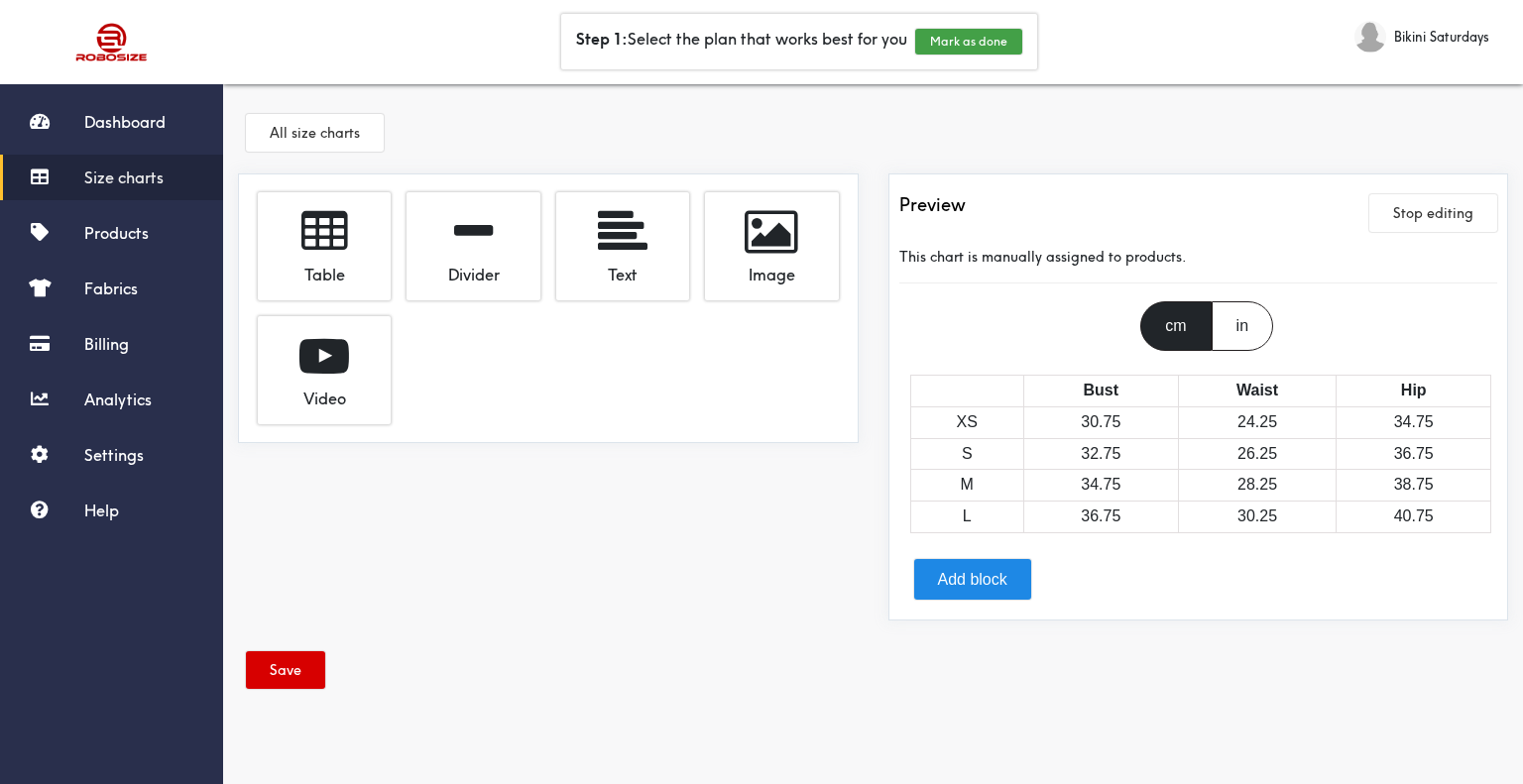 click on "Save" at bounding box center (286, 670) 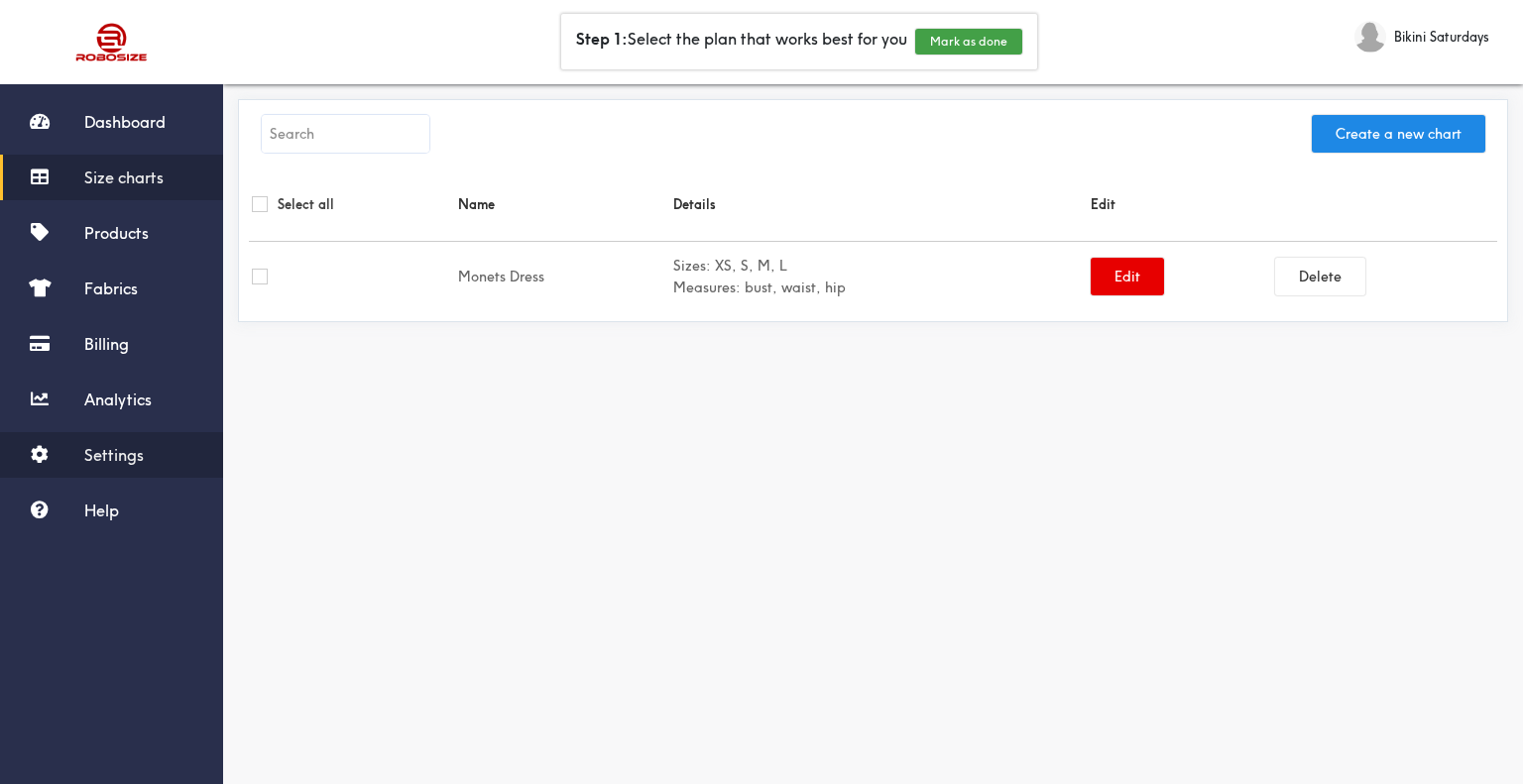 click on "Settings" at bounding box center [114, 455] 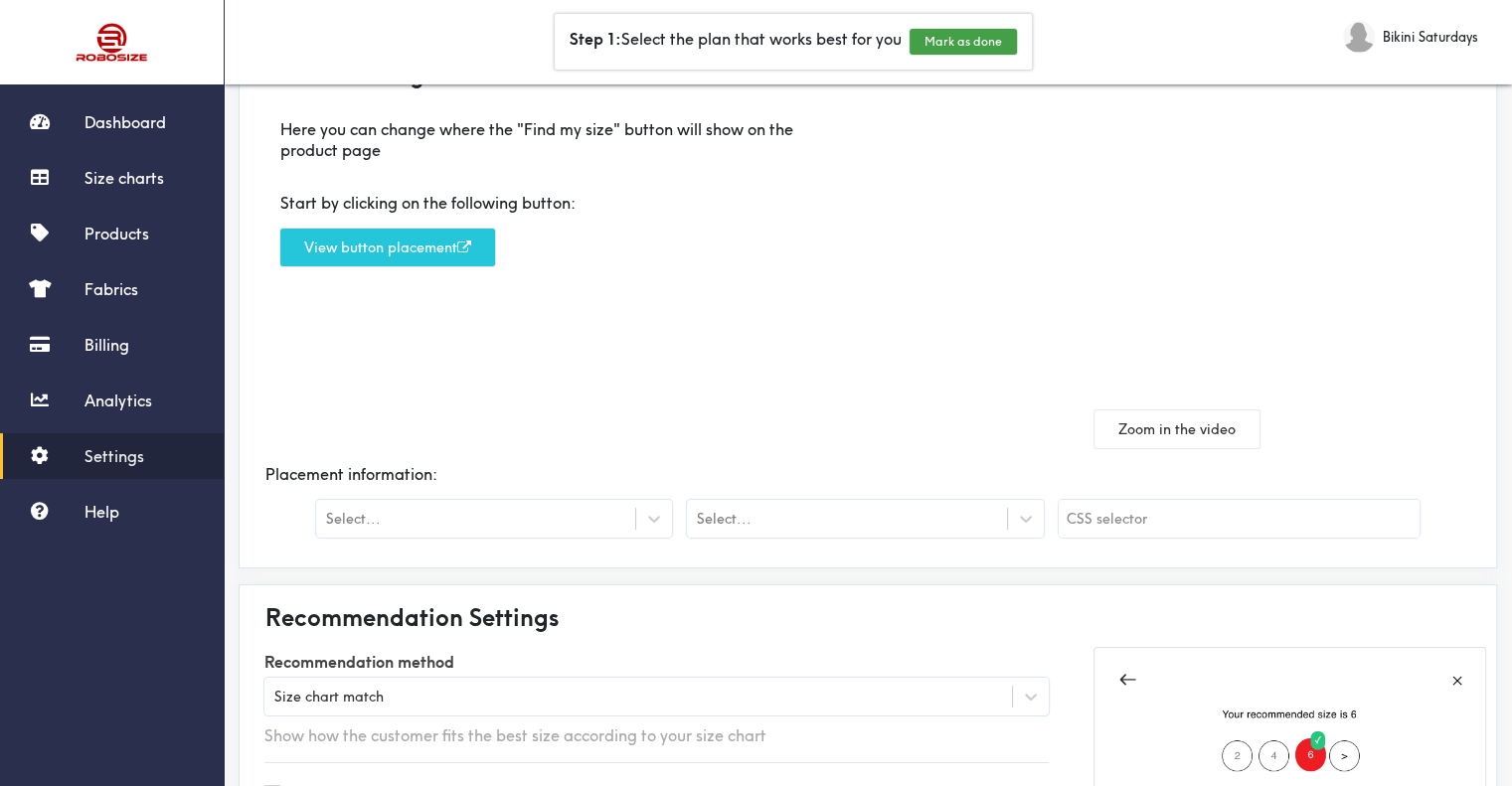scroll, scrollTop: 99, scrollLeft: 0, axis: vertical 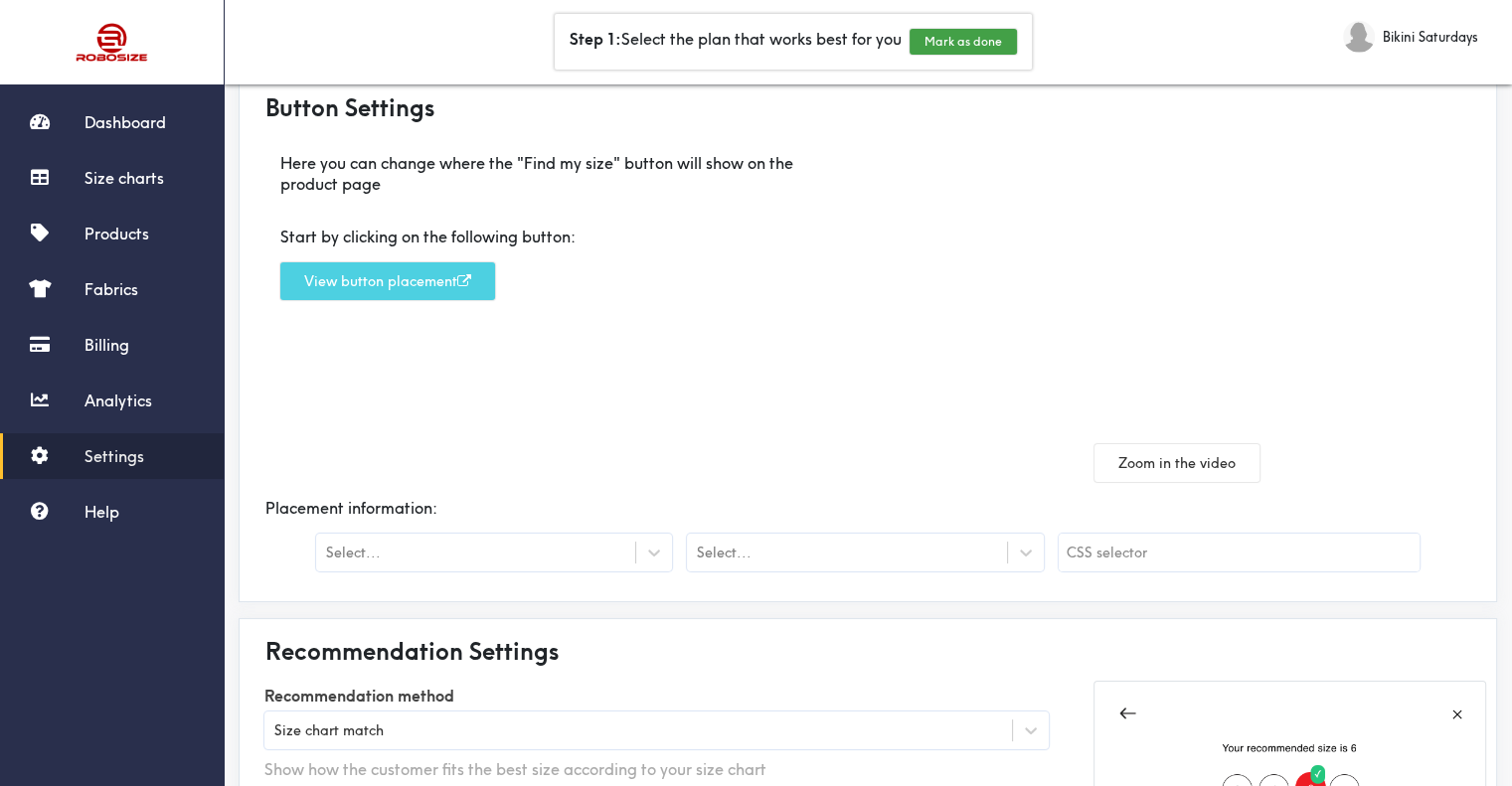 click on "View button placement" at bounding box center (388, 281) 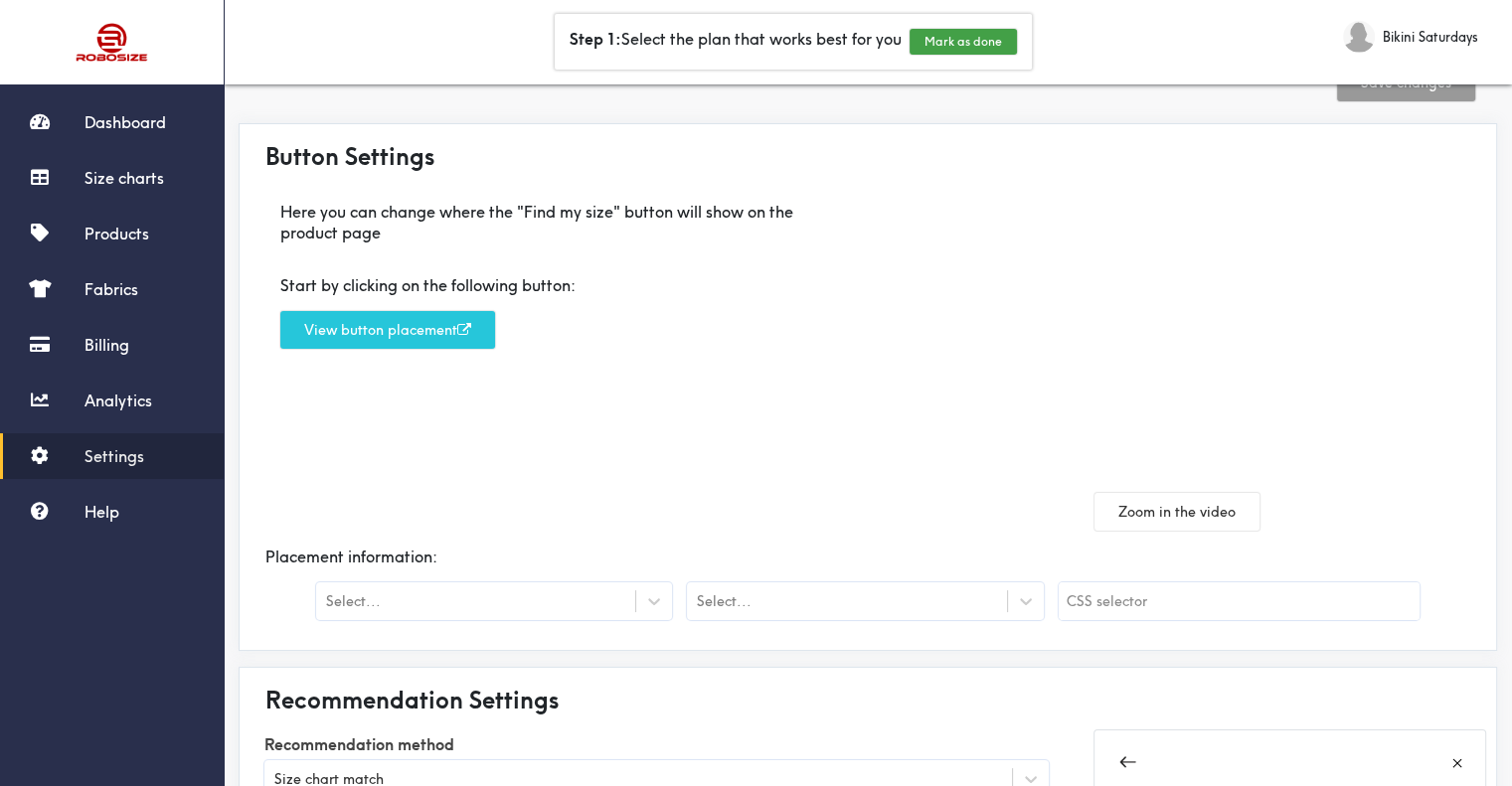 scroll, scrollTop: 99, scrollLeft: 0, axis: vertical 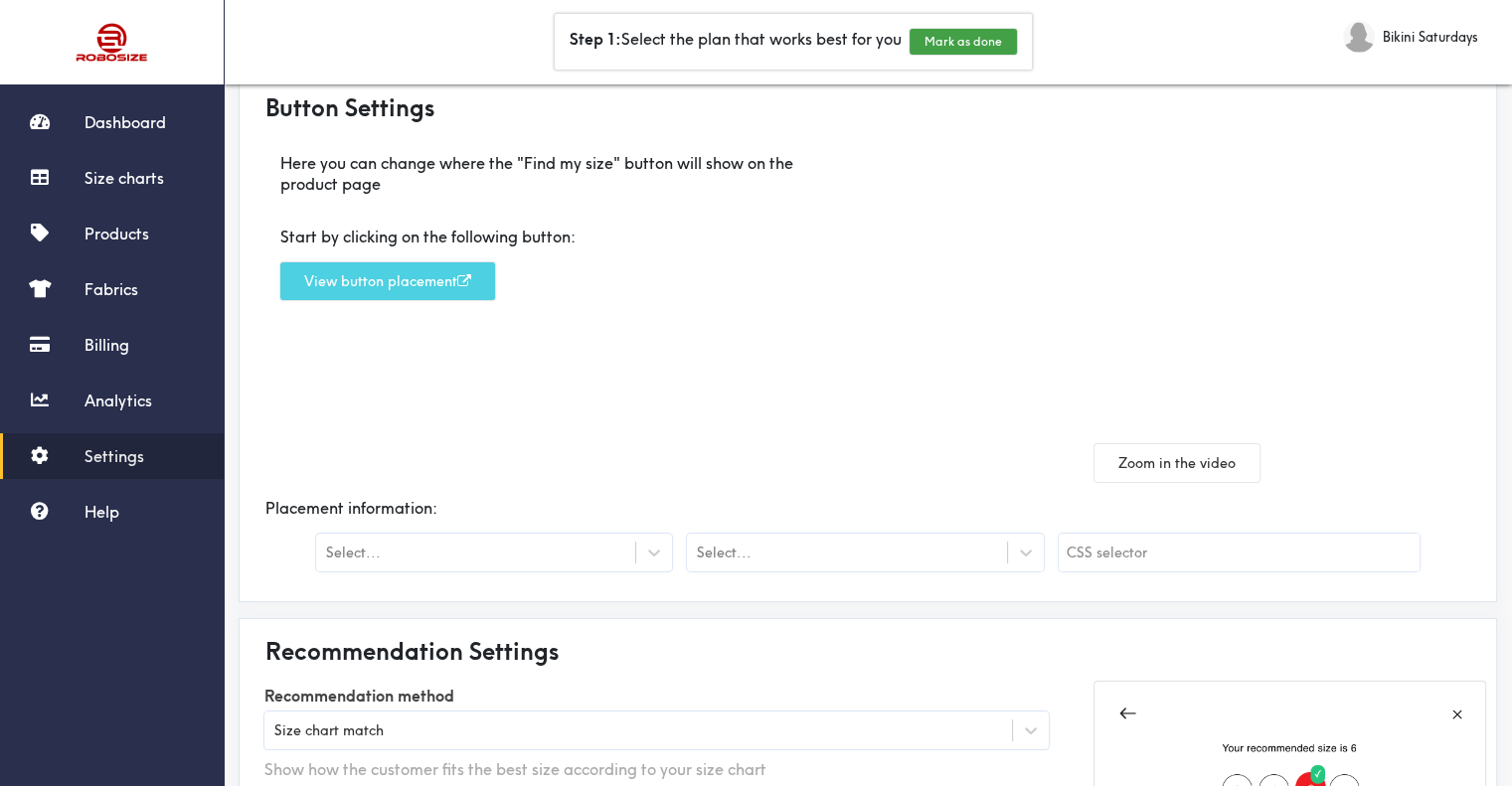 click on "View button placement" at bounding box center [388, 281] 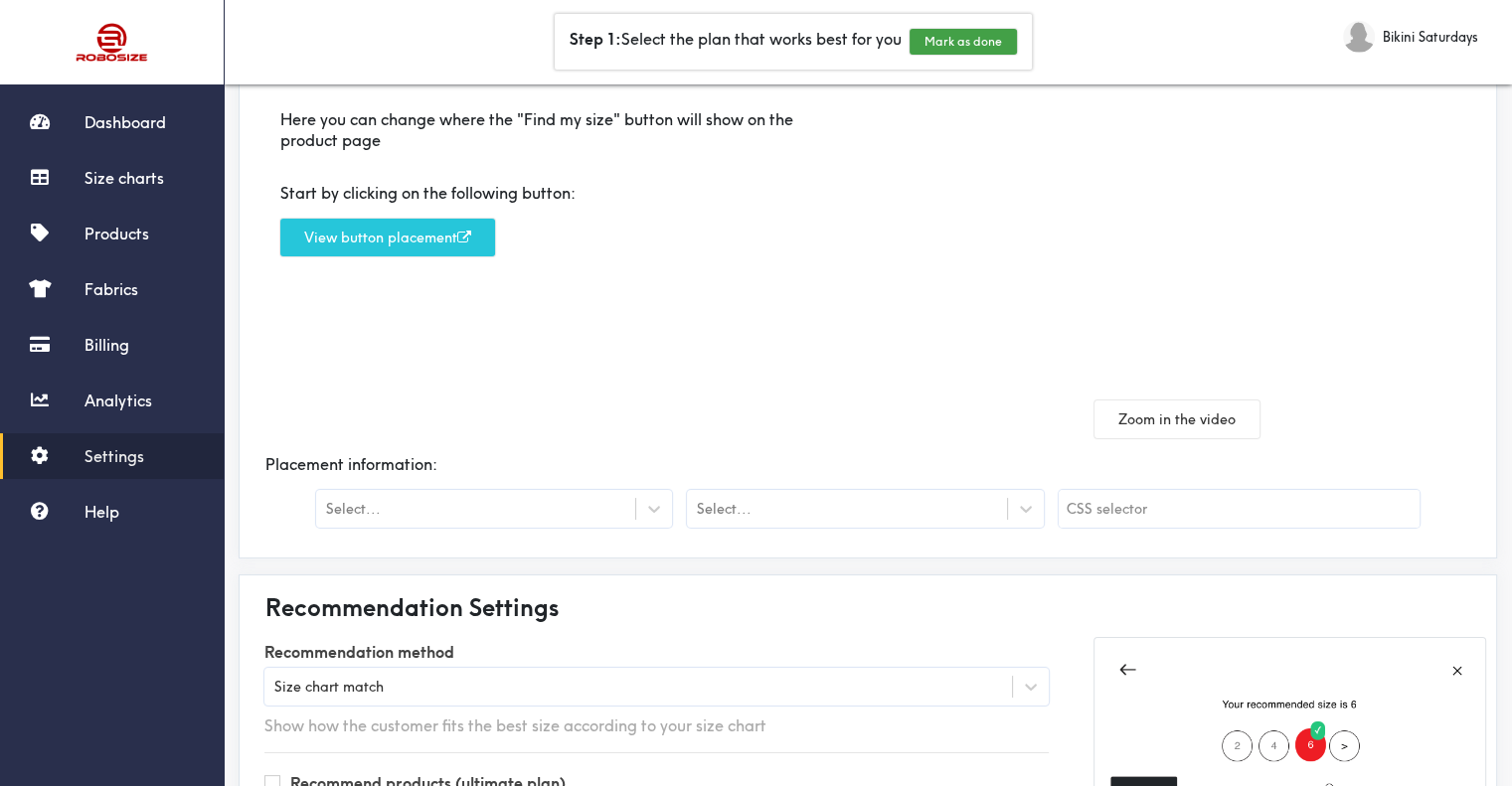 scroll, scrollTop: 99, scrollLeft: 0, axis: vertical 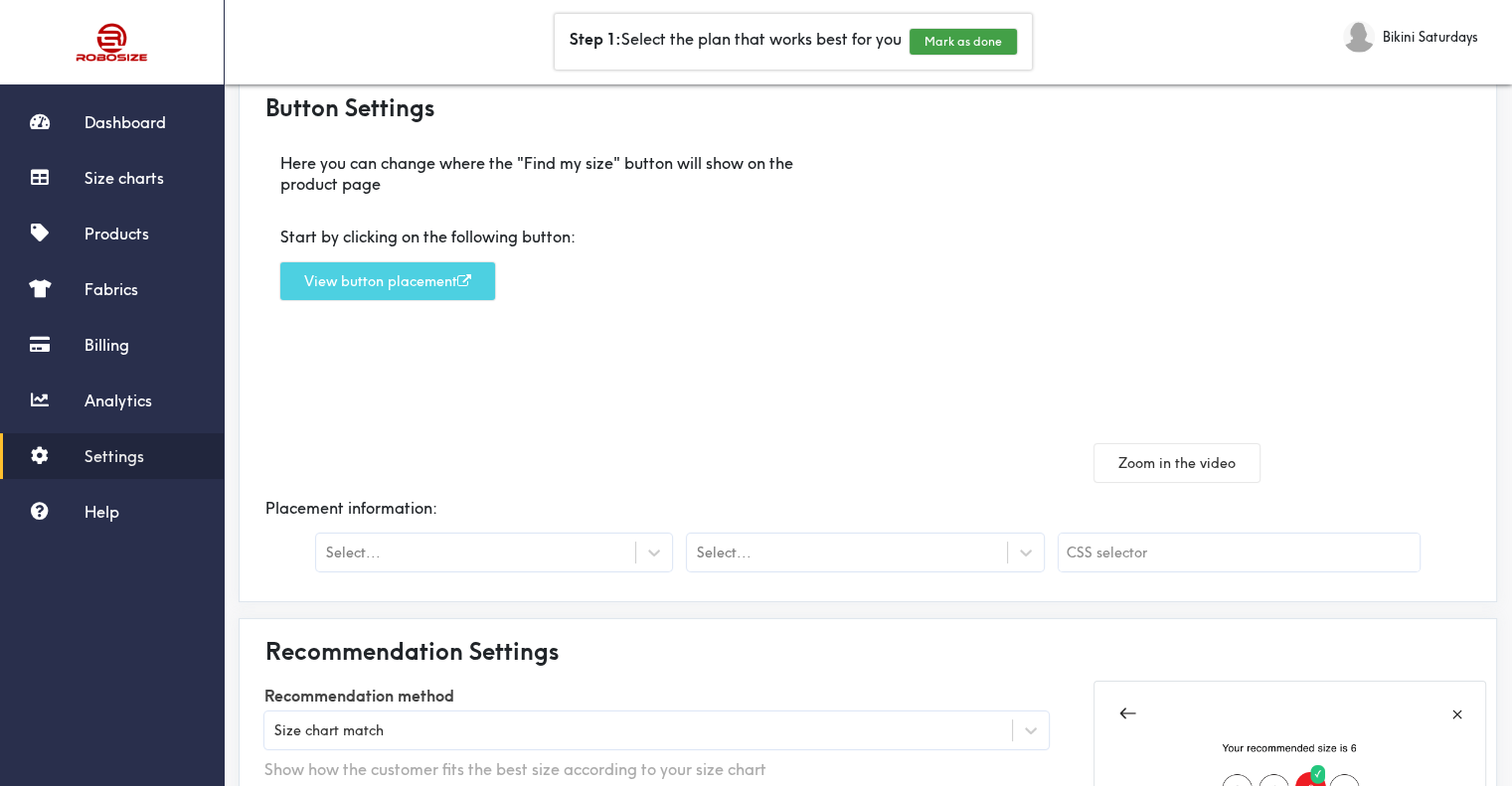 click on "View button placement" at bounding box center [388, 281] 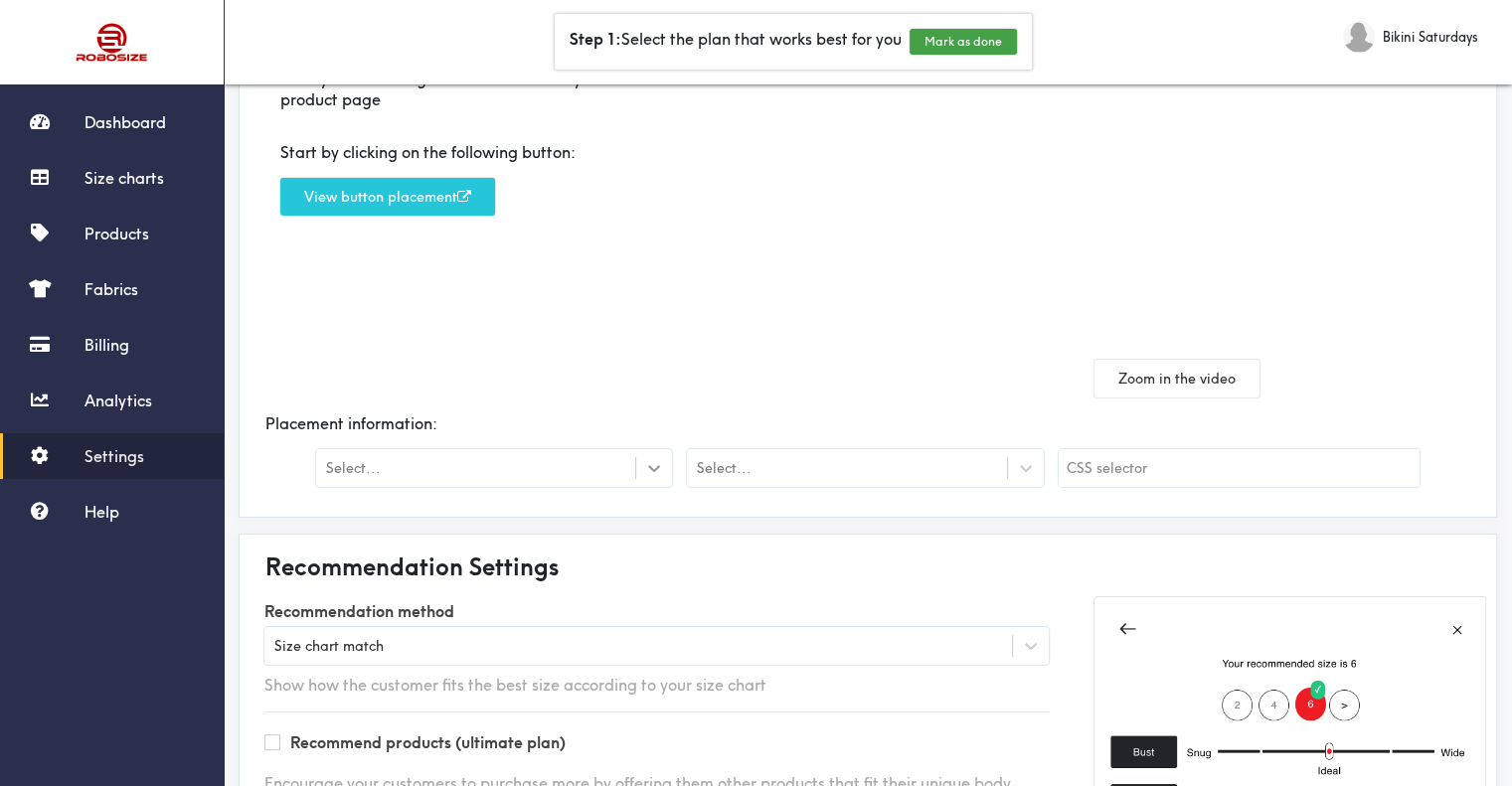 scroll, scrollTop: 99, scrollLeft: 0, axis: vertical 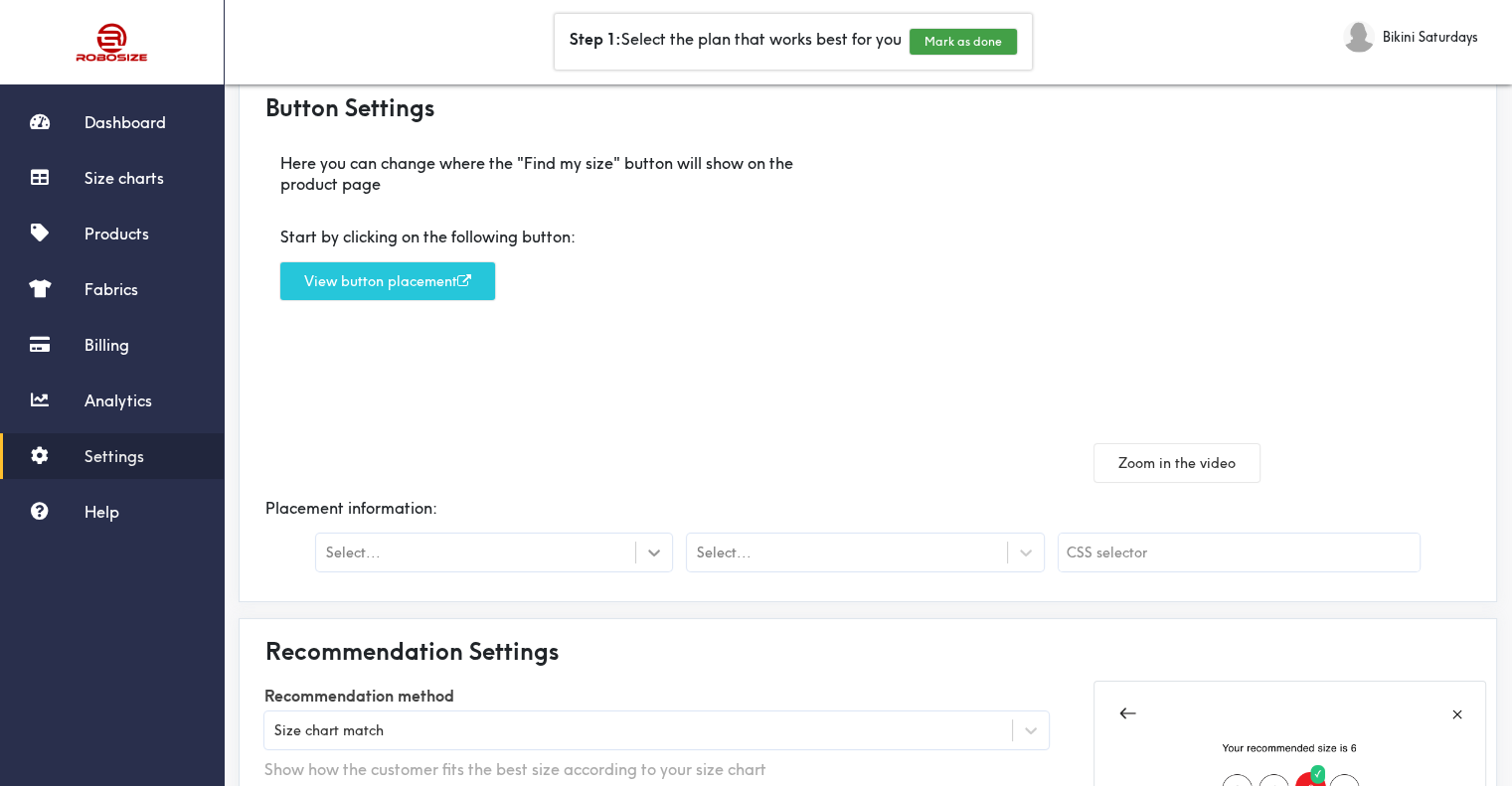 click at bounding box center (654, 552) 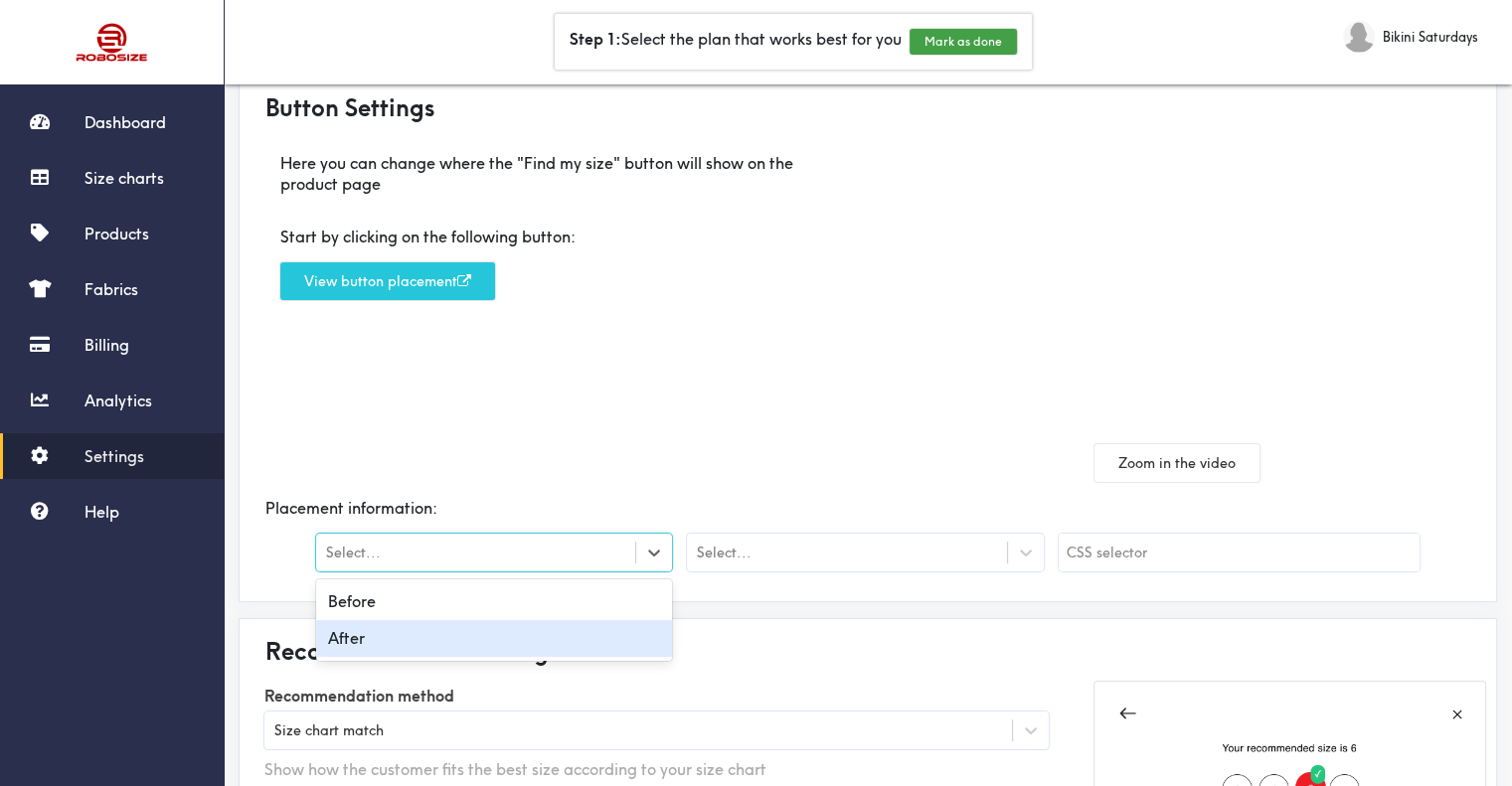 click on "After" at bounding box center [494, 638] 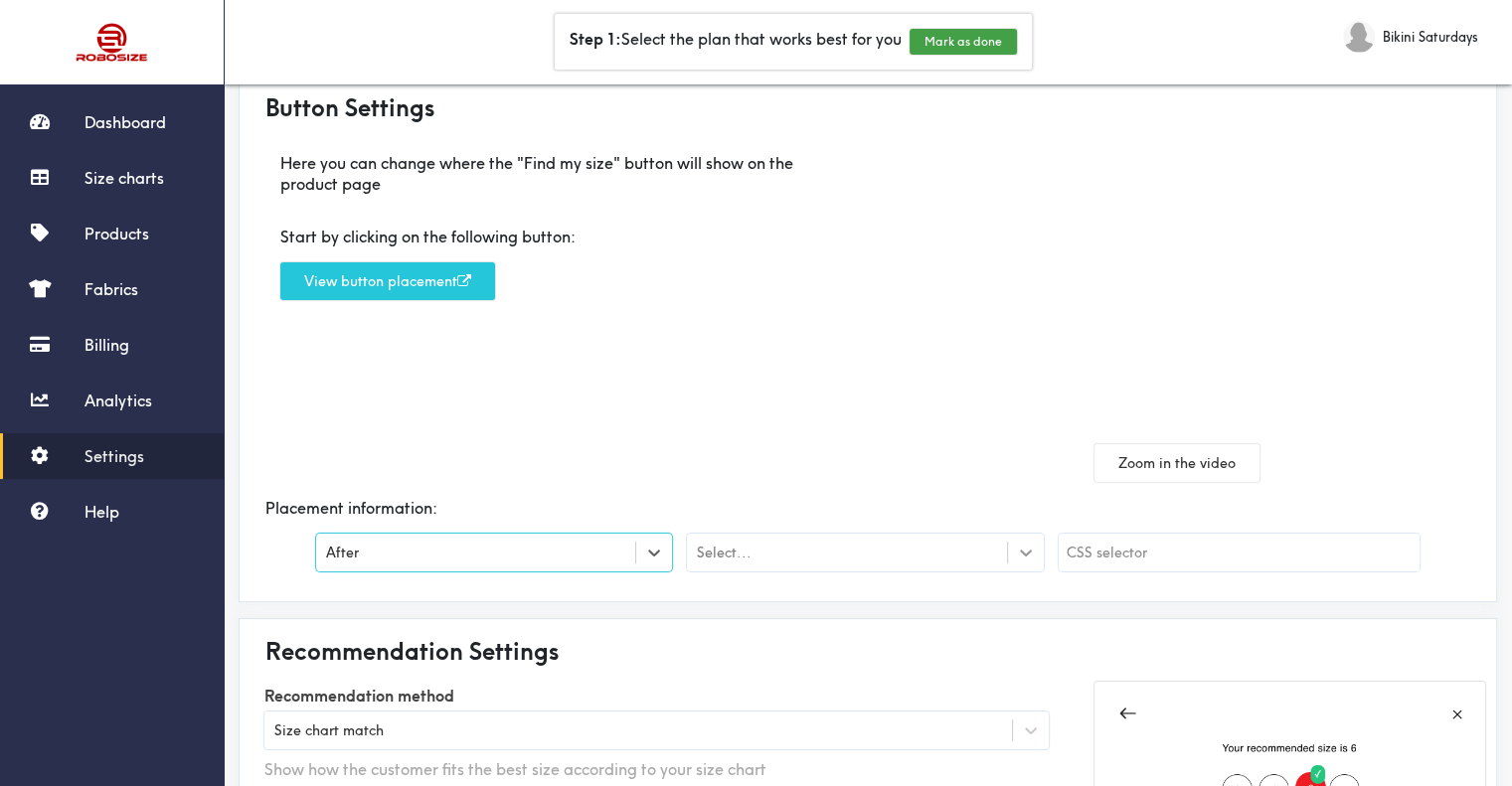 click 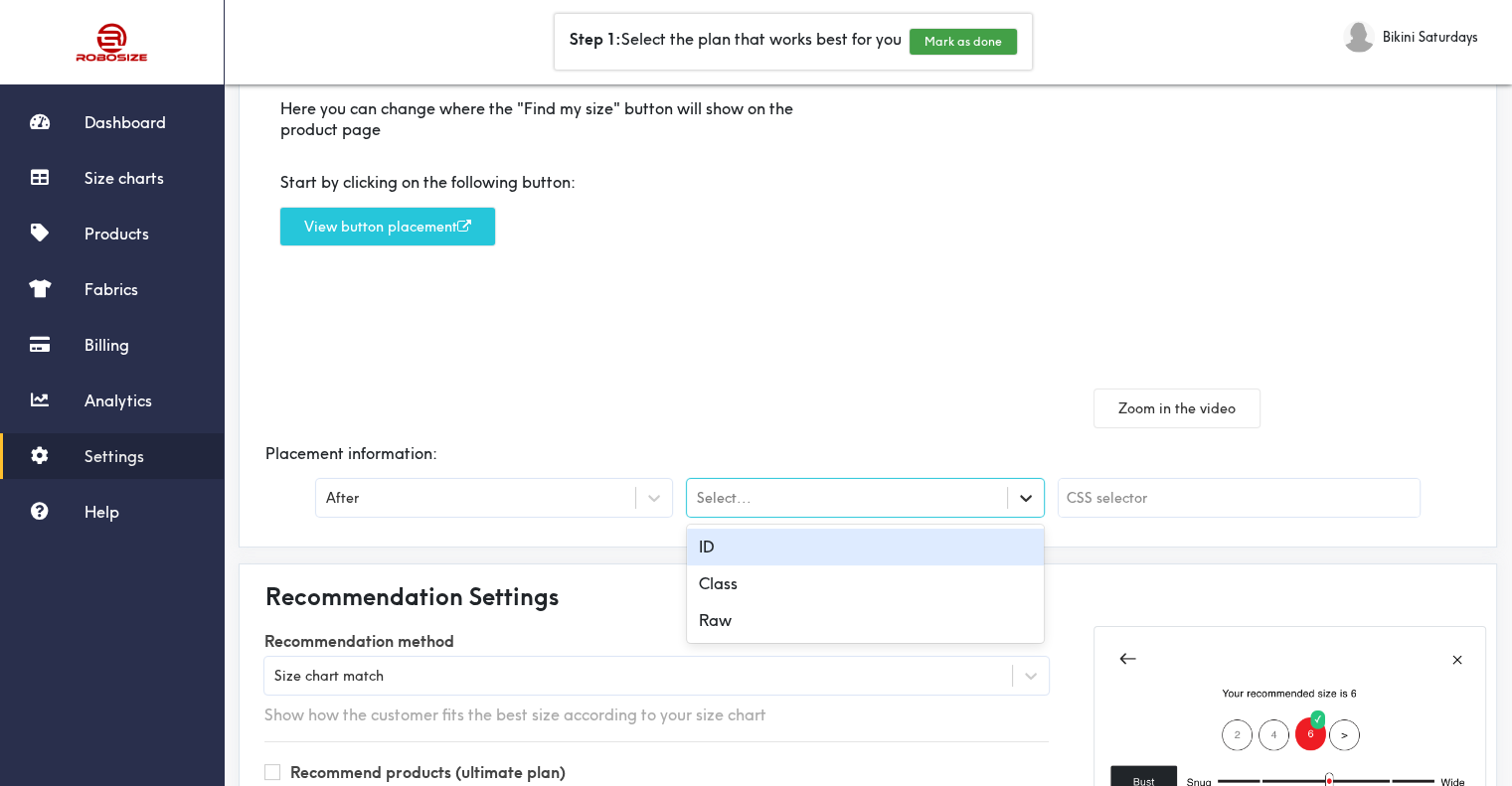 scroll, scrollTop: 199, scrollLeft: 0, axis: vertical 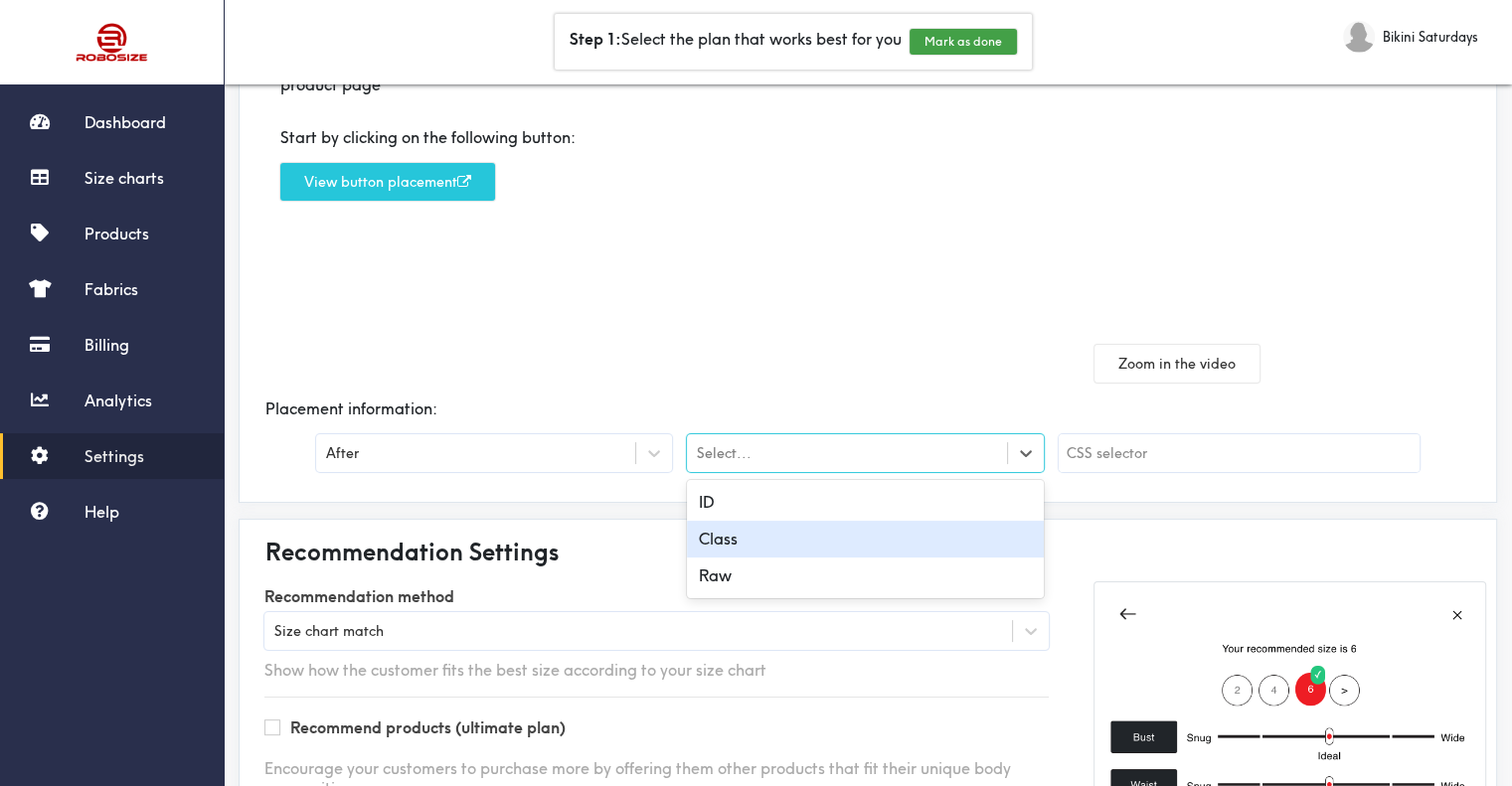 click on "Here you can change where the "Find my size" button will show on the product page Start by clicking on the following button: View button placement" at bounding box center [559, 210] 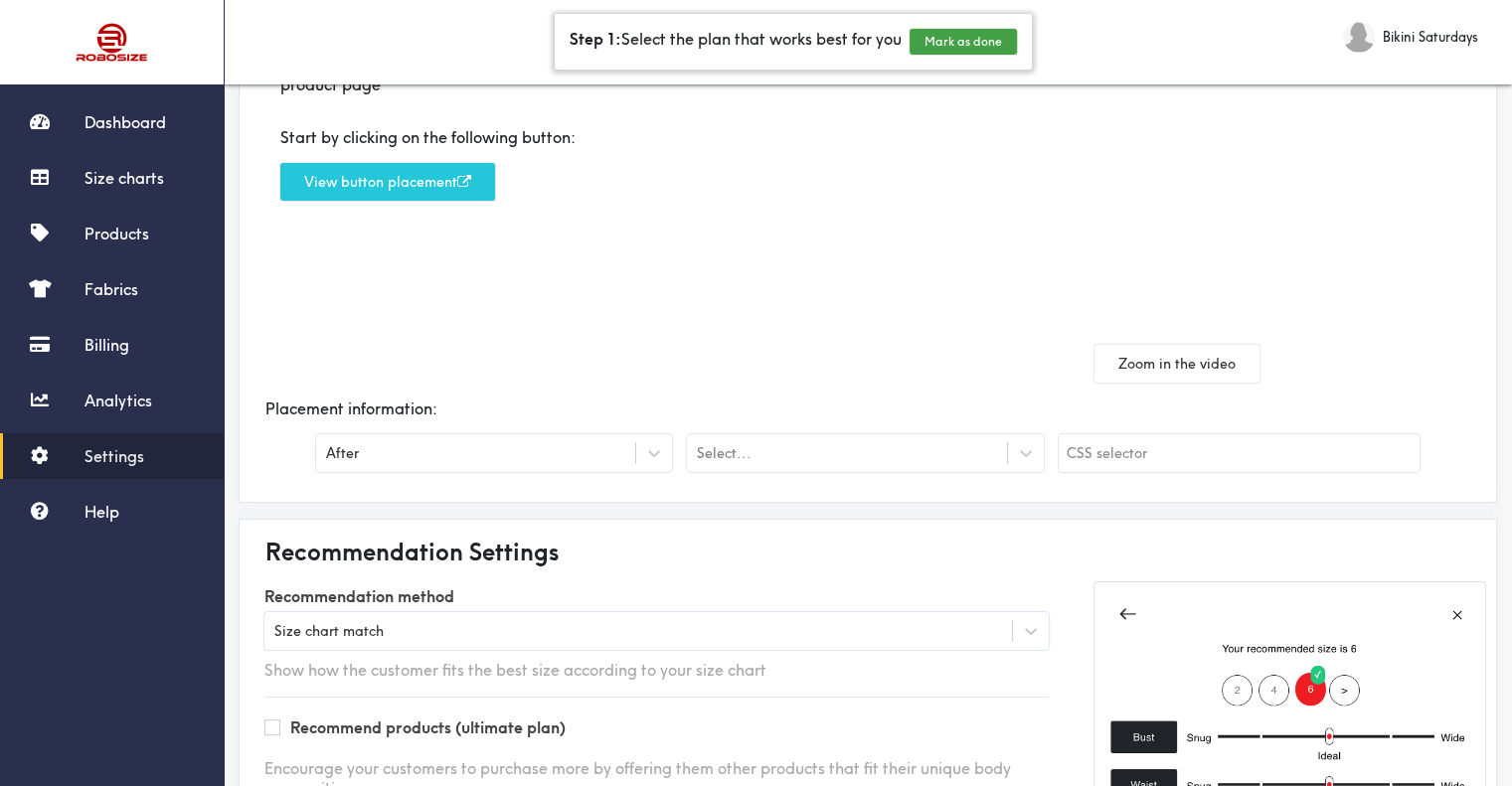scroll, scrollTop: 0, scrollLeft: 0, axis: both 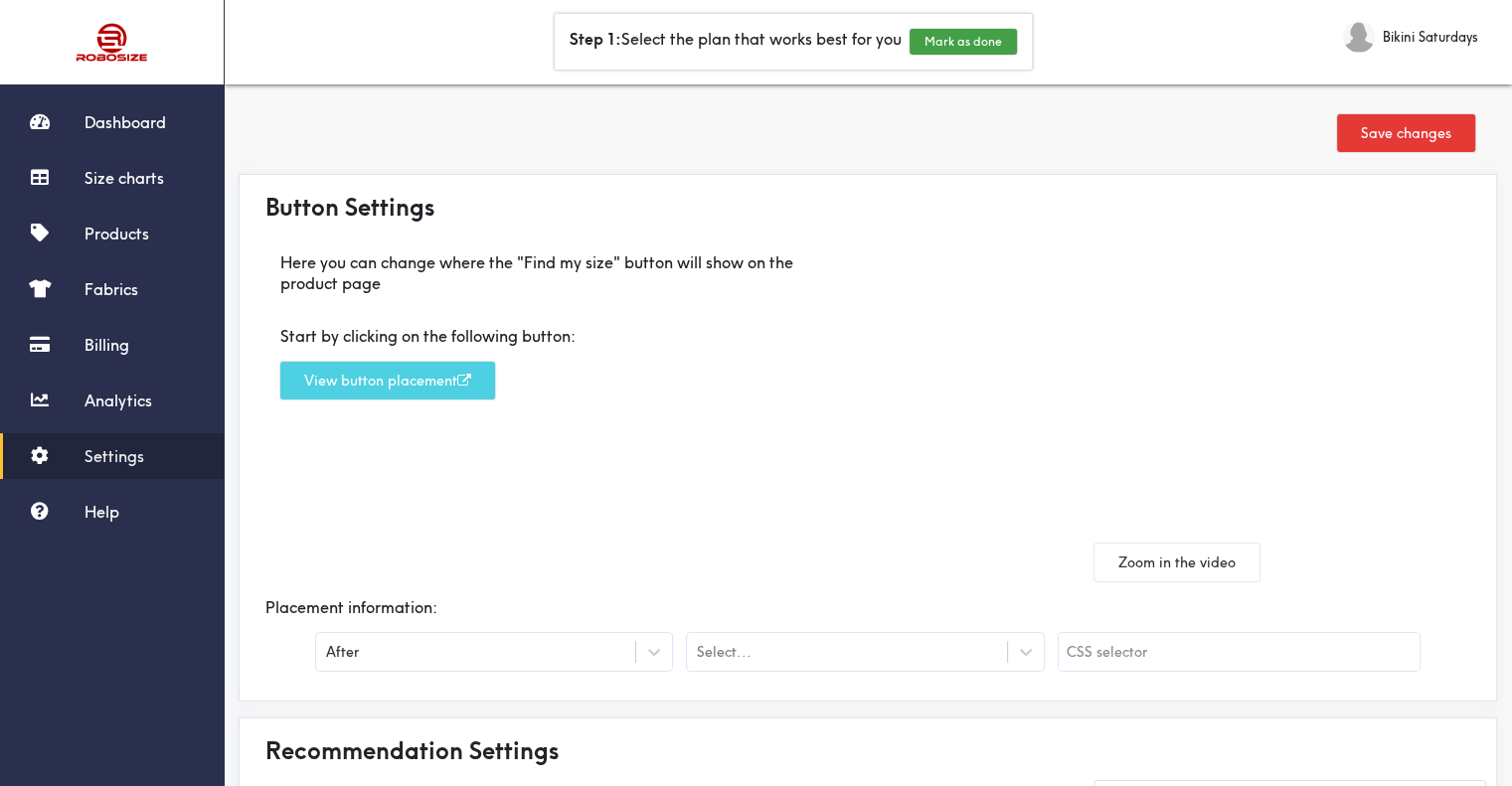 click on "View button placement" at bounding box center (388, 381) 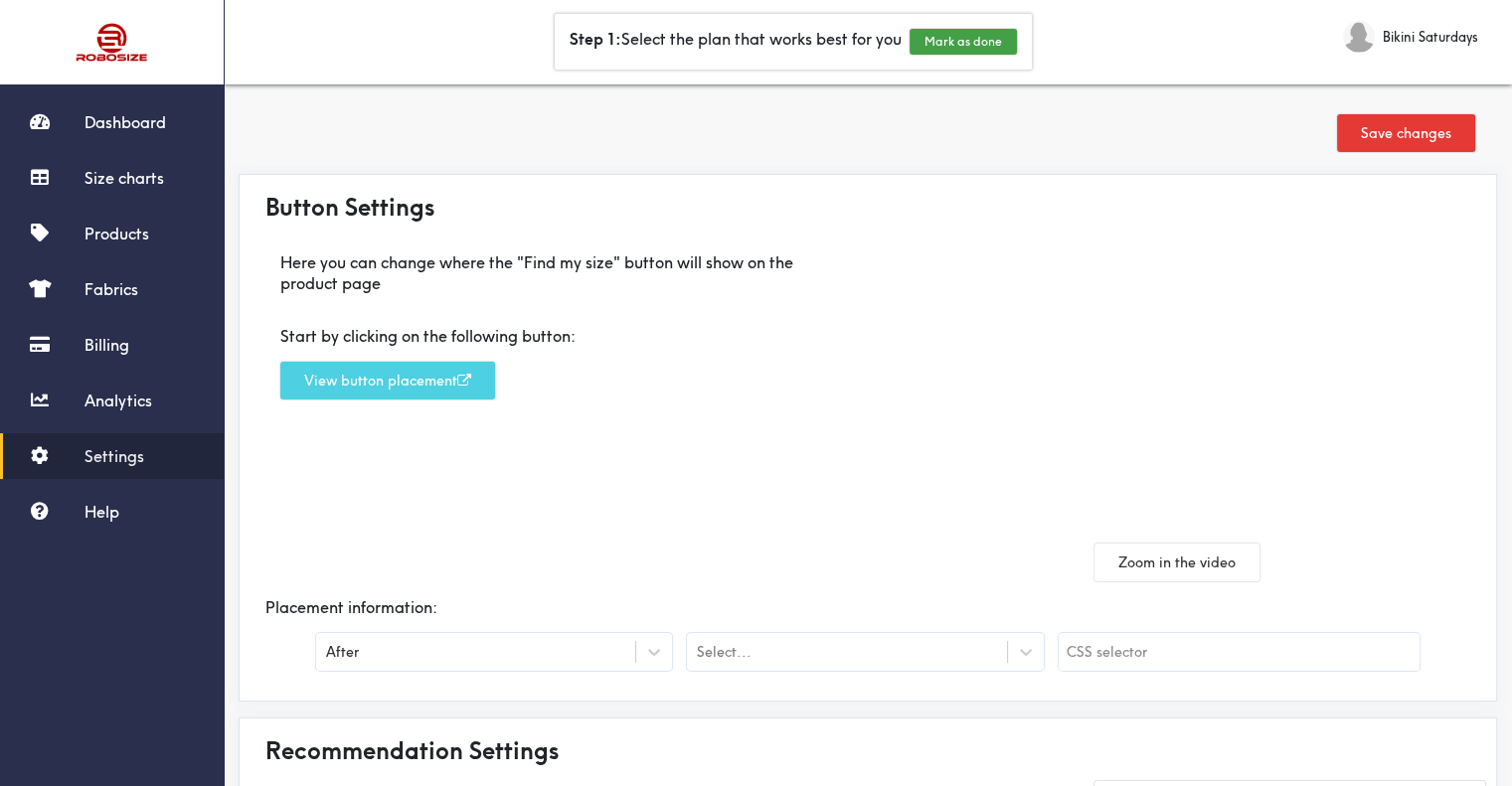 click on "View button placement" at bounding box center [388, 381] 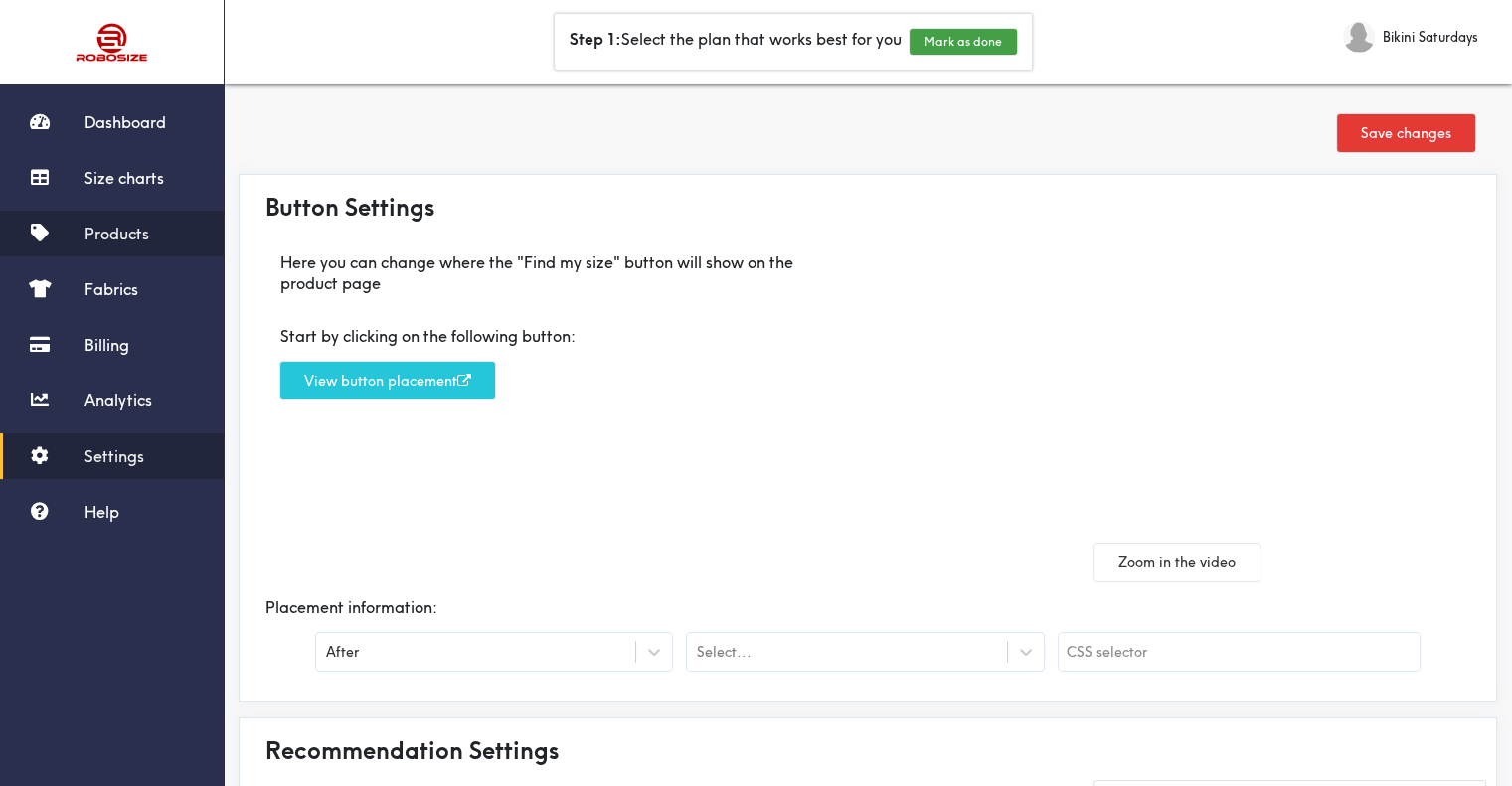 click on "Products" at bounding box center (116, 234) 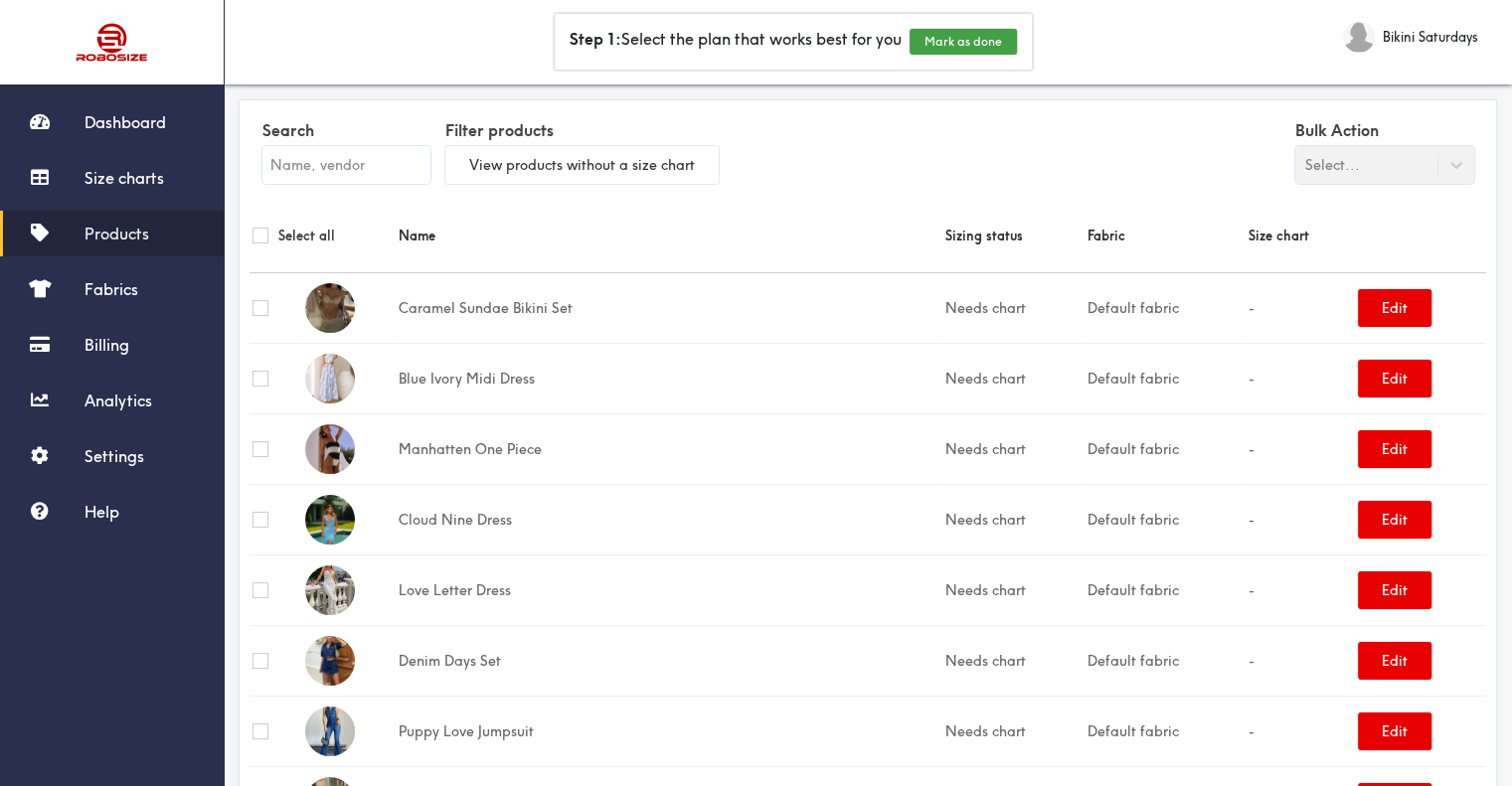 click on "Bulk Action Select..." at bounding box center (1385, 149) 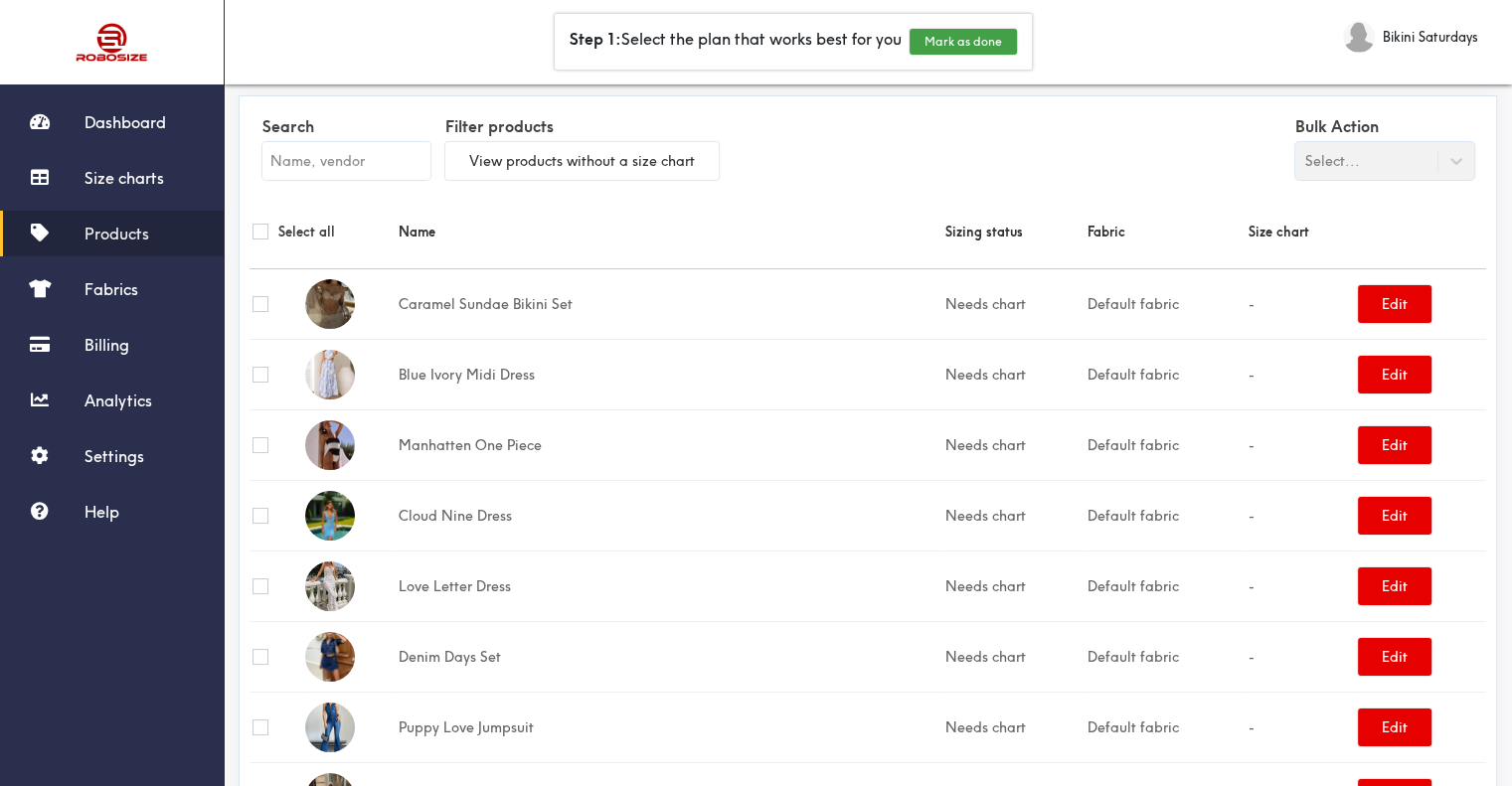 scroll, scrollTop: 0, scrollLeft: 0, axis: both 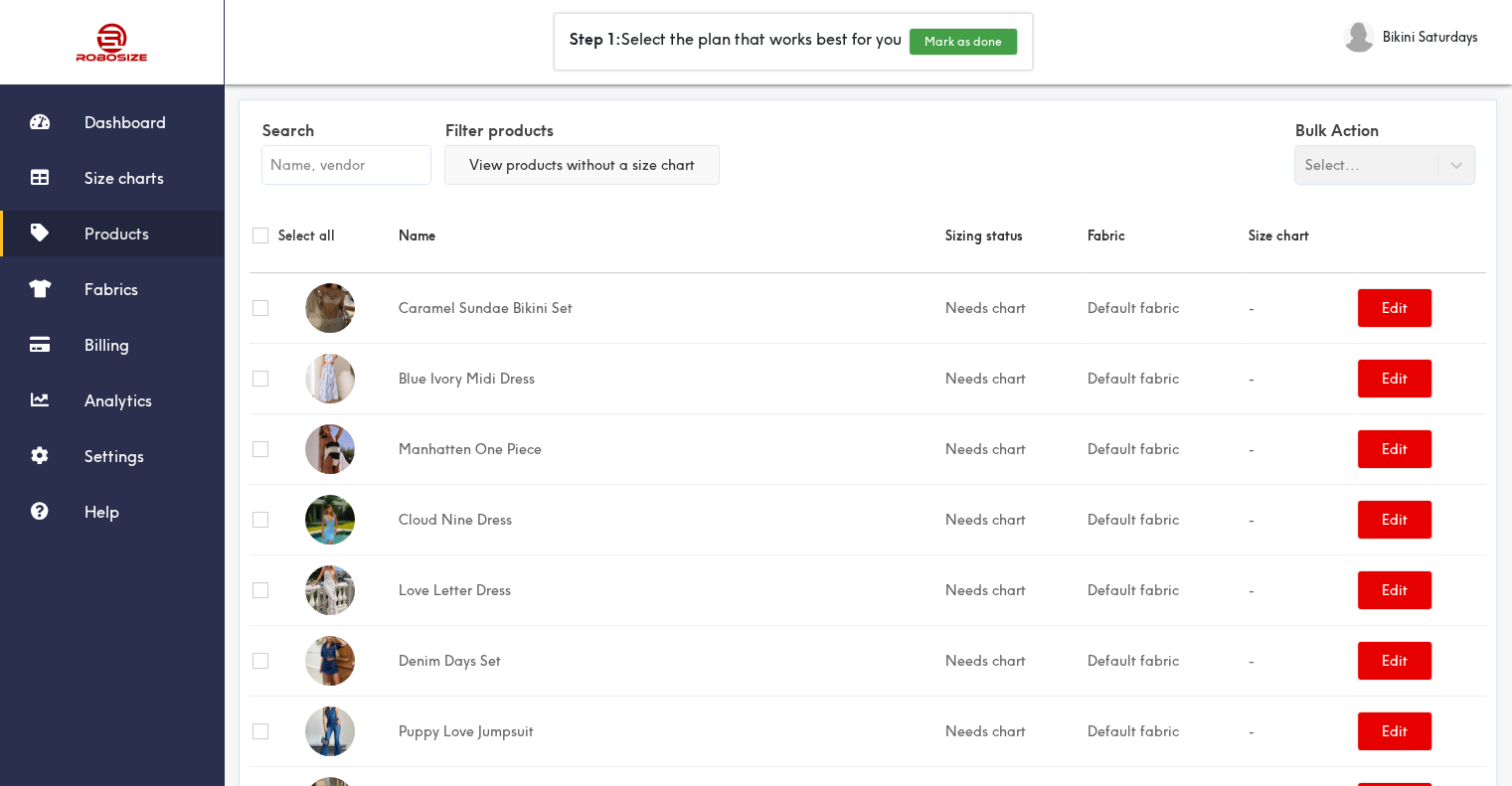 click on "View products without a size chart" at bounding box center [582, 165] 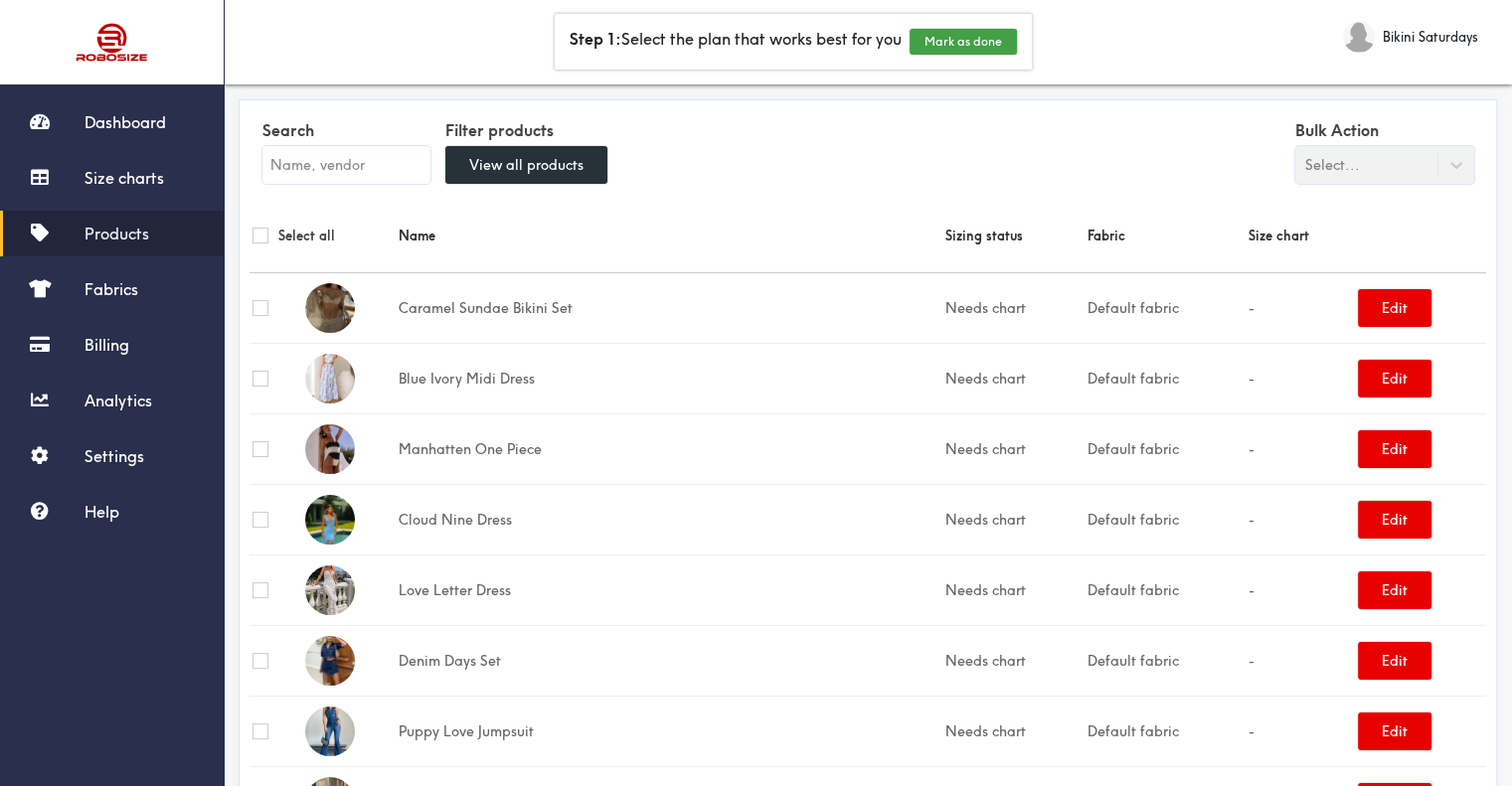click at bounding box center (346, 165) 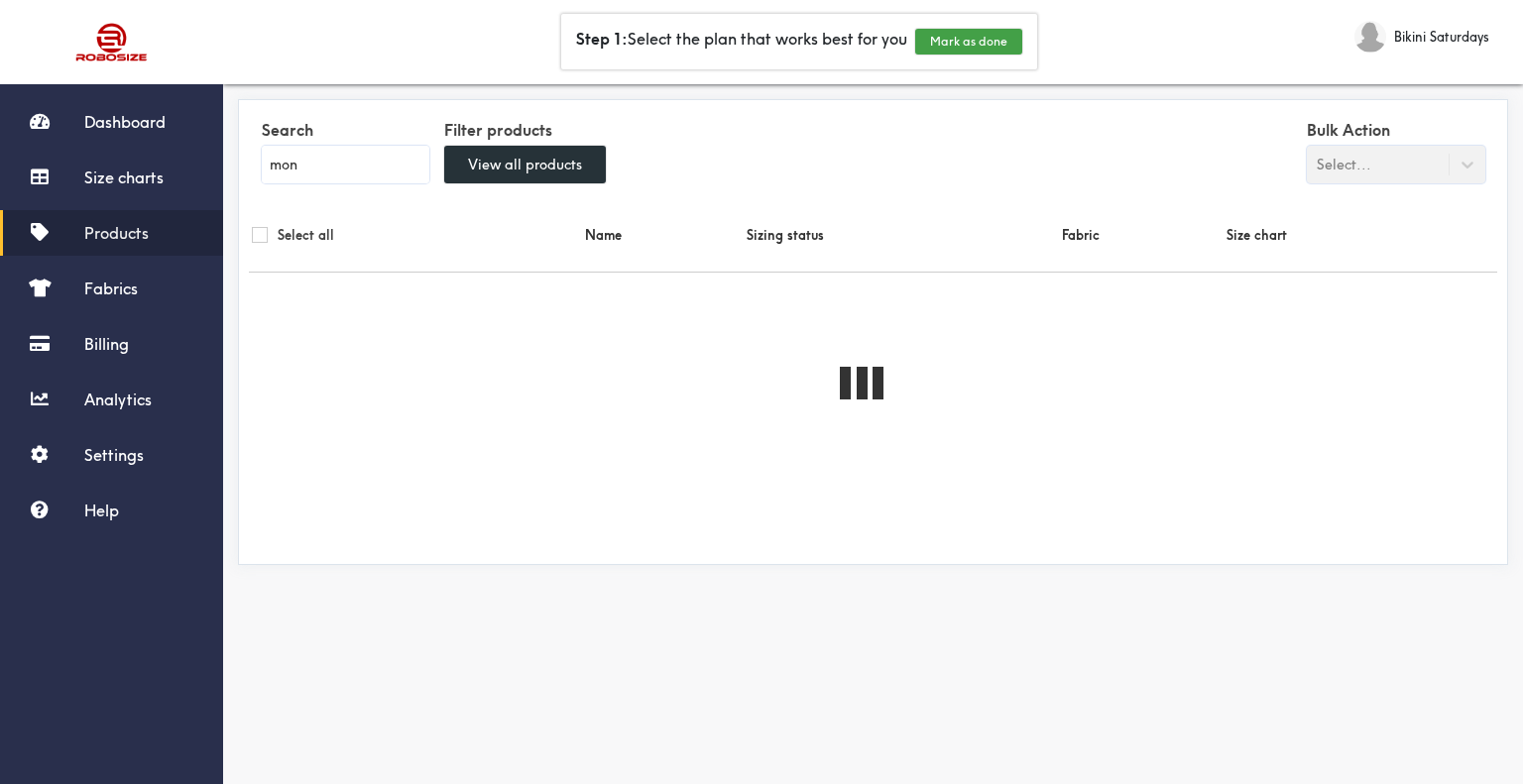 type on "mone" 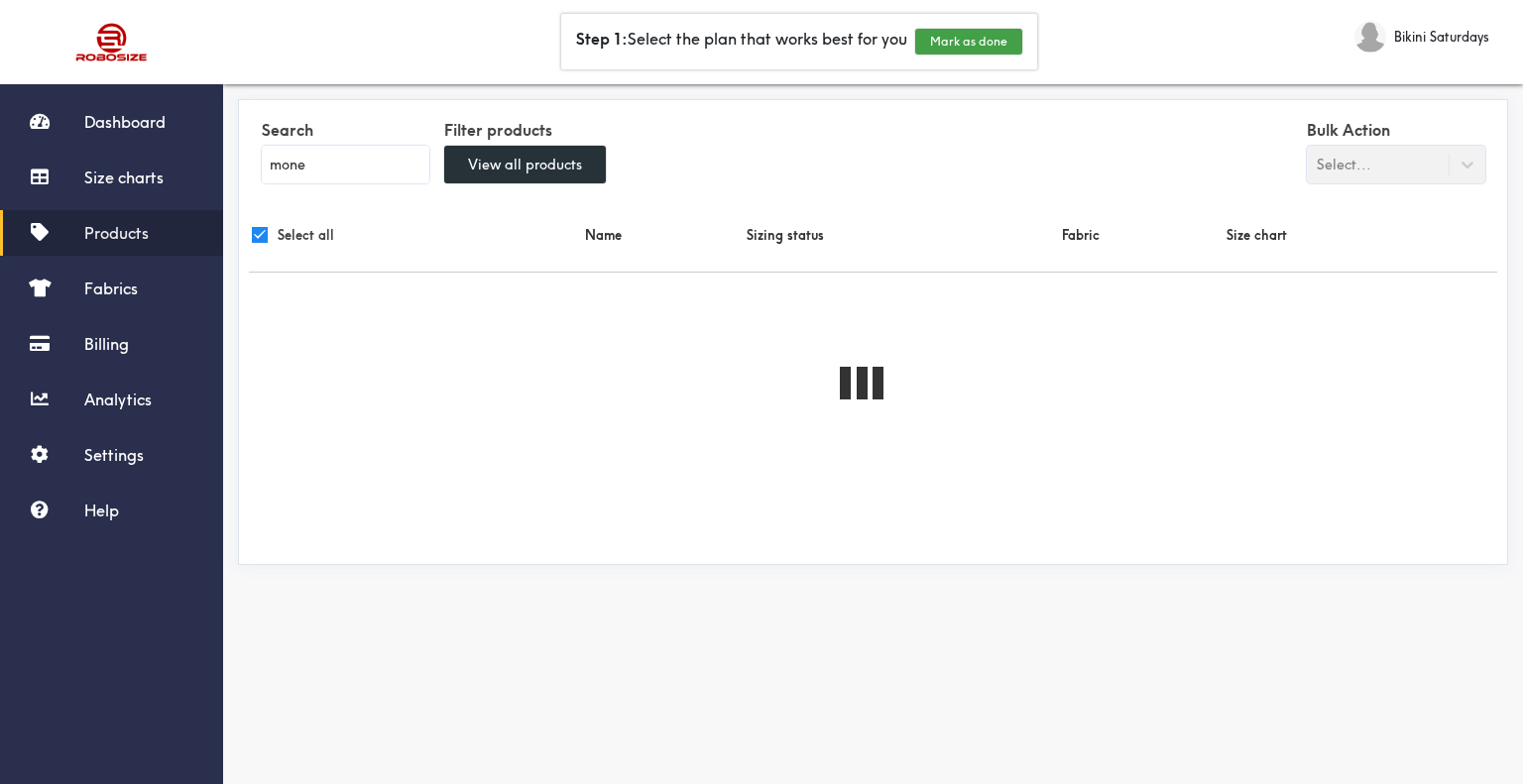 checkbox on "true" 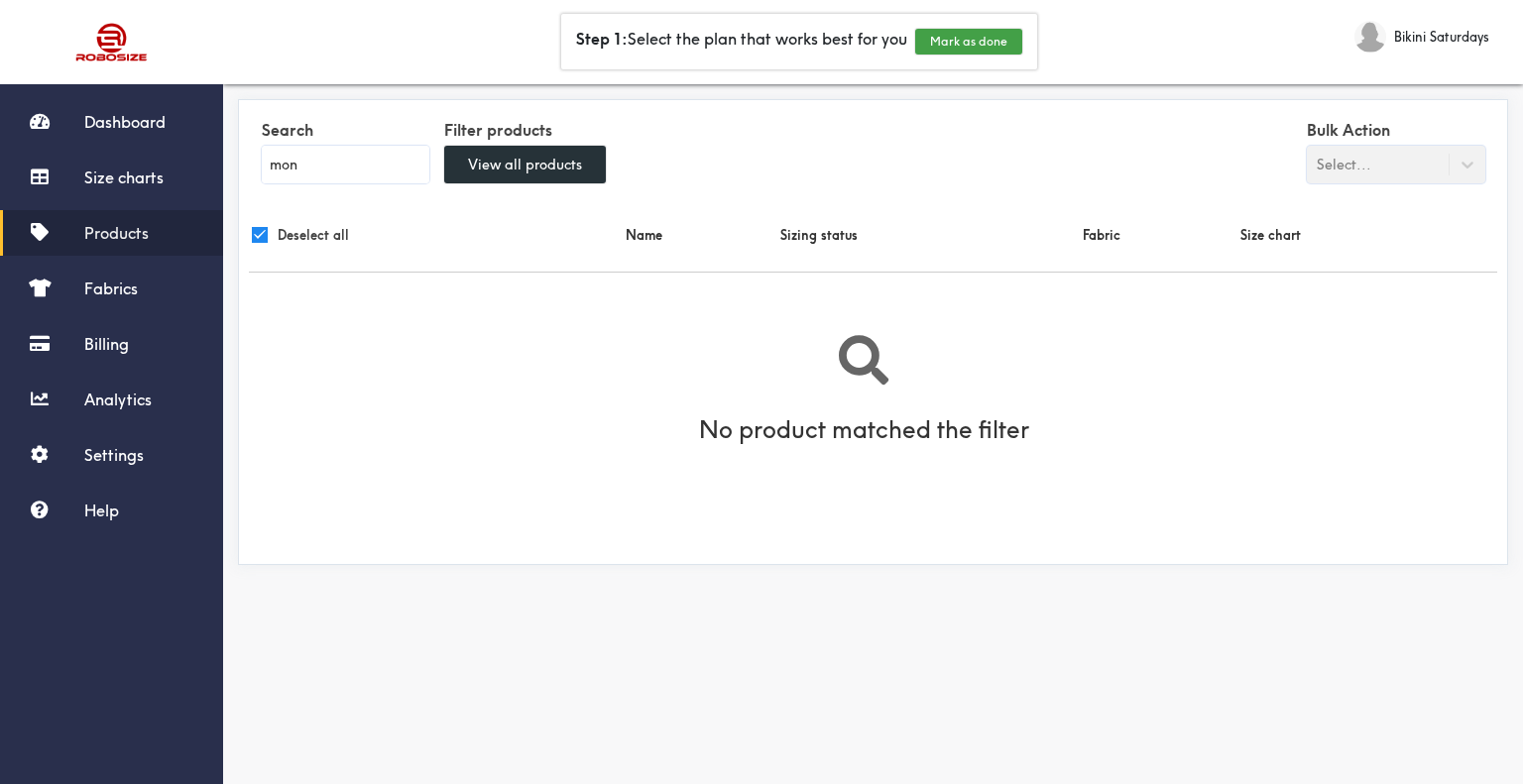 type on "mo" 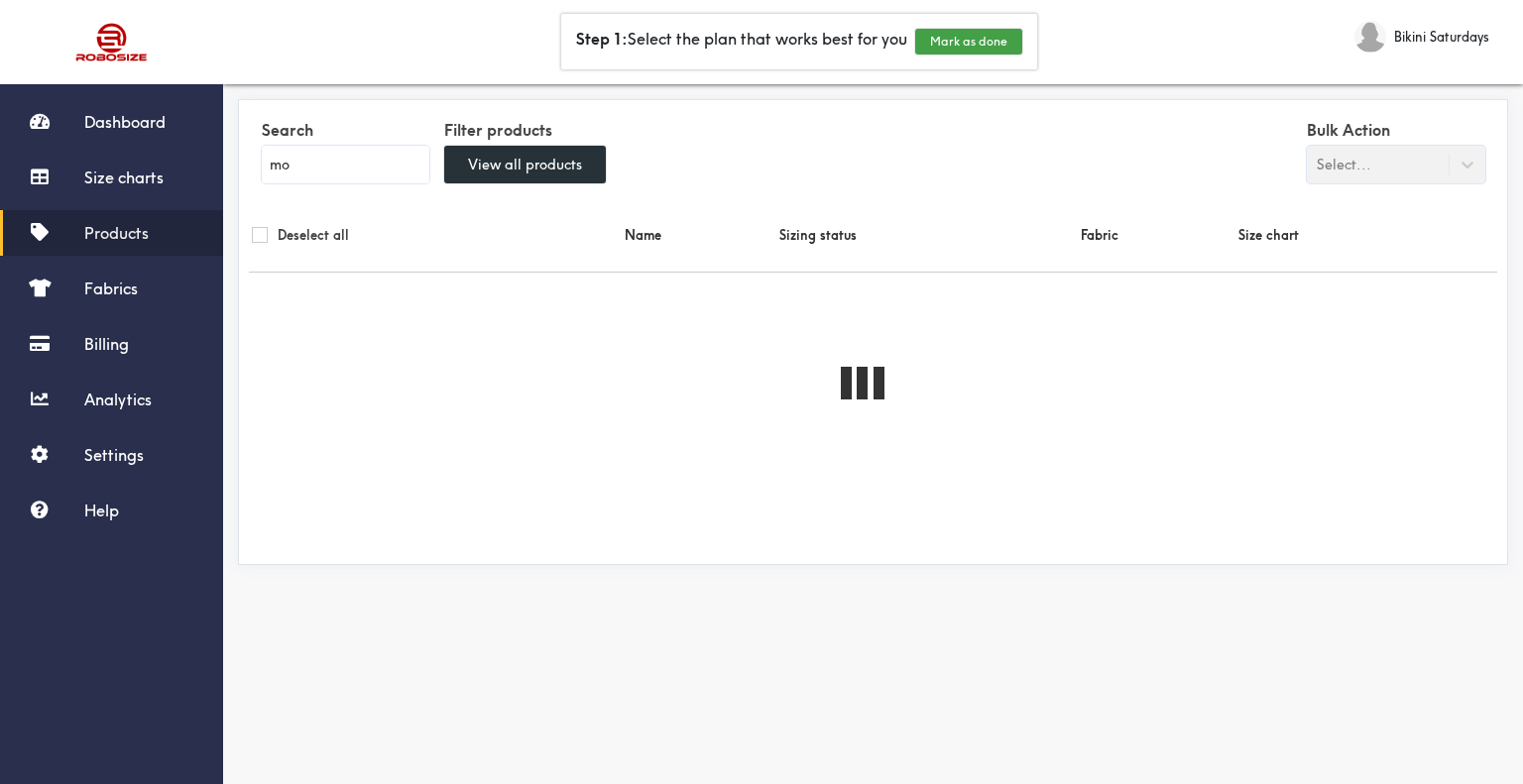 checkbox on "false" 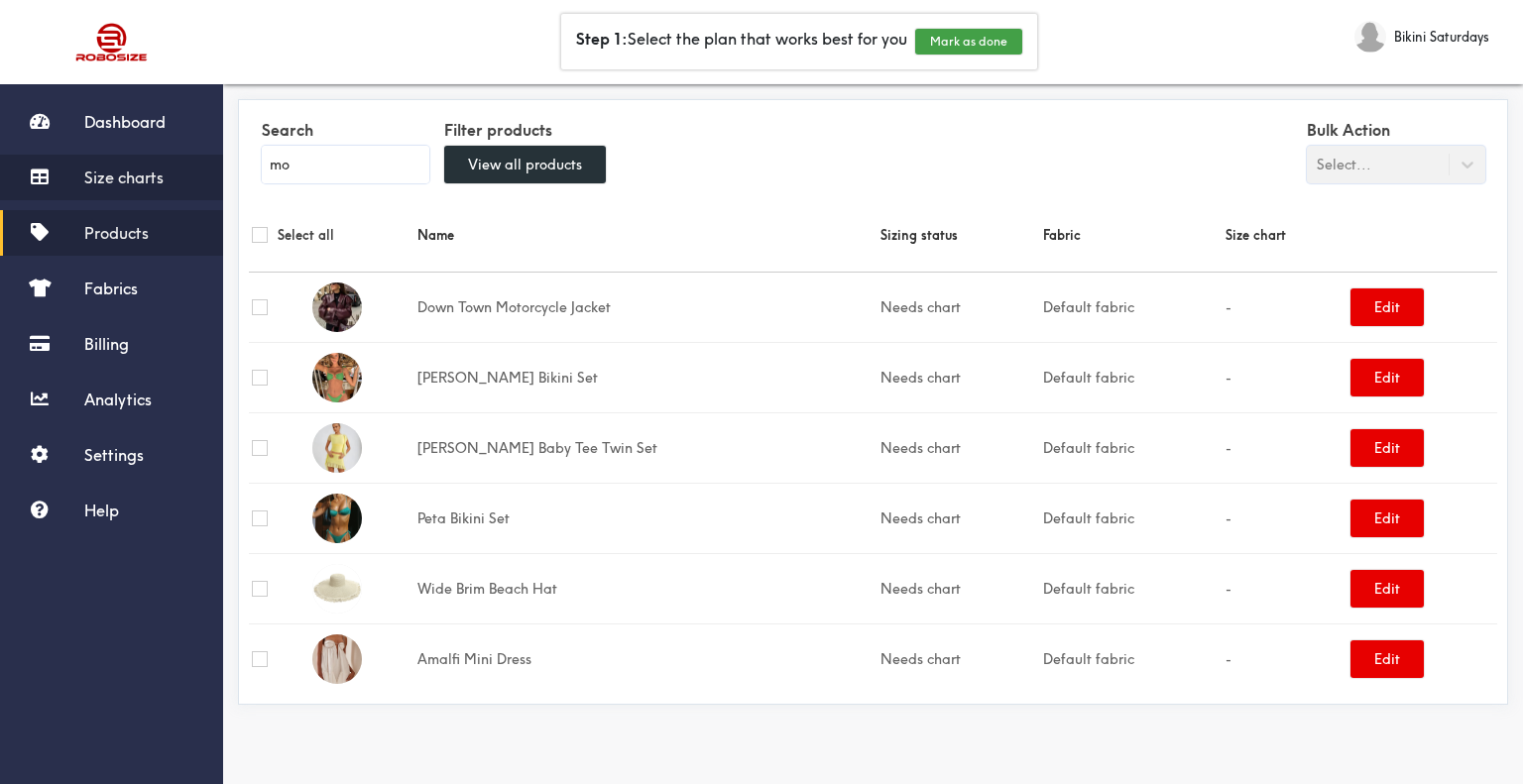 drag, startPoint x: 323, startPoint y: 171, endPoint x: 179, endPoint y: 164, distance: 144.17004 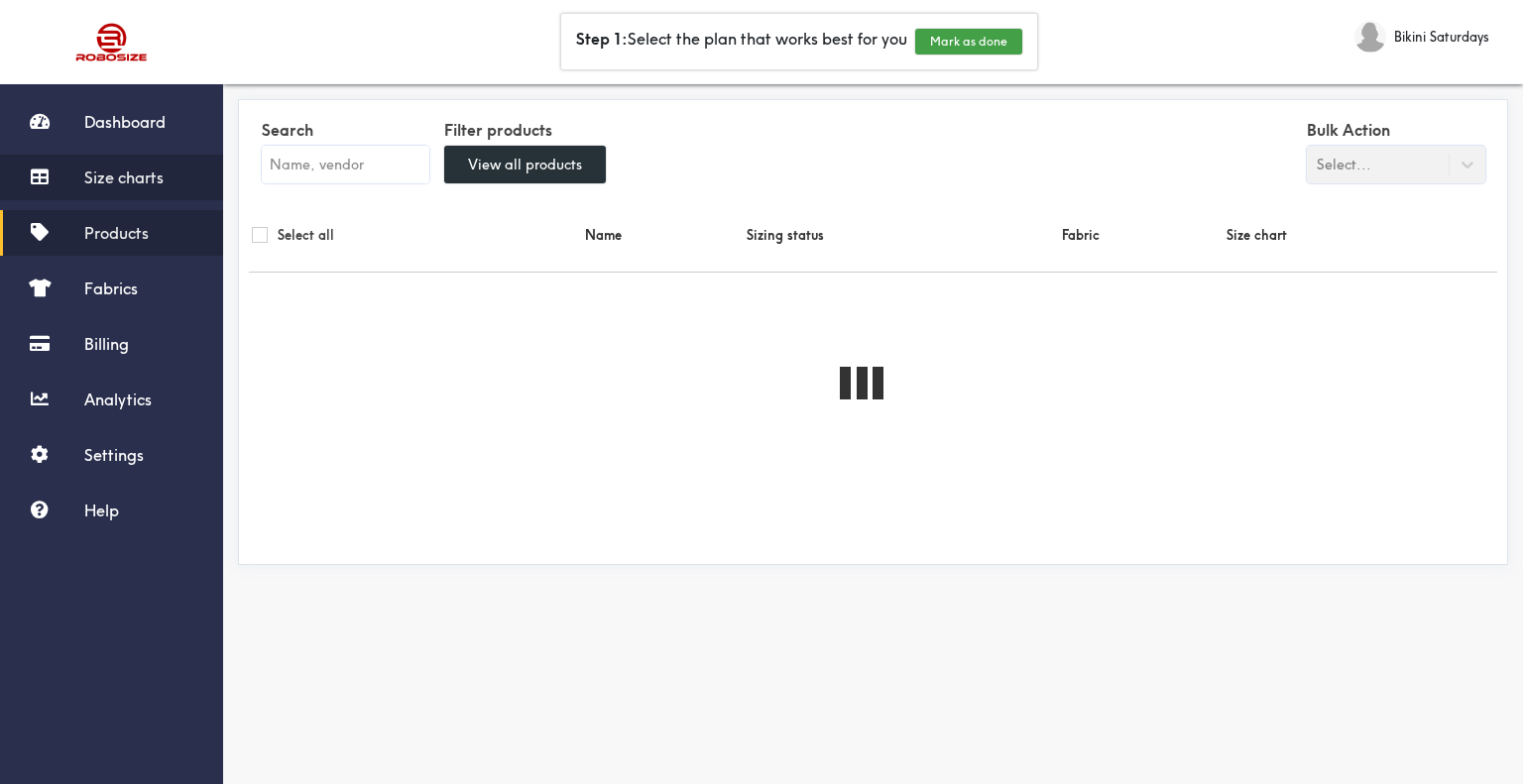 click on "Size charts" at bounding box center (111, 177) 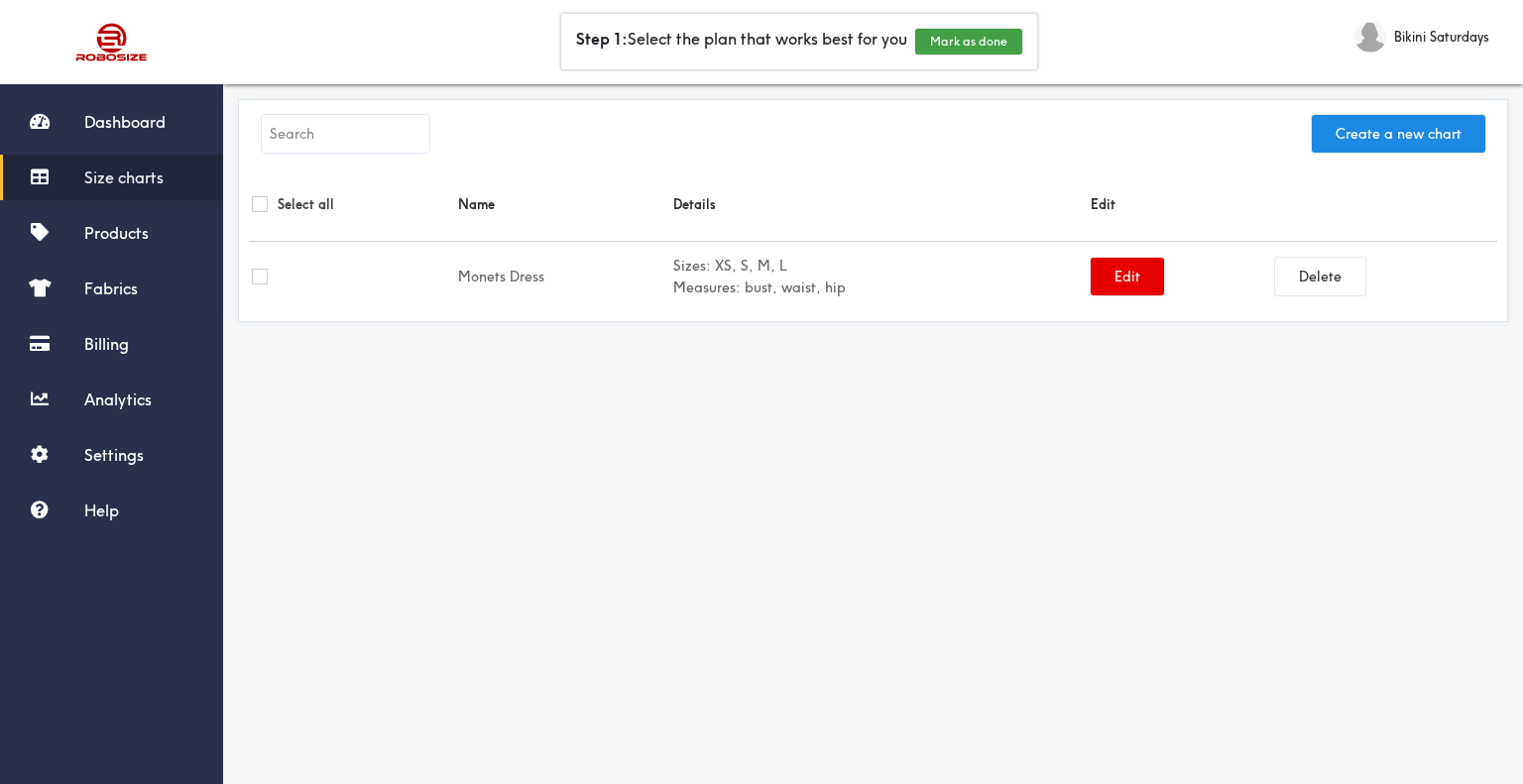 click at bounding box center (260, 277) 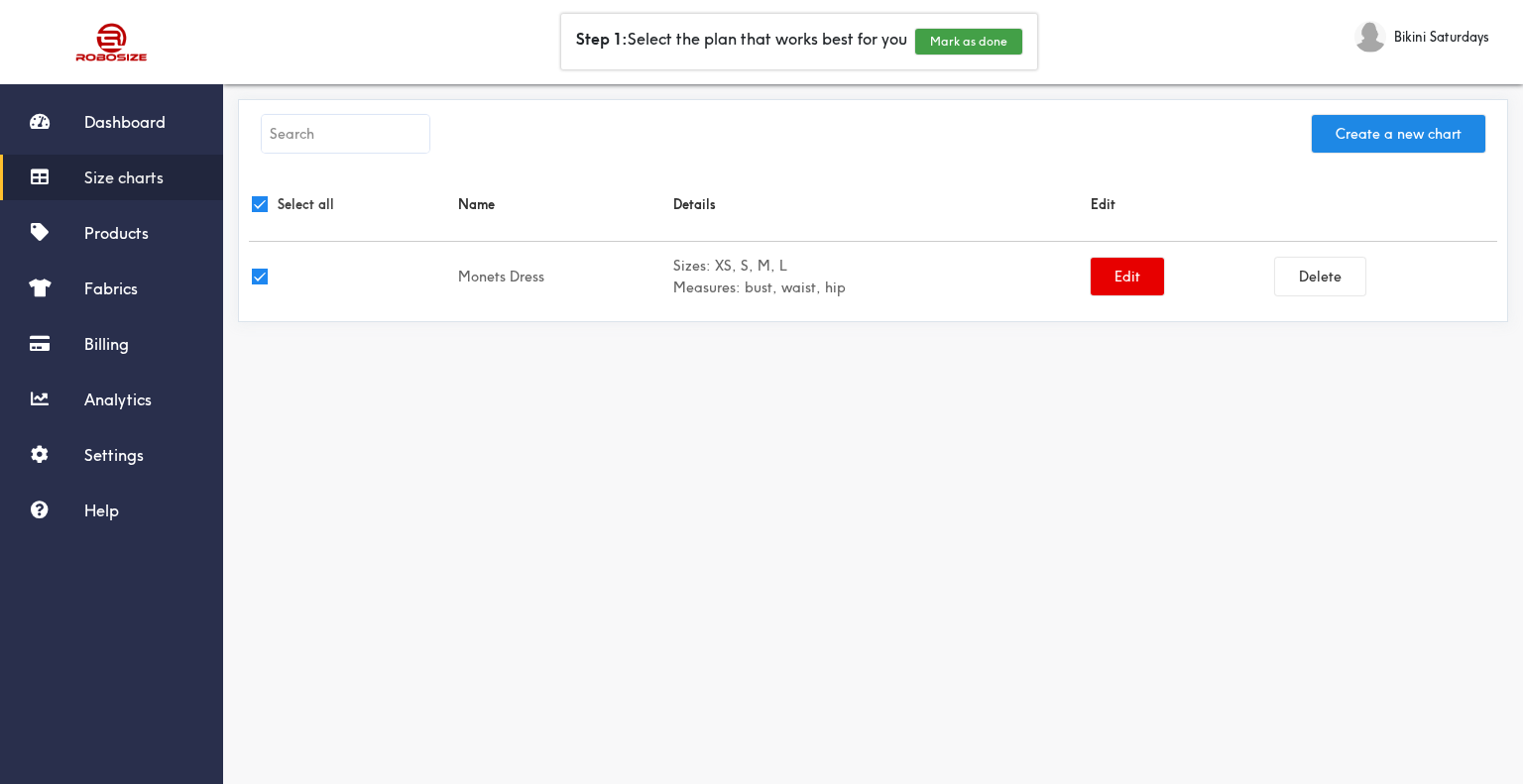 checkbox on "true" 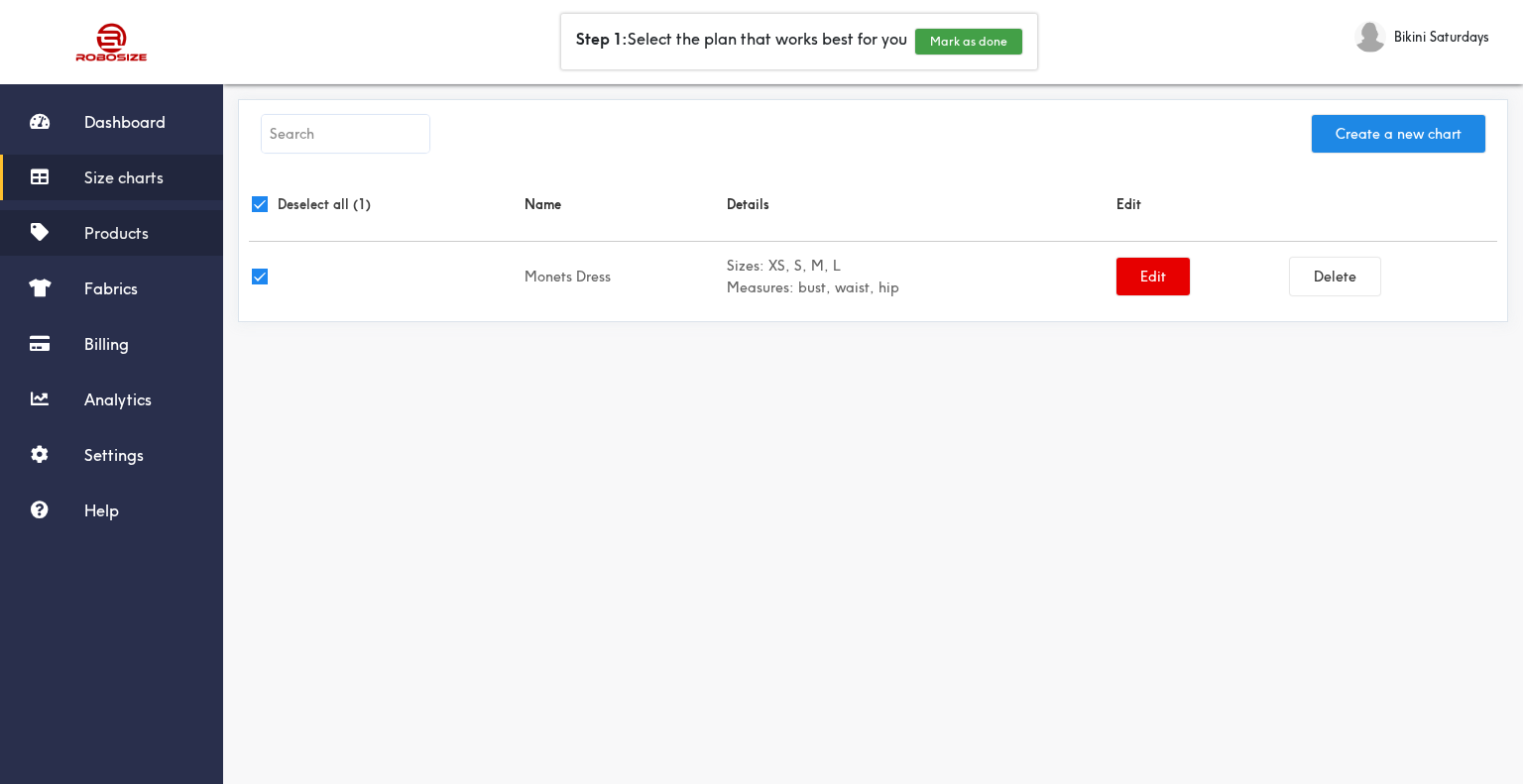 click on "Products" at bounding box center (116, 233) 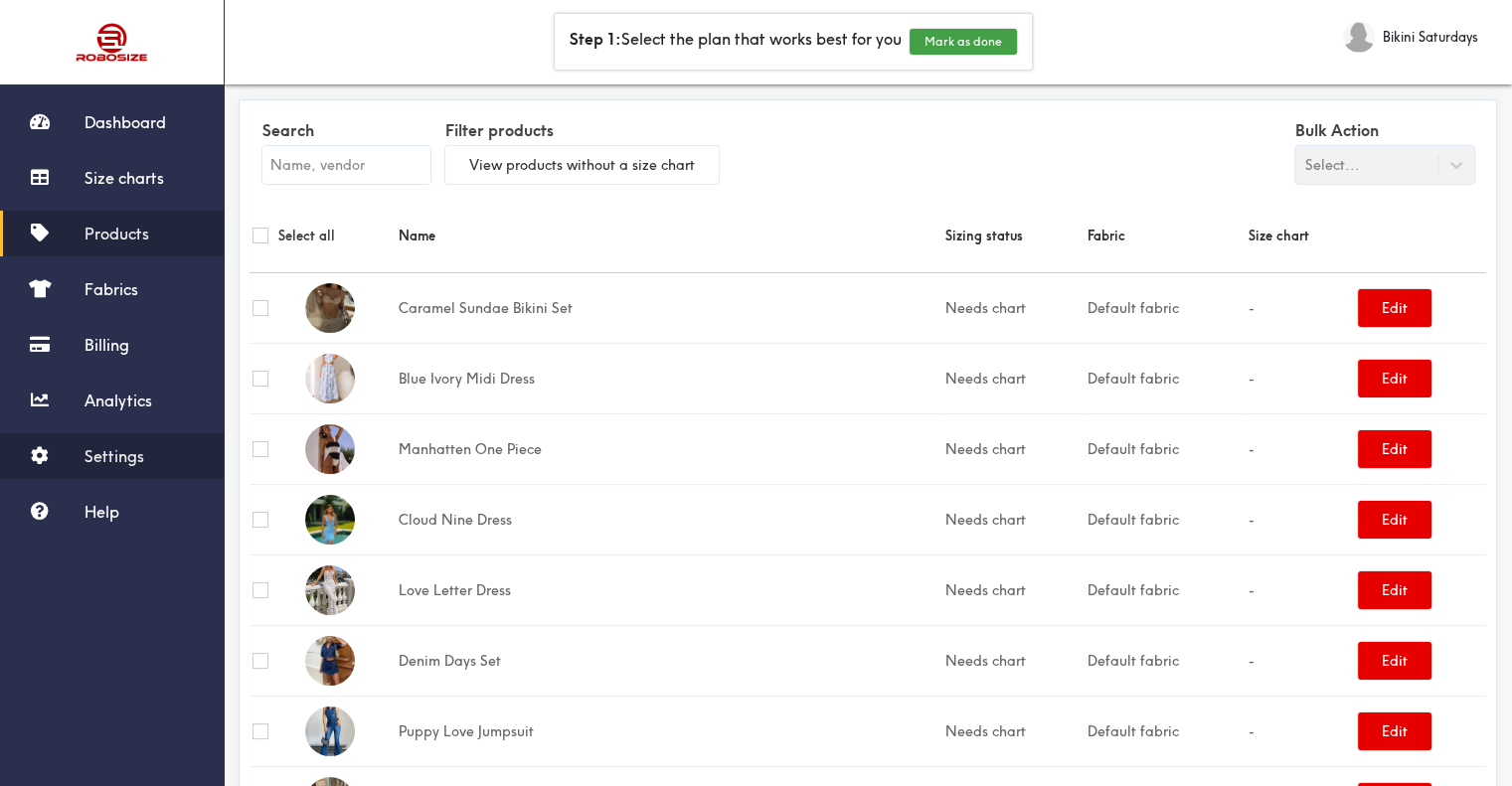 click on "Settings" at bounding box center (114, 456) 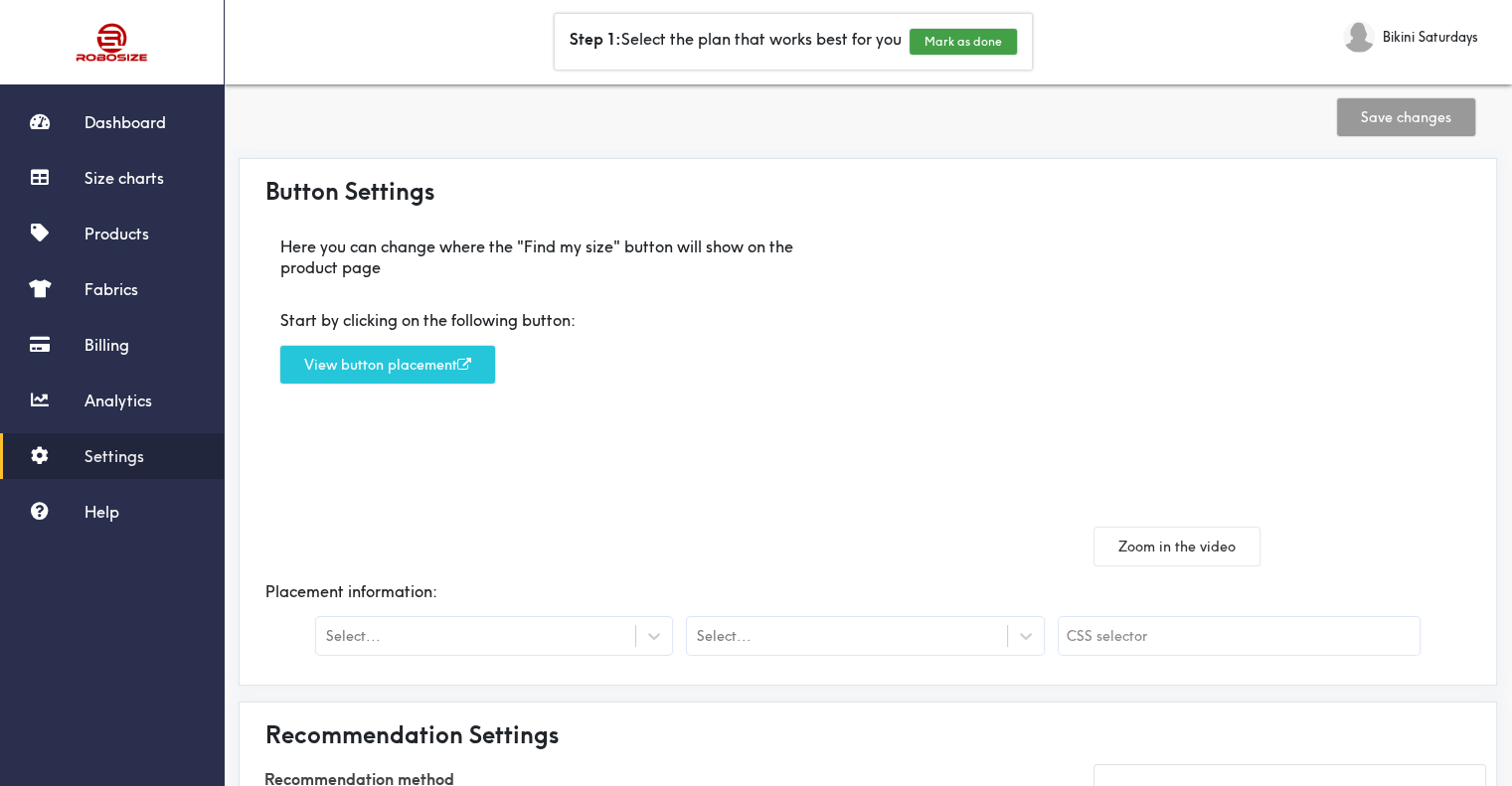 scroll, scrollTop: 0, scrollLeft: 0, axis: both 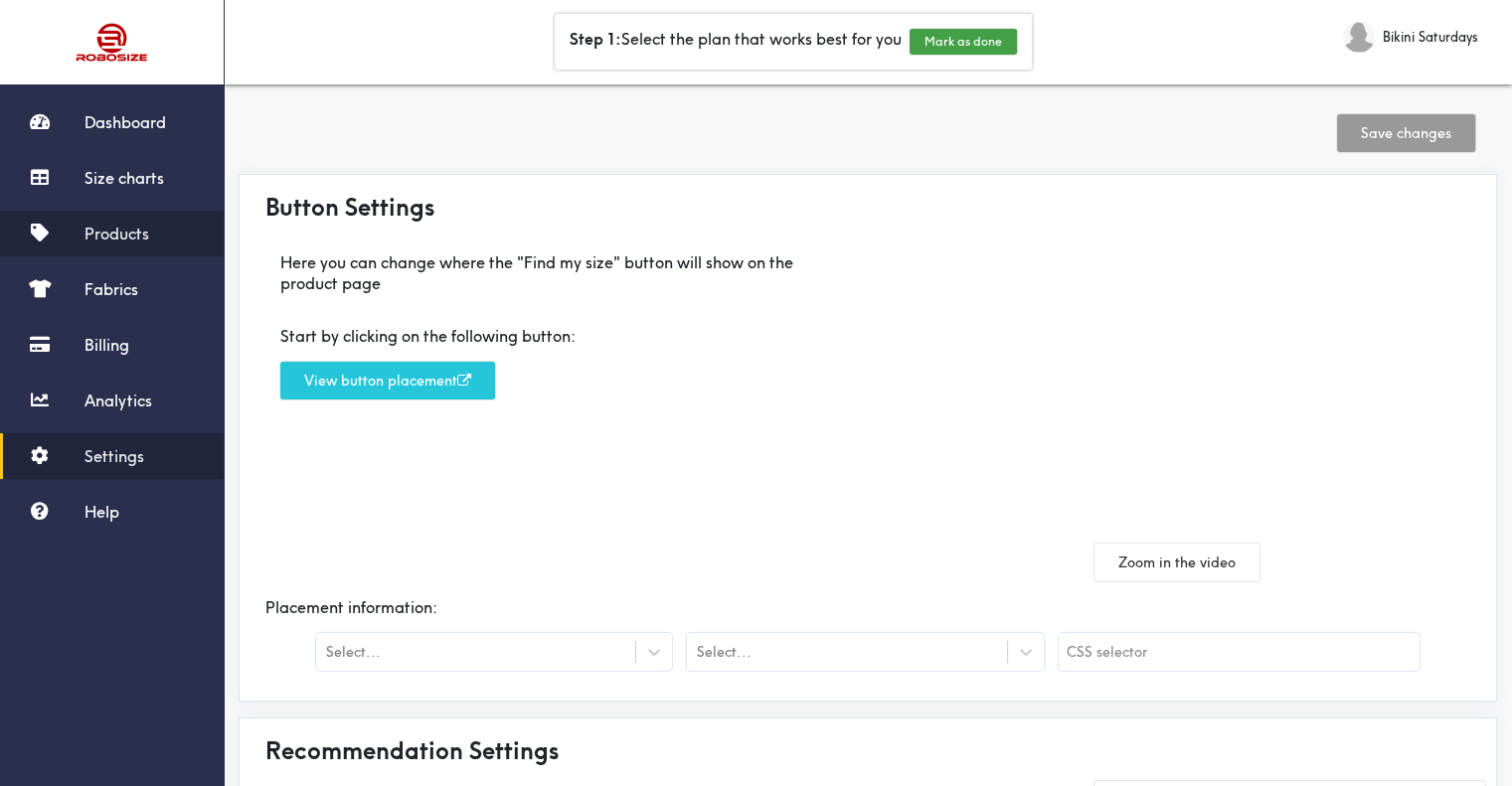 click on "Products" at bounding box center (111, 234) 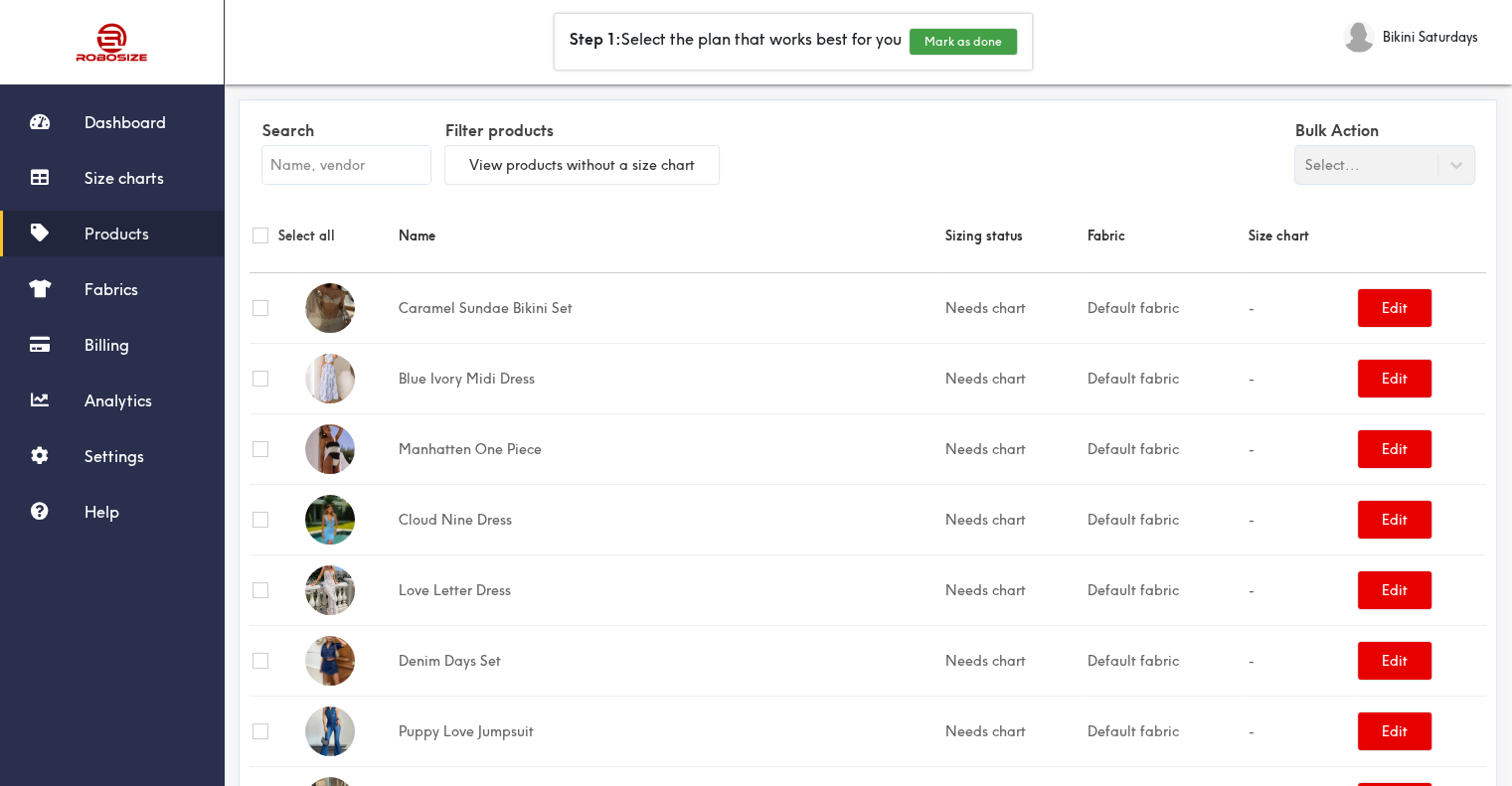 click at bounding box center (346, 165) 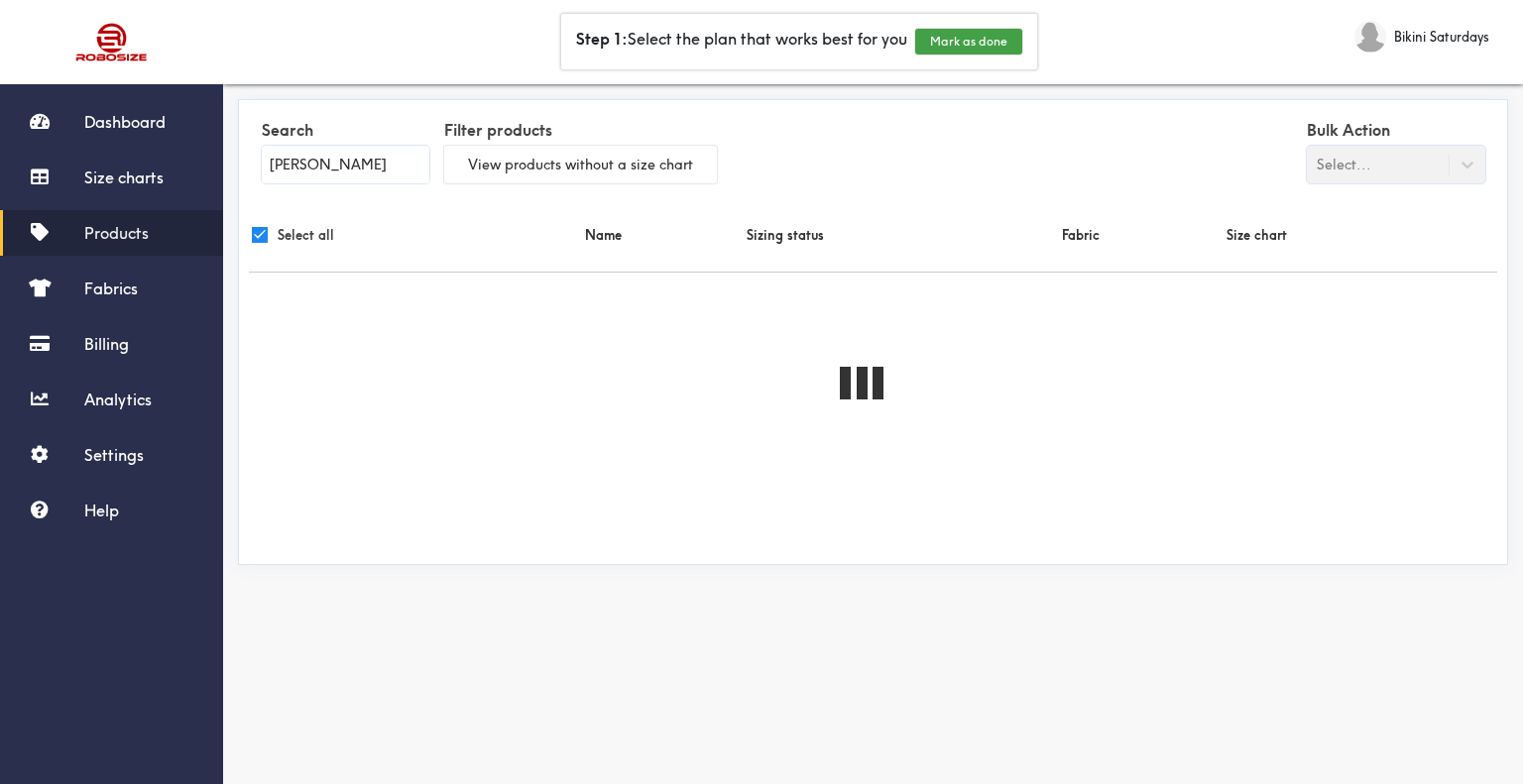 checkbox on "true" 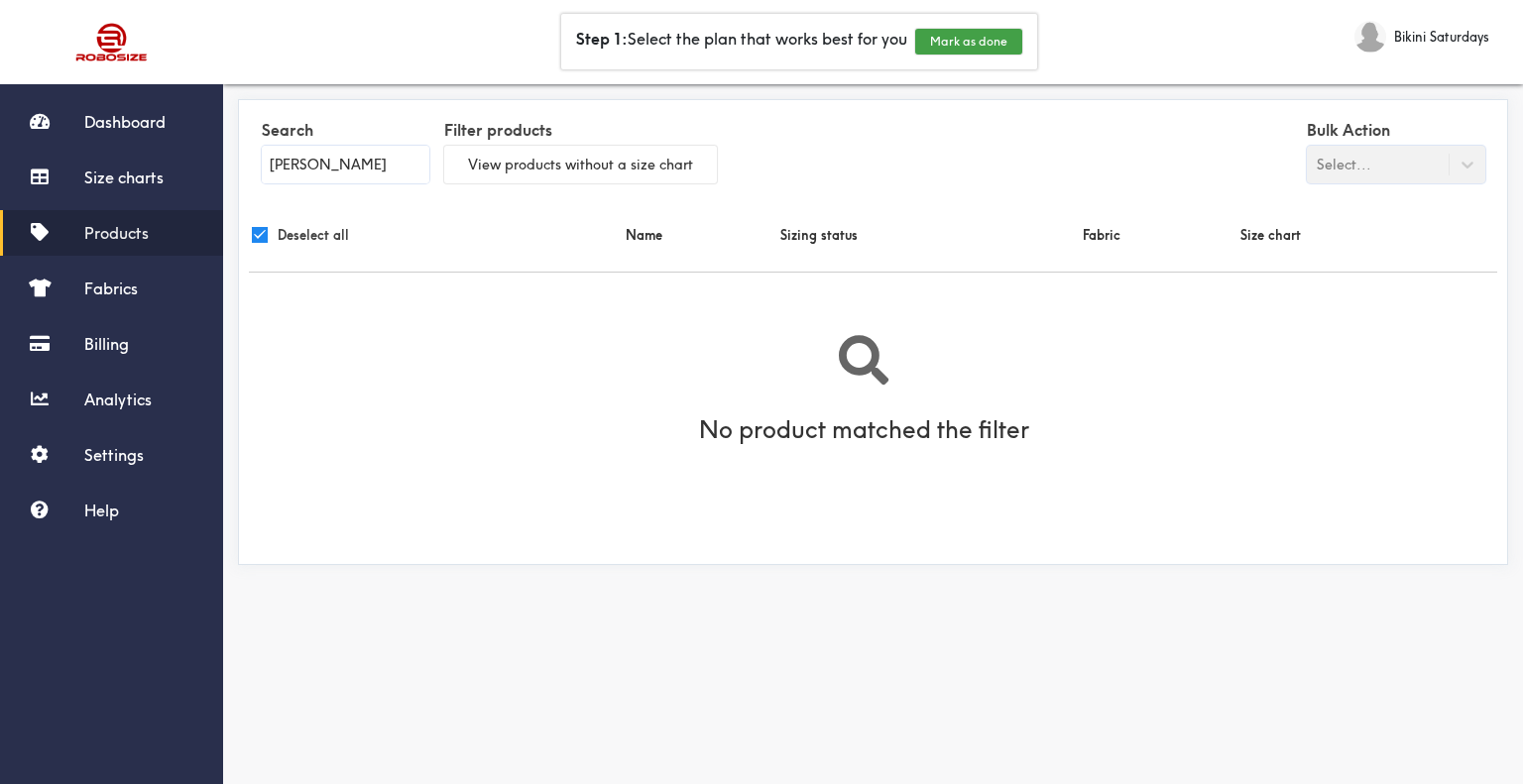 type on "Monet" 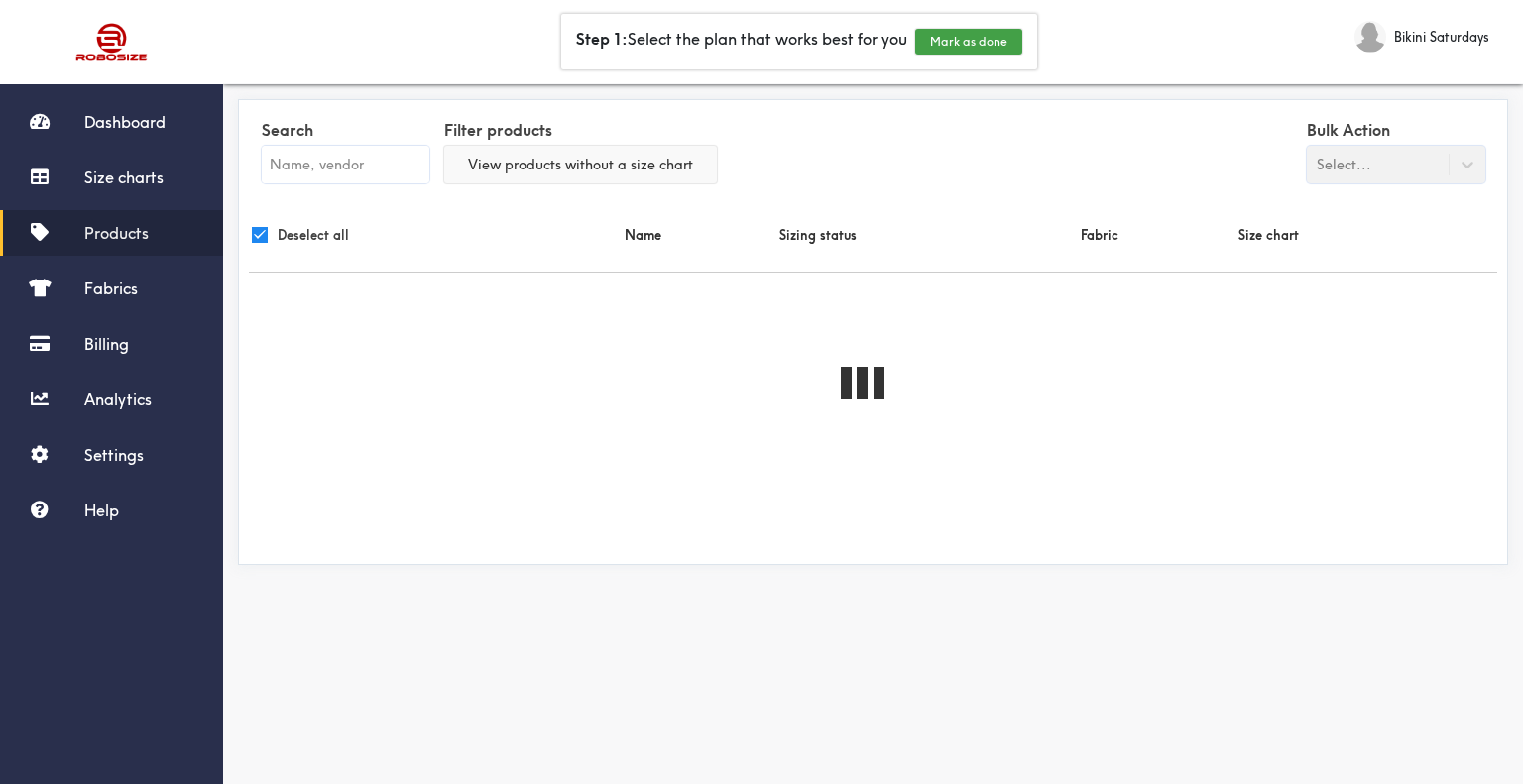 click on "View products without a size chart" at bounding box center [580, 165] 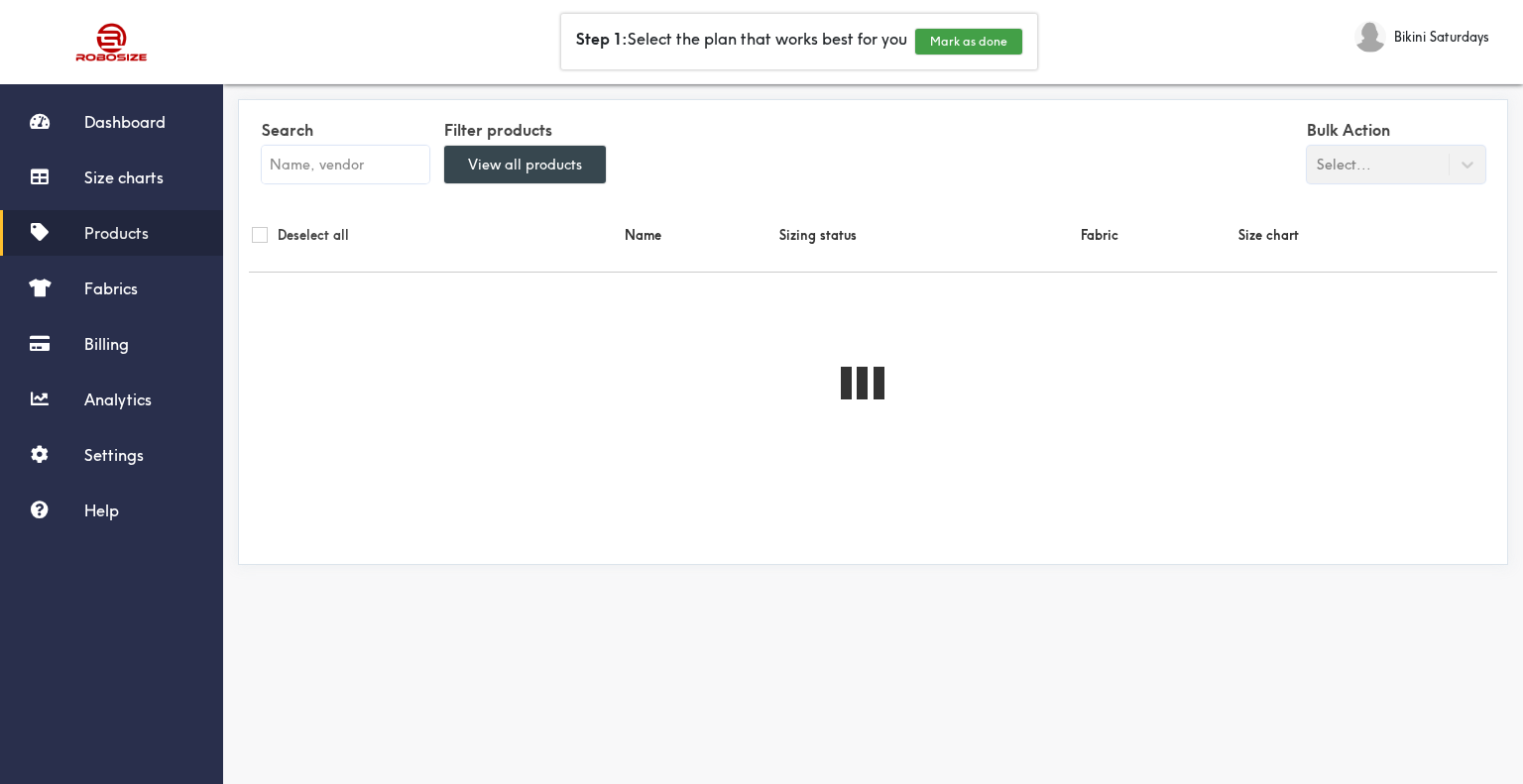 checkbox on "false" 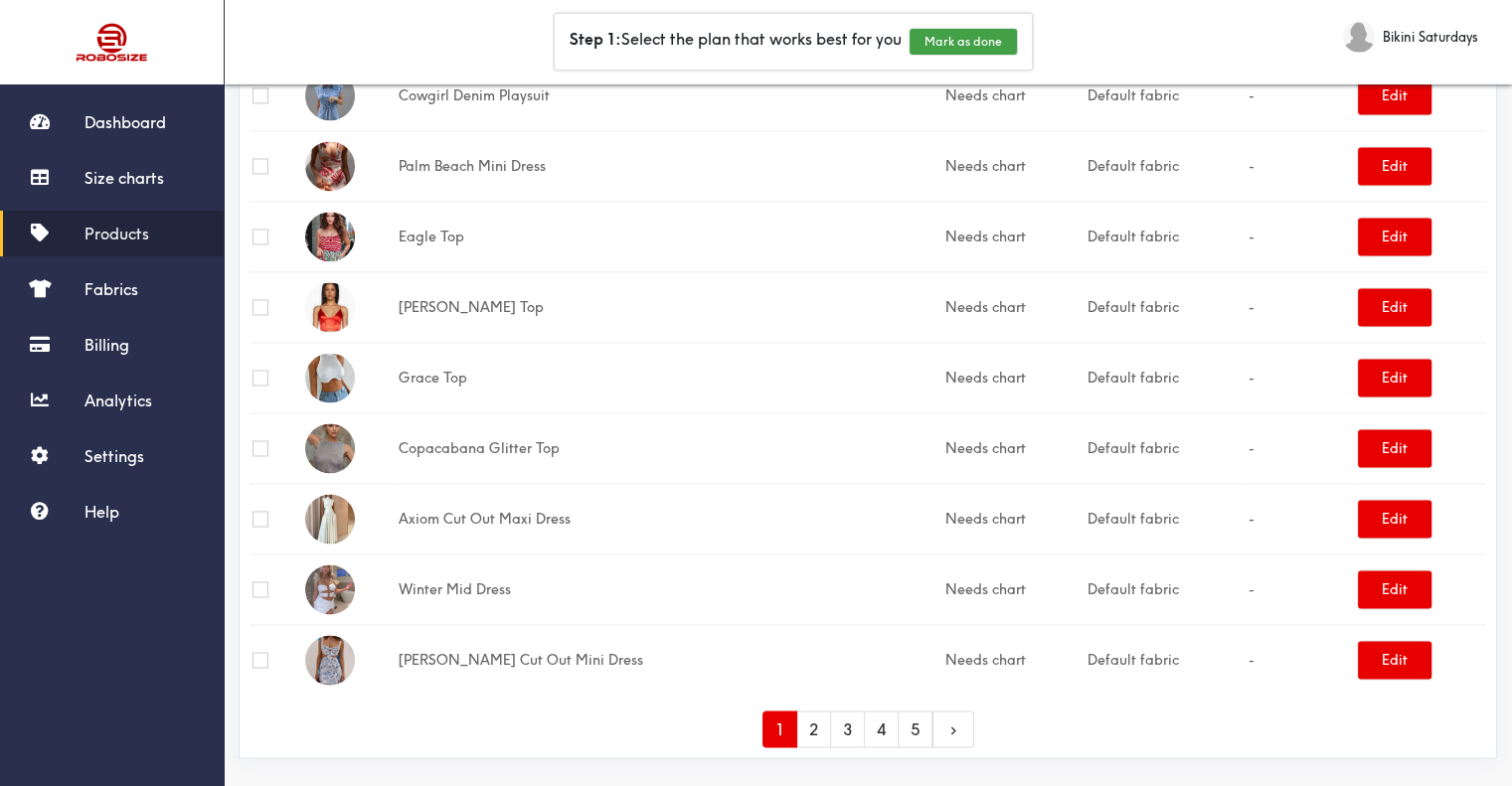 scroll, scrollTop: 3106, scrollLeft: 0, axis: vertical 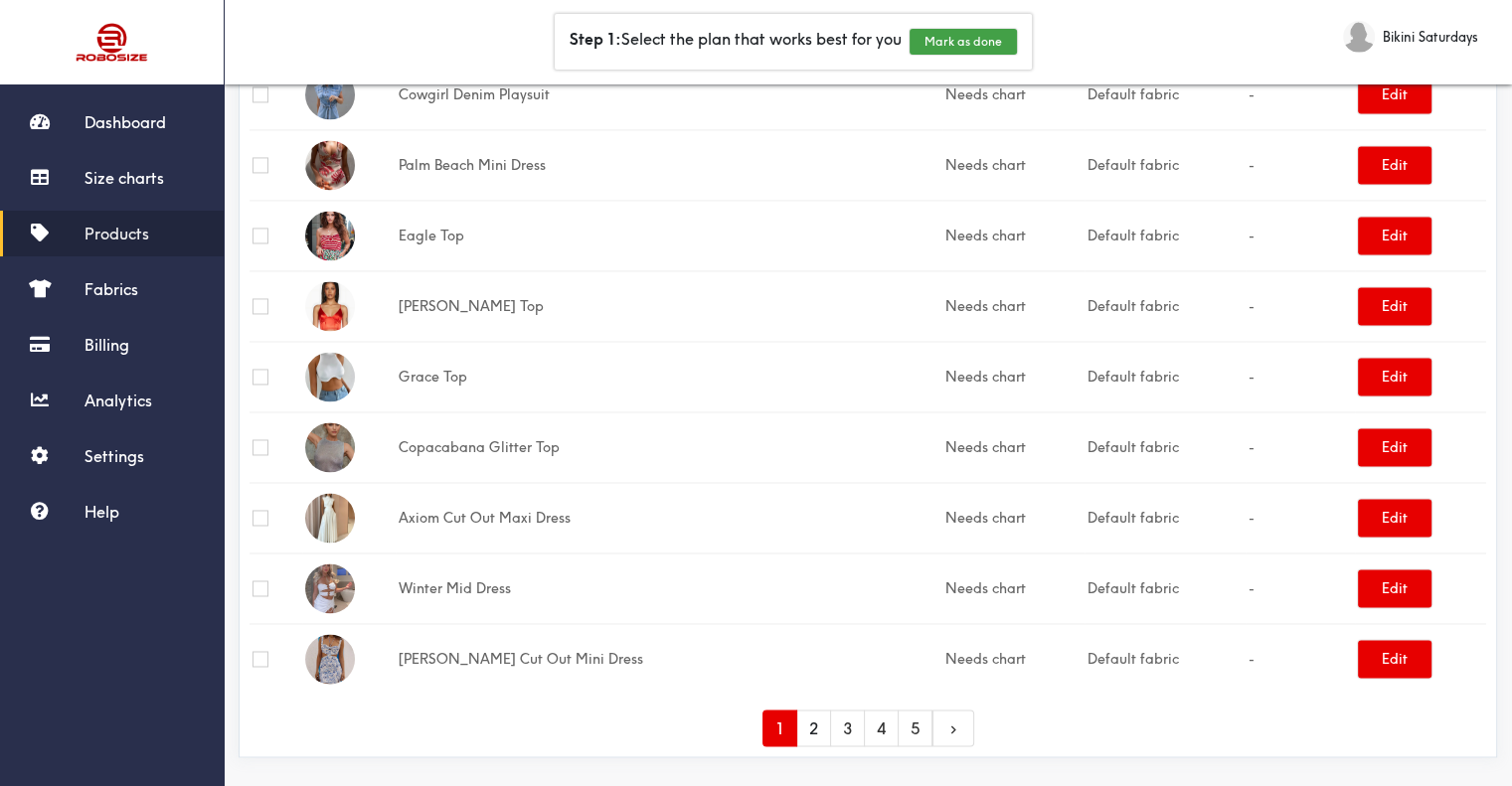 click on "2" at bounding box center [813, 727] 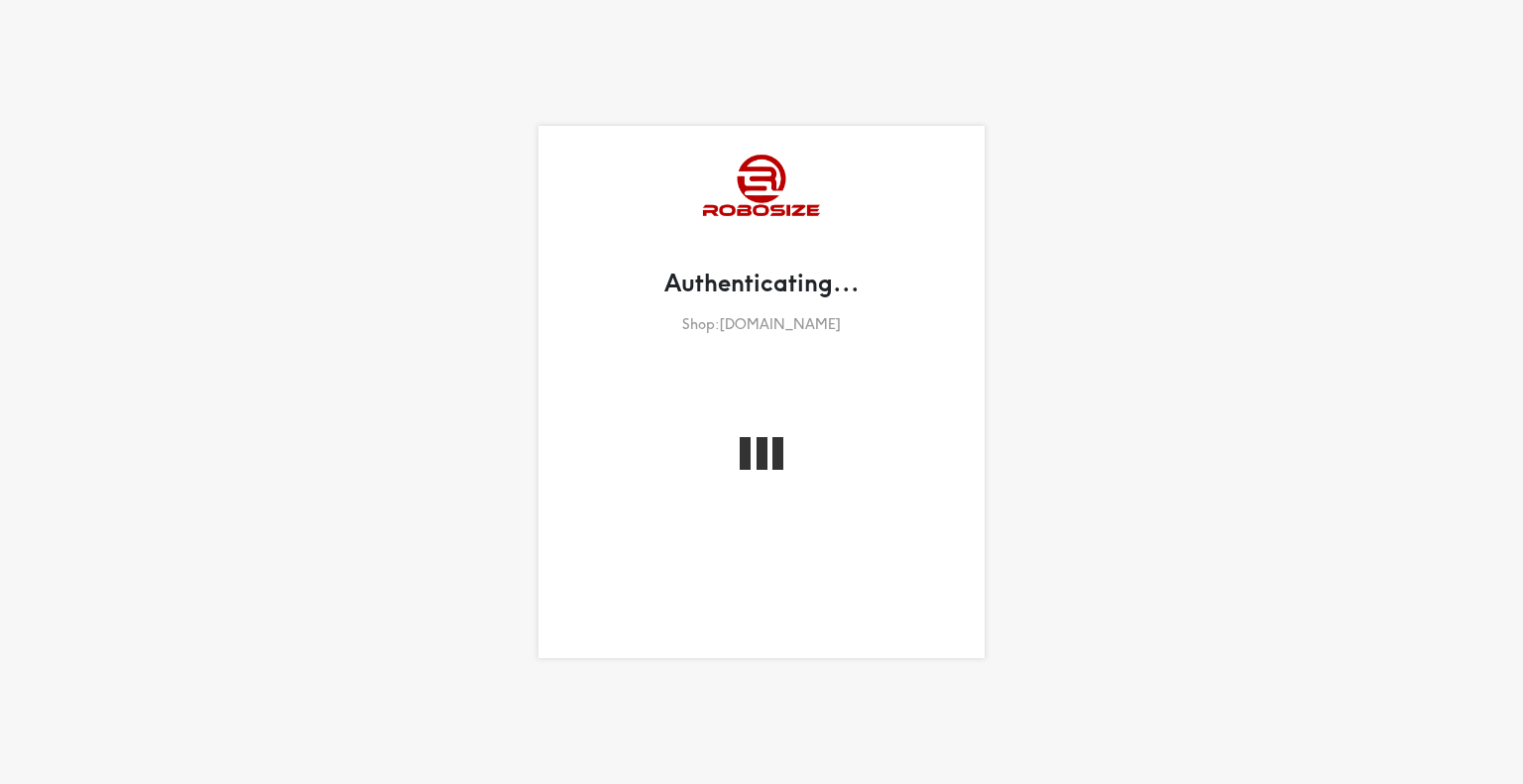 scroll, scrollTop: 0, scrollLeft: 0, axis: both 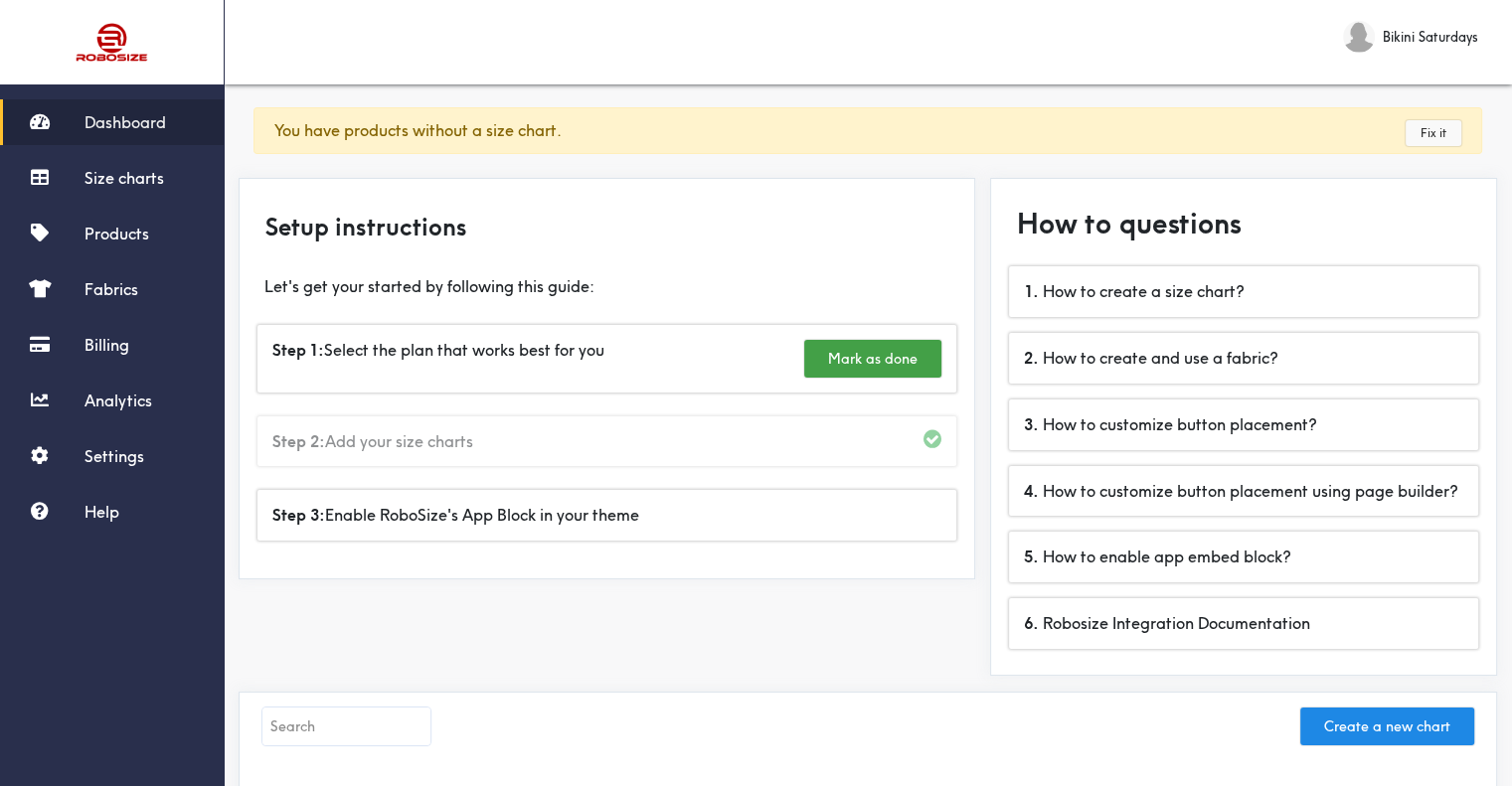 click on "Fix it" at bounding box center (1433, 133) 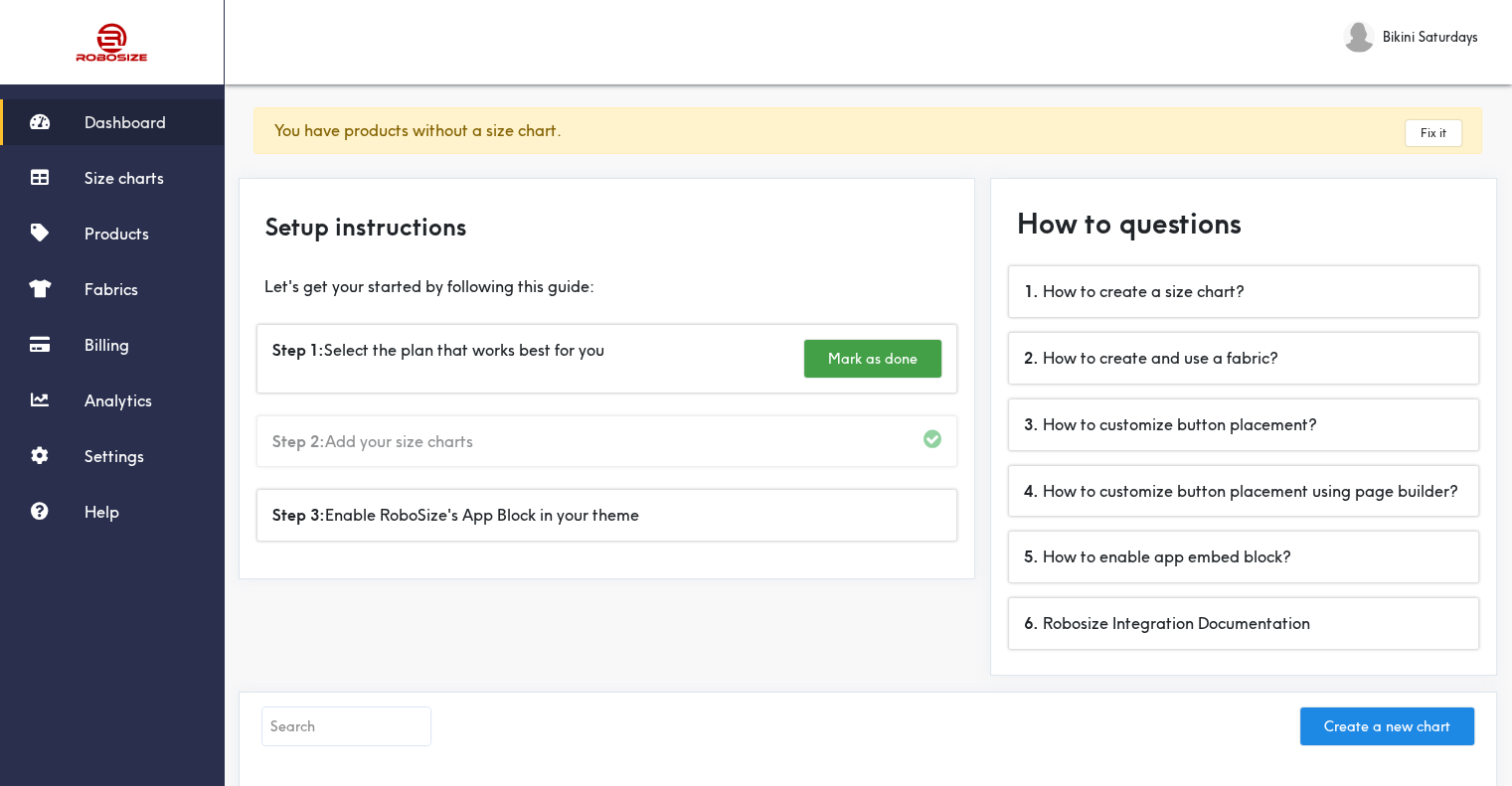 click on "Setup instructions Let's get your started by following this guide: Step 1:  Select the plan that works best for you Mark as done Step 2:  Add your size charts Step 3:  Enable RoboSize's App Block in your theme" at bounding box center [599, 434] 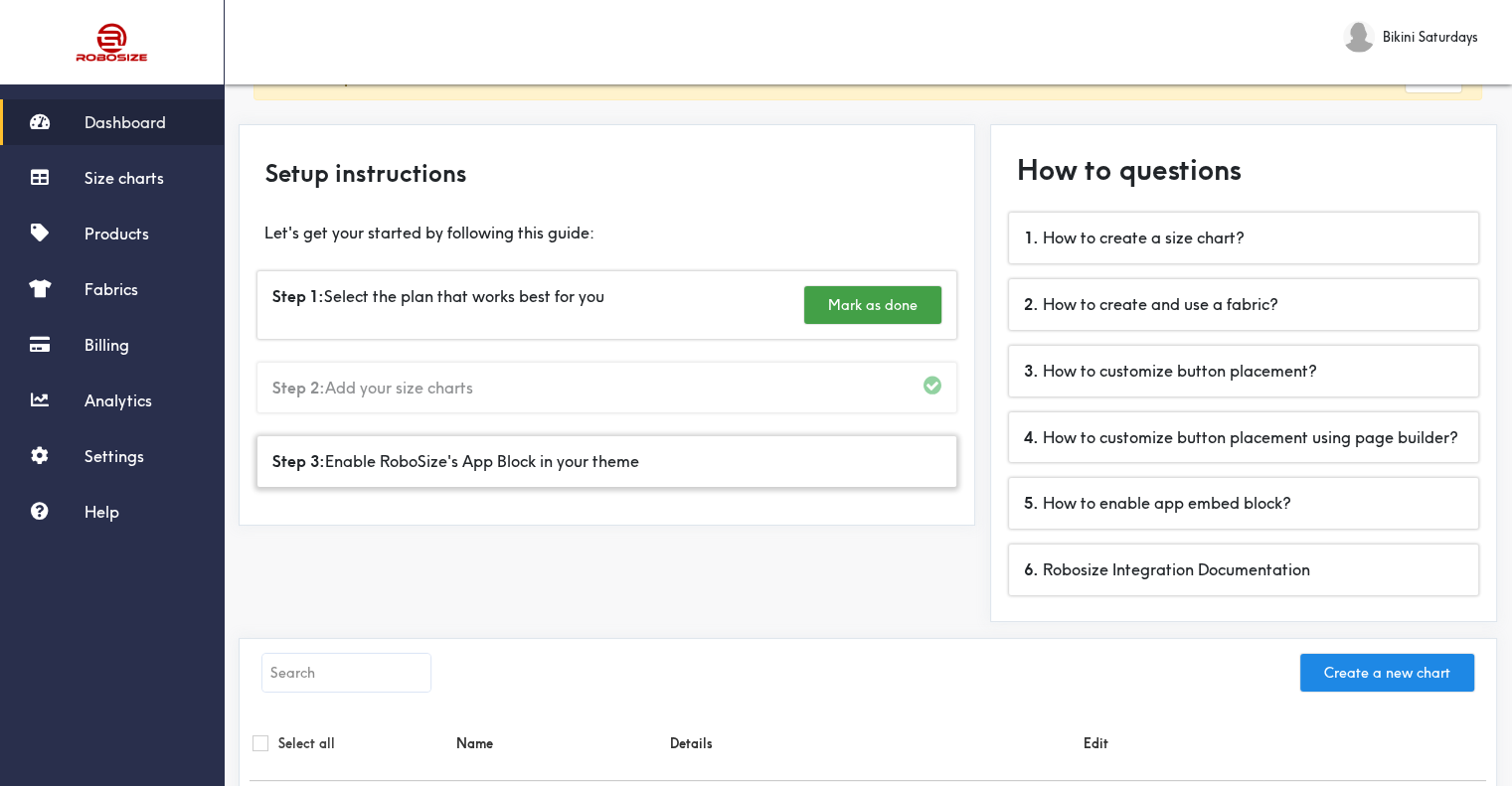 scroll, scrollTop: 99, scrollLeft: 0, axis: vertical 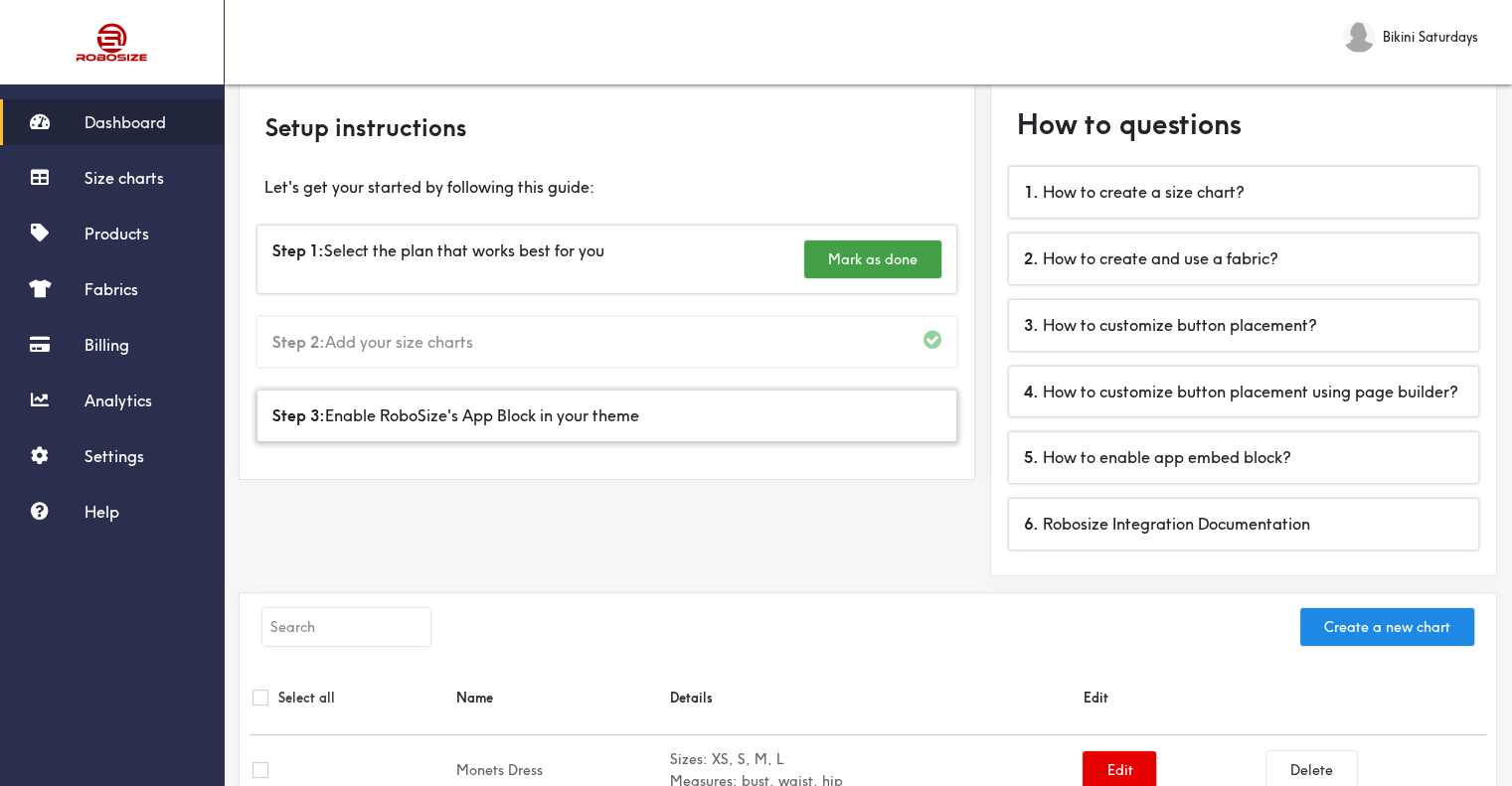 click on "Step 3:  Enable RoboSize's App Block in your theme" at bounding box center [606, 415] 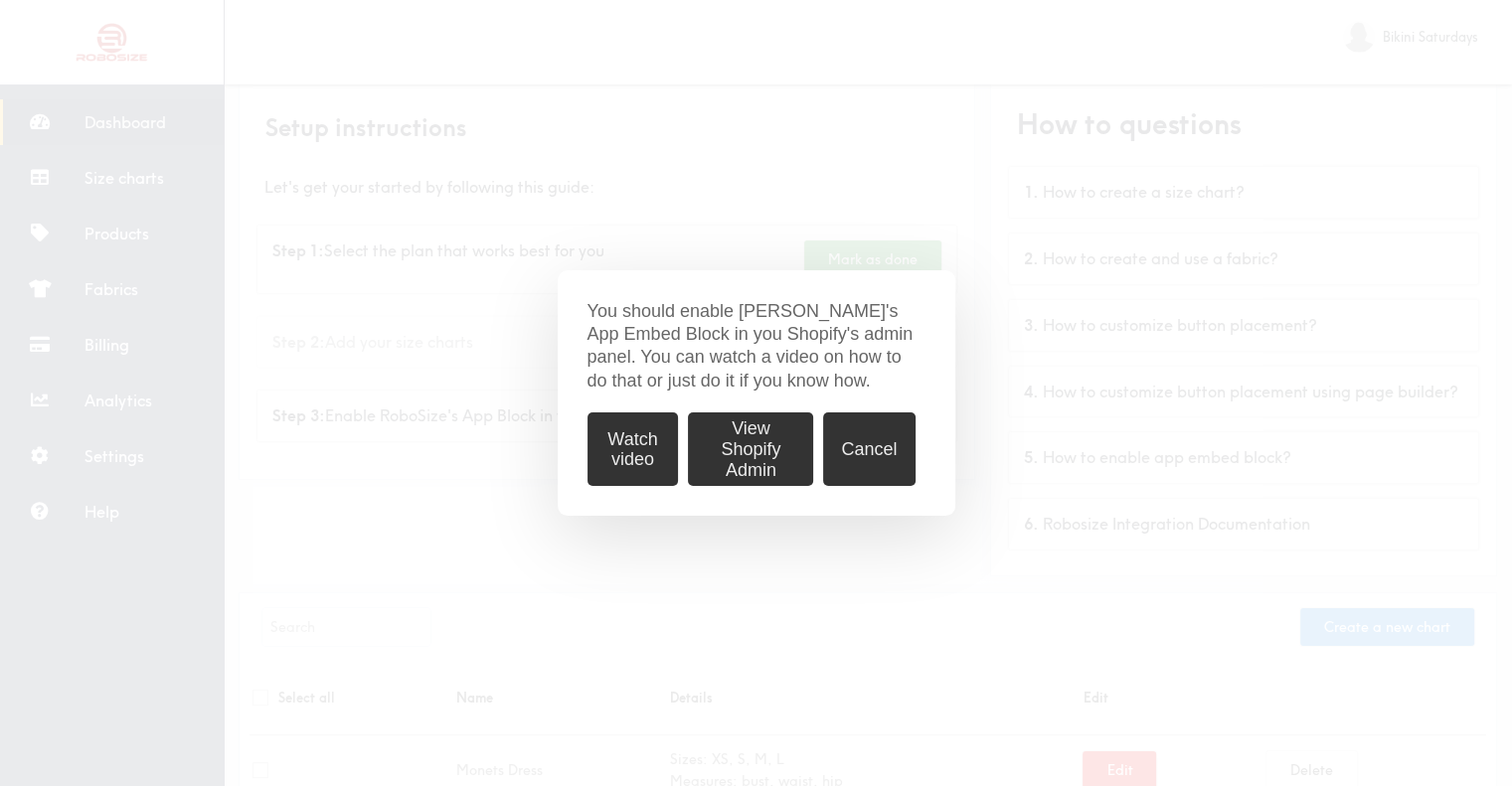 click on "Watch video" at bounding box center (633, 449) 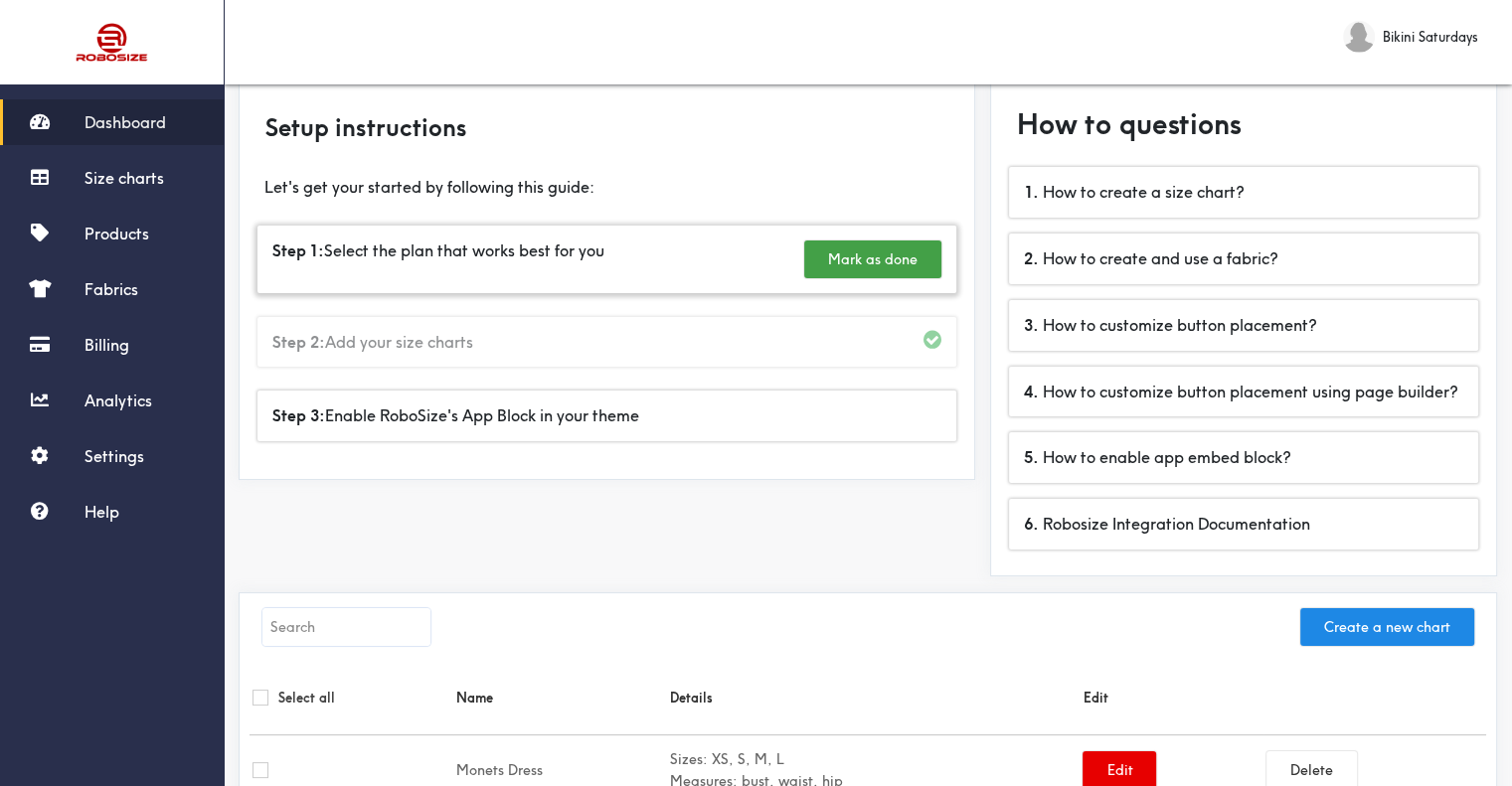 click on "Mark as done" at bounding box center (873, 259) 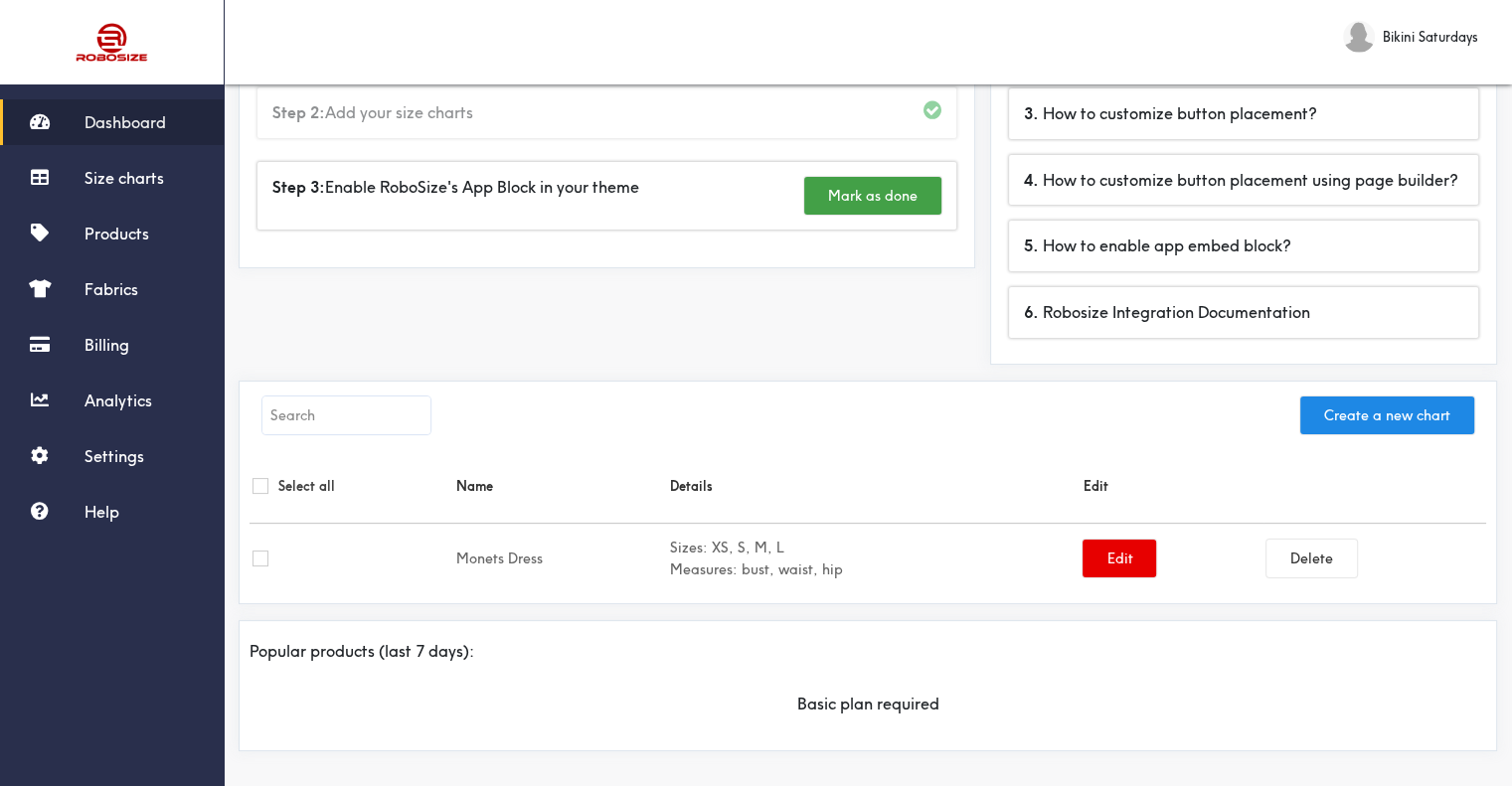 scroll, scrollTop: 314, scrollLeft: 0, axis: vertical 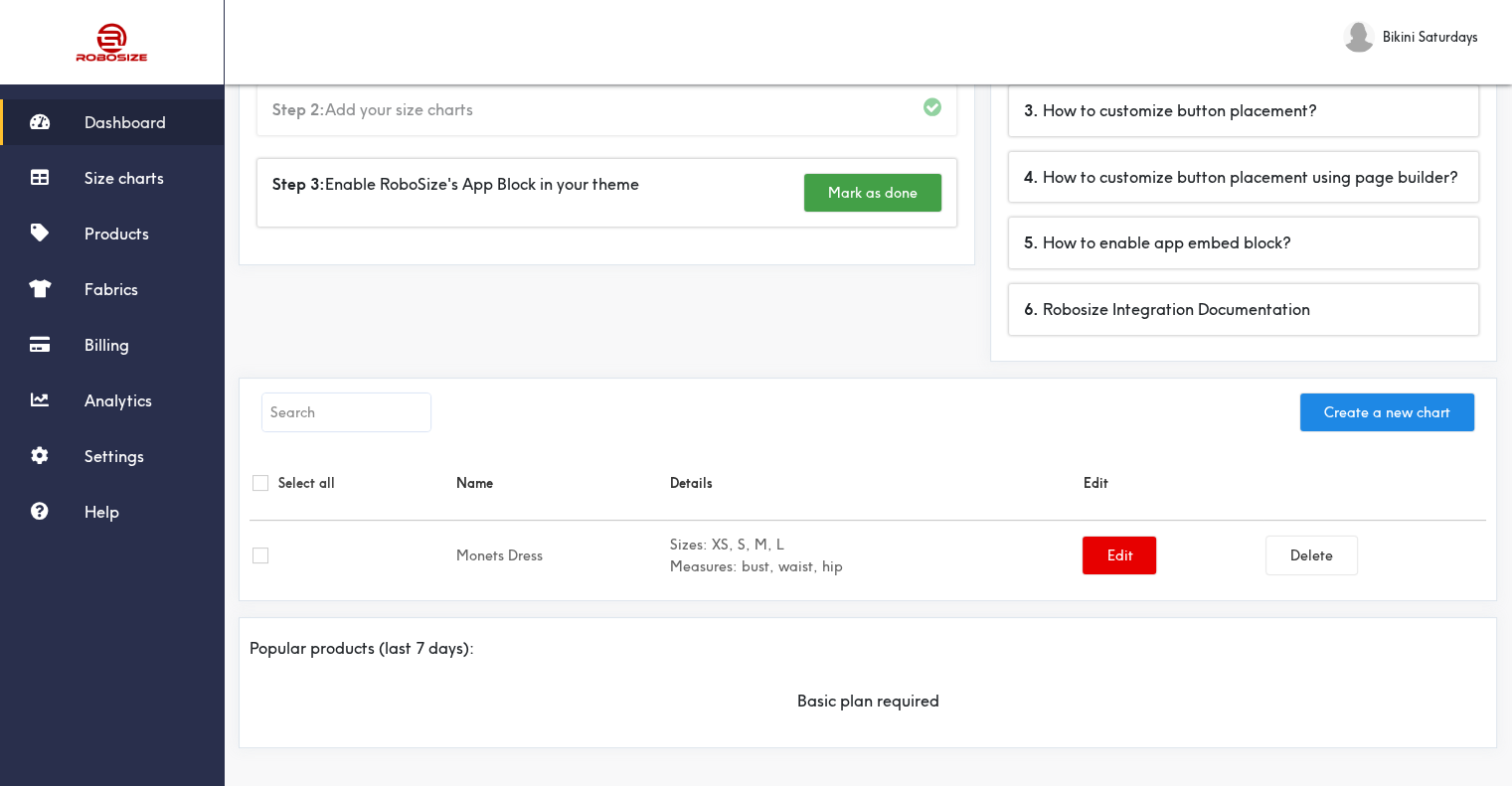 click at bounding box center [260, 555] 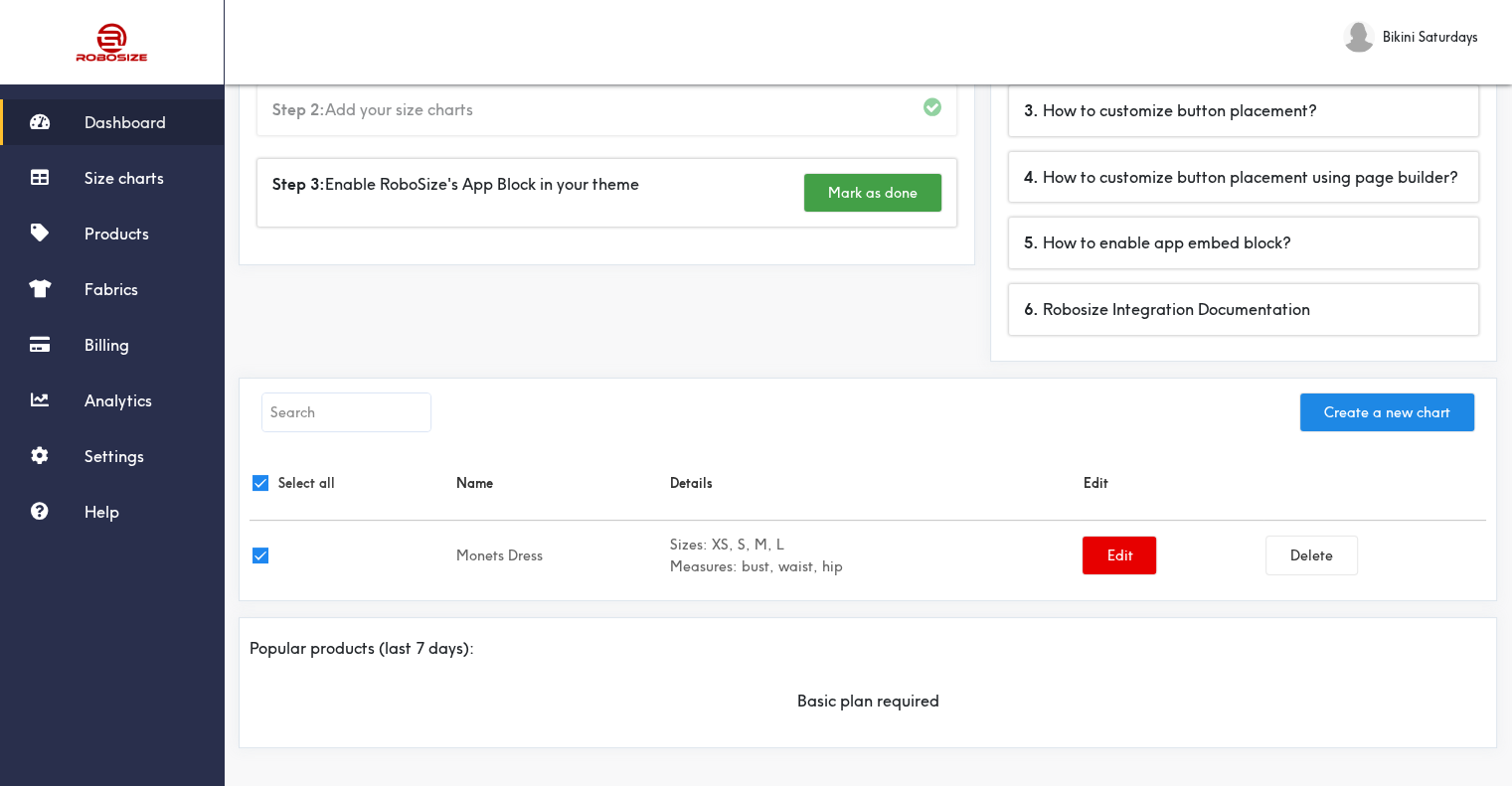 checkbox on "true" 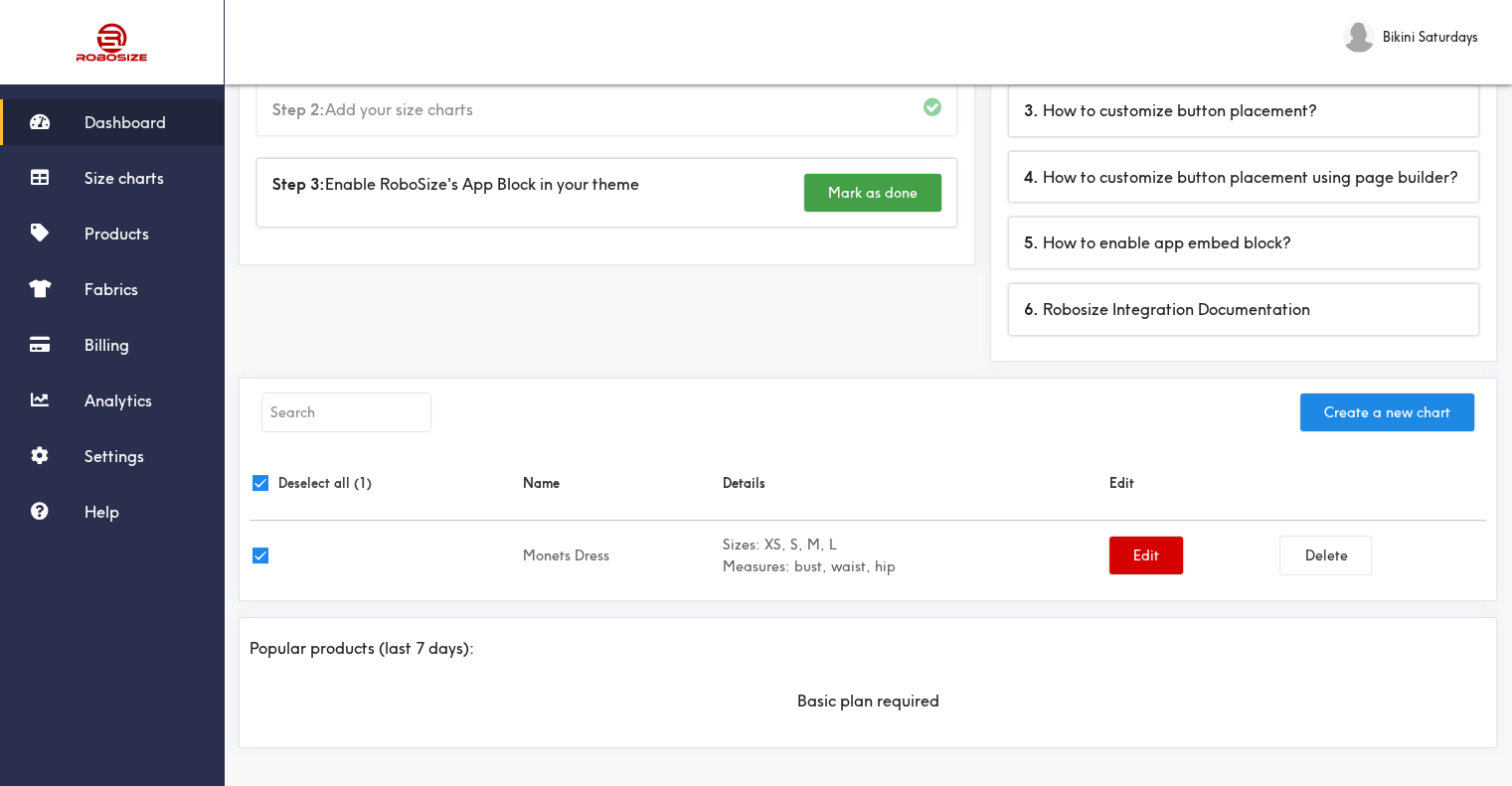 click on "Edit" at bounding box center (1146, 555) 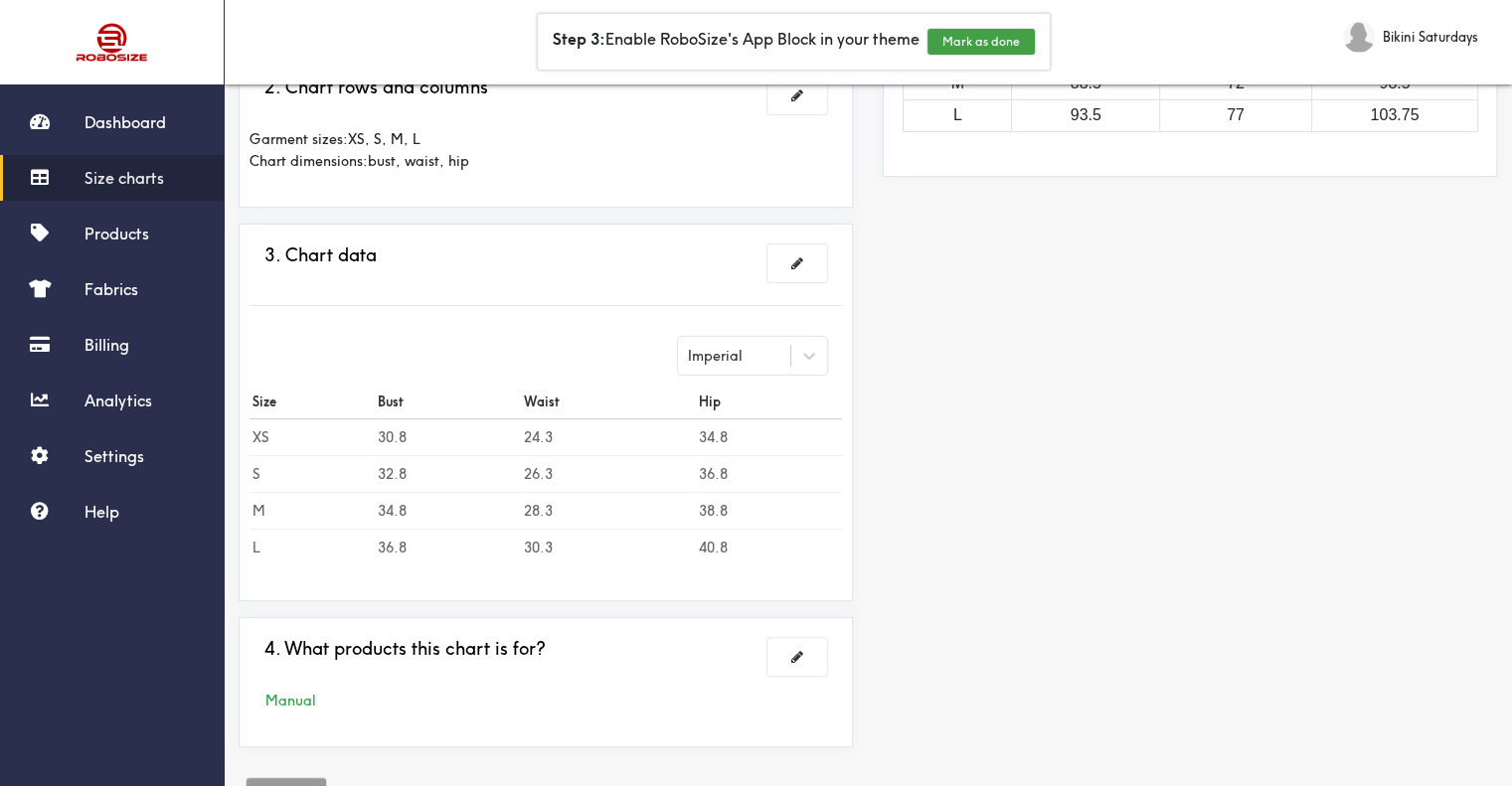 scroll, scrollTop: 473, scrollLeft: 0, axis: vertical 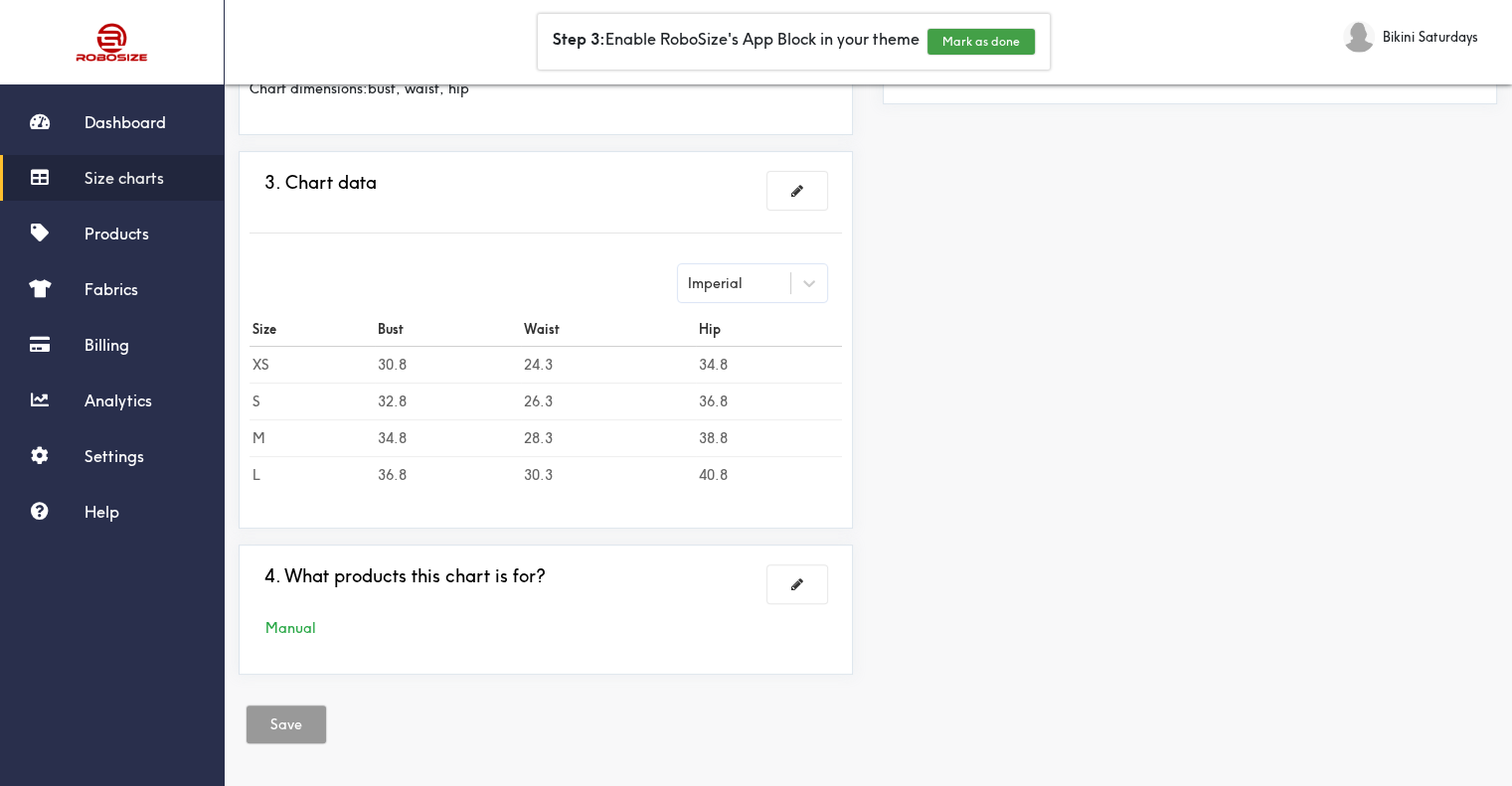 click on "34.8" at bounding box center (447, 437) 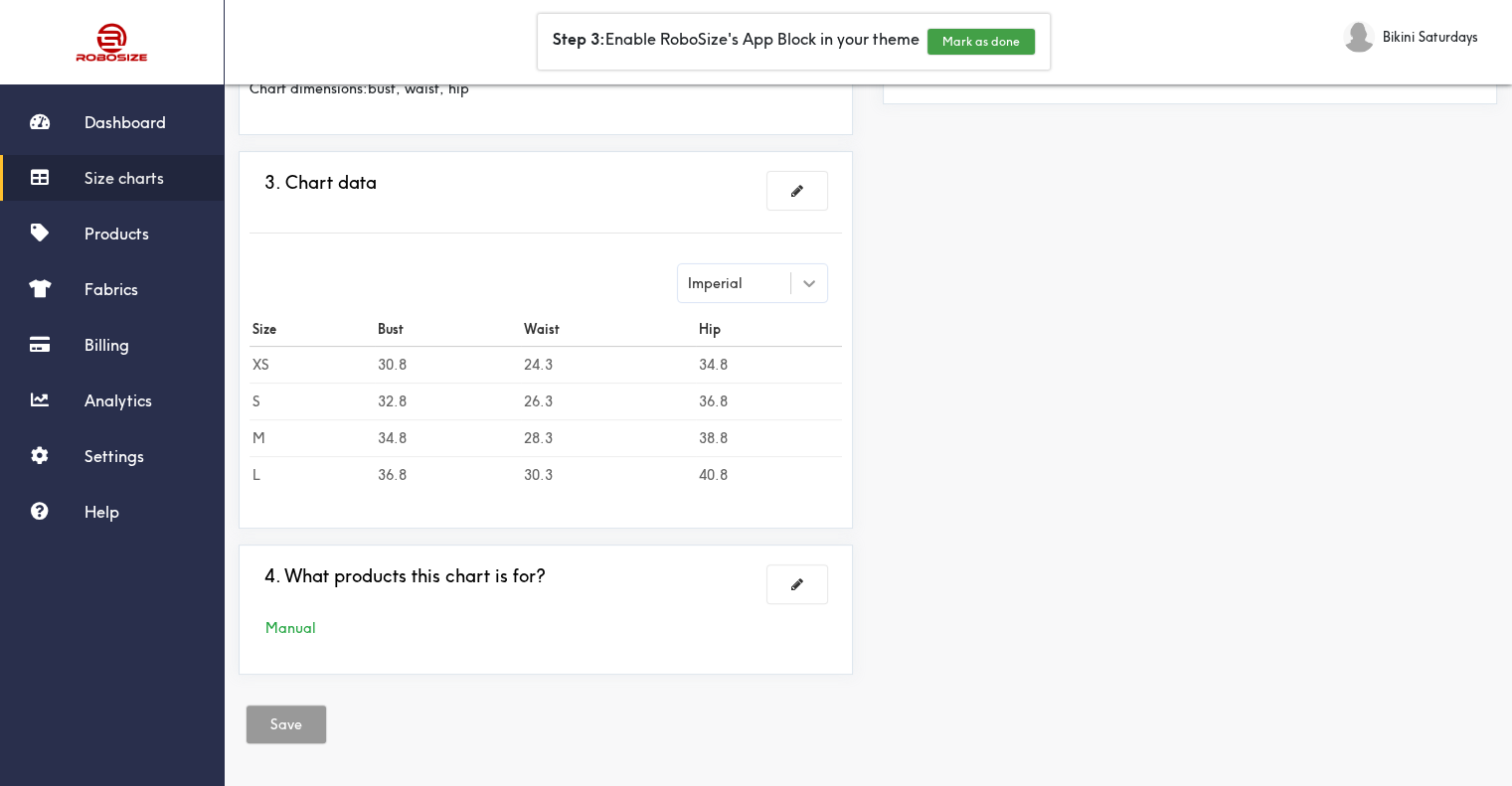 click 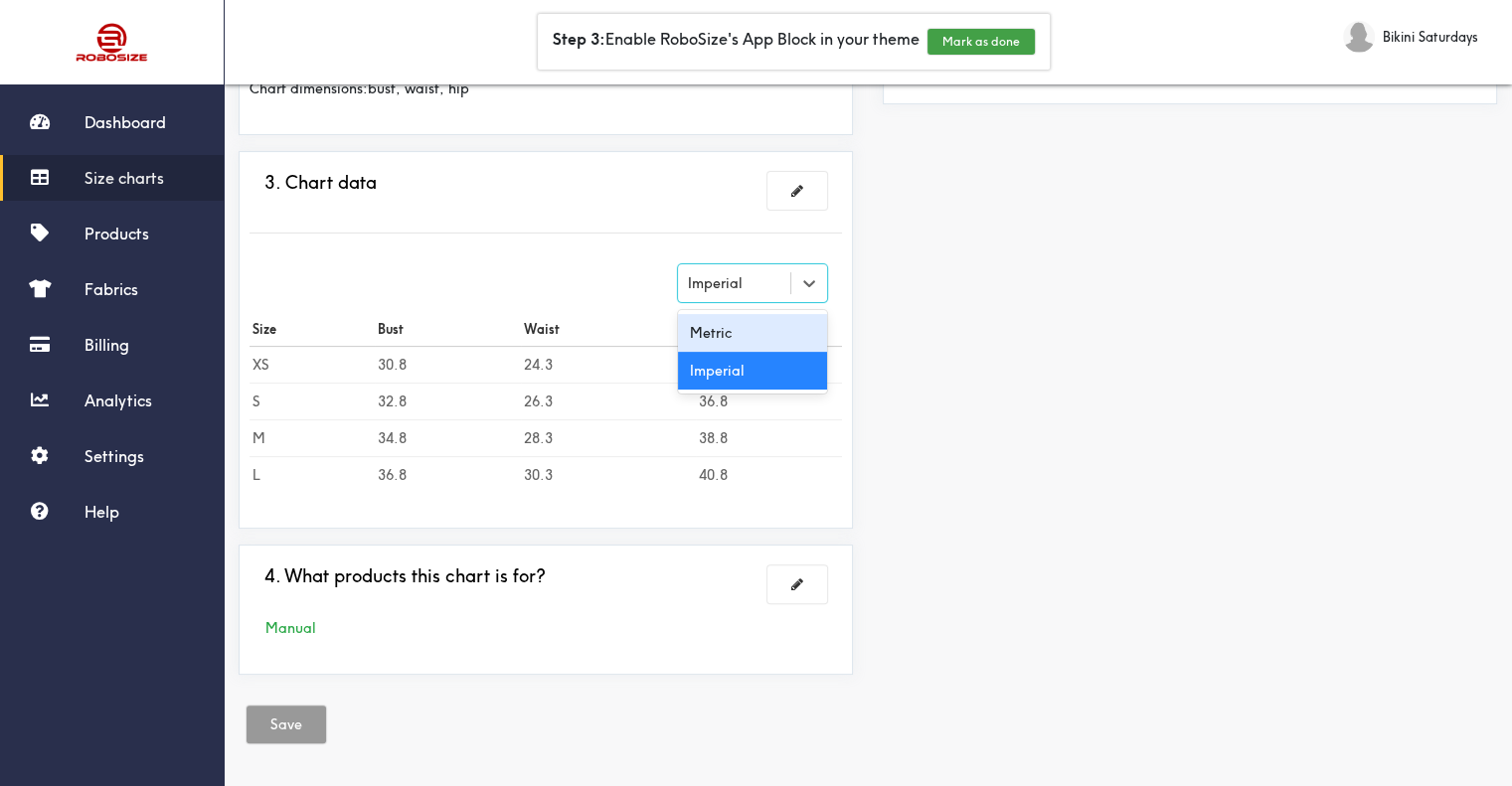 click on "Metric" at bounding box center [753, 333] 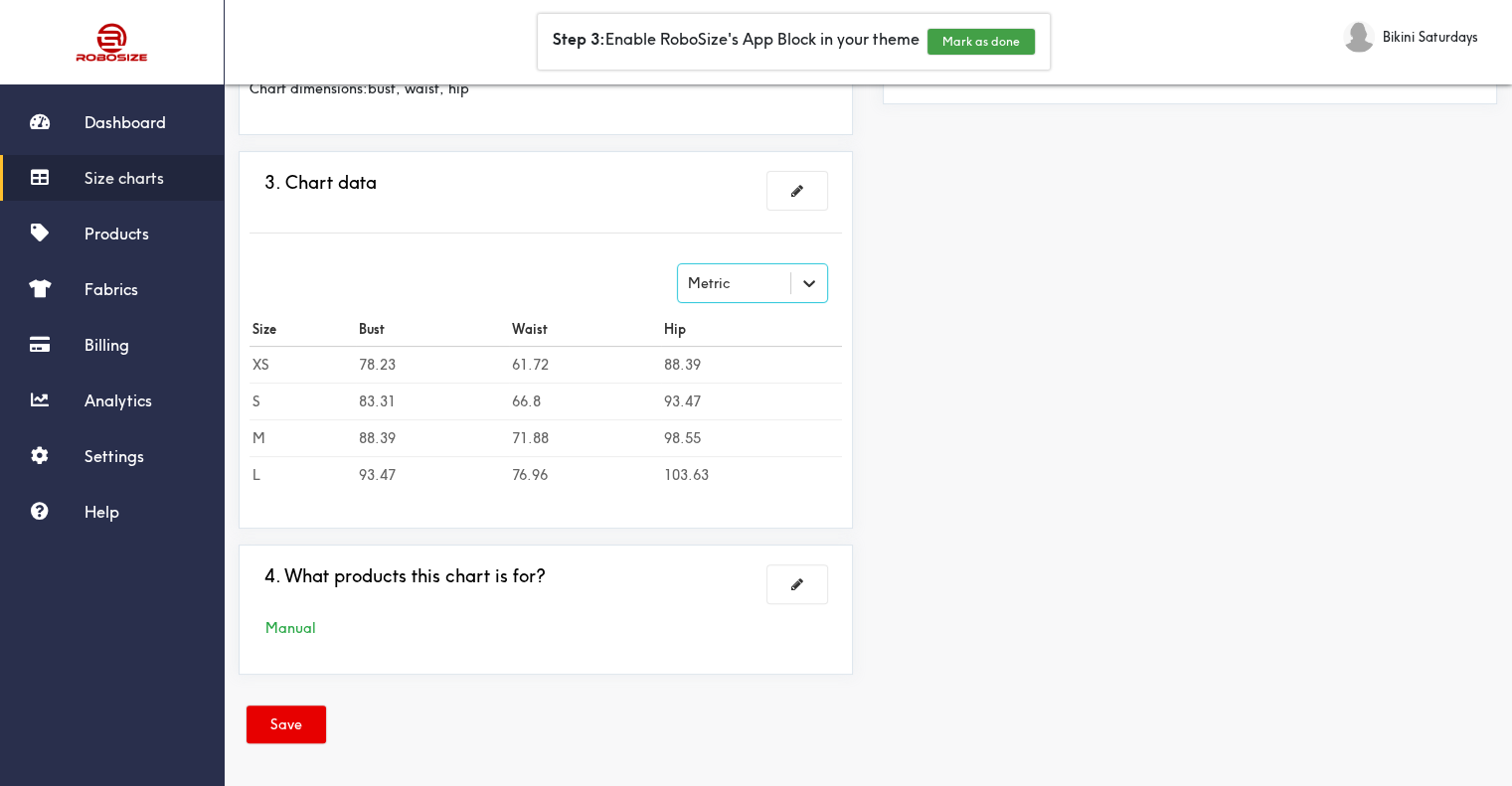 click at bounding box center [809, 283] 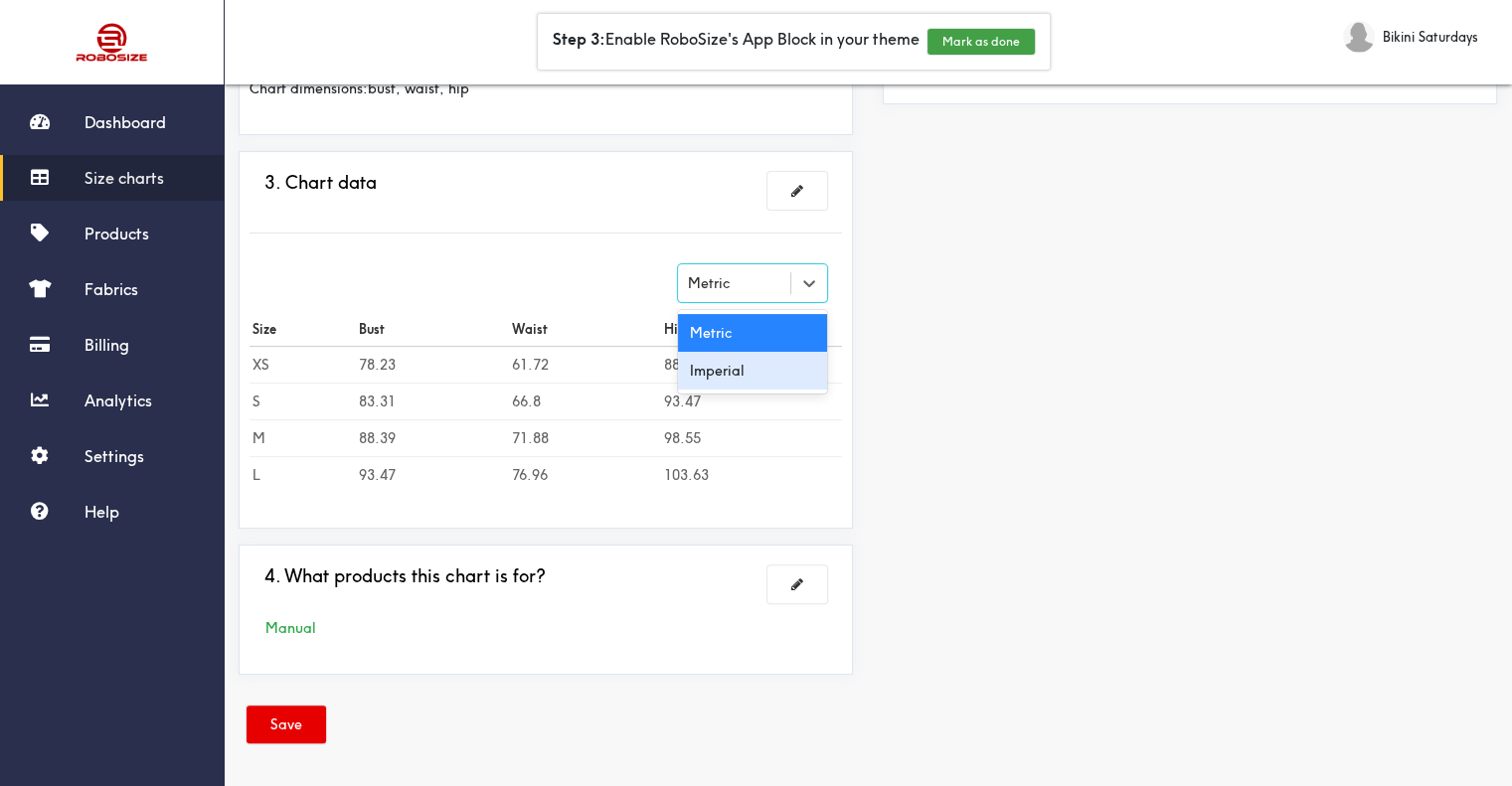 click on "Imperial" at bounding box center (753, 371) 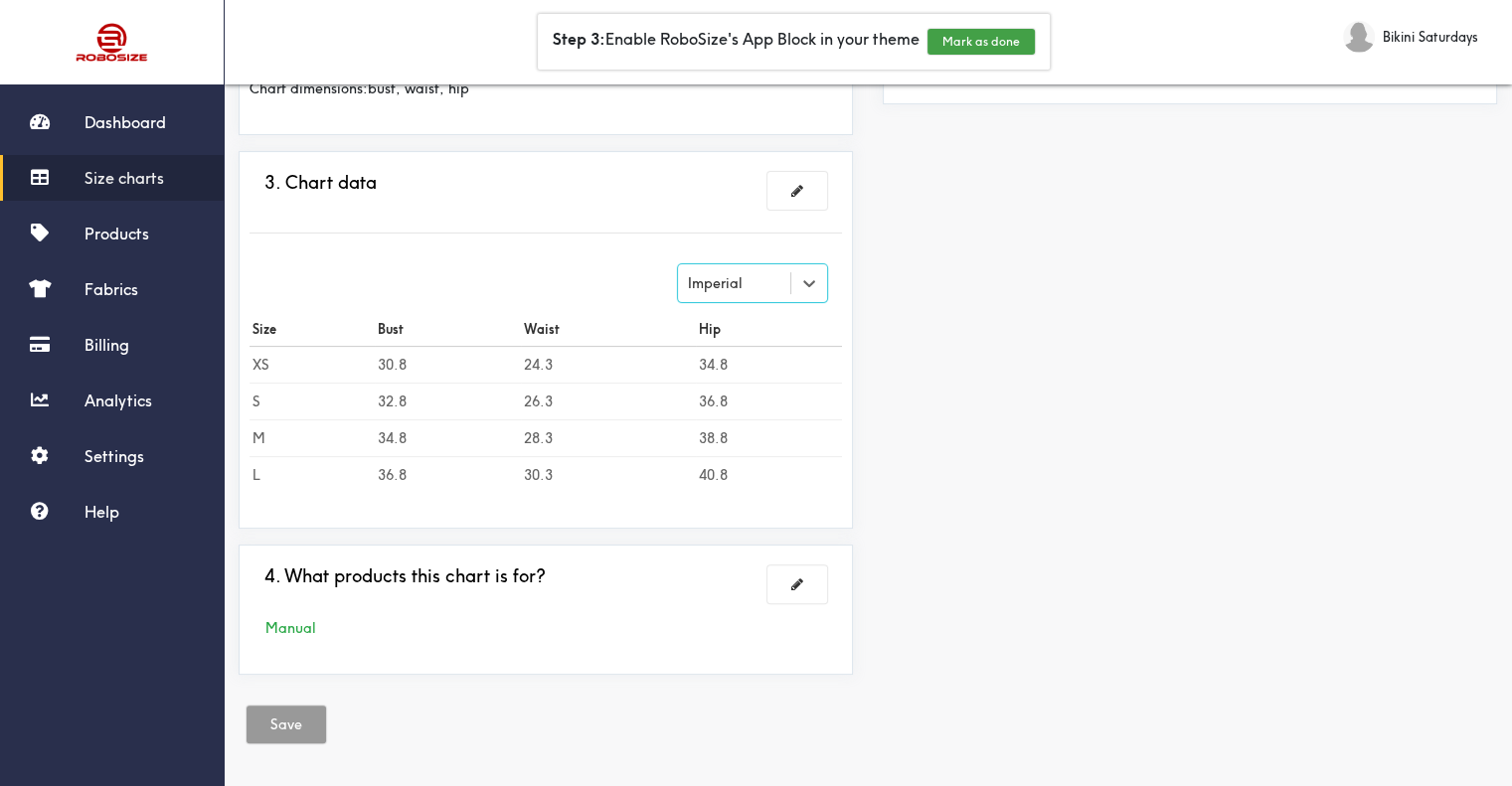 click on "Preview Edit style This chart is manually assigned to products. cm in Bust Waist Hip XS 78.25 61.75 88.5 S 83.25 66.75 93.5 M 88.5 72 98.5 L 93.5 77 103.75" at bounding box center (1190, 196) 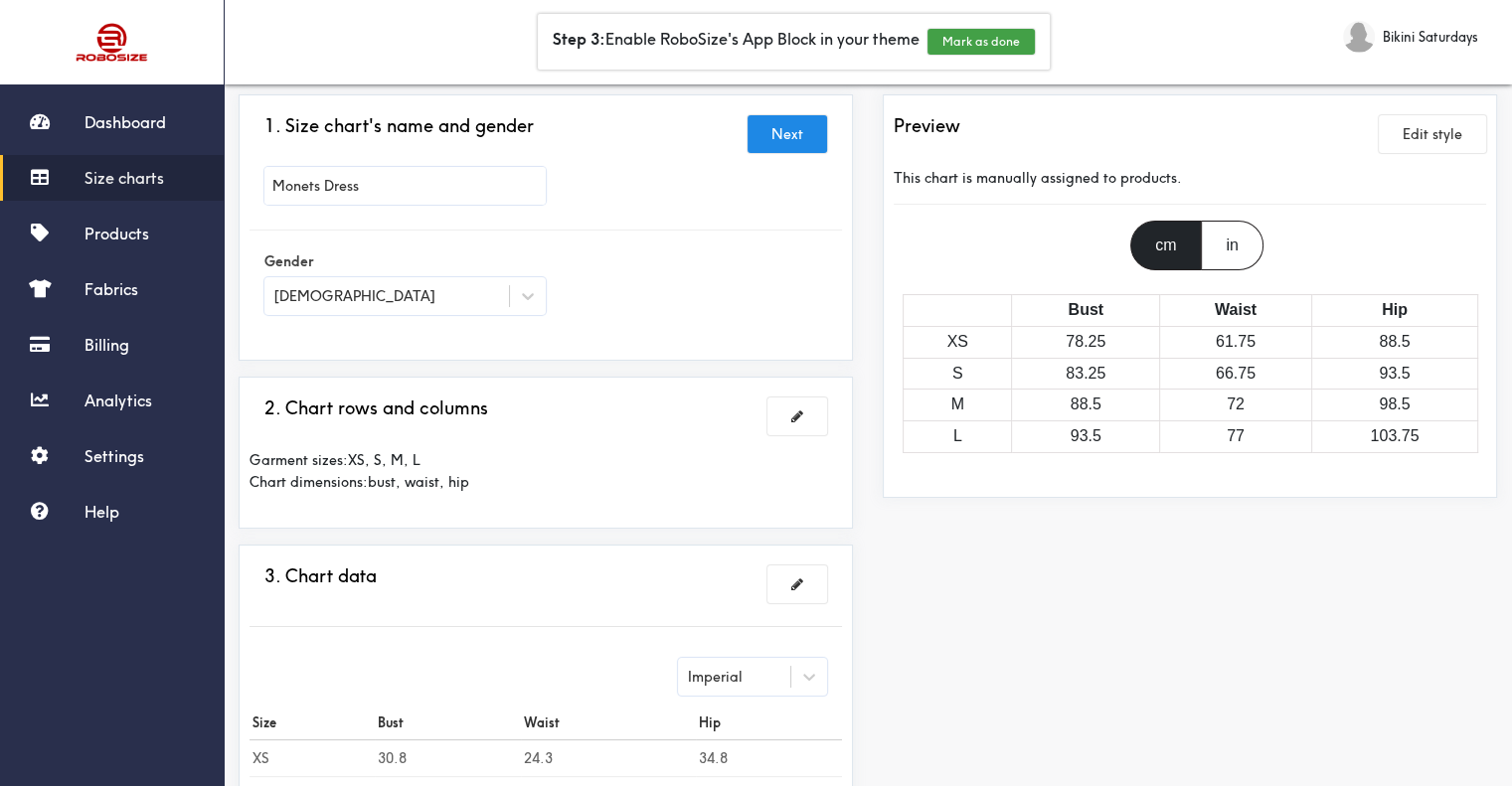 scroll, scrollTop: 0, scrollLeft: 0, axis: both 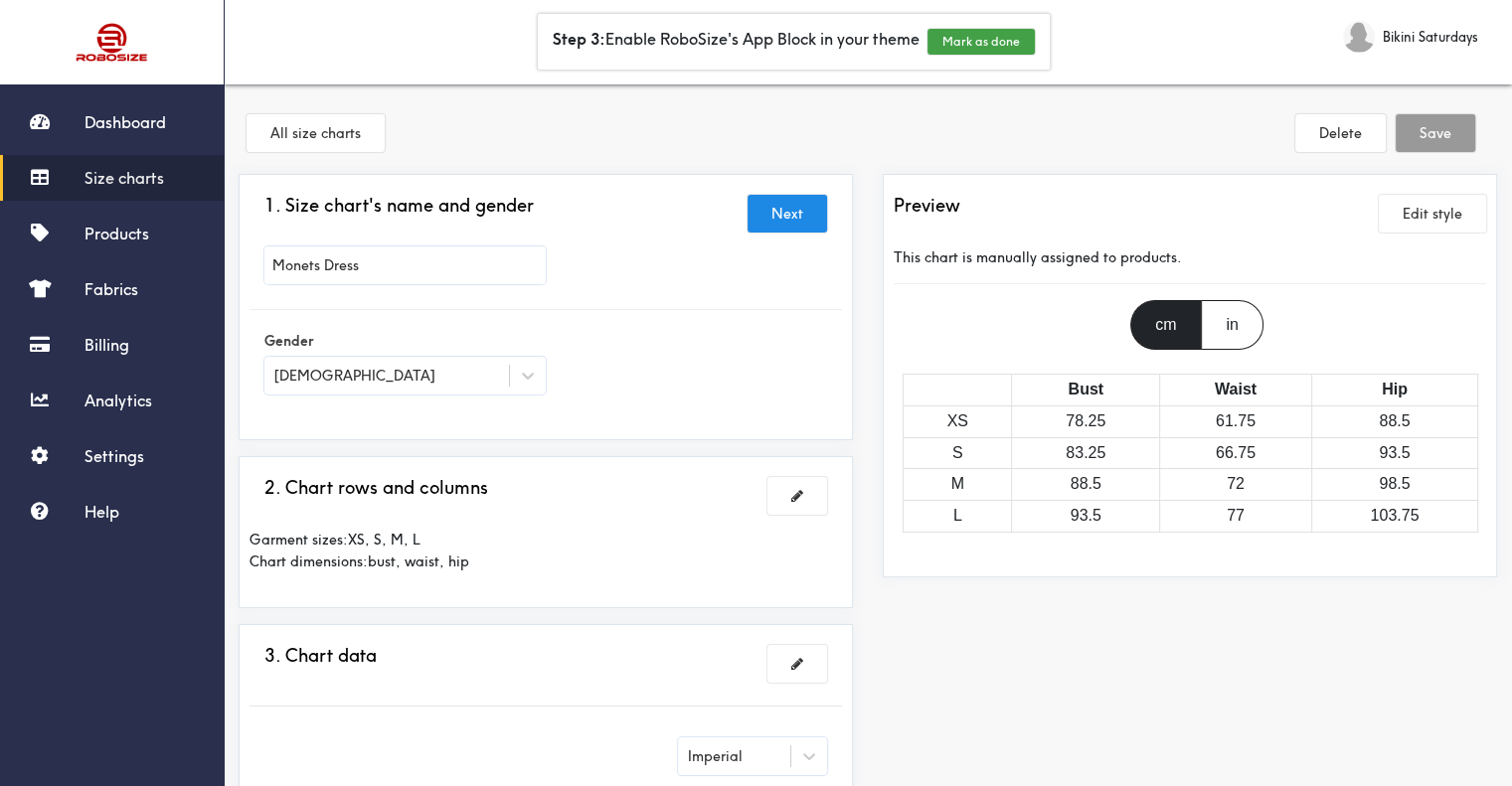 click on "Size charts" at bounding box center (124, 178) 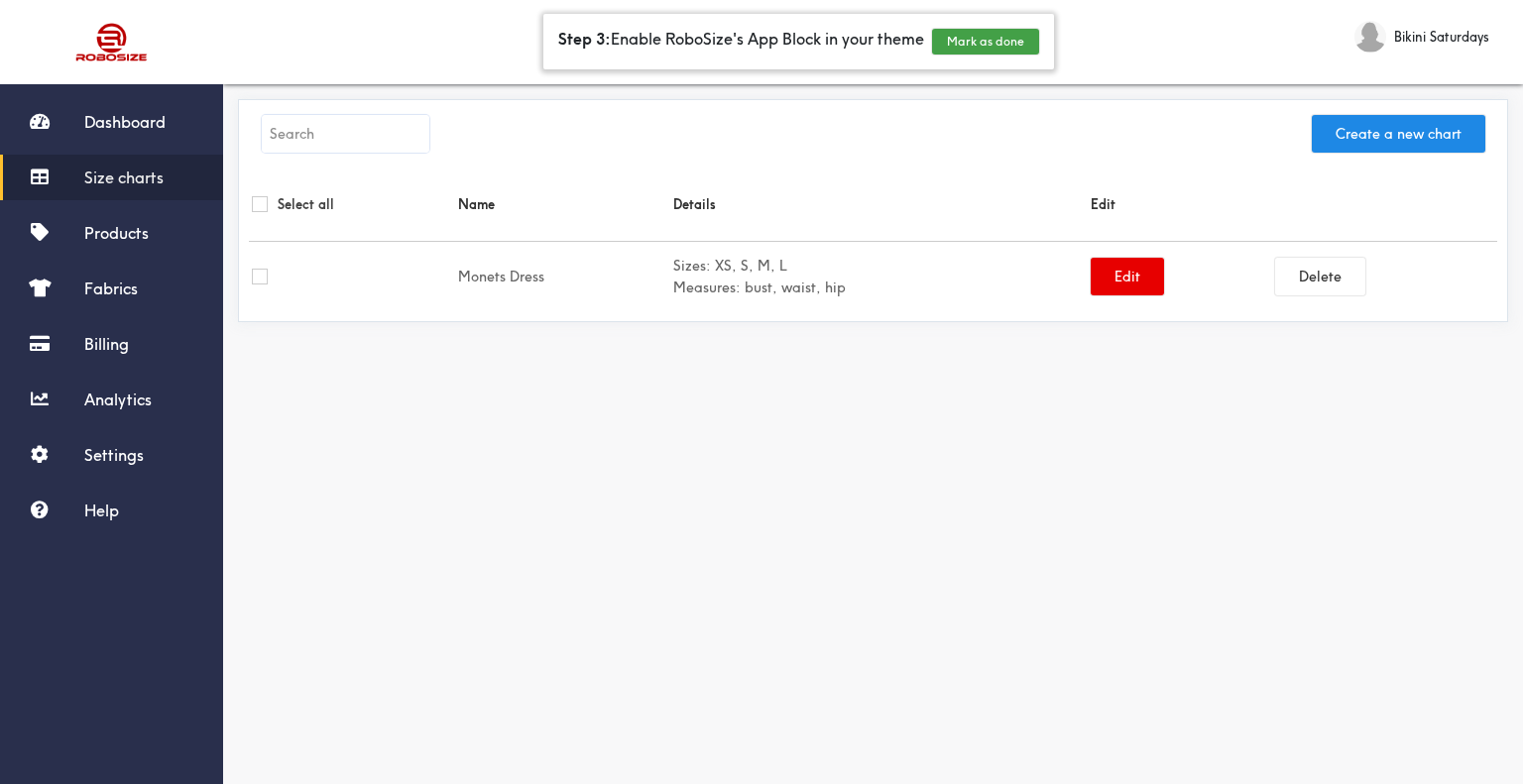 click on "Step 3:  Enable RoboSize's App Block in your theme Mark as done" at bounding box center [798, 42] 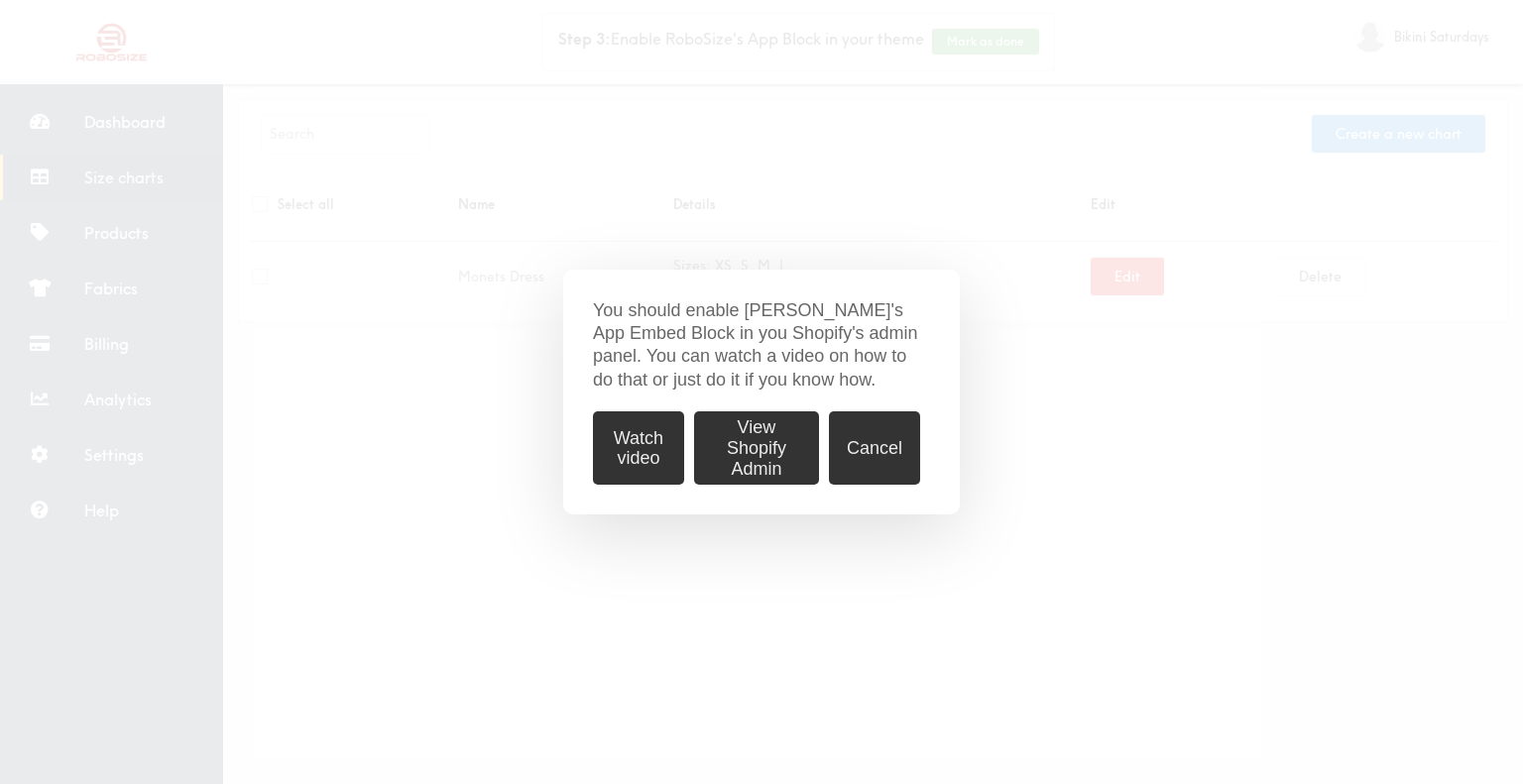 click on "View Shopify Admin" at bounding box center (757, 448) 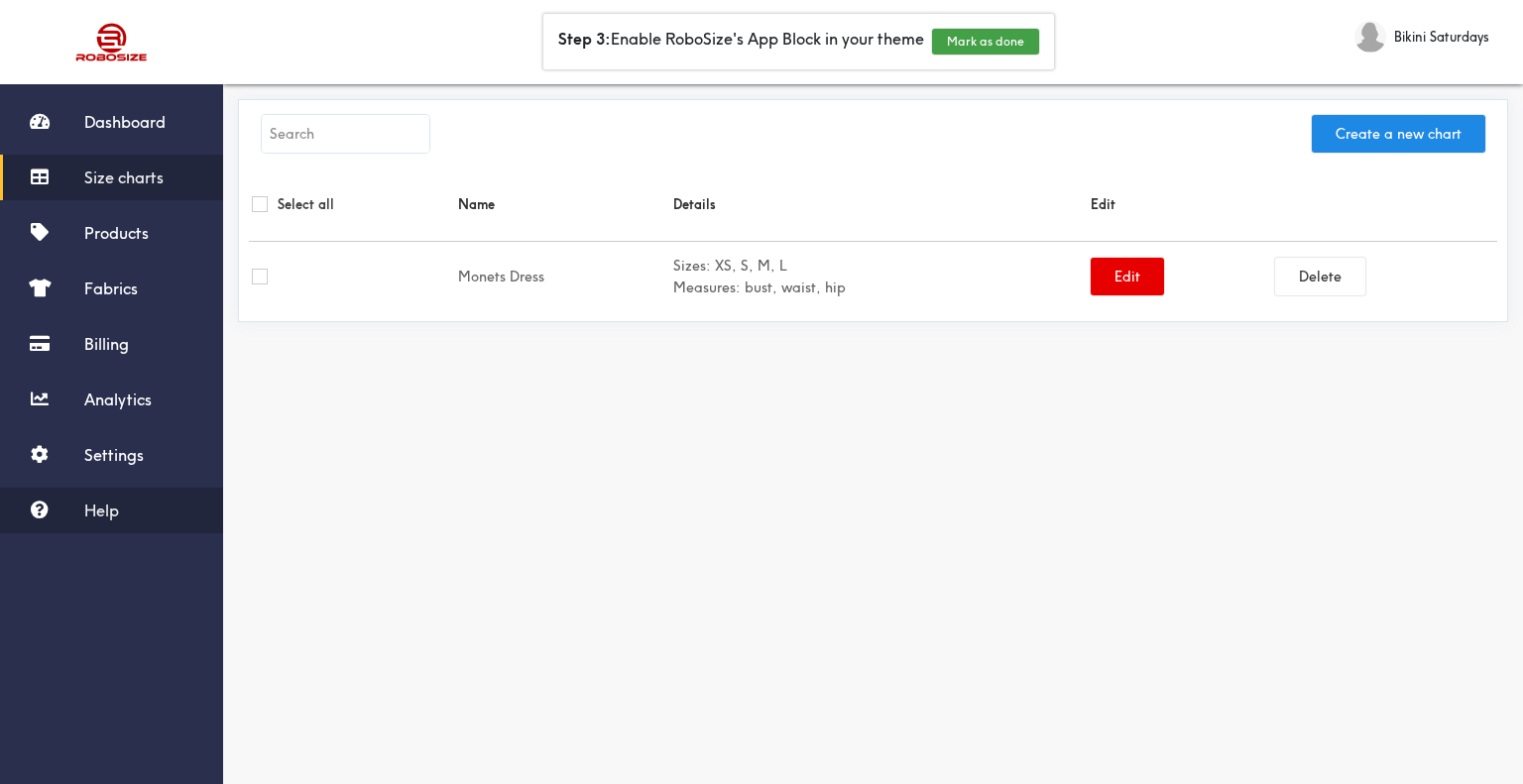 click on "Help" at bounding box center (101, 510) 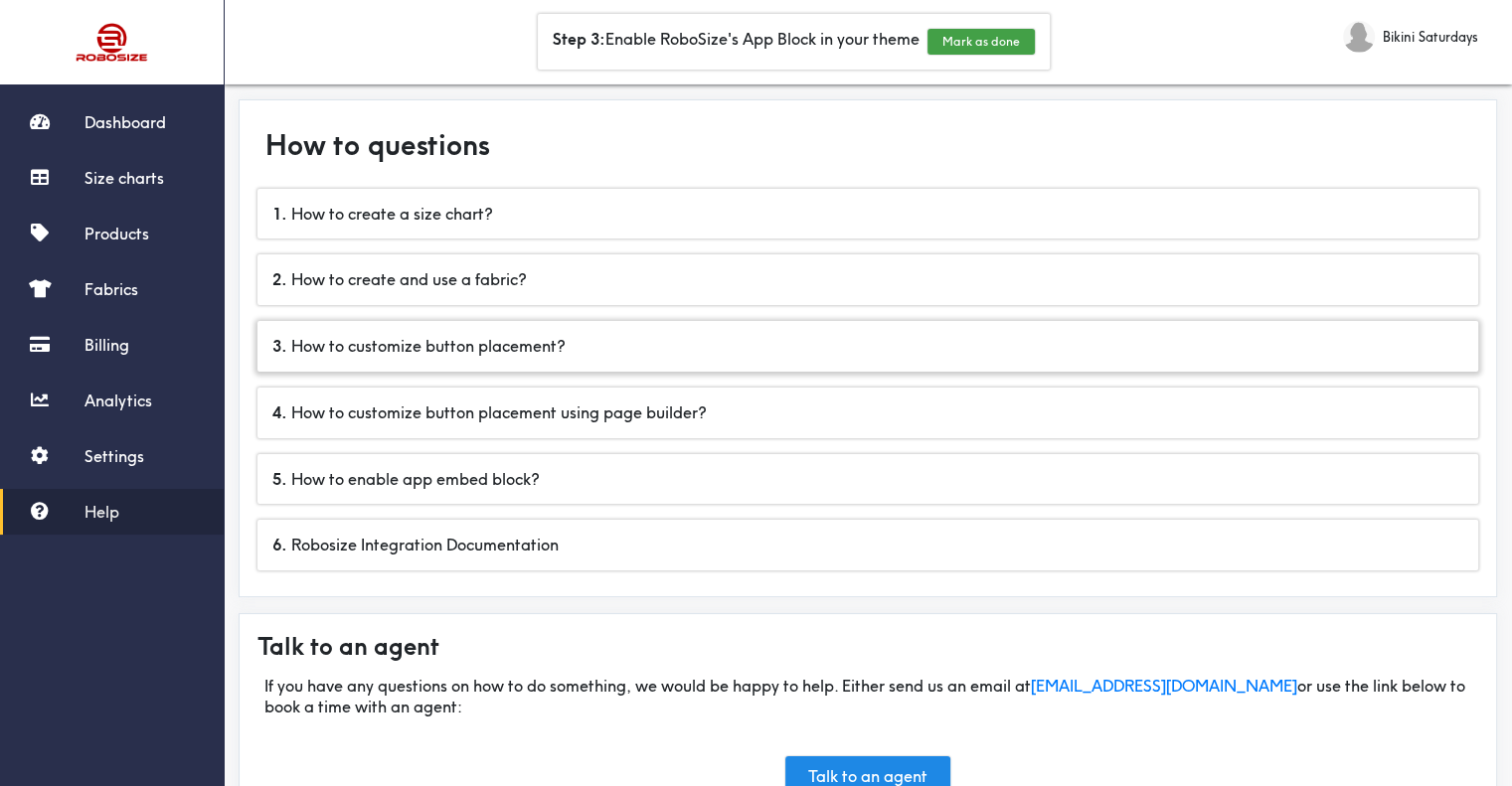 click on "3 .   How to customize button placement?" at bounding box center [868, 346] 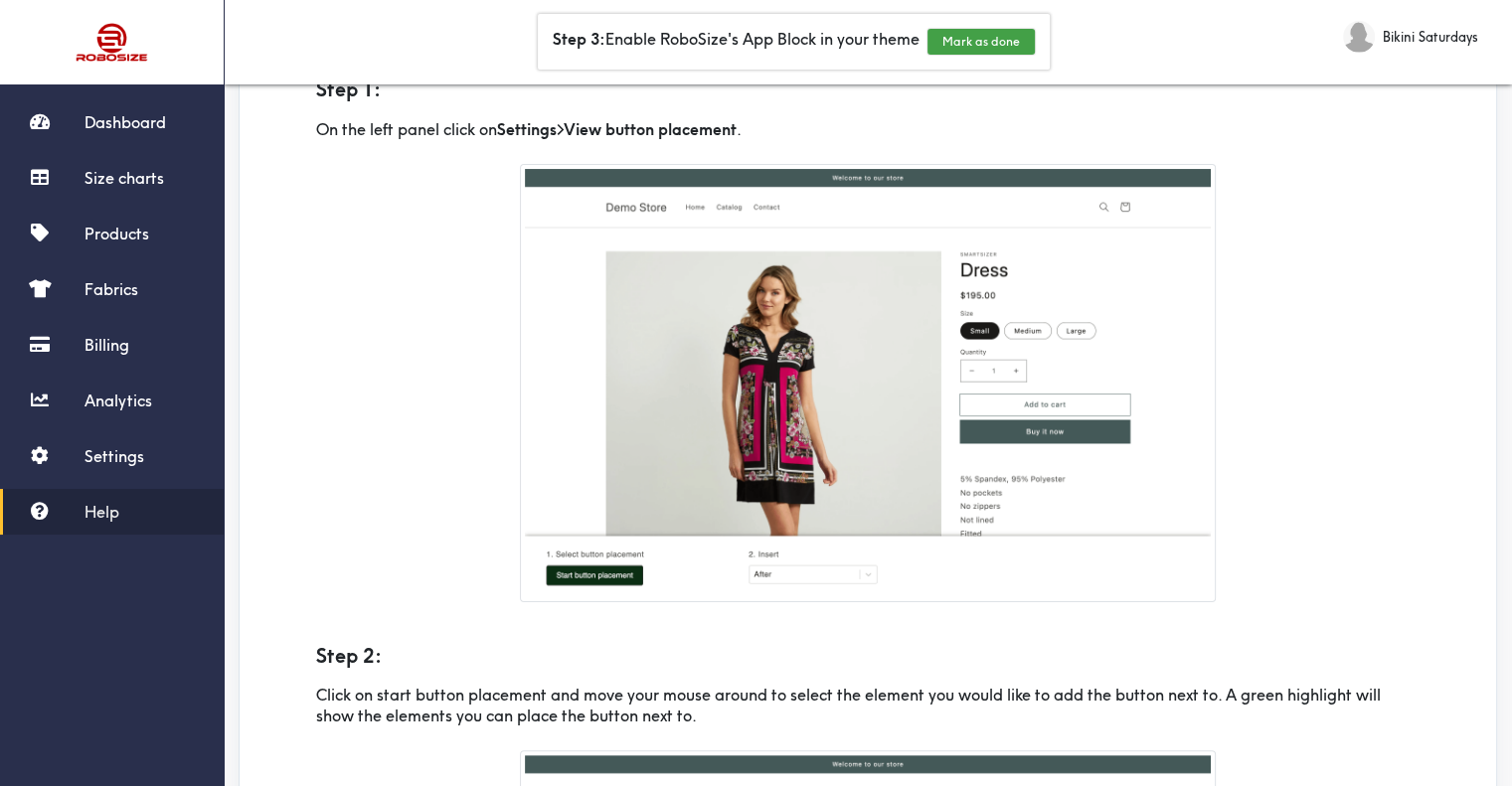 scroll, scrollTop: 298, scrollLeft: 0, axis: vertical 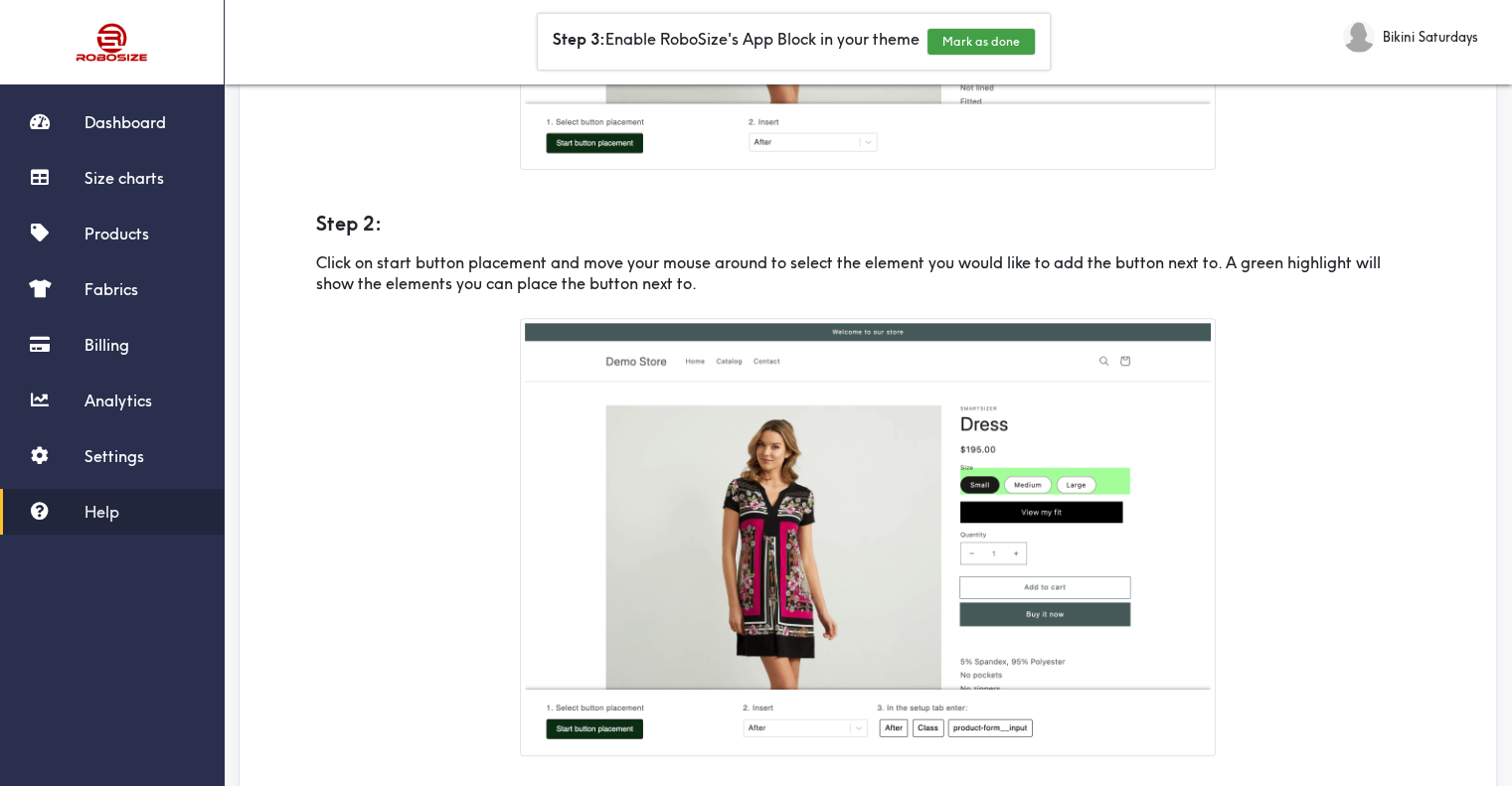 click on "Help" at bounding box center [111, 512] 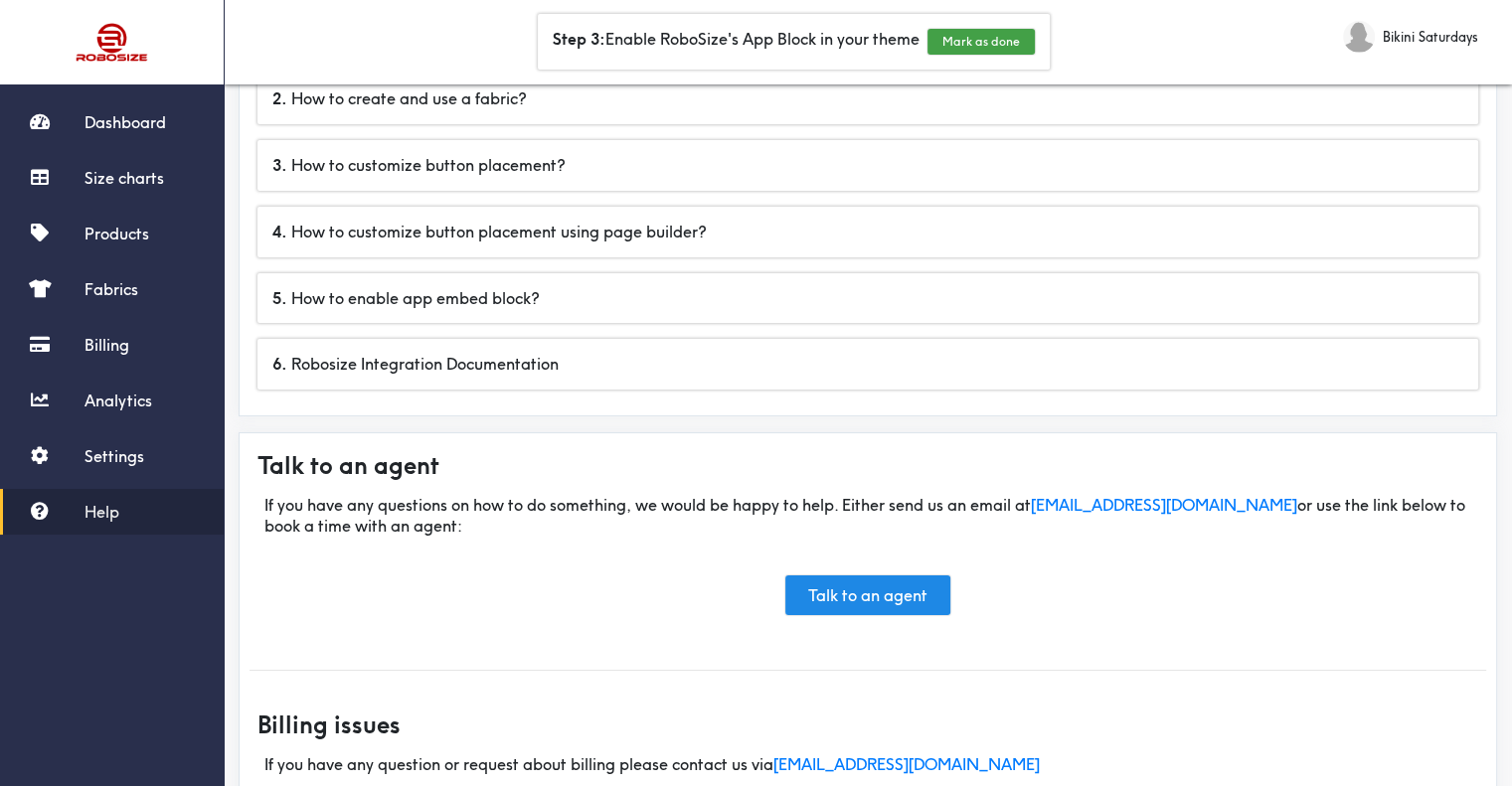 scroll, scrollTop: 142, scrollLeft: 0, axis: vertical 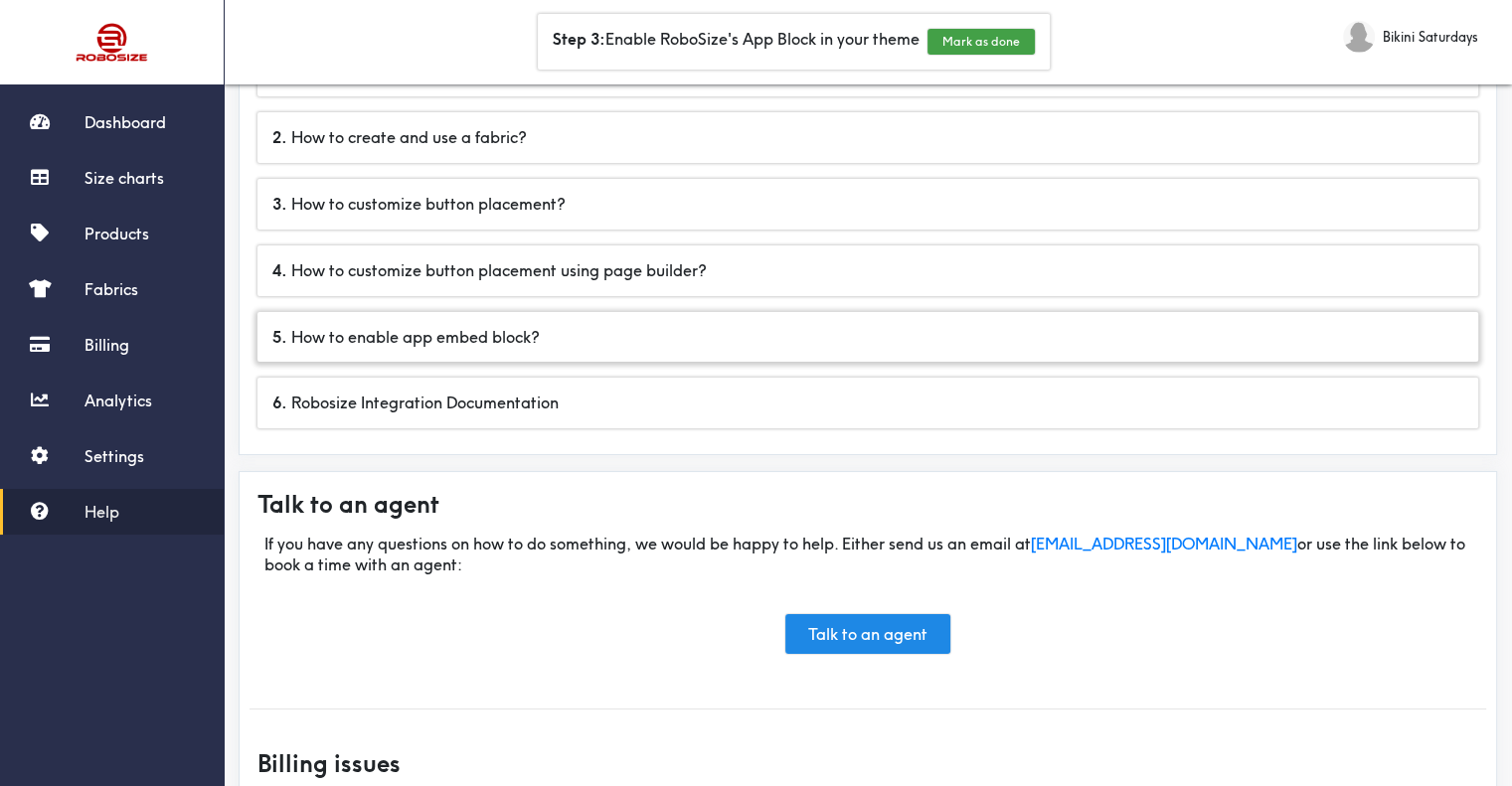 click on "5 .   How to enable app embed block?" at bounding box center [868, 337] 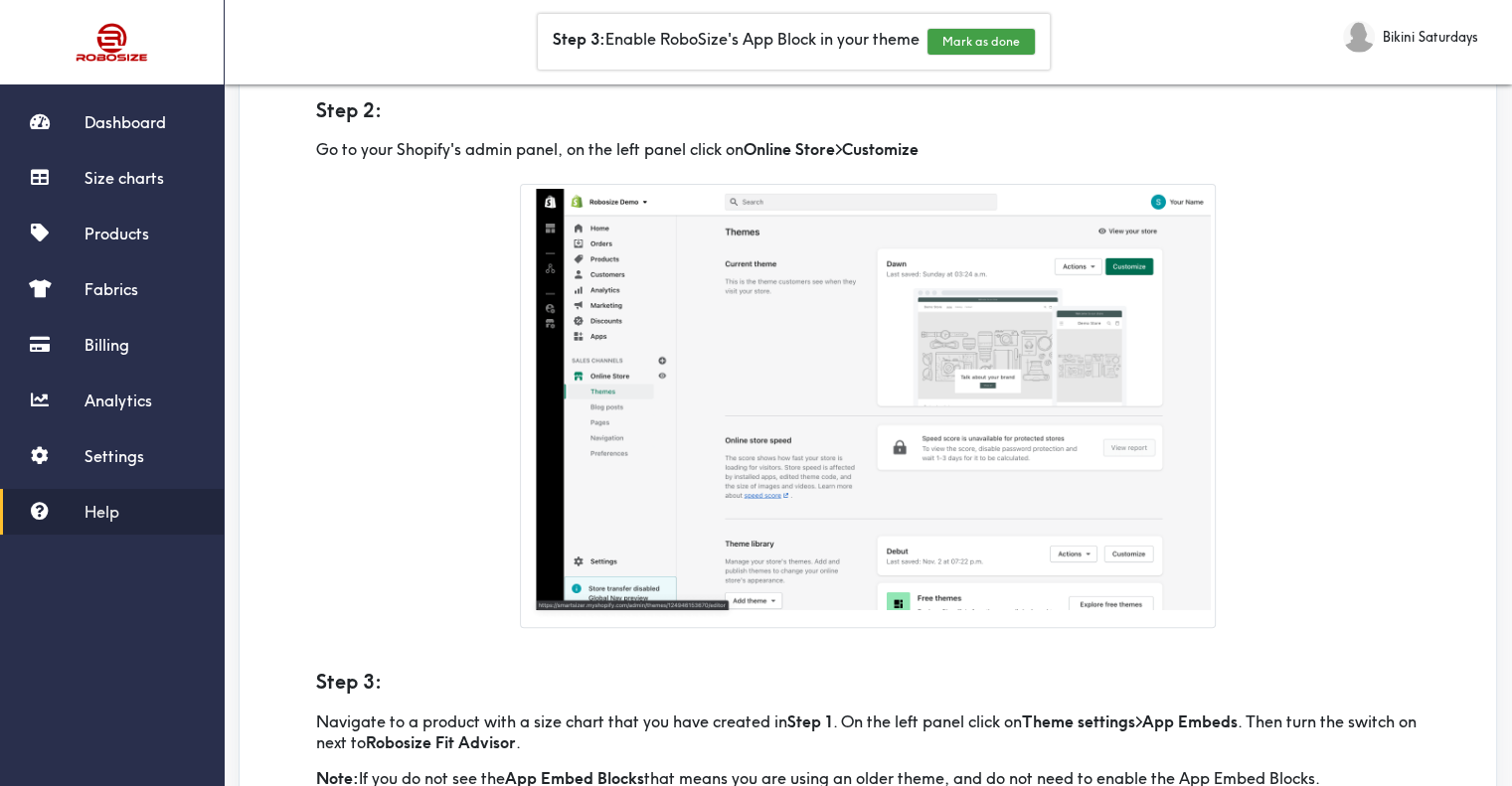 scroll, scrollTop: 341, scrollLeft: 0, axis: vertical 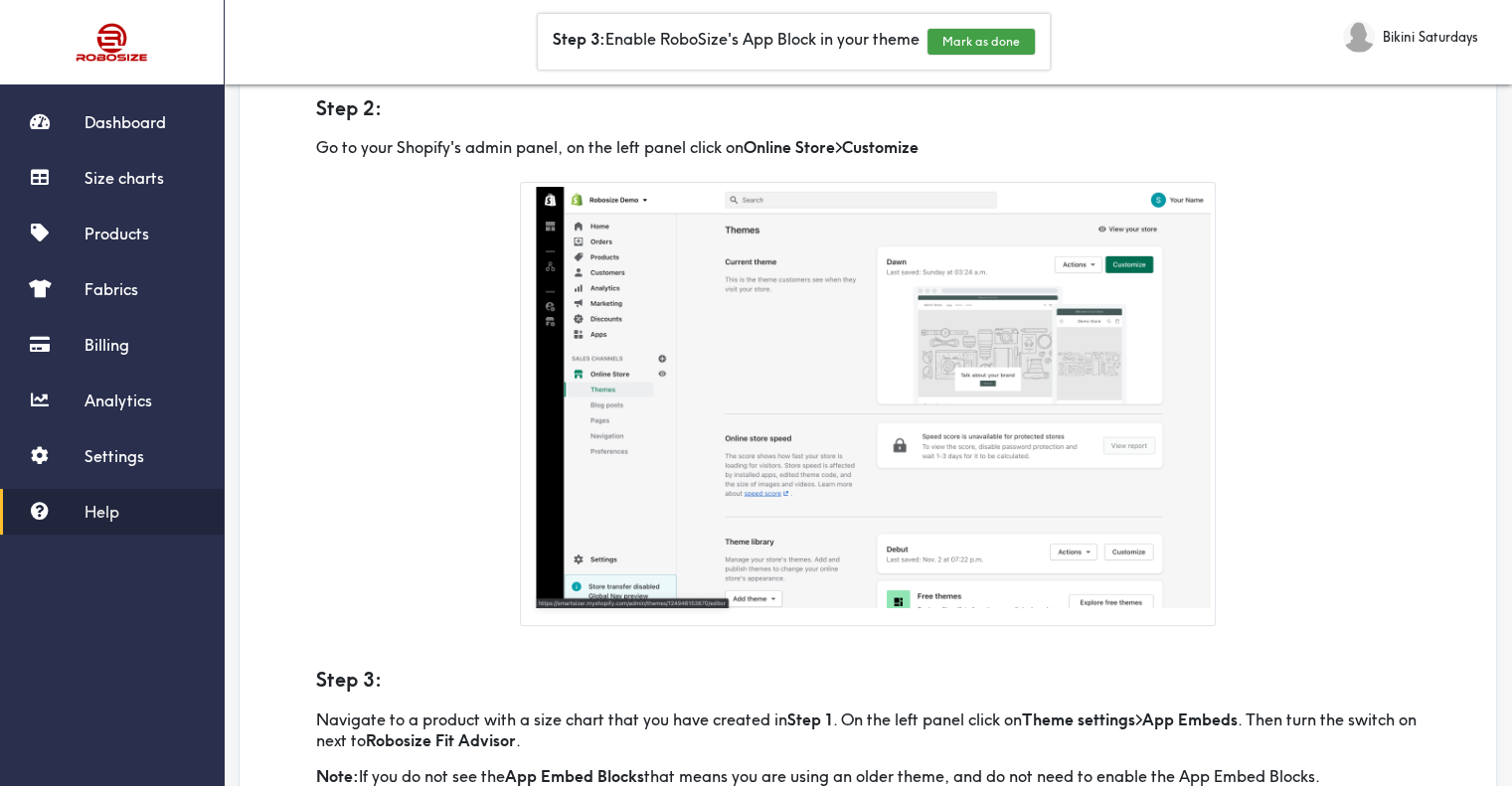 click at bounding box center [868, 403] 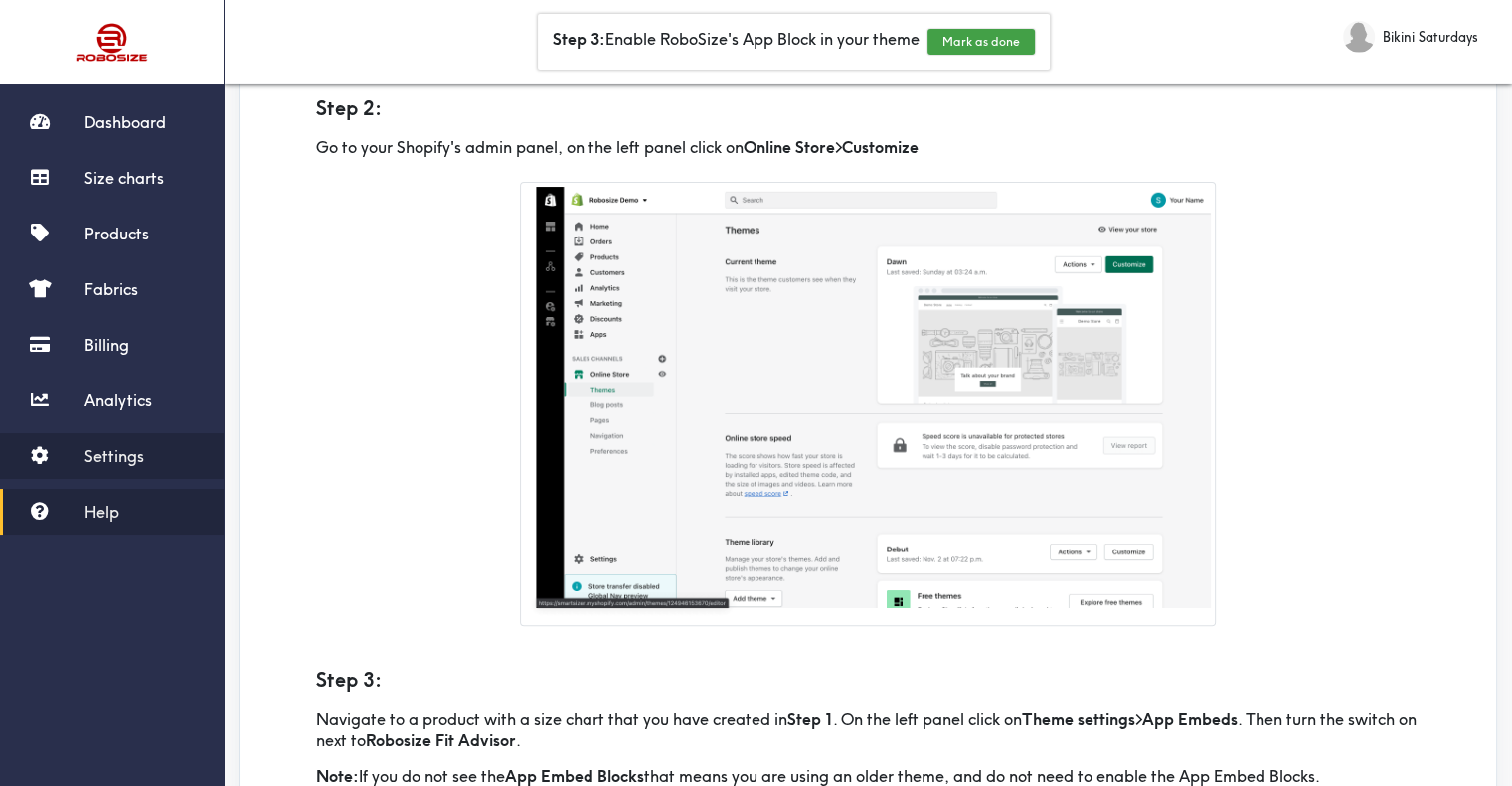 click on "Settings" at bounding box center [111, 456] 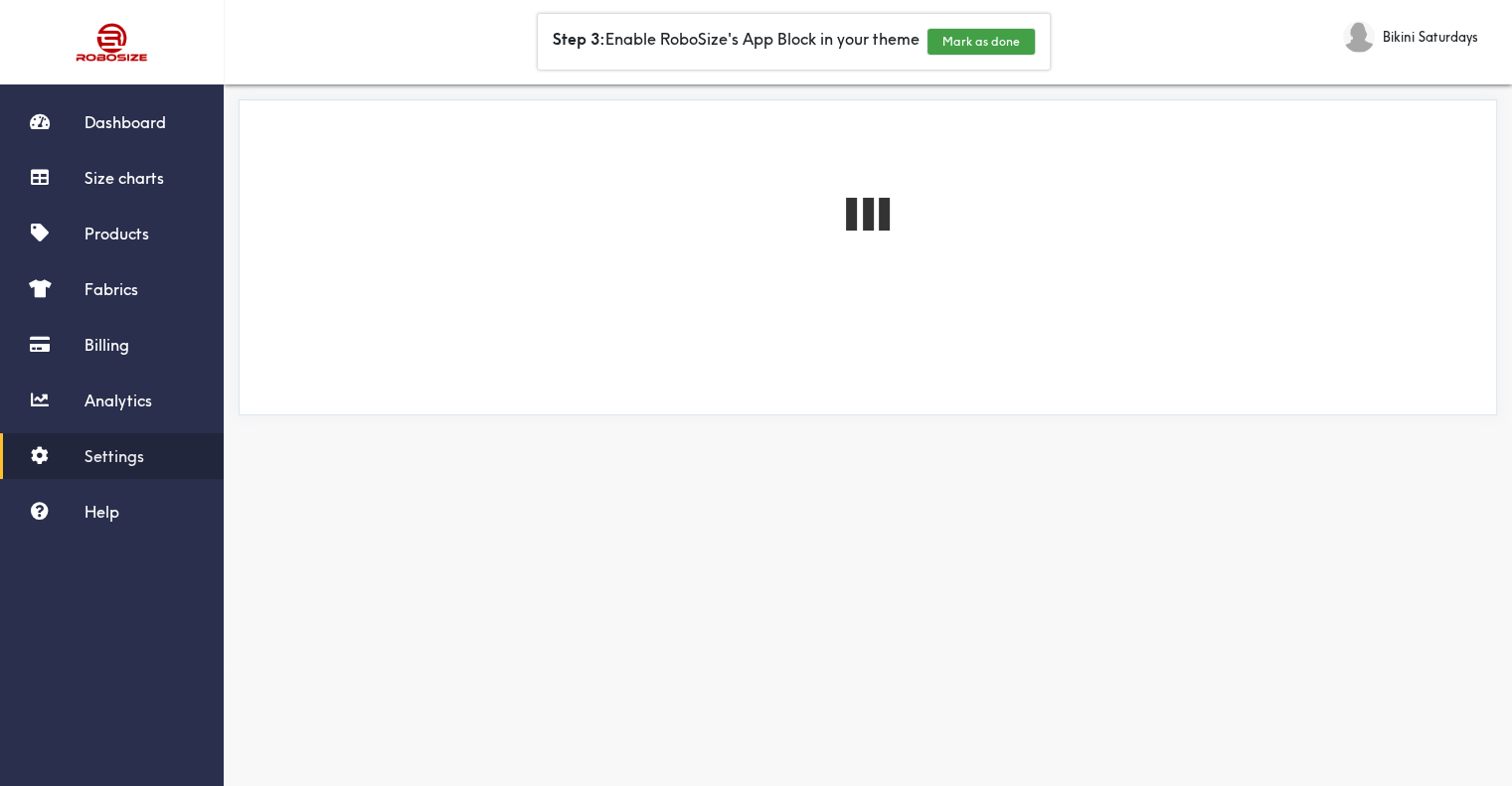 scroll, scrollTop: 0, scrollLeft: 0, axis: both 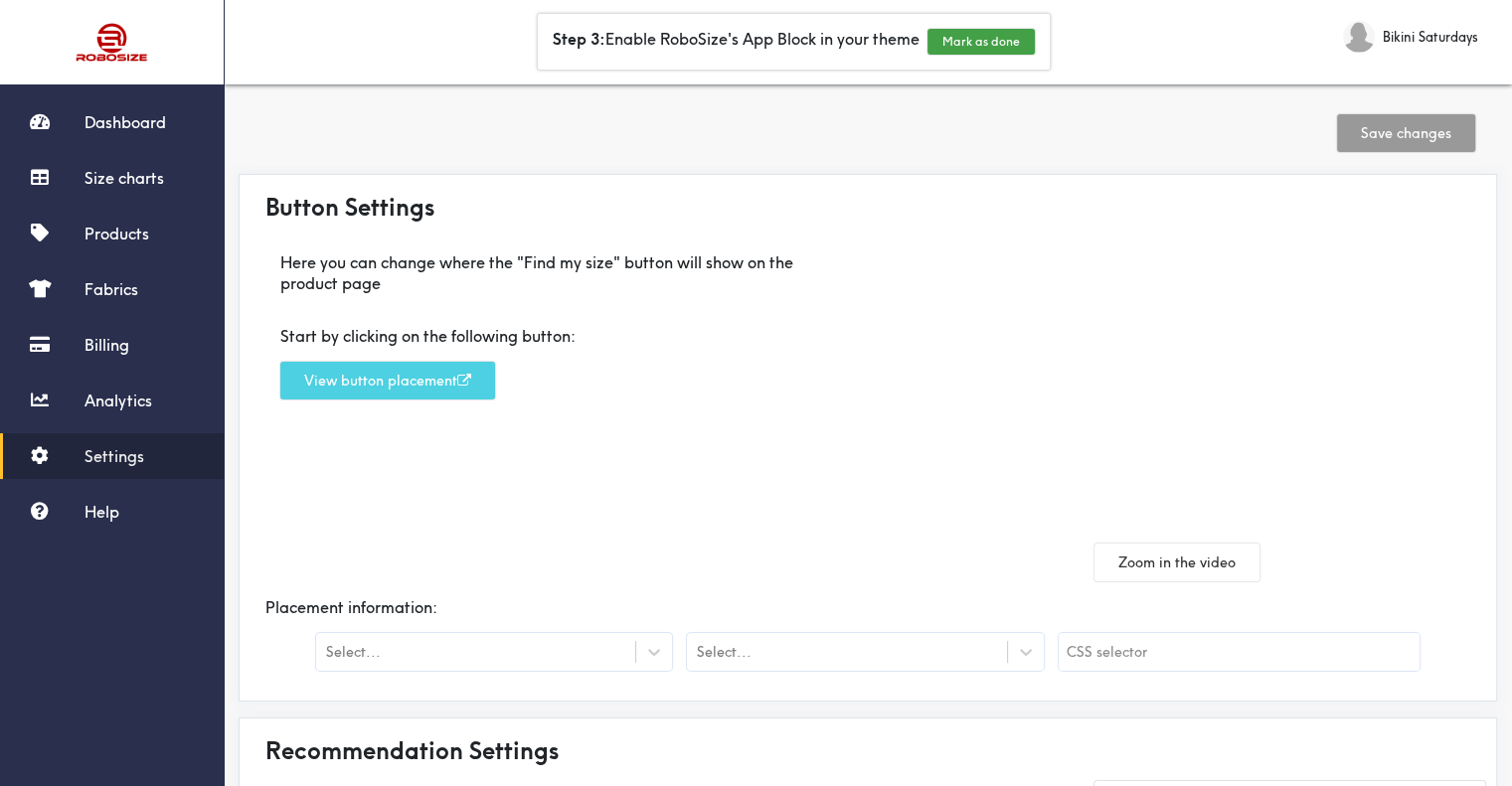 click on "View button placement" at bounding box center (388, 381) 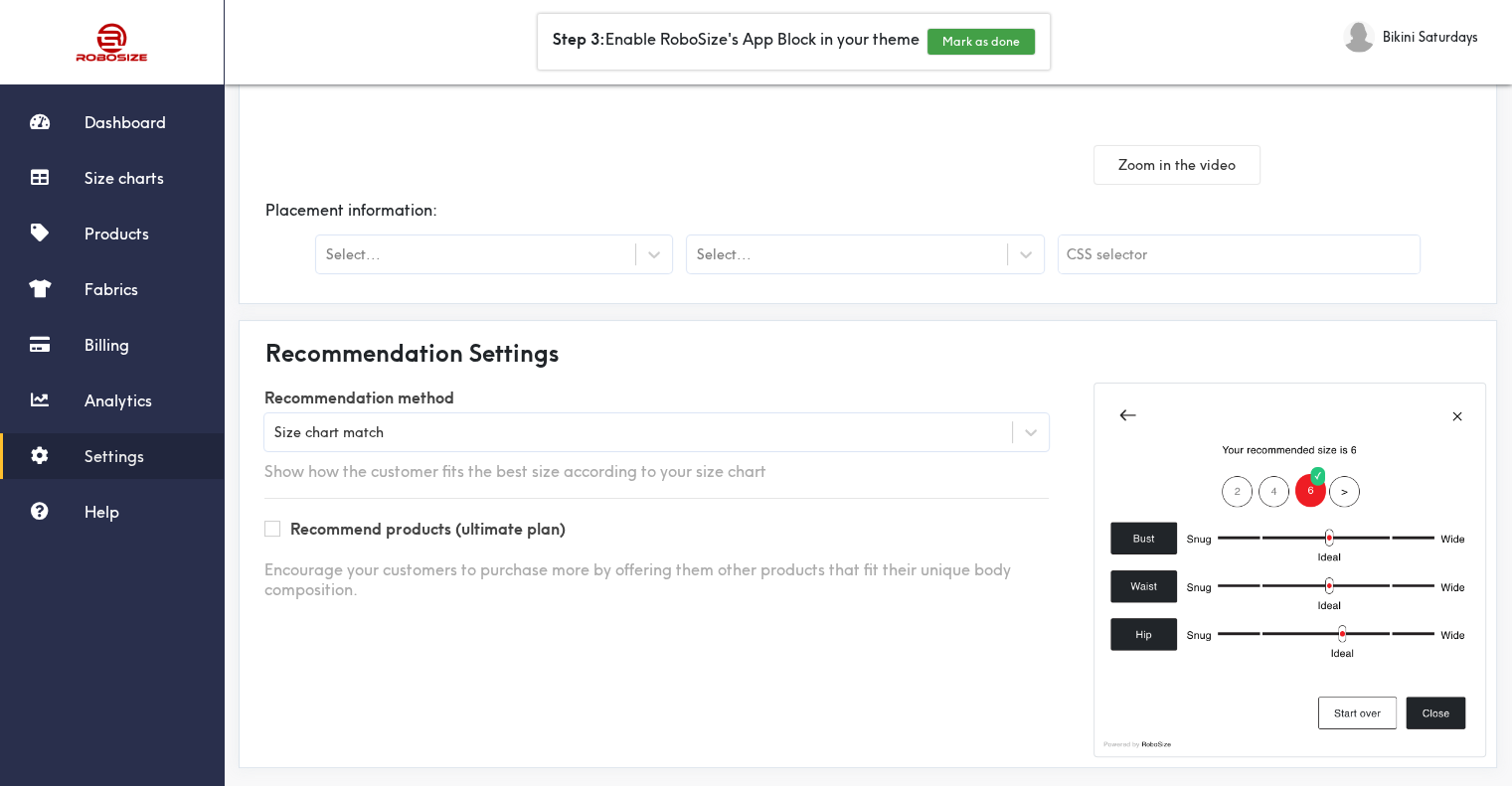 scroll, scrollTop: 418, scrollLeft: 0, axis: vertical 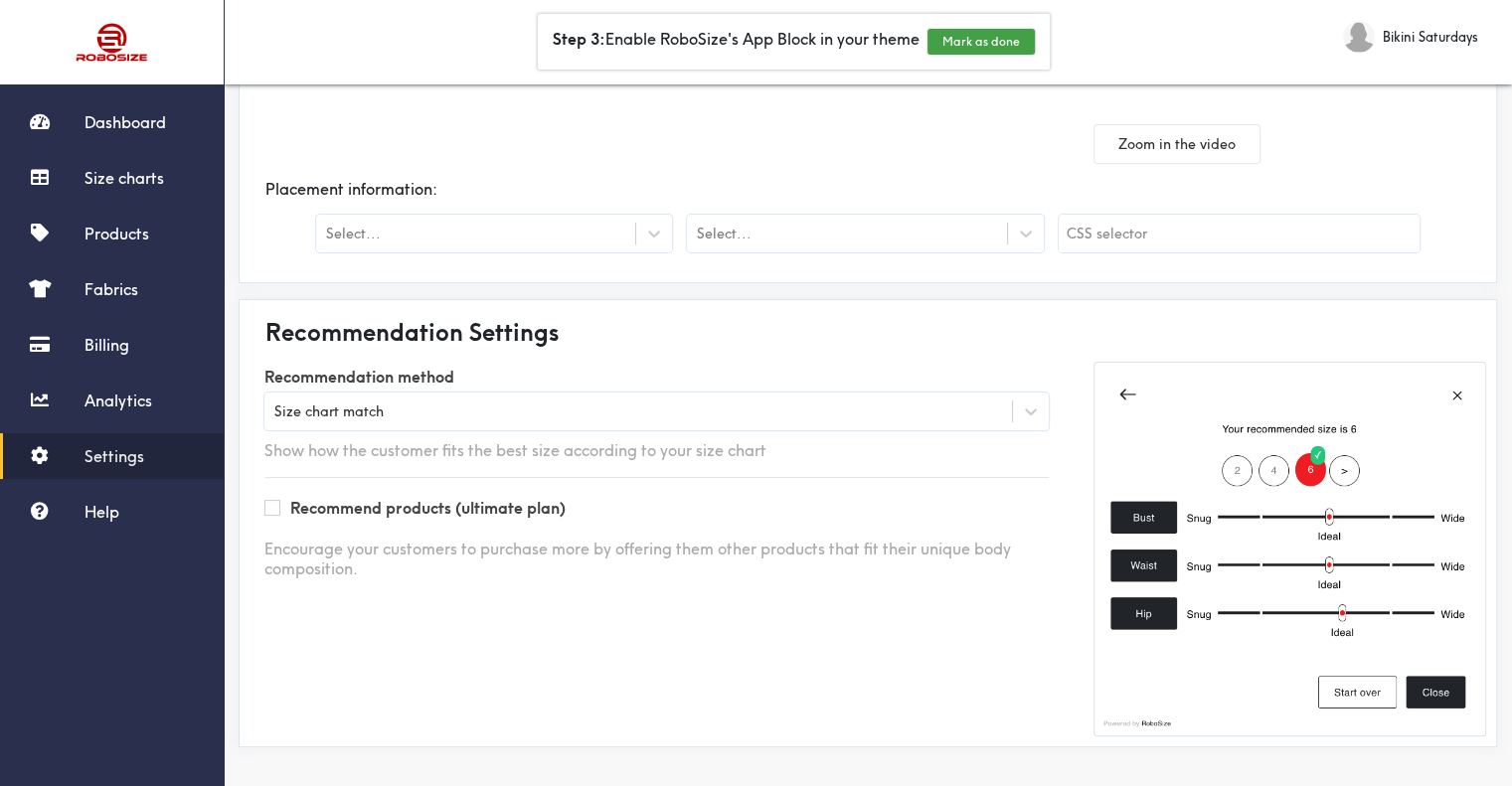 click on "Settings" at bounding box center (114, 456) 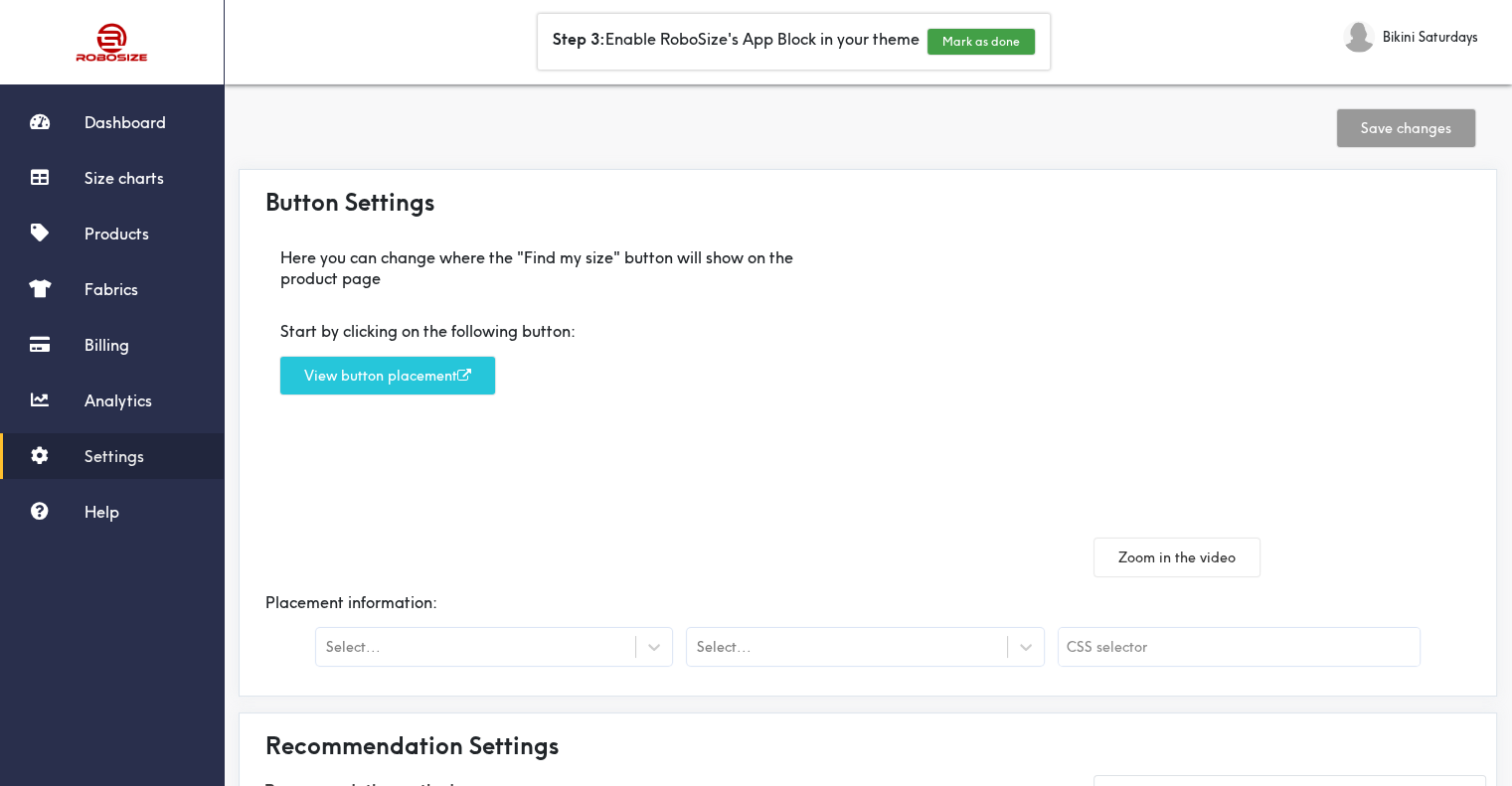 scroll, scrollTop: 0, scrollLeft: 0, axis: both 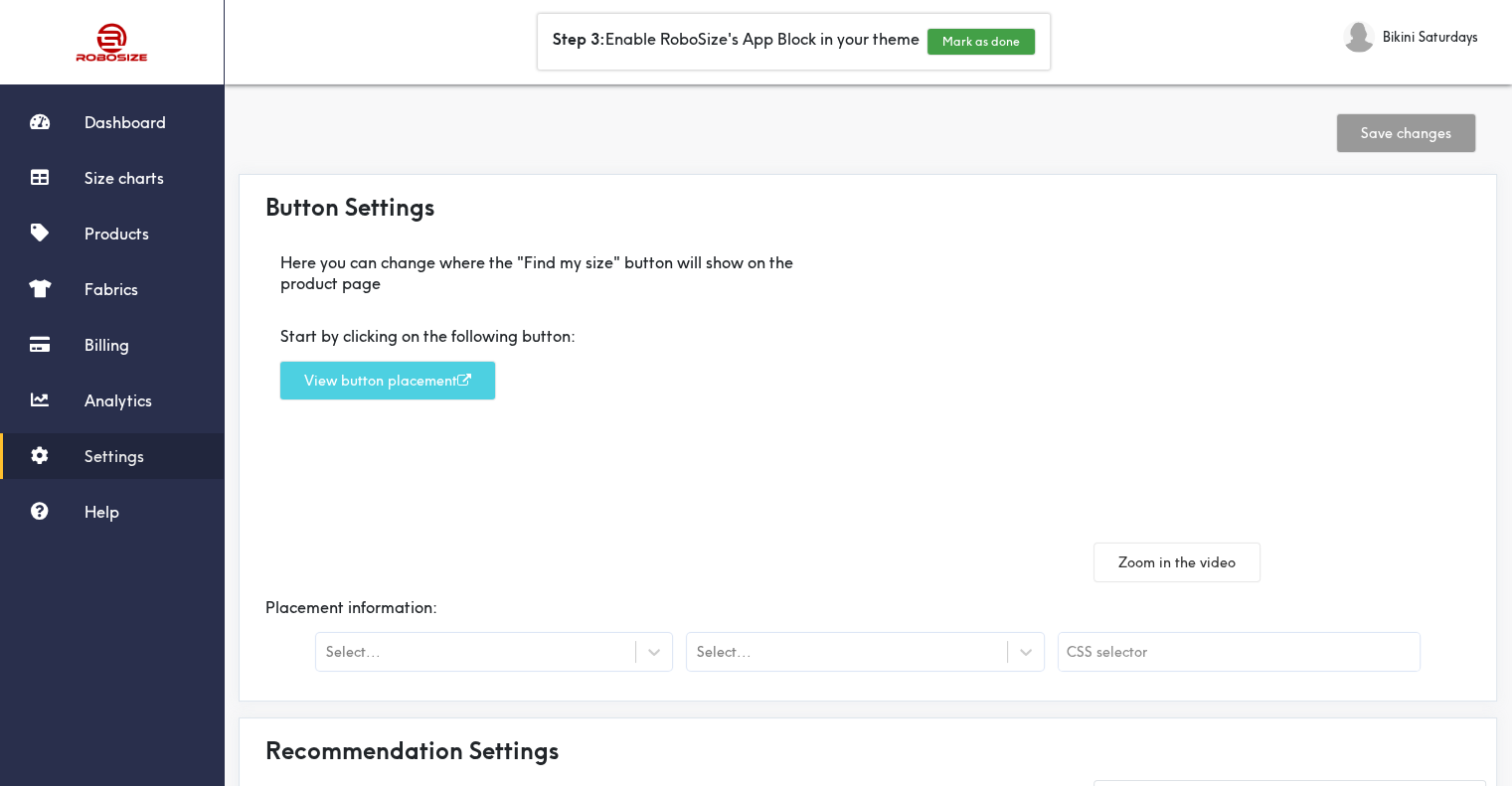 click on "View button placement" at bounding box center [388, 381] 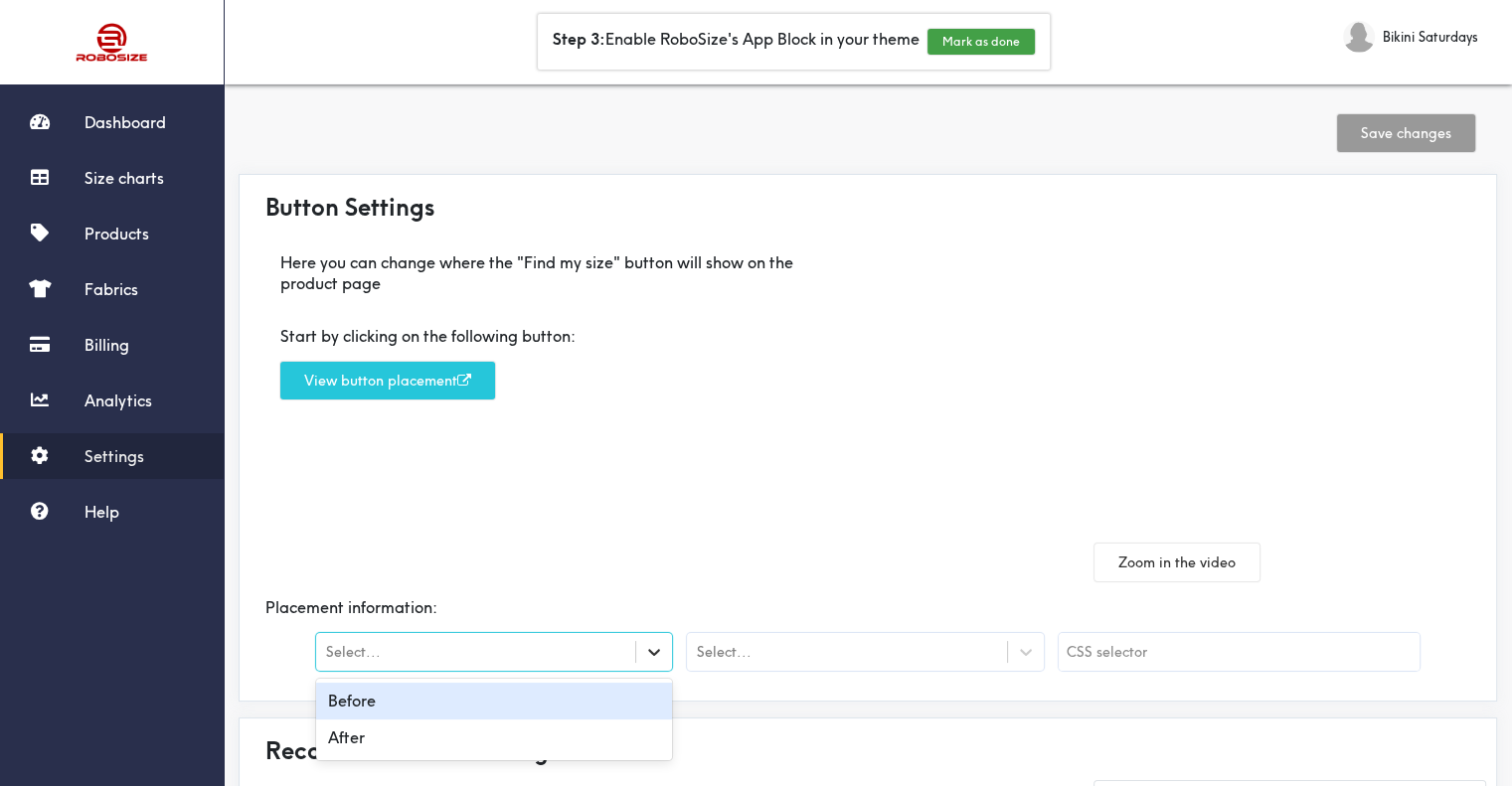 click 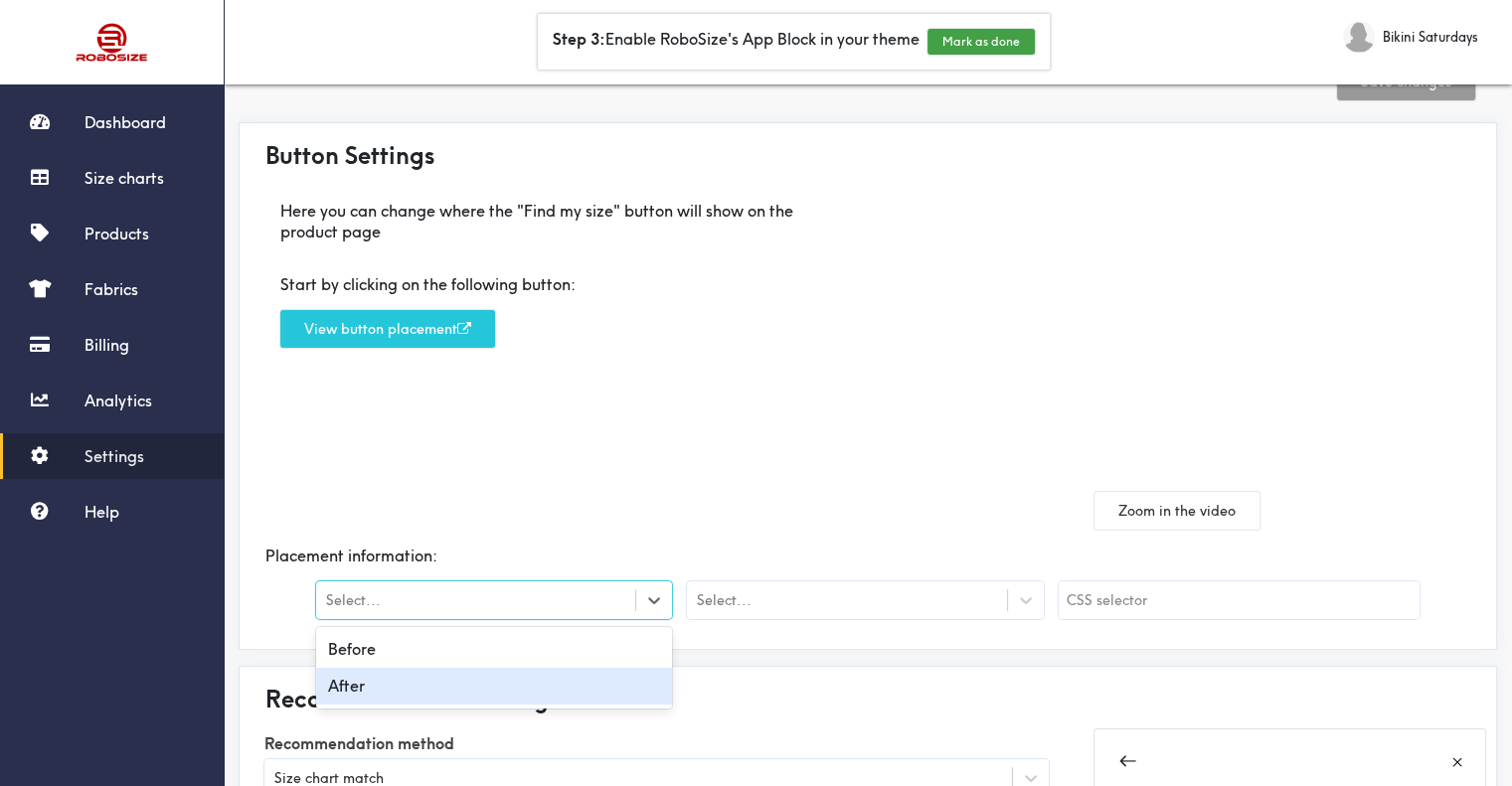 scroll, scrollTop: 99, scrollLeft: 0, axis: vertical 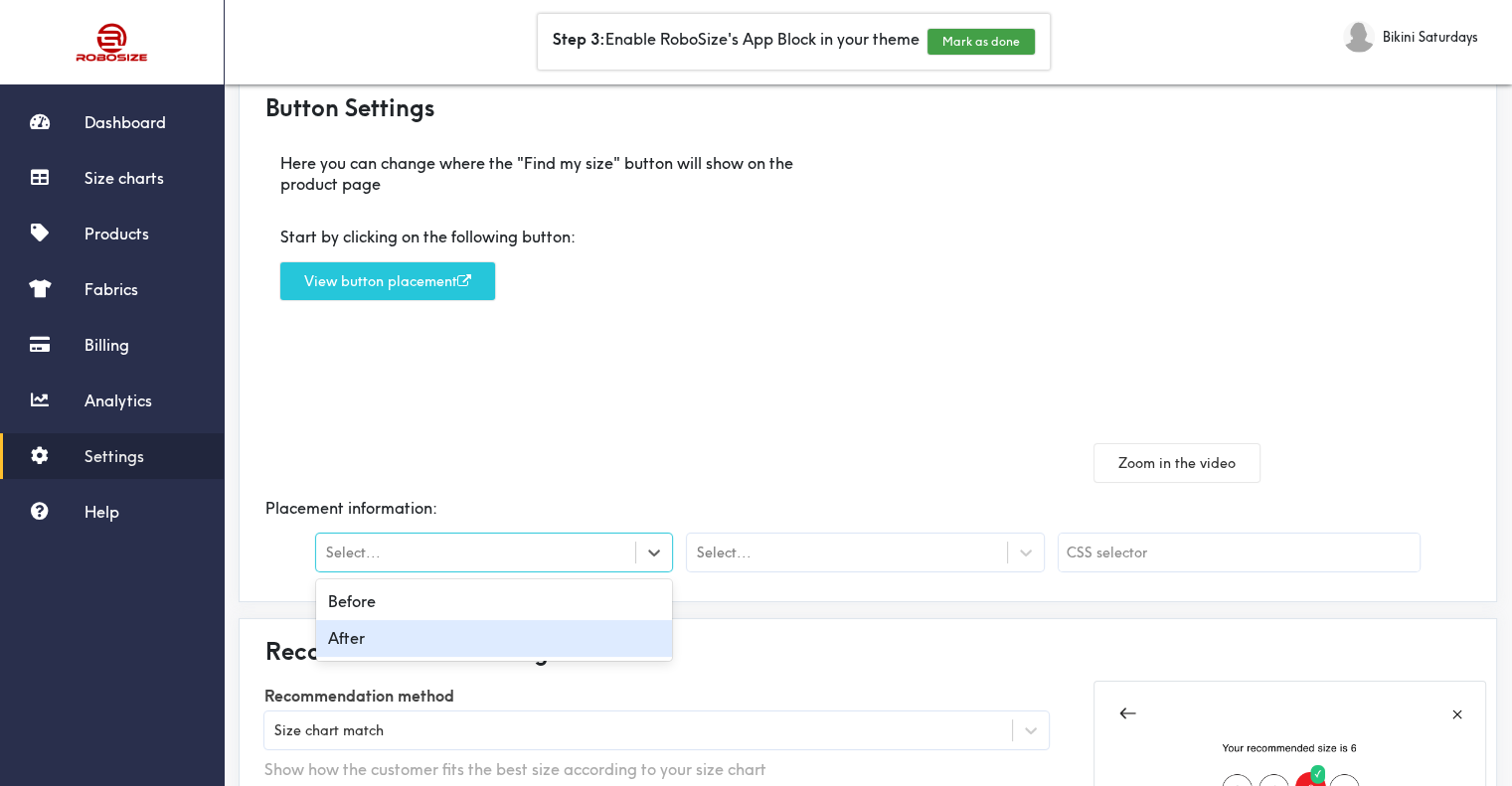click on "After" at bounding box center (494, 638) 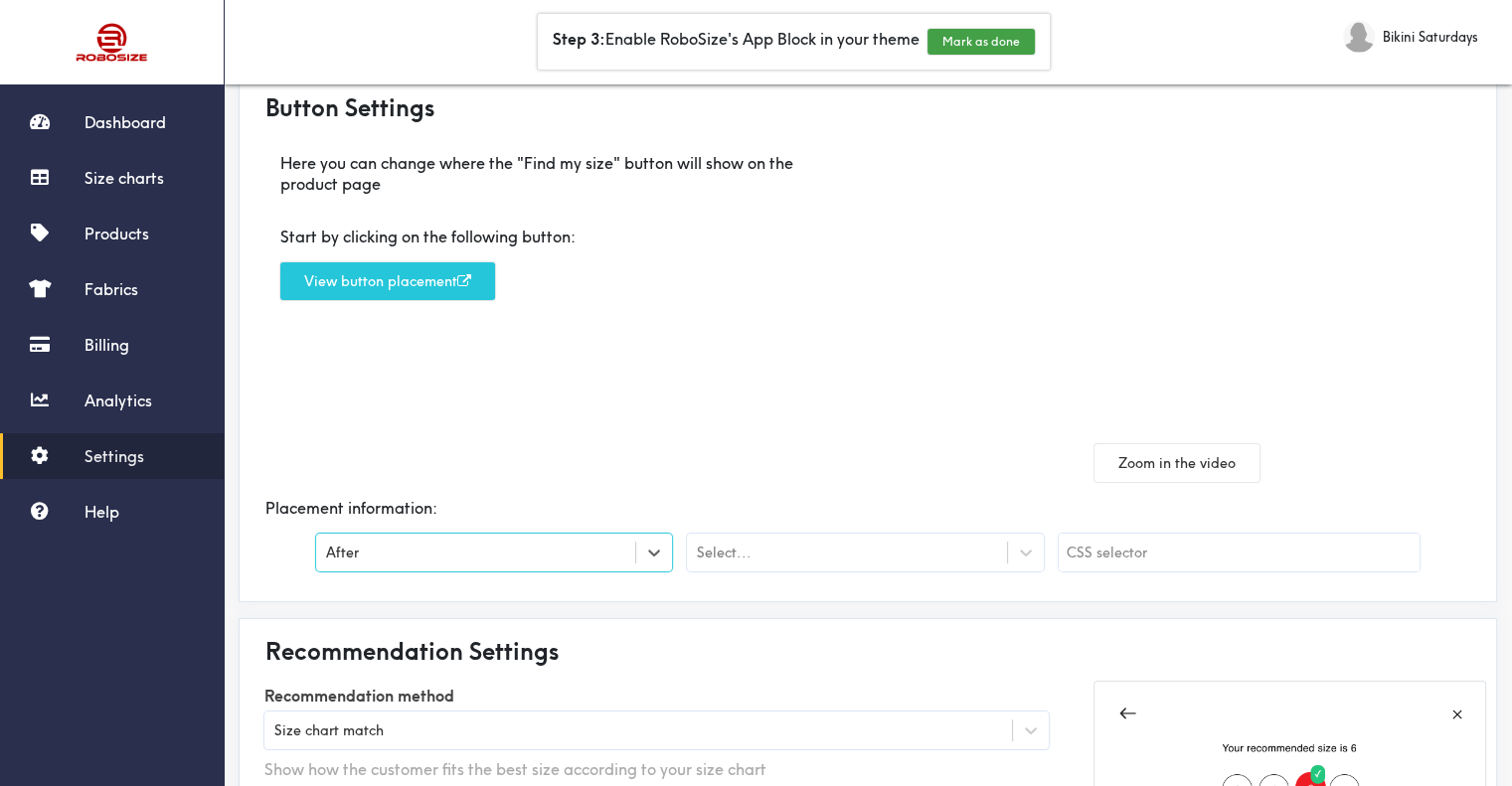 click on "Select..." at bounding box center (872, 557) 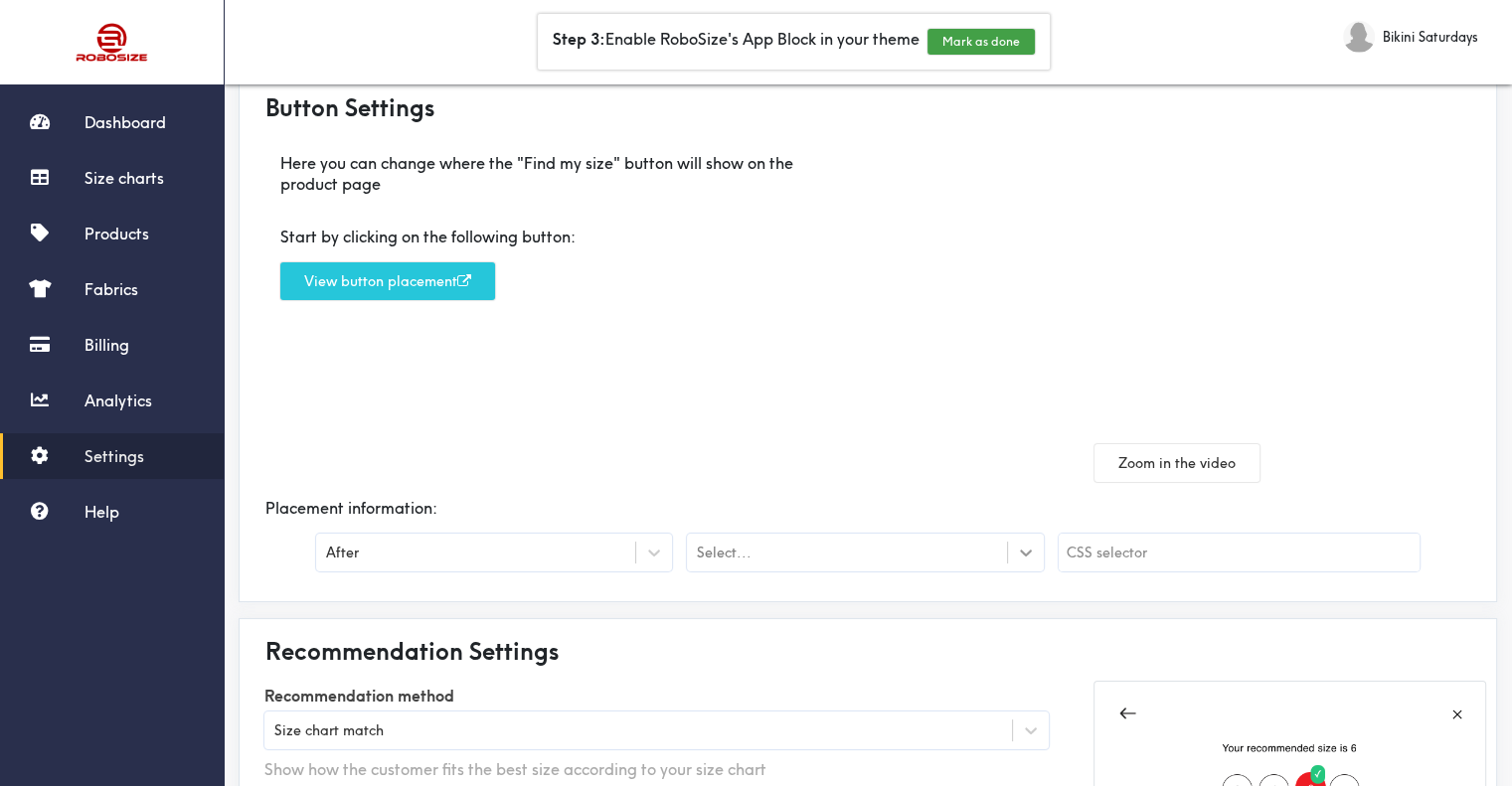 click 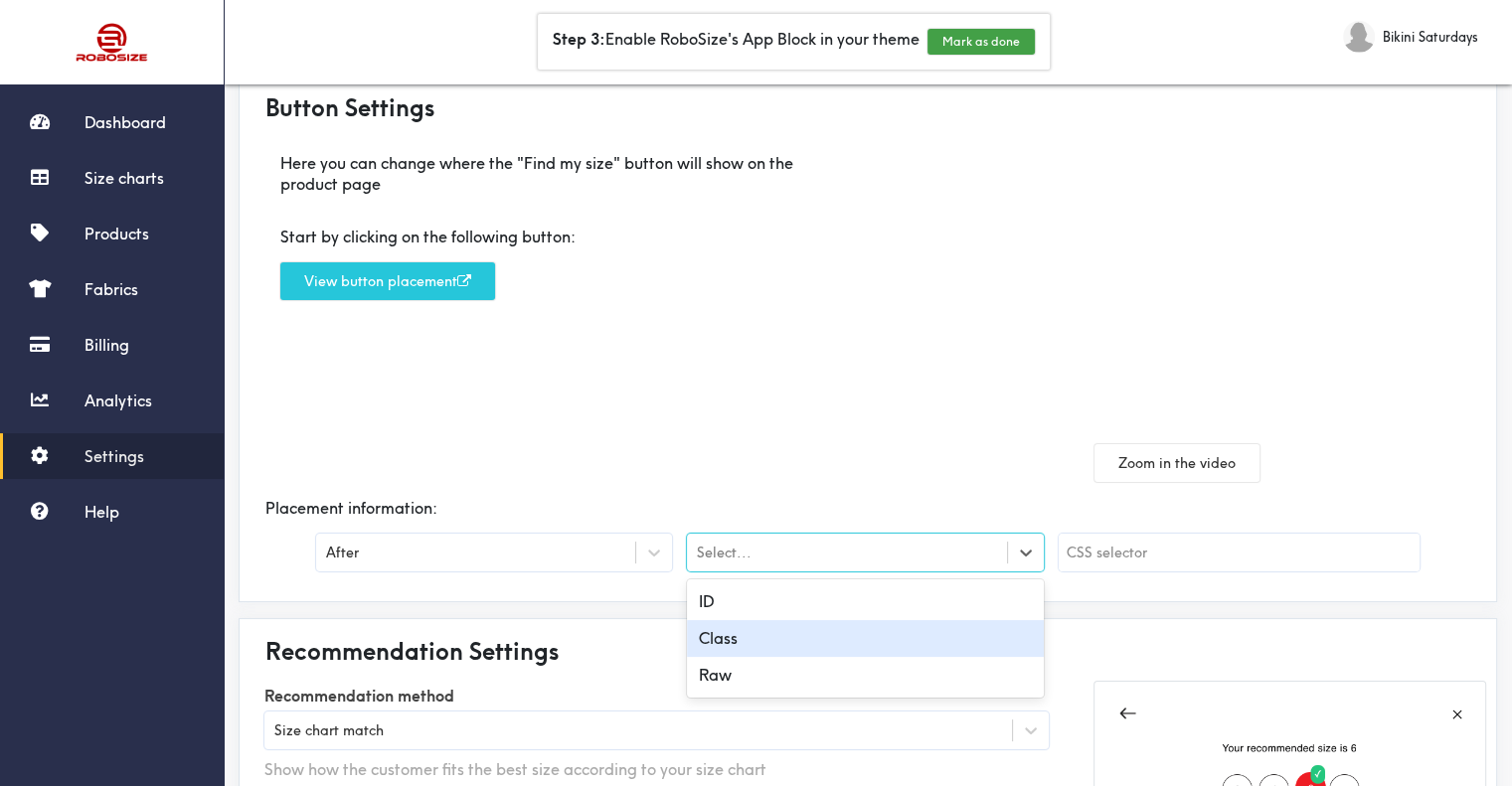 click on "Class" at bounding box center (865, 638) 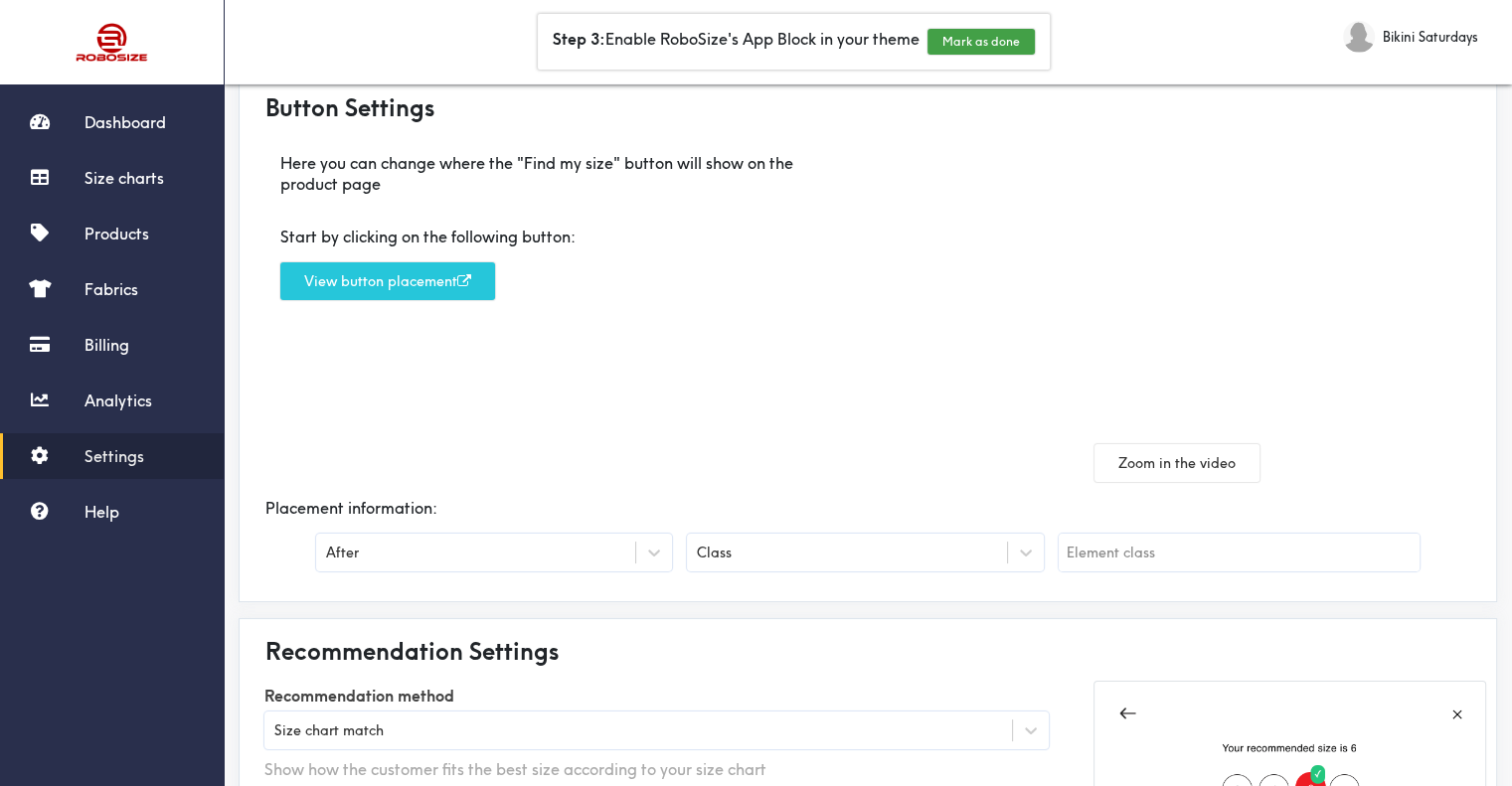 click at bounding box center (1239, 552) 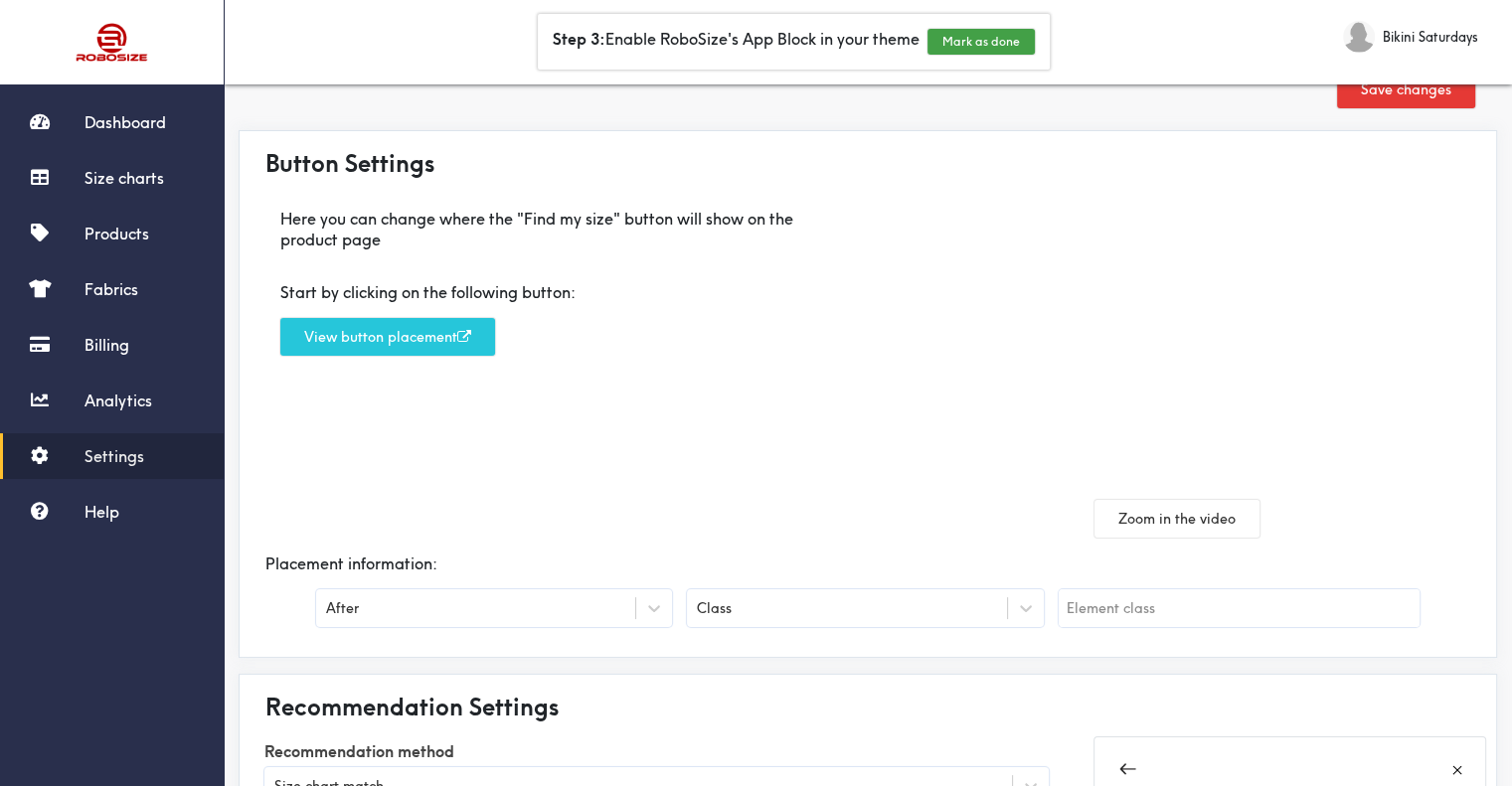 scroll, scrollTop: 0, scrollLeft: 0, axis: both 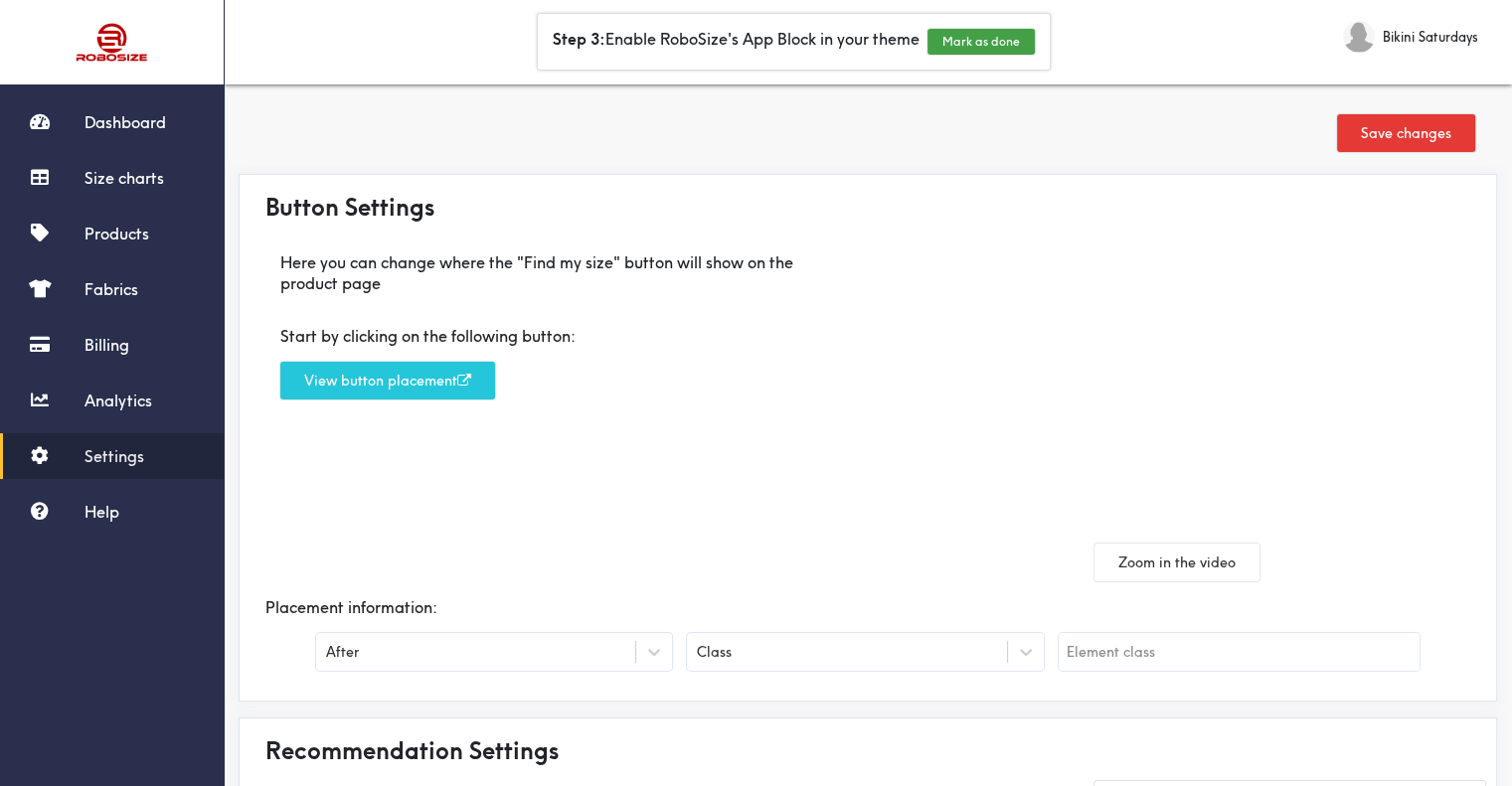 click on "Save changes" at bounding box center [868, 136] 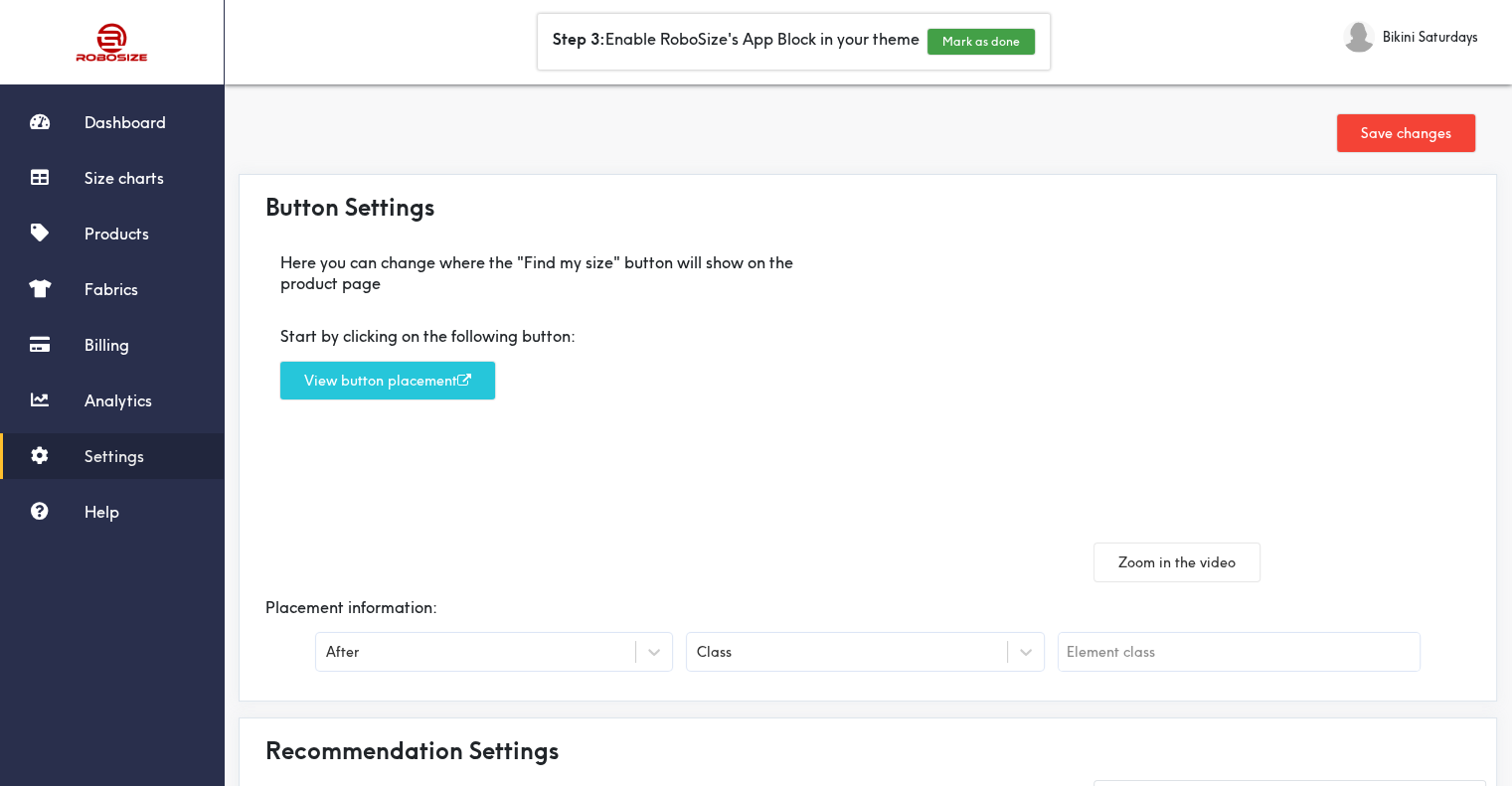click on "Save changes" at bounding box center (1406, 133) 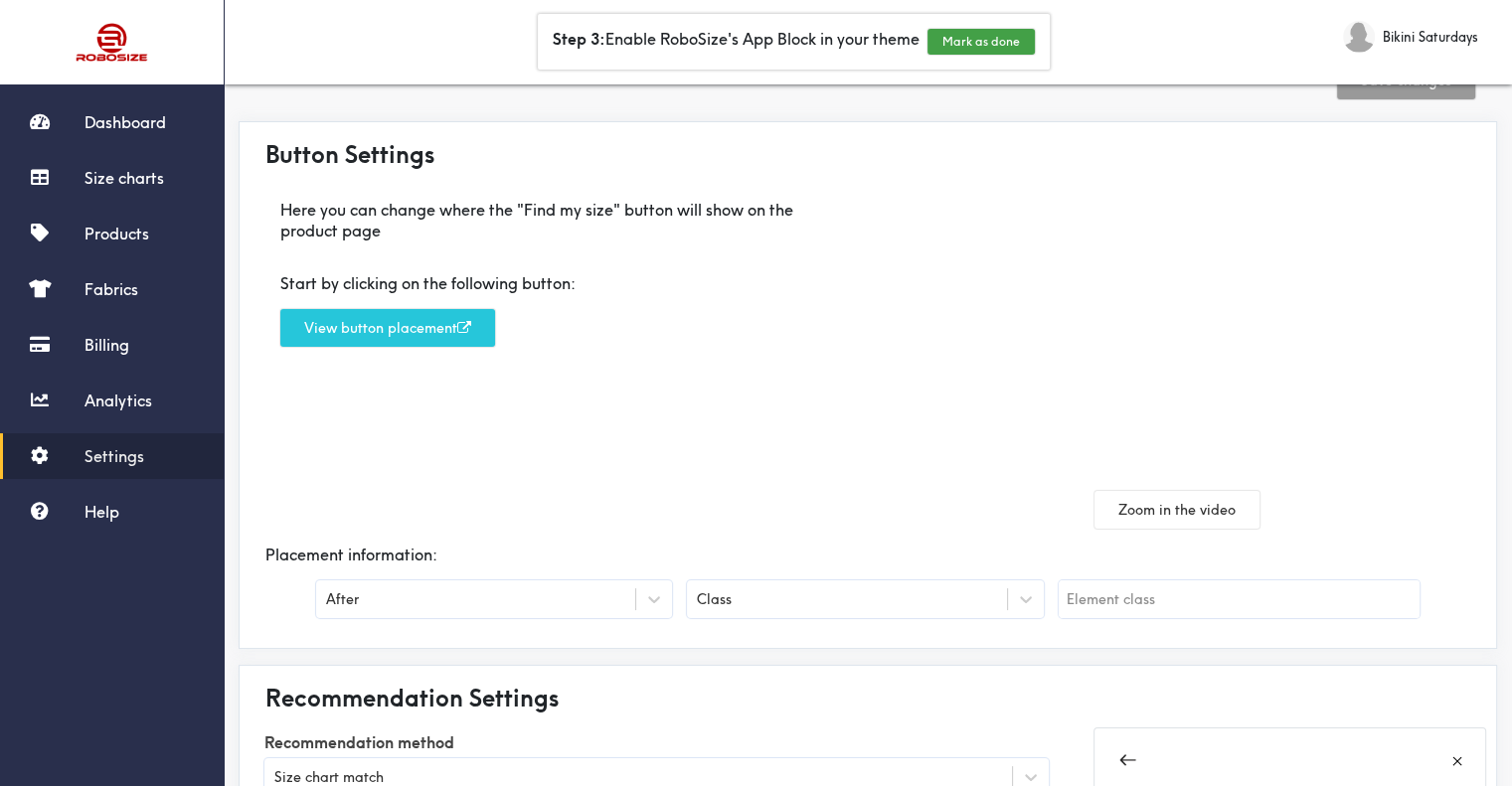 scroll, scrollTop: 0, scrollLeft: 0, axis: both 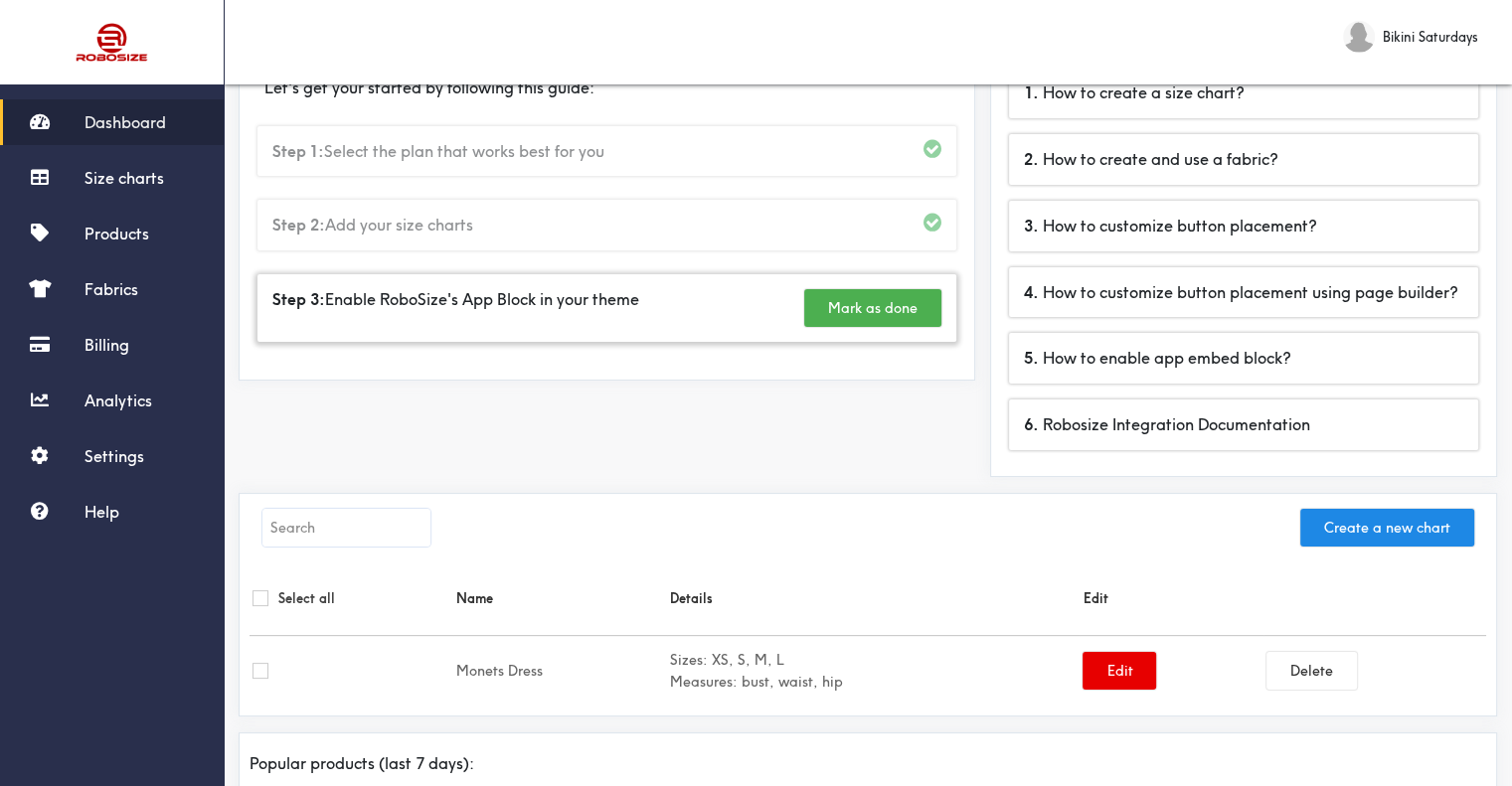 click on "Mark as done" at bounding box center (873, 308) 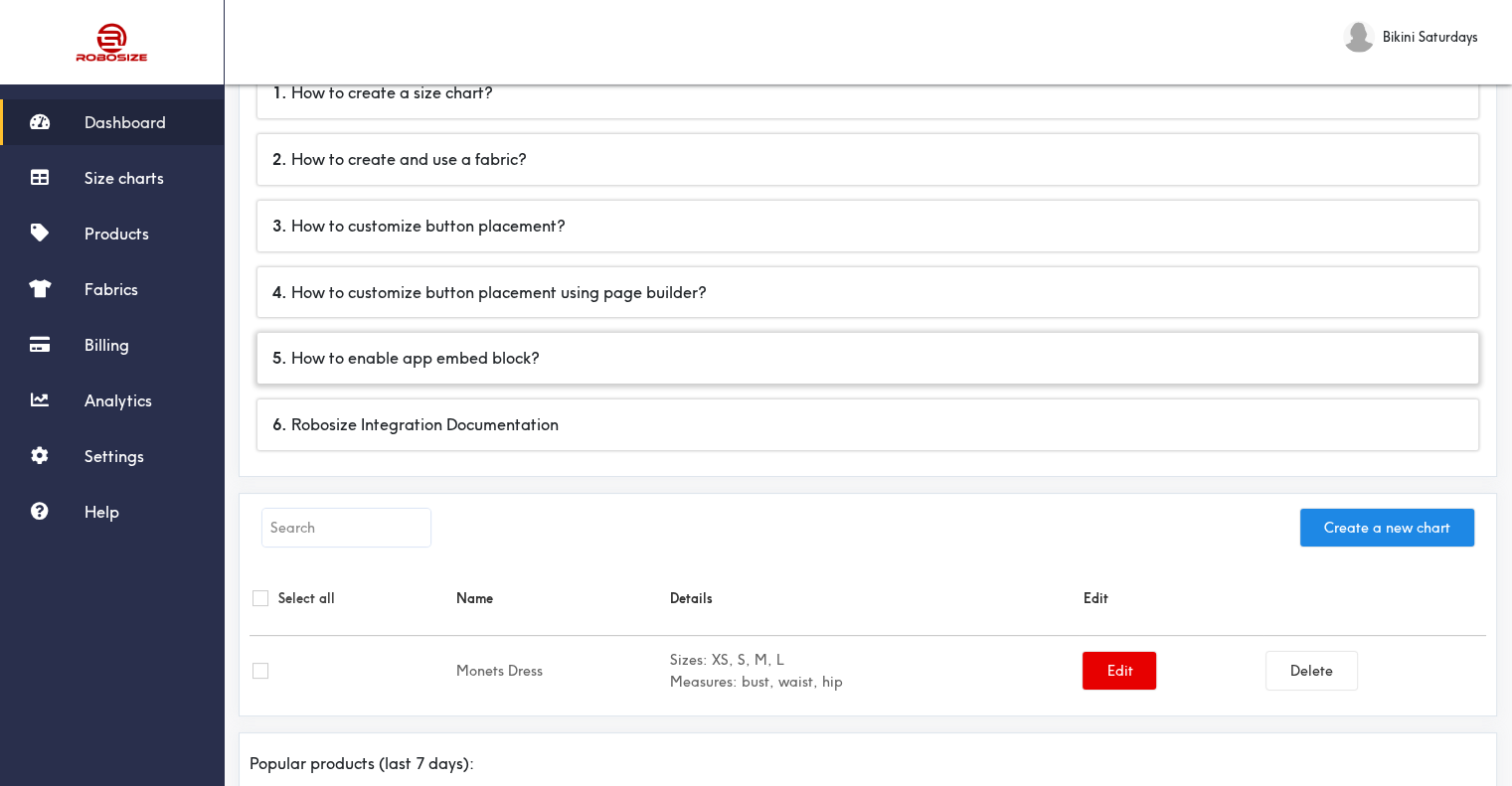 scroll, scrollTop: 0, scrollLeft: 0, axis: both 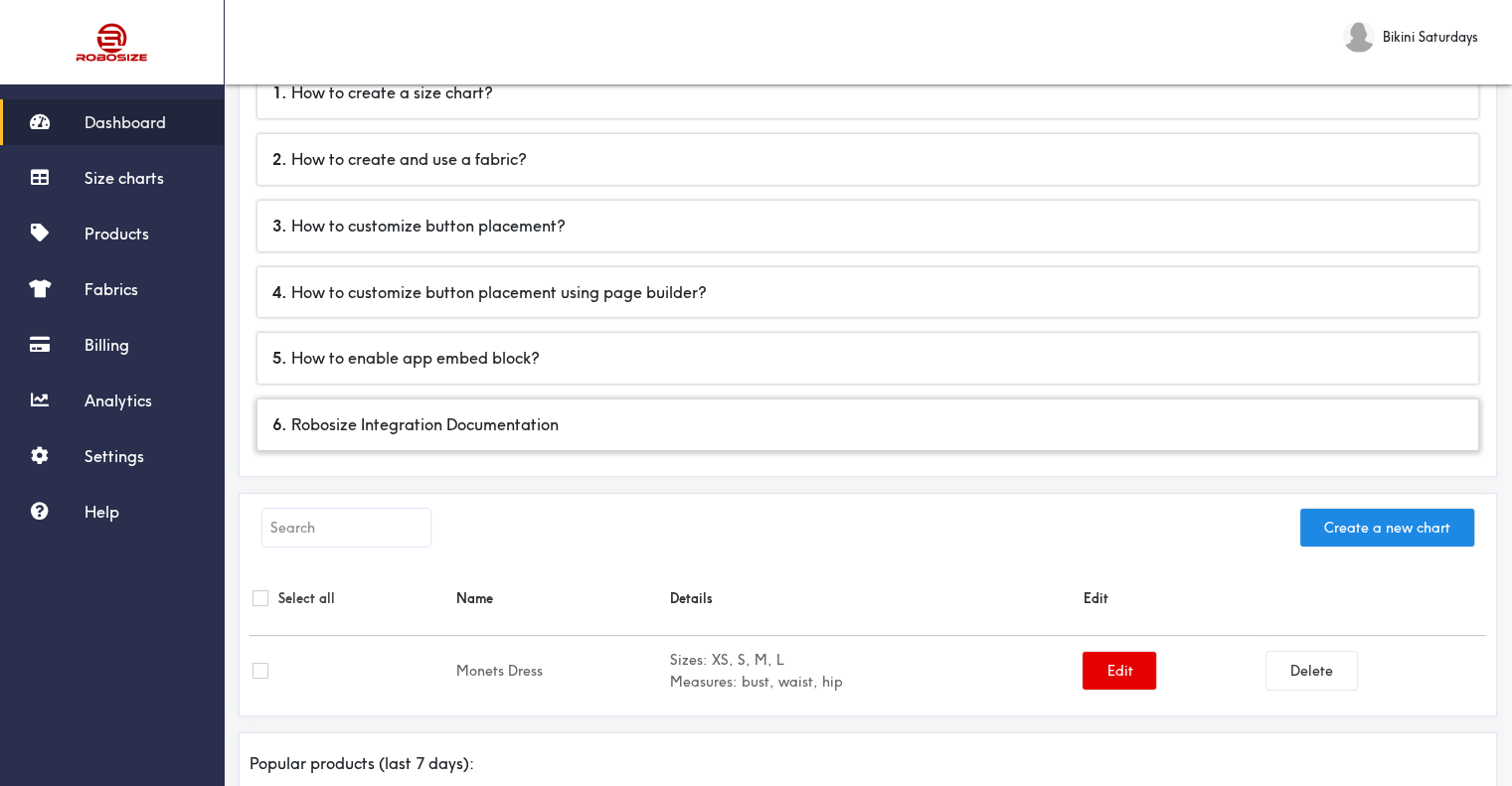 click on "6 .   Robosize Integration Documentation" at bounding box center [868, 424] 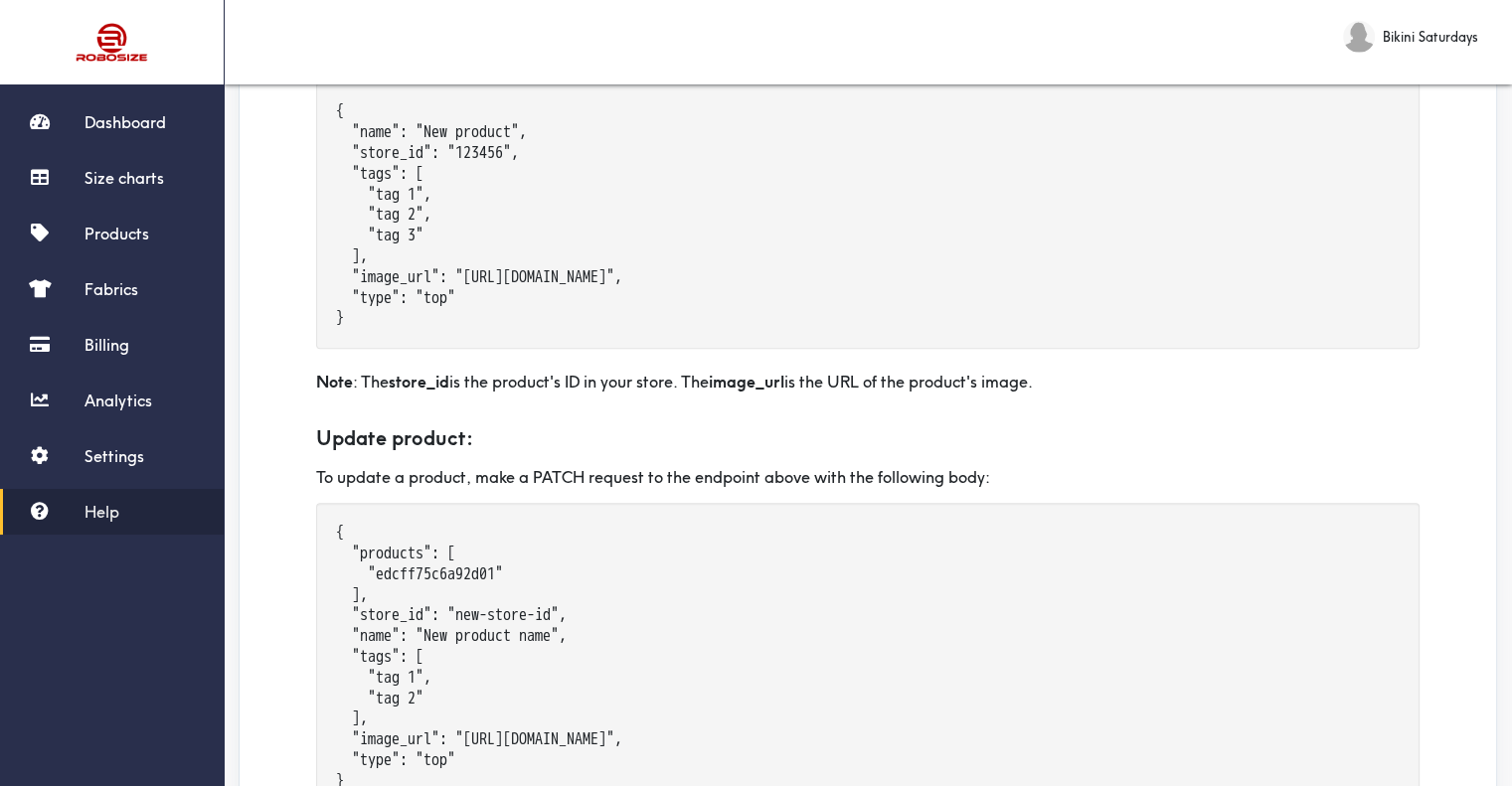 scroll, scrollTop: 1451, scrollLeft: 0, axis: vertical 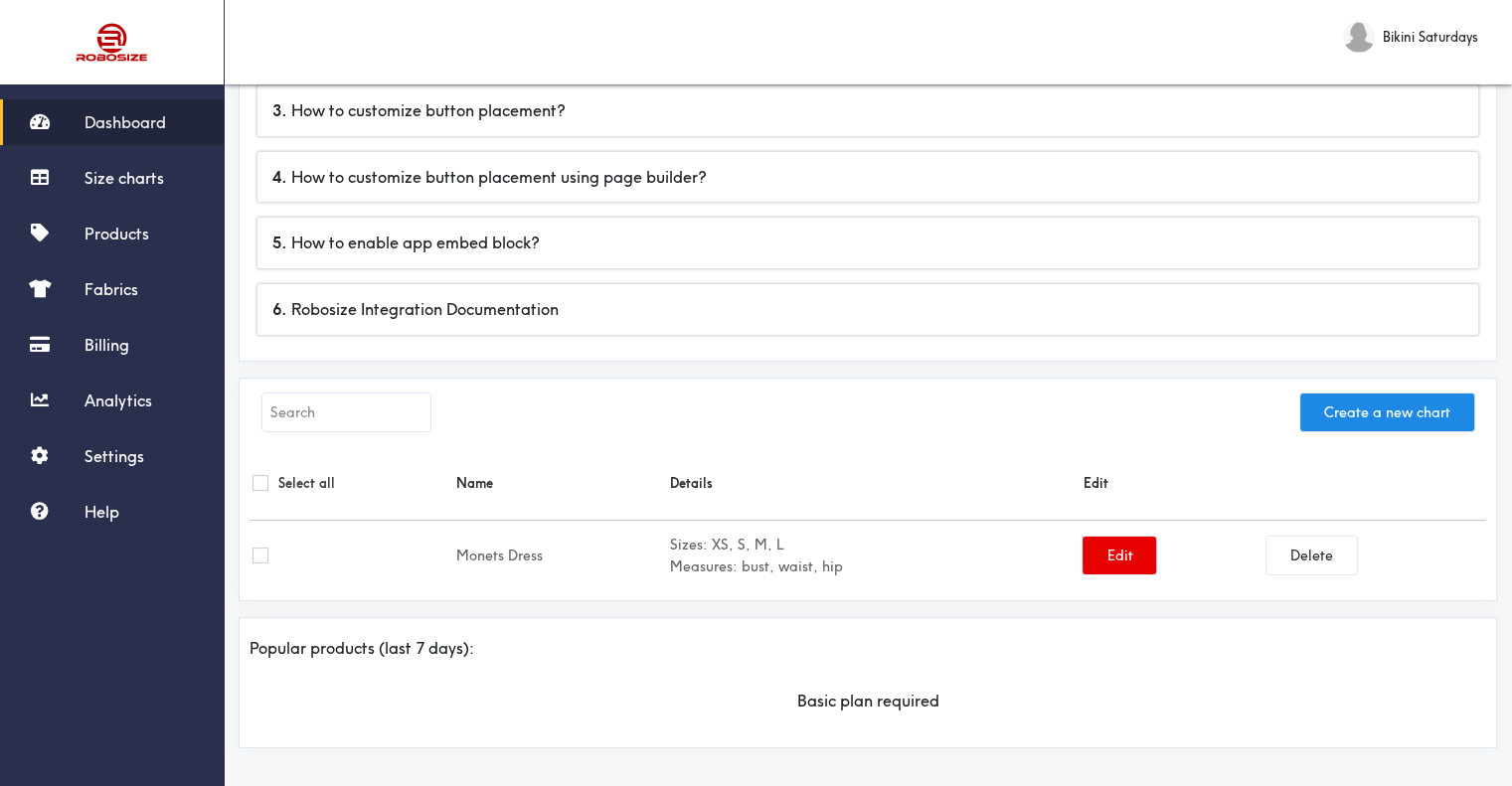 click on "Basic plan required" at bounding box center [868, 701] 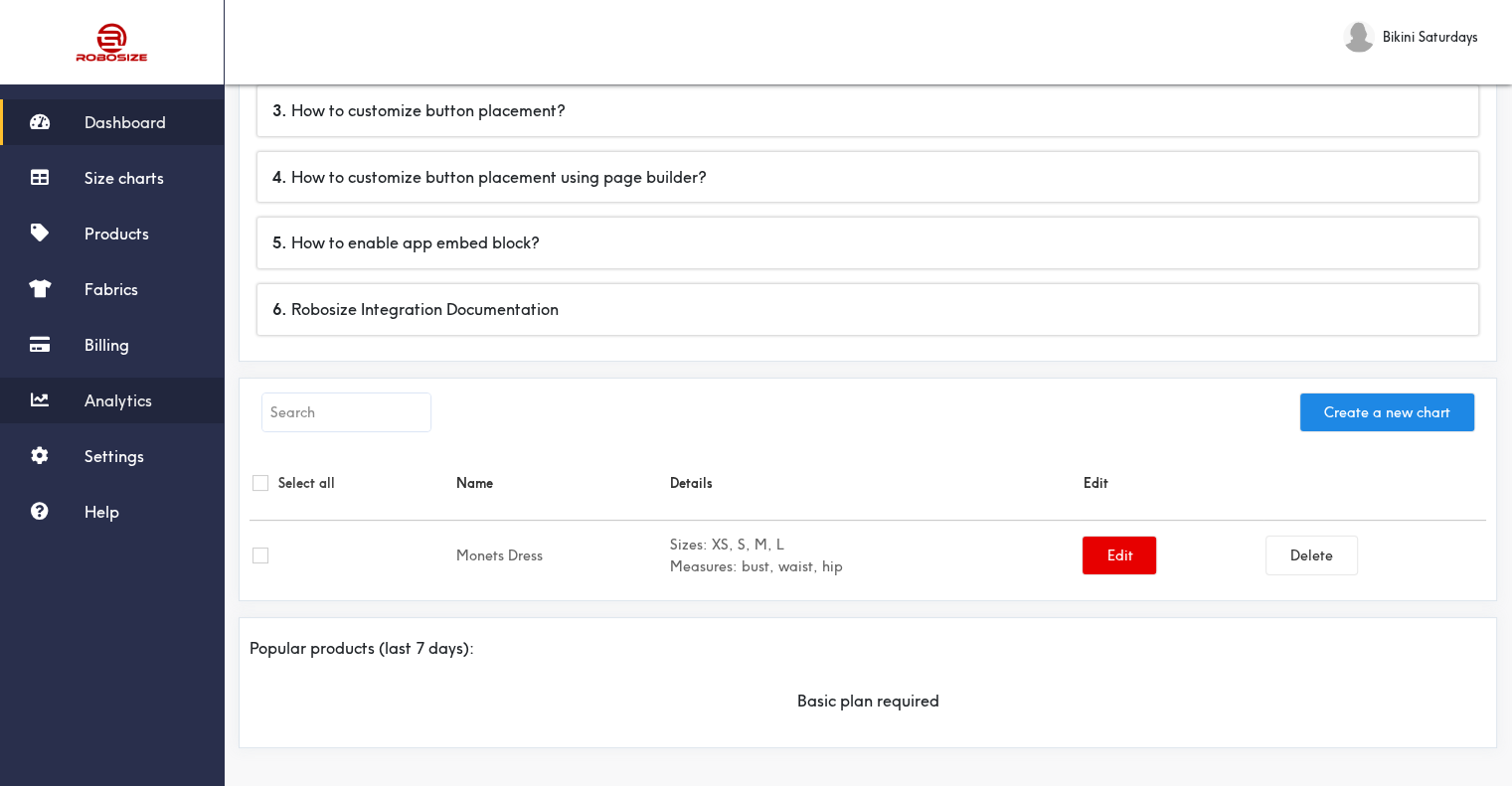 click on "Analytics" at bounding box center (118, 400) 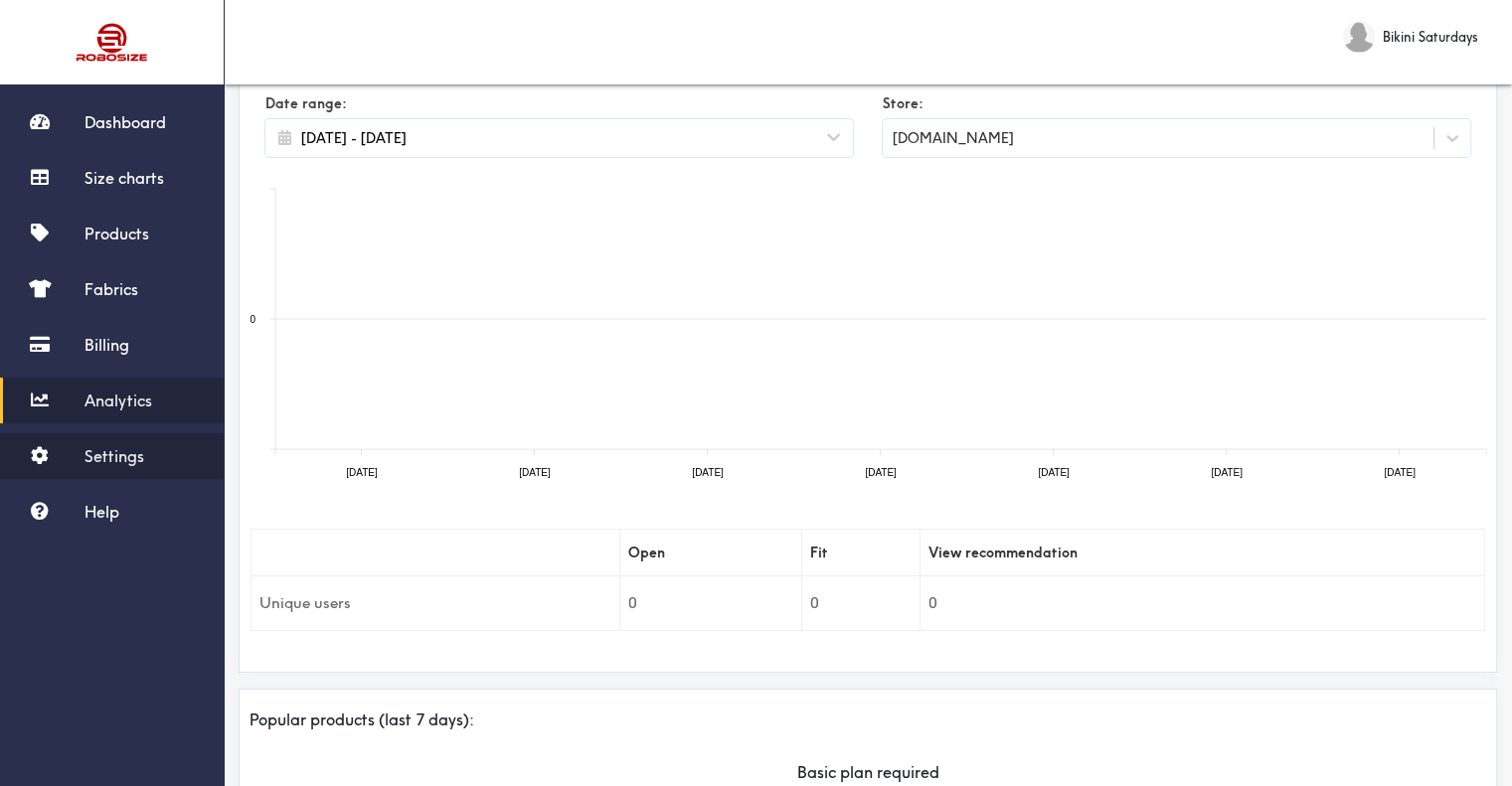 scroll, scrollTop: 199, scrollLeft: 0, axis: vertical 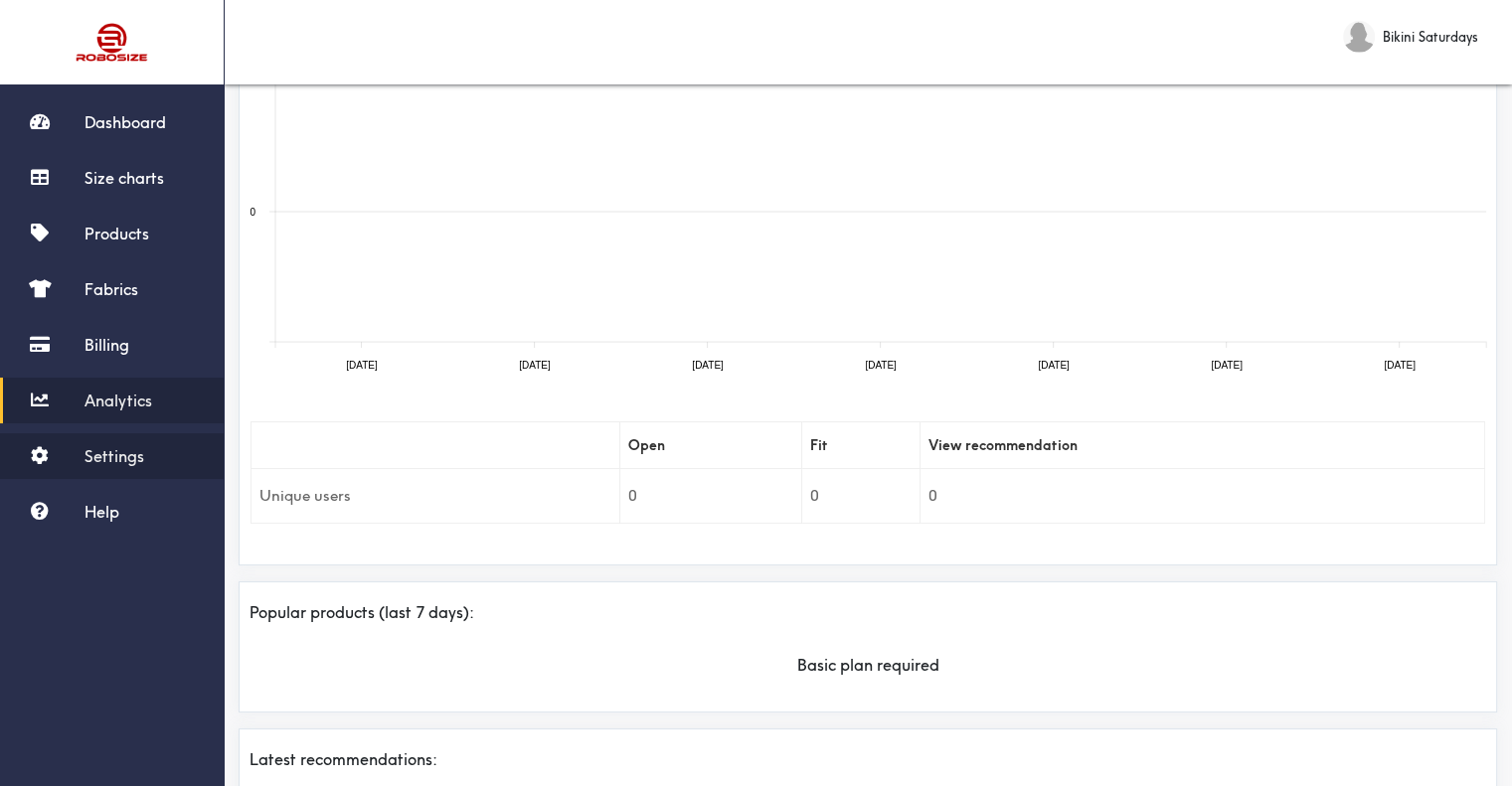click on "Settings" at bounding box center [111, 456] 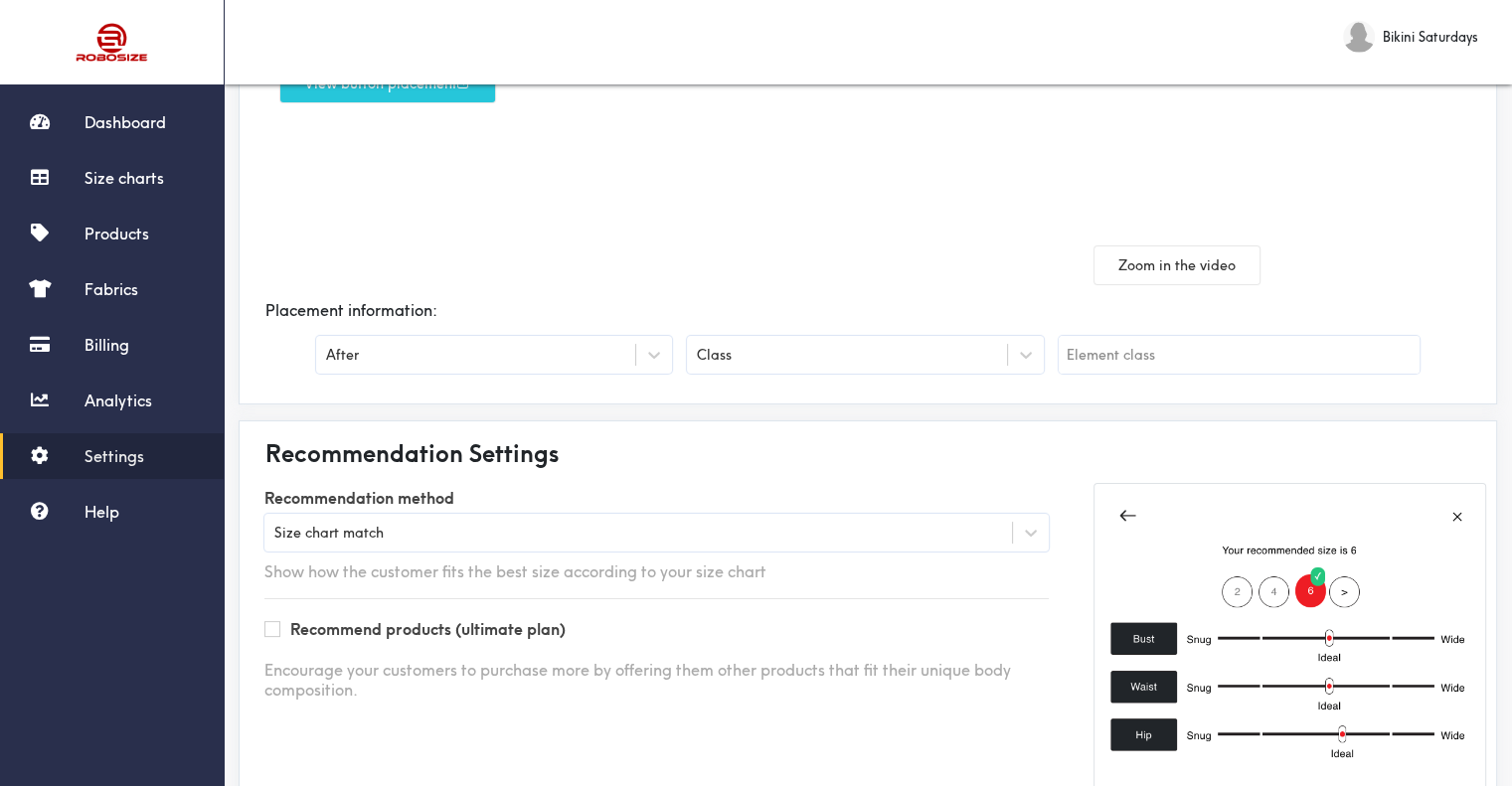 scroll, scrollTop: 298, scrollLeft: 0, axis: vertical 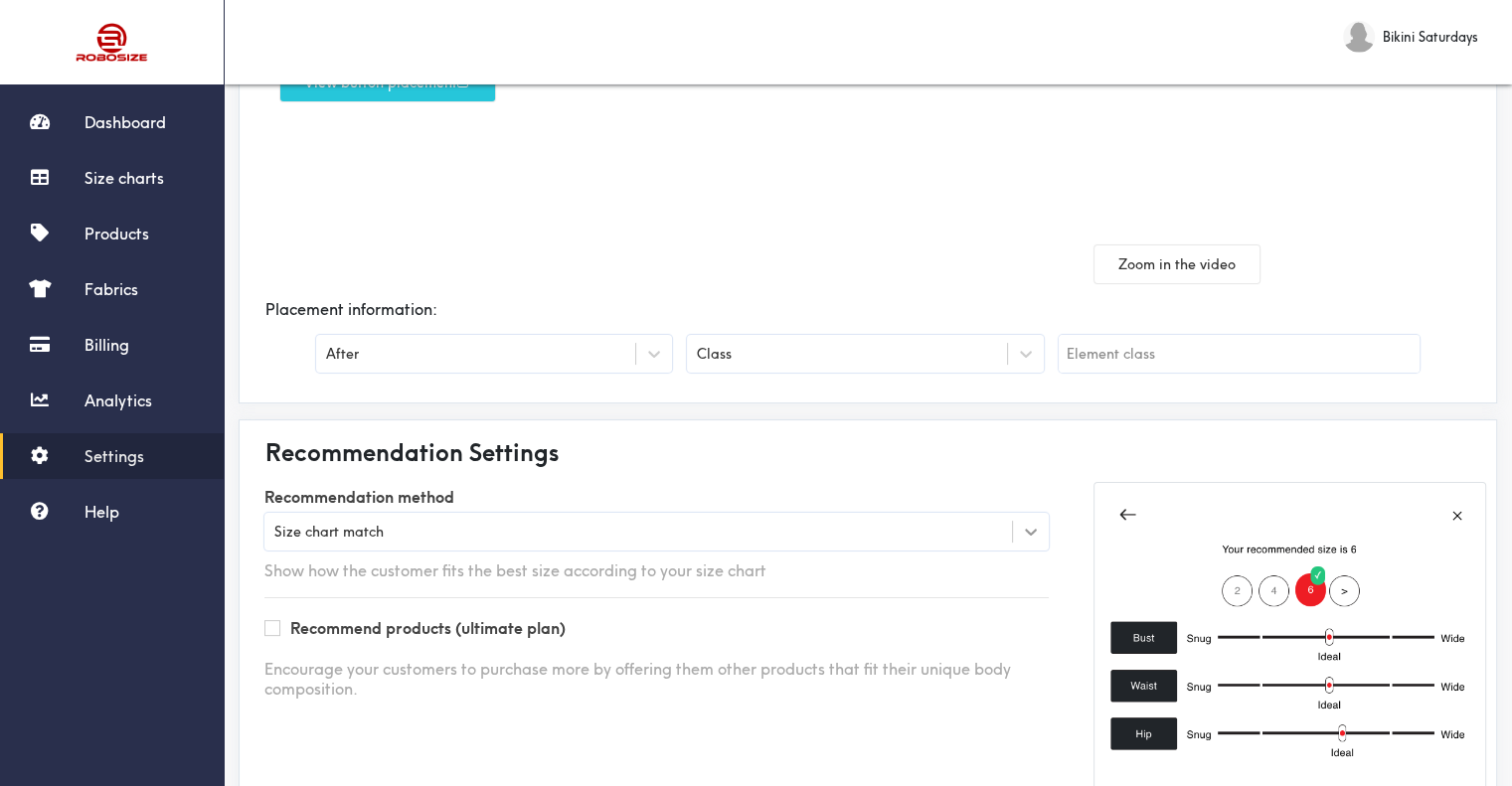 click 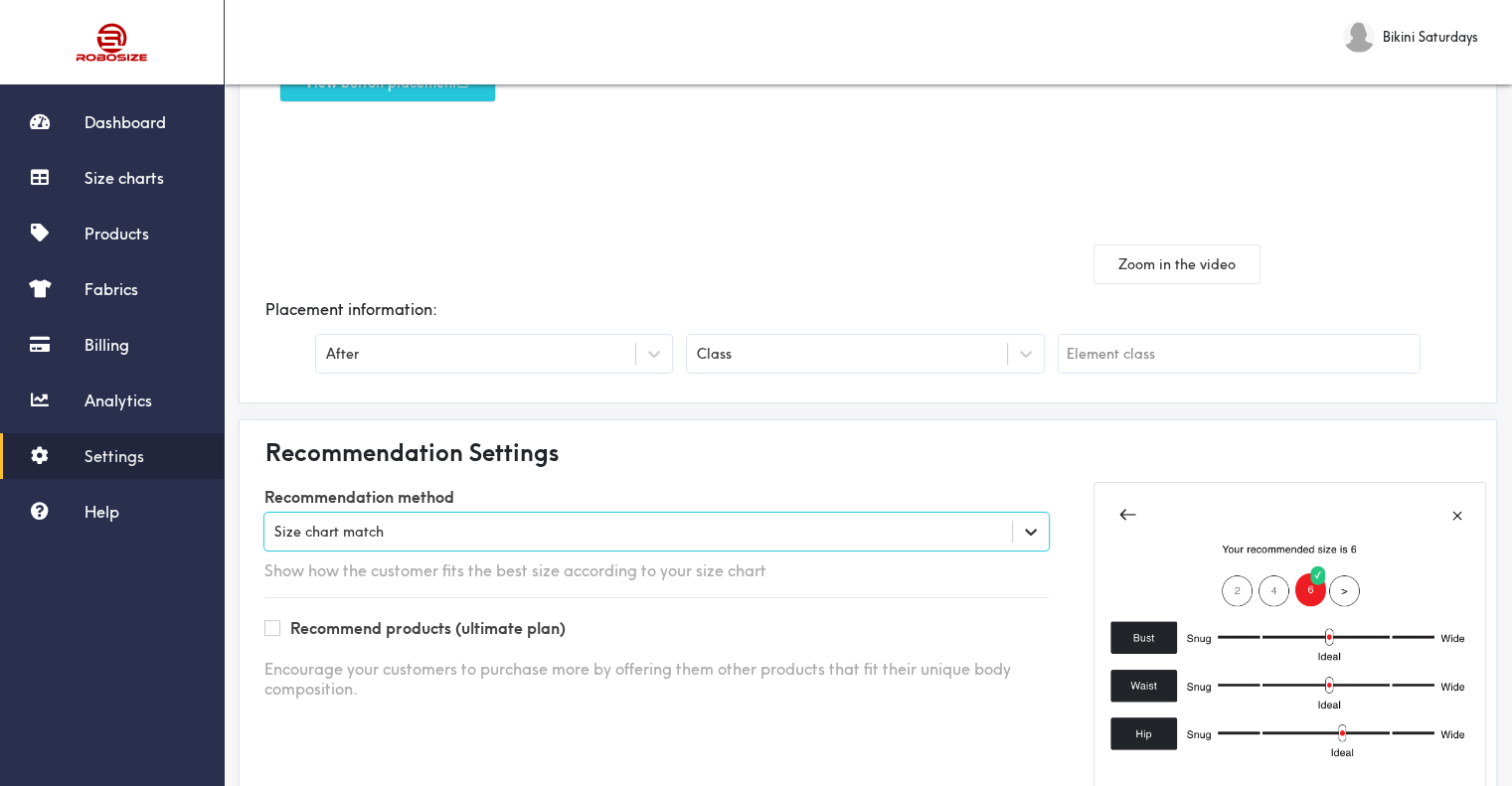 click 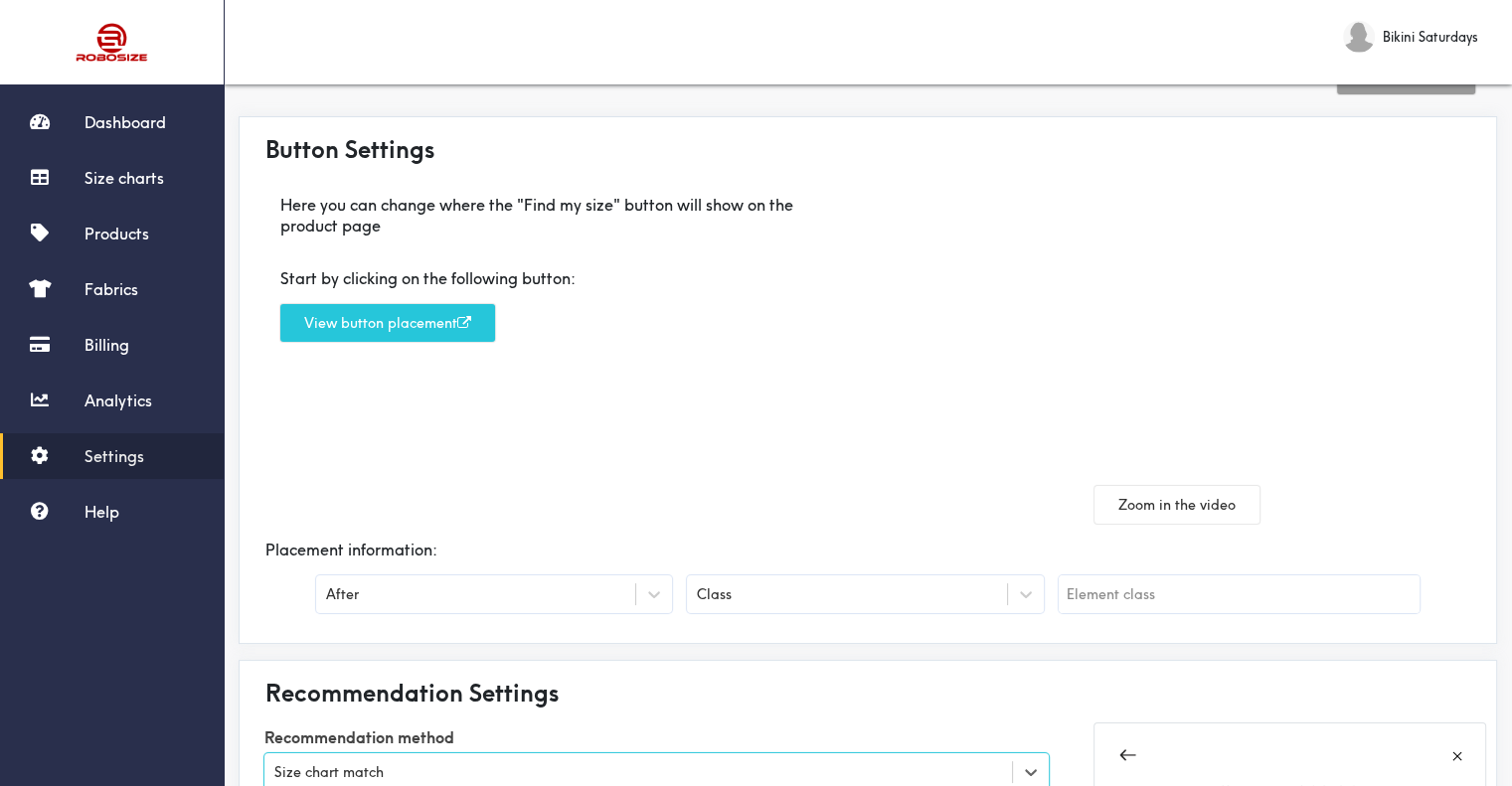 scroll, scrollTop: 0, scrollLeft: 0, axis: both 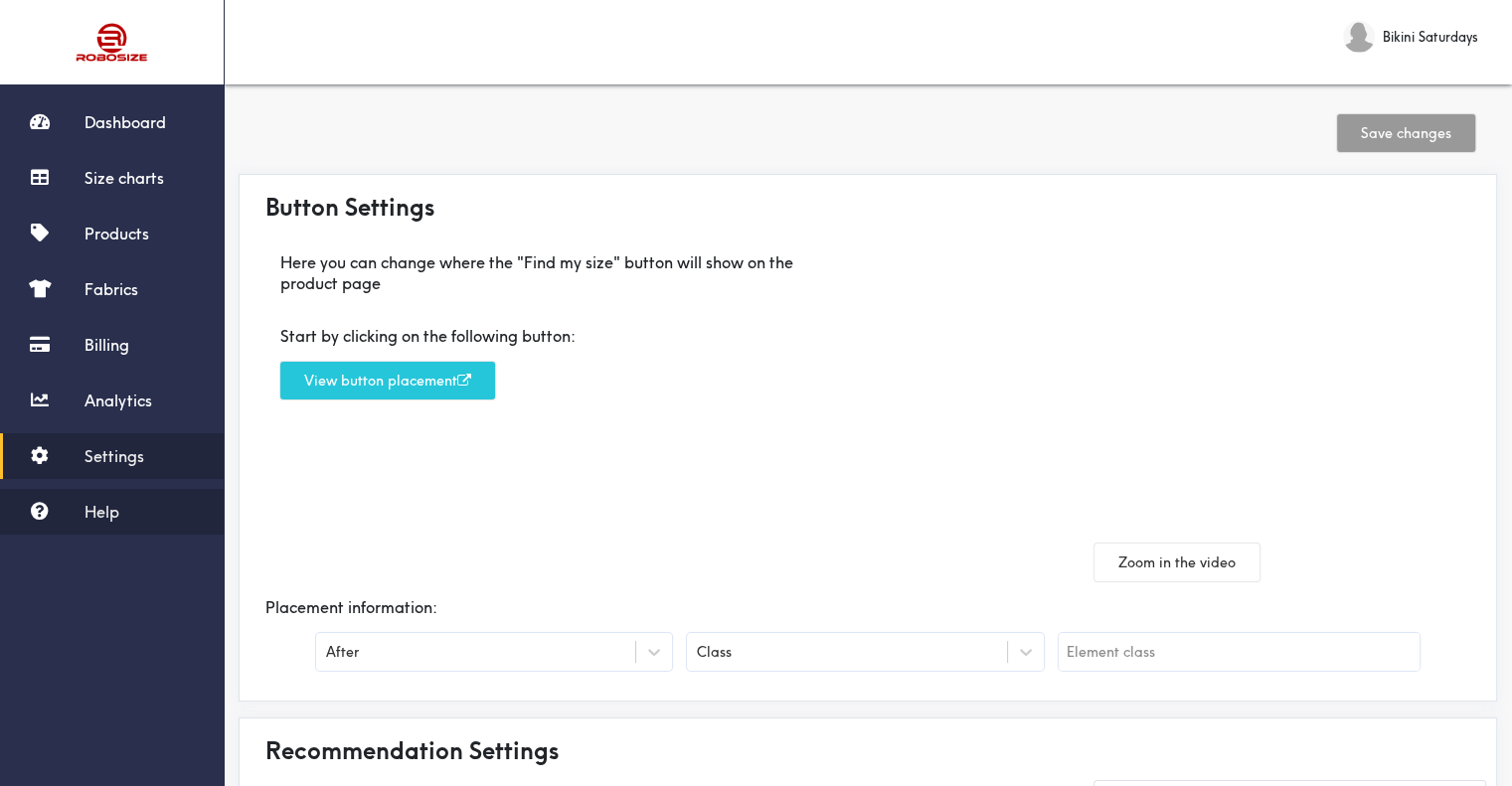 click on "Help" at bounding box center (101, 512) 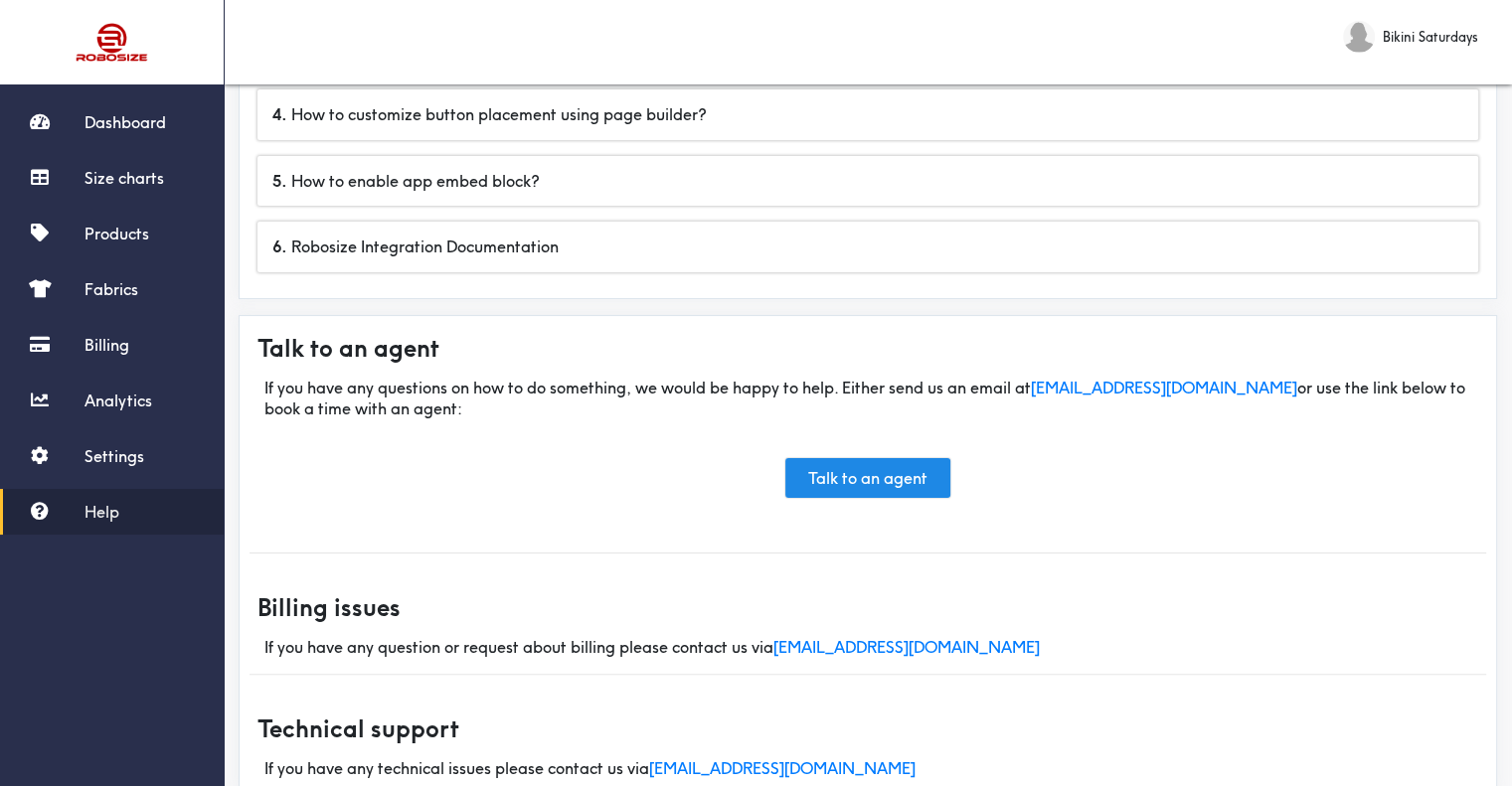 scroll, scrollTop: 341, scrollLeft: 0, axis: vertical 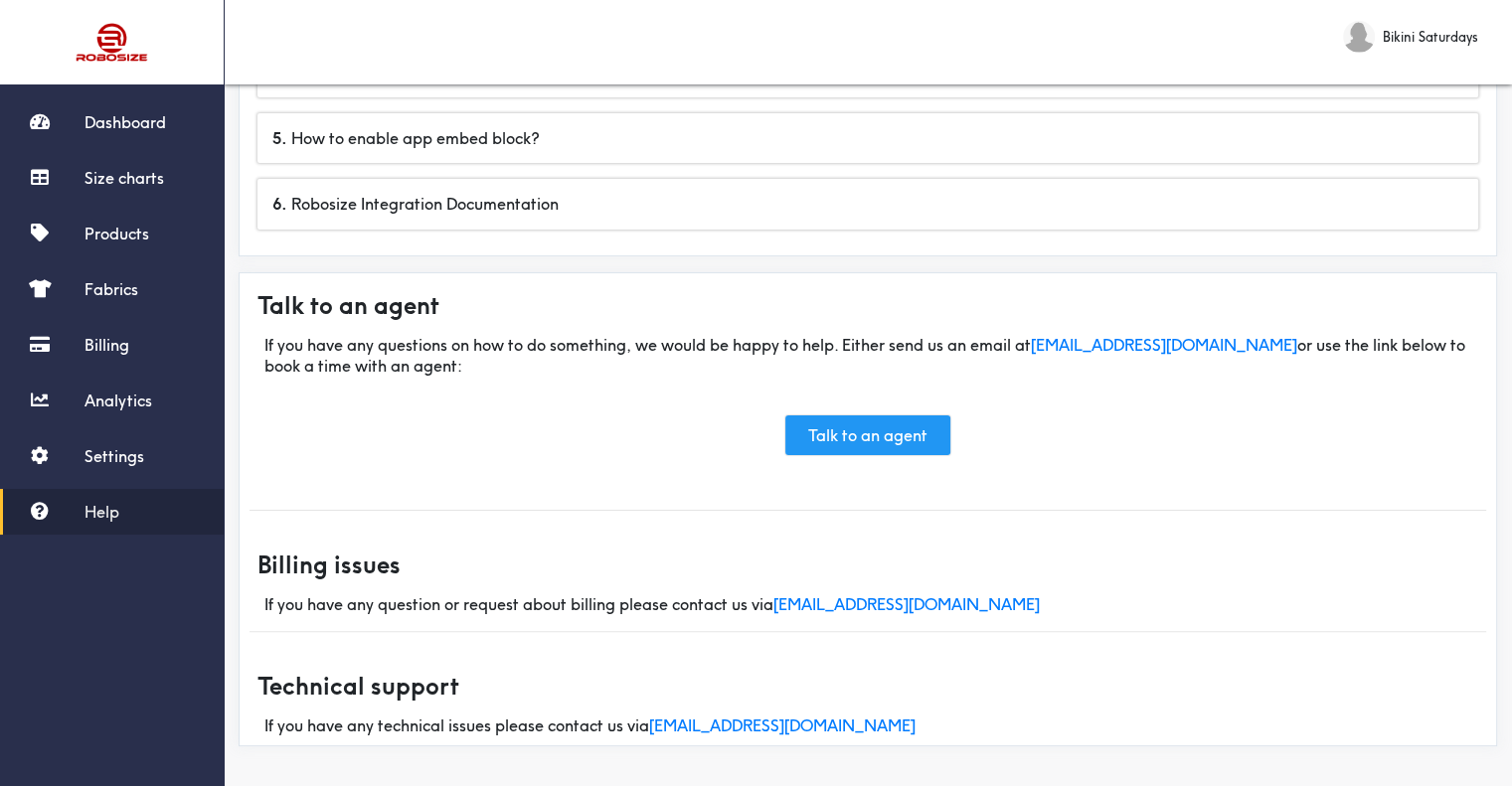 click on "Talk to an agent" at bounding box center [868, 435] 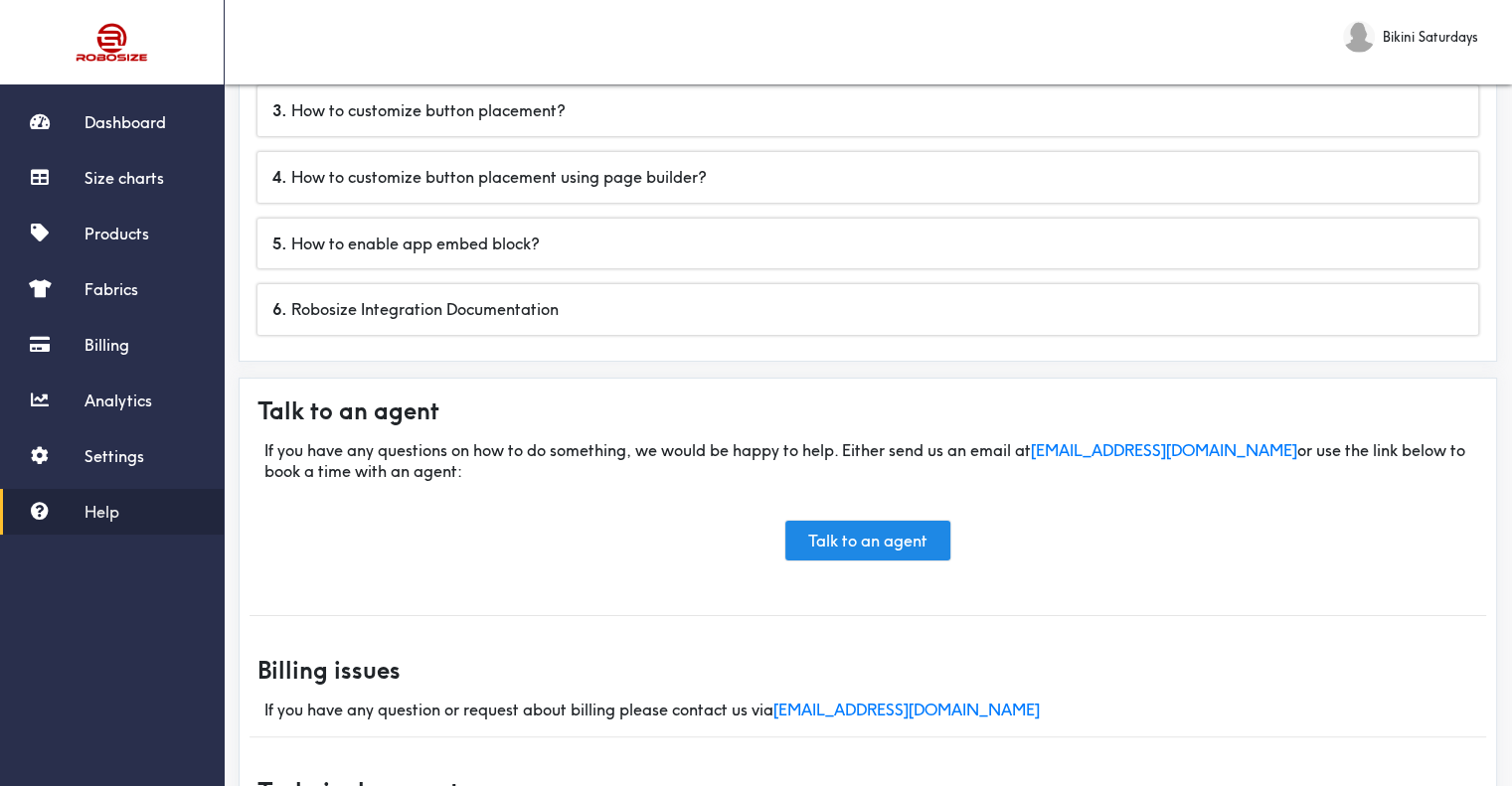 scroll, scrollTop: 142, scrollLeft: 0, axis: vertical 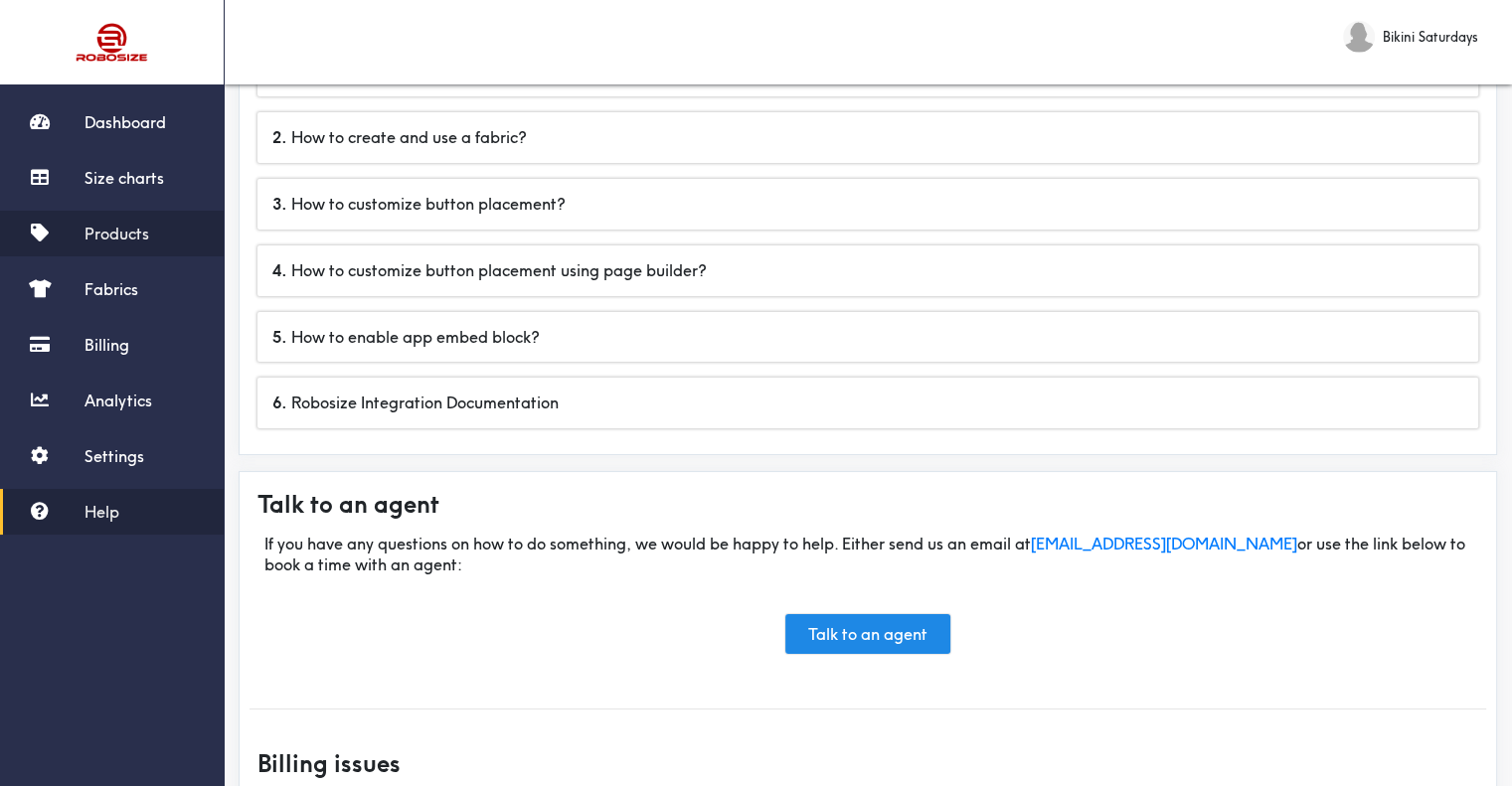 click on "Products" at bounding box center [111, 234] 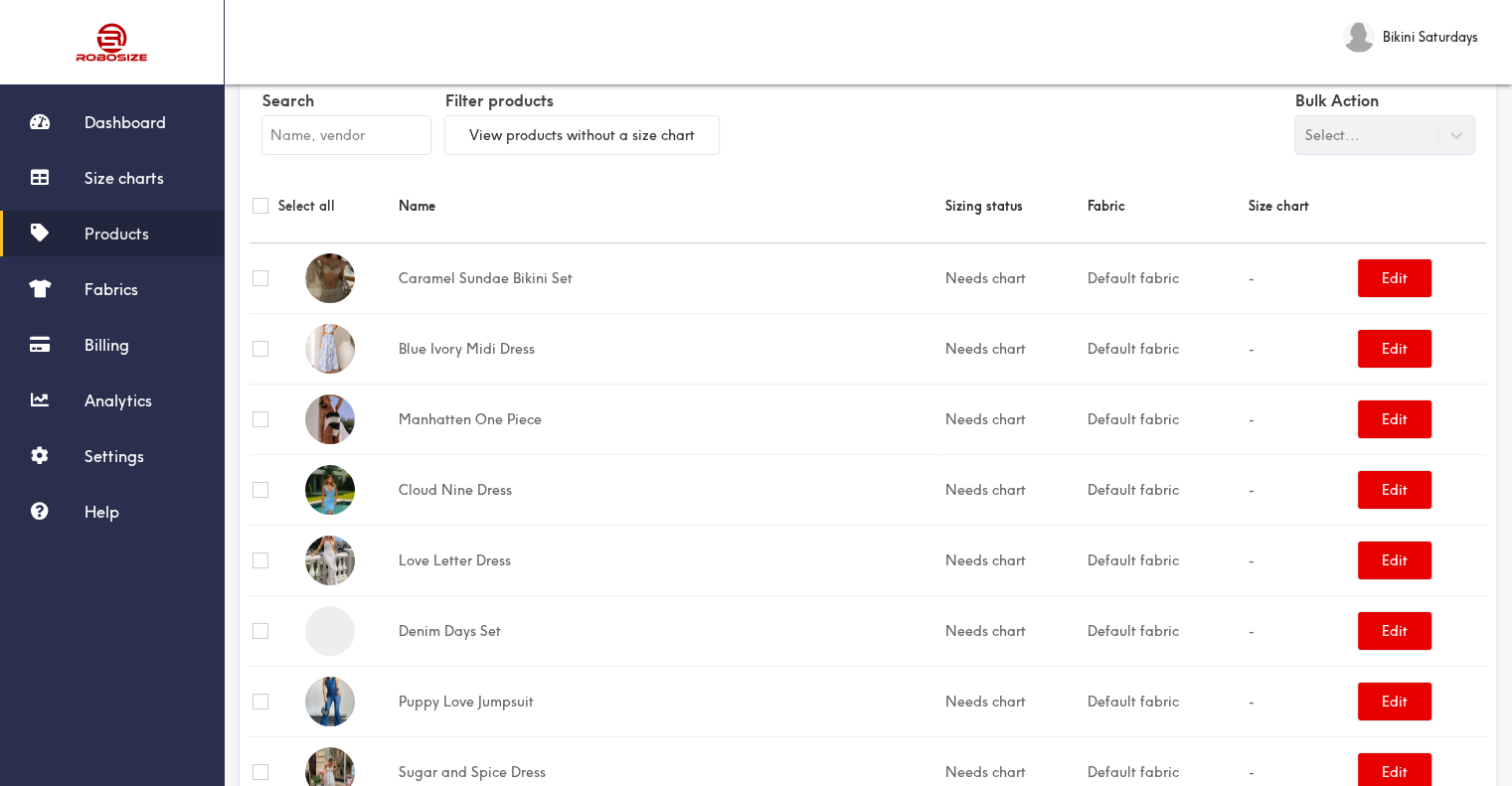 scroll, scrollTop: 0, scrollLeft: 0, axis: both 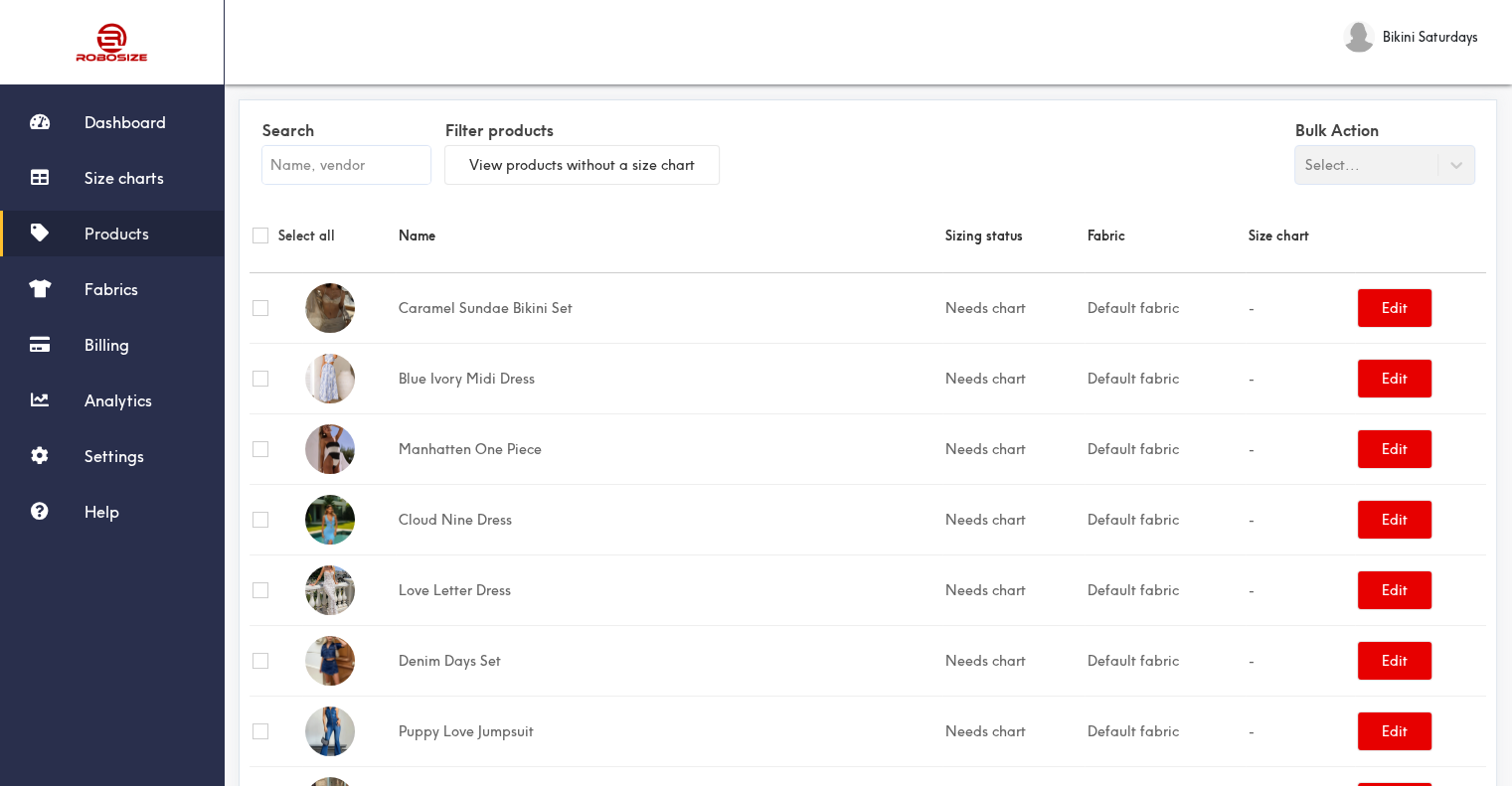 click on "Products" at bounding box center [111, 234] 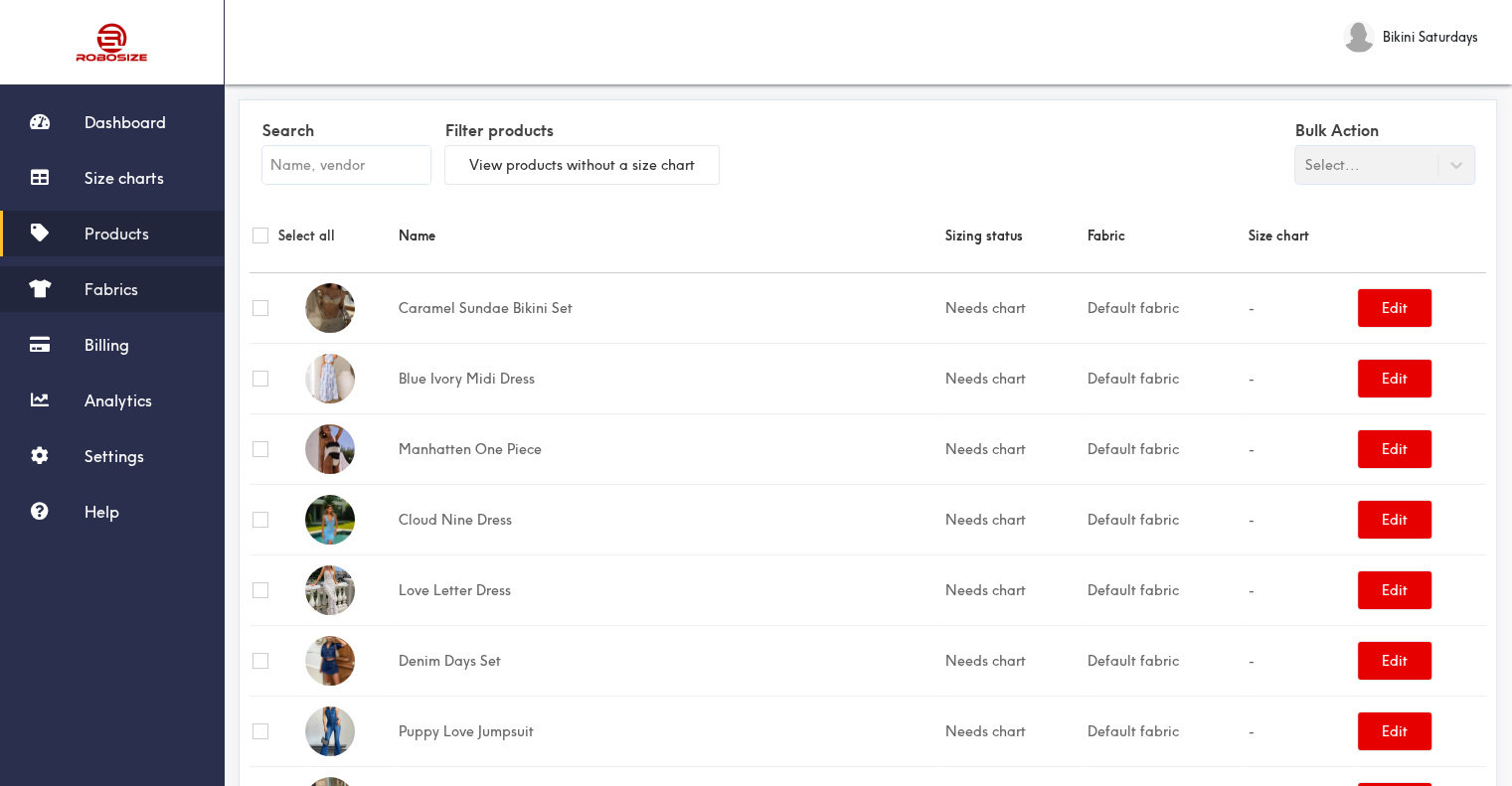 click on "Fabrics" at bounding box center [111, 289] 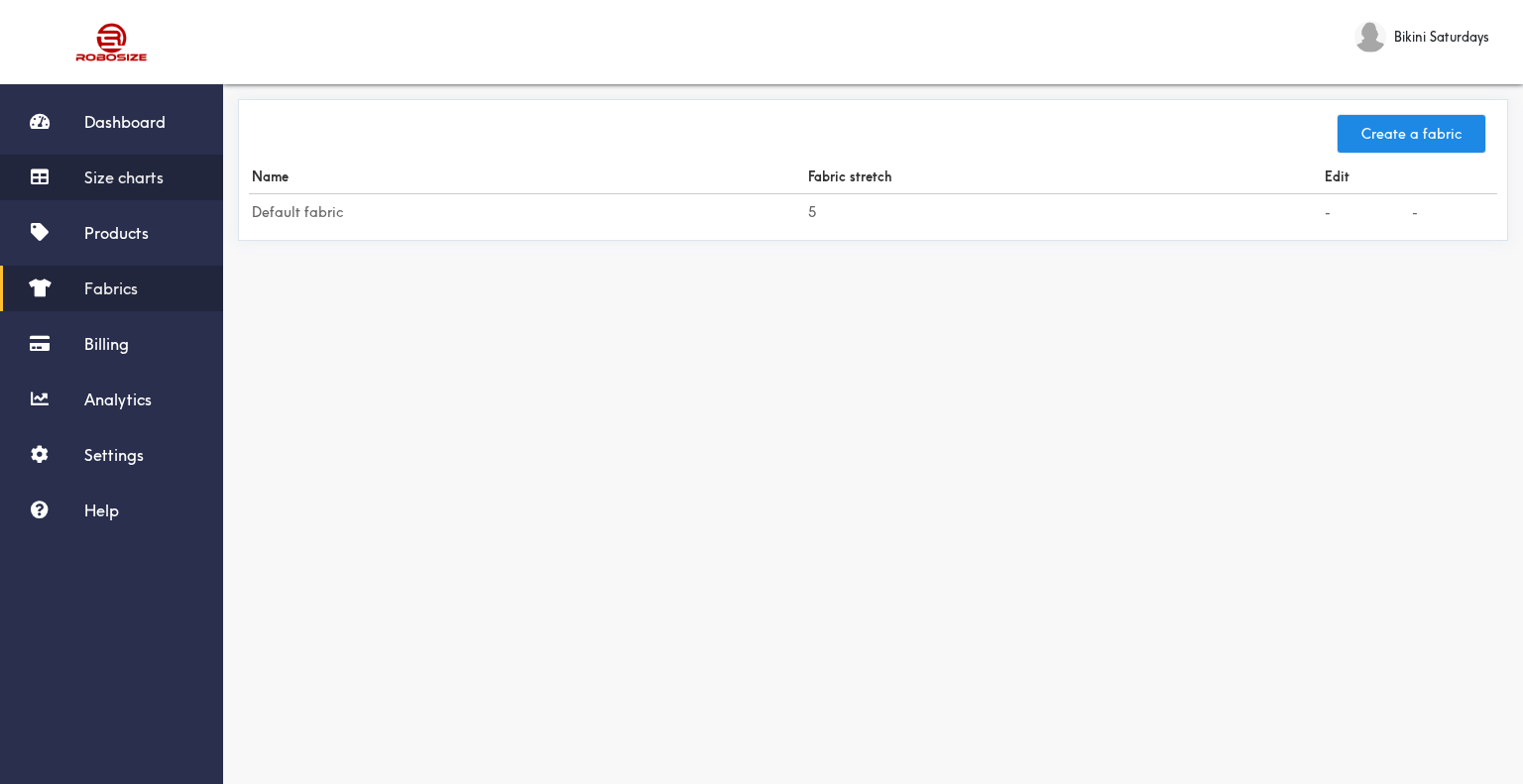 click on "Size charts" at bounding box center [124, 177] 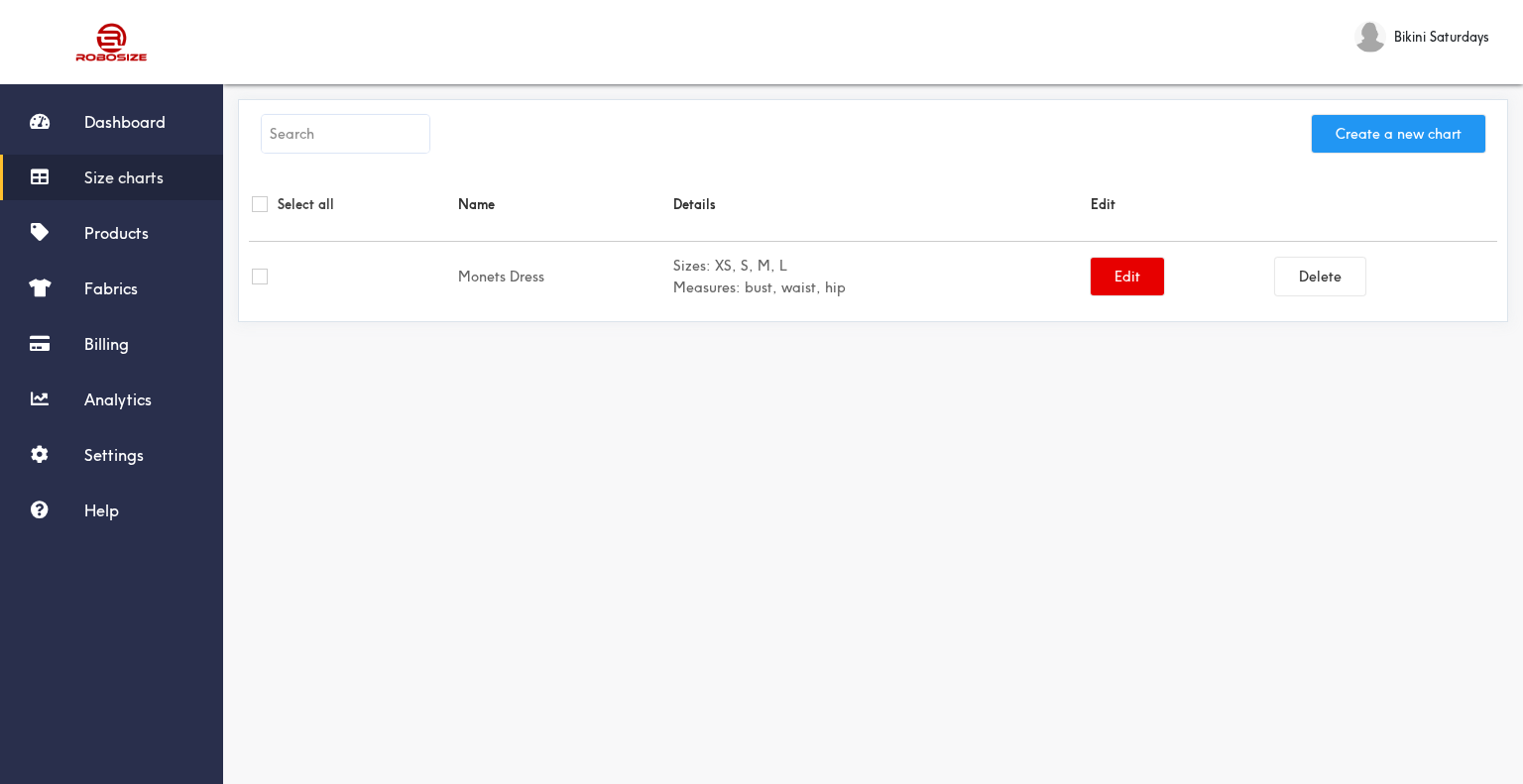 click on "Create a new chart" at bounding box center [1398, 134] 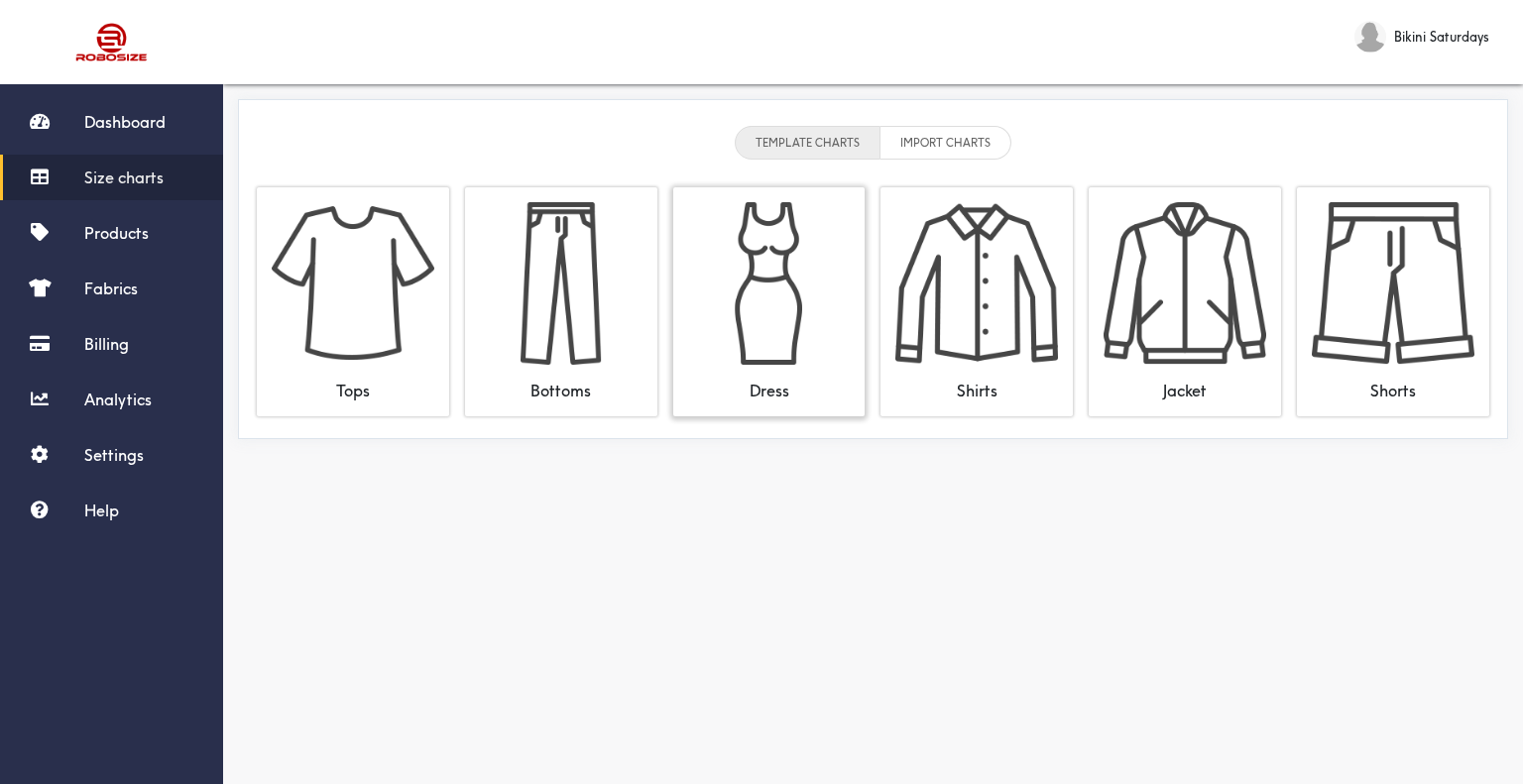 click at bounding box center [769, 283] 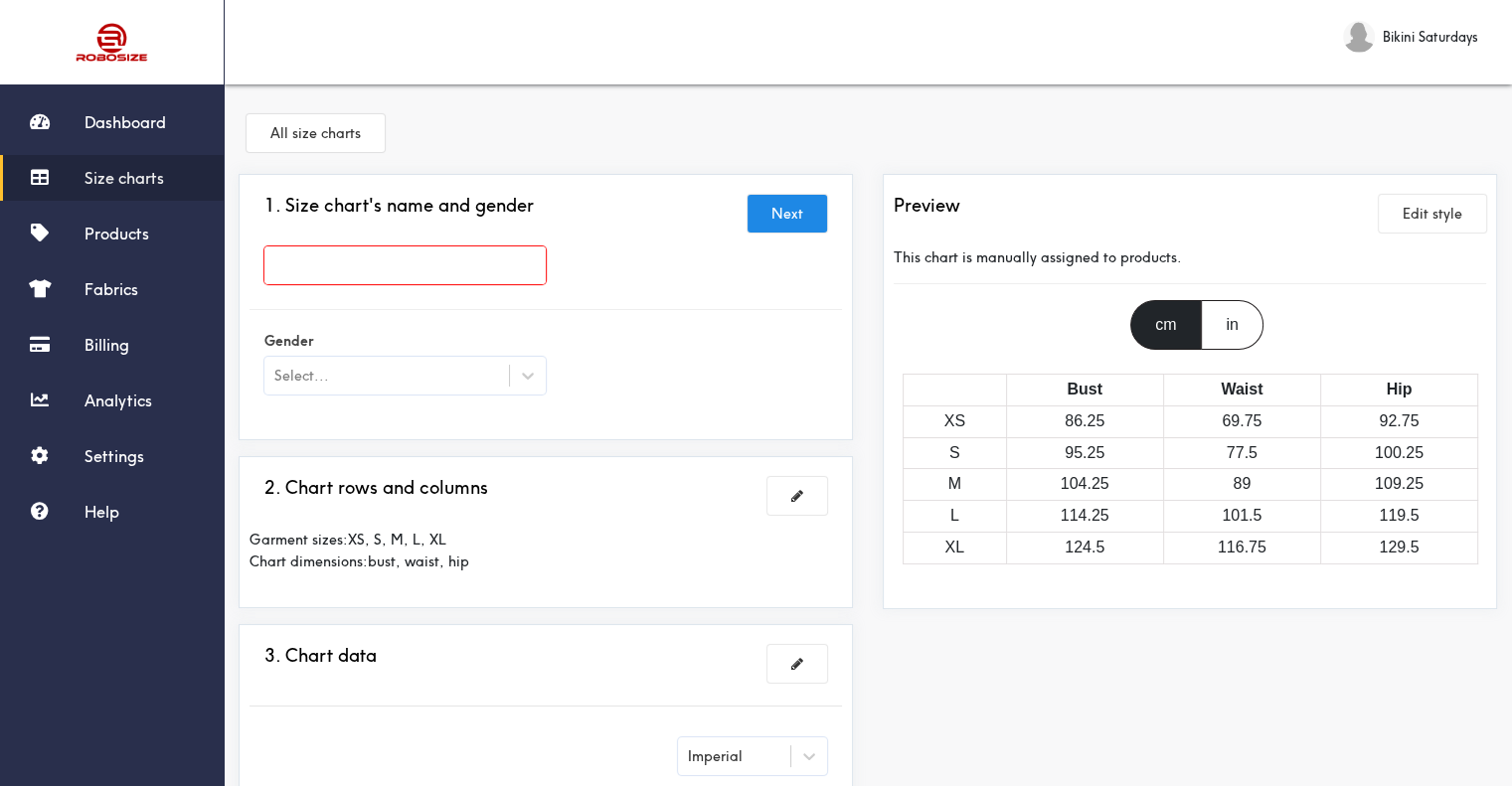click at bounding box center [405, 265] 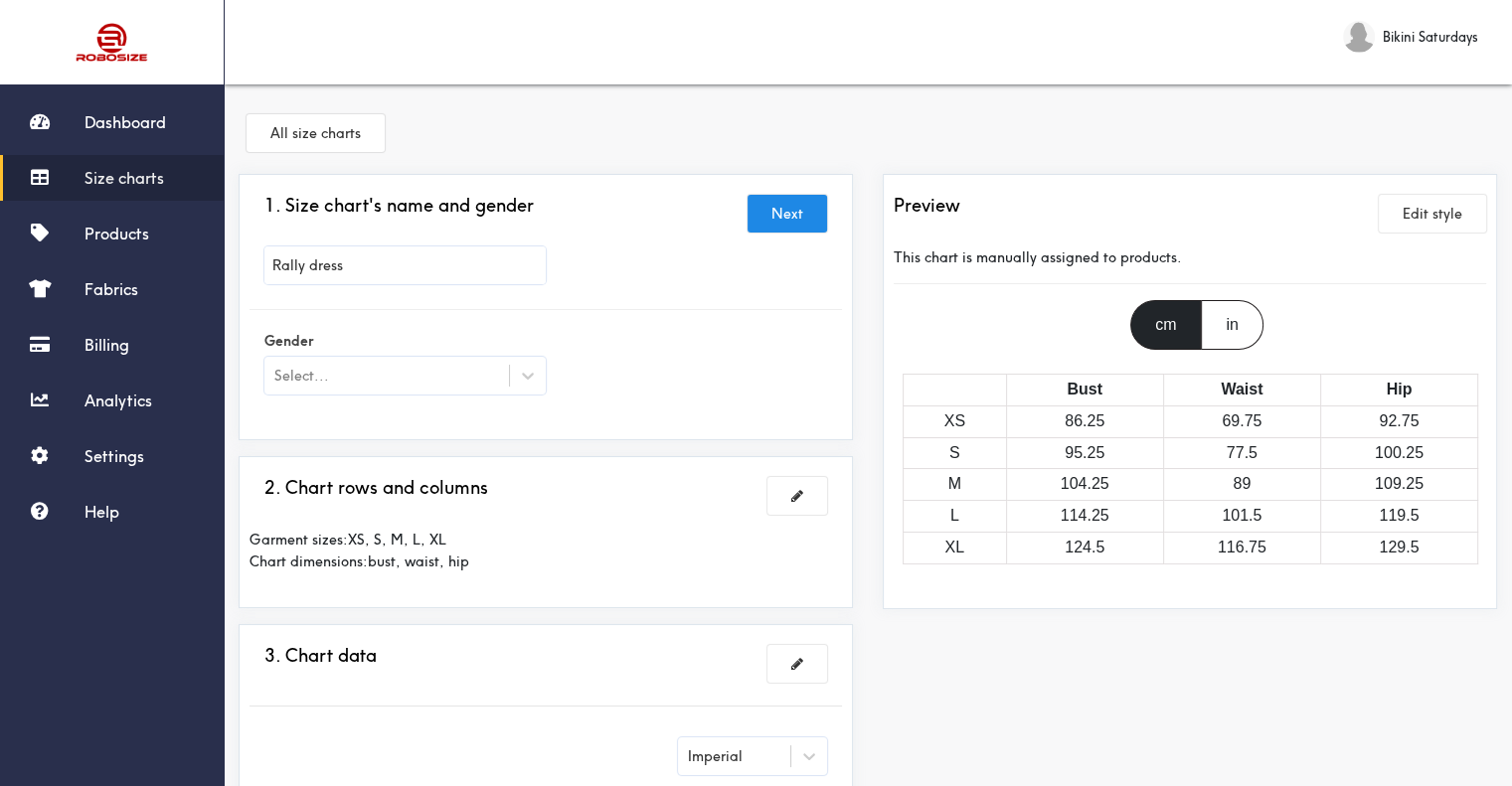 type on "Rally dress" 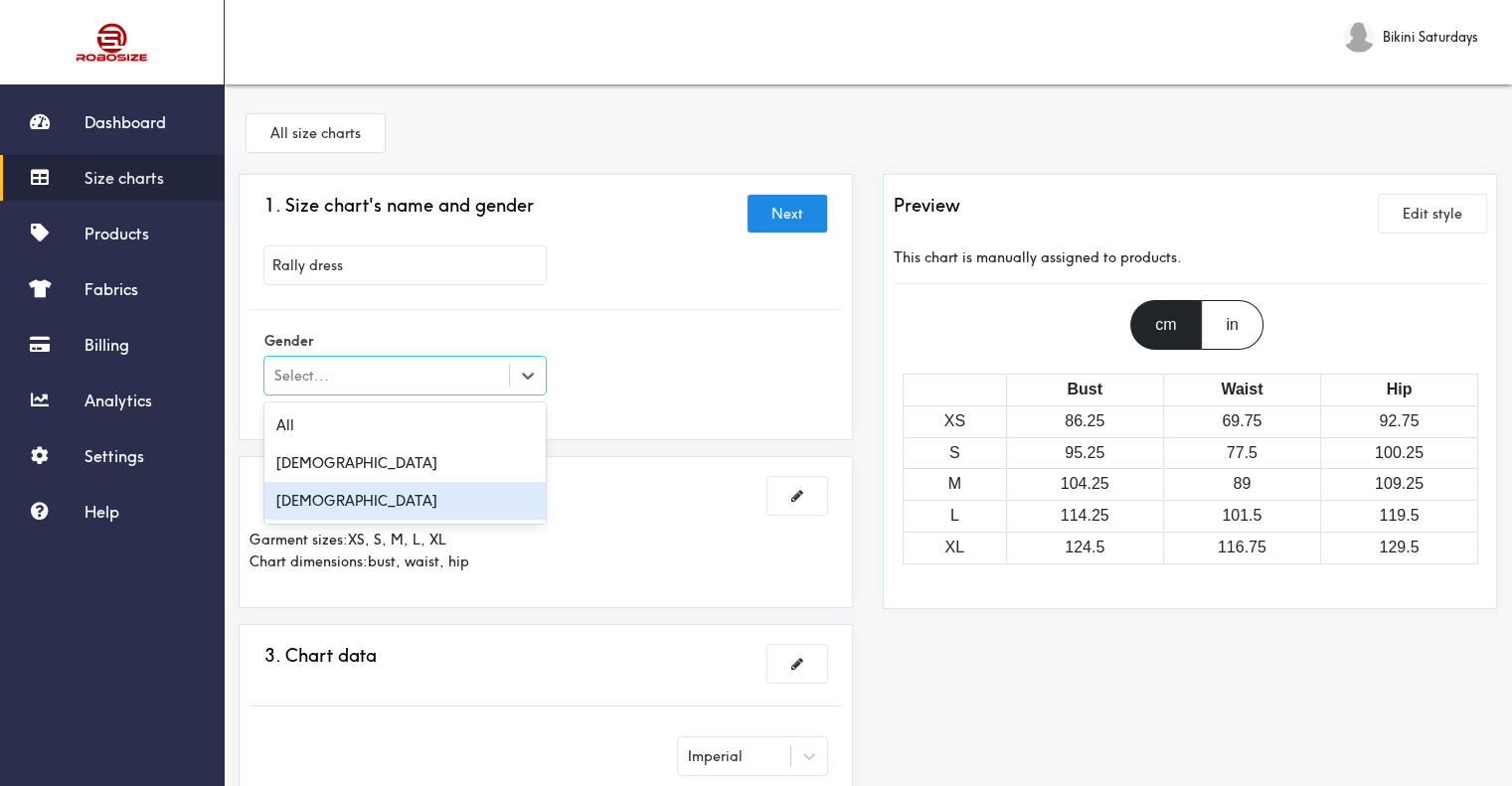drag, startPoint x: 370, startPoint y: 485, endPoint x: 408, endPoint y: 473, distance: 39.849718 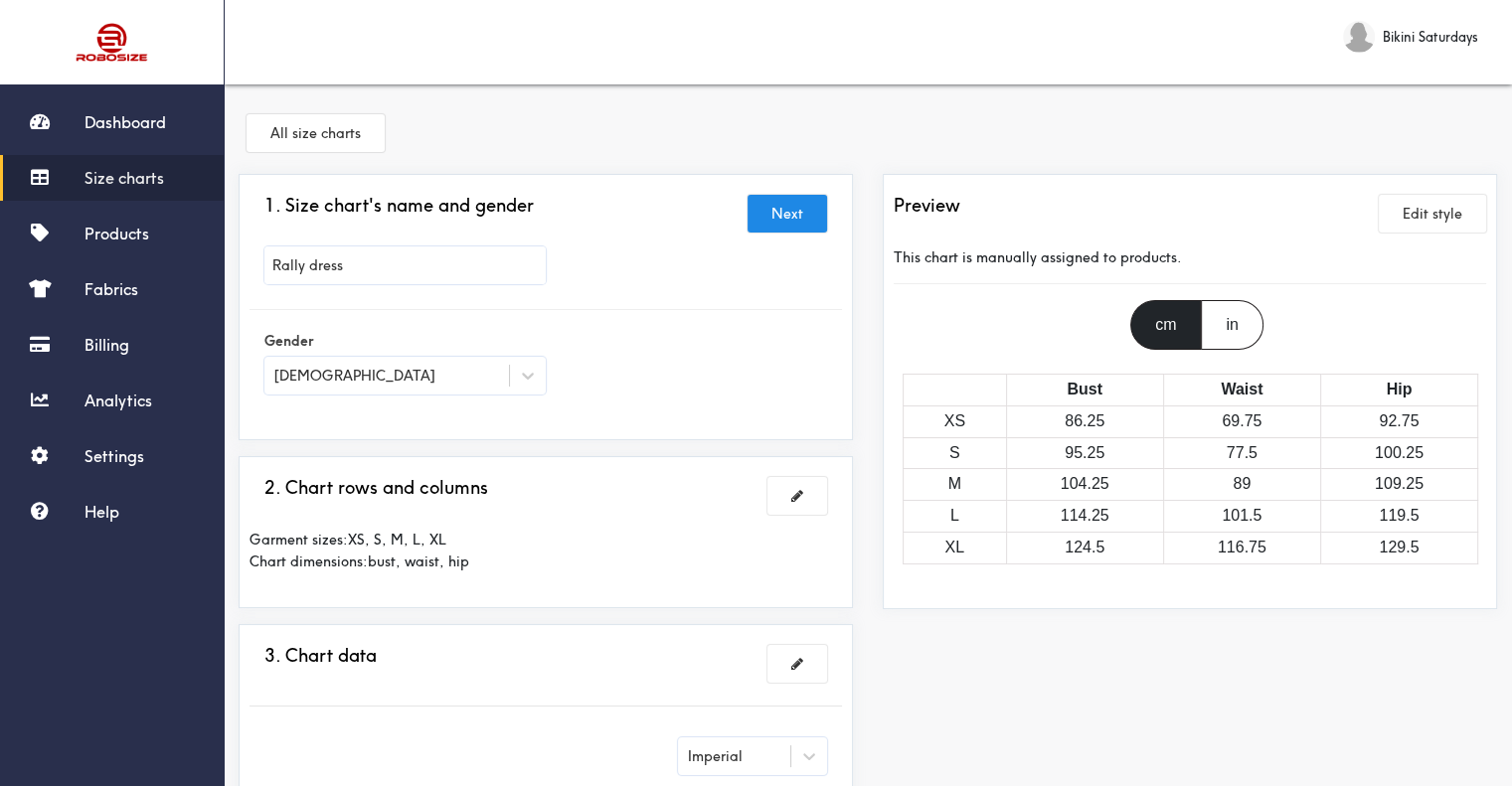 click on "Gender [DEMOGRAPHIC_DATA]" at bounding box center [546, 365] 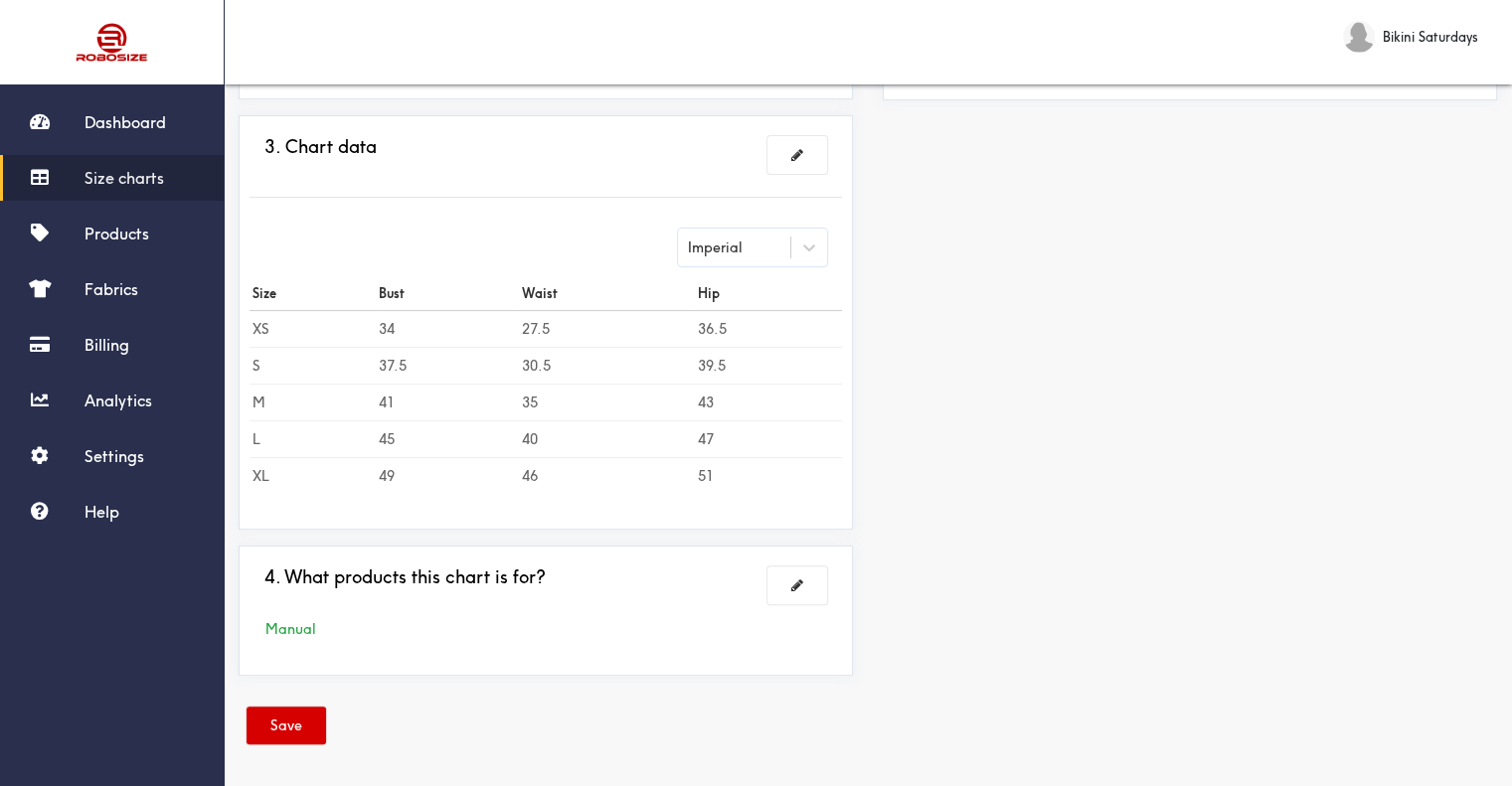scroll, scrollTop: 510, scrollLeft: 0, axis: vertical 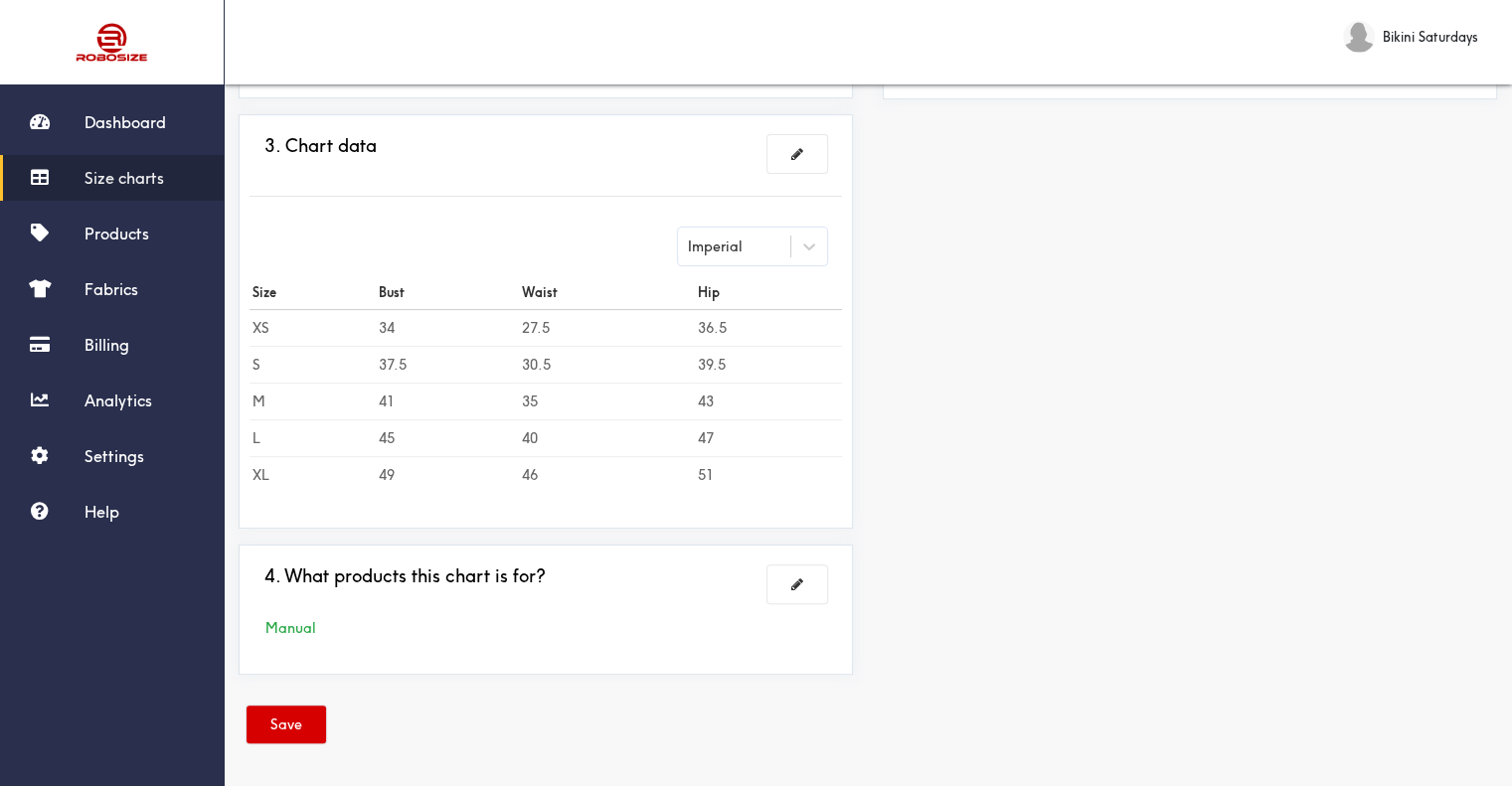 click on "Save" at bounding box center (286, 724) 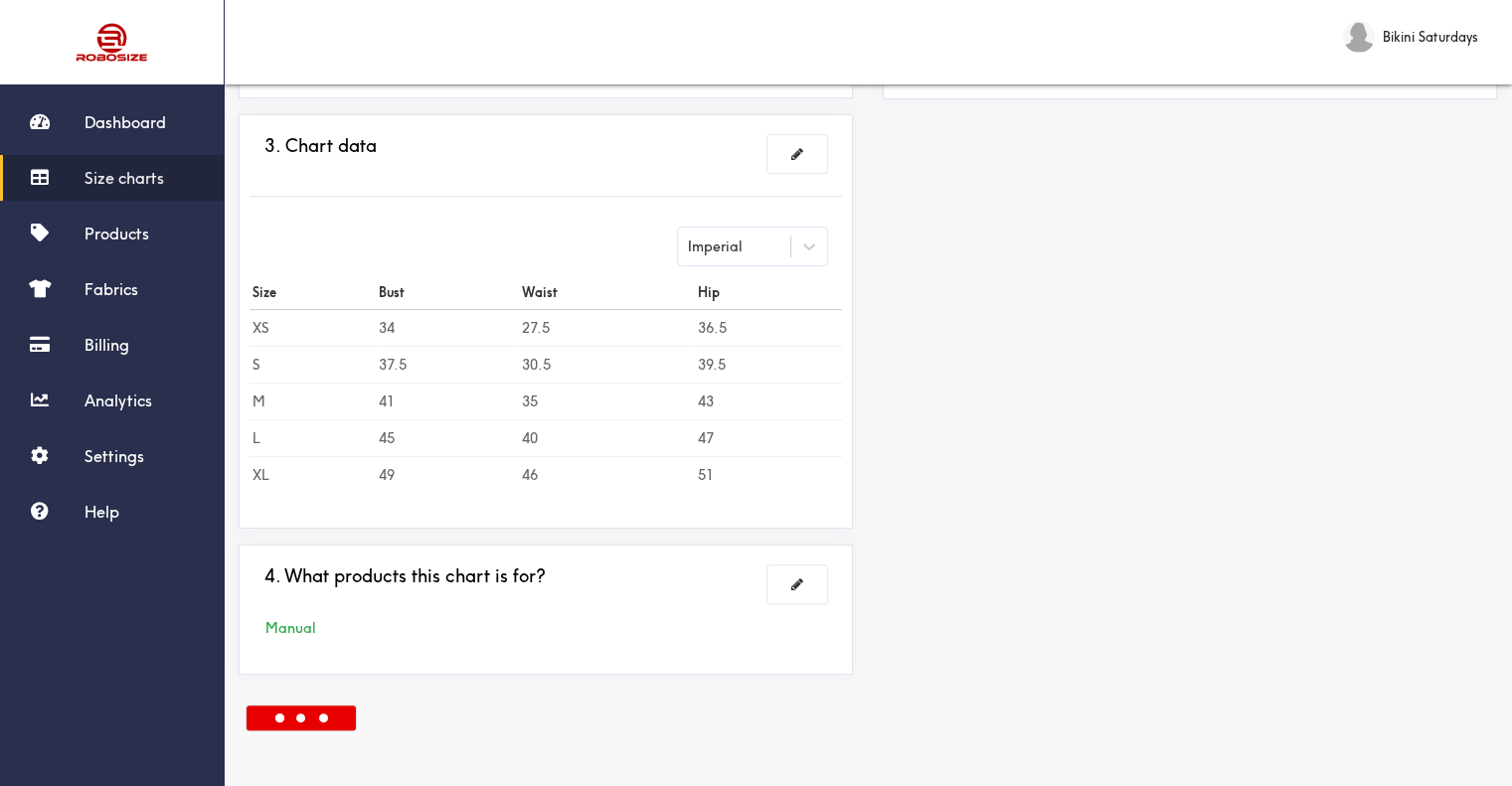 scroll, scrollTop: 0, scrollLeft: 0, axis: both 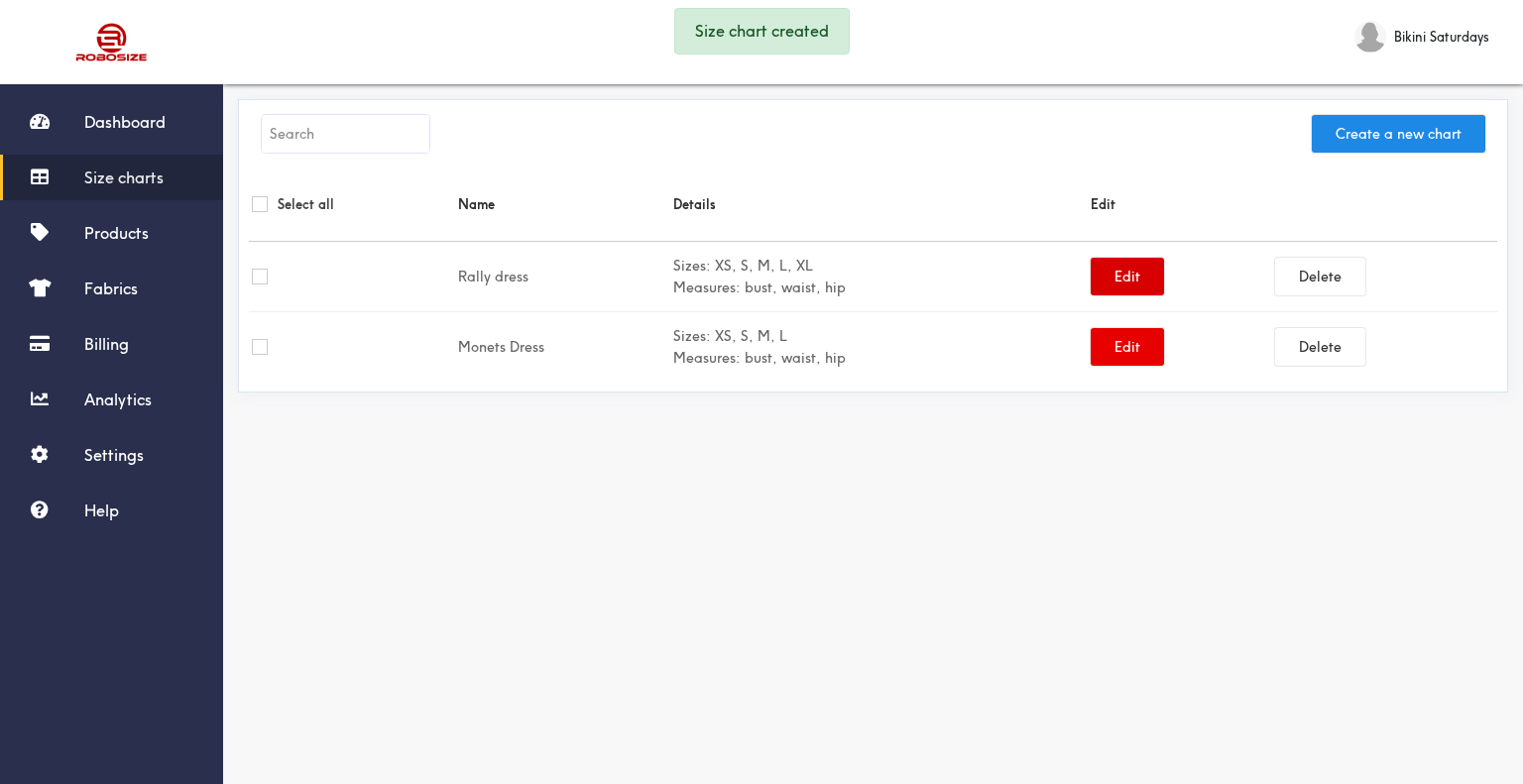 click on "Edit" at bounding box center (1127, 277) 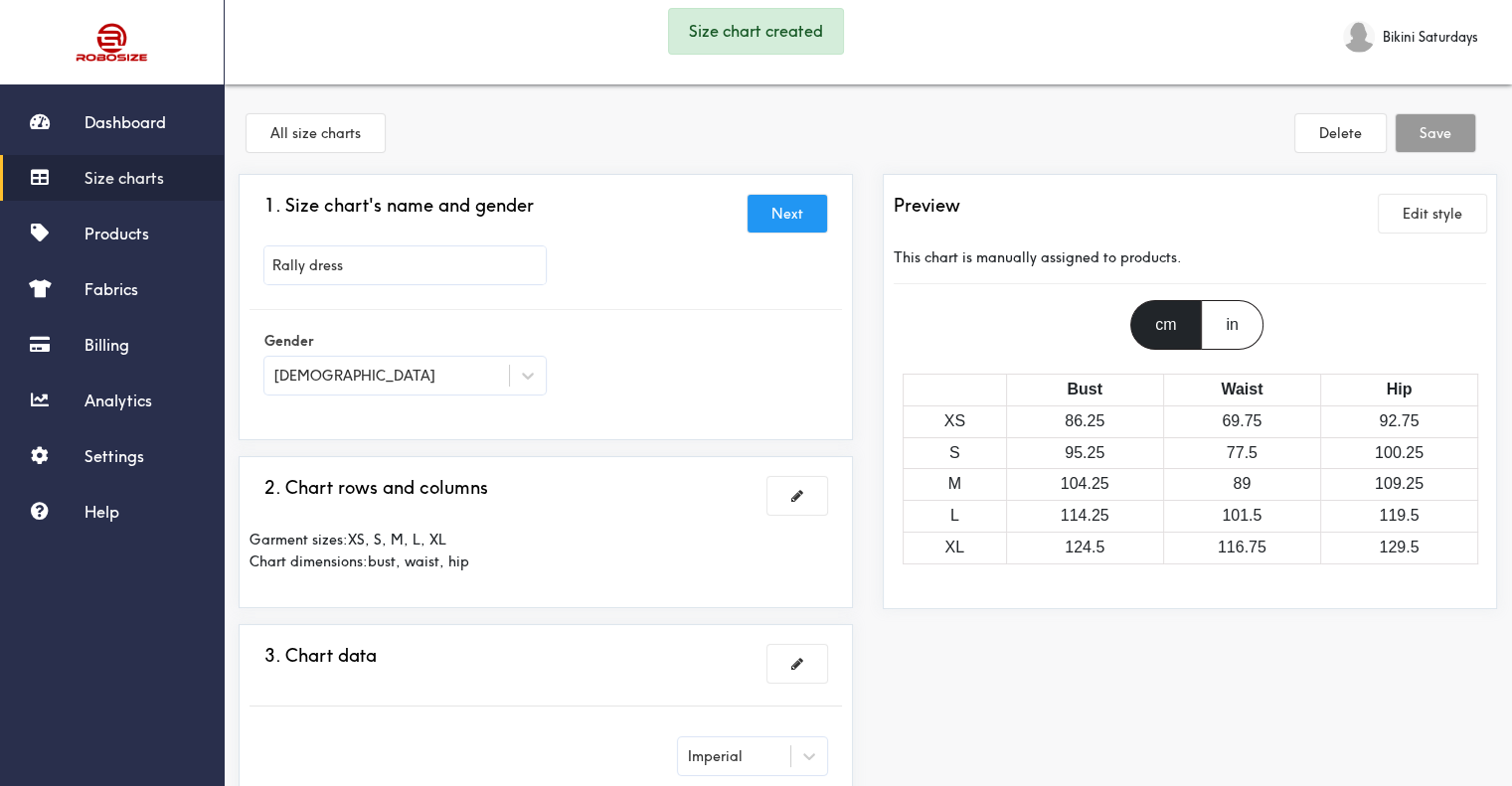 click on "Next" at bounding box center (787, 214) 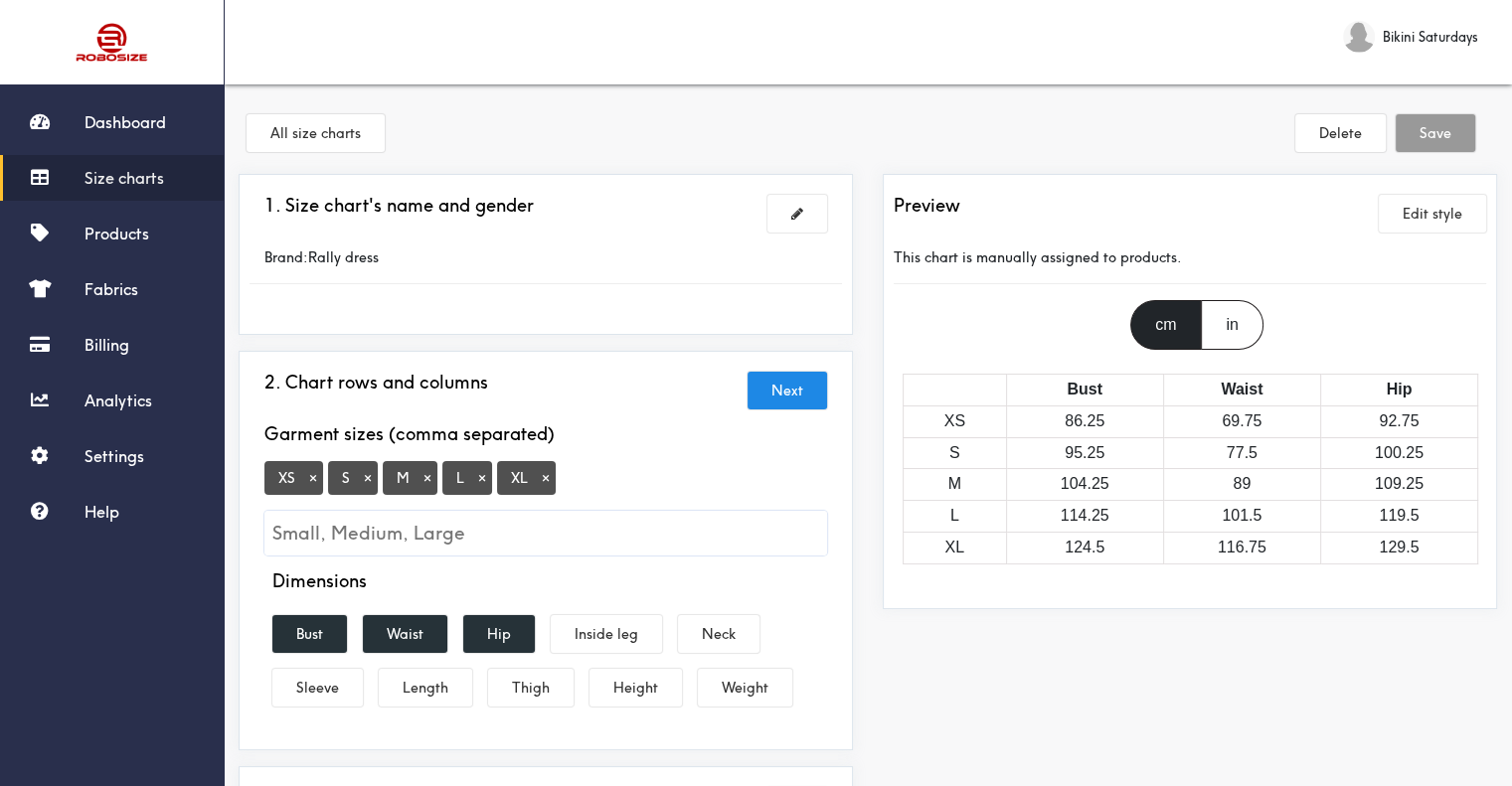 click on "×" at bounding box center [313, 478] 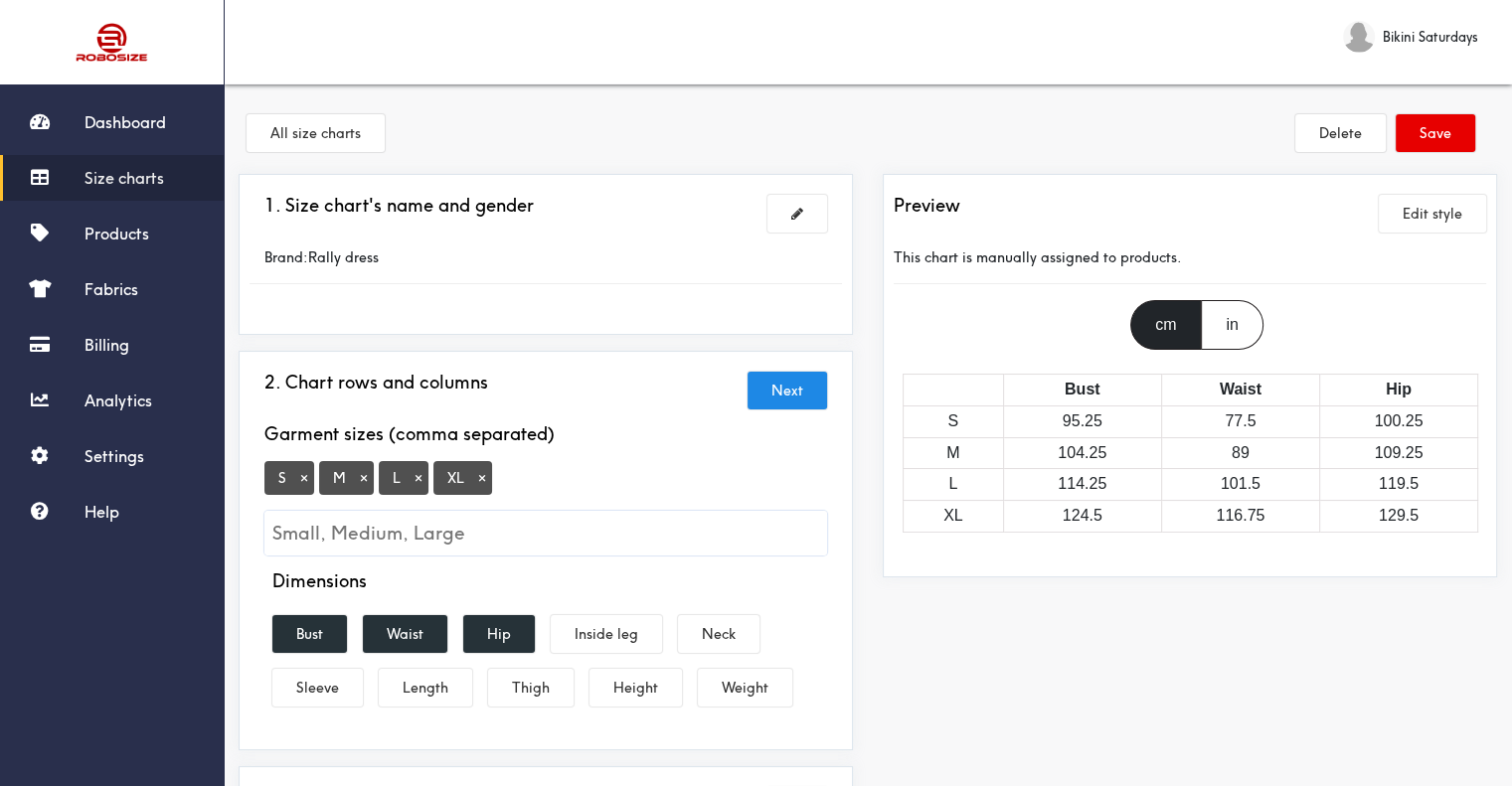 click on "×" at bounding box center (482, 478) 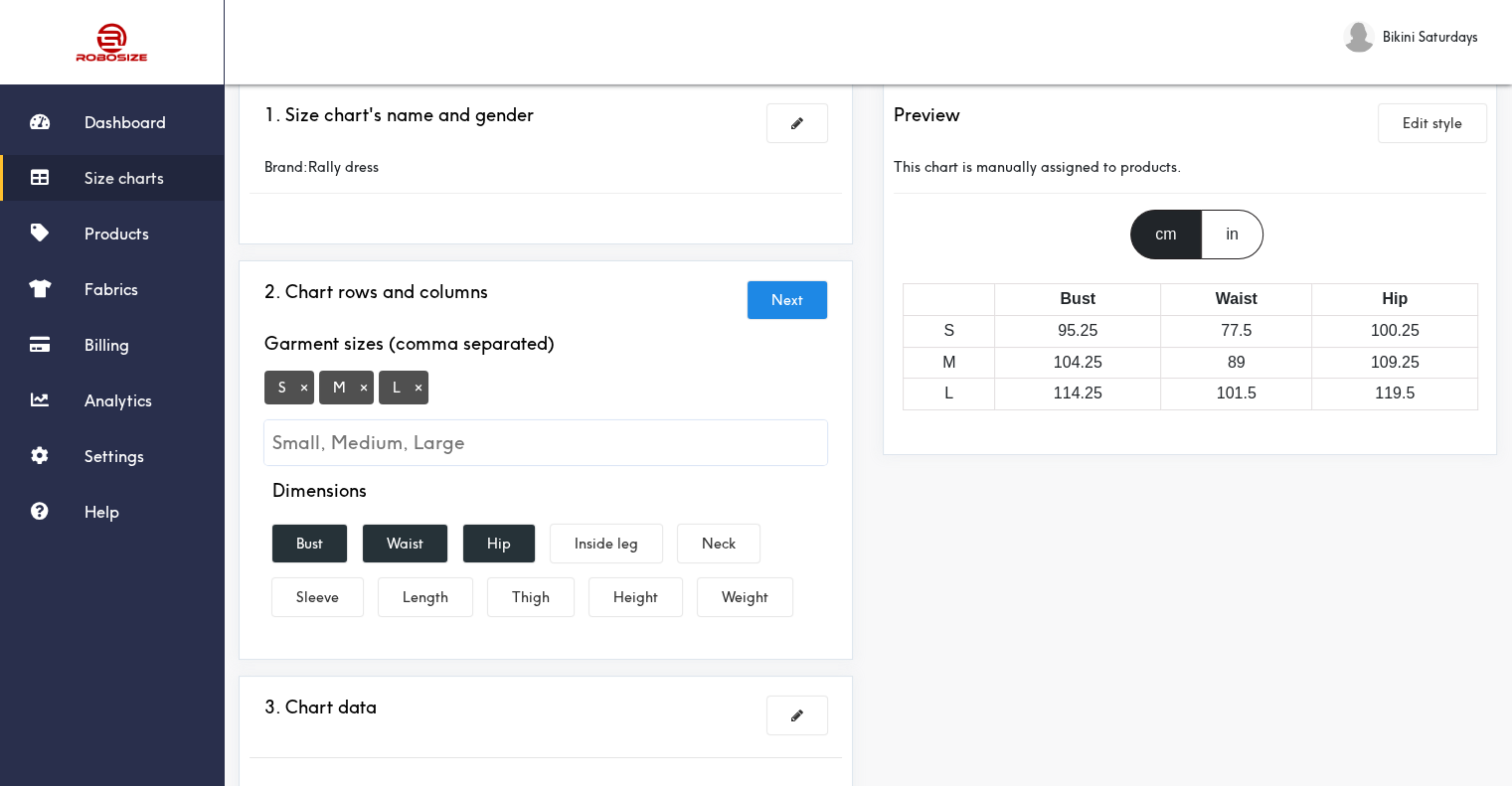 scroll, scrollTop: 199, scrollLeft: 0, axis: vertical 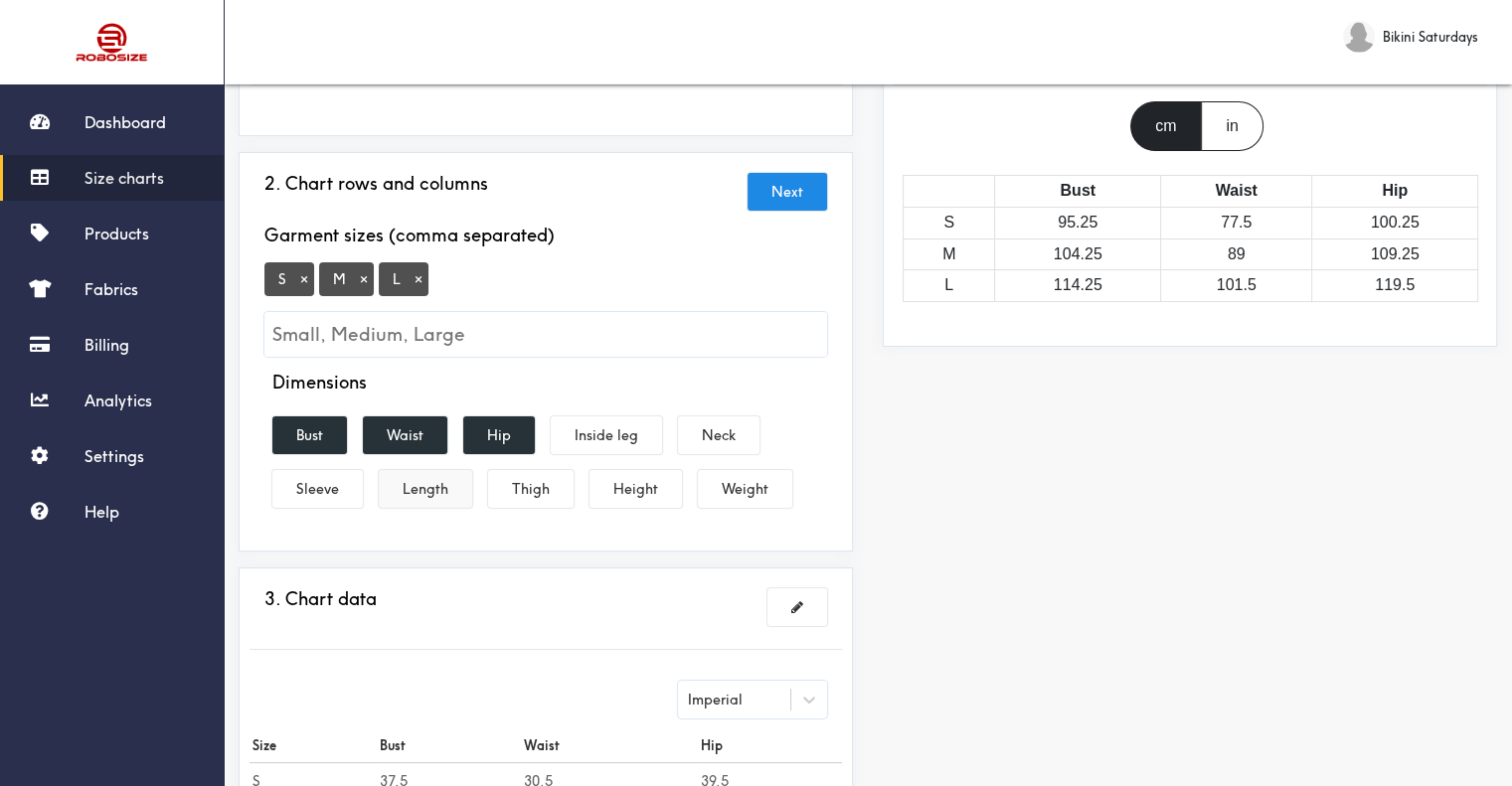 click on "Length" at bounding box center [425, 489] 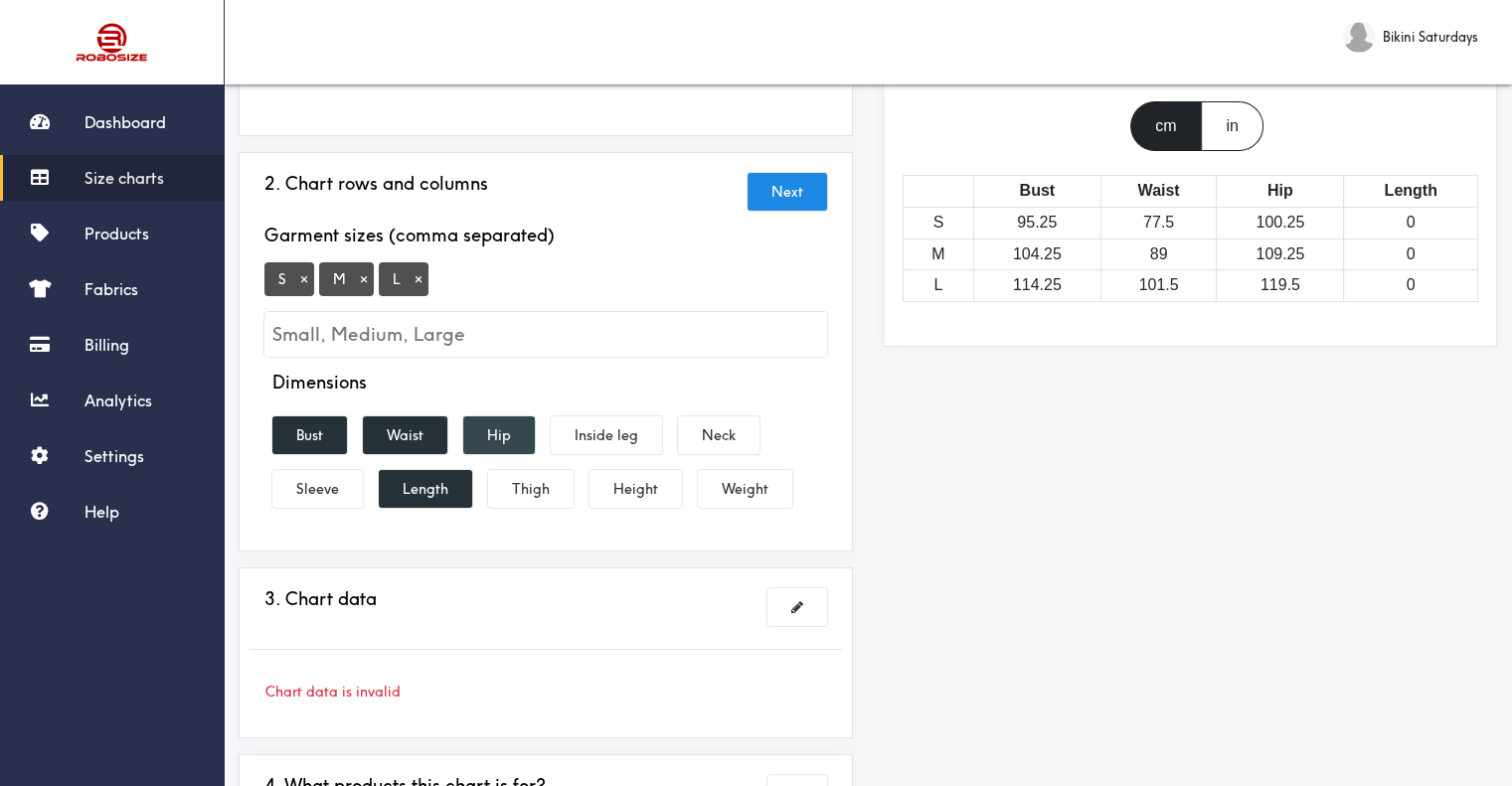 click on "Hip" at bounding box center [499, 435] 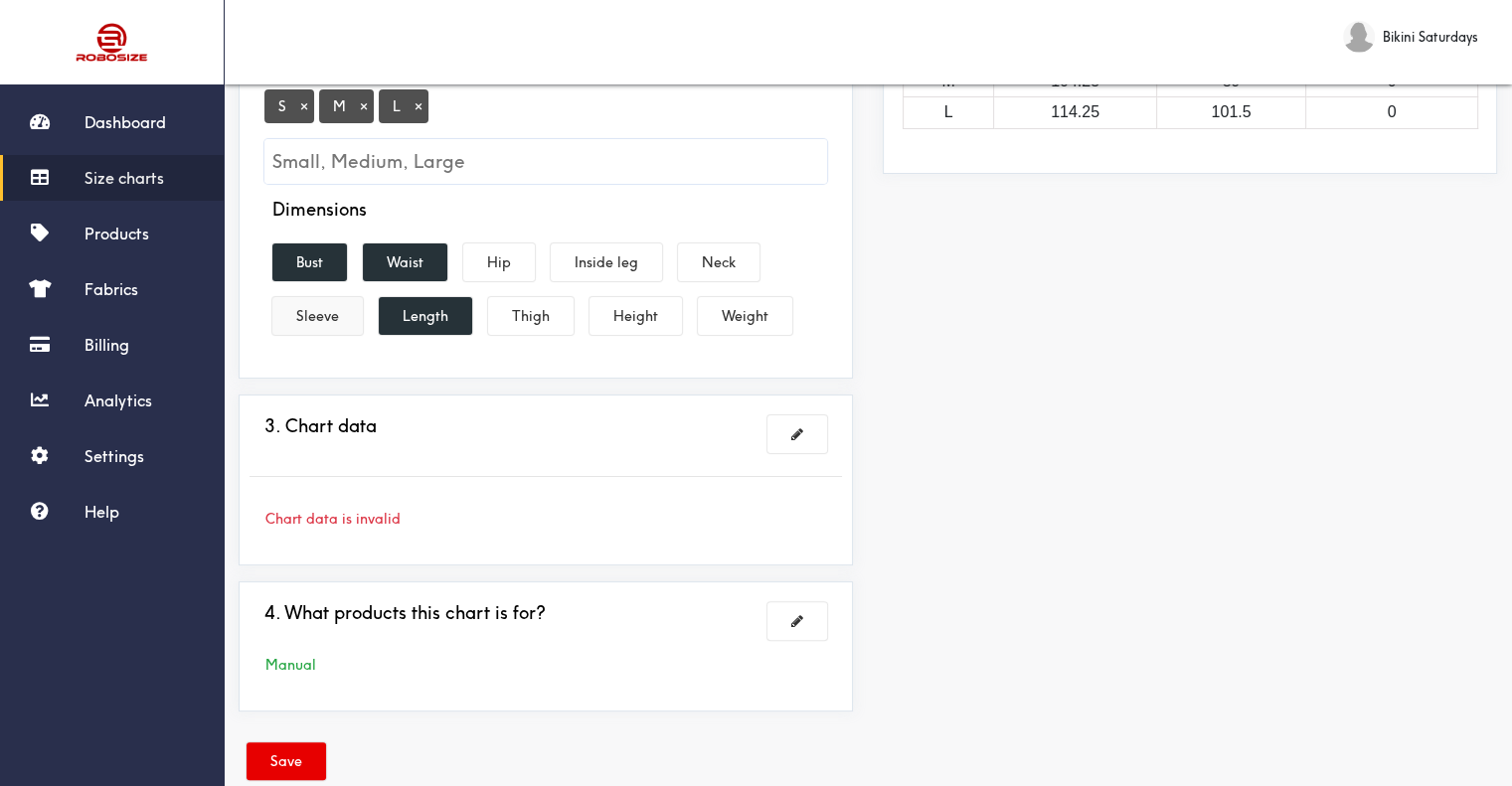 scroll, scrollTop: 397, scrollLeft: 0, axis: vertical 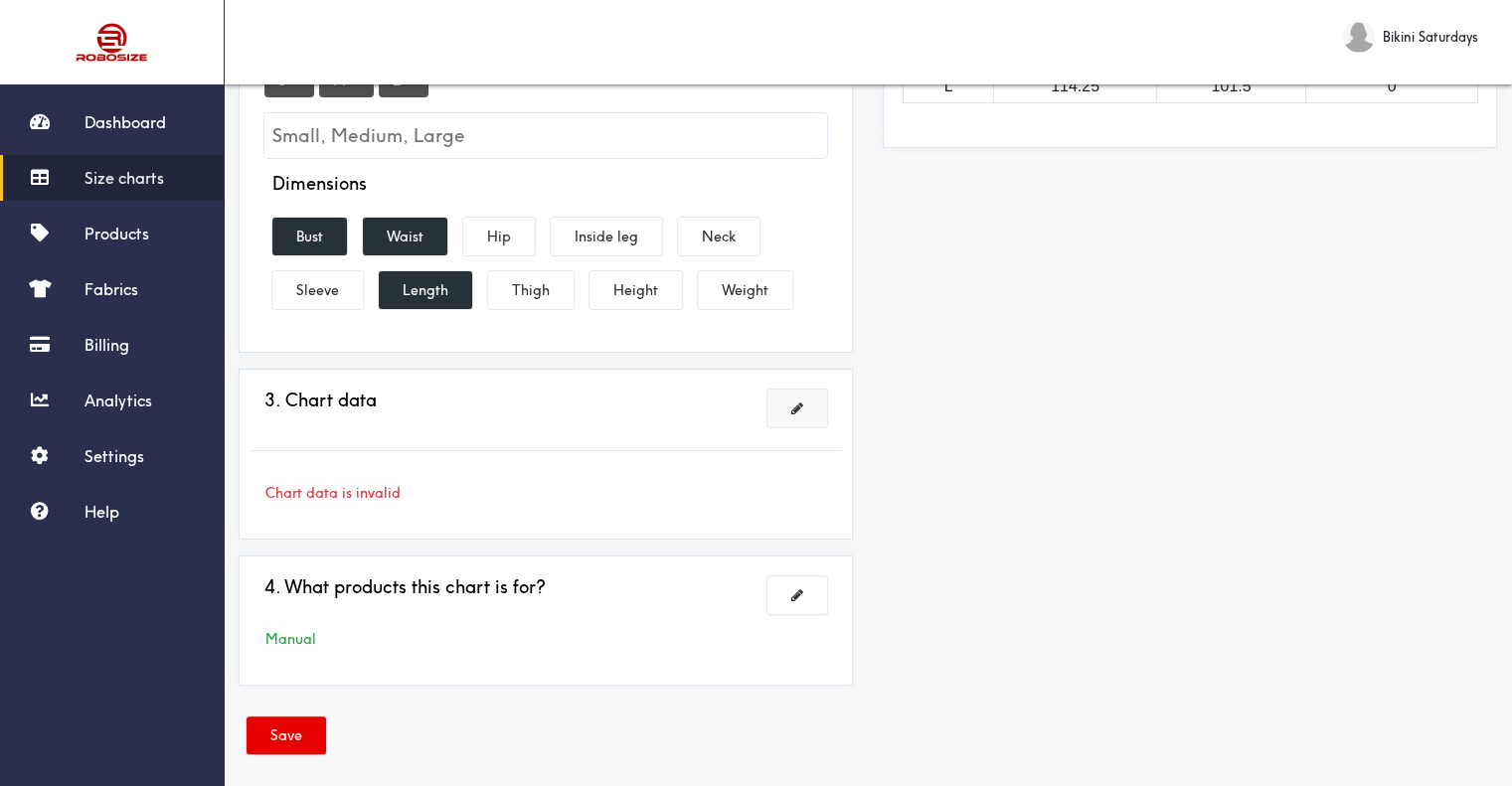 click at bounding box center [797, 408] 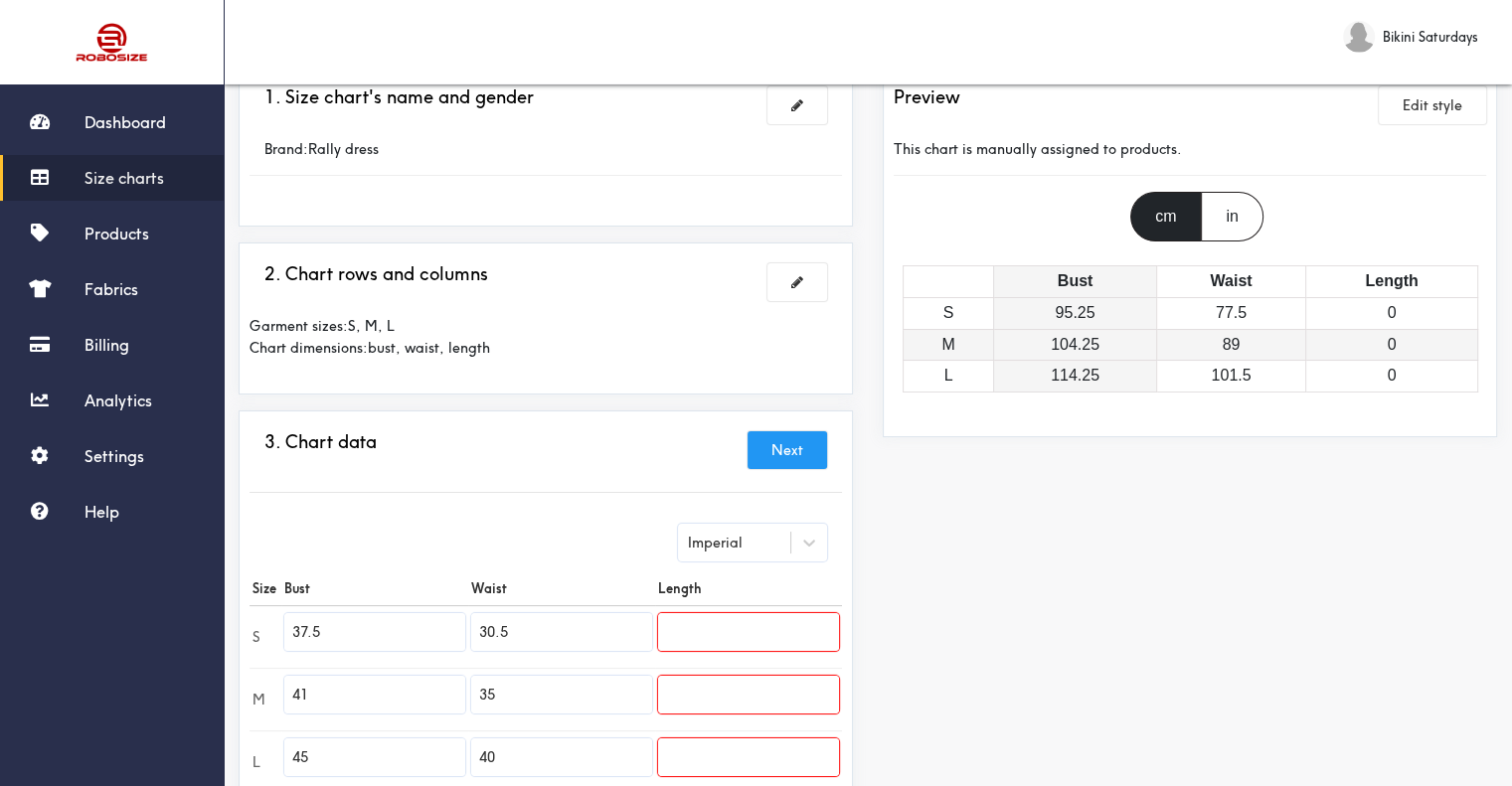 scroll, scrollTop: 298, scrollLeft: 0, axis: vertical 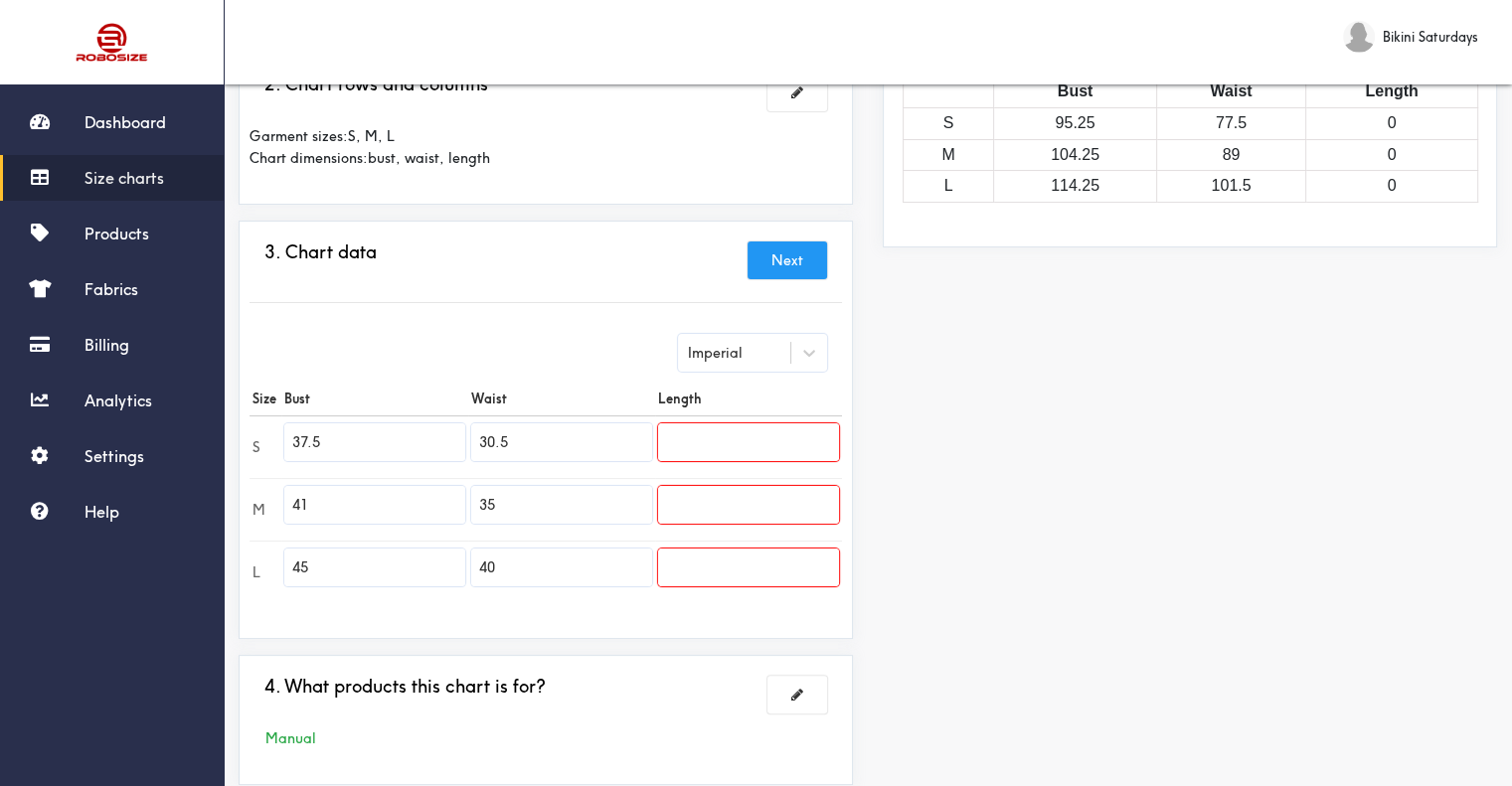 click on "37.5" at bounding box center [375, 442] 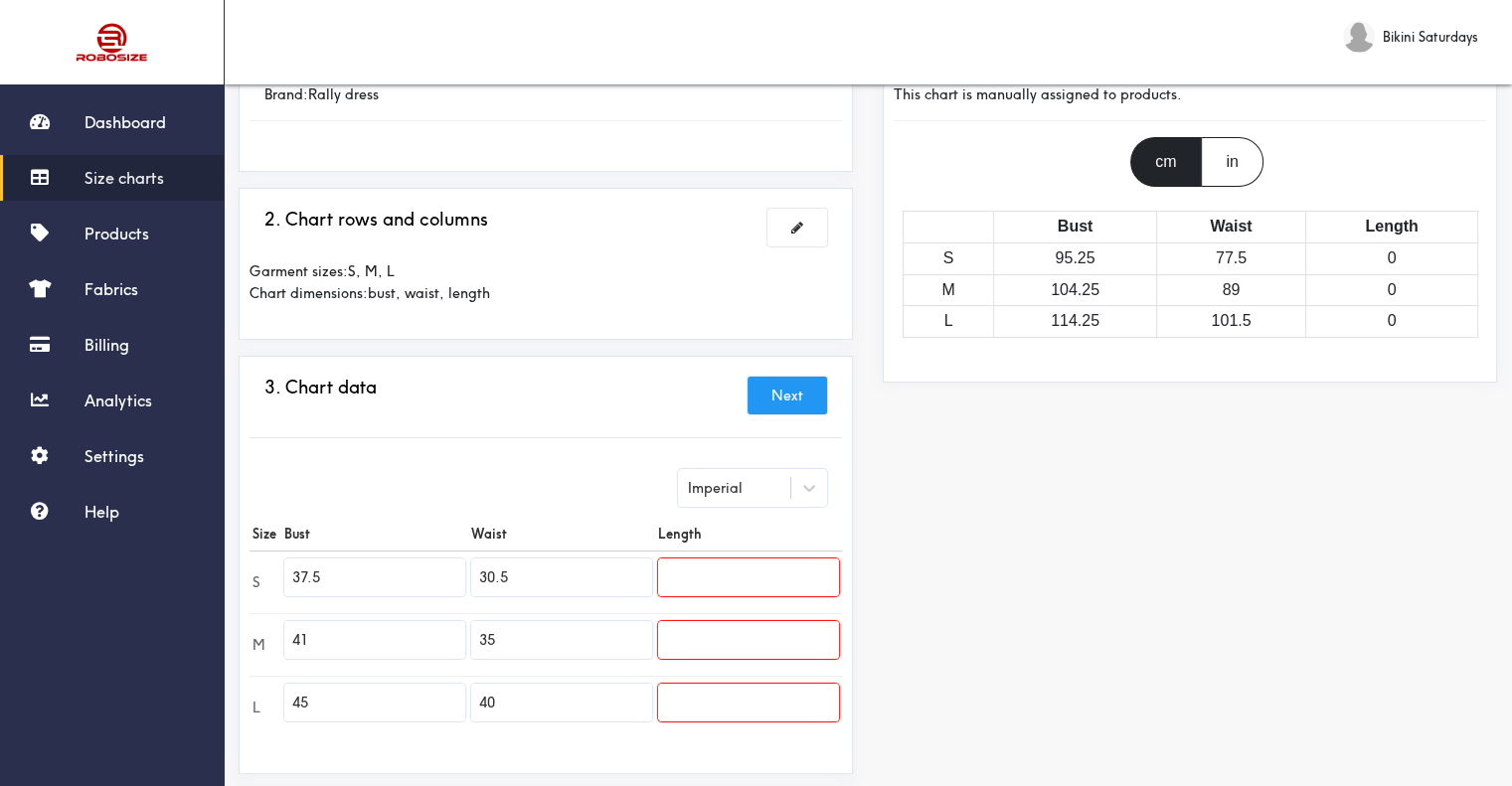 scroll, scrollTop: 199, scrollLeft: 0, axis: vertical 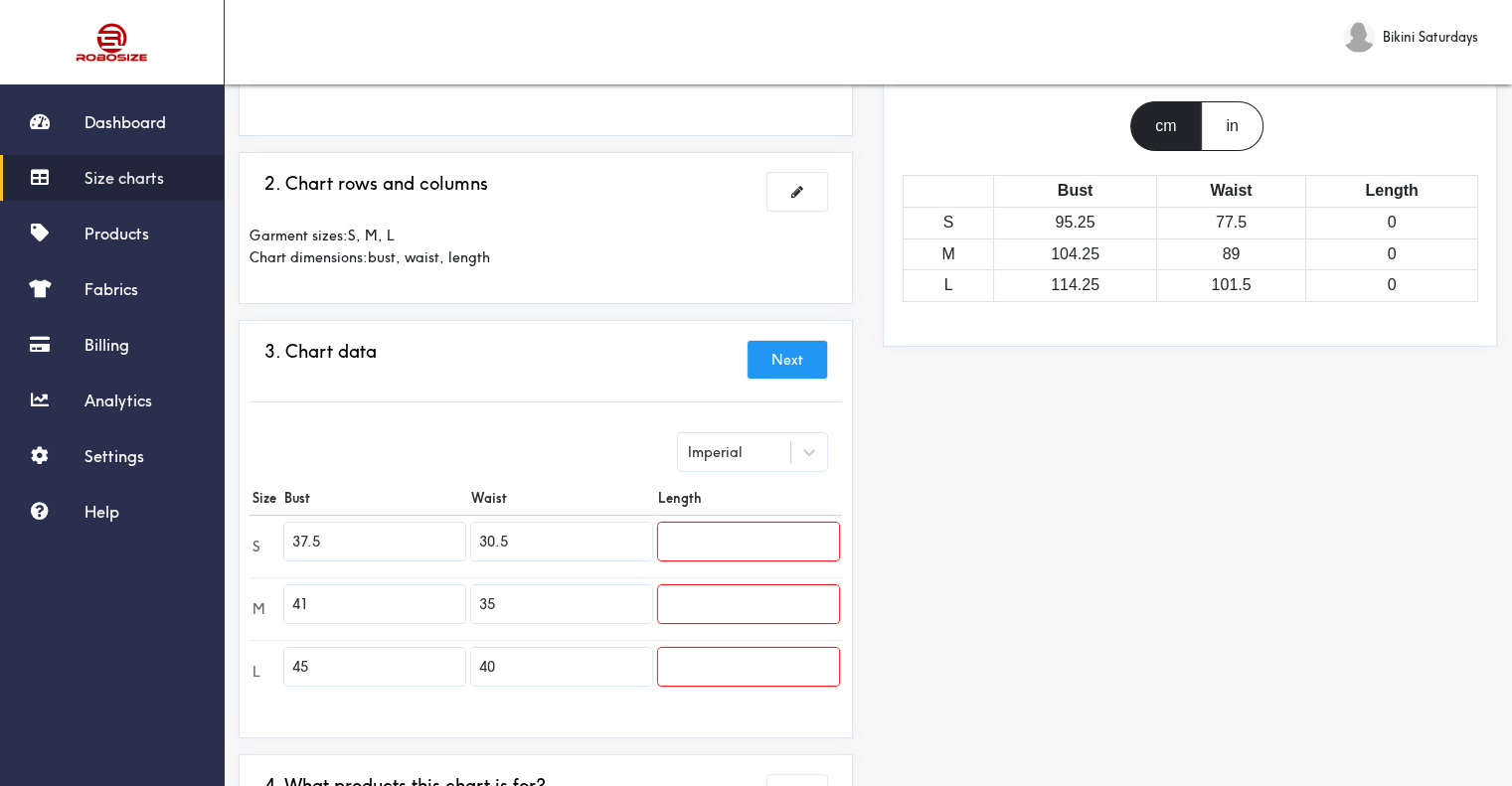 drag, startPoint x: 352, startPoint y: 538, endPoint x: 138, endPoint y: 538, distance: 214 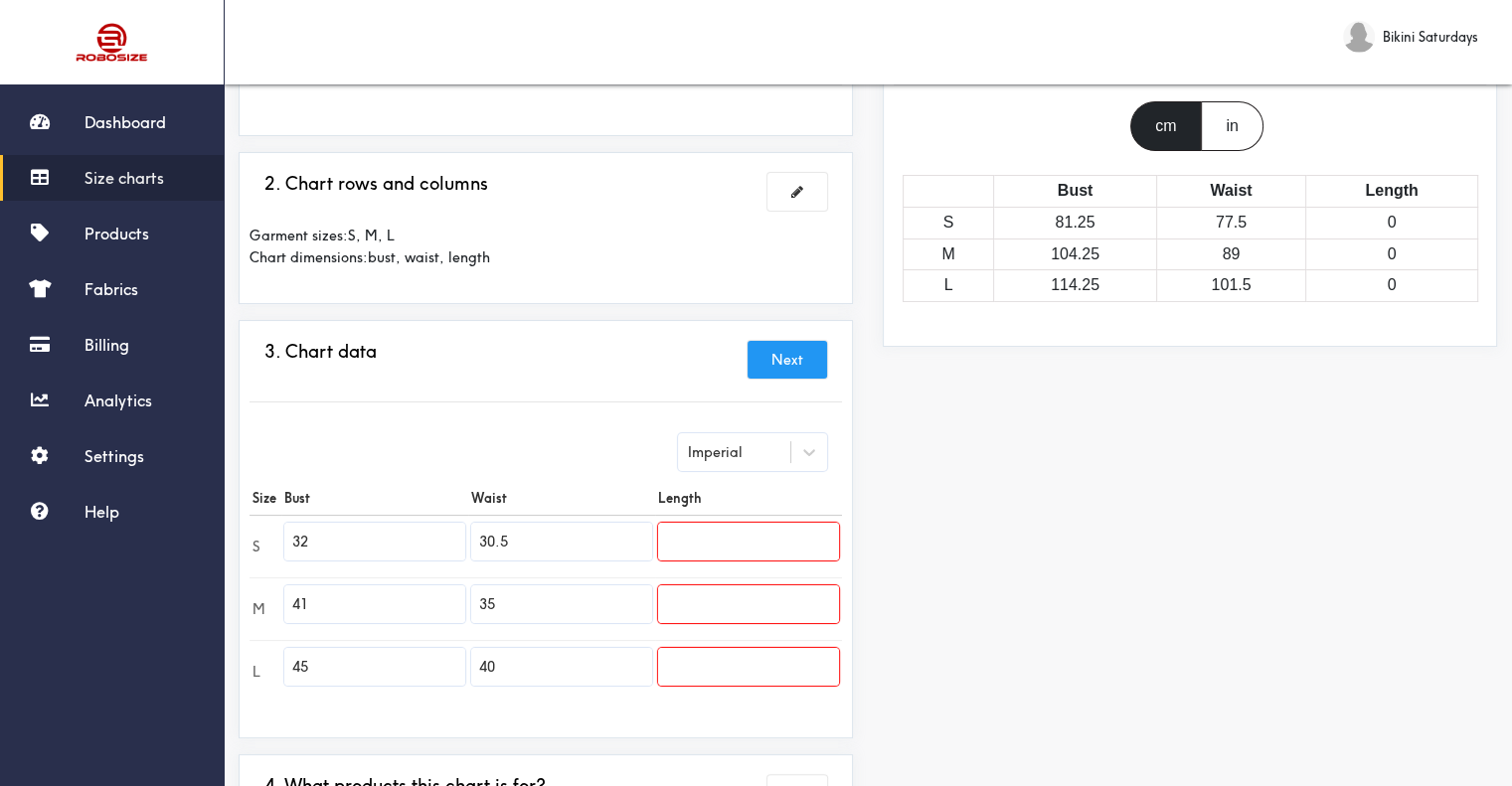 type on "32" 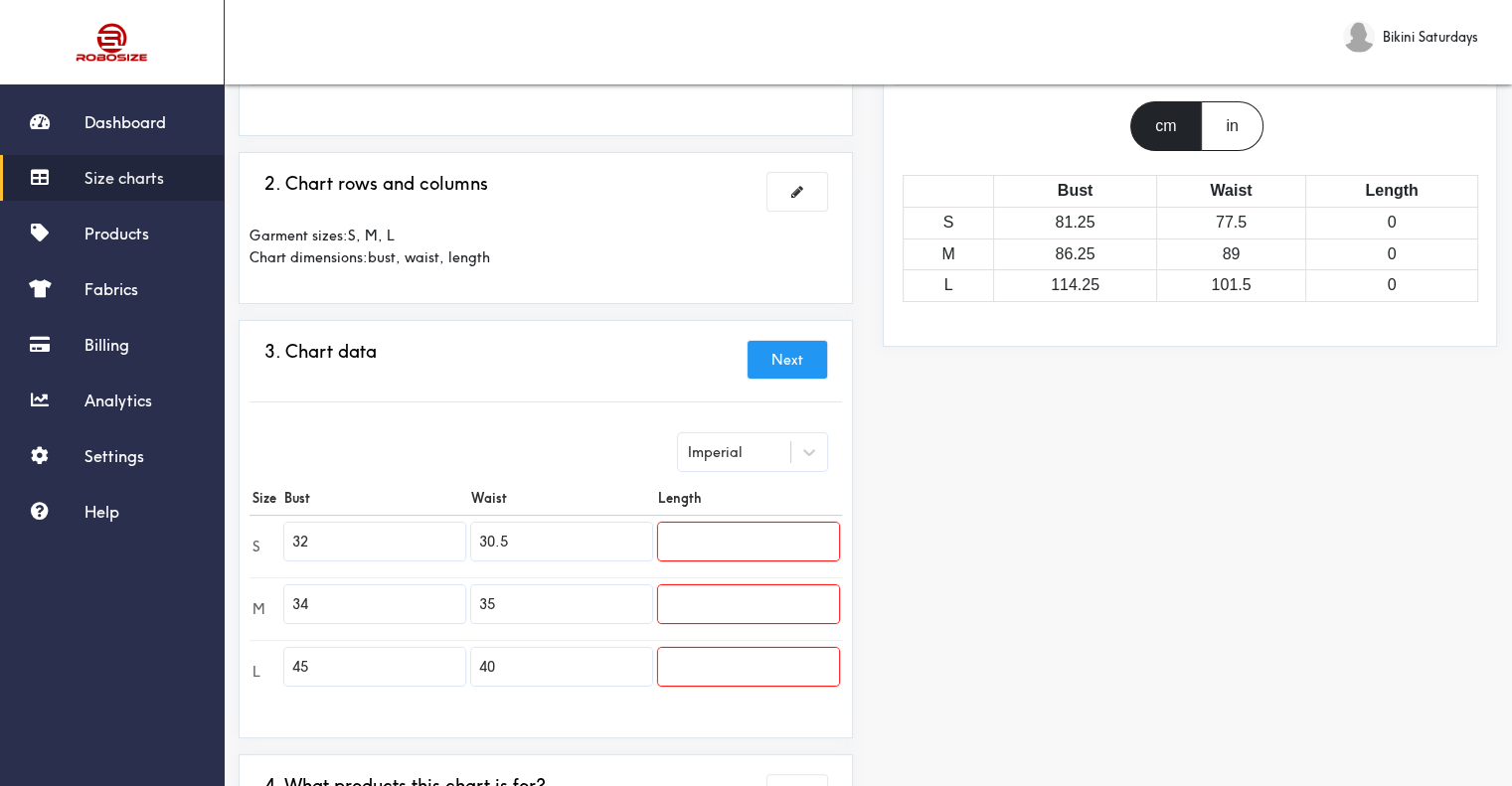 type on "34" 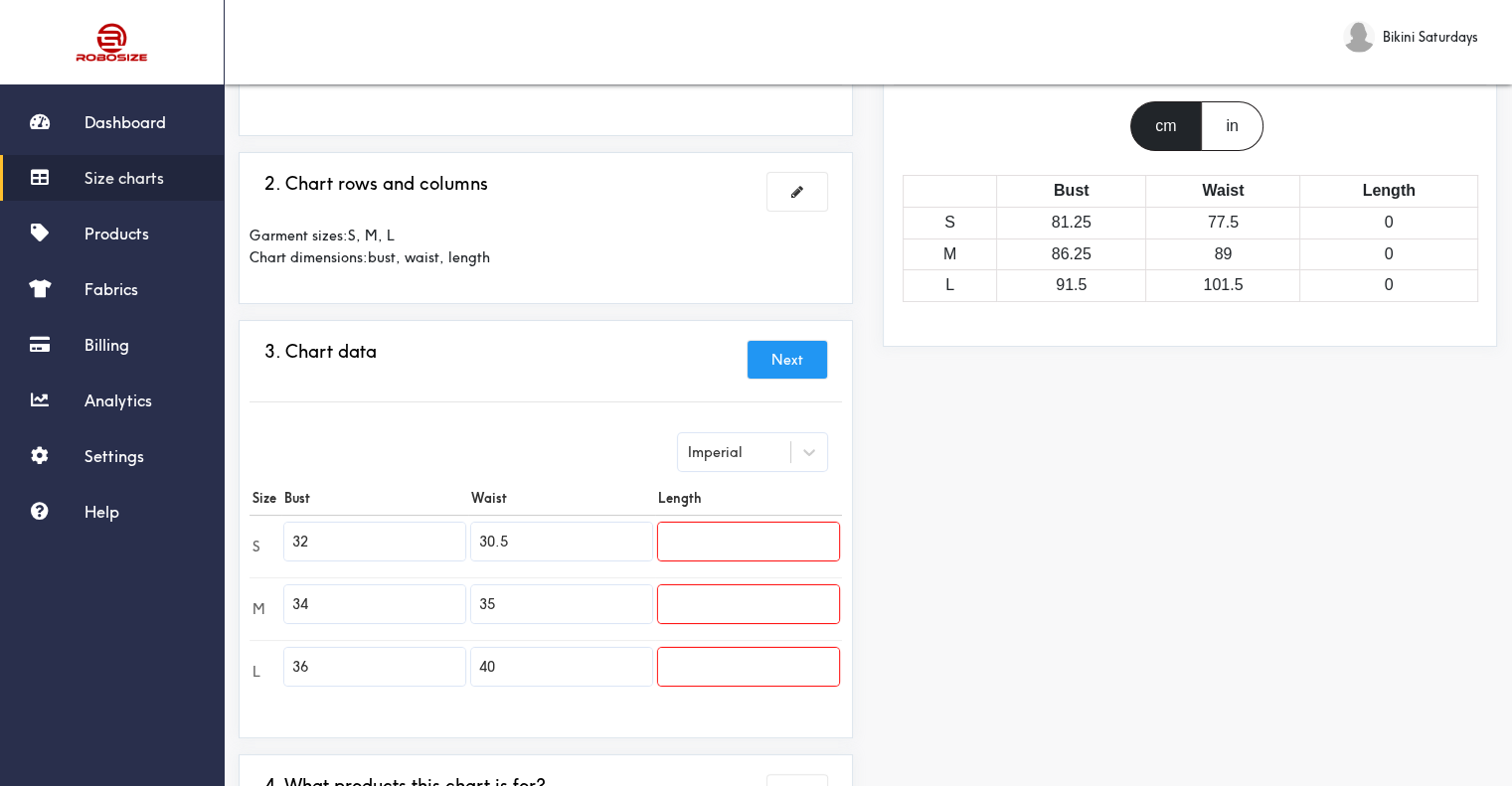 type on "36" 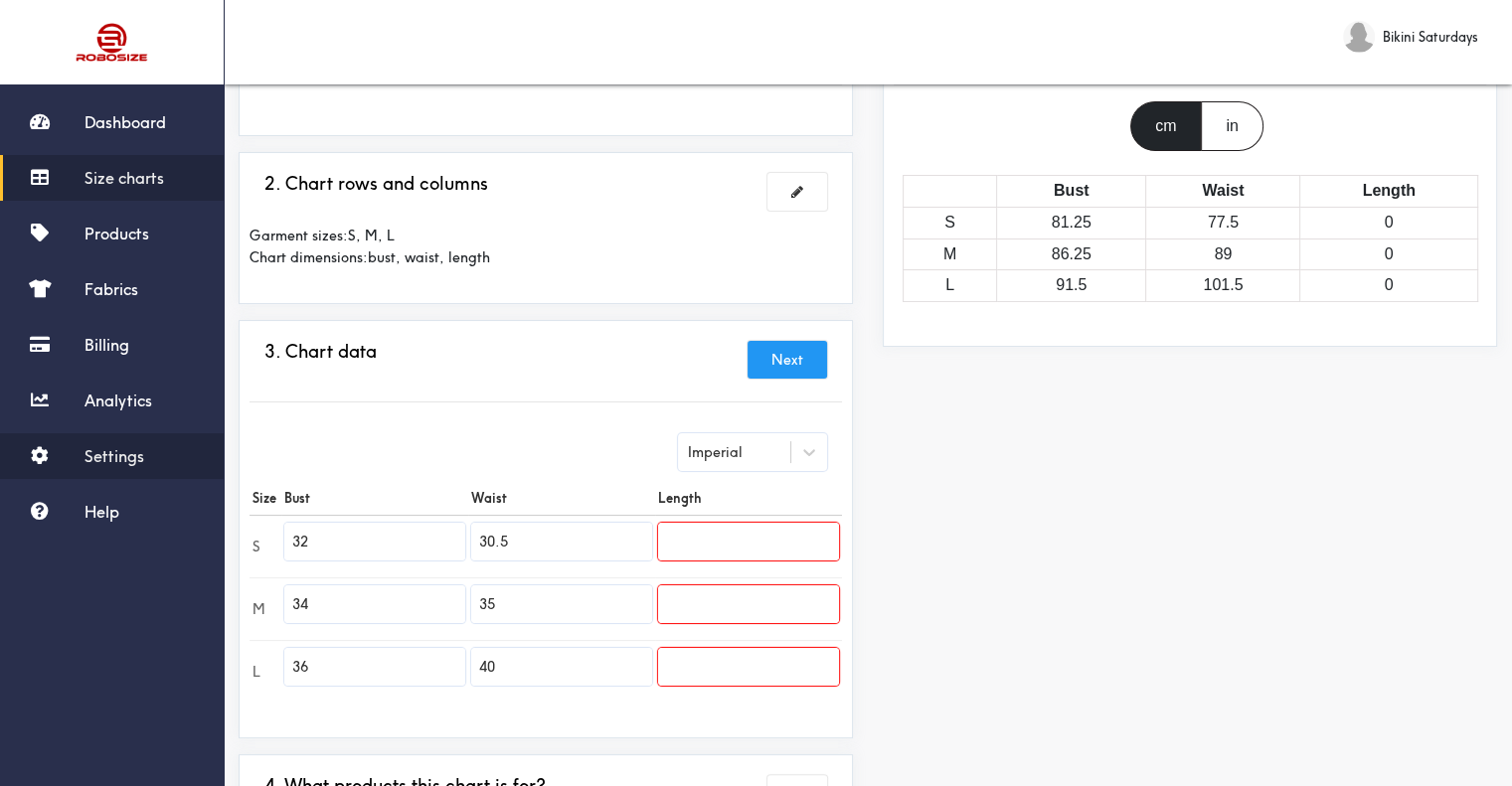 drag, startPoint x: 542, startPoint y: 537, endPoint x: 89, endPoint y: 475, distance: 457.22314 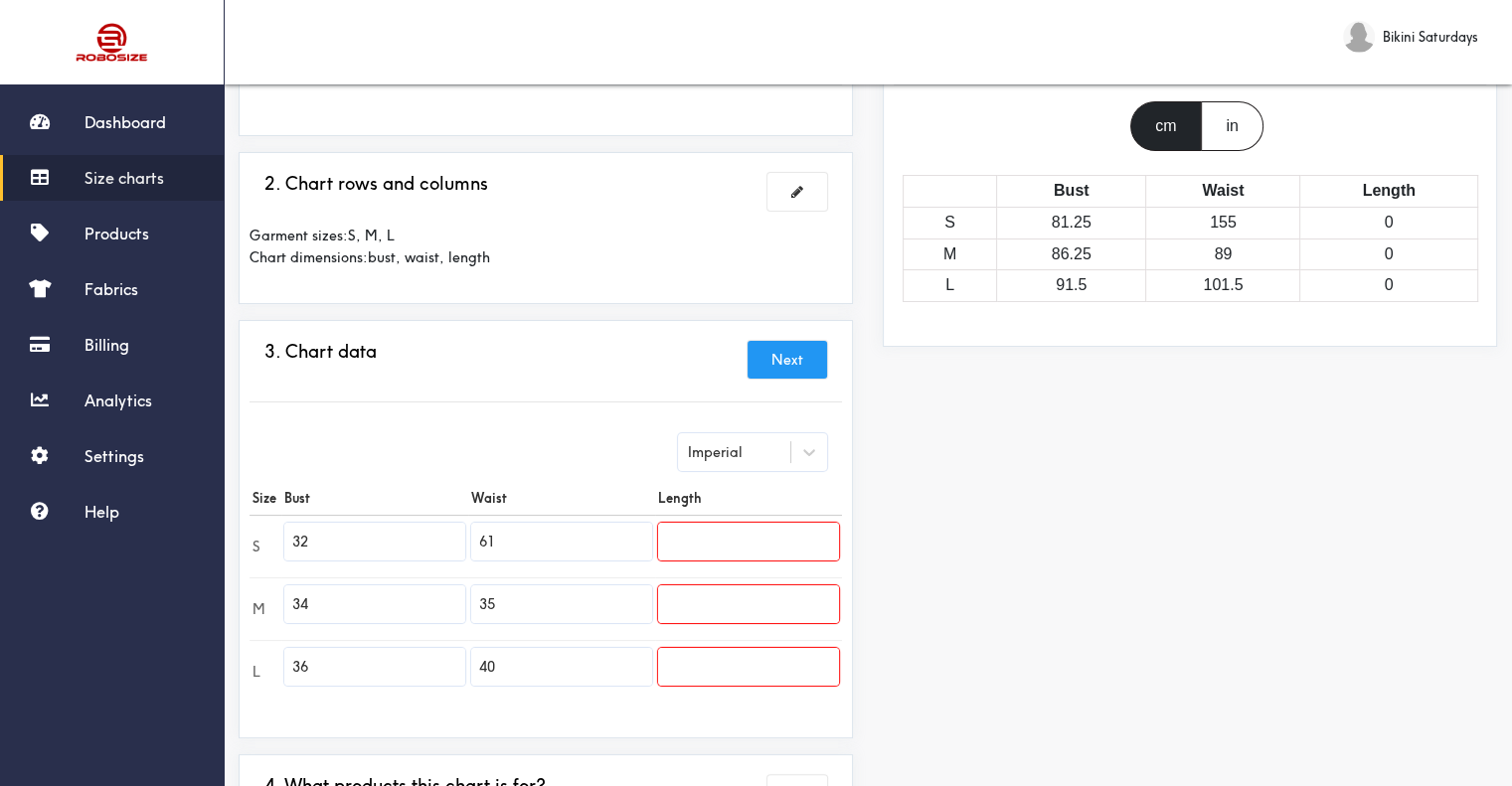 type on "61" 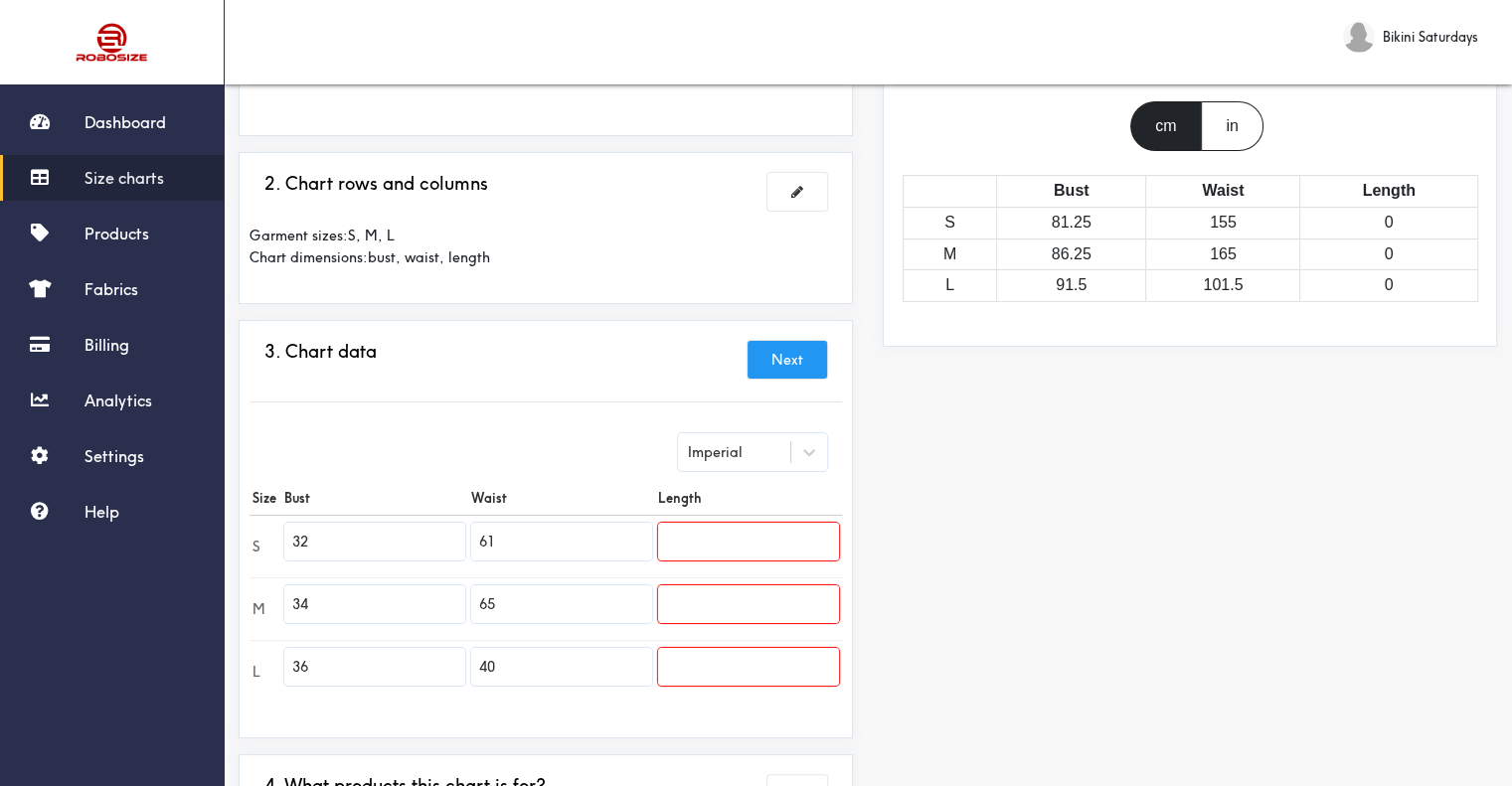 type on "65" 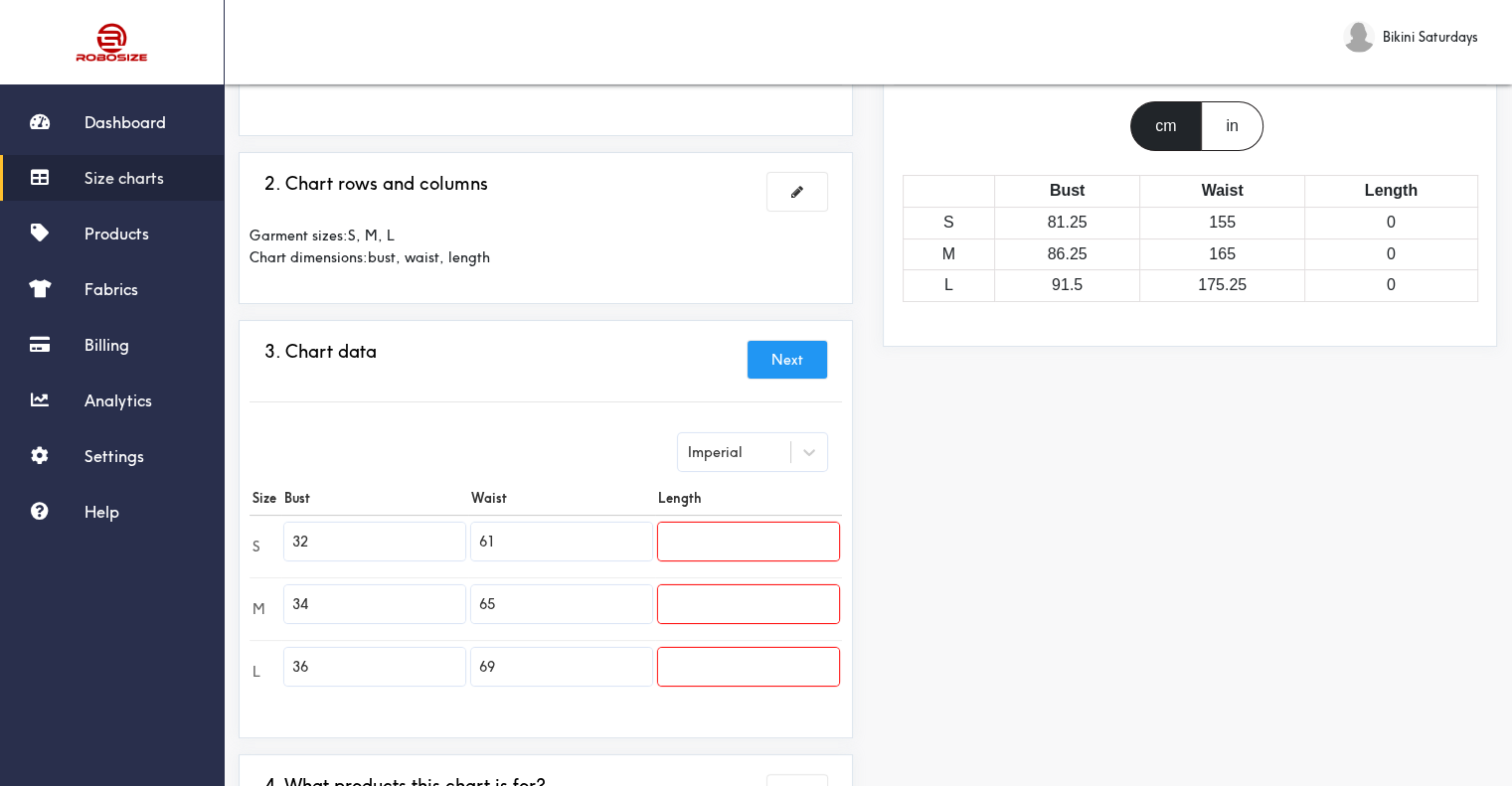 type on "69" 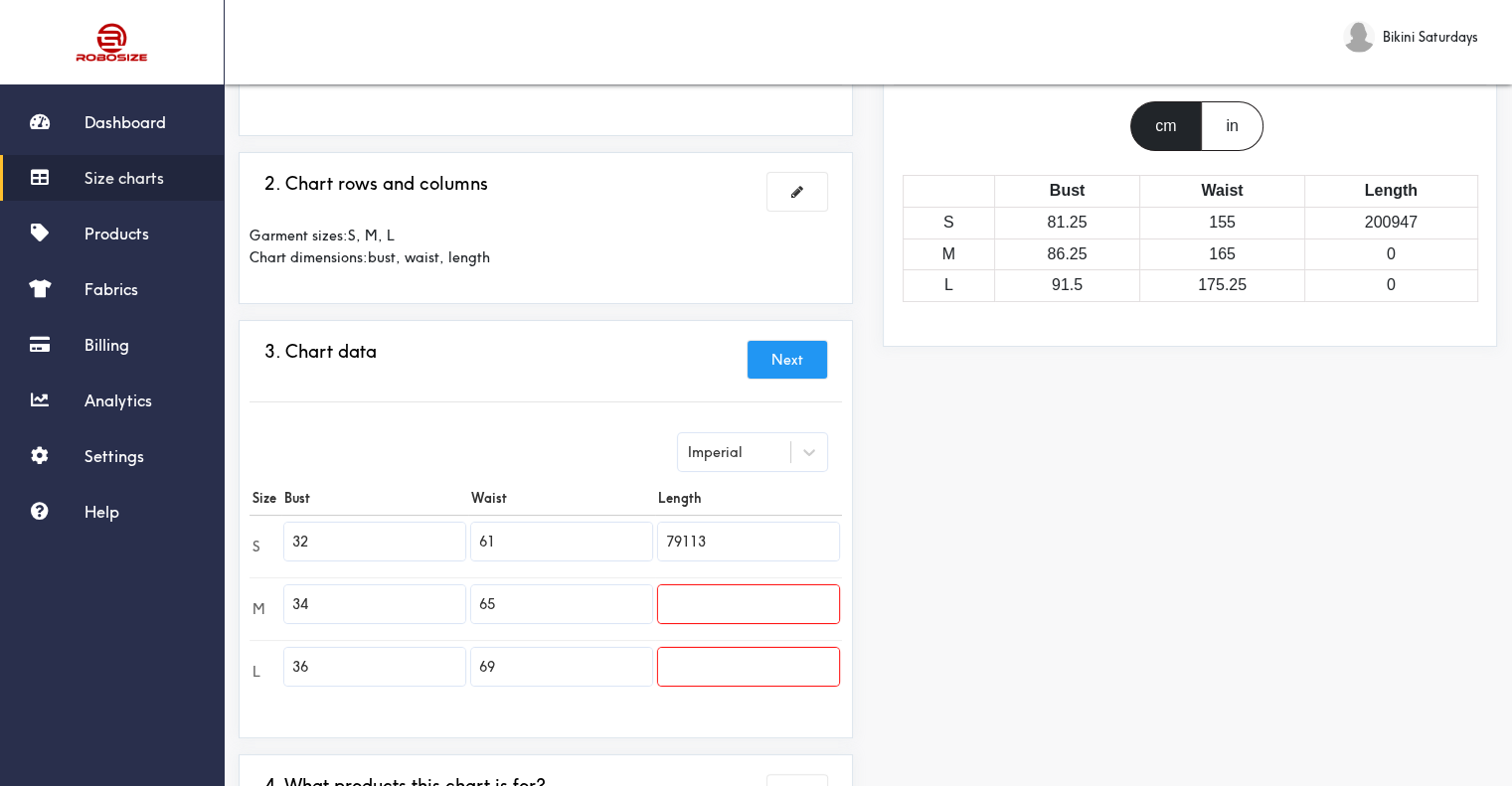 click at bounding box center [749, 604] 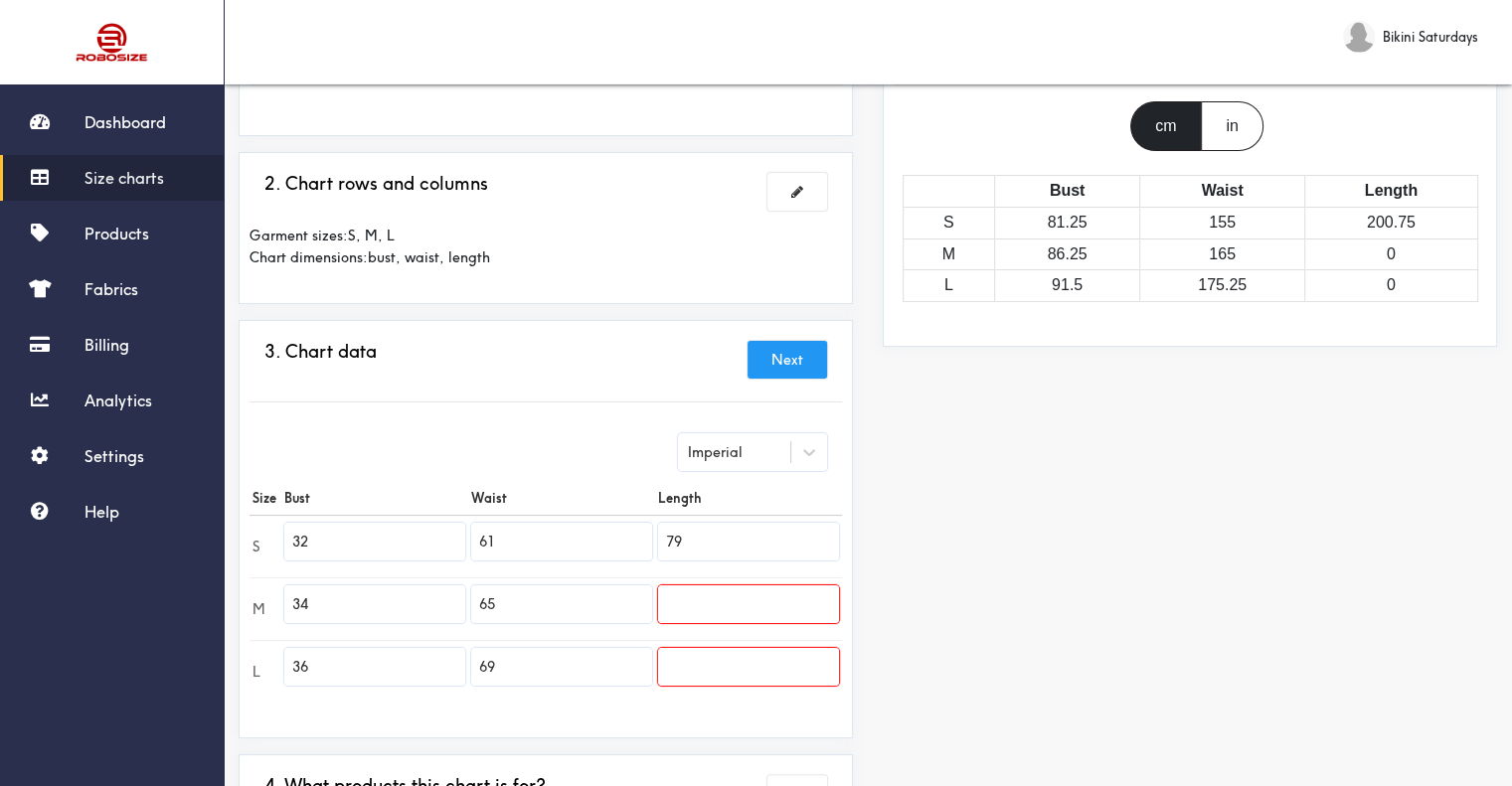 type on "79" 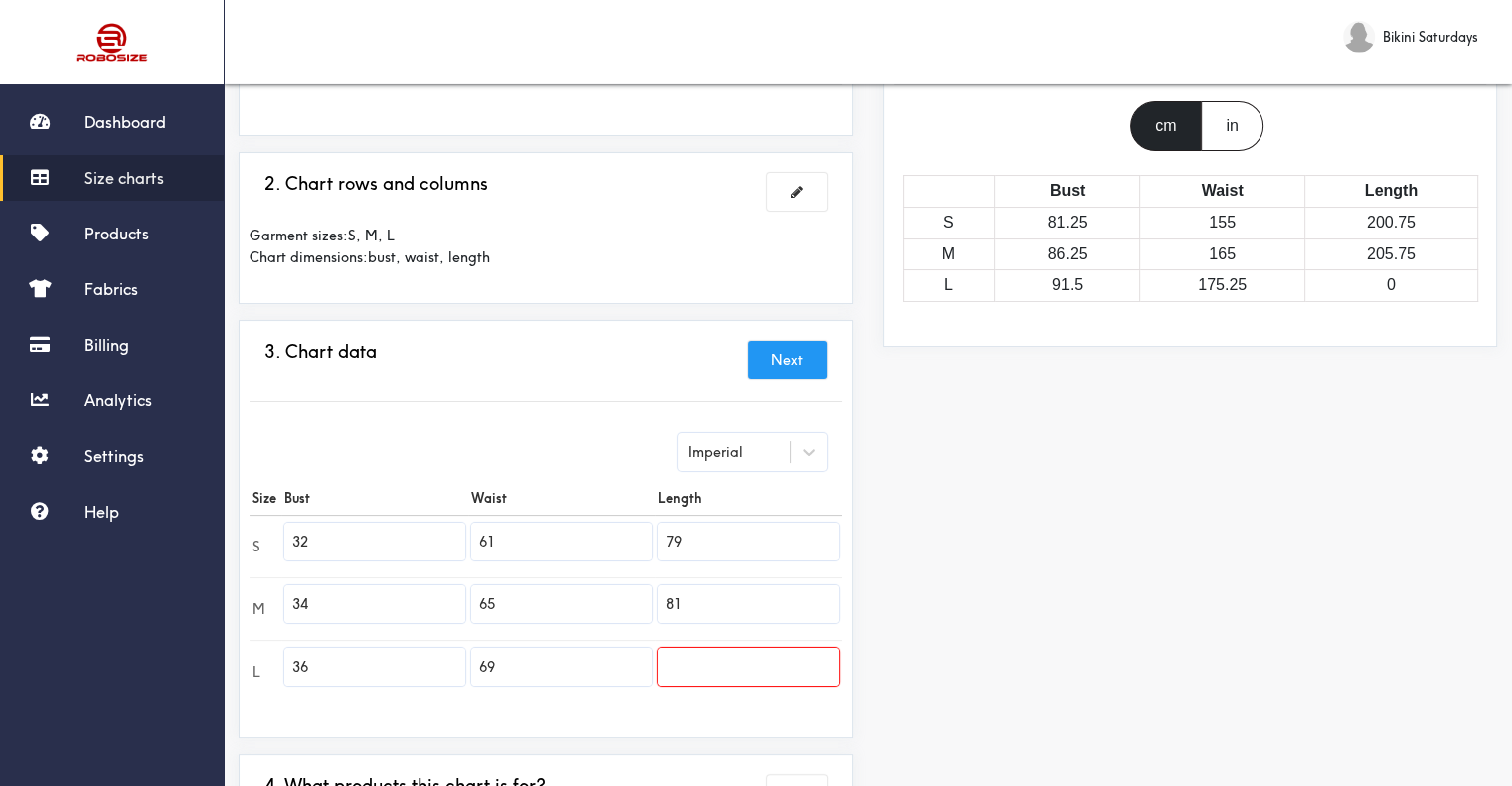 type on "81" 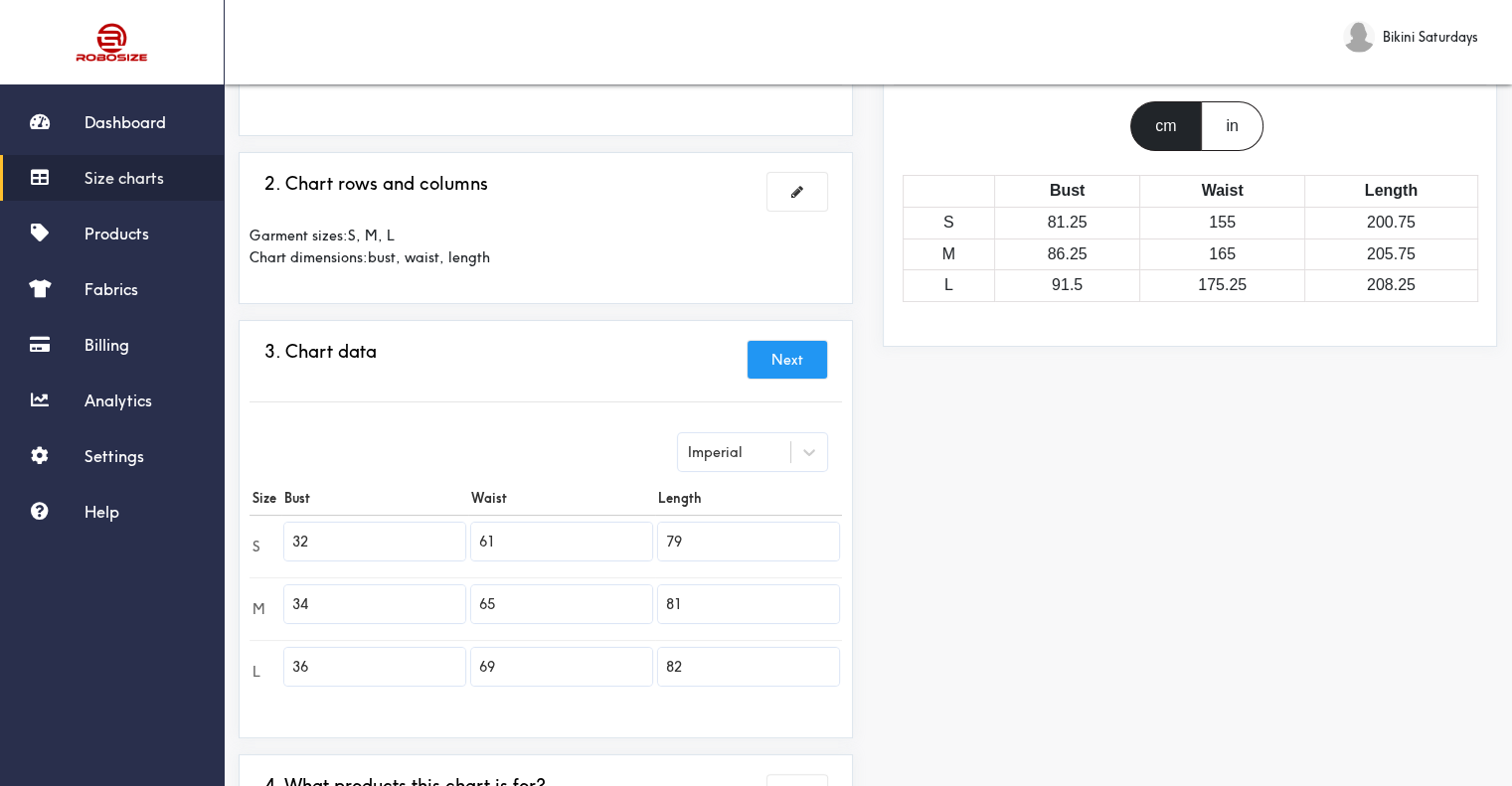 type on "82" 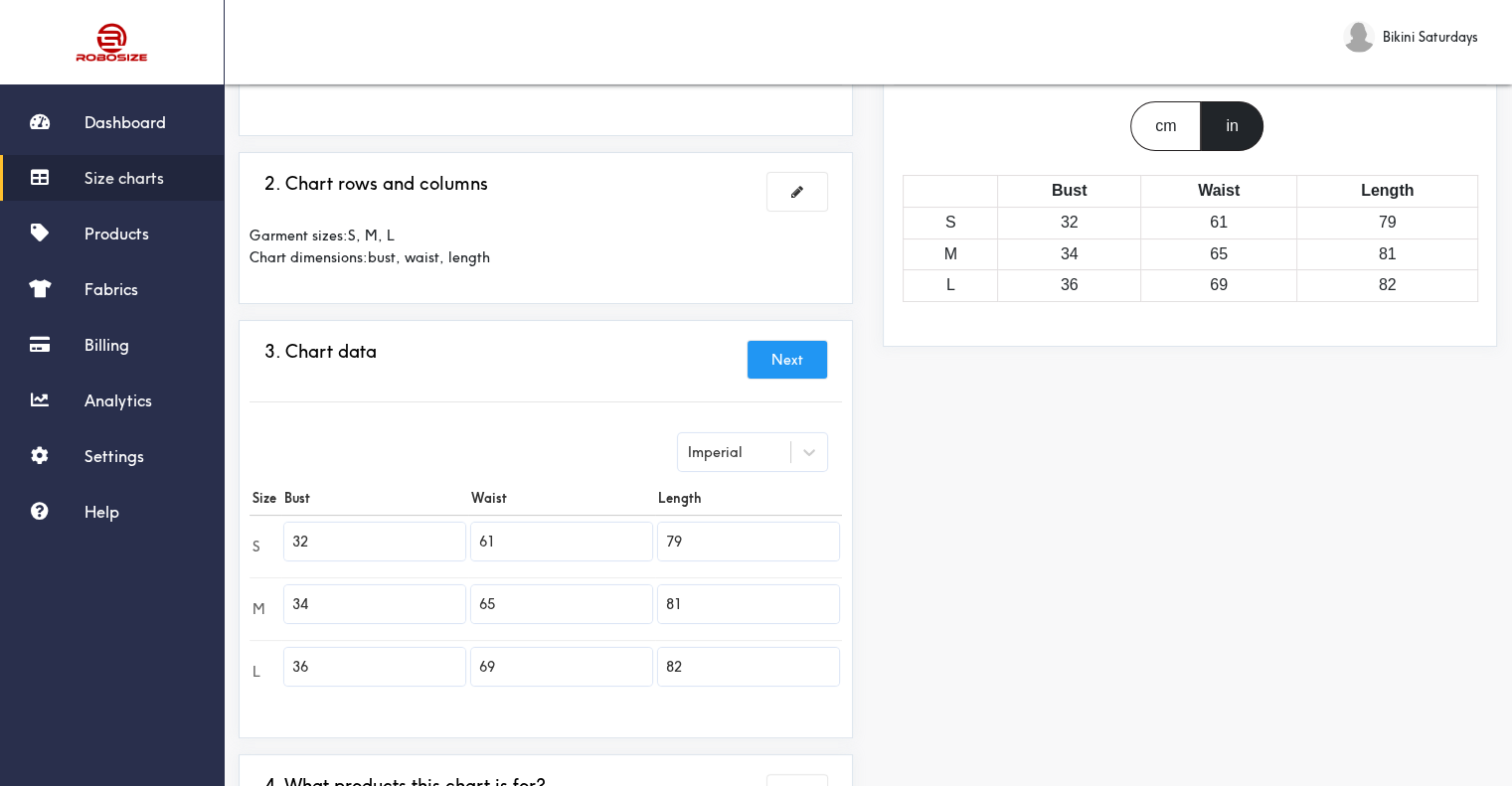 click on "cm" at bounding box center (1165, 126) 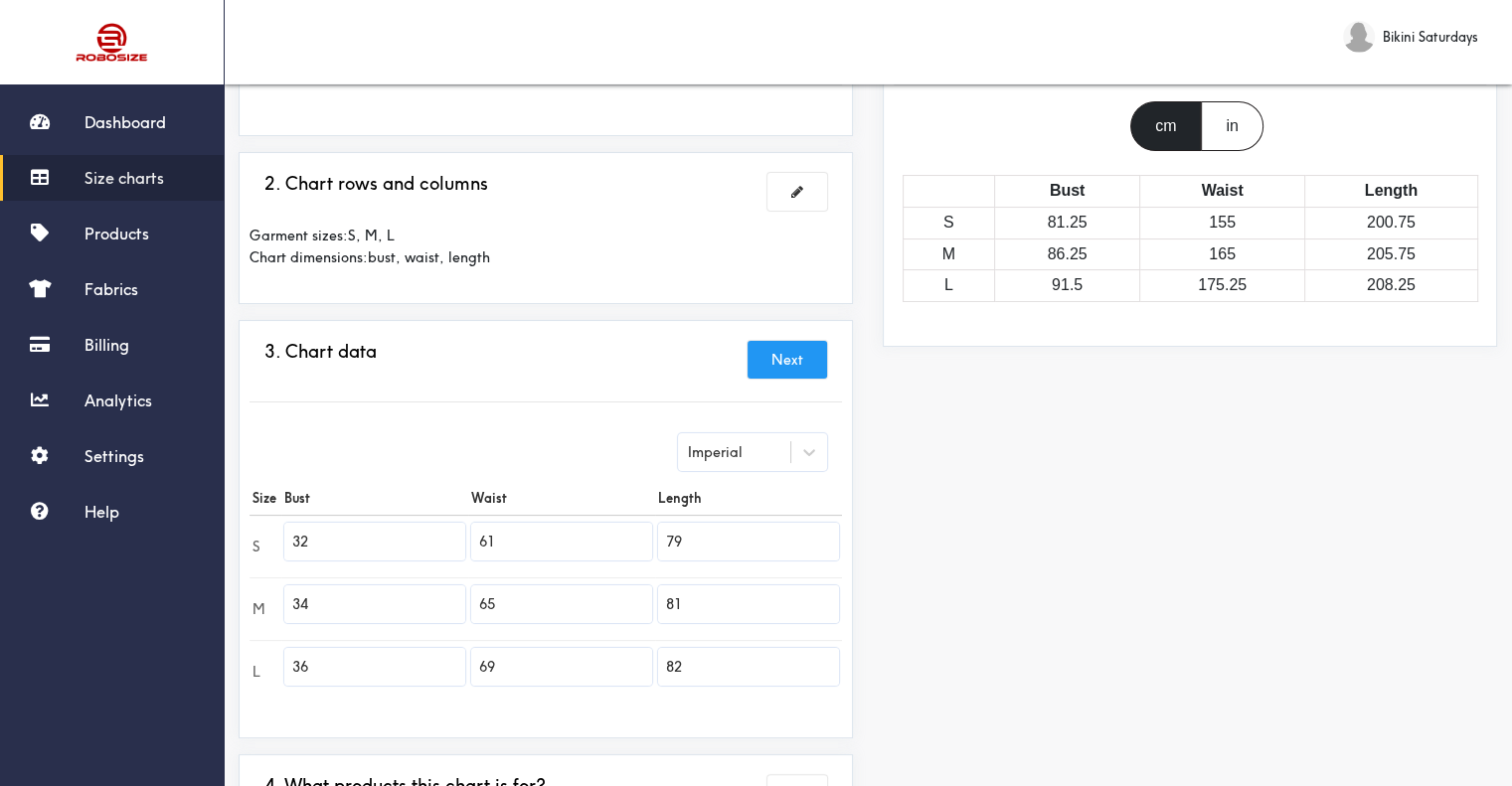 click on "in" at bounding box center [1232, 126] 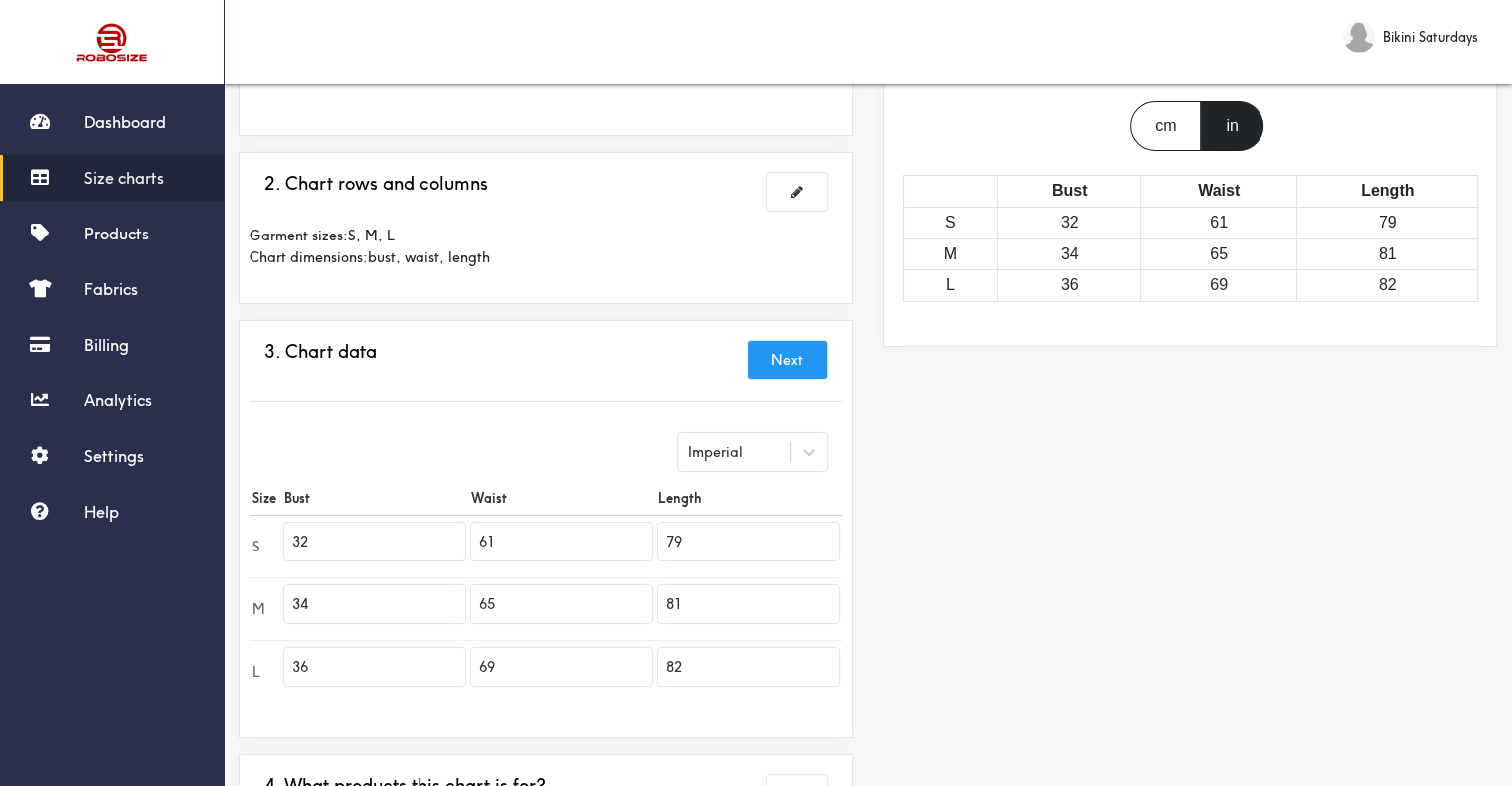 click on "32" at bounding box center [375, 542] 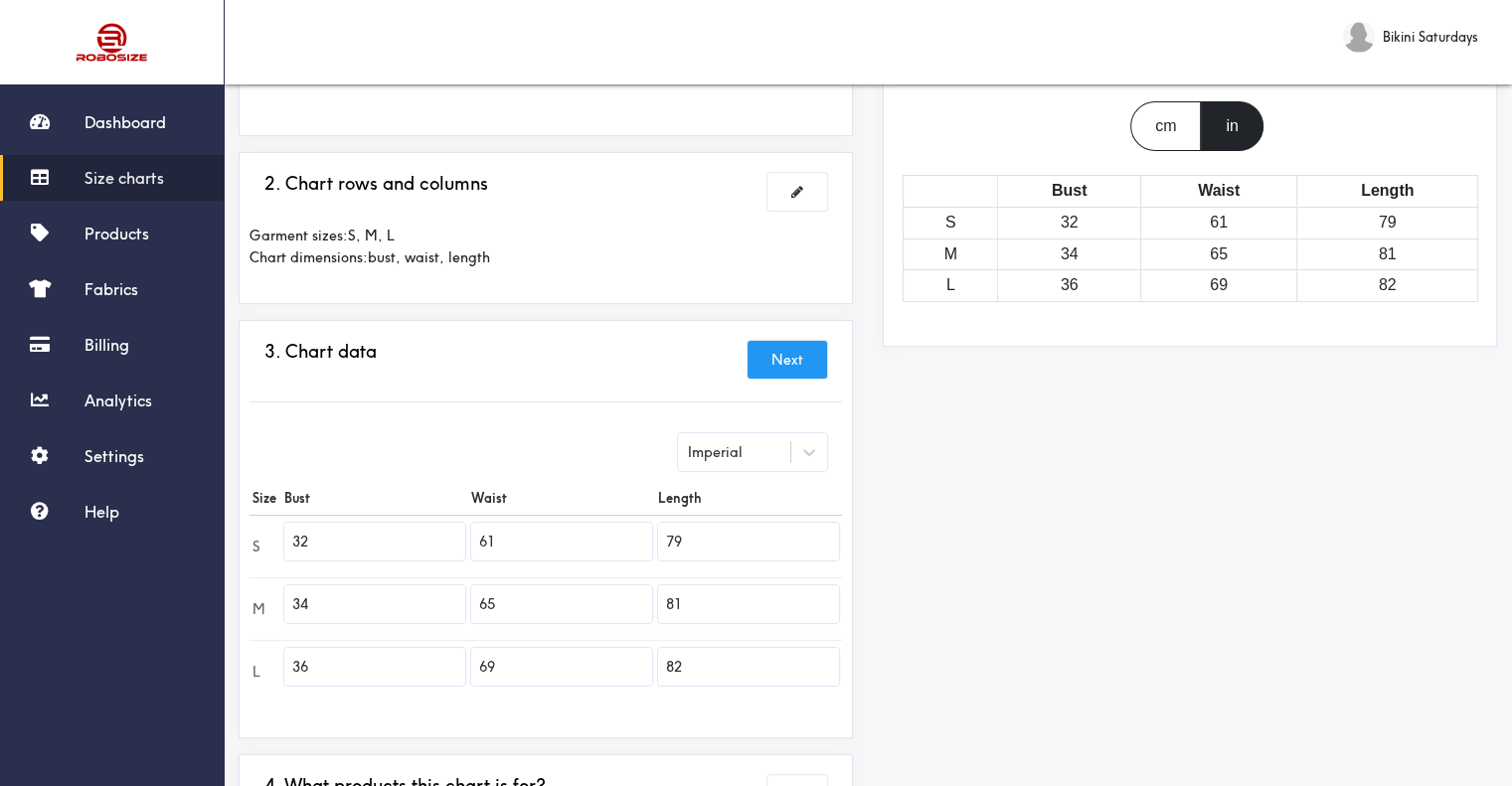 click on "32" at bounding box center (375, 542) 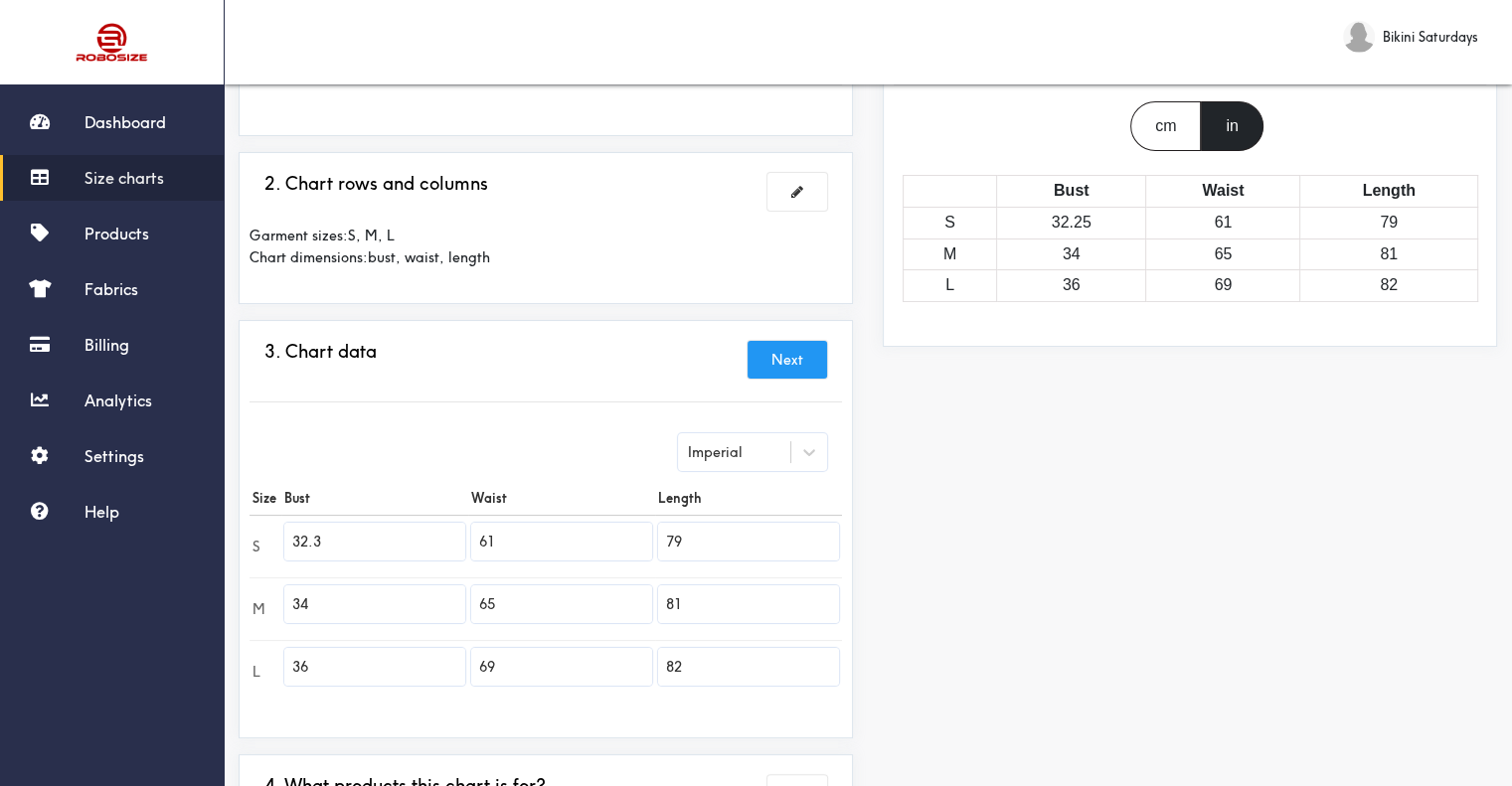 type on "32.3" 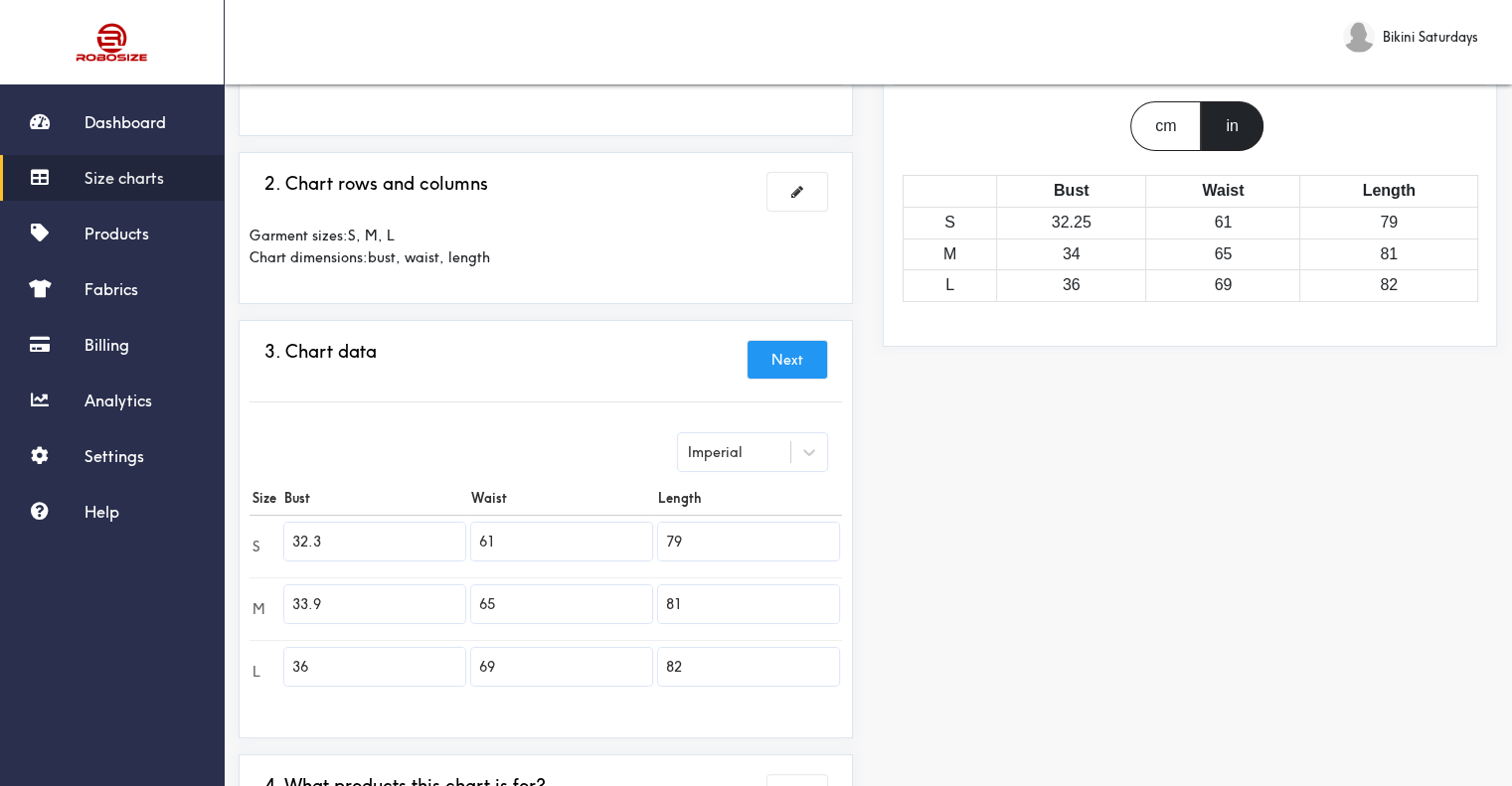 type on "33.9" 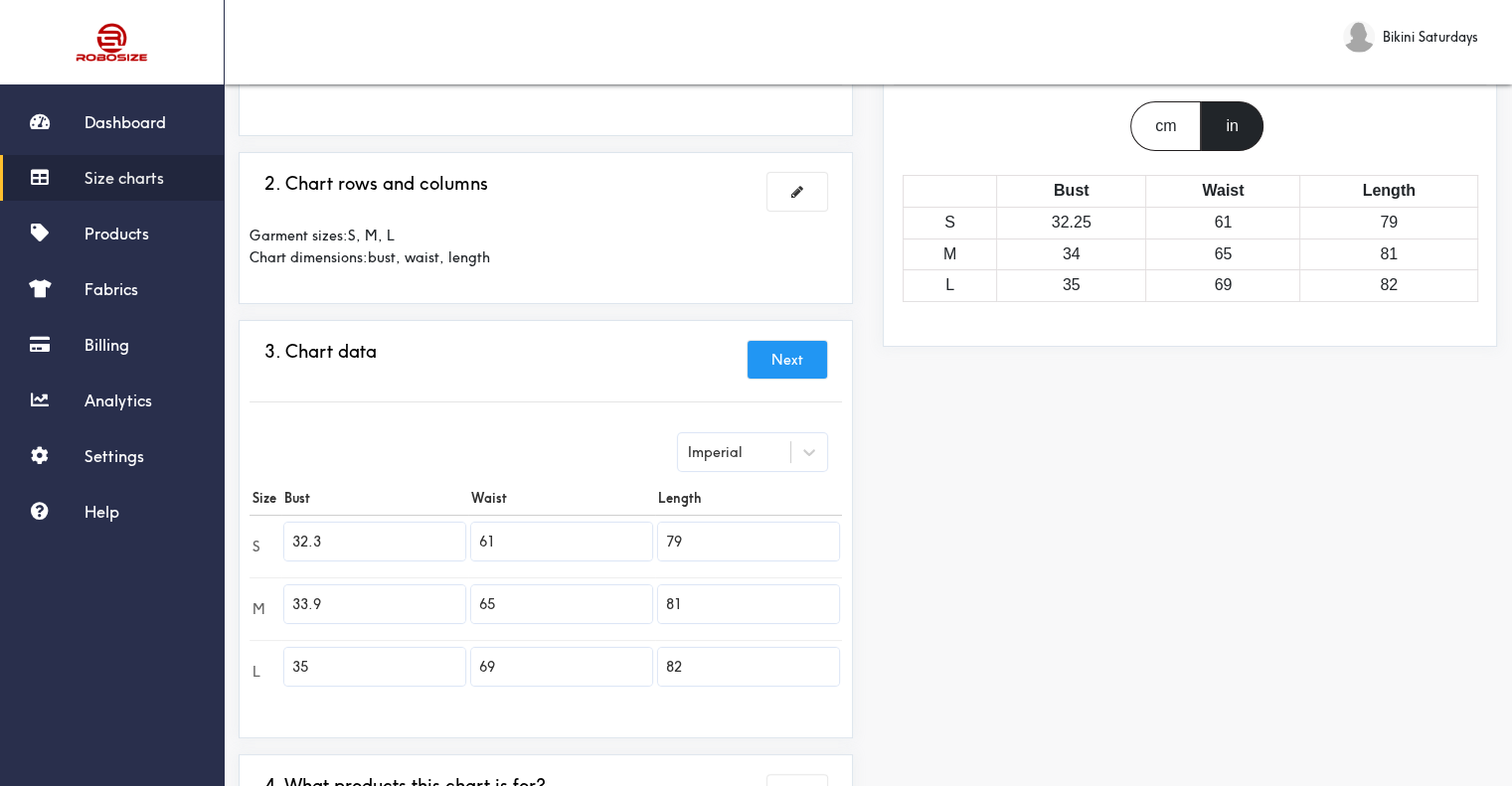type on "35" 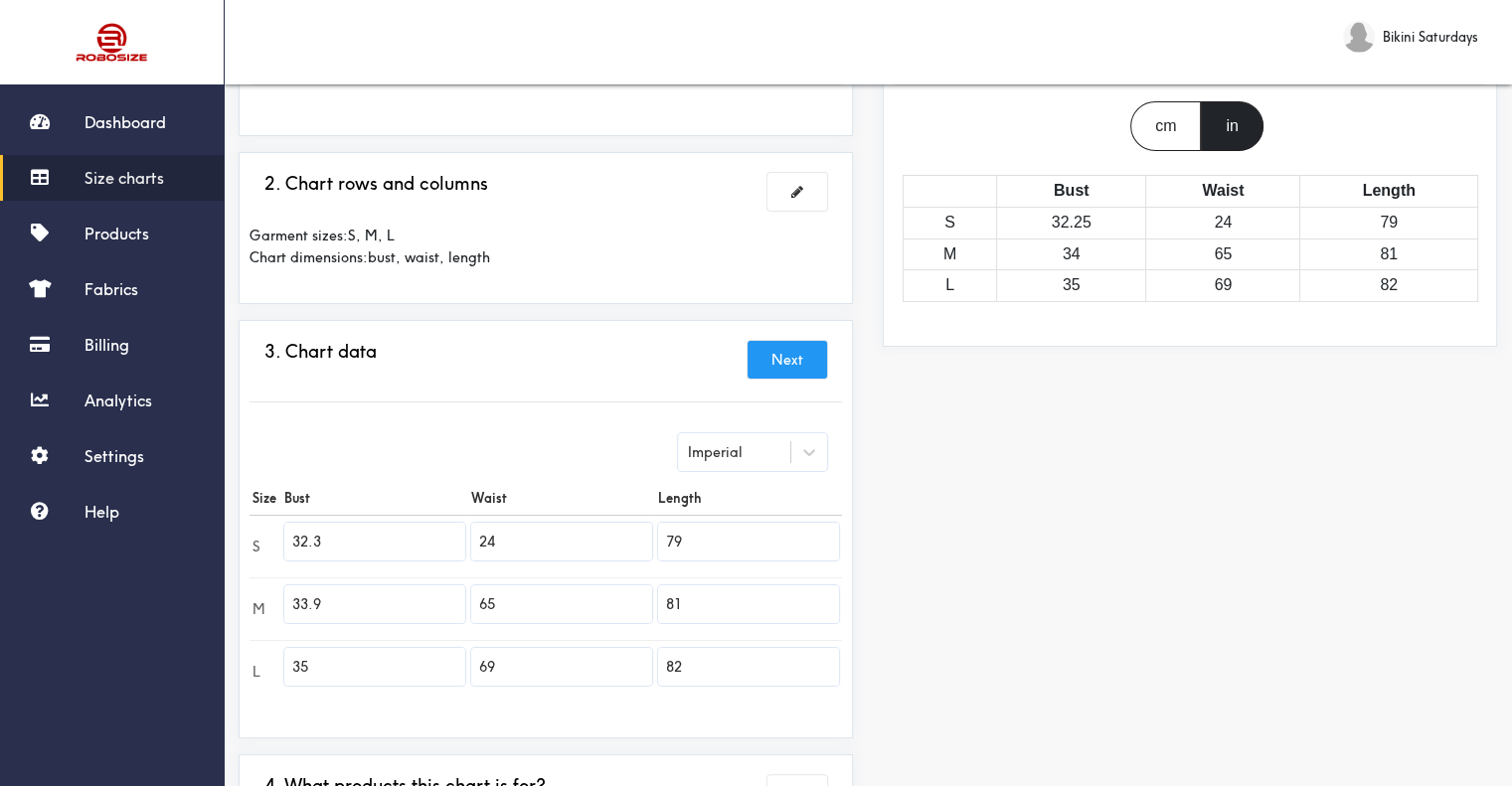 type on "24" 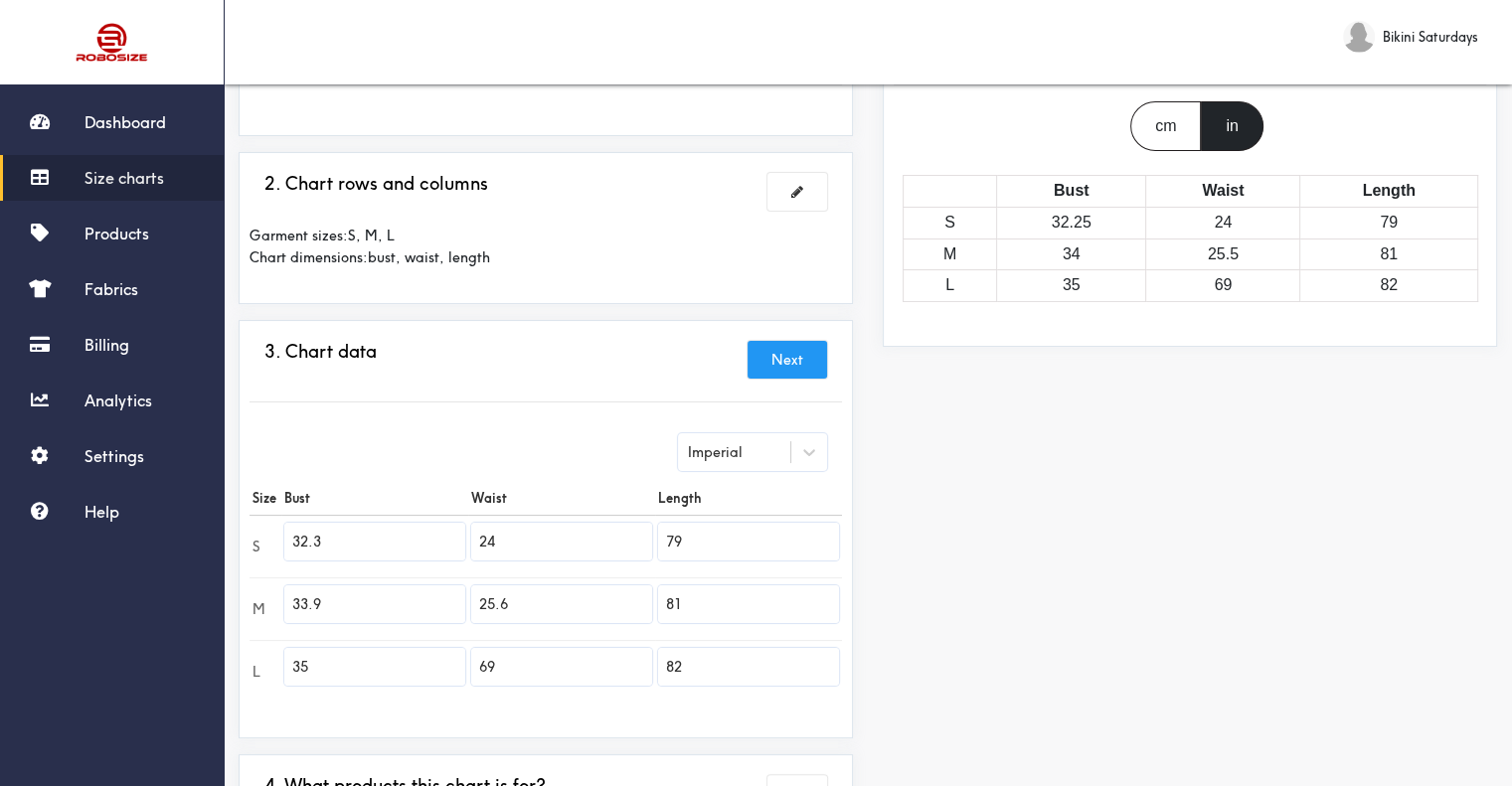 type on "25.6" 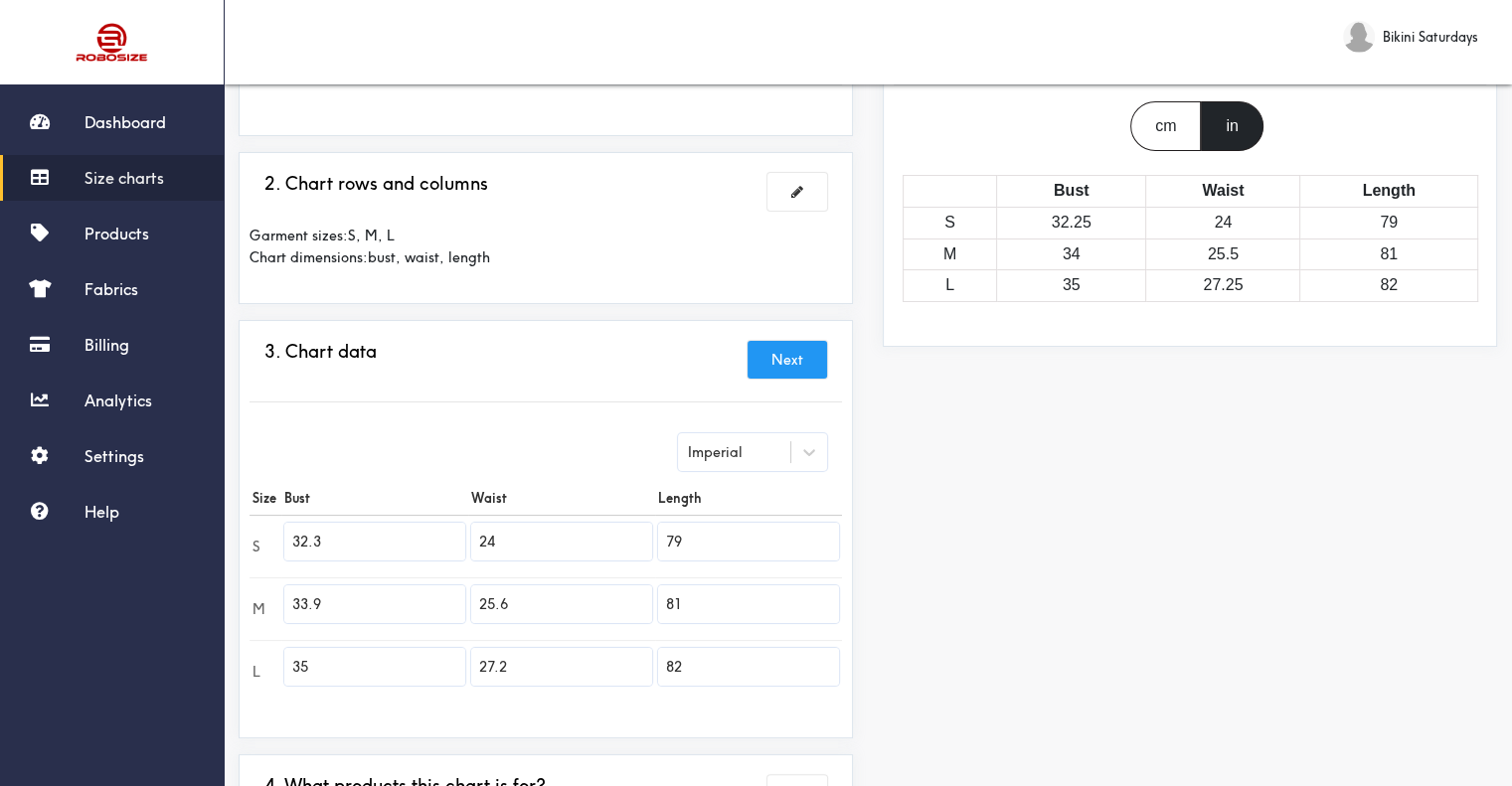 type on "27.2" 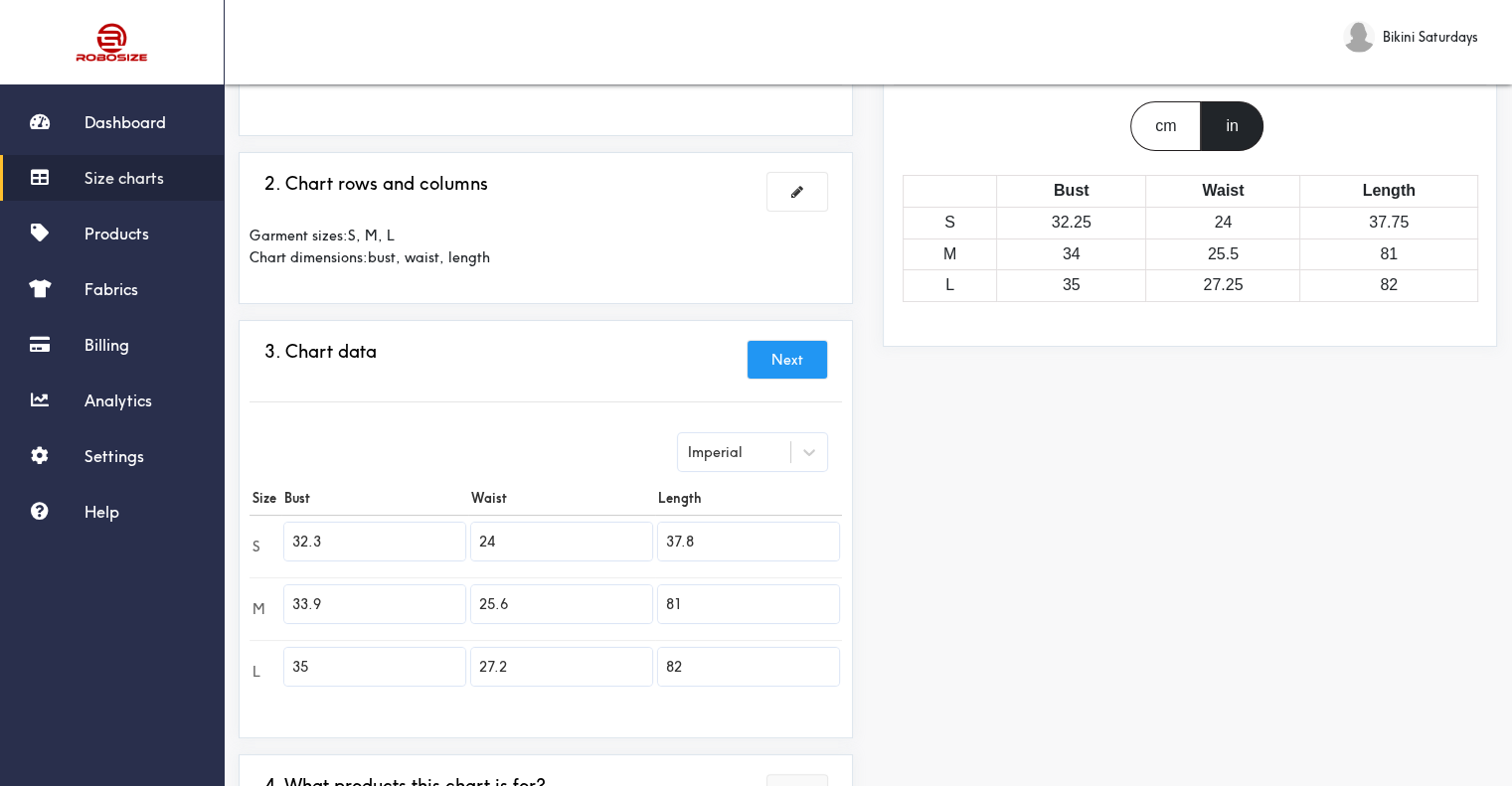 type on "37.8" 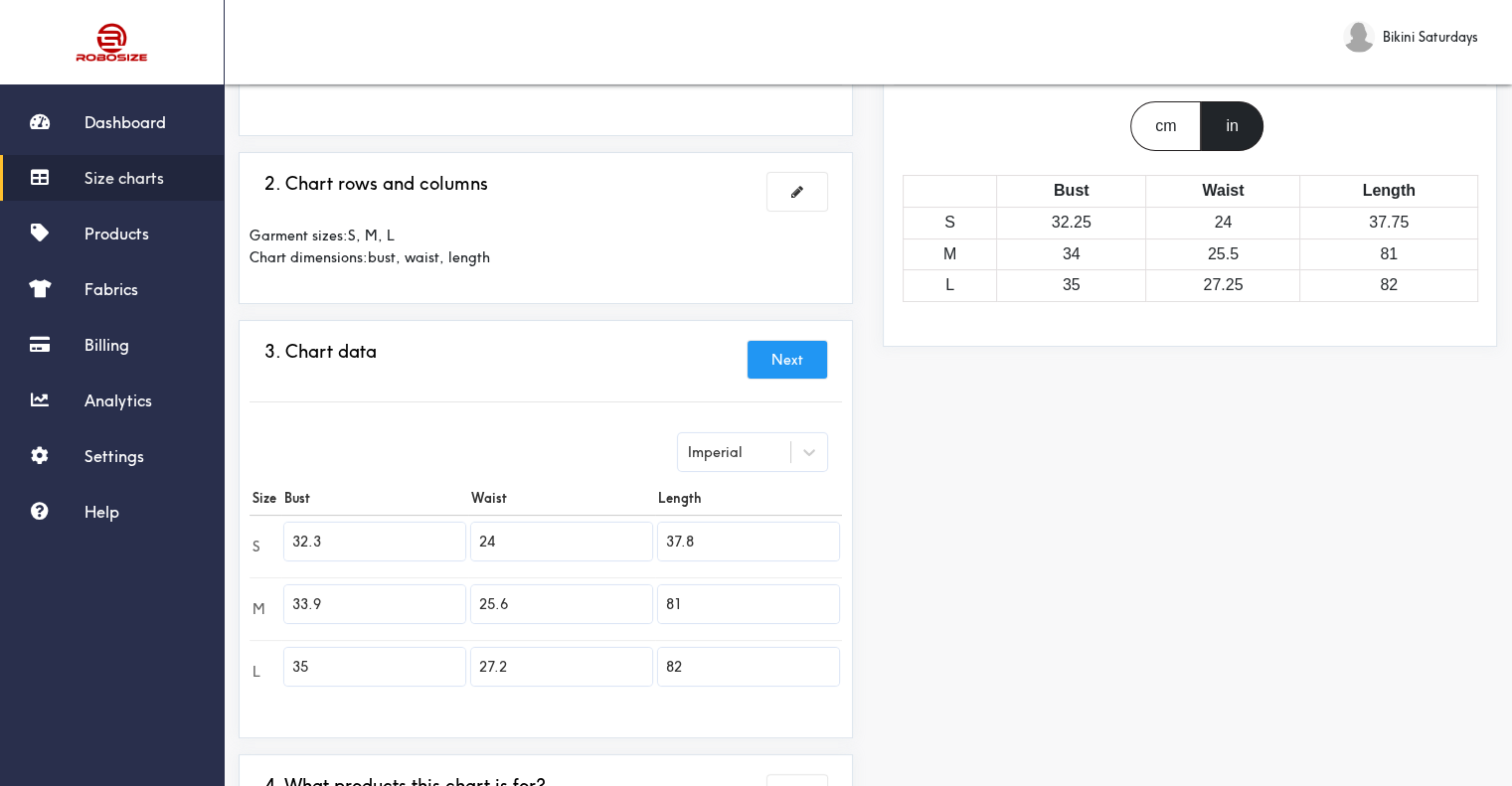 drag, startPoint x: 733, startPoint y: 591, endPoint x: 521, endPoint y: 591, distance: 212 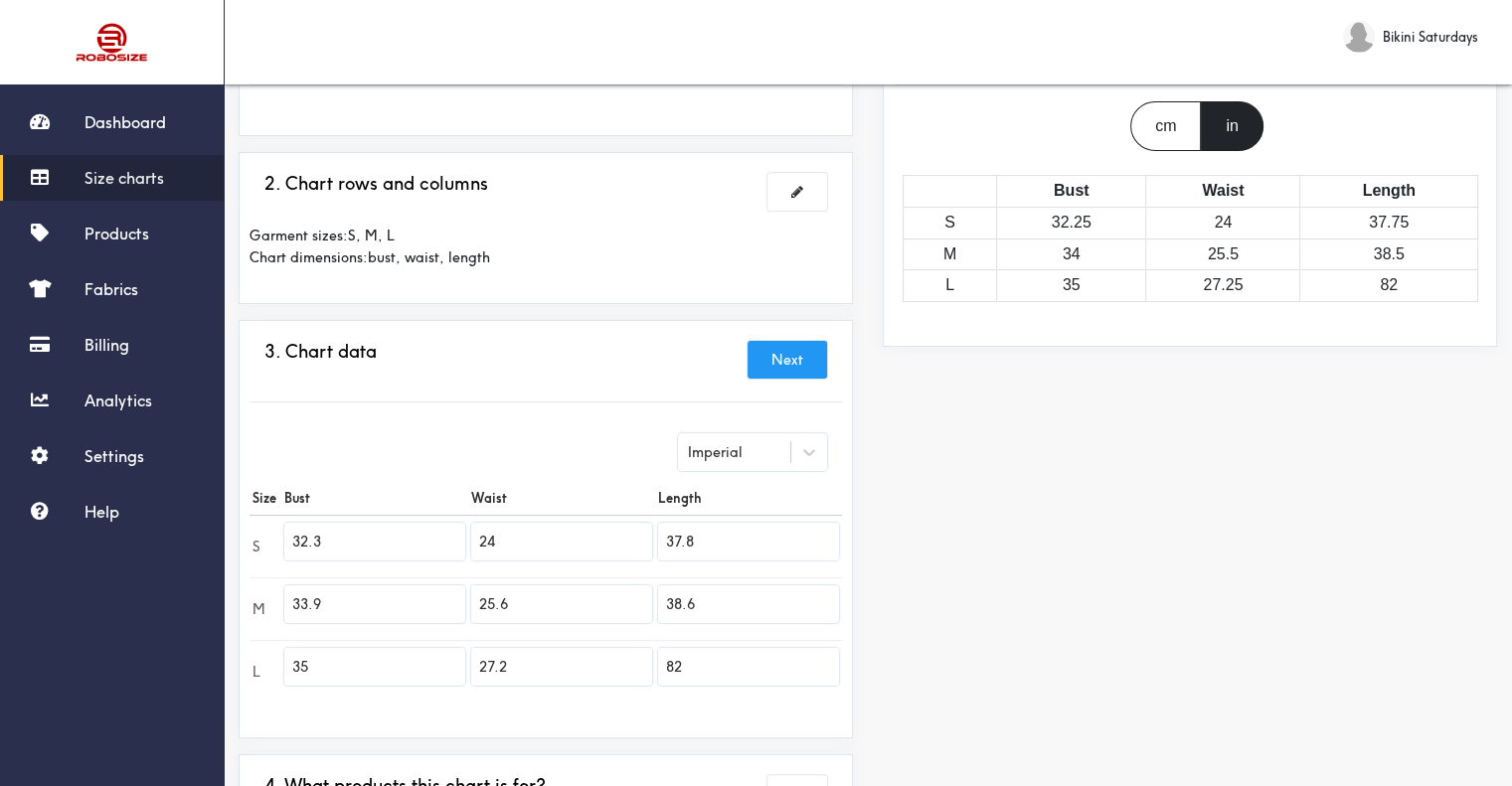 type on "38.6" 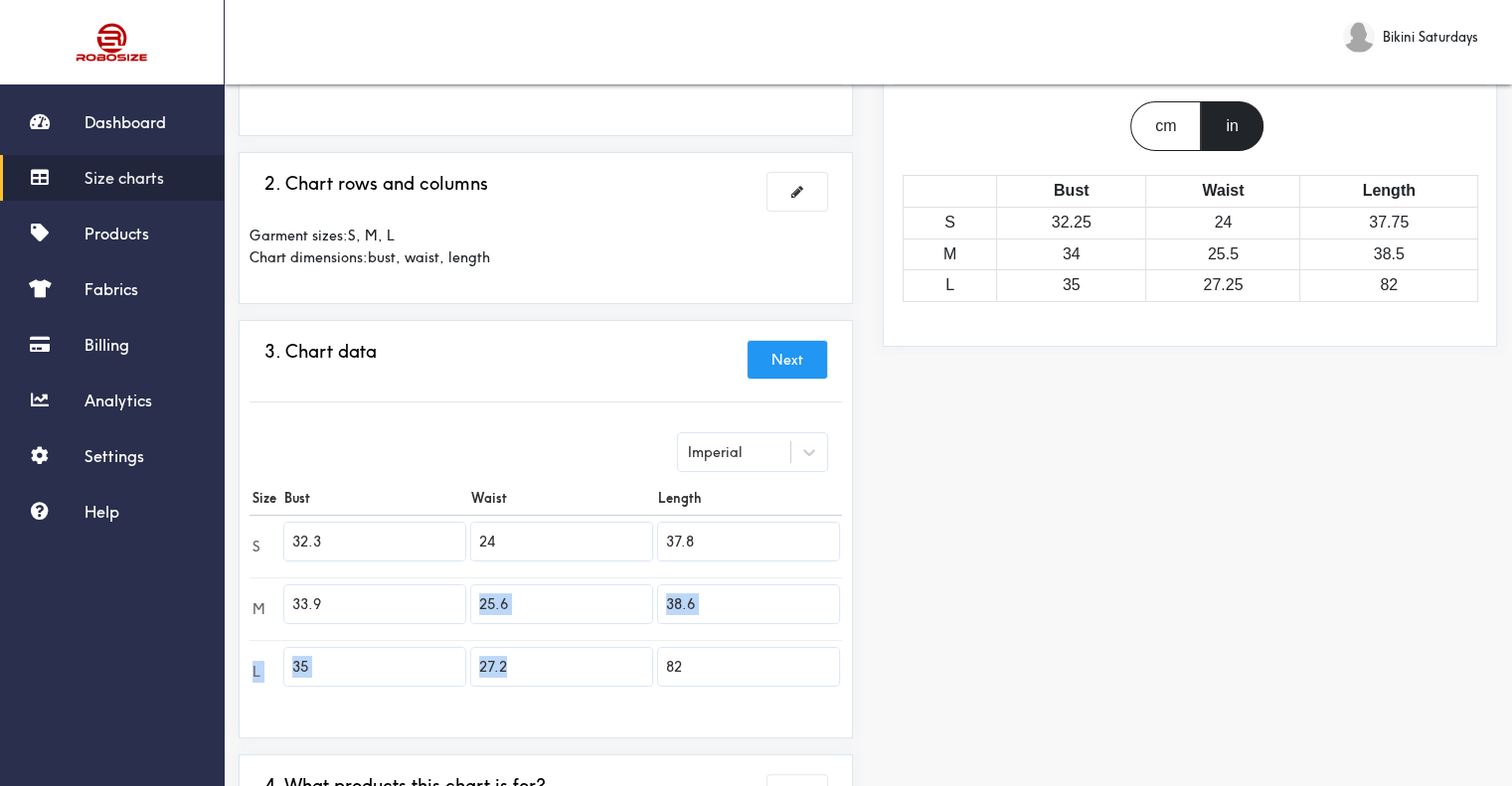 drag, startPoint x: 720, startPoint y: 687, endPoint x: 541, endPoint y: 631, distance: 187.55533 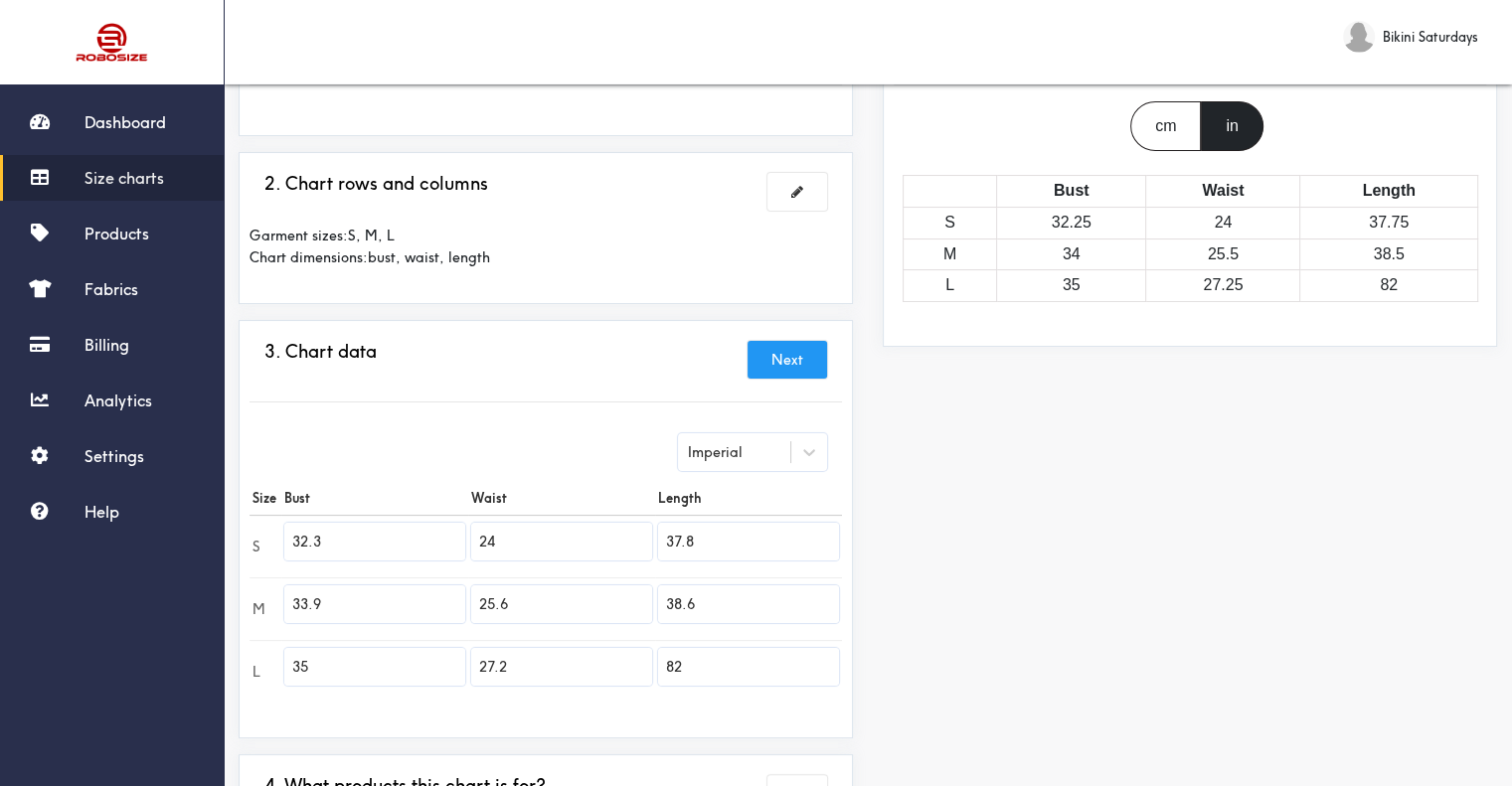 click on "82" at bounding box center [749, 667] 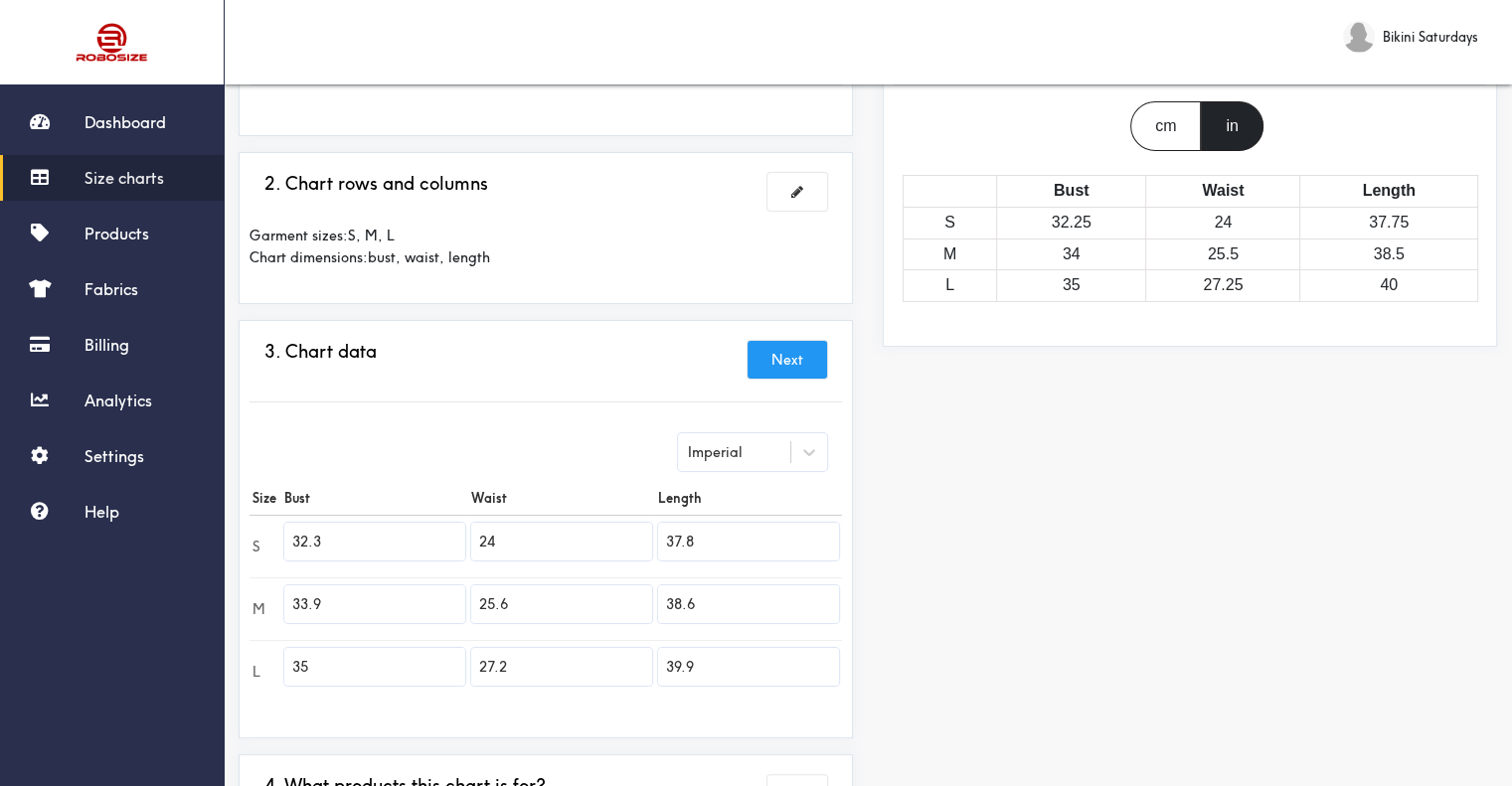 type on "39.9" 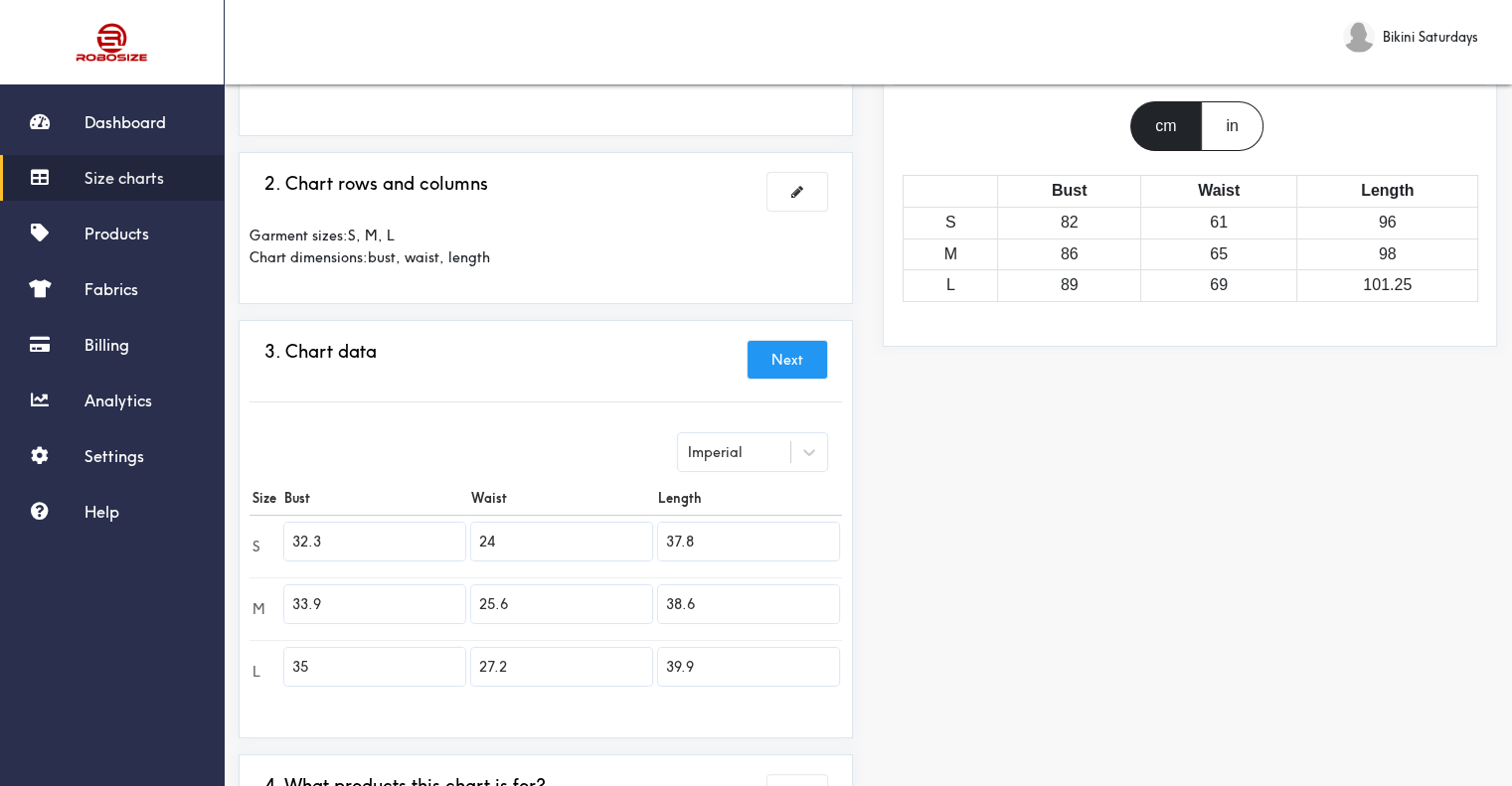 click on "in" at bounding box center (1232, 126) 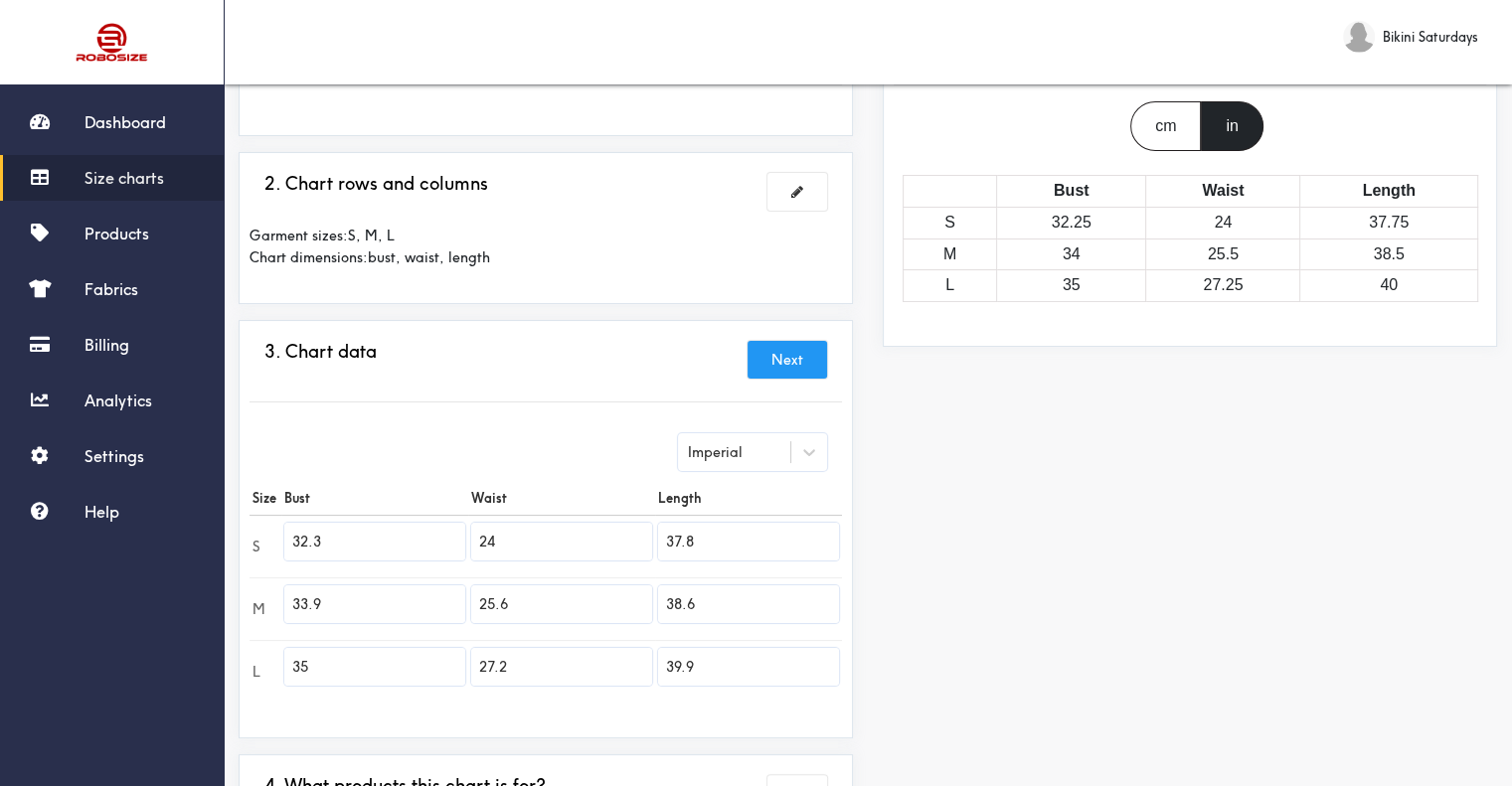 click on "Next" at bounding box center (787, 360) 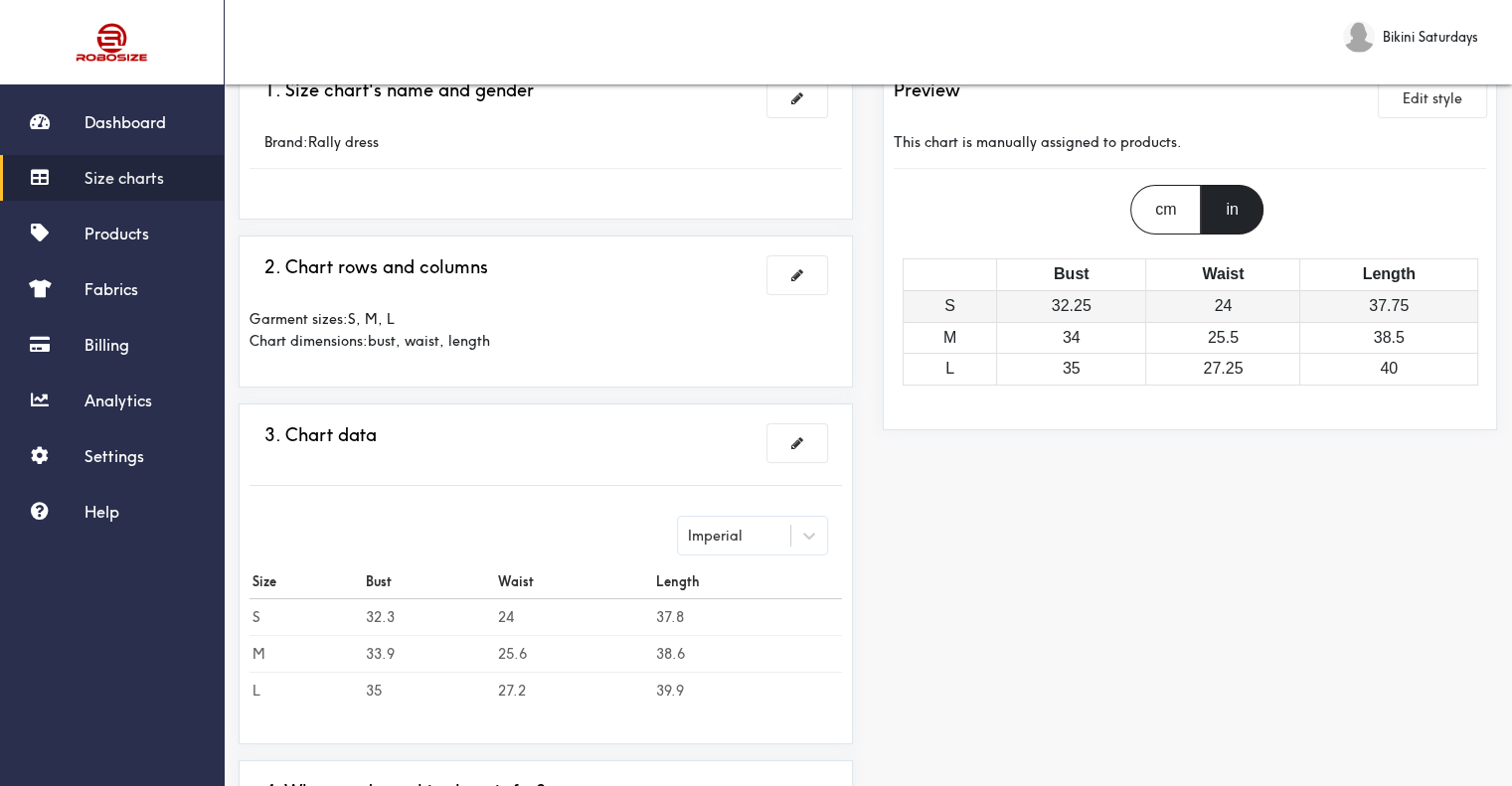 scroll, scrollTop: 0, scrollLeft: 0, axis: both 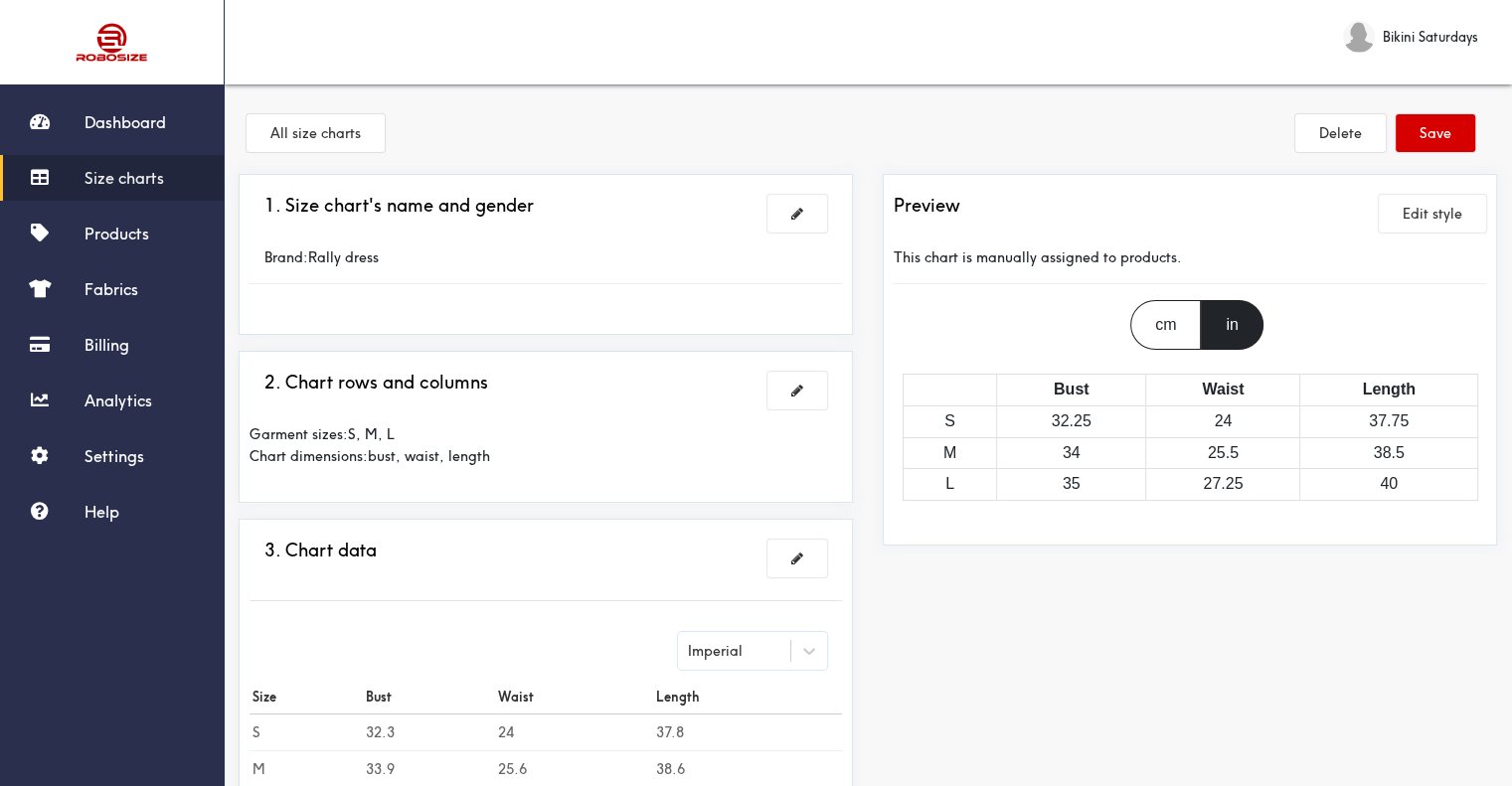 click on "Save" at bounding box center [1435, 133] 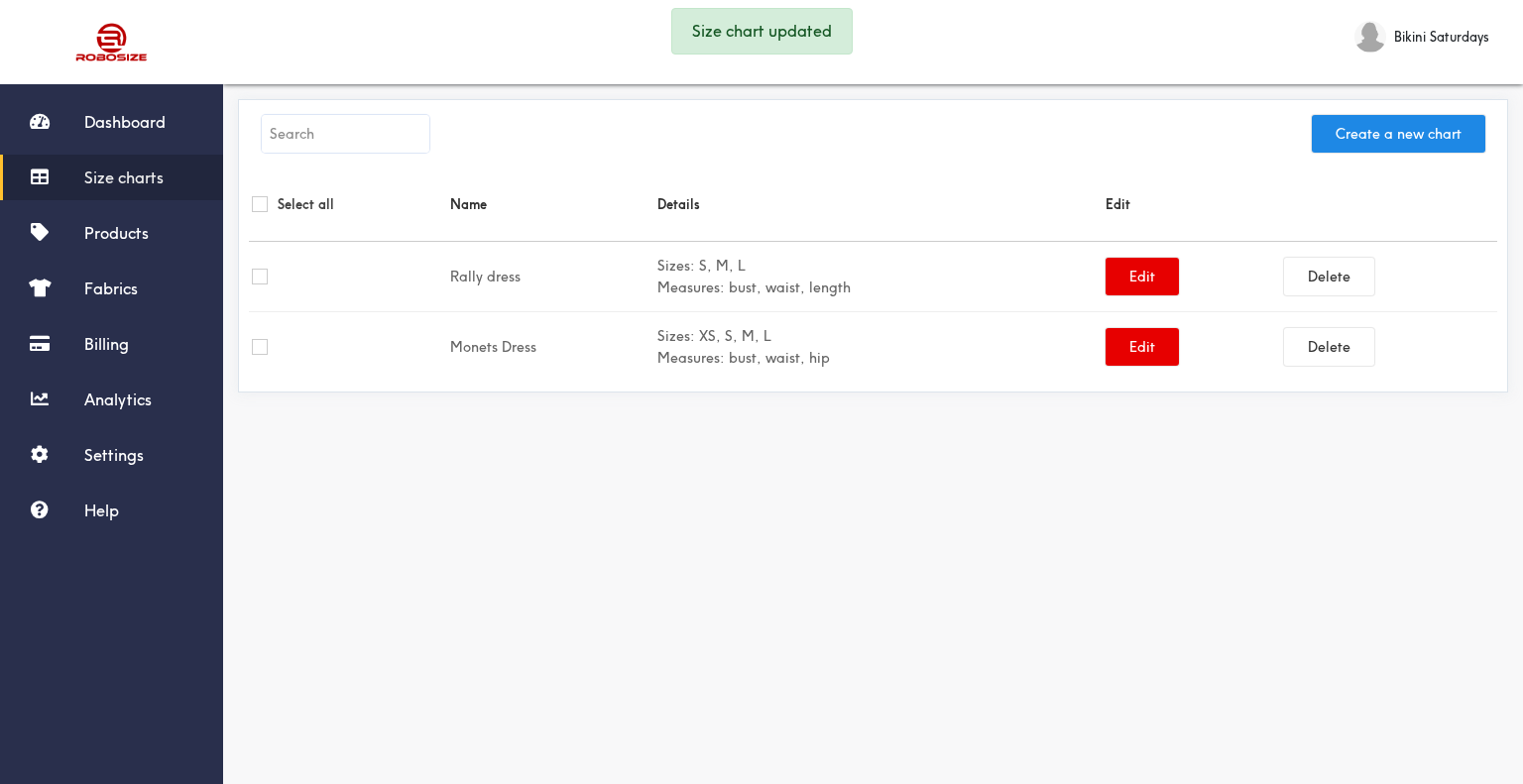 click at bounding box center [348, 277] 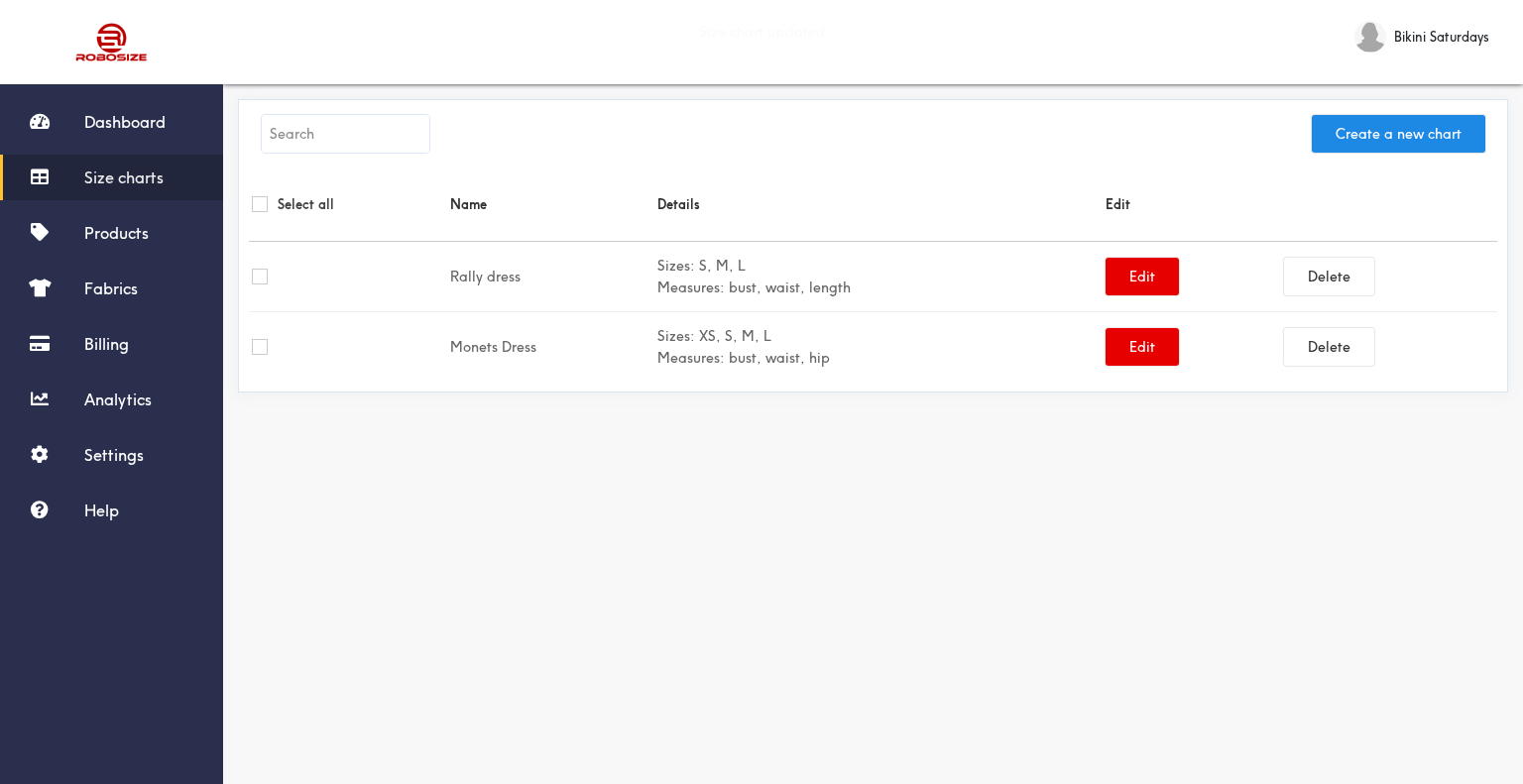 click at bounding box center [260, 277] 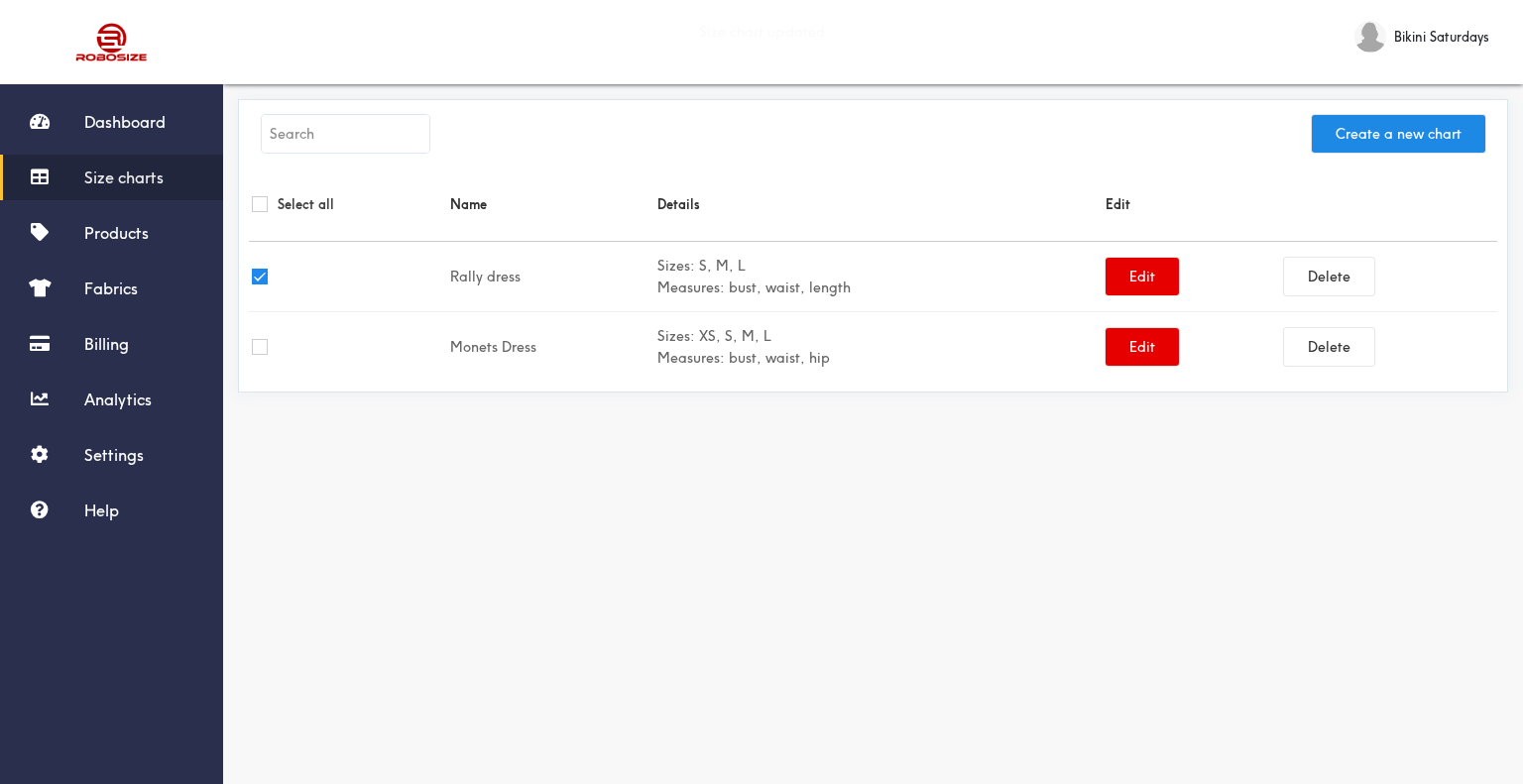 checkbox on "true" 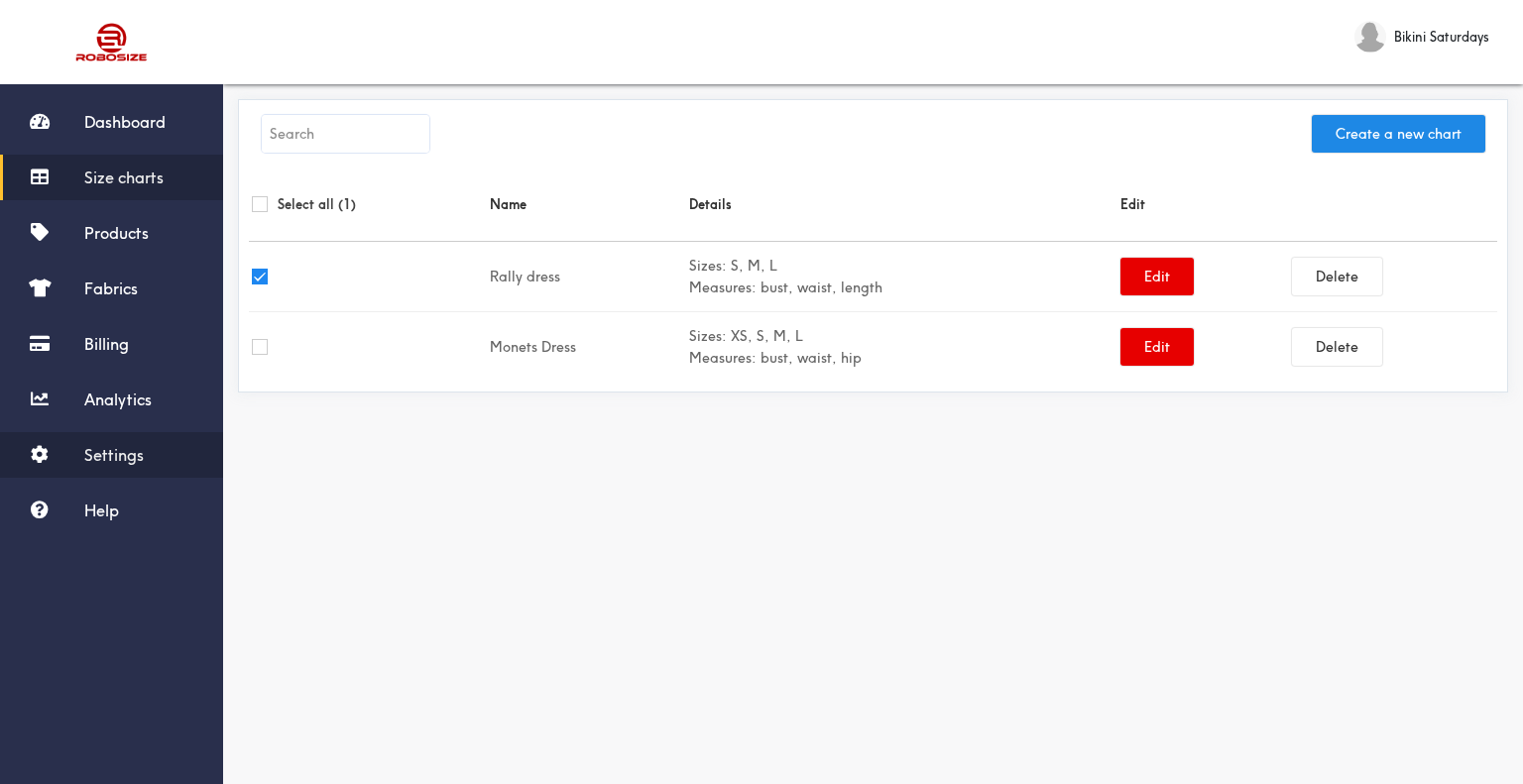click on "Settings" at bounding box center [111, 455] 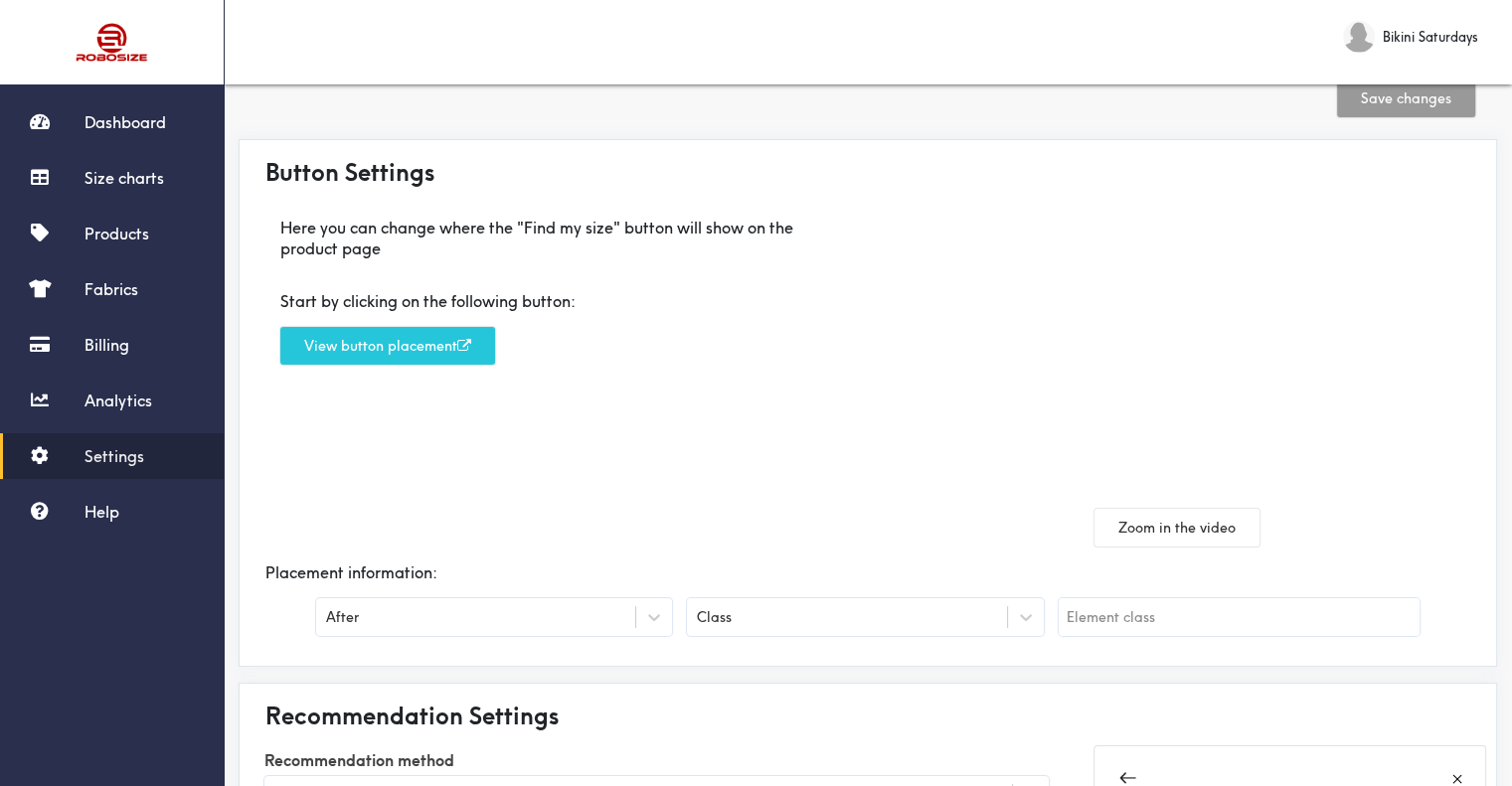 scroll, scrollTop: 0, scrollLeft: 0, axis: both 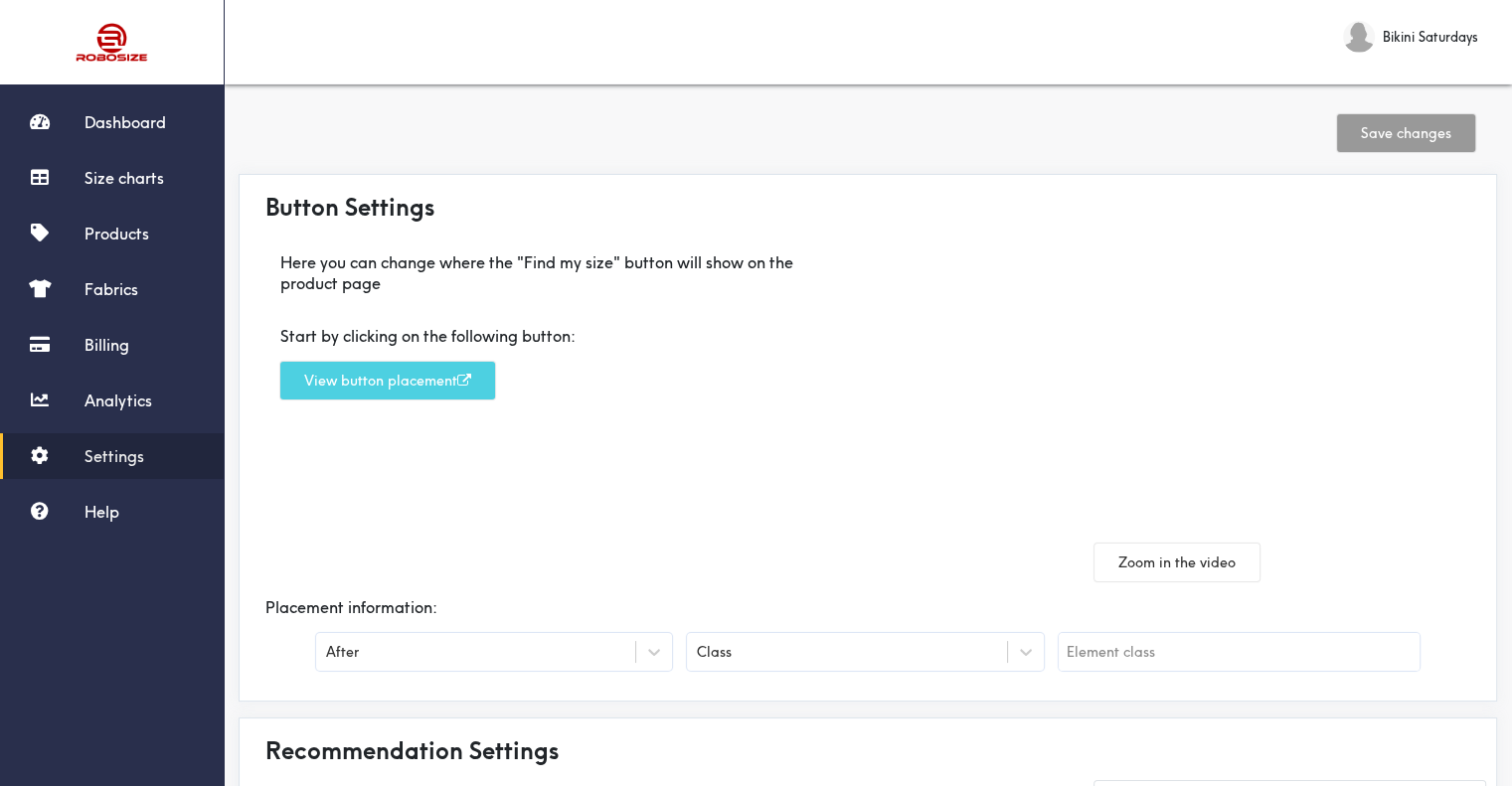 click on "View button placement" at bounding box center (388, 381) 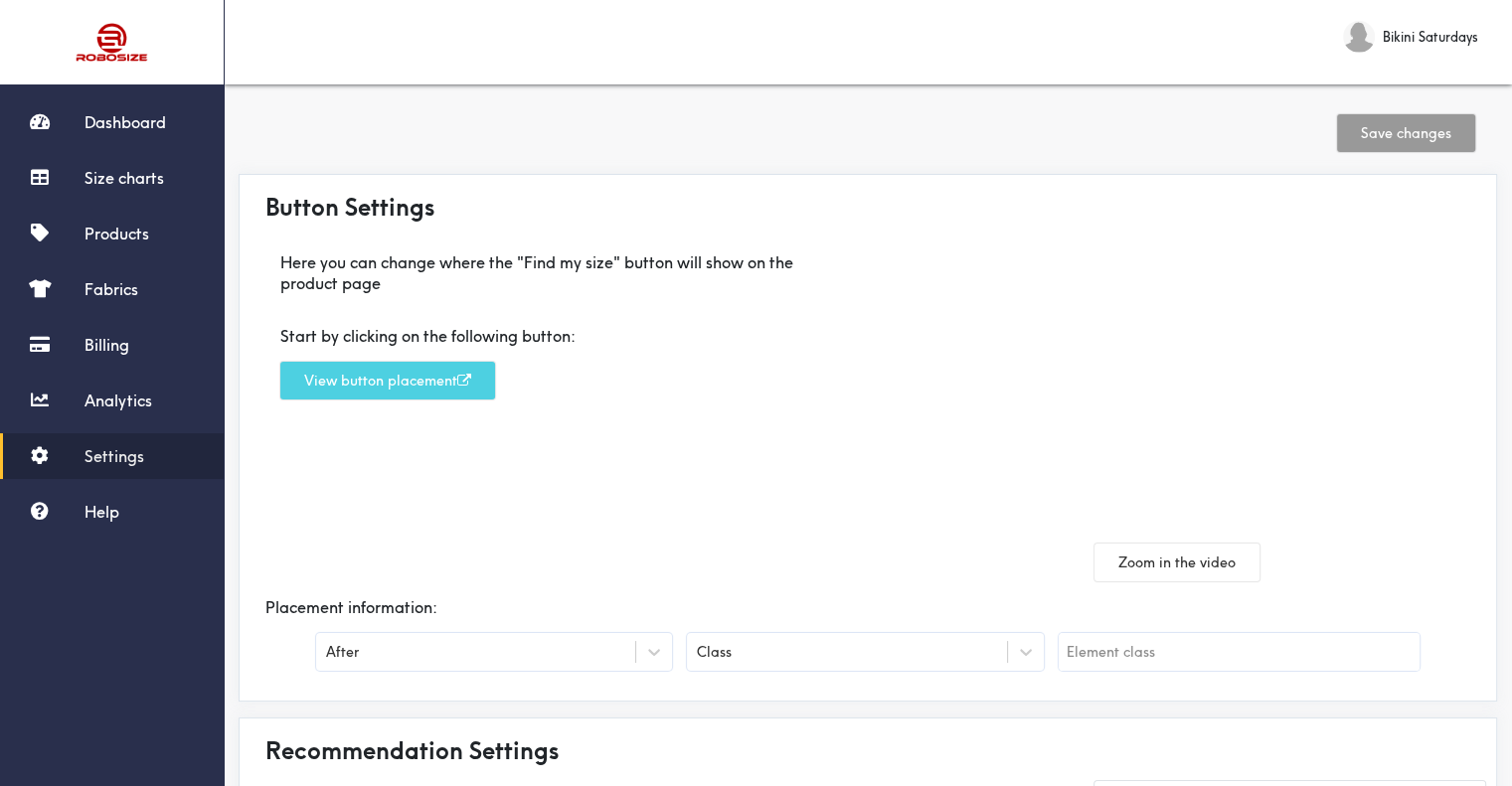 click at bounding box center (464, 381) 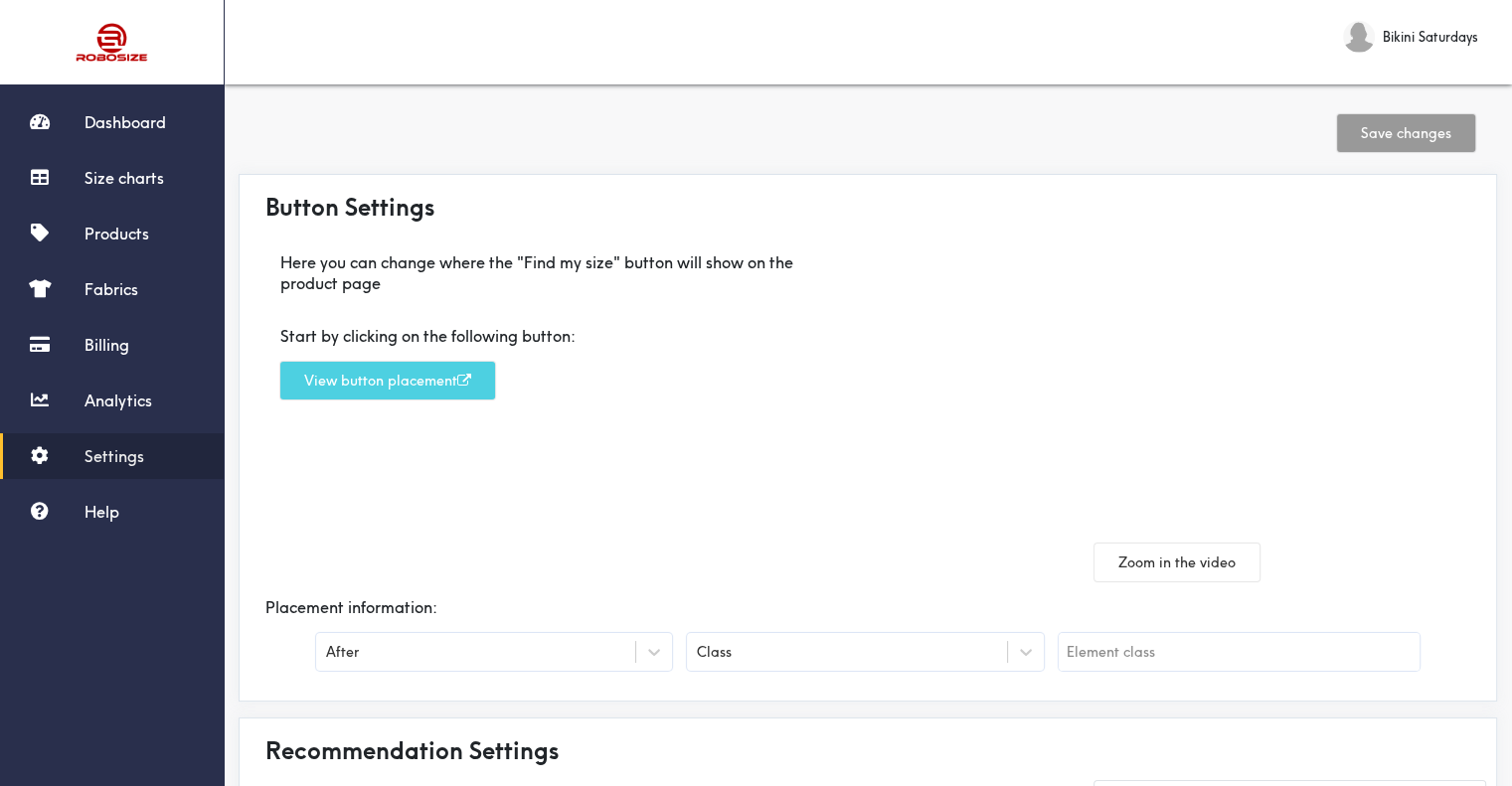 click on "View button placement" at bounding box center [388, 381] 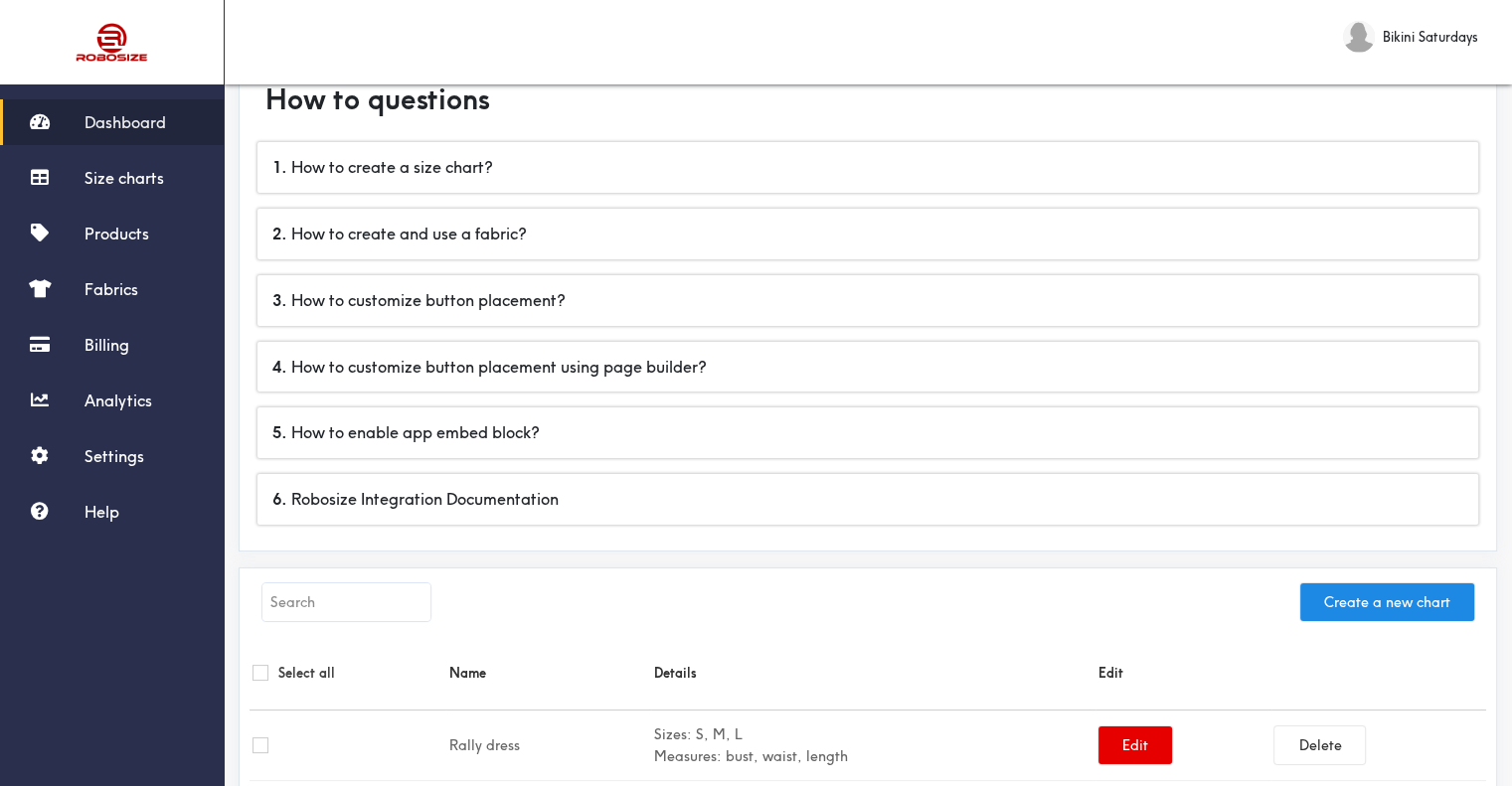 scroll, scrollTop: 298, scrollLeft: 0, axis: vertical 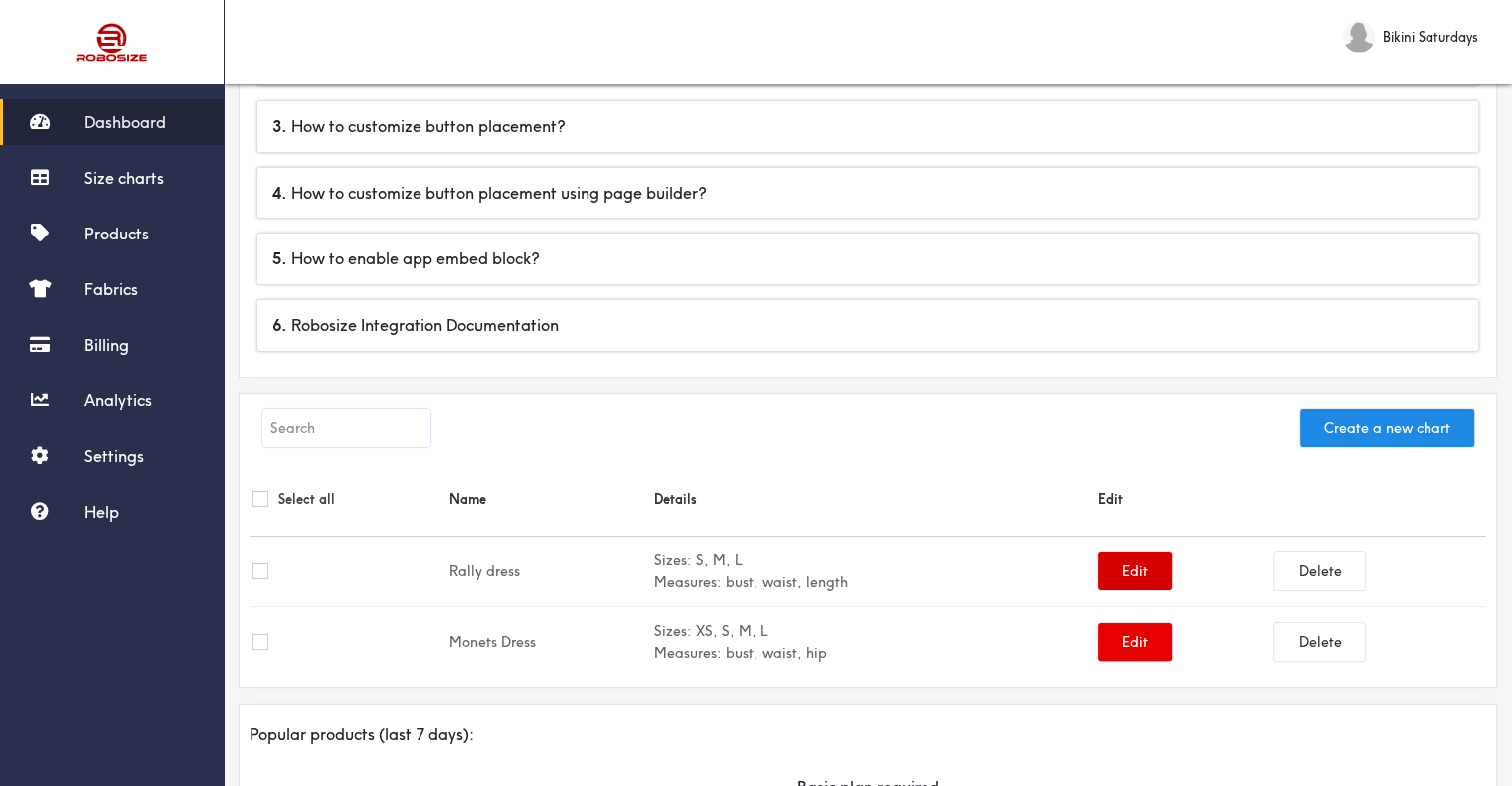 click on "Edit" at bounding box center (1135, 571) 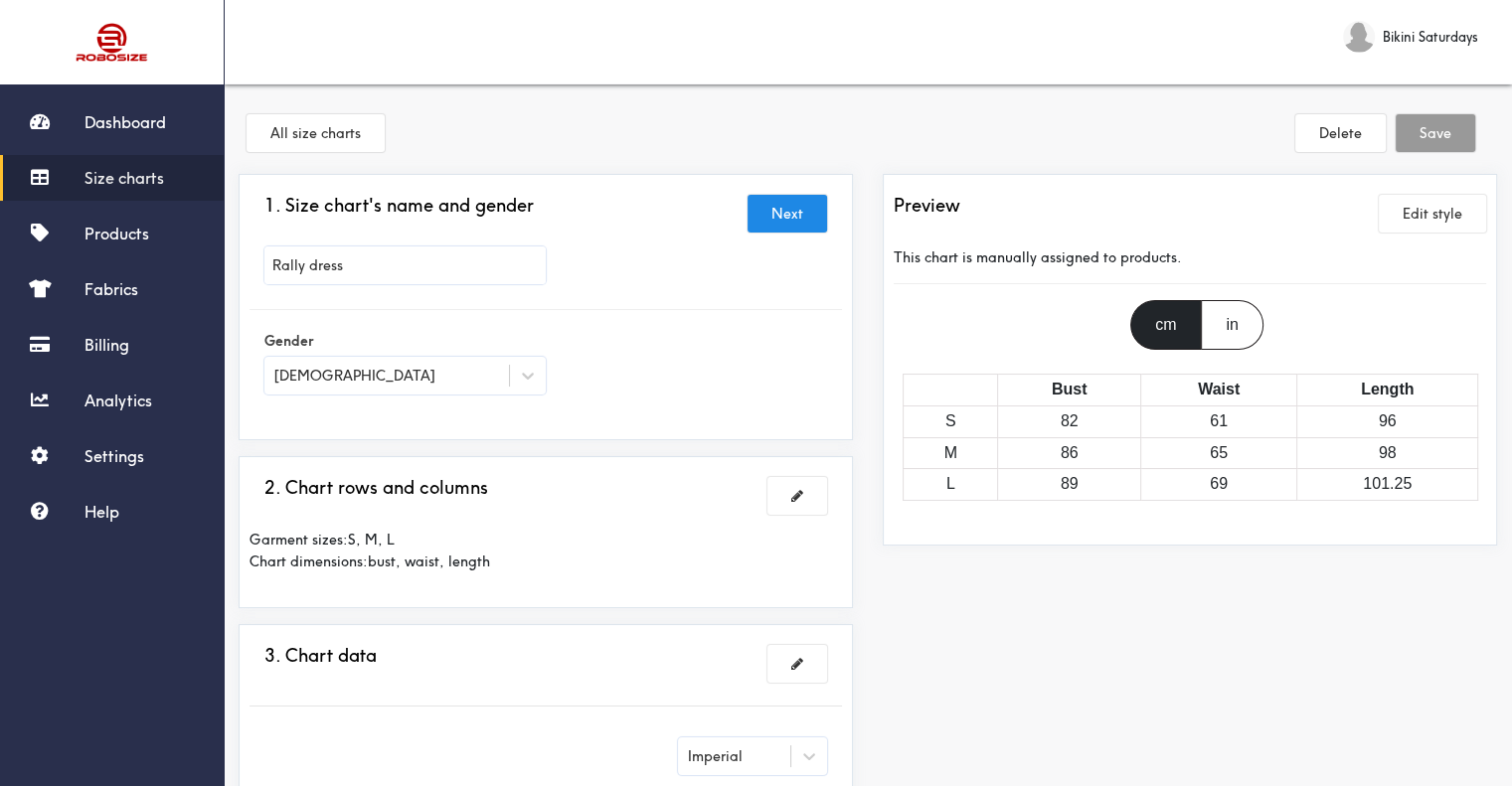 click on "in" at bounding box center [1232, 325] 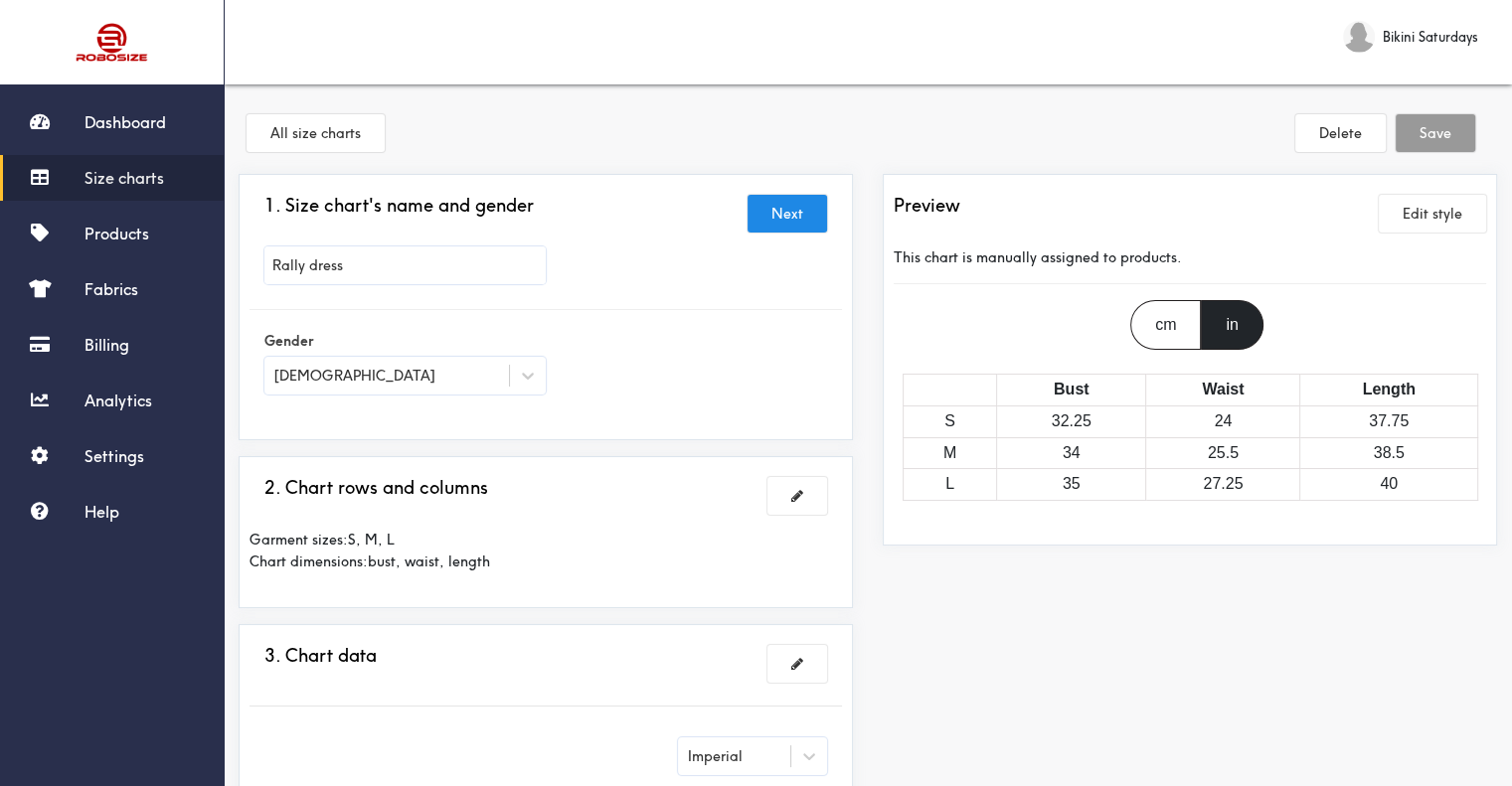 click on "cm" at bounding box center (1165, 325) 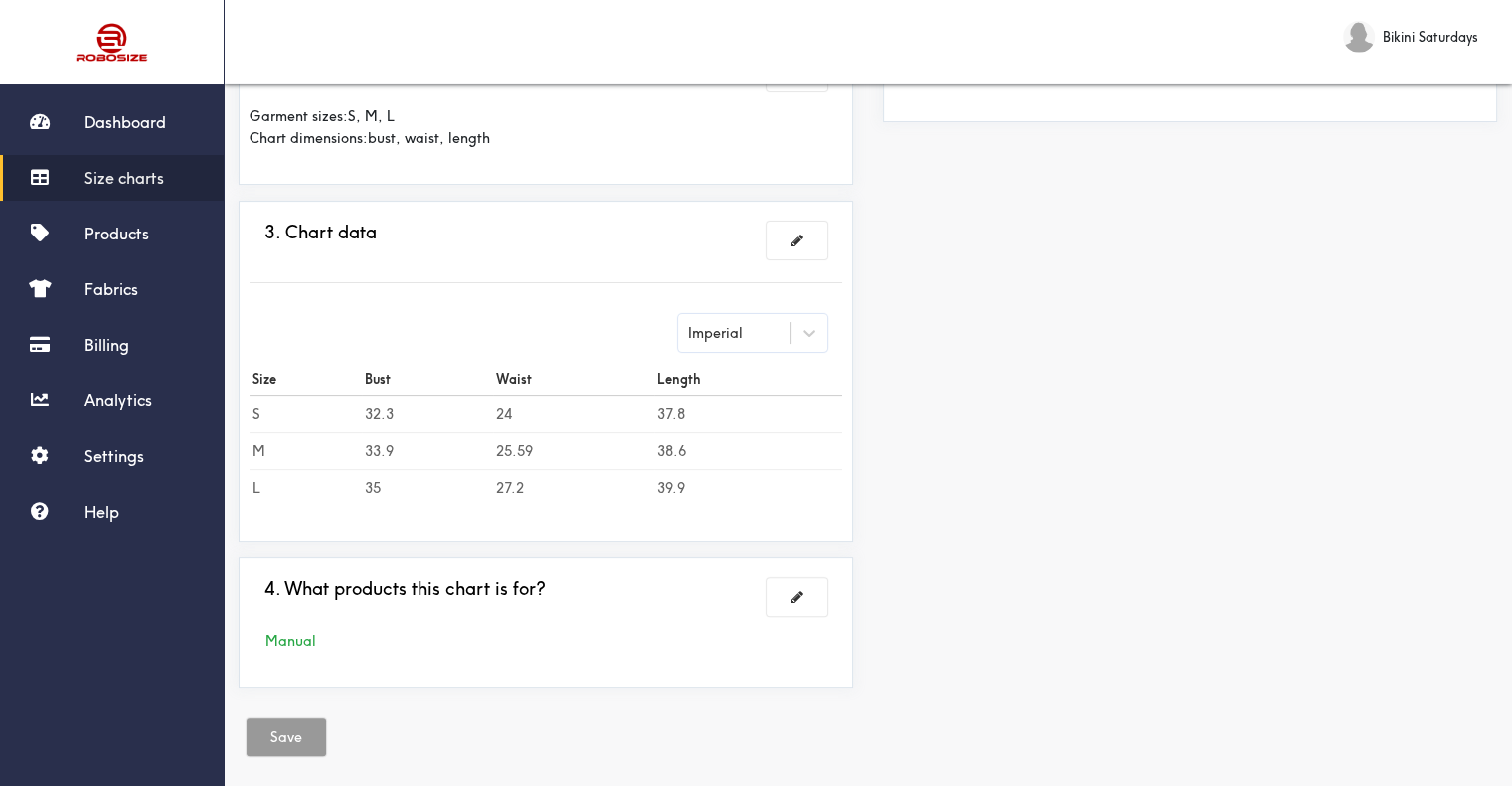 scroll, scrollTop: 437, scrollLeft: 0, axis: vertical 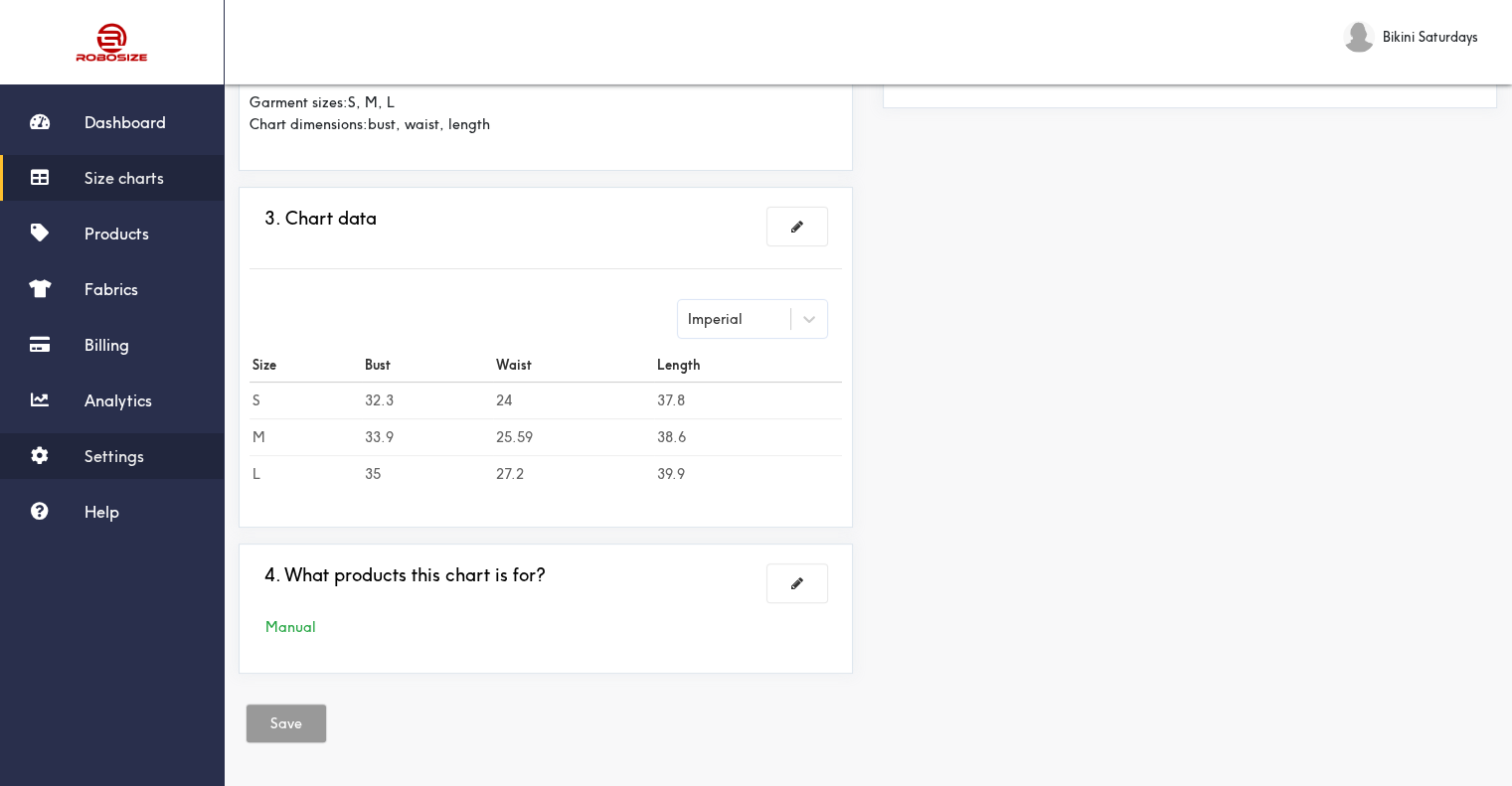 click on "Settings" at bounding box center (111, 456) 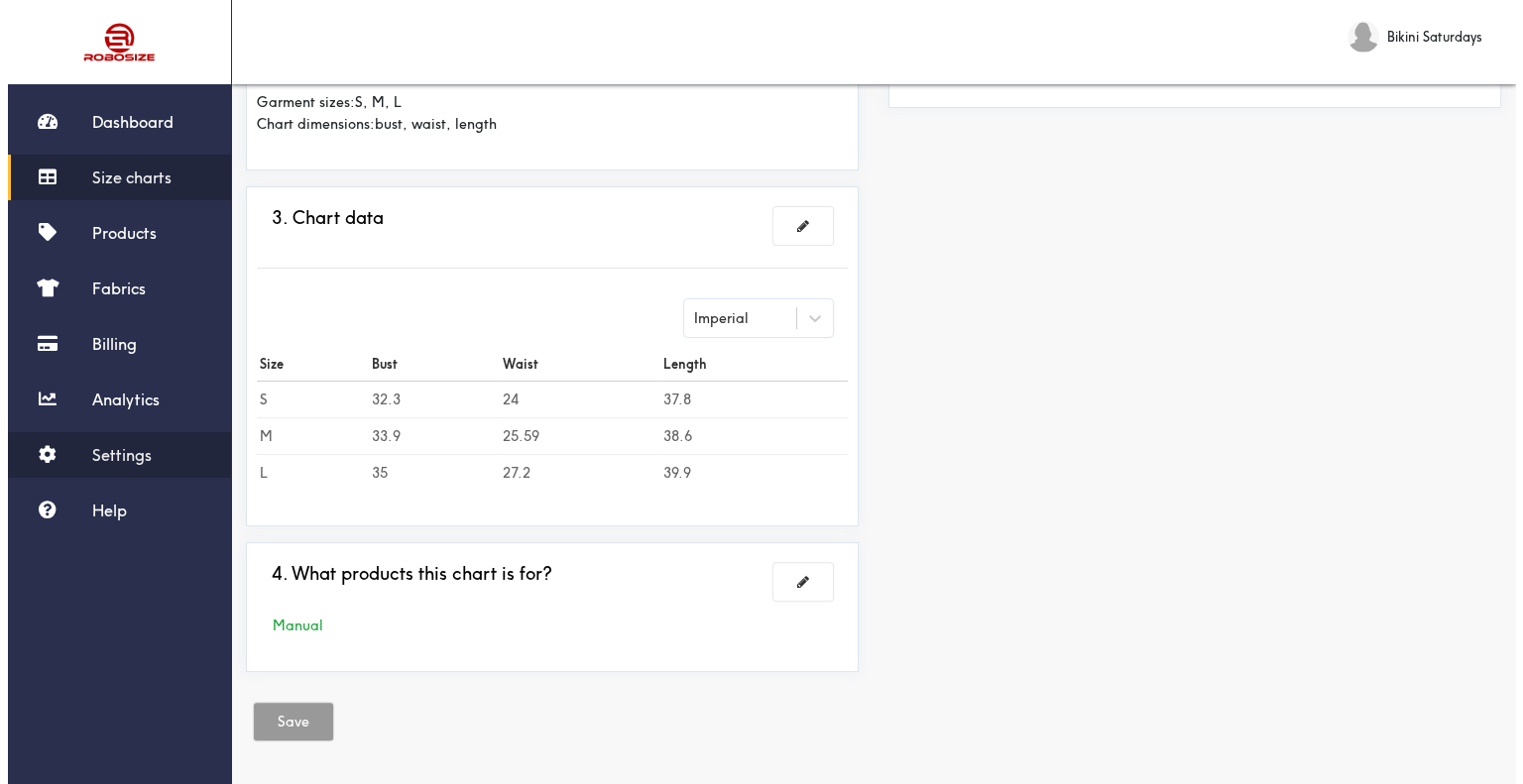 scroll, scrollTop: 0, scrollLeft: 0, axis: both 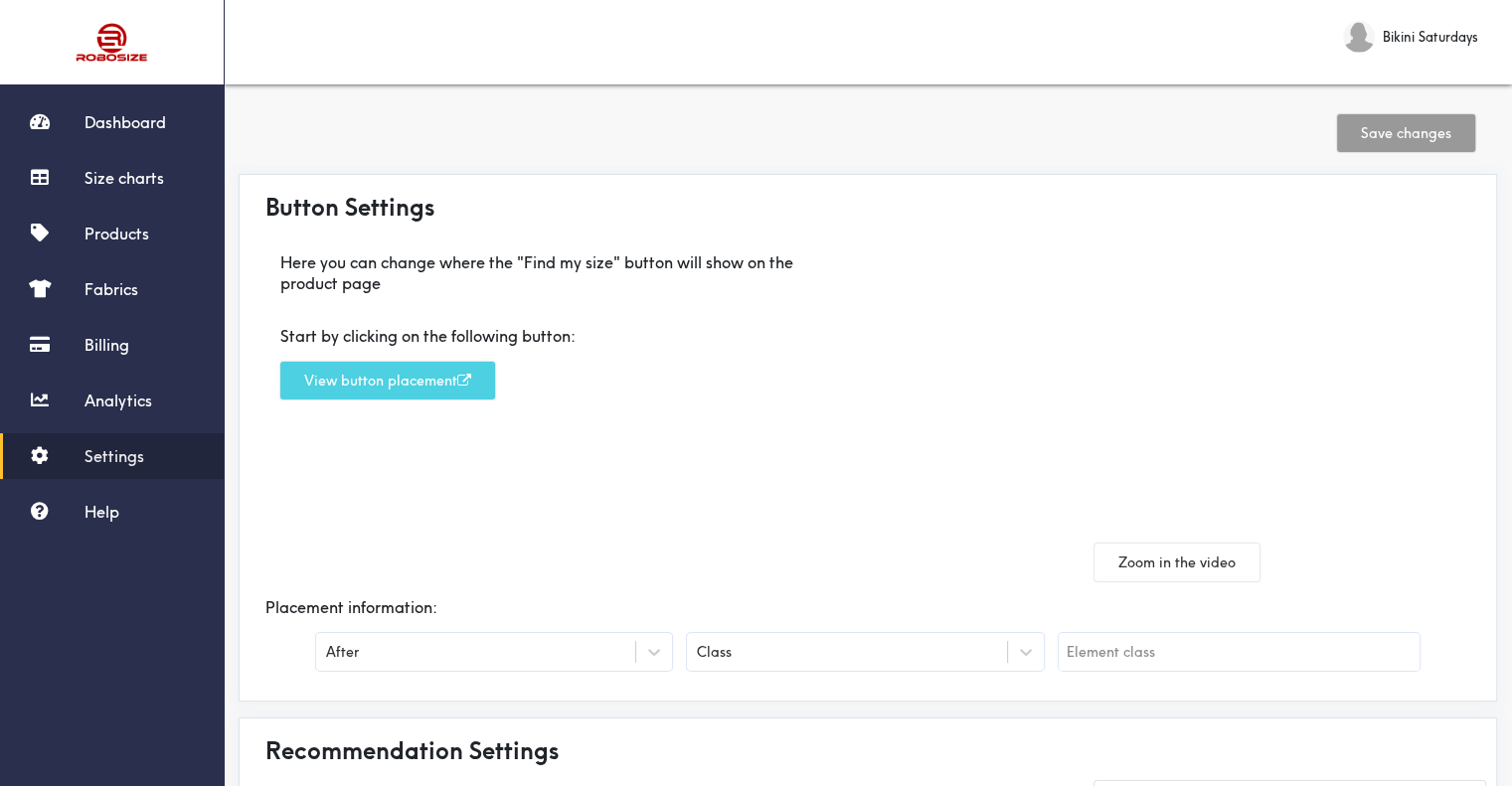 click on "View button placement" at bounding box center (388, 381) 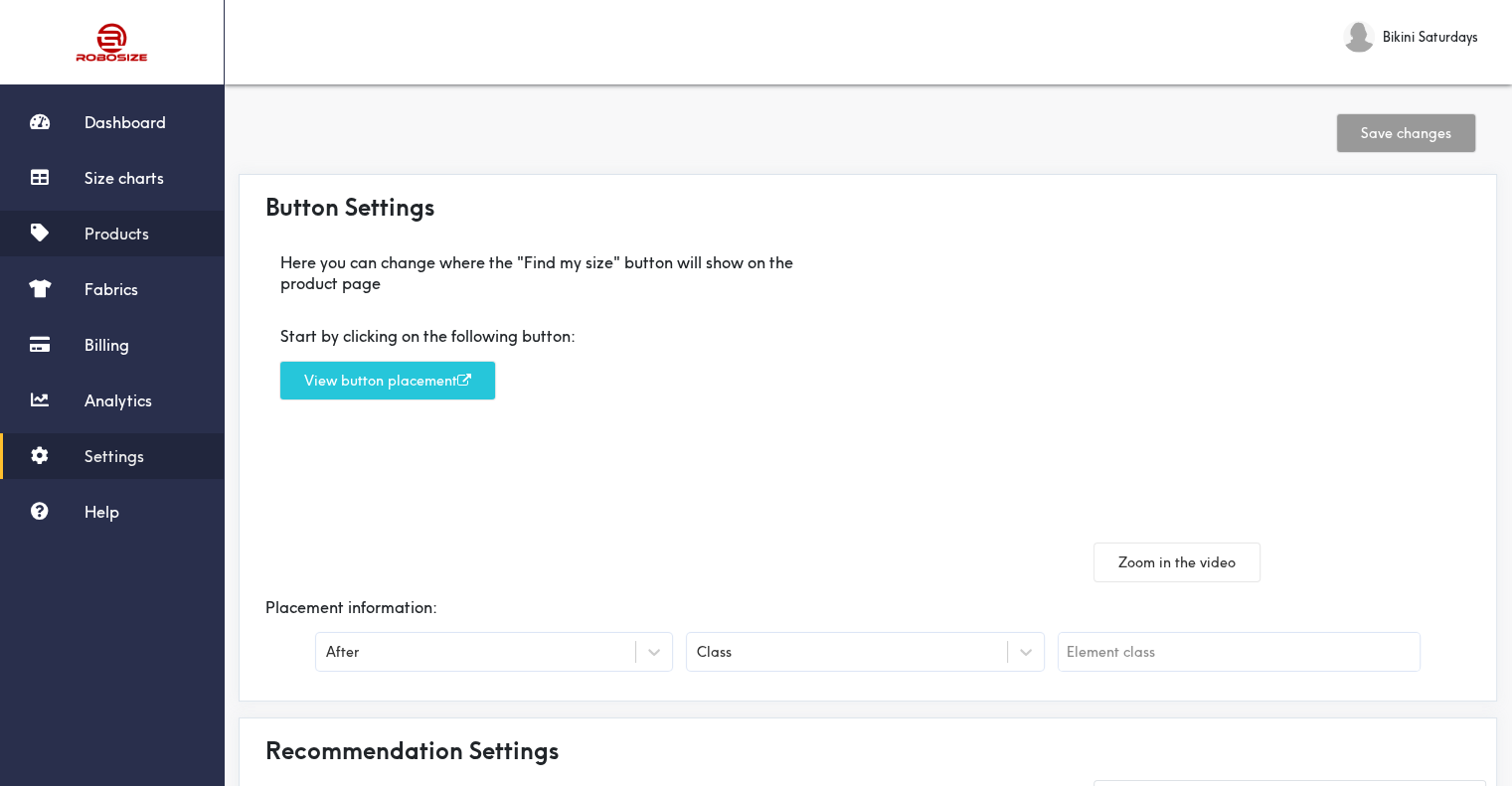 click on "Products" at bounding box center [116, 234] 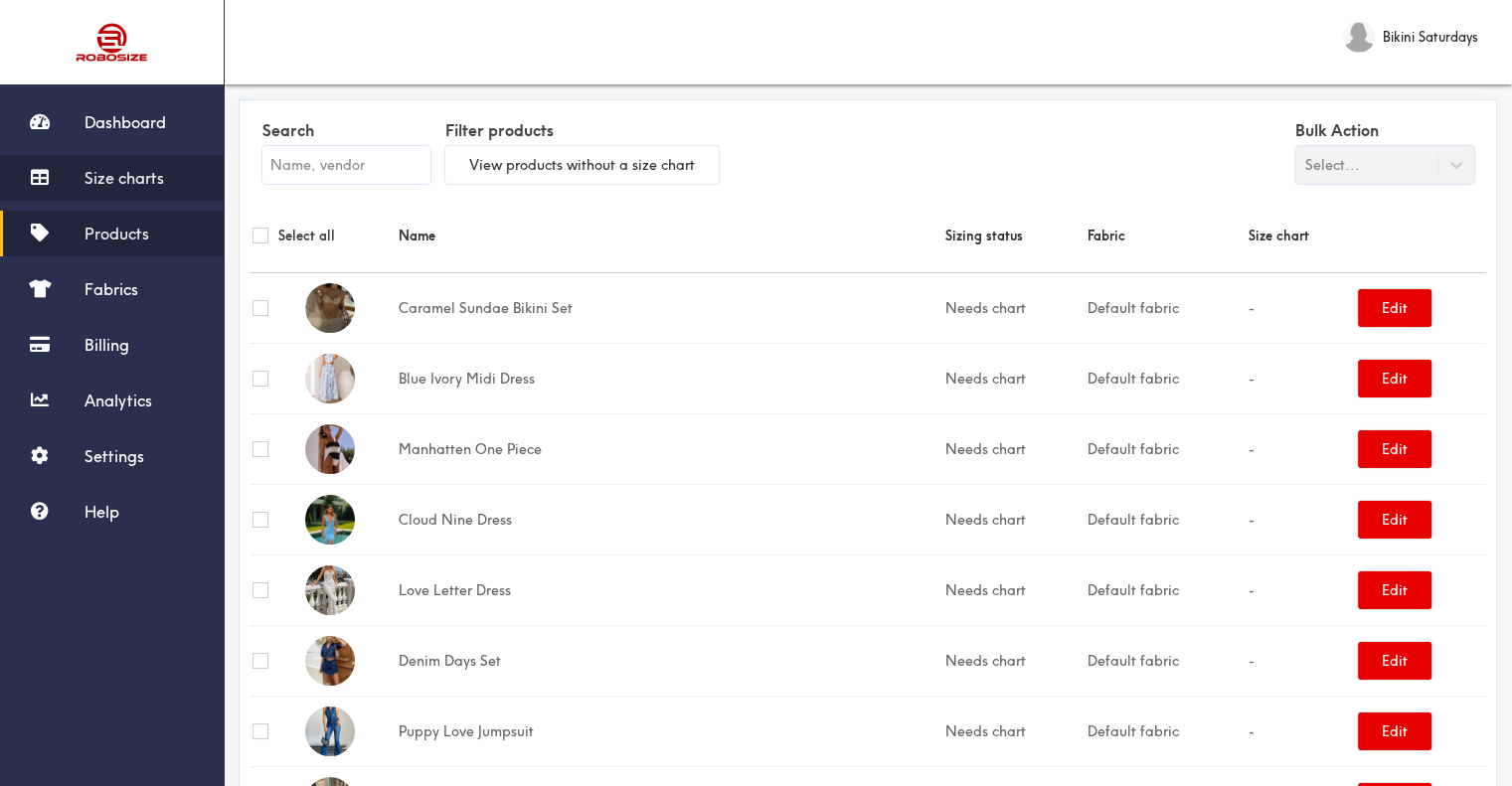 click on "Size charts" at bounding box center [124, 178] 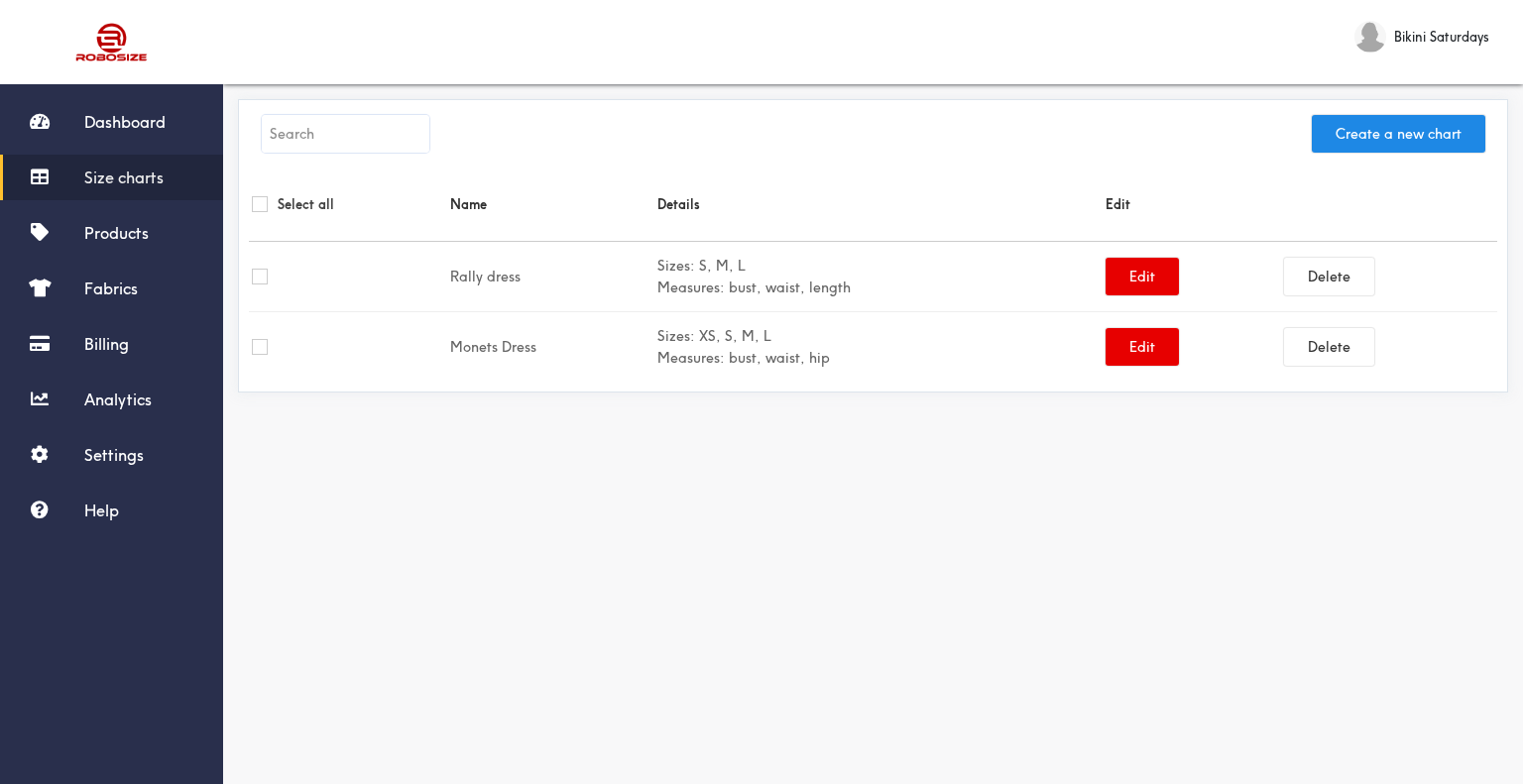 click at bounding box center (345, 134) 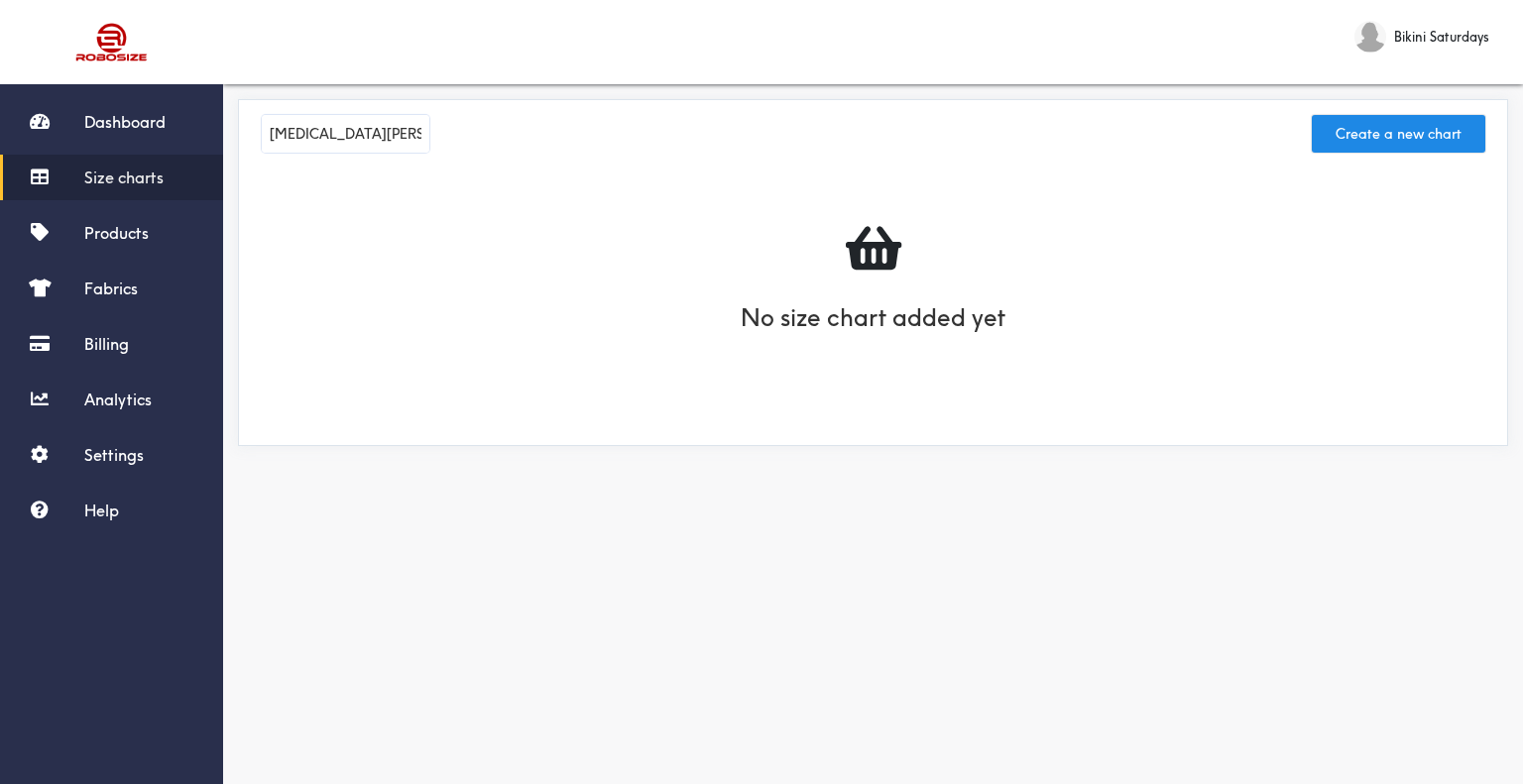 drag, startPoint x: 390, startPoint y: 137, endPoint x: 265, endPoint y: 136, distance: 125.004 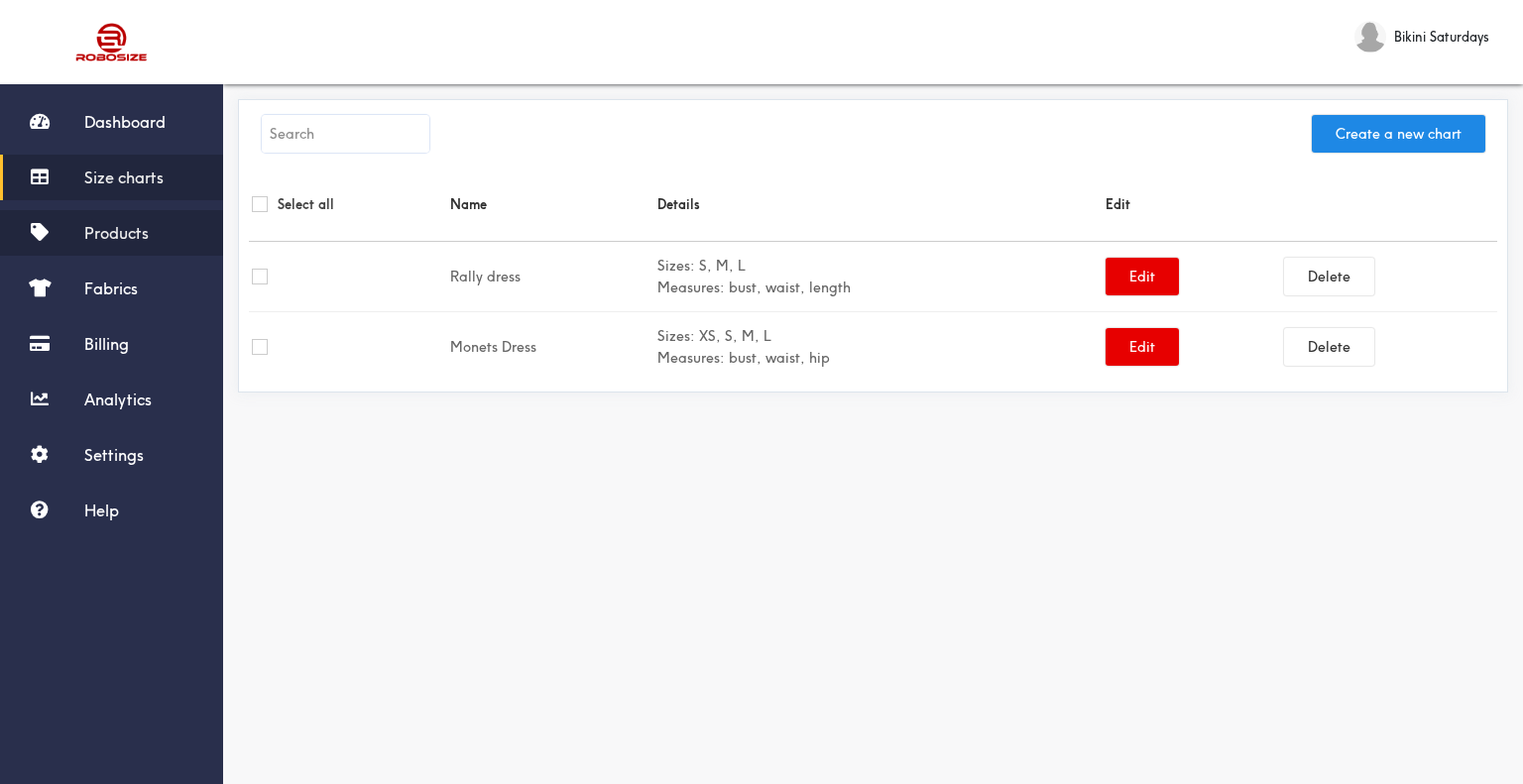click on "Products" at bounding box center [116, 233] 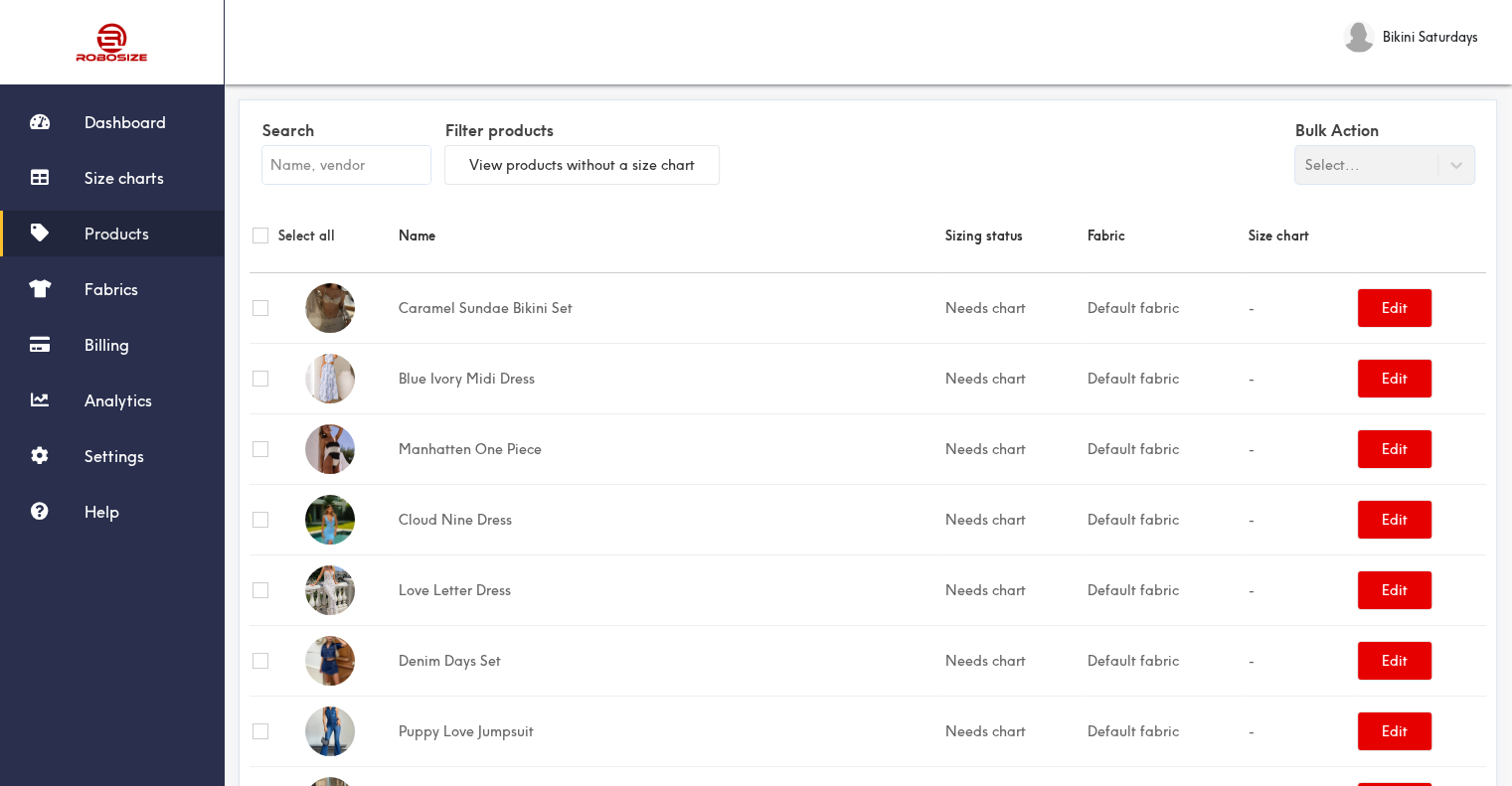 click at bounding box center (346, 165) 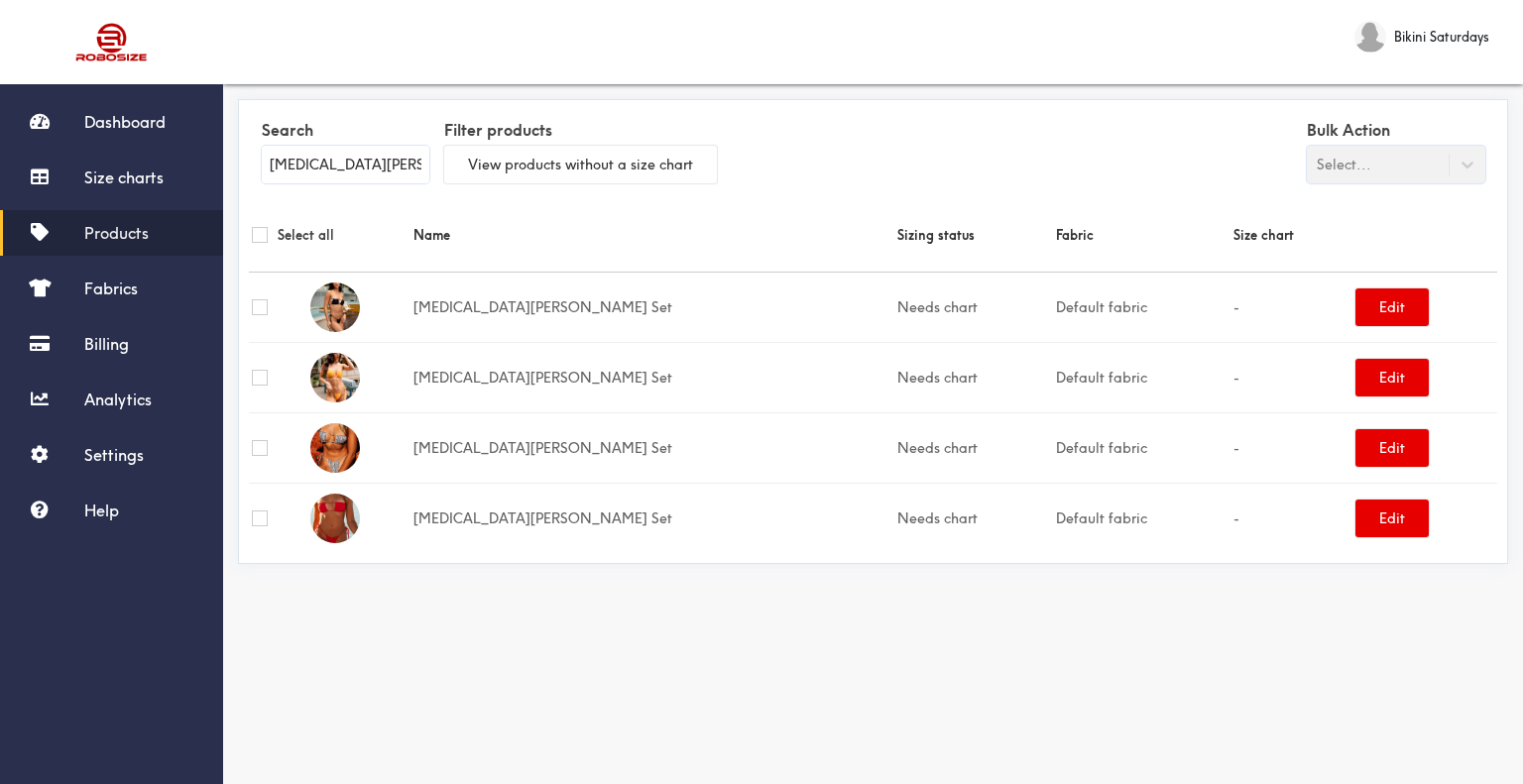 type on "[MEDICAL_DATA][PERSON_NAME] Set" 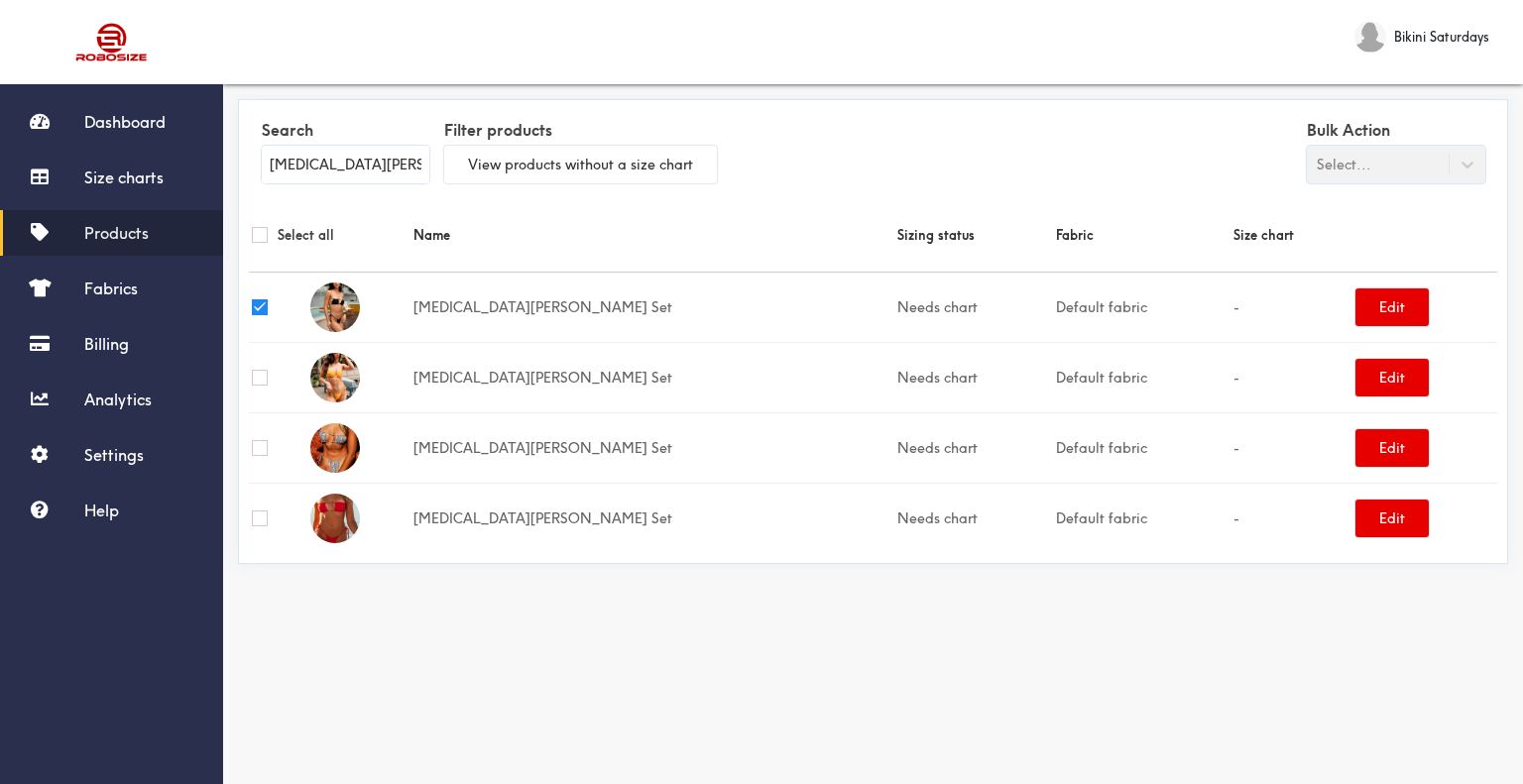 checkbox on "true" 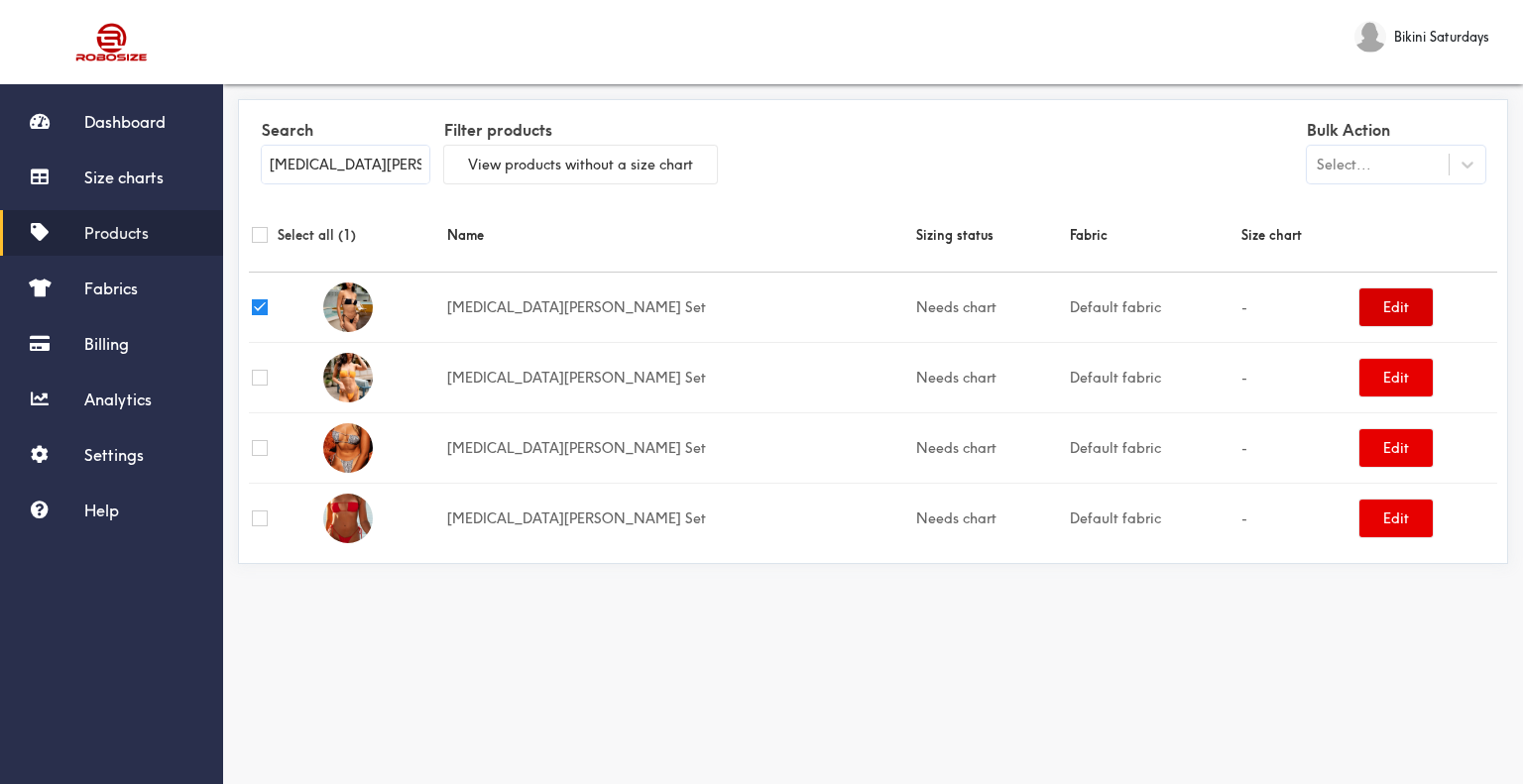 click on "Edit" at bounding box center [1396, 307] 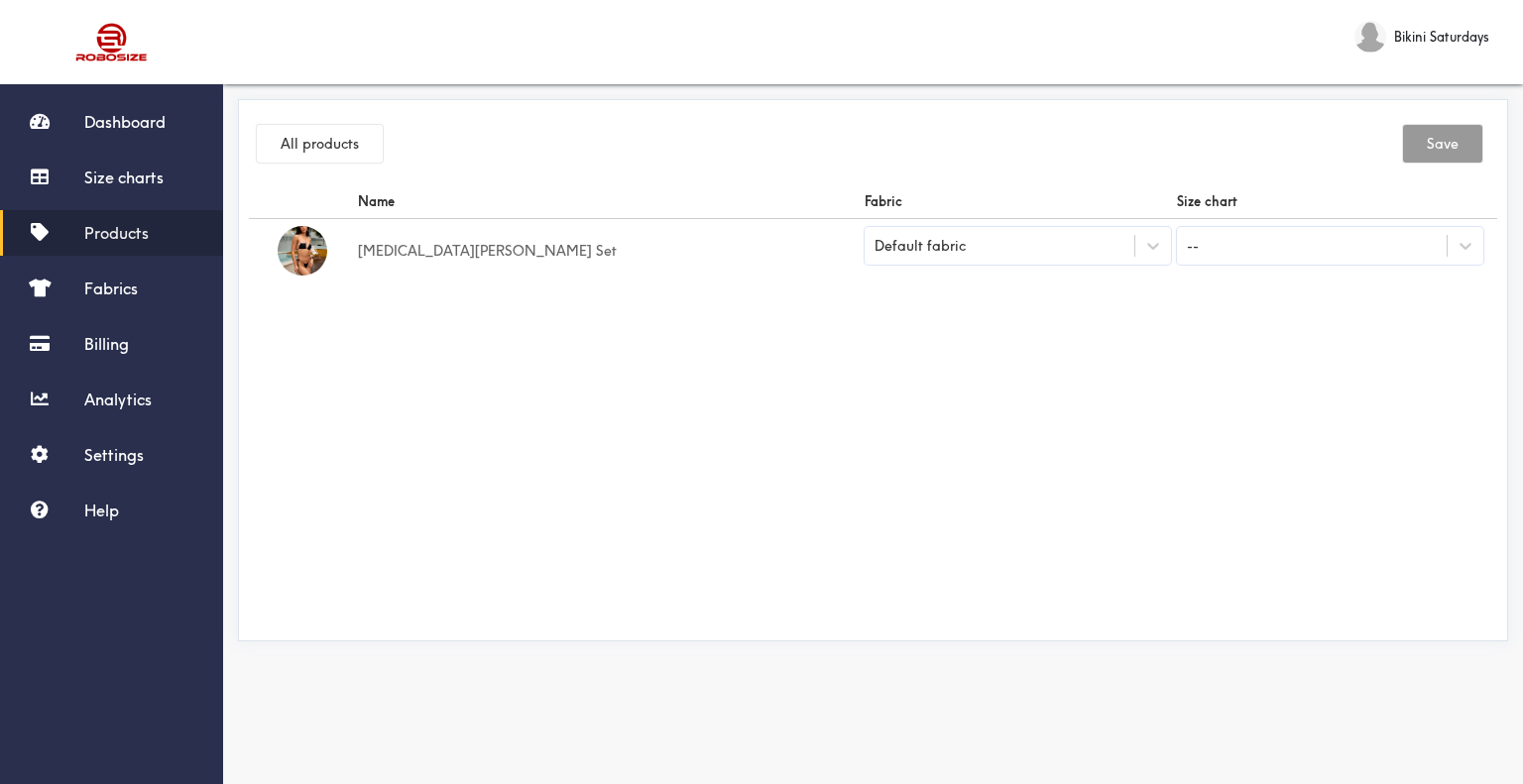 click on "Default fabric" at bounding box center [999, 246] 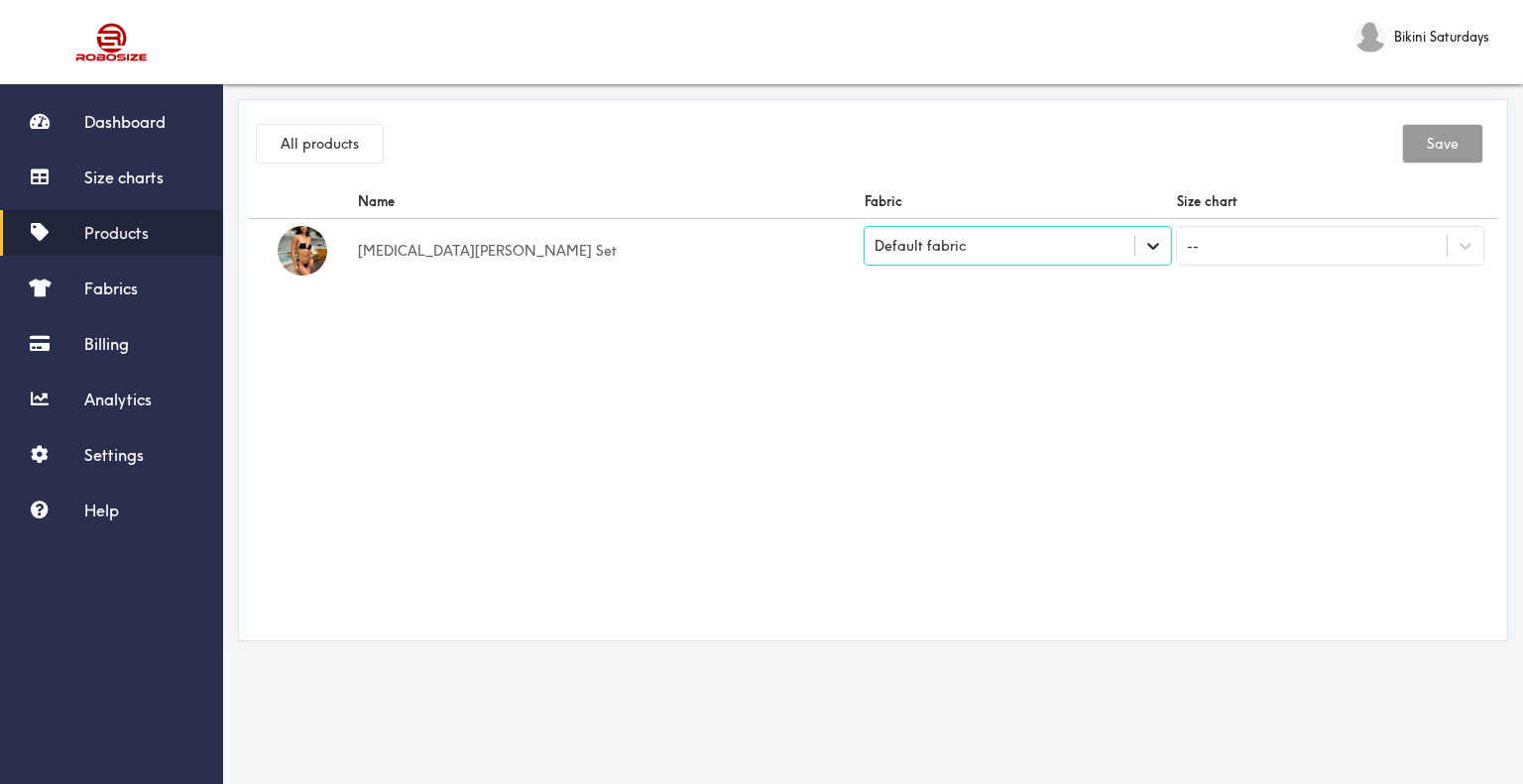 click 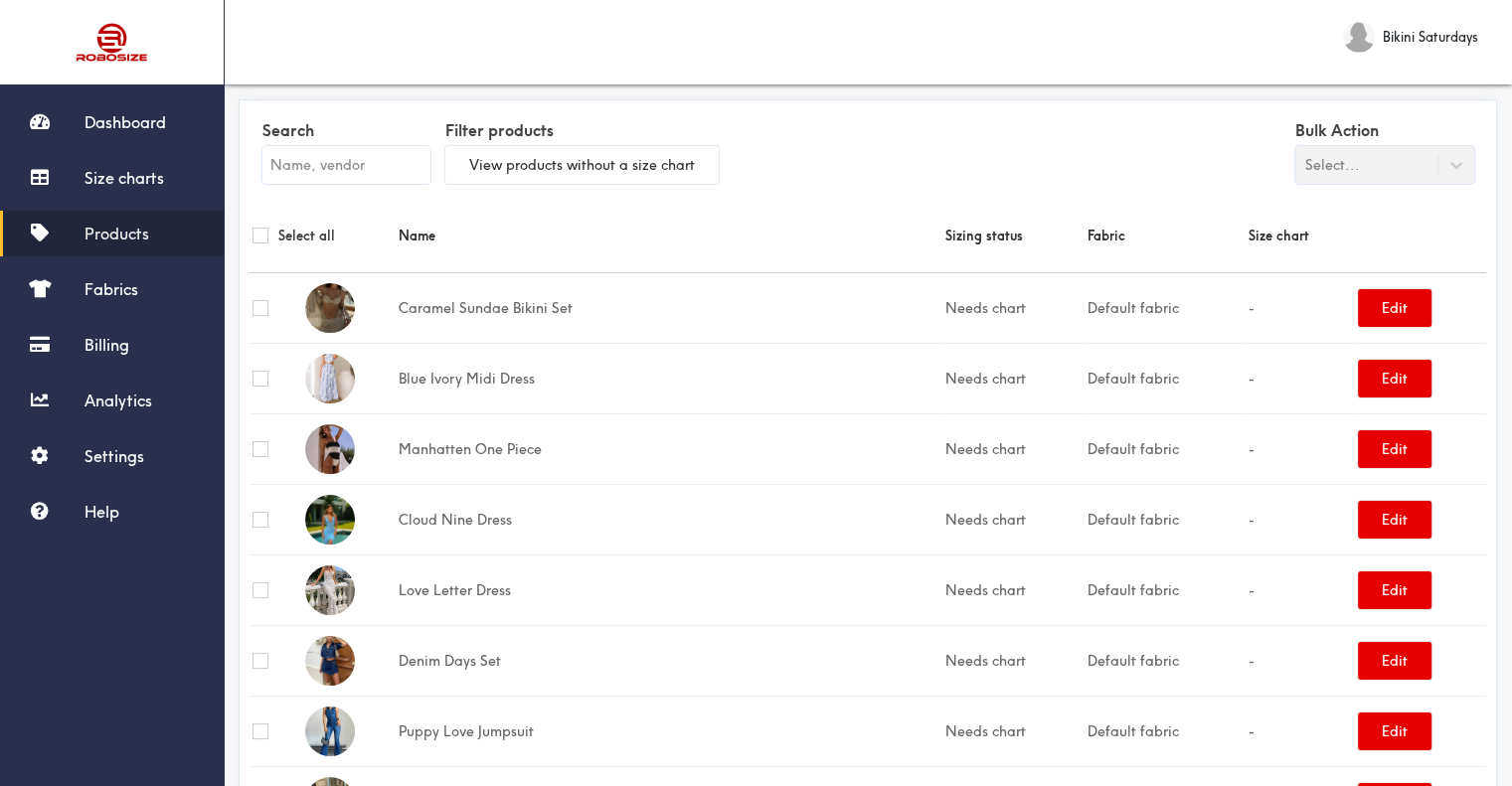 click at bounding box center [346, 165] 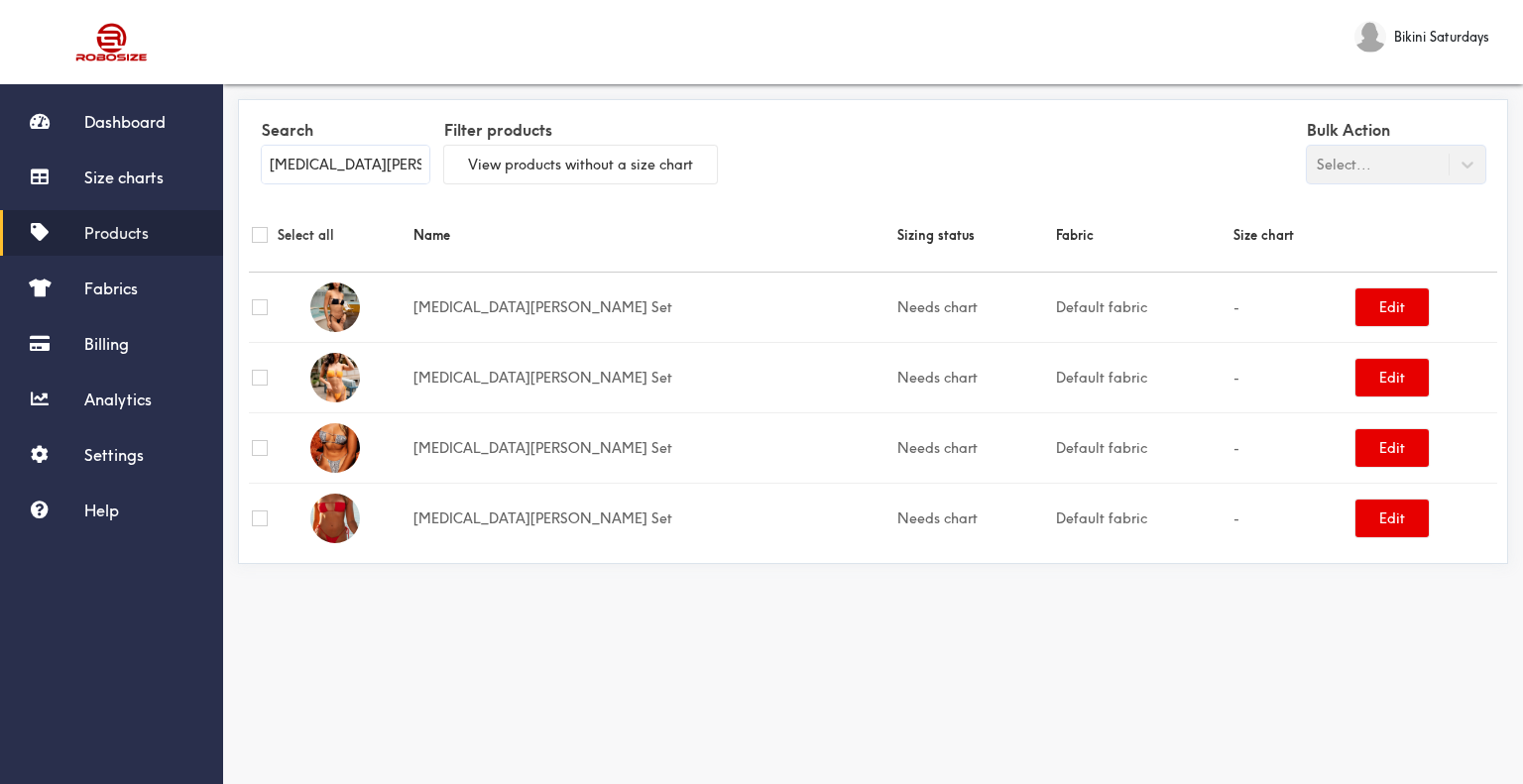 type on "[MEDICAL_DATA][PERSON_NAME] Set" 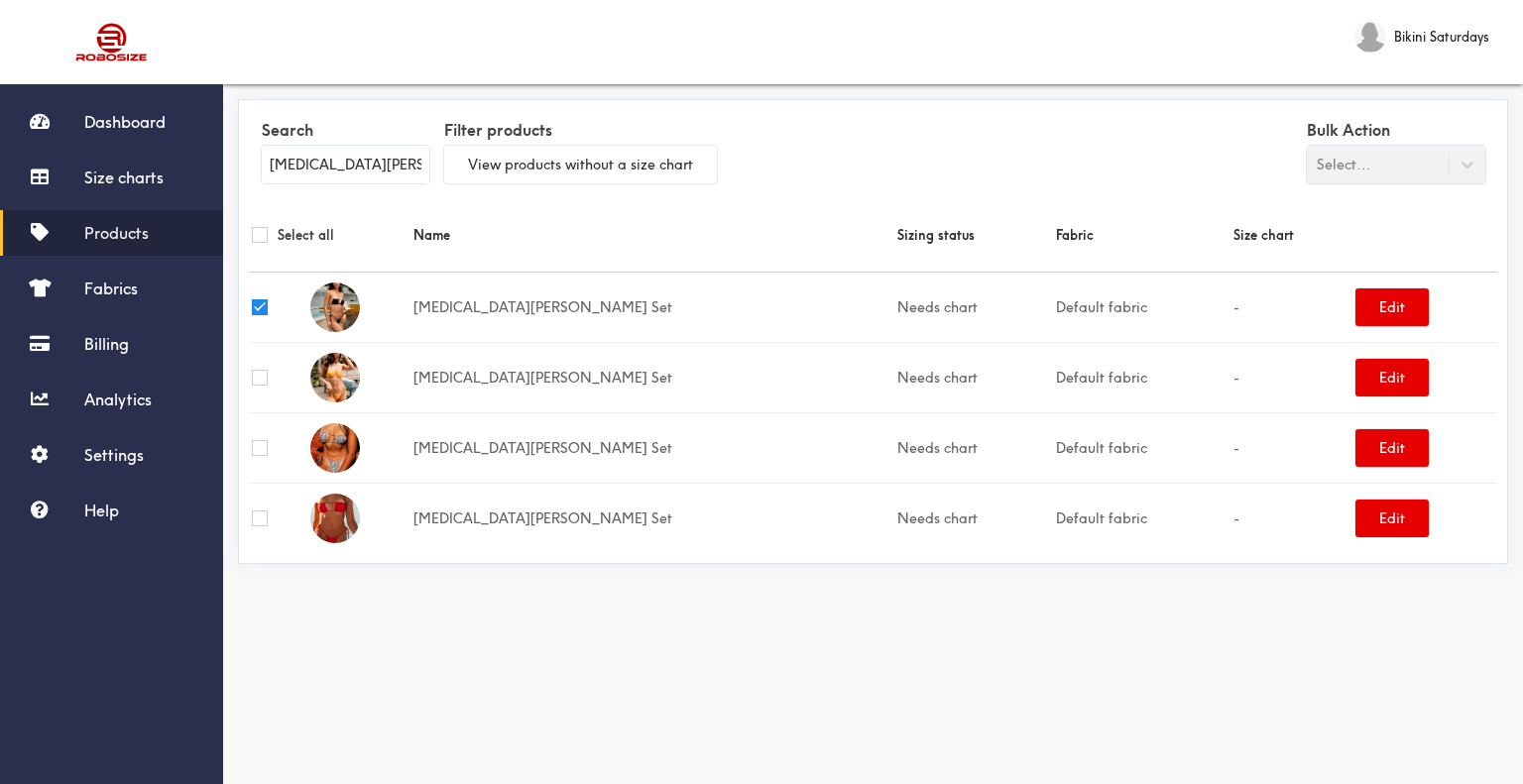 checkbox on "true" 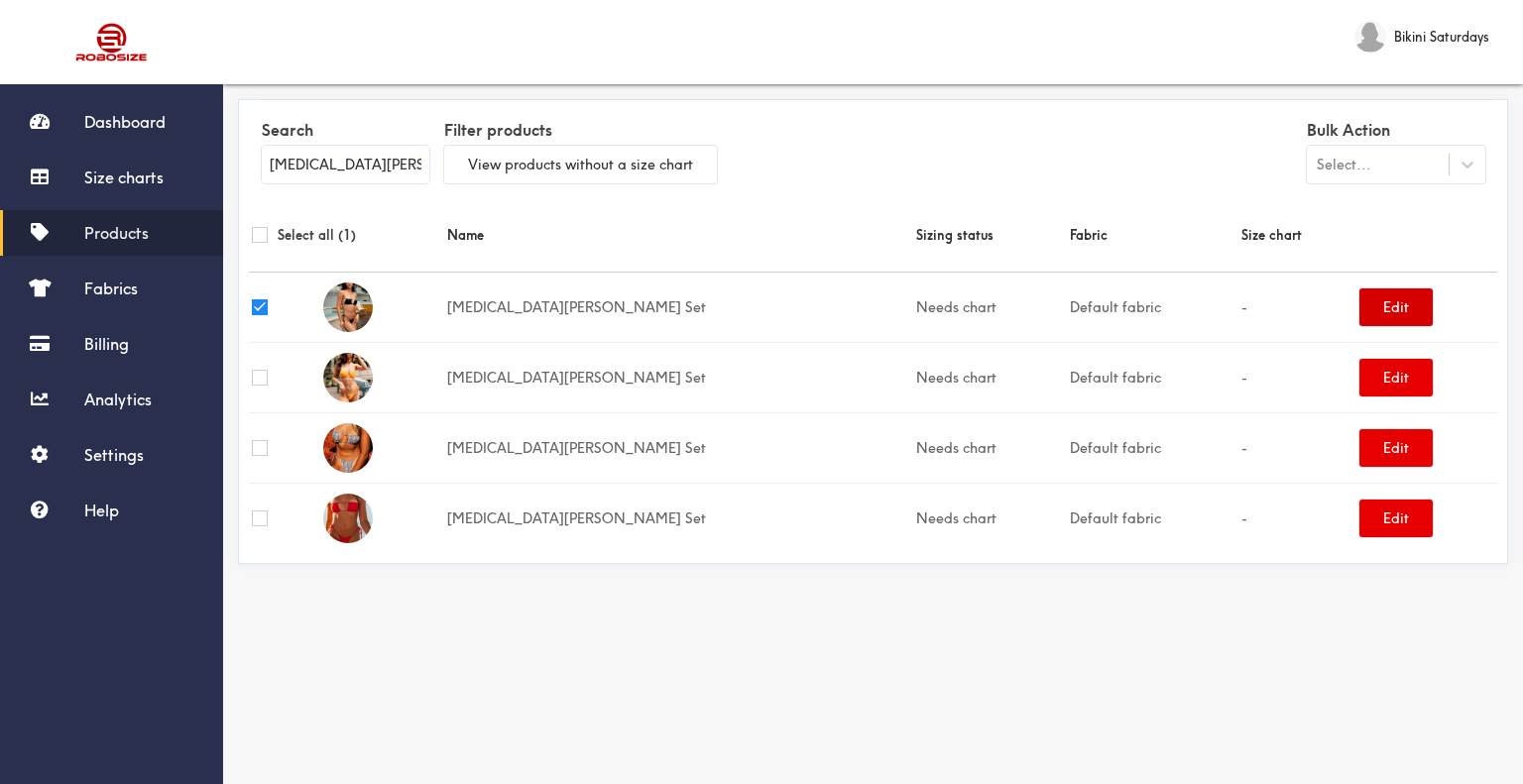 click on "Edit" at bounding box center (1396, 307) 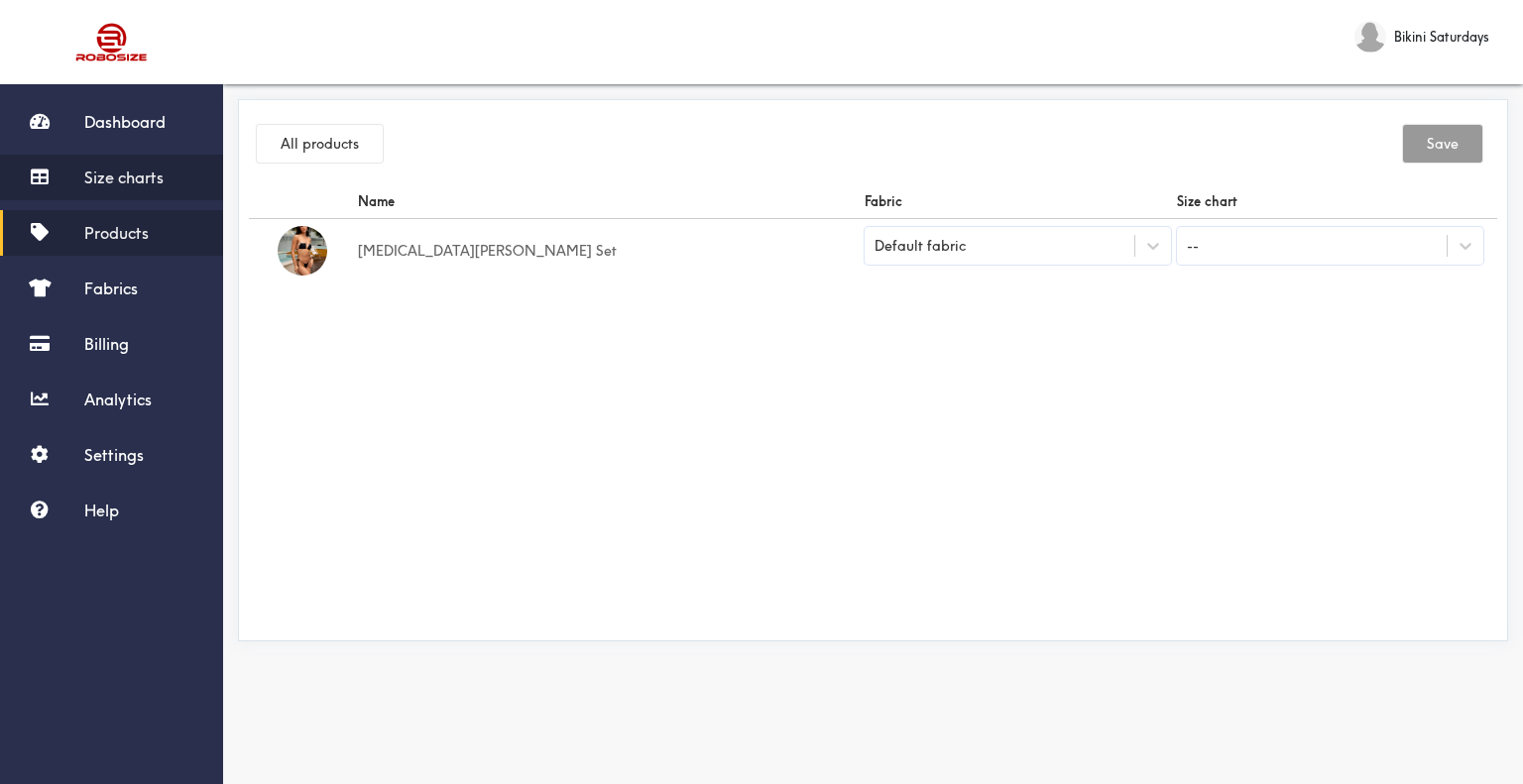 click on "Size charts" at bounding box center [124, 177] 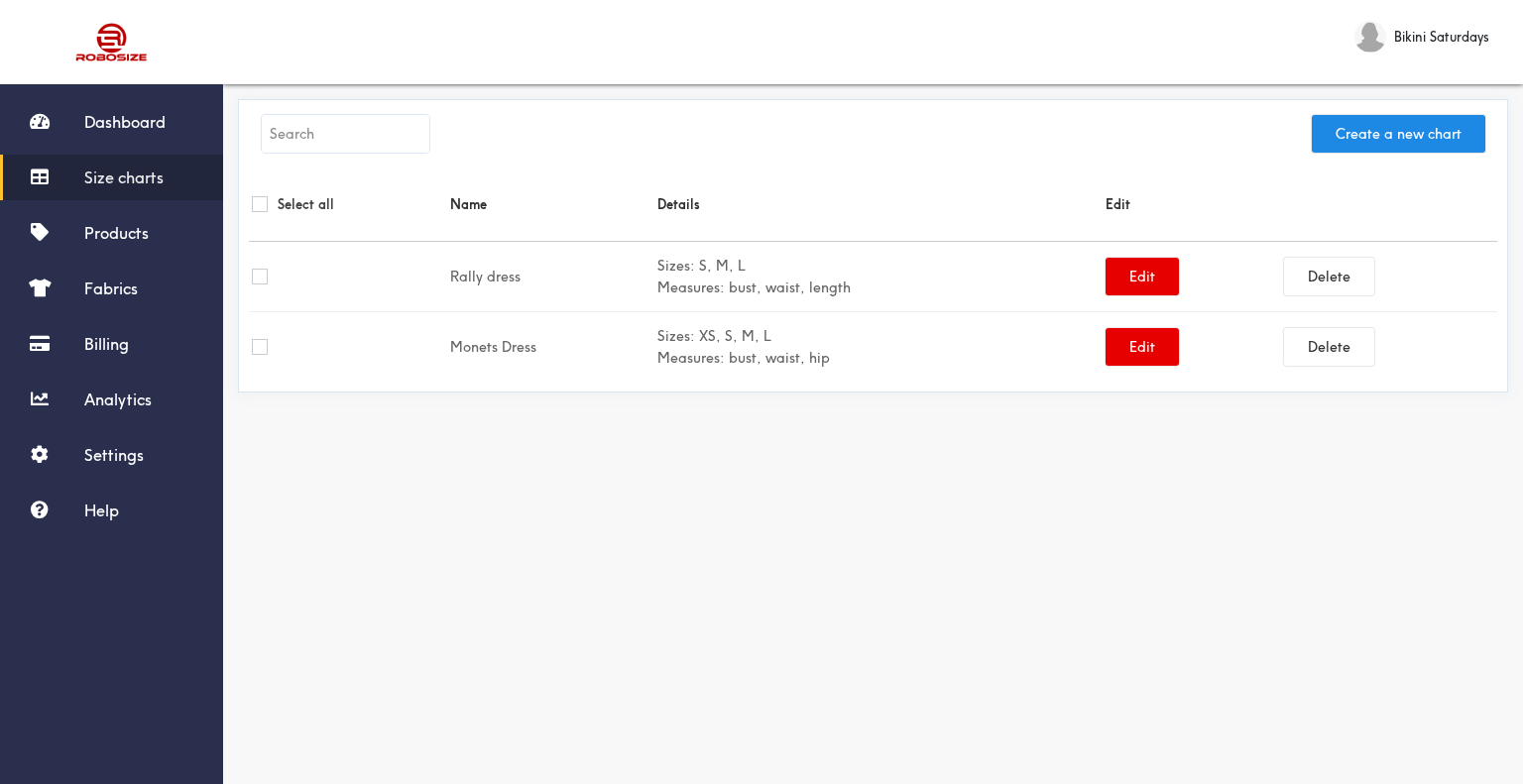 click at bounding box center (345, 134) 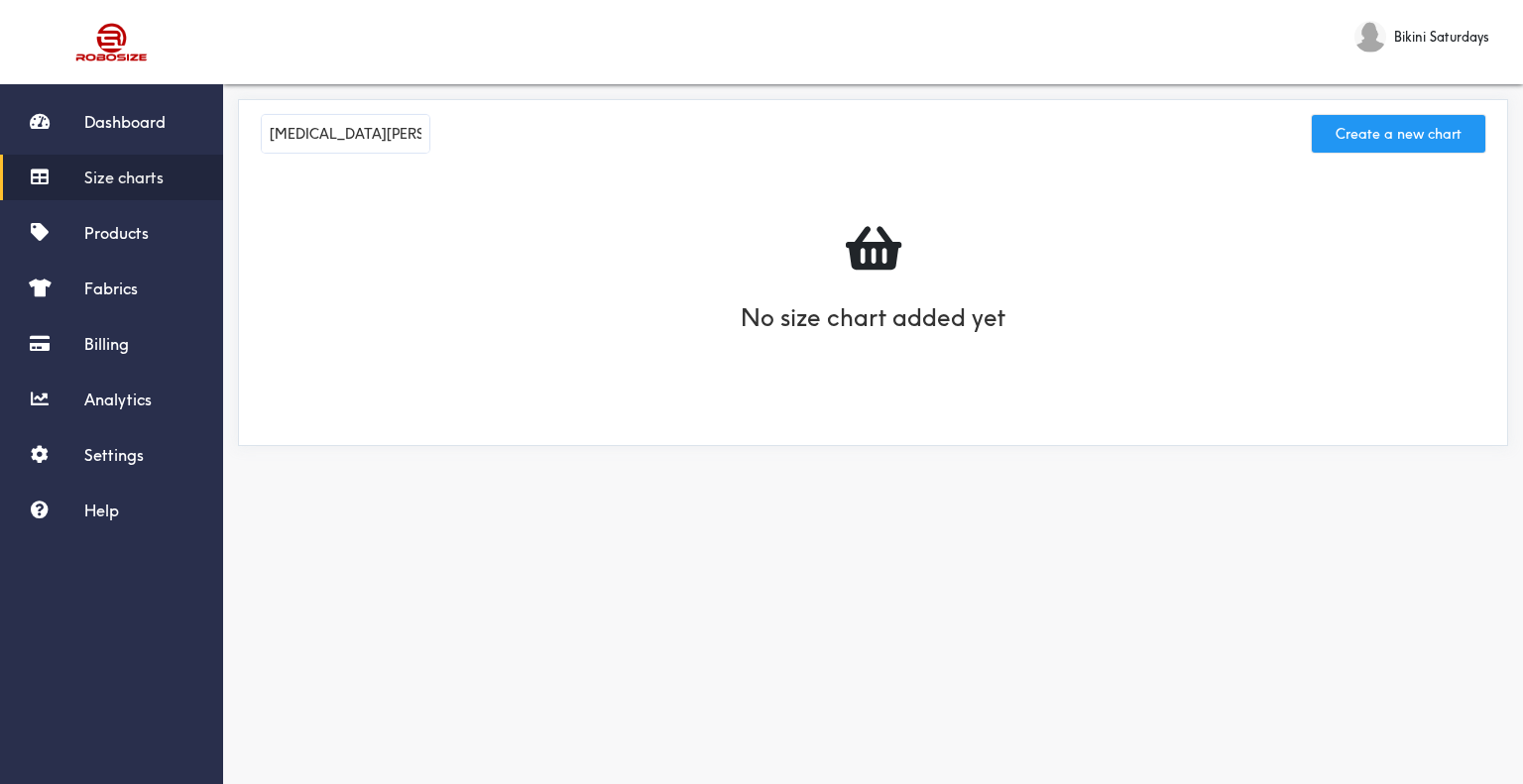 type on "[MEDICAL_DATA][PERSON_NAME] Set" 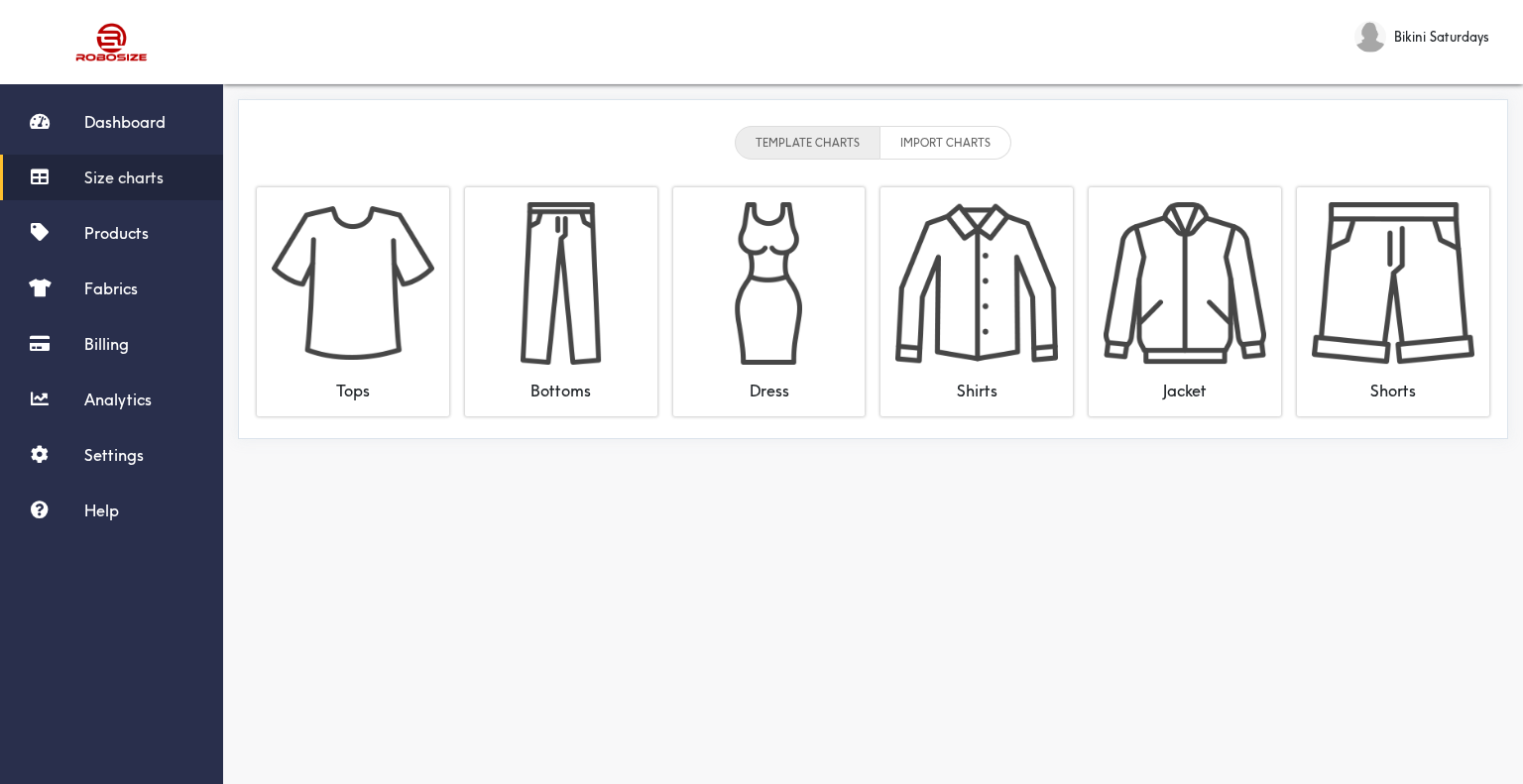 click on "IMPORT CHARTS" at bounding box center (946, 143) 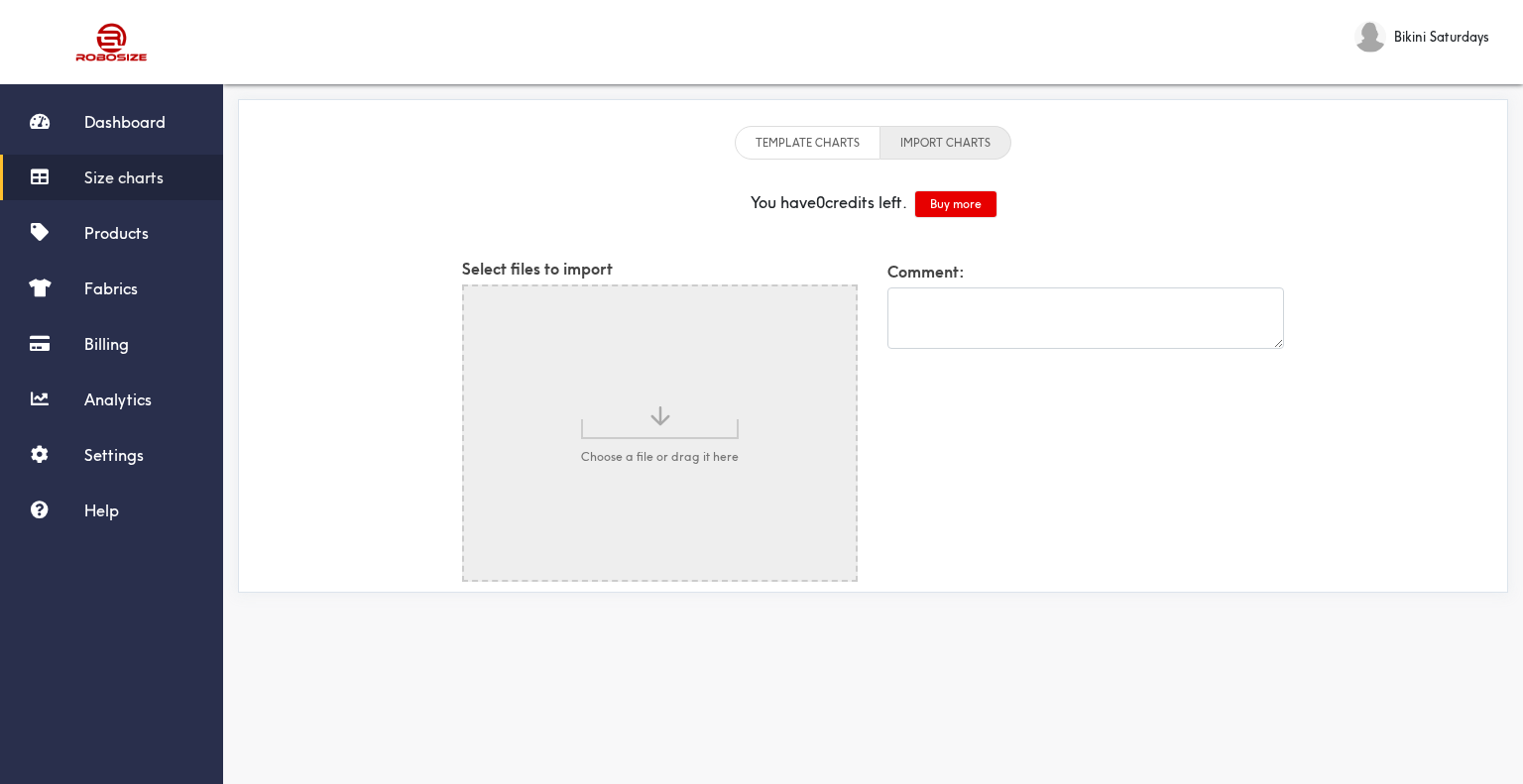 click on "TEMPLATE CHARTS" at bounding box center [807, 143] 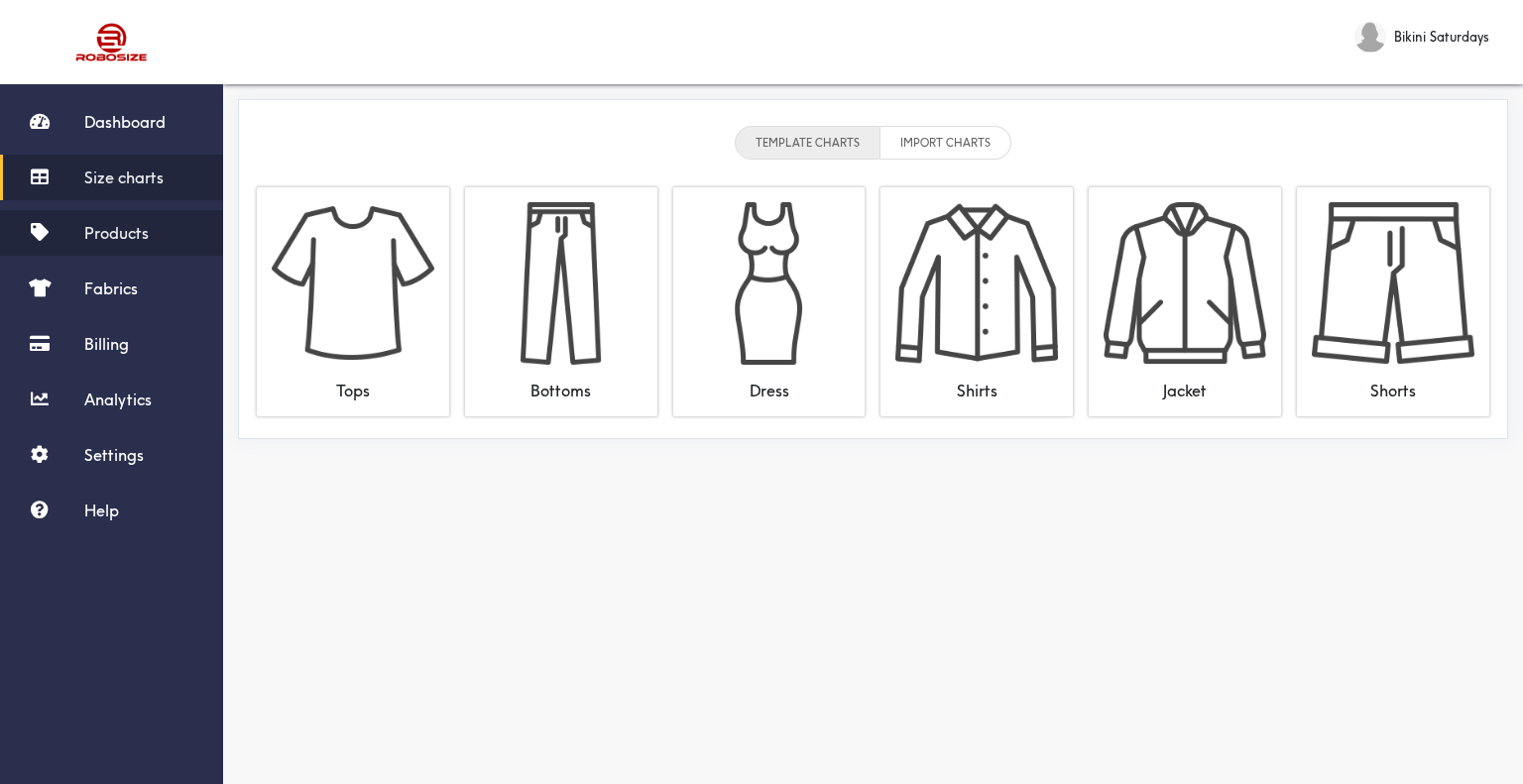click on "Products" at bounding box center (111, 233) 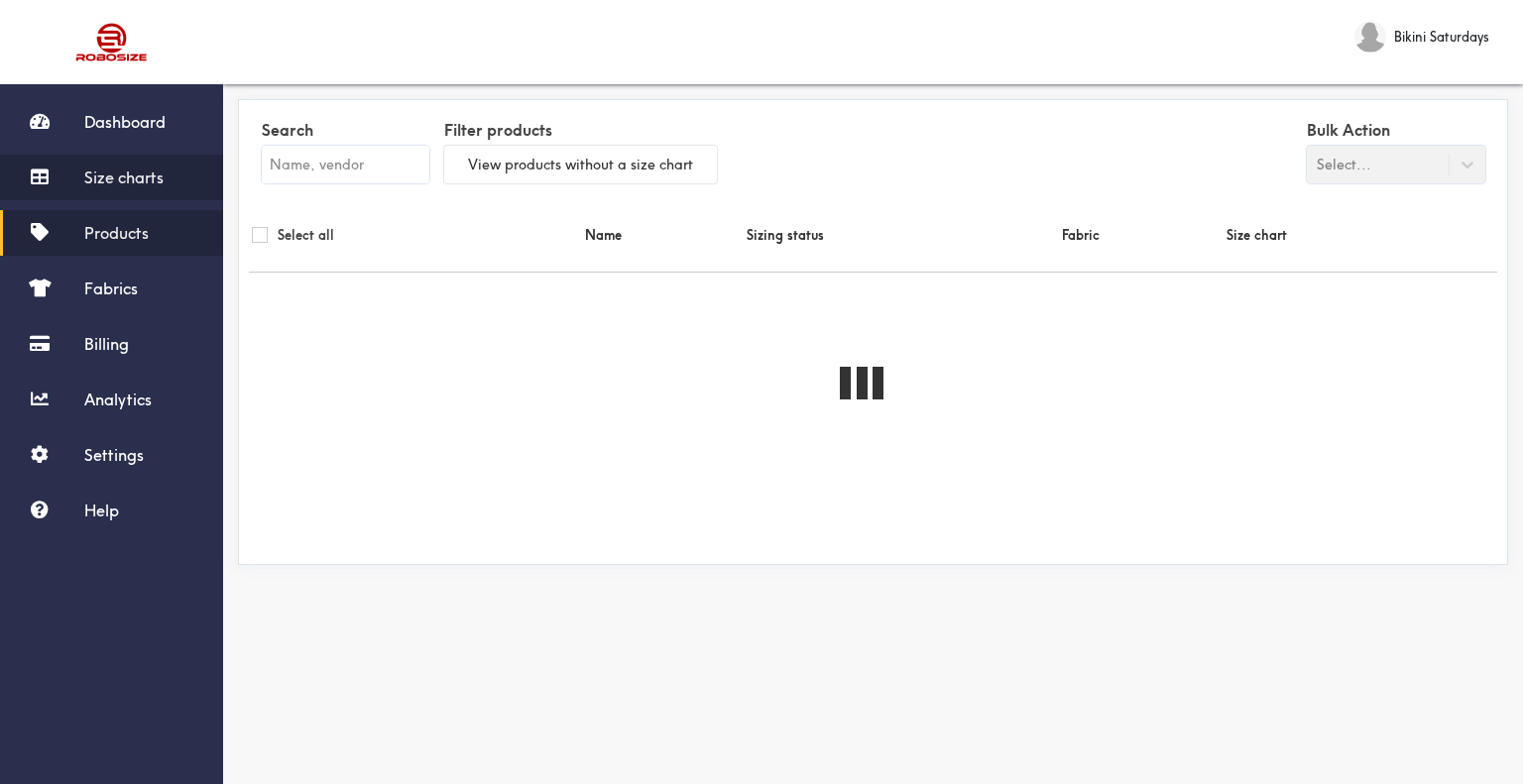 click on "Size charts" at bounding box center [124, 177] 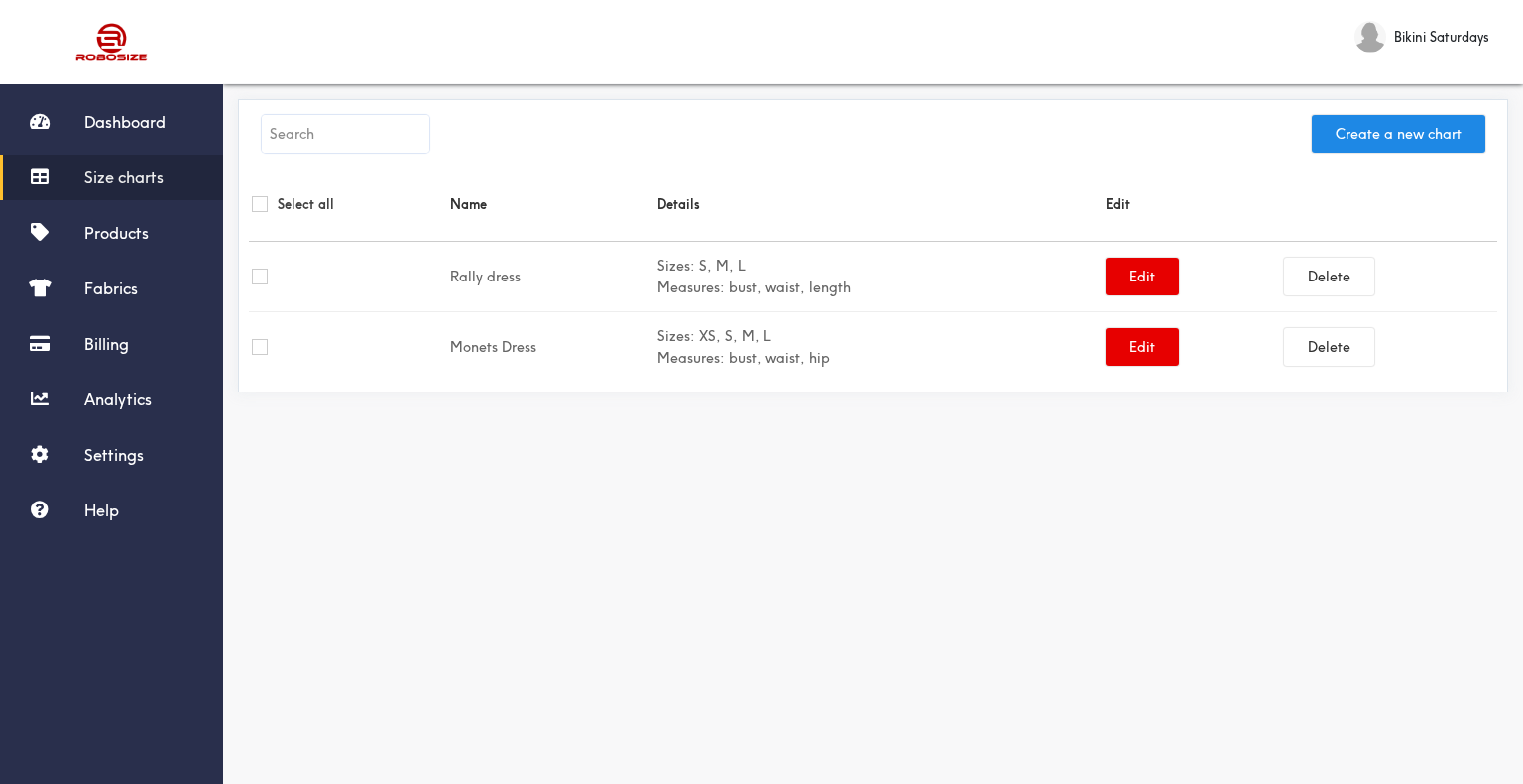 click on "Create a new chart Select all   Name Details Edit Rally dress Sizes:   S, M, L Measures:    bust, waist, length Edit Delete Monets Dress Sizes:   XS, S, M, L Measures:    bust, waist, hip Edit Delete" at bounding box center [873, 246] 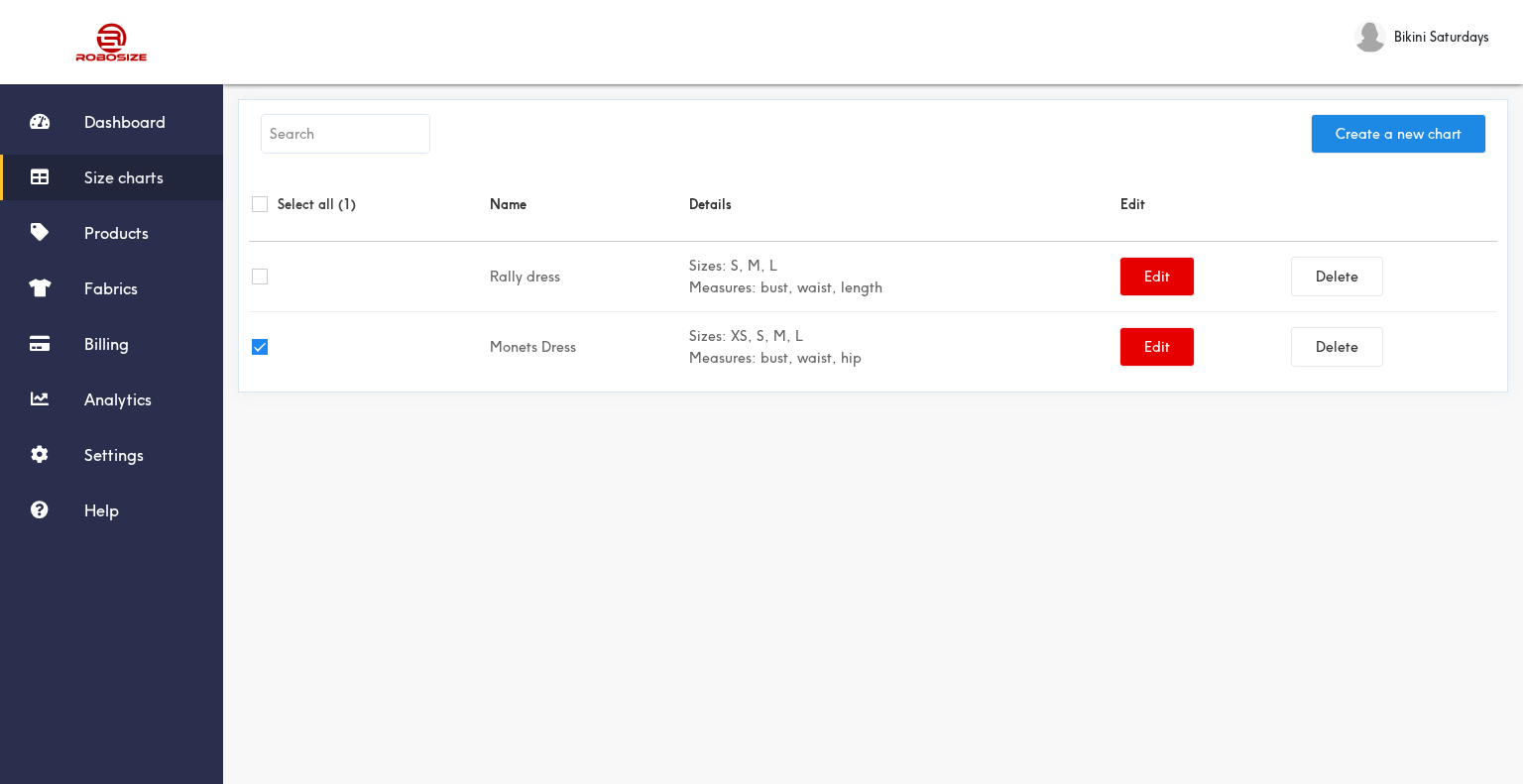 click at bounding box center (368, 277) 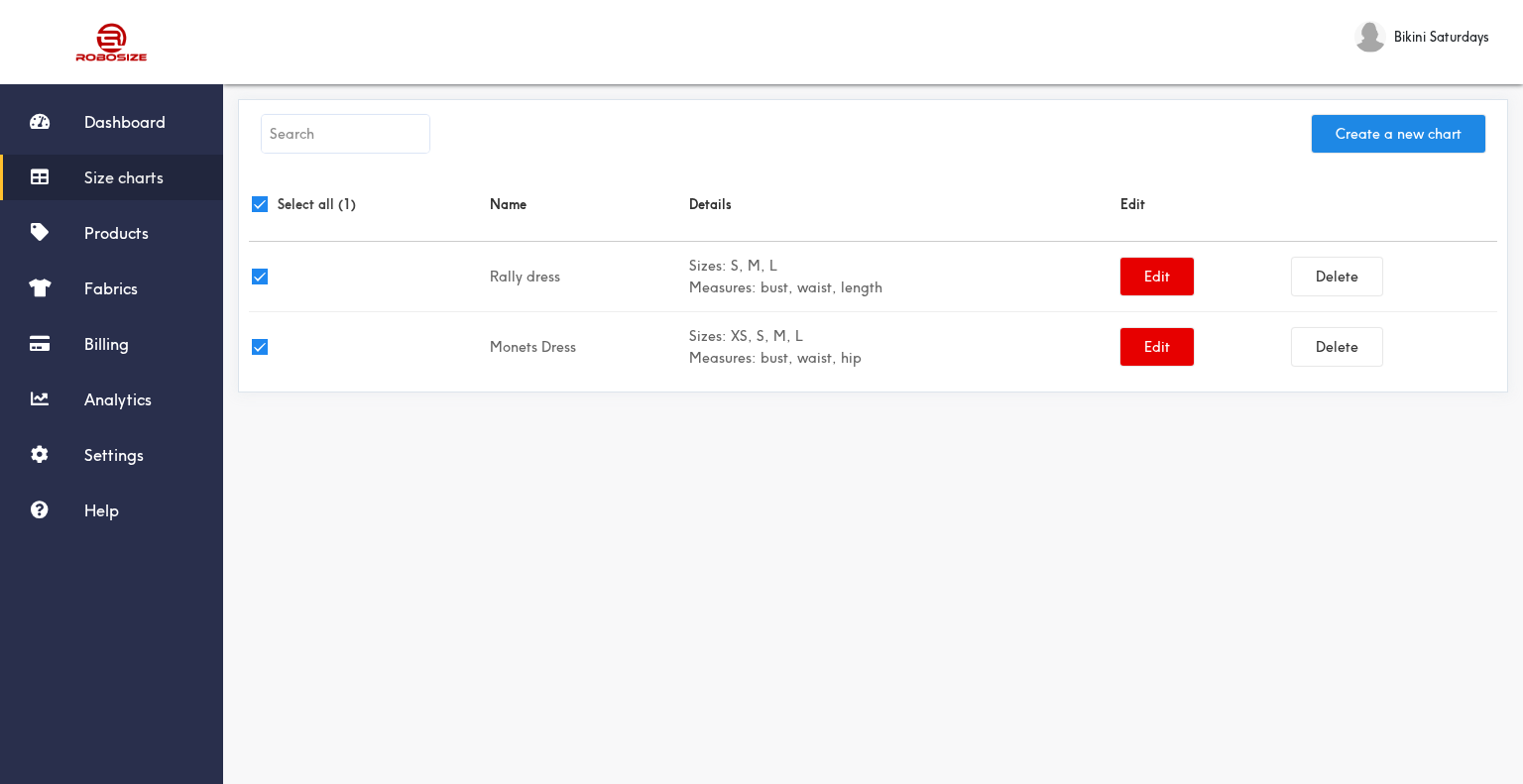 checkbox on "true" 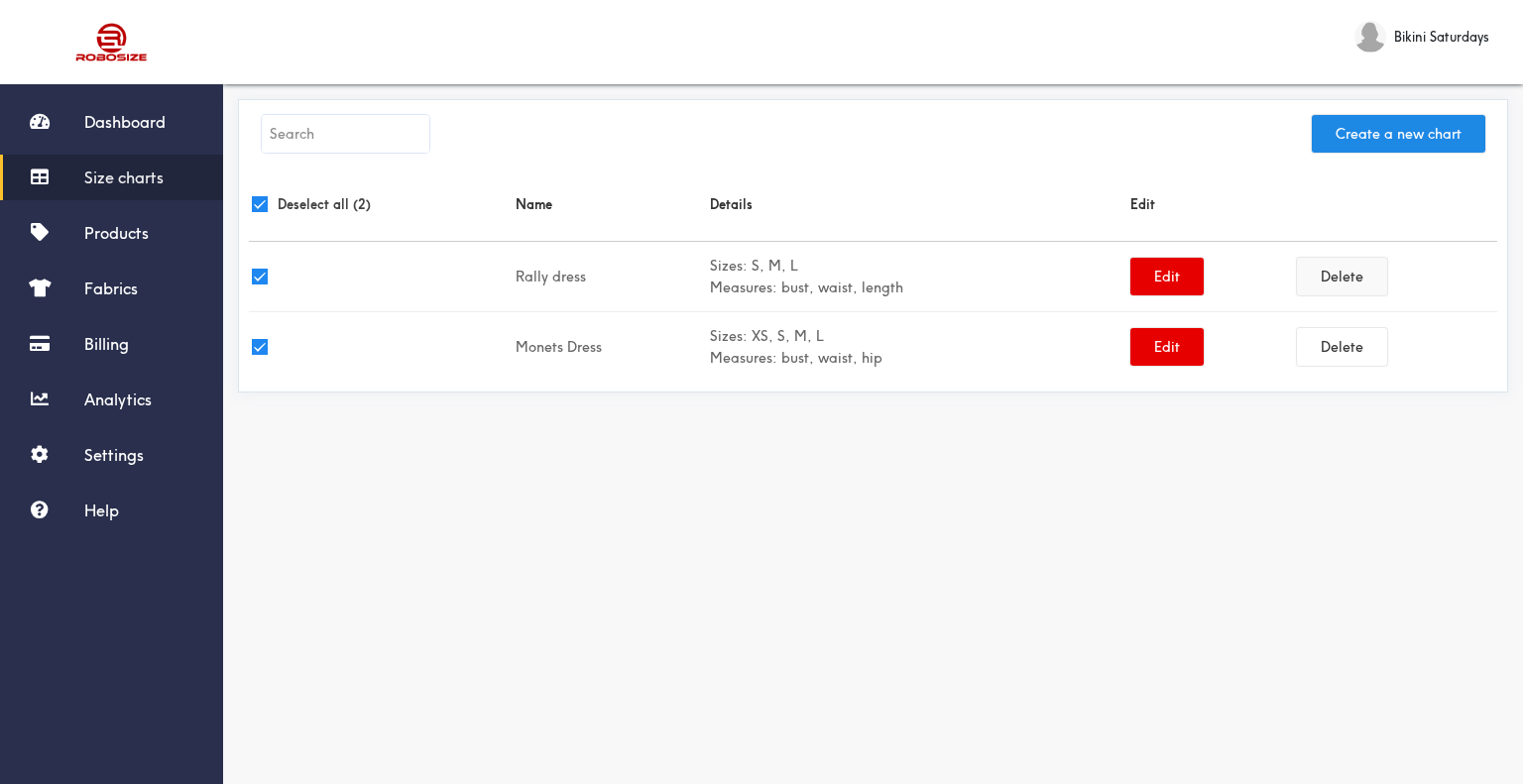 click on "Delete" at bounding box center (1342, 277) 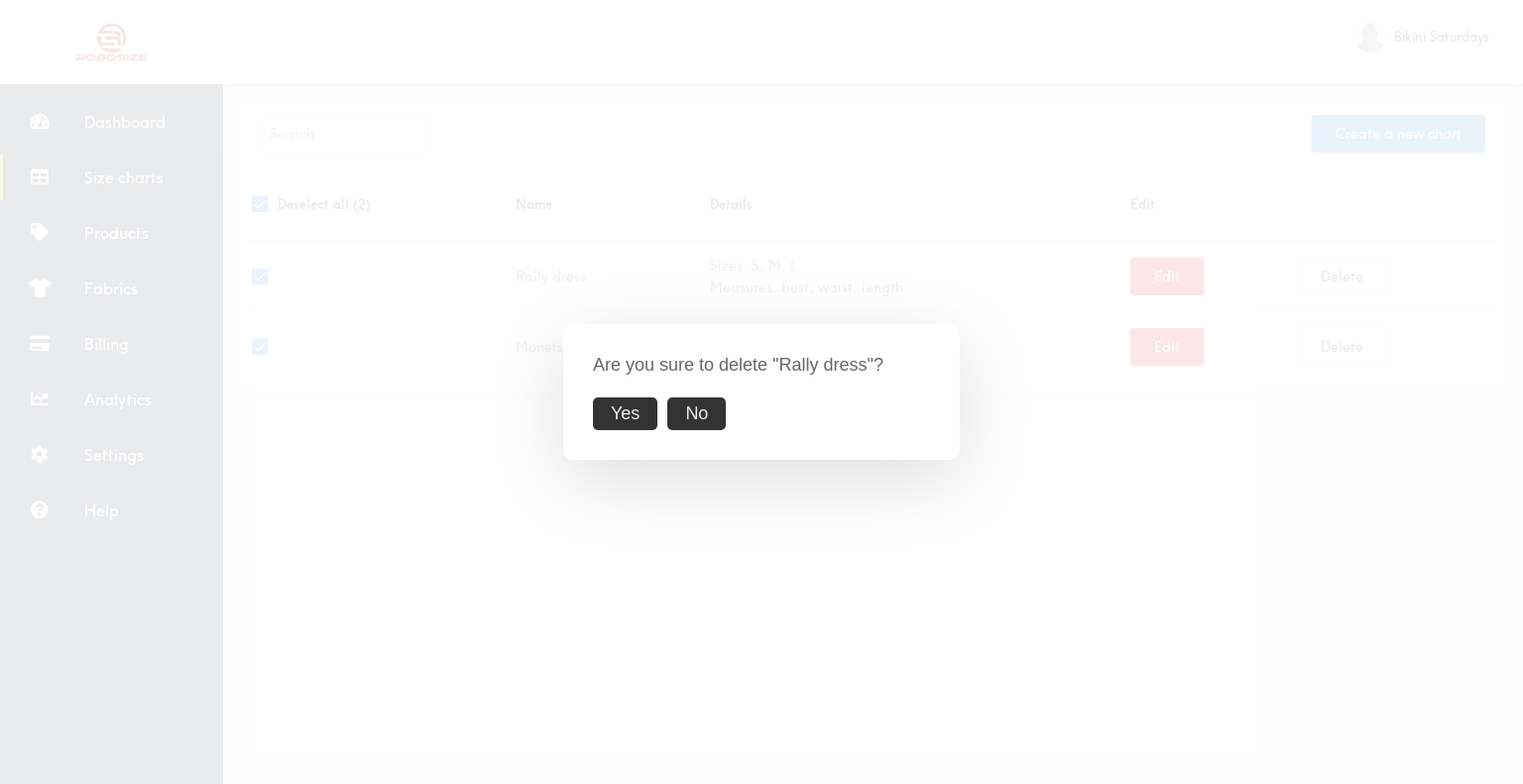 click on "Yes" at bounding box center [625, 413] 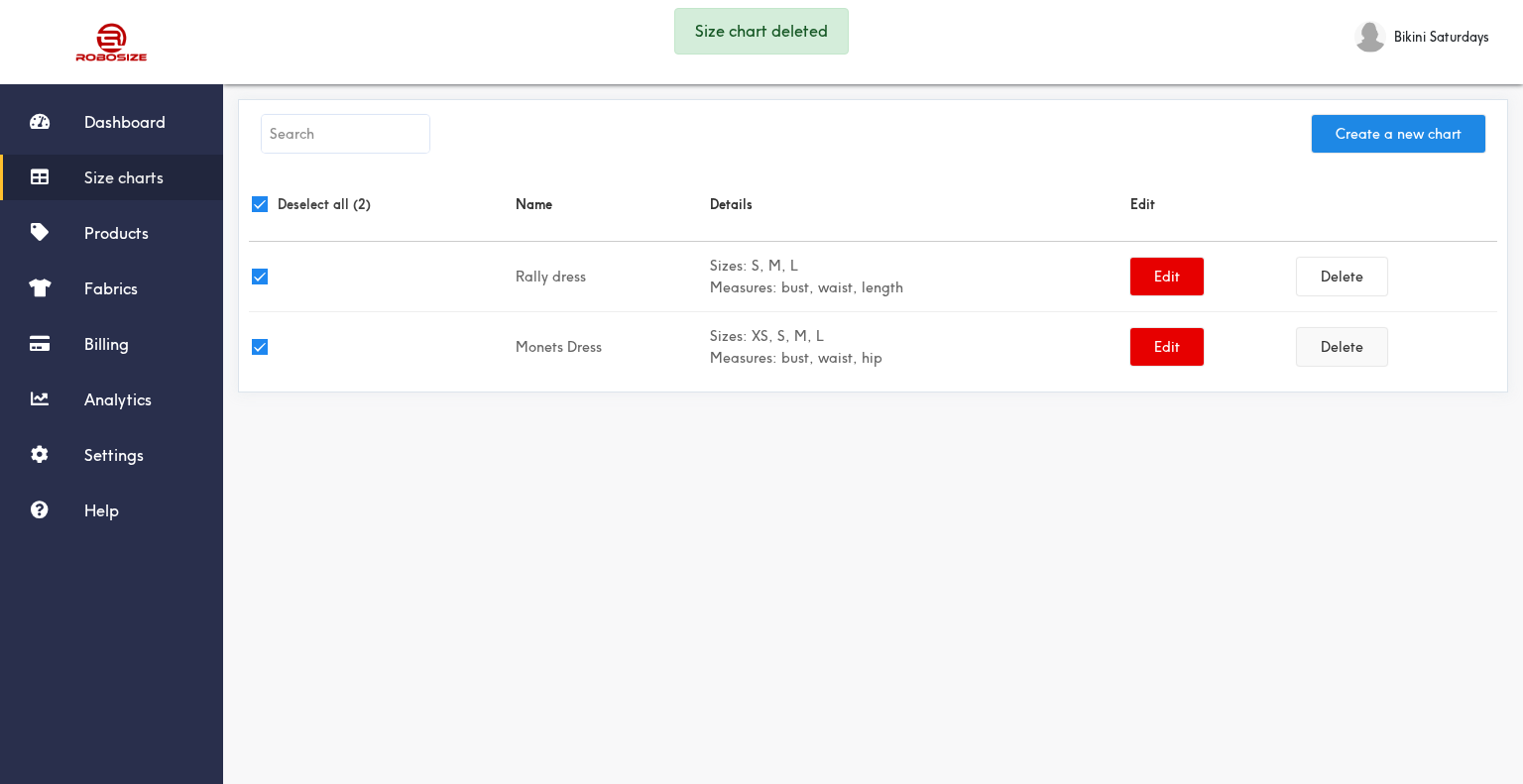 click on "Delete" at bounding box center (1342, 347) 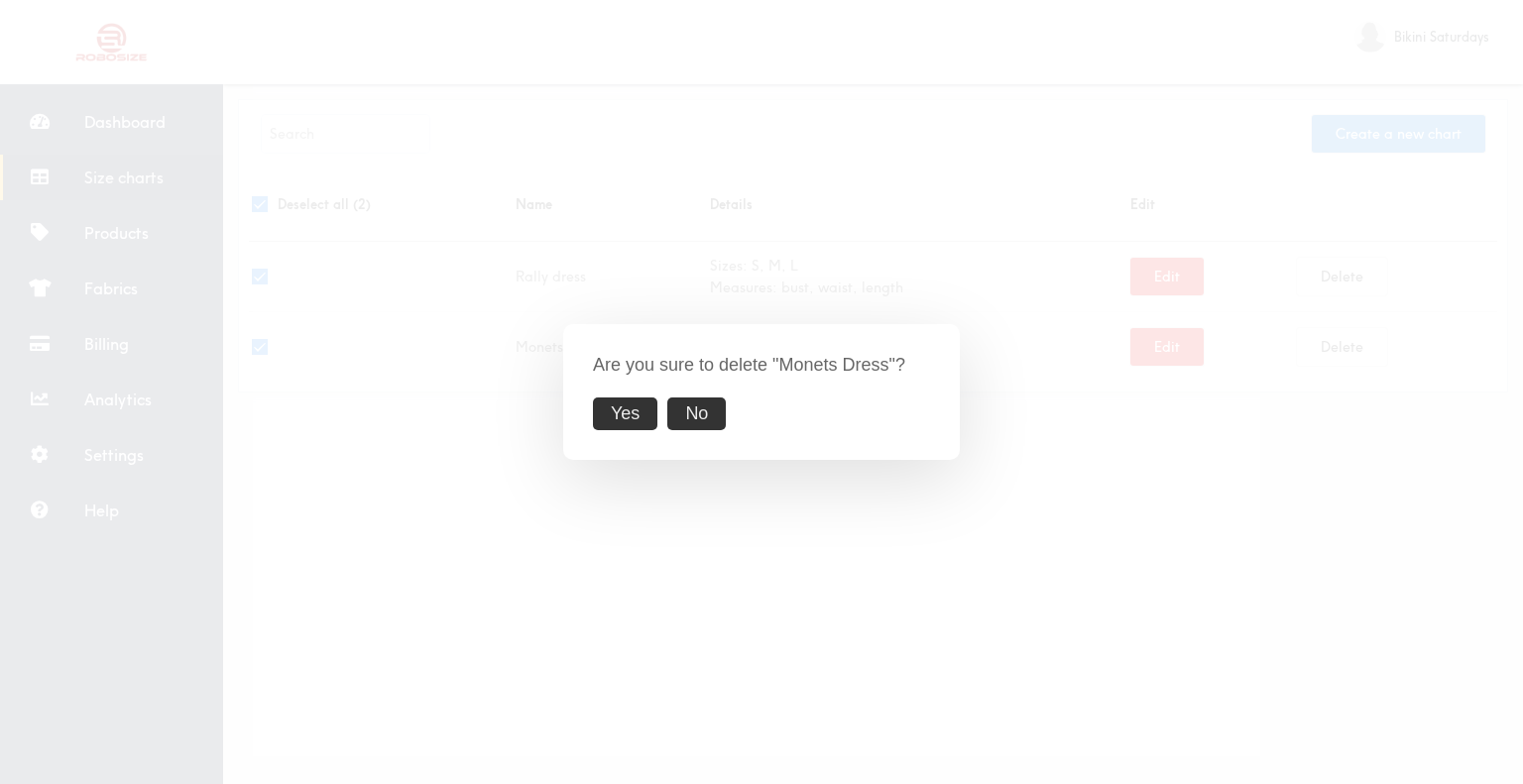 click on "Yes" at bounding box center (625, 413) 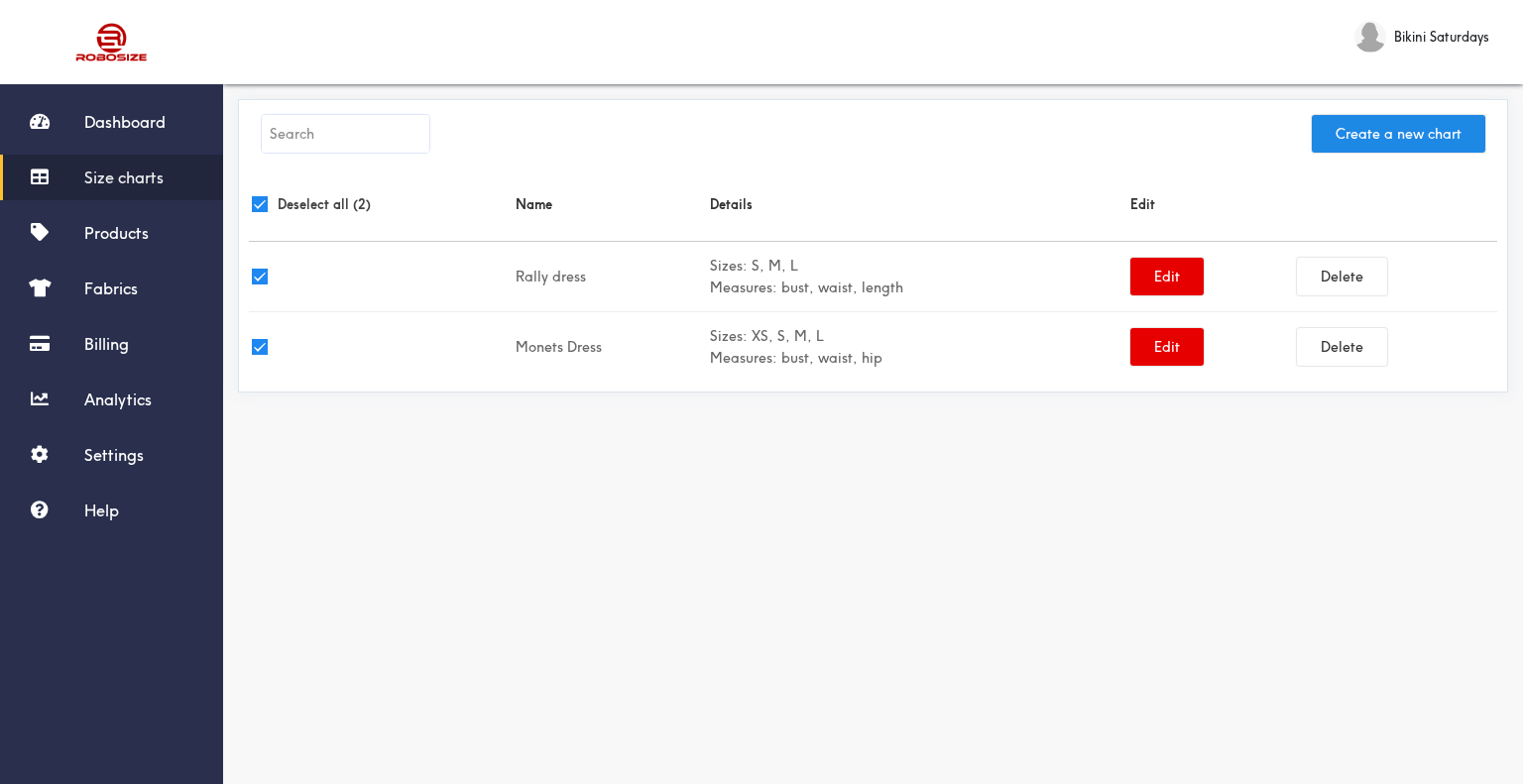 click on "Create a new chart Deselect all (2)  Name Details Edit Rally dress Sizes:   S, M, L Measures:    bust, waist, length Edit Delete Monets Dress Sizes:   XS, S, M, L Measures:    bust, waist, hip Edit Delete" at bounding box center [873, 372] 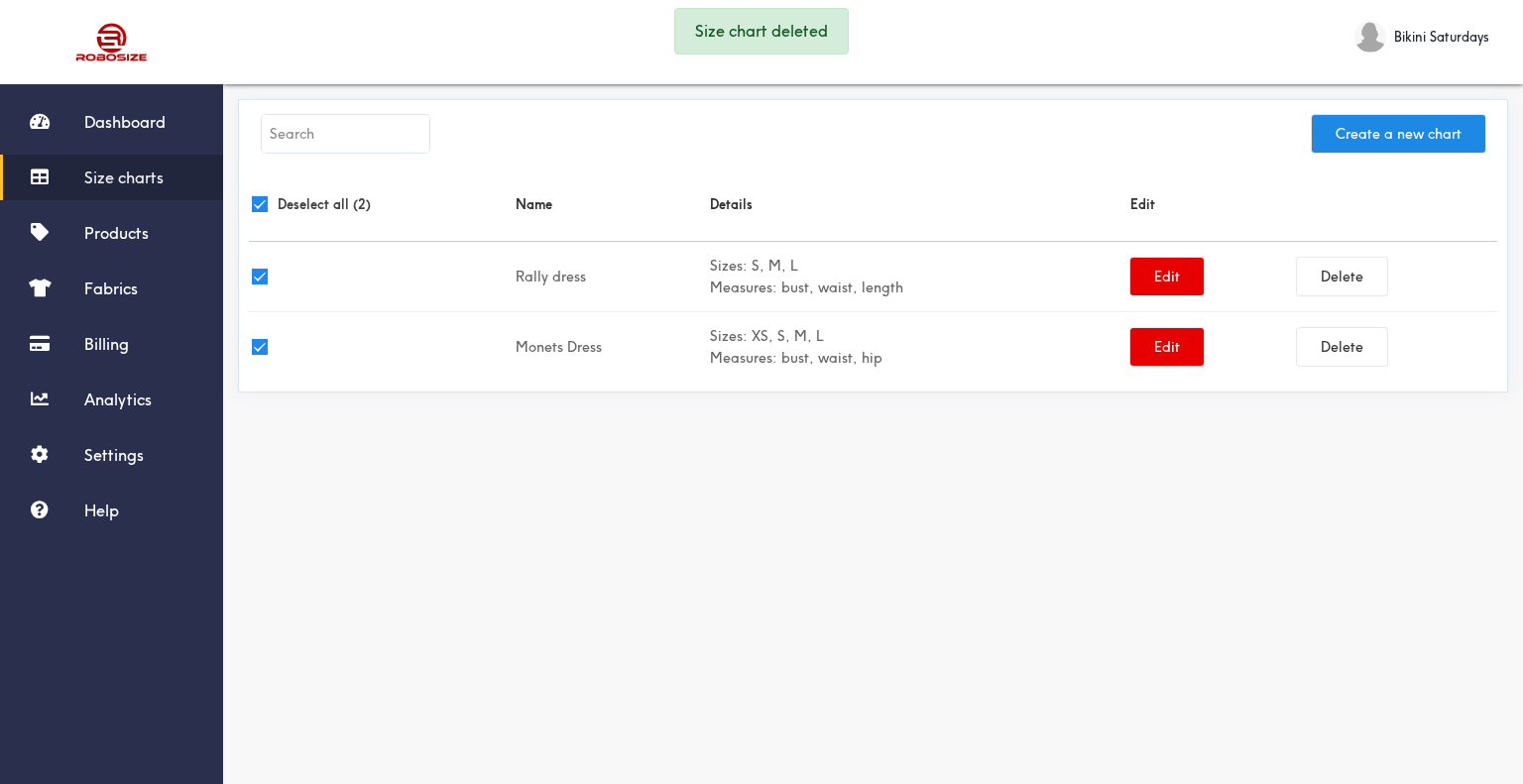 click on "Deselect all (2)" at bounding box center (381, 204) 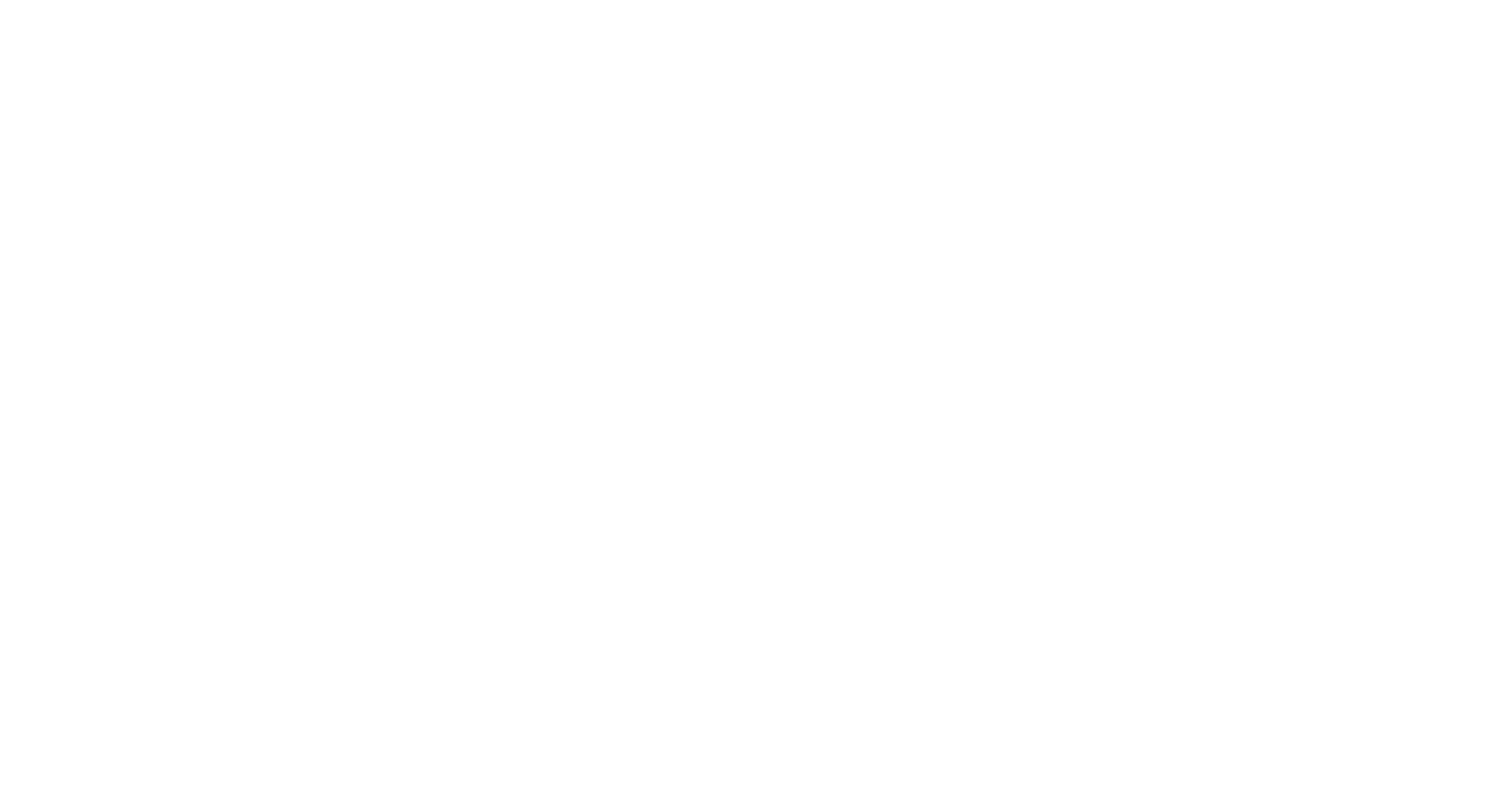 scroll, scrollTop: 0, scrollLeft: 0, axis: both 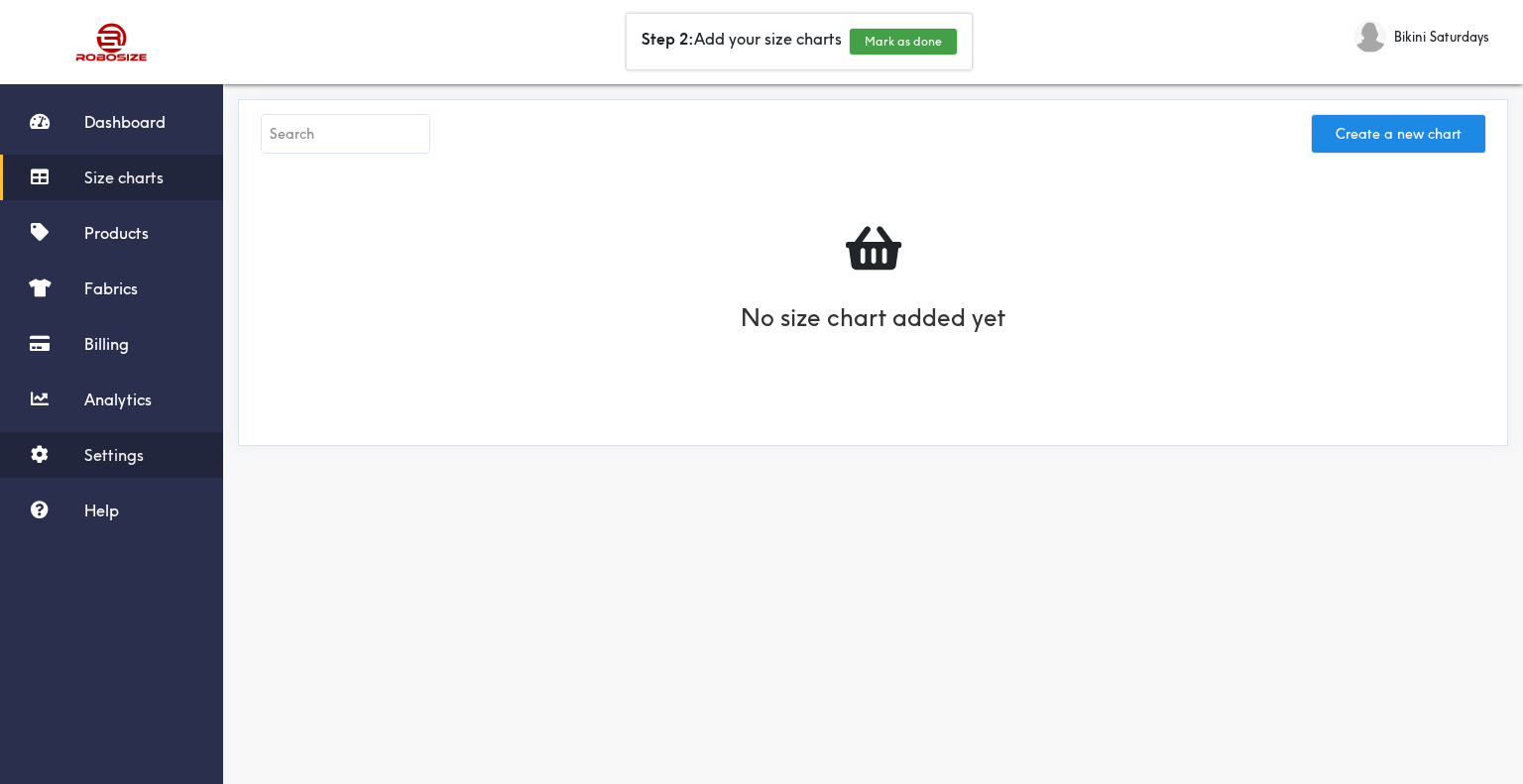 click on "Settings" at bounding box center (111, 455) 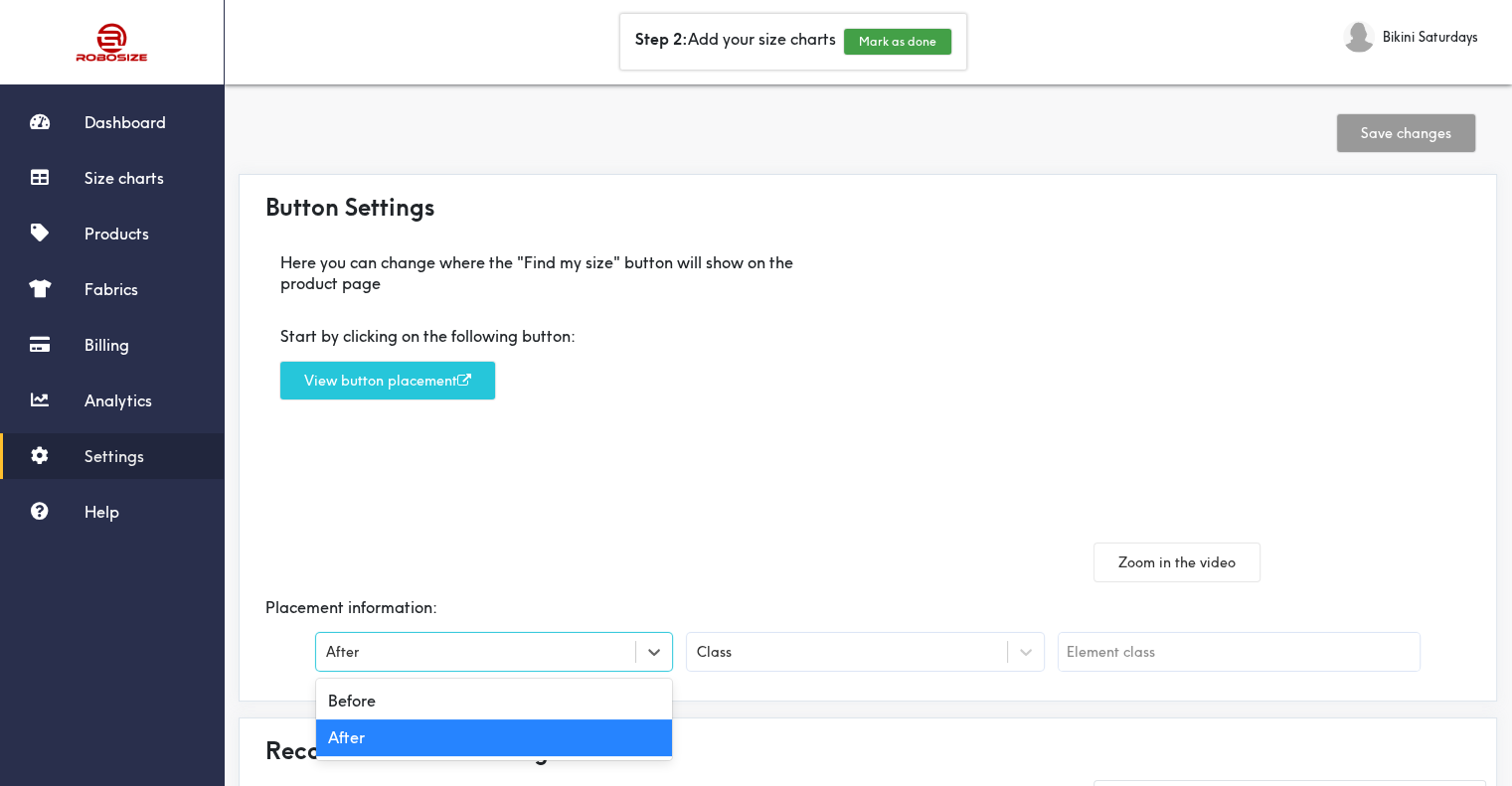 click on "After" at bounding box center (475, 652) 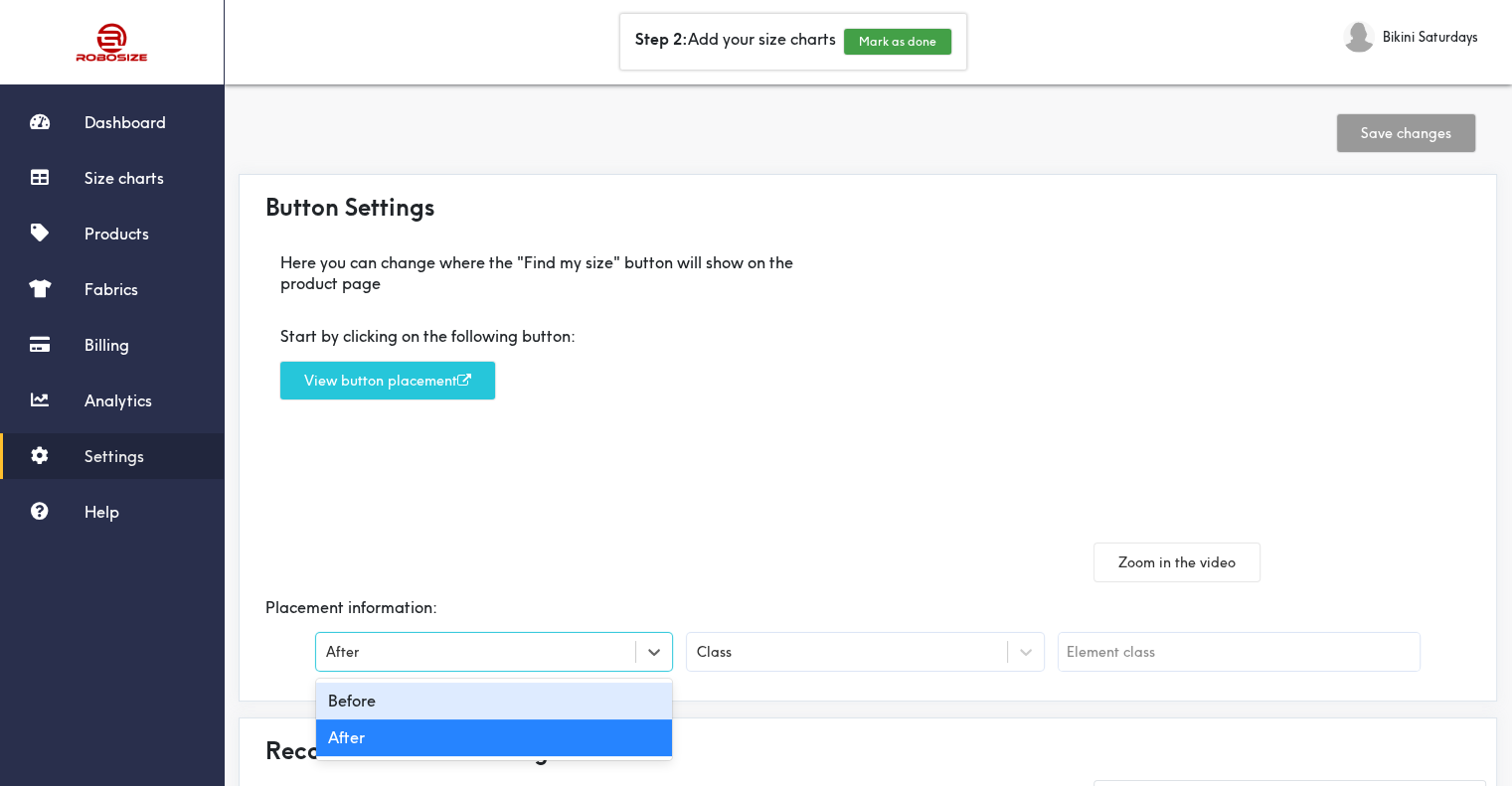 click on "Start by clicking on the following button:" at bounding box center (559, 336) 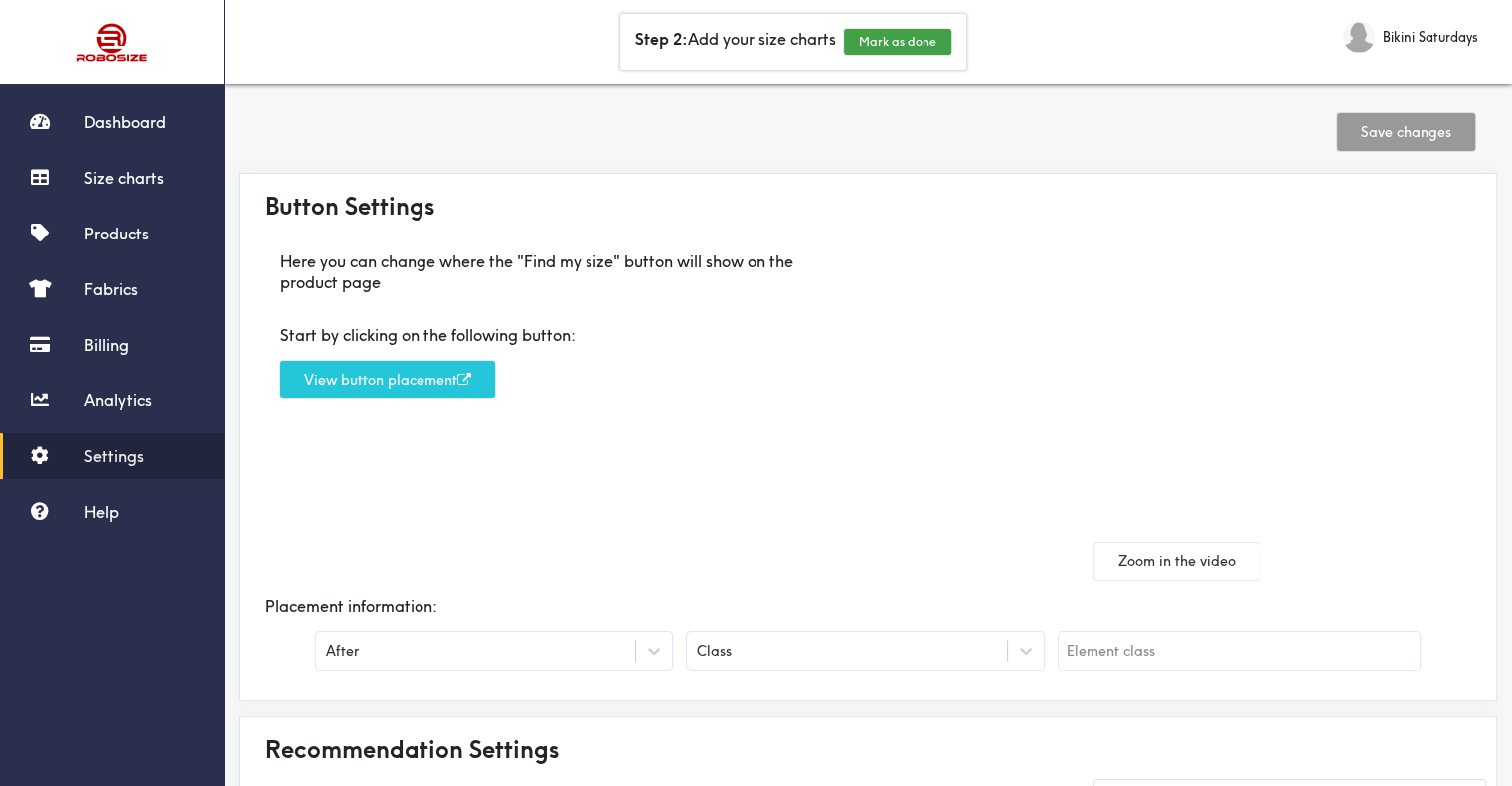 scroll, scrollTop: 0, scrollLeft: 0, axis: both 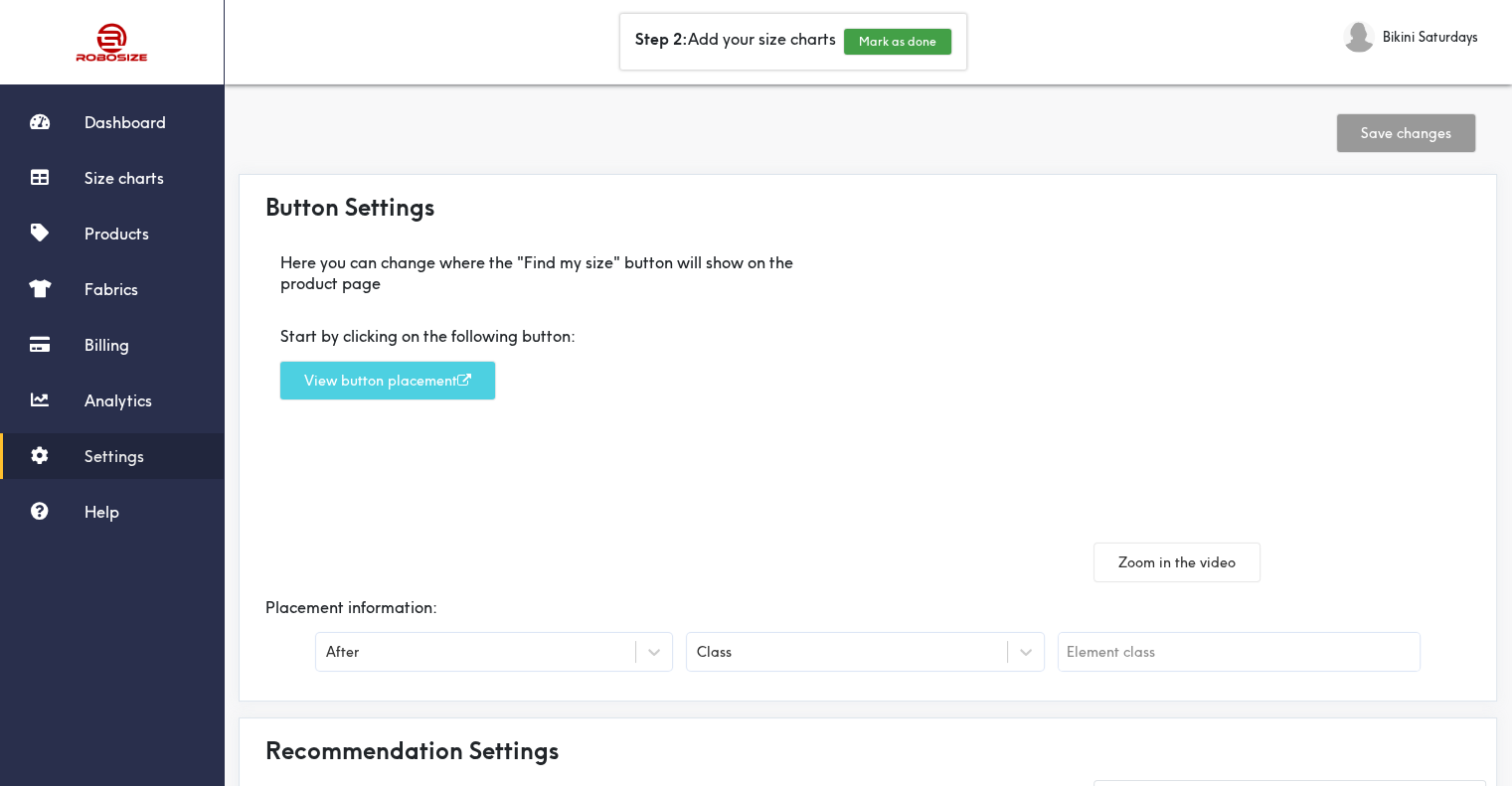 click on "View button placement" at bounding box center (388, 381) 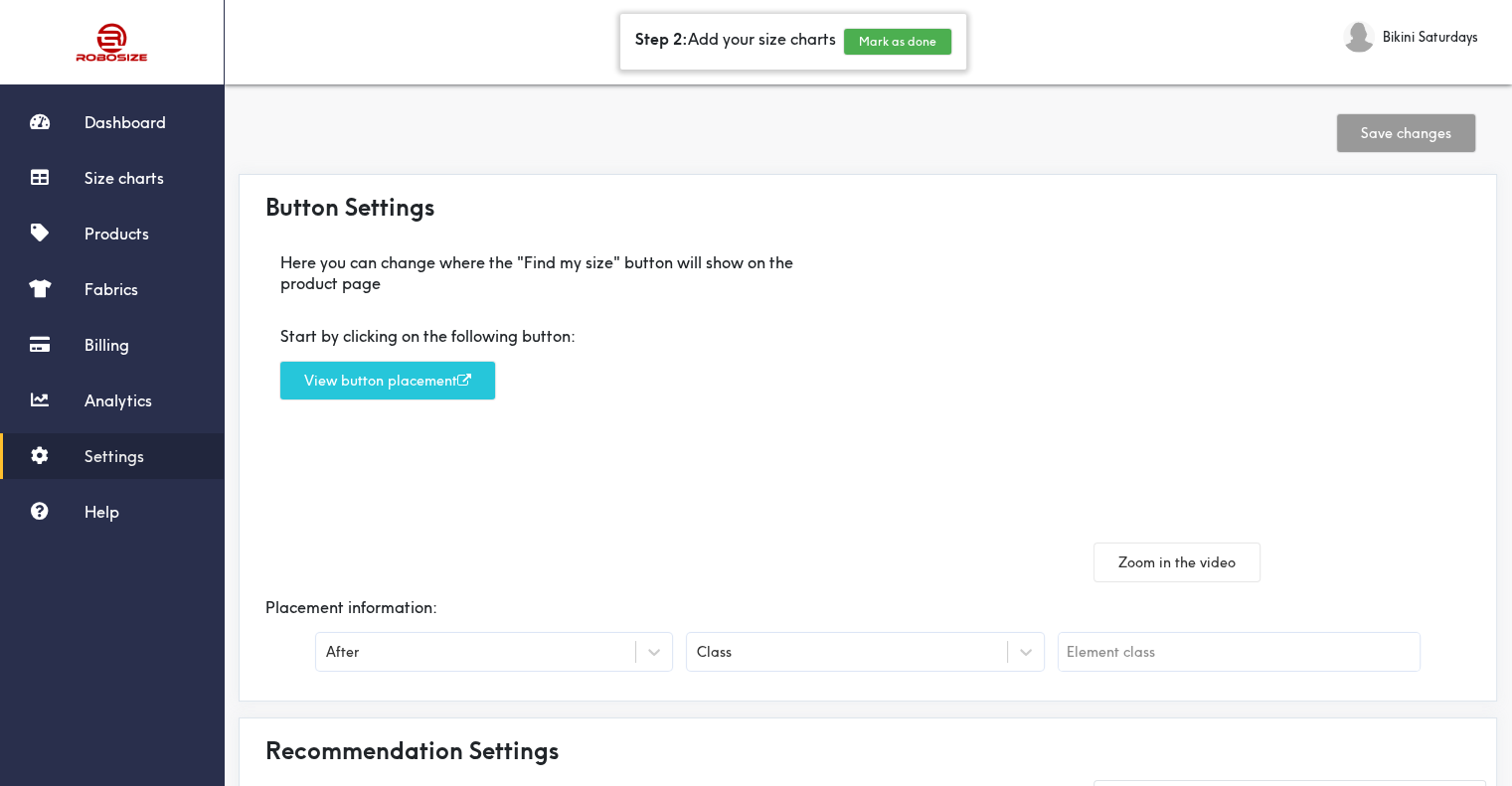 click on "Mark as done" at bounding box center (898, 42) 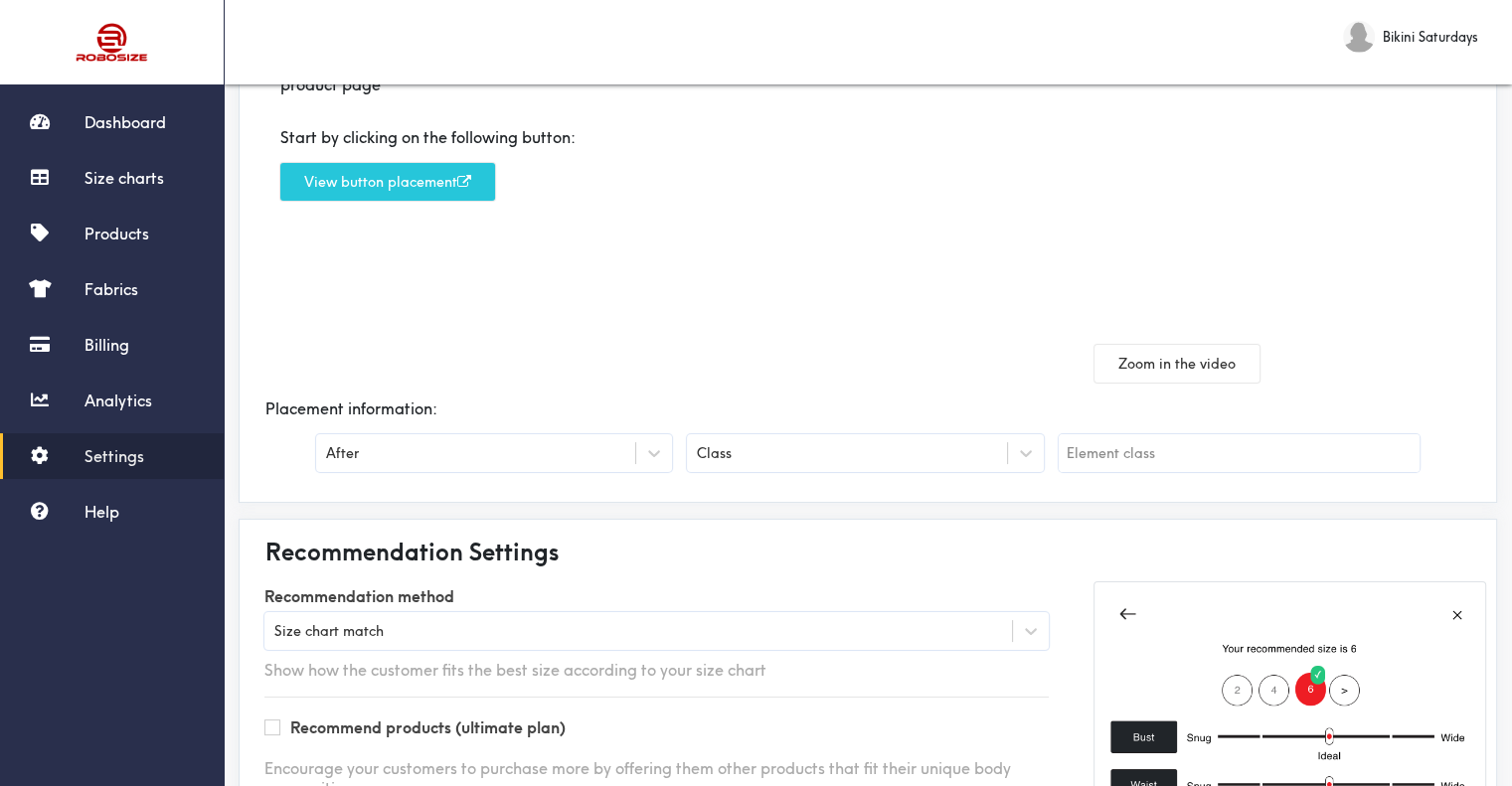 scroll, scrollTop: 199, scrollLeft: 0, axis: vertical 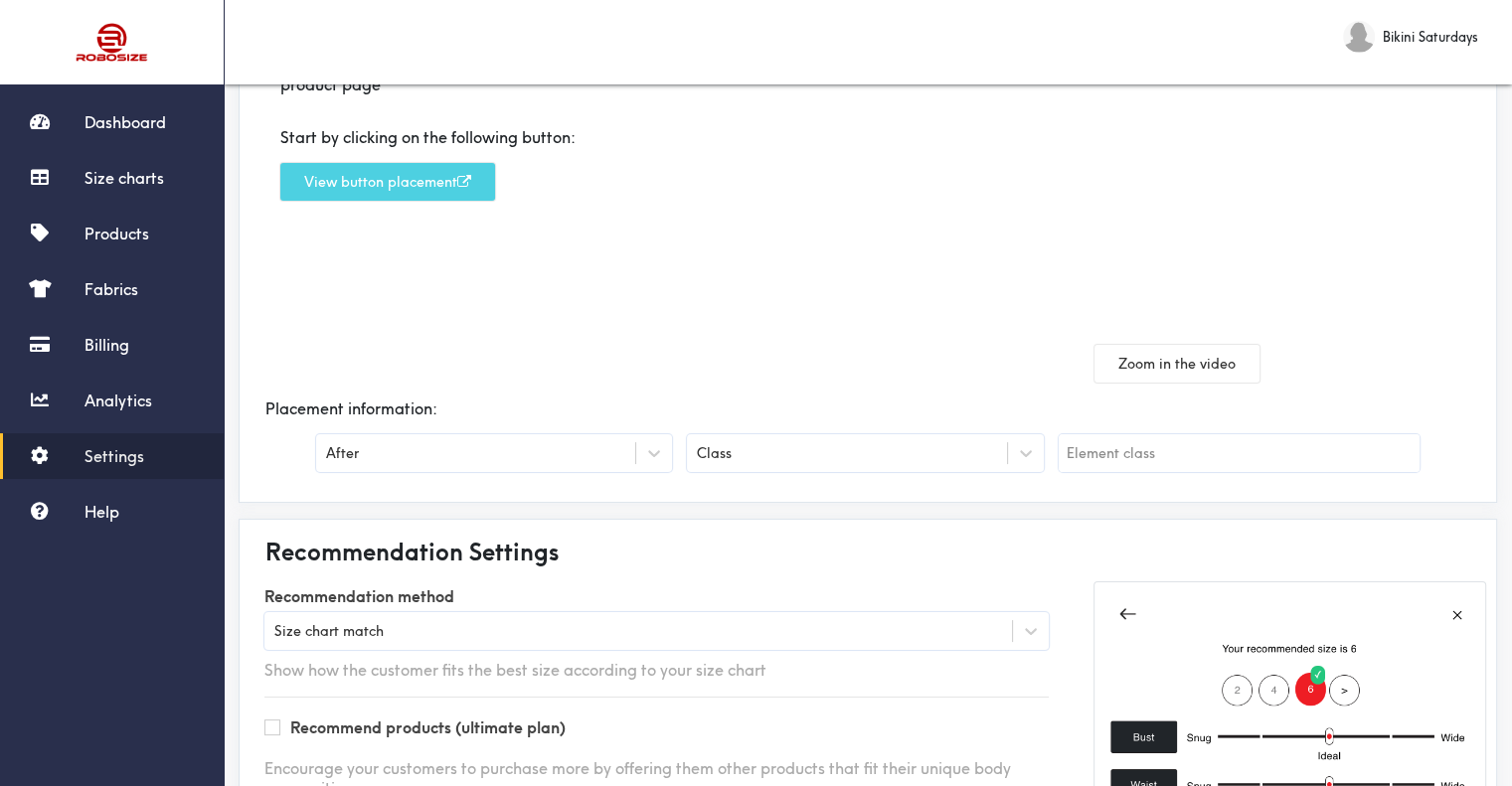 click on "View button placement" at bounding box center [388, 182] 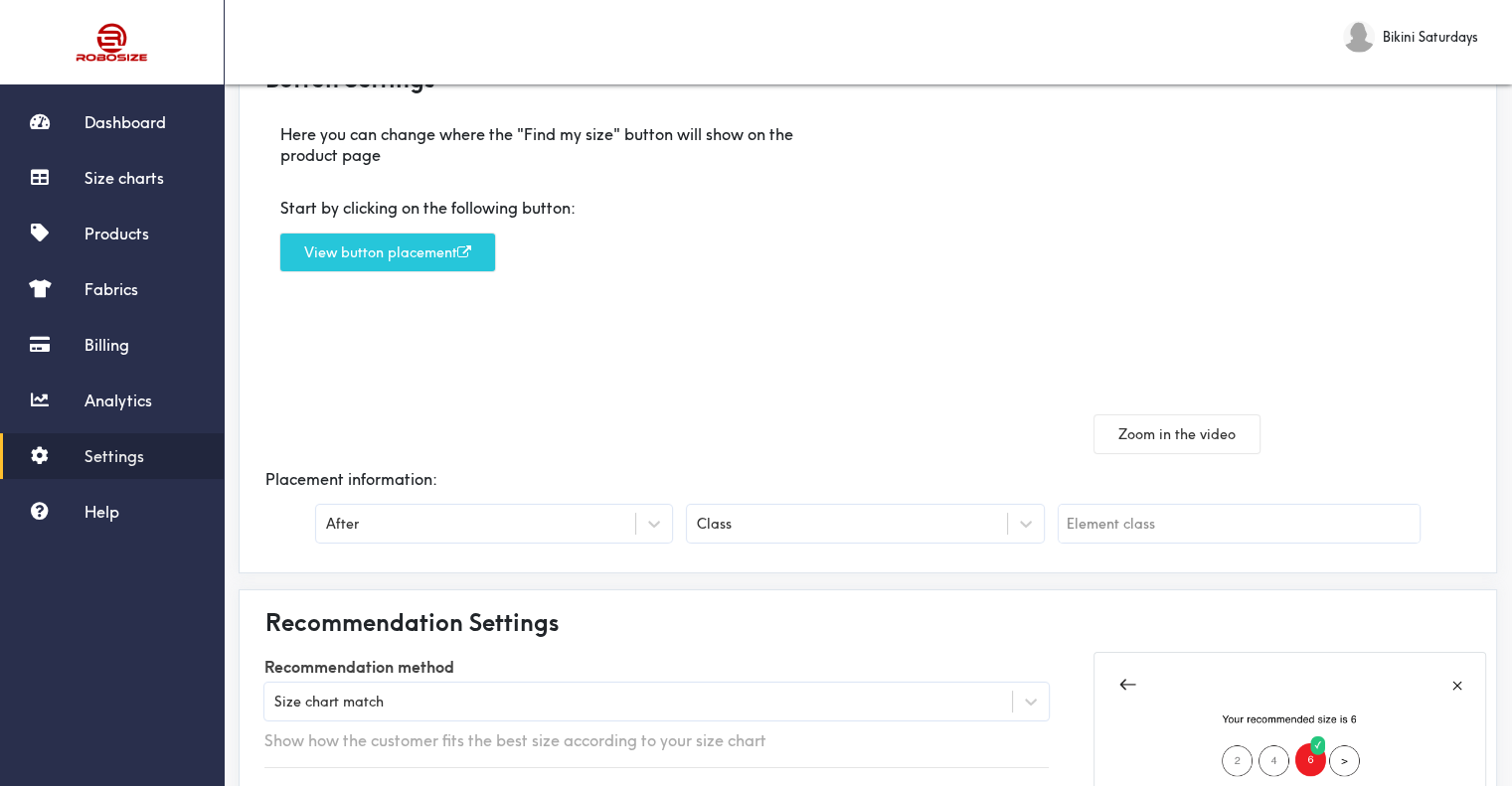 scroll, scrollTop: 0, scrollLeft: 0, axis: both 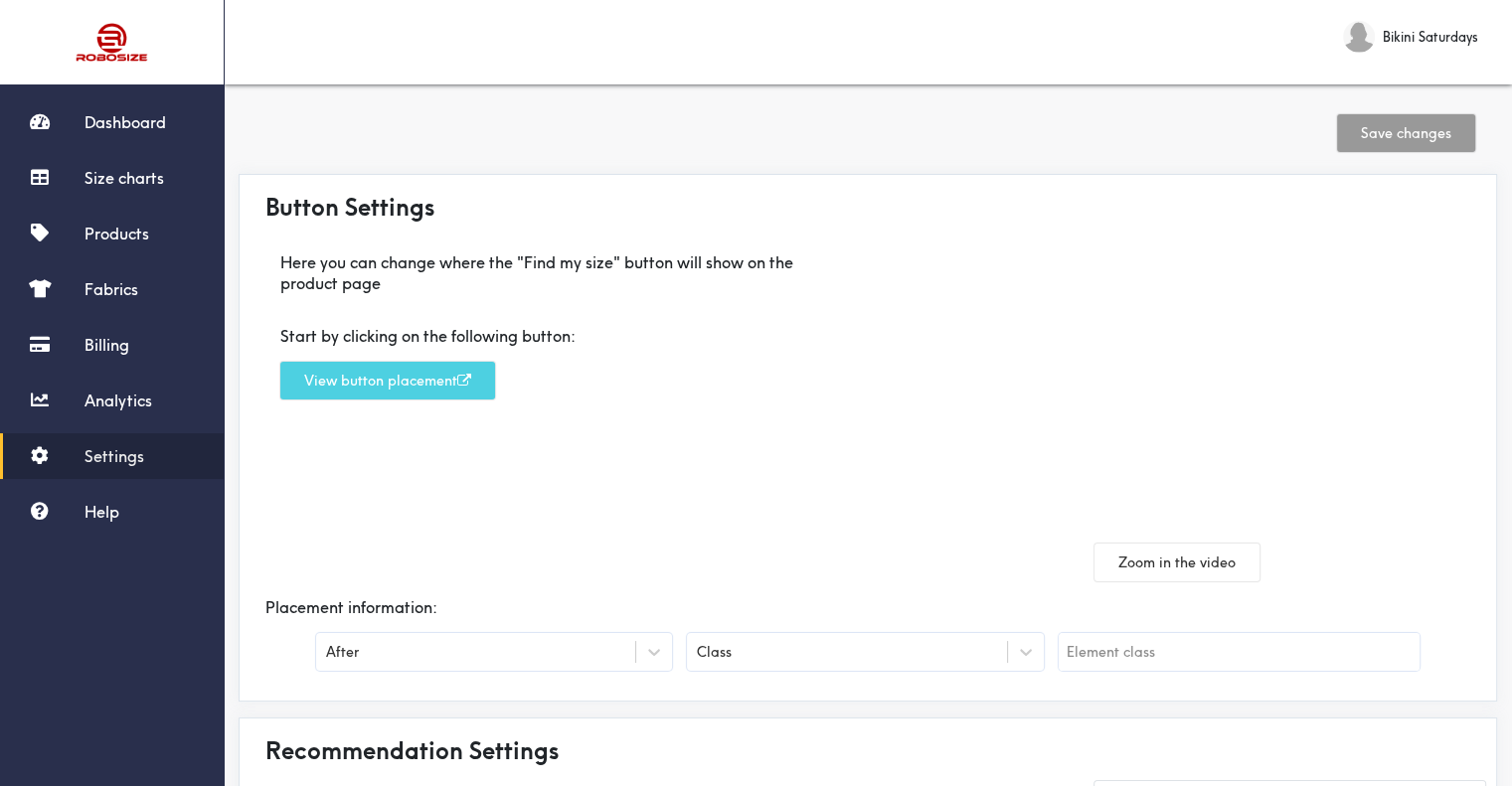 click on "View button placement" at bounding box center (388, 381) 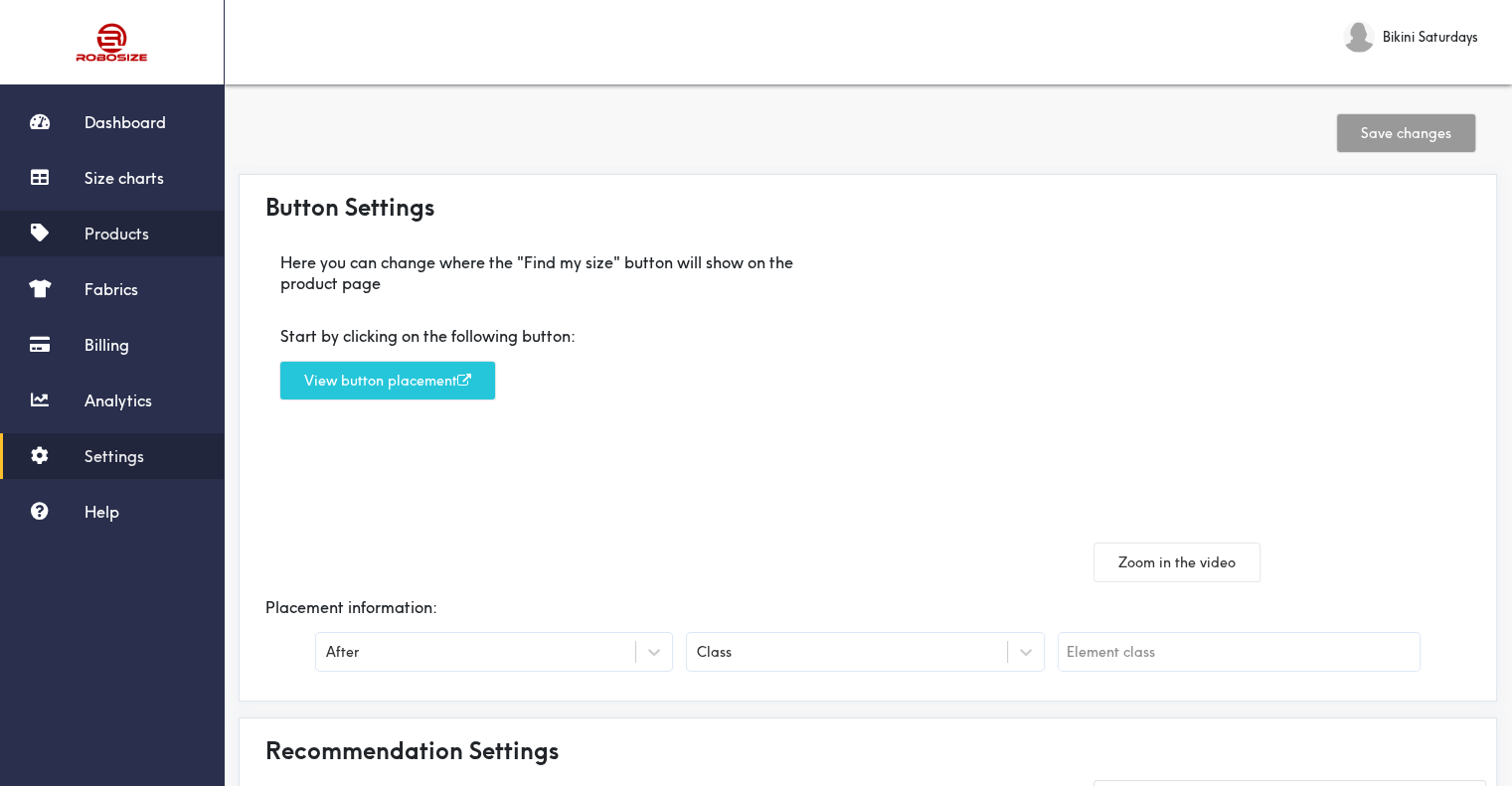 click on "Products" at bounding box center [111, 234] 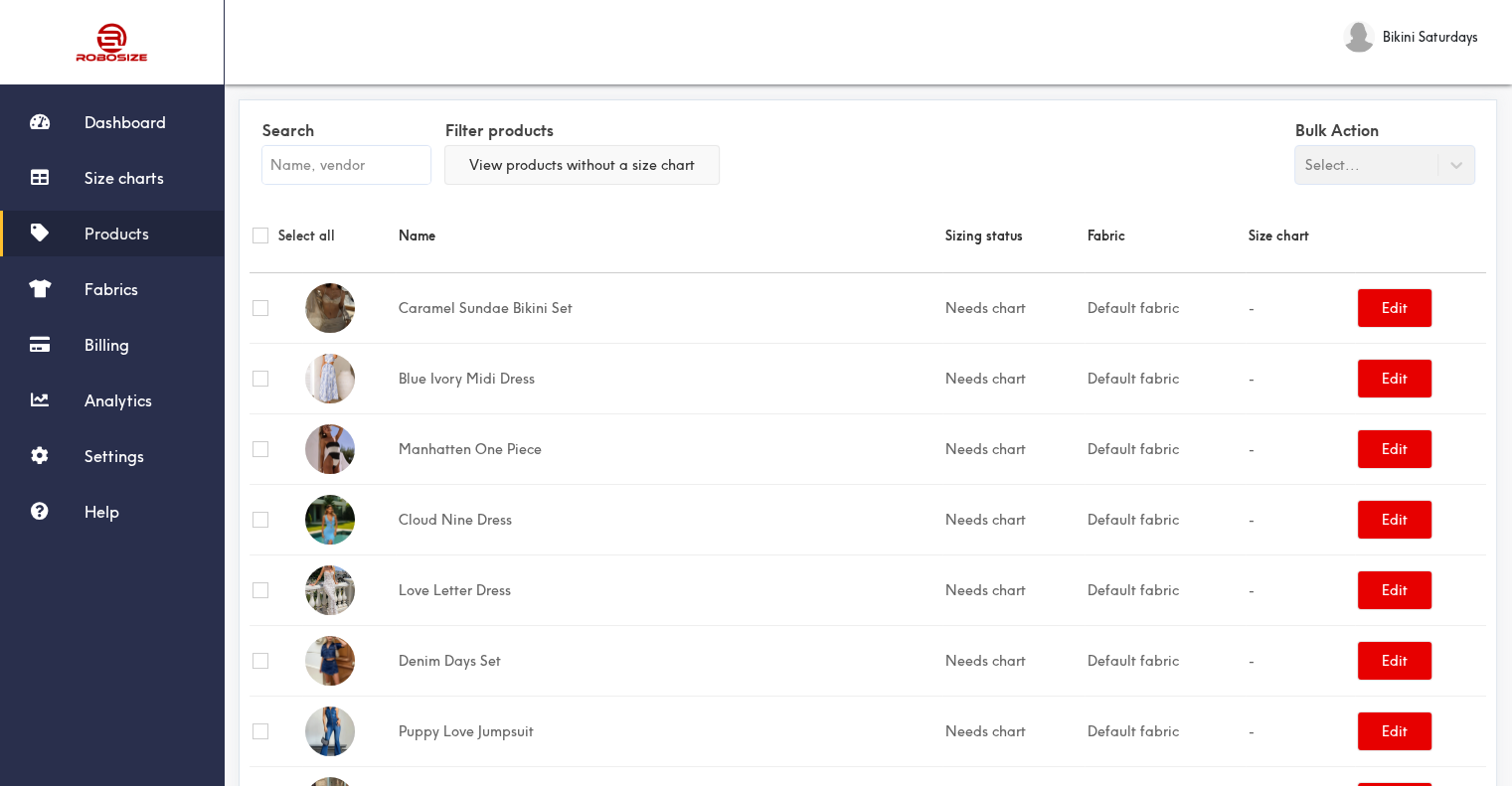 click on "View products without a size chart" at bounding box center [582, 165] 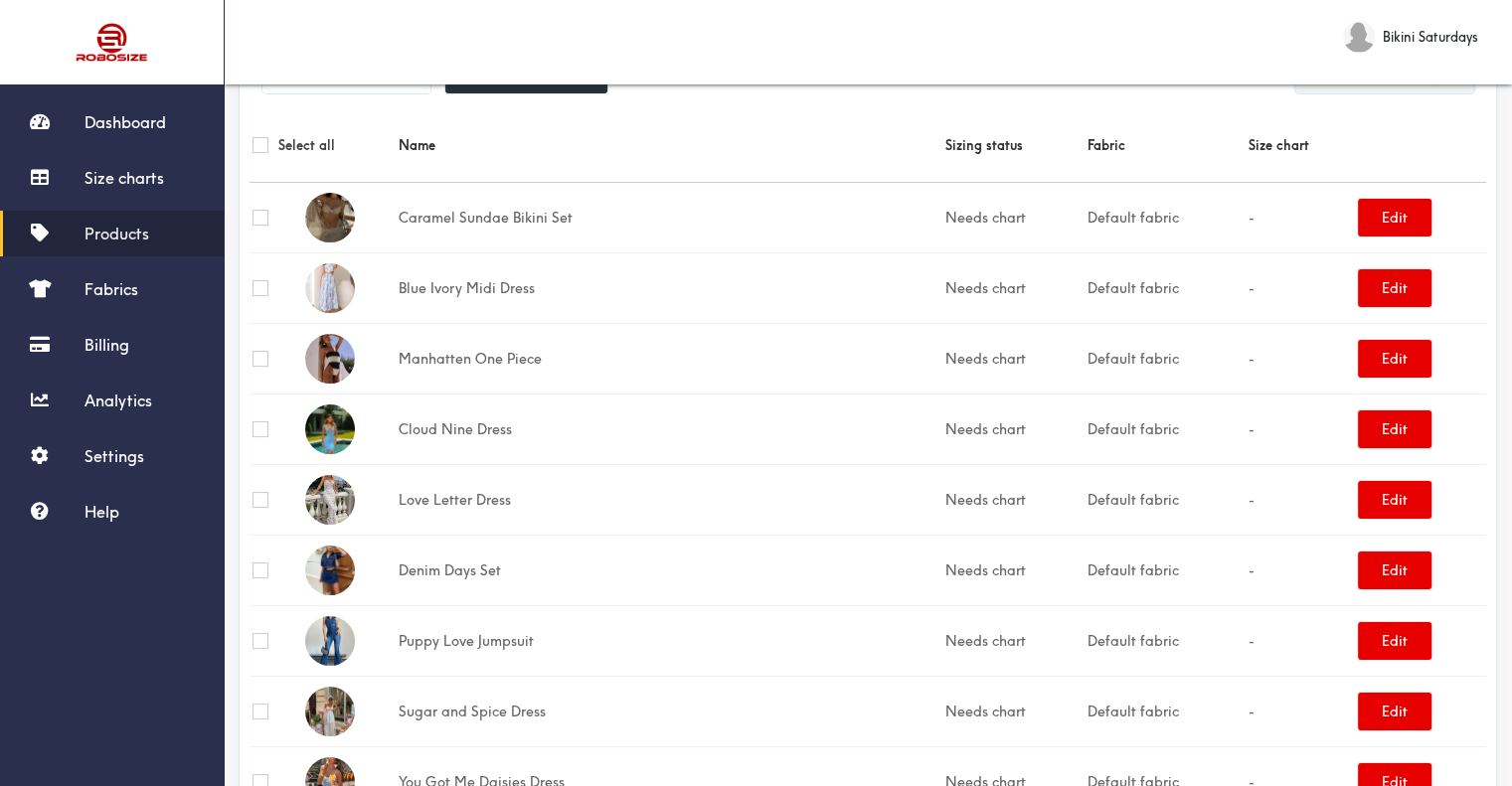 scroll, scrollTop: 0, scrollLeft: 0, axis: both 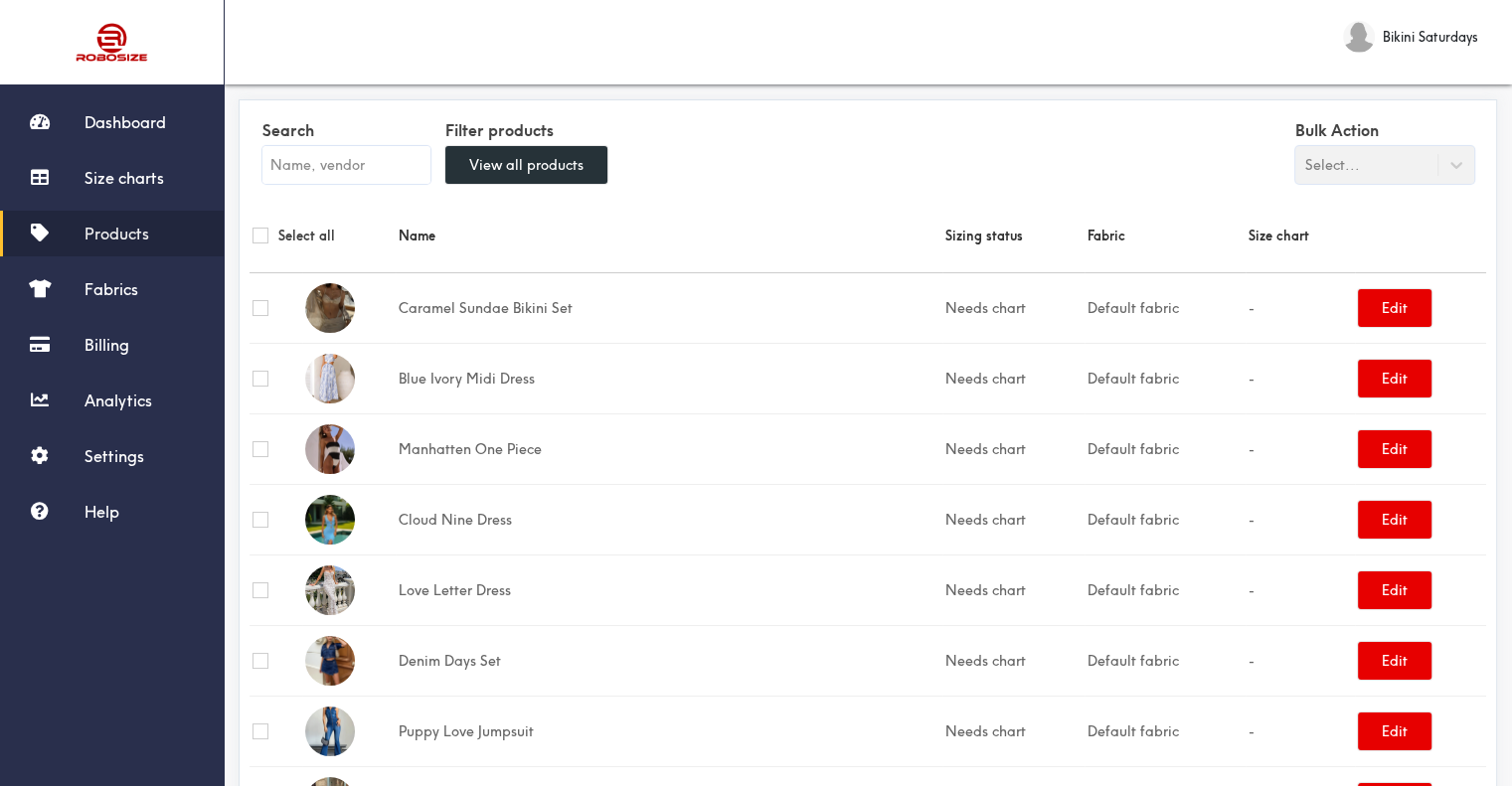 click on "Bulk Action Select..." at bounding box center (1385, 149) 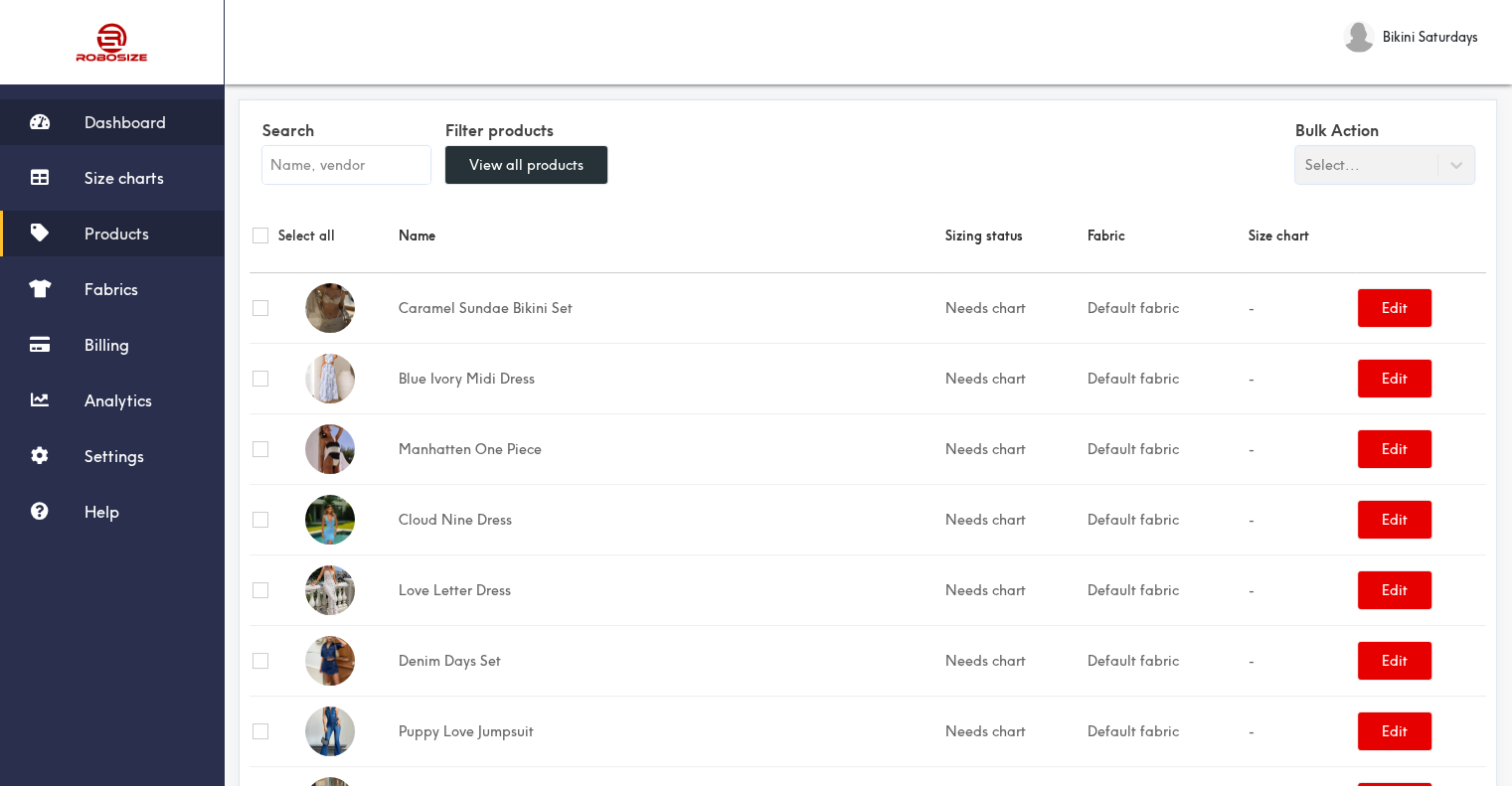 click on "Dashboard" at bounding box center [125, 122] 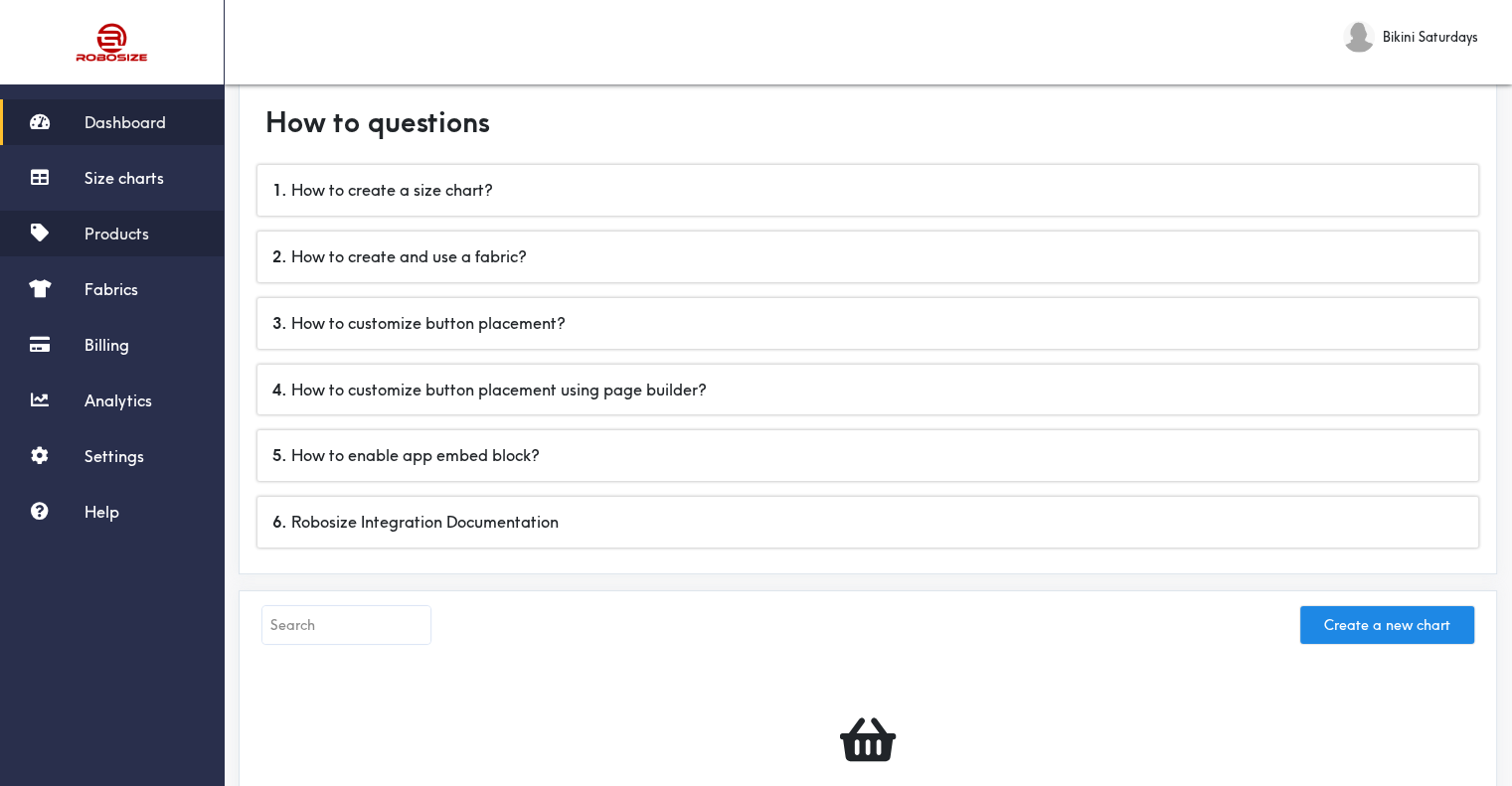 scroll, scrollTop: 99, scrollLeft: 0, axis: vertical 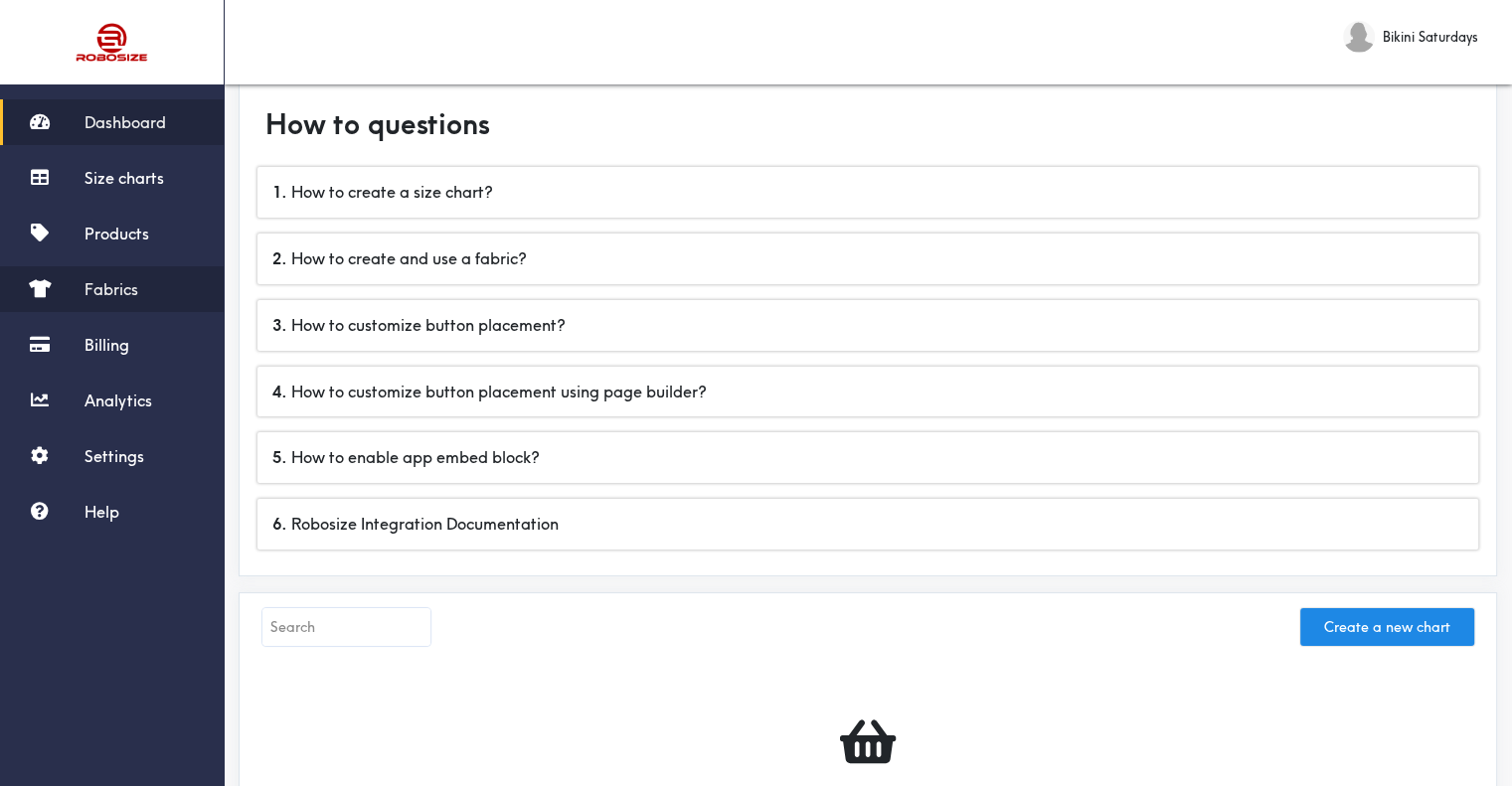 click on "Fabrics" at bounding box center (111, 289) 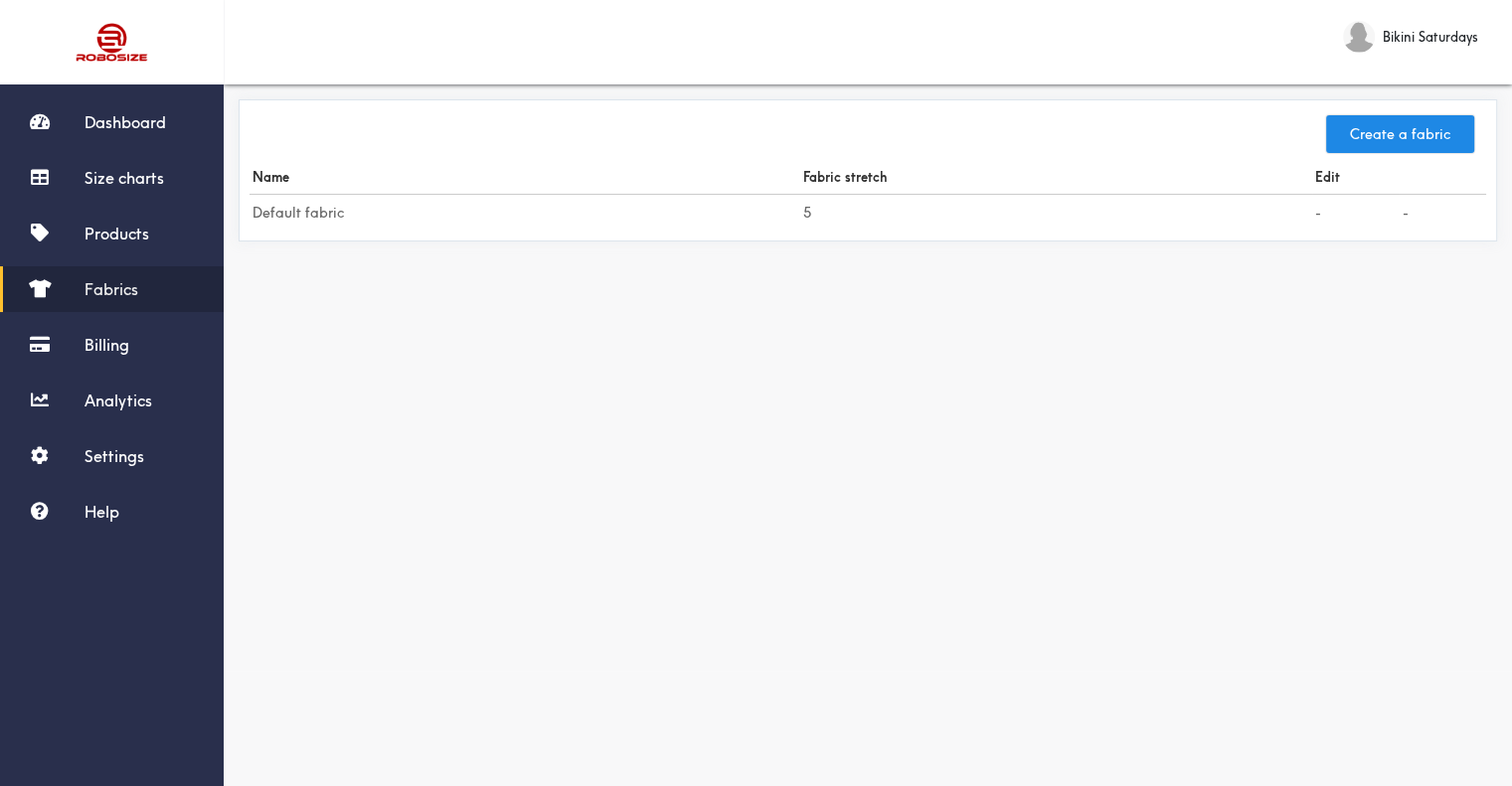 scroll, scrollTop: 0, scrollLeft: 0, axis: both 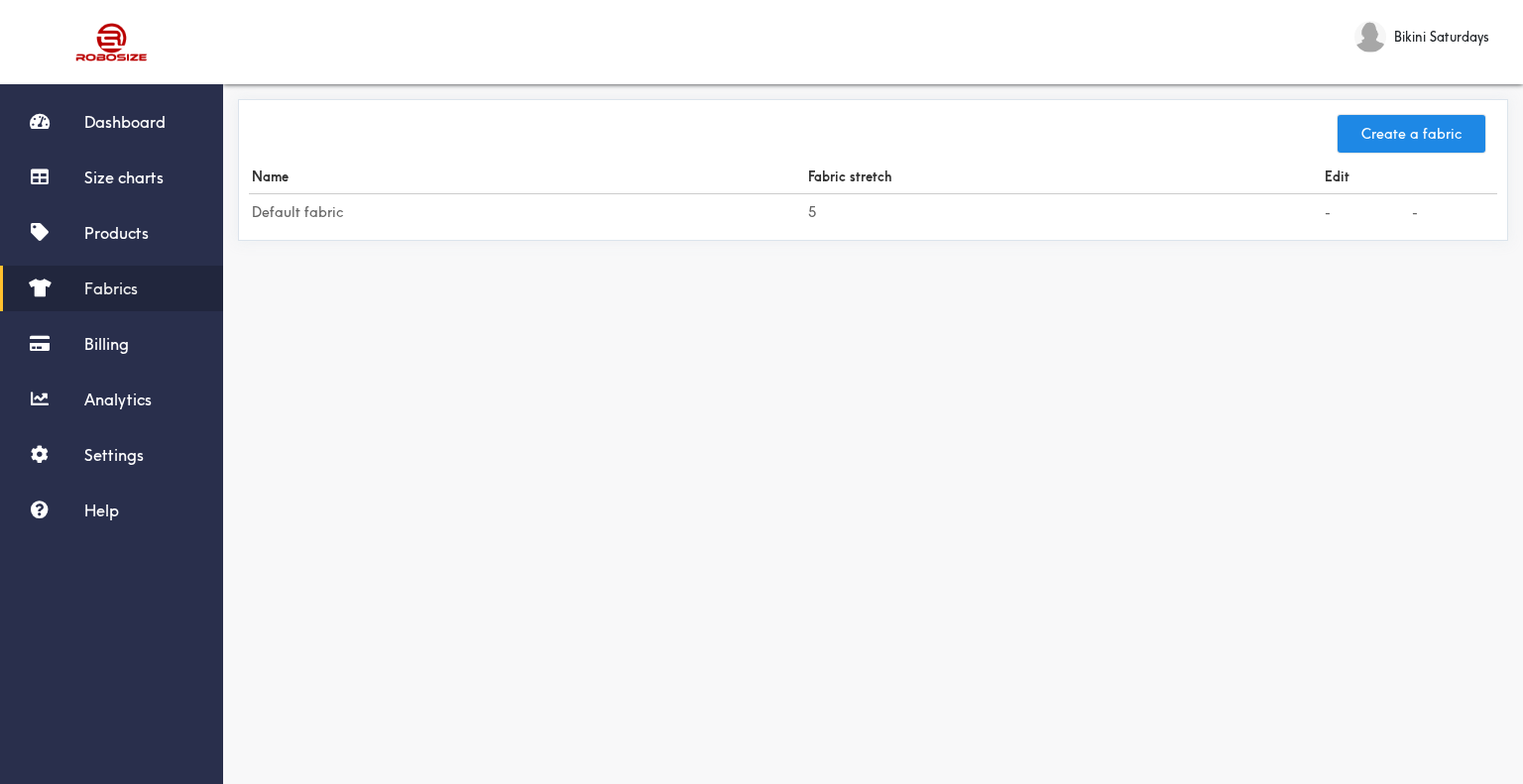 click on "Default fabric" at bounding box center (527, 212) 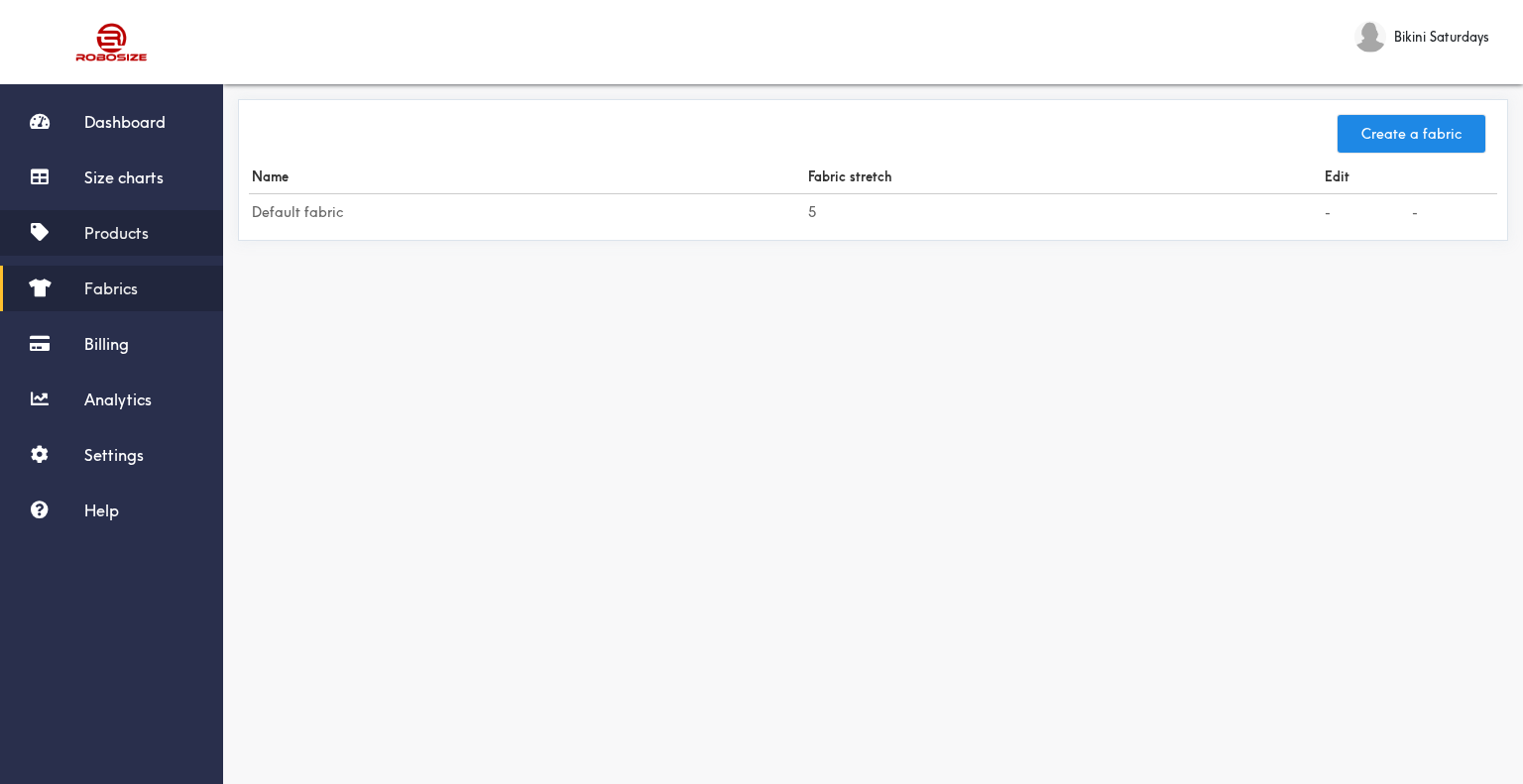 click on "Products" at bounding box center [116, 233] 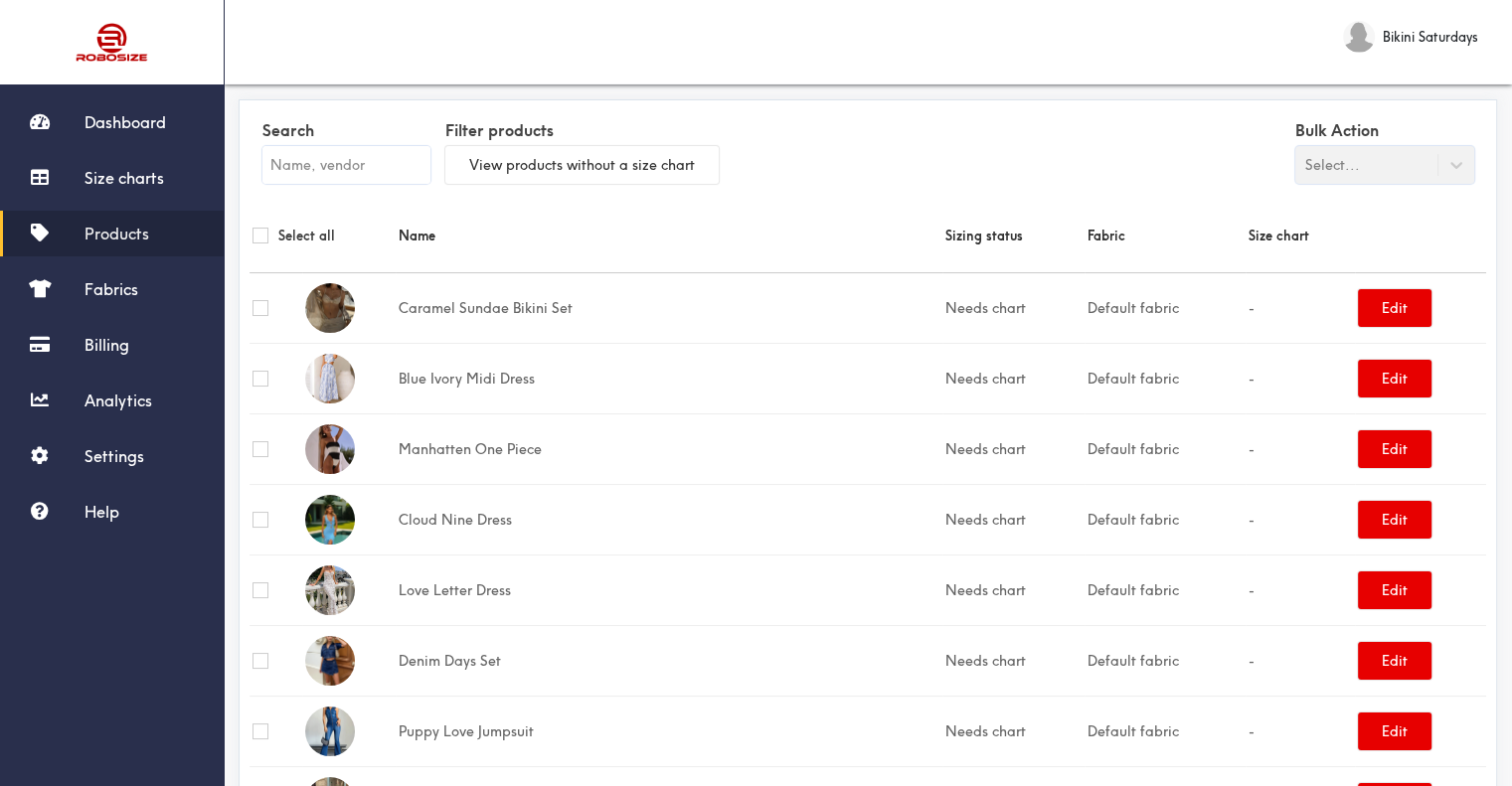 click at bounding box center [260, 379] 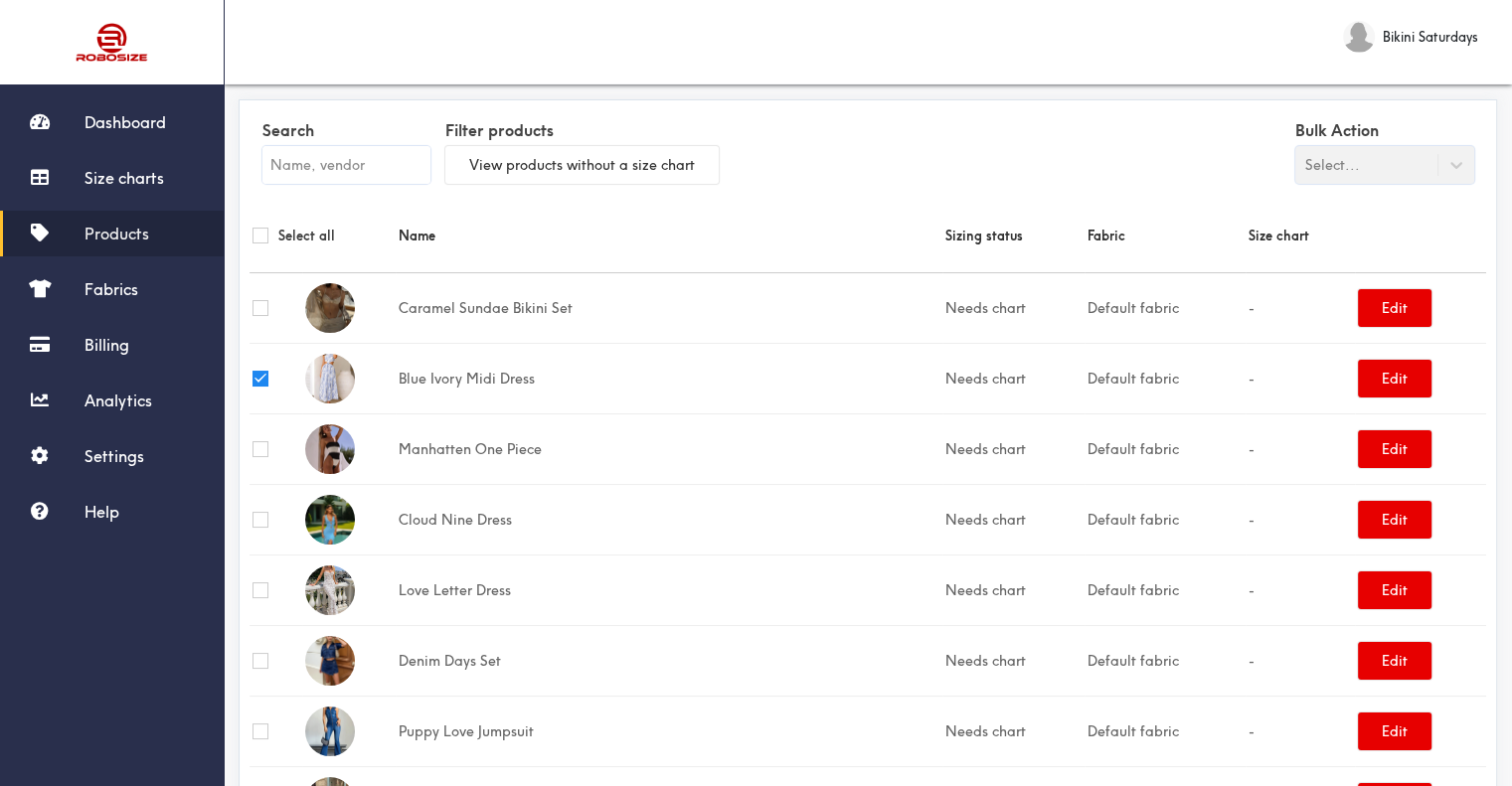 checkbox on "true" 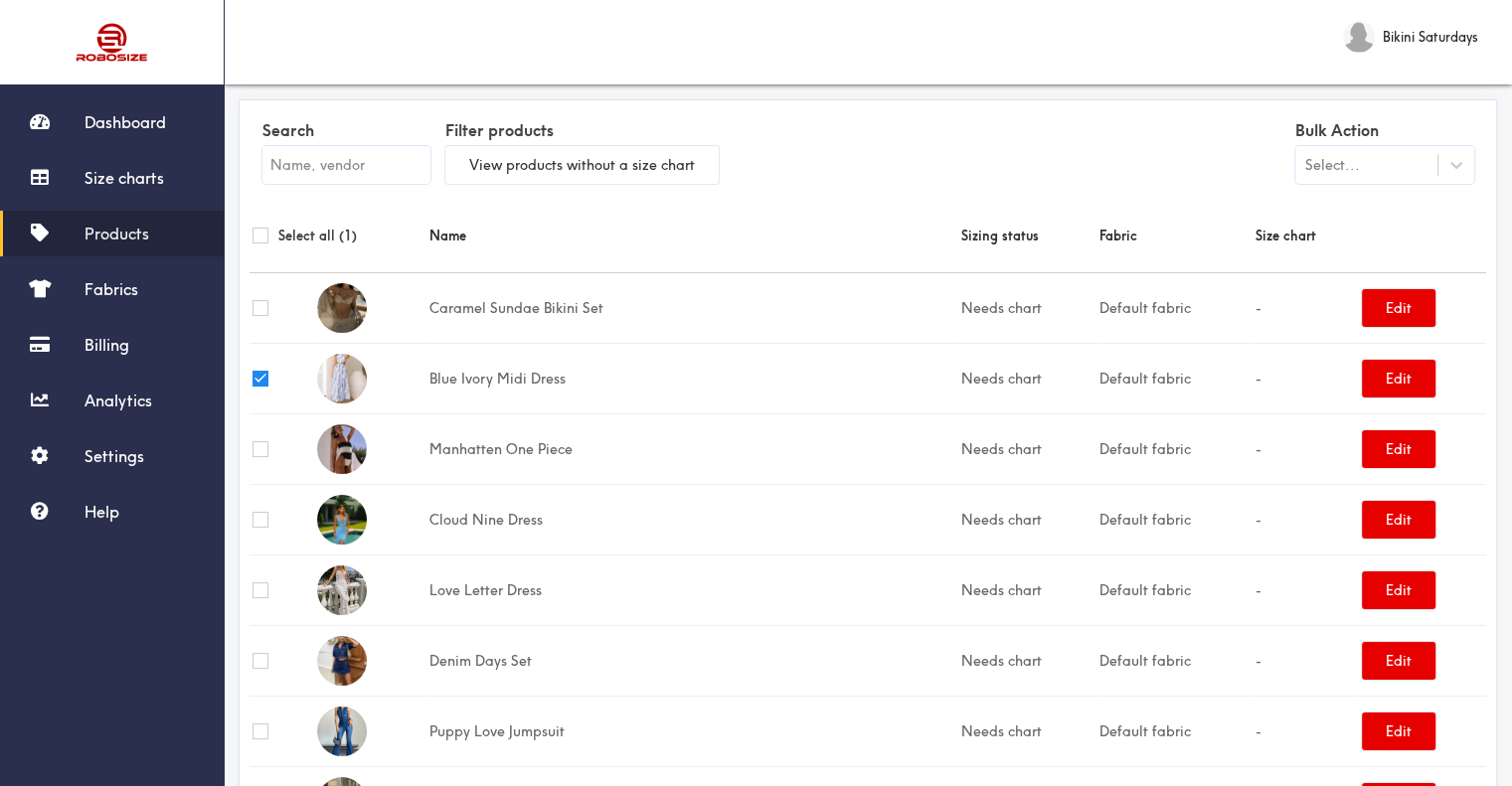 click on "Blue Ivory Midi Dress" at bounding box center [692, 378] 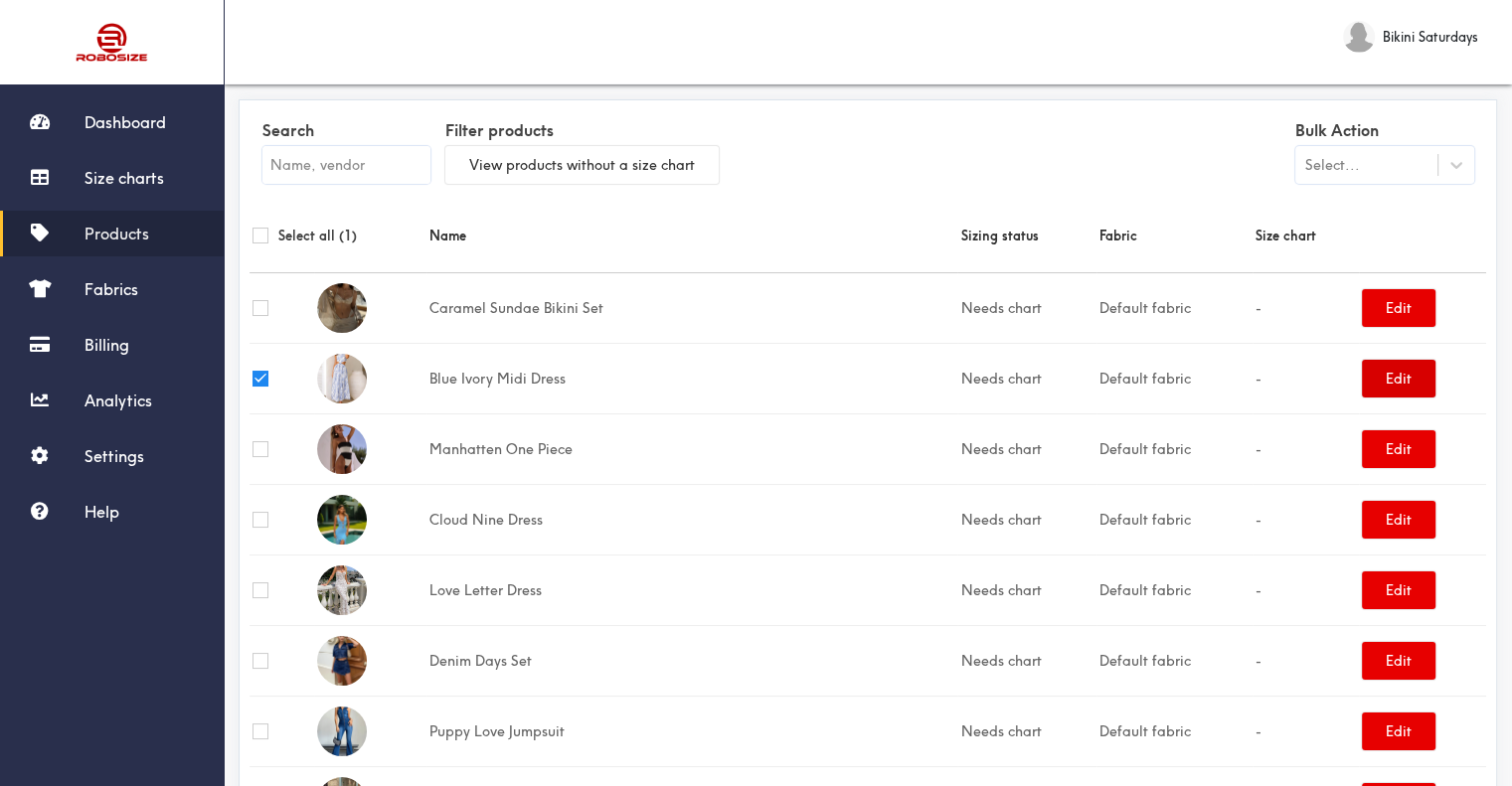 click on "Edit" at bounding box center [1399, 379] 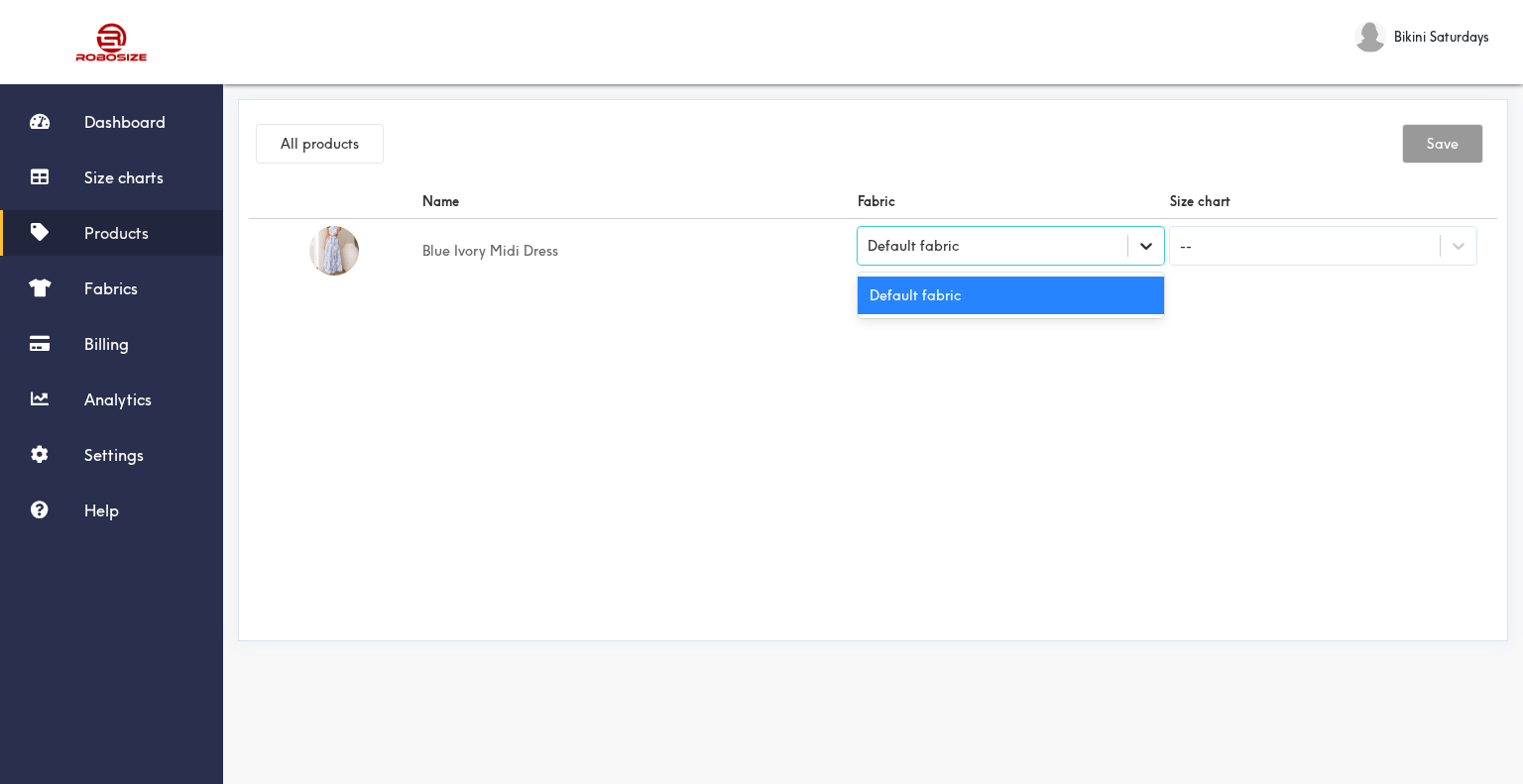 click at bounding box center (1146, 246) 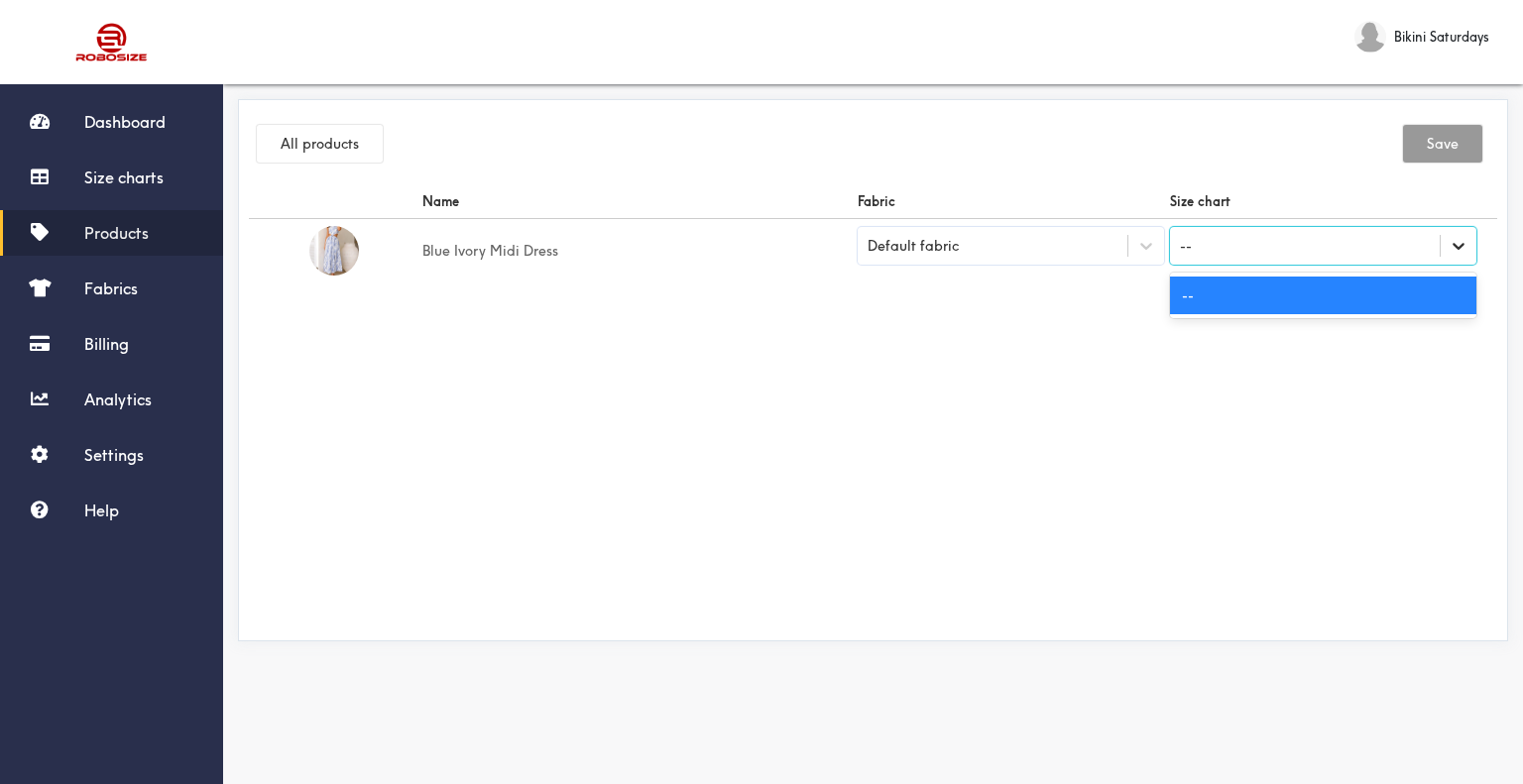click 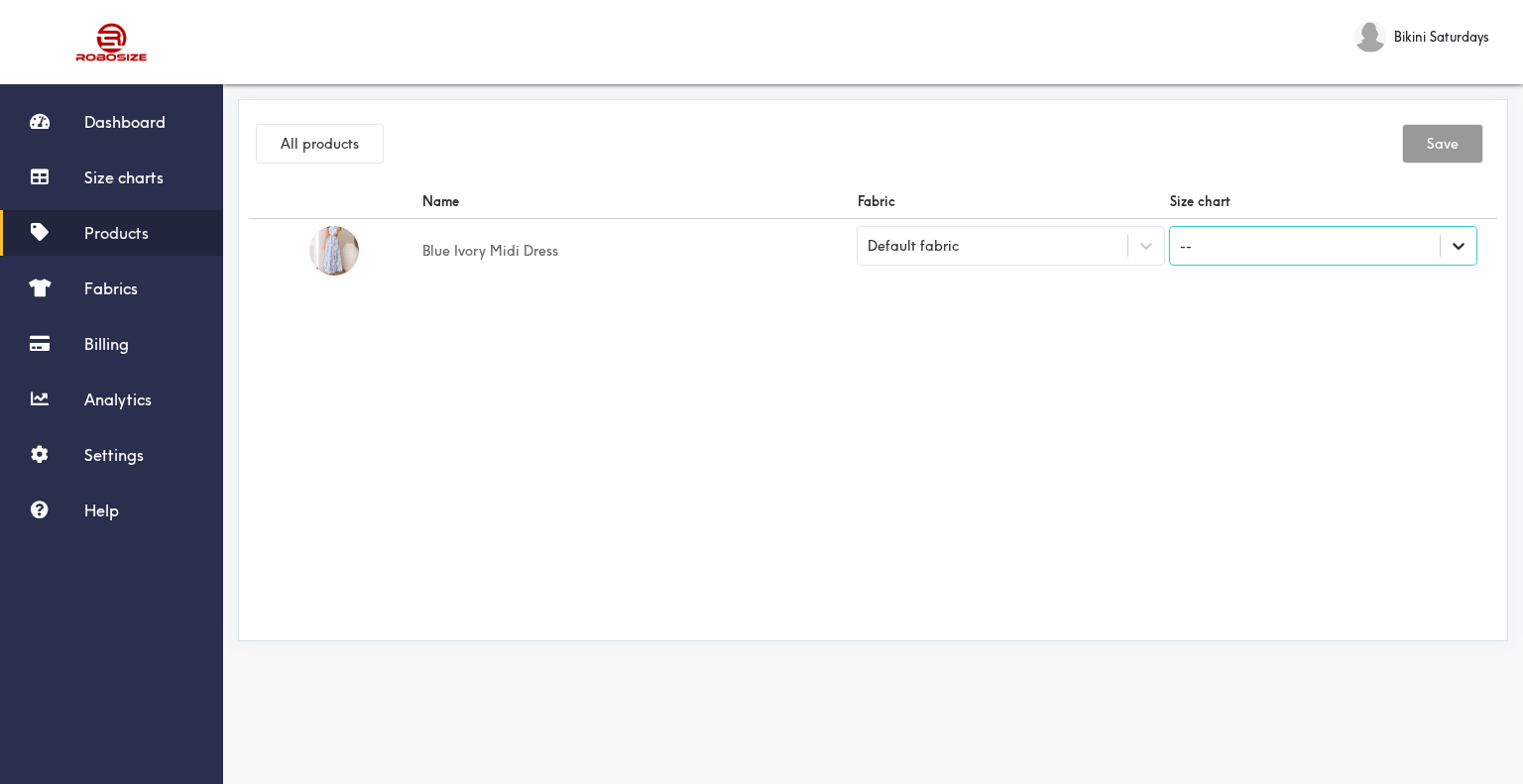 click 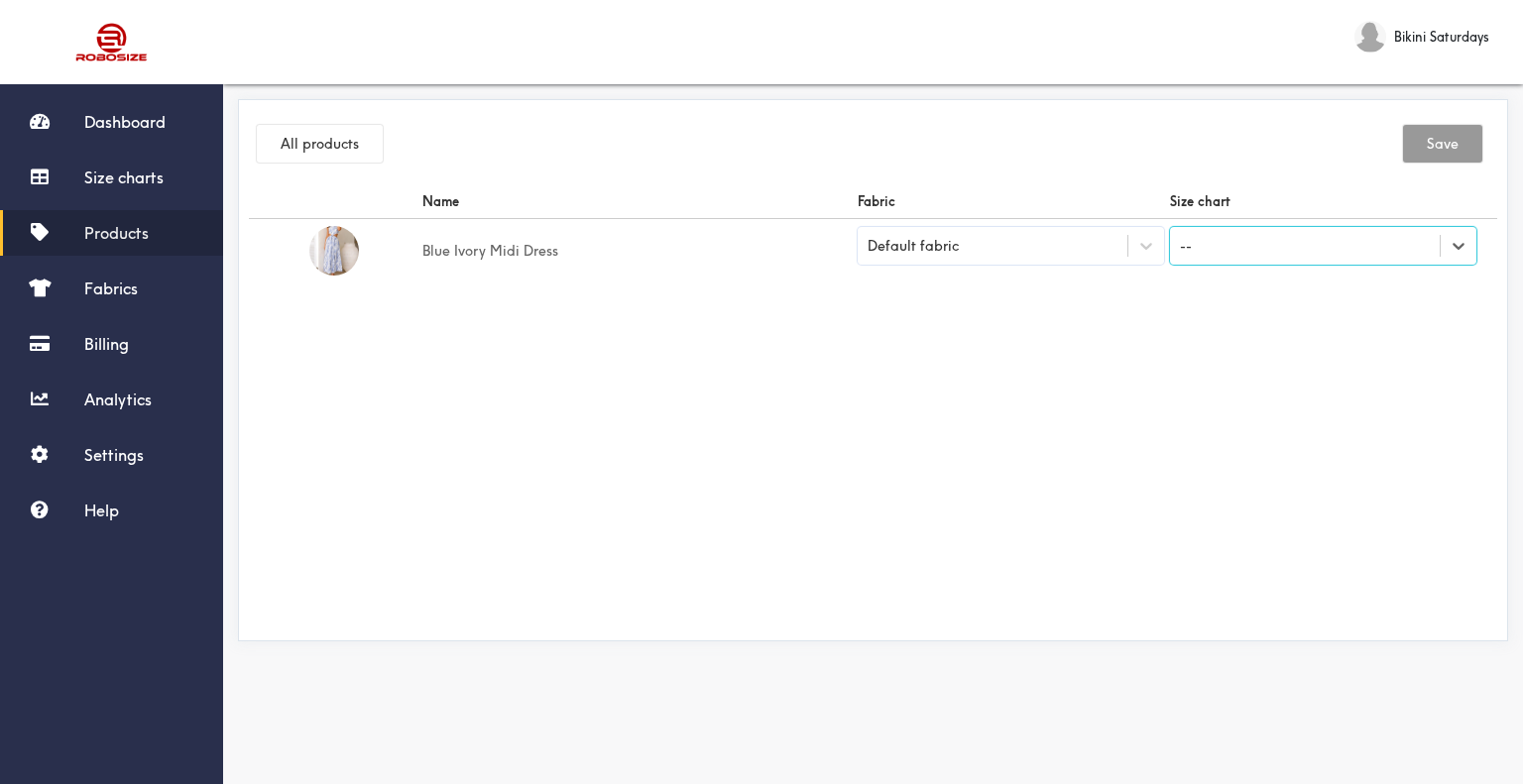 click on "--" at bounding box center (1305, 246) 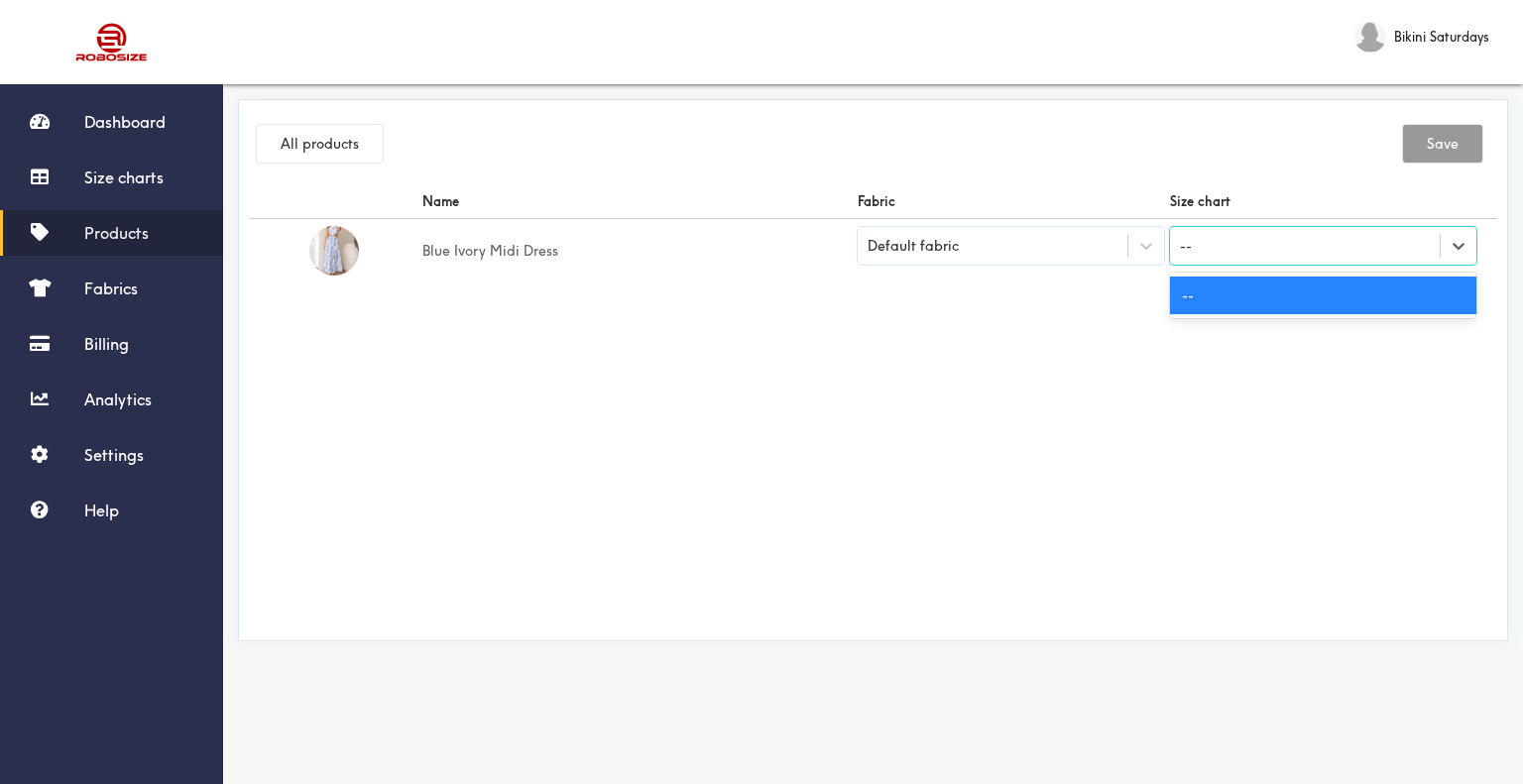 click on "--" at bounding box center (1305, 246) 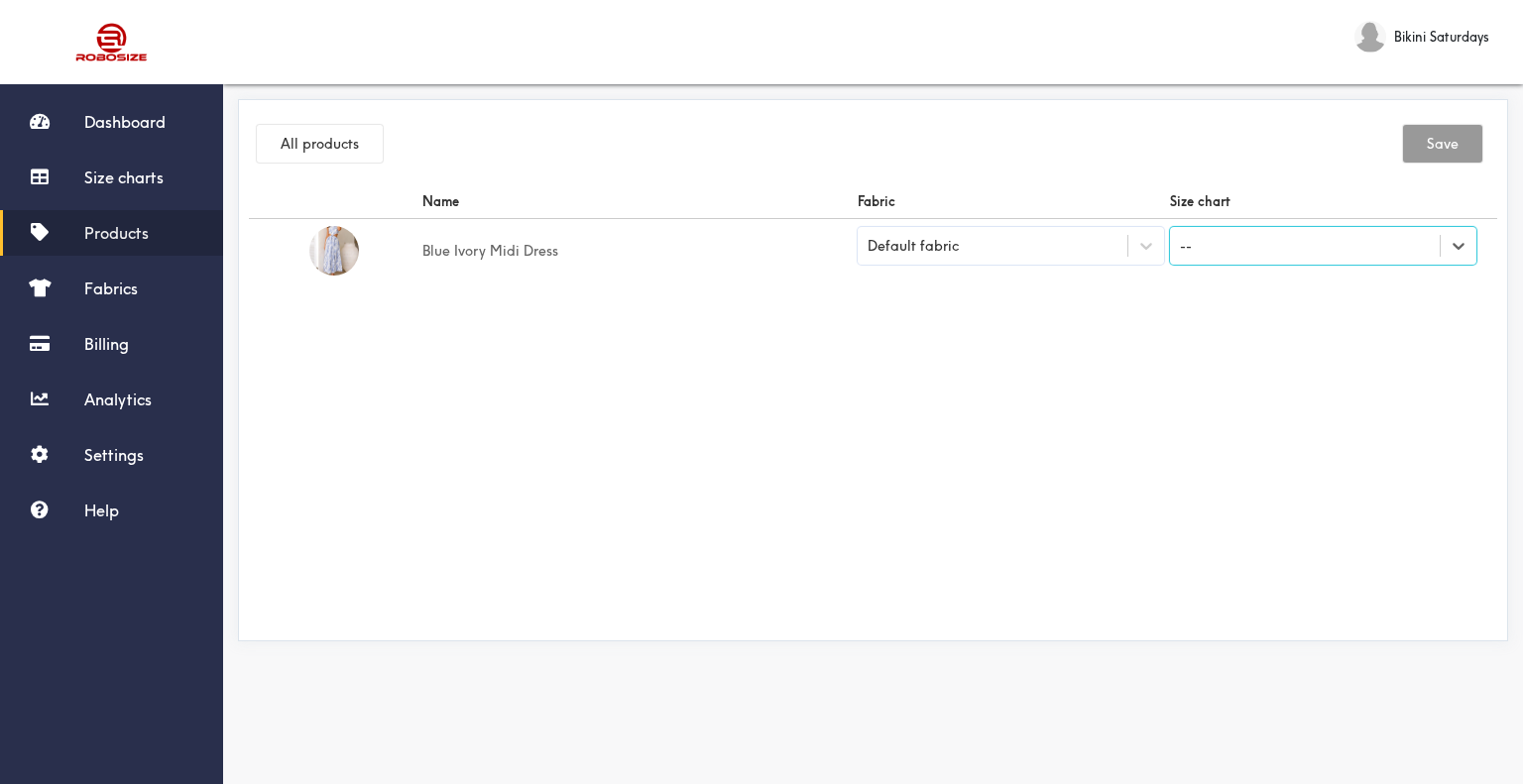 click on "--" at bounding box center [1305, 246] 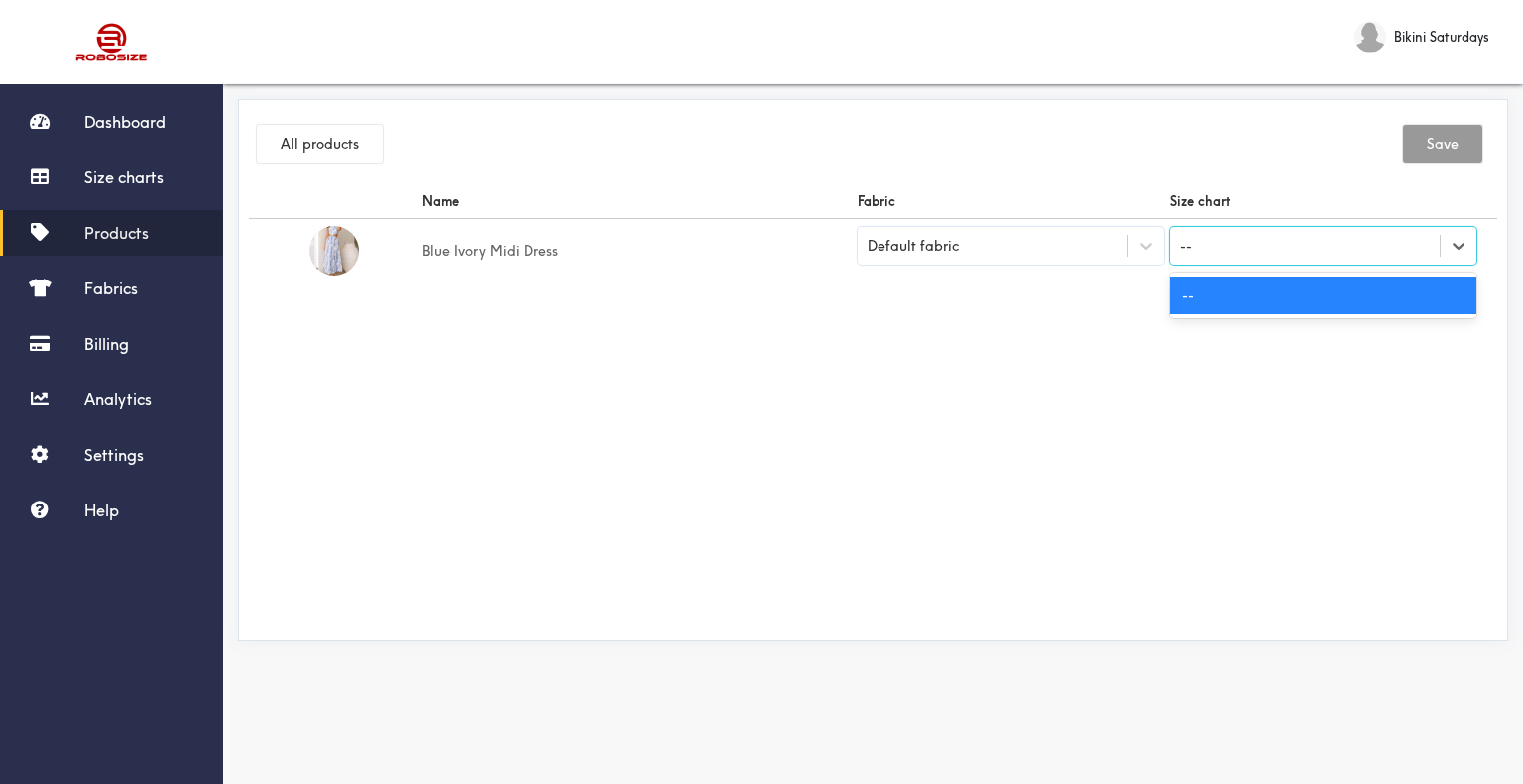 click on "--" at bounding box center (1305, 246) 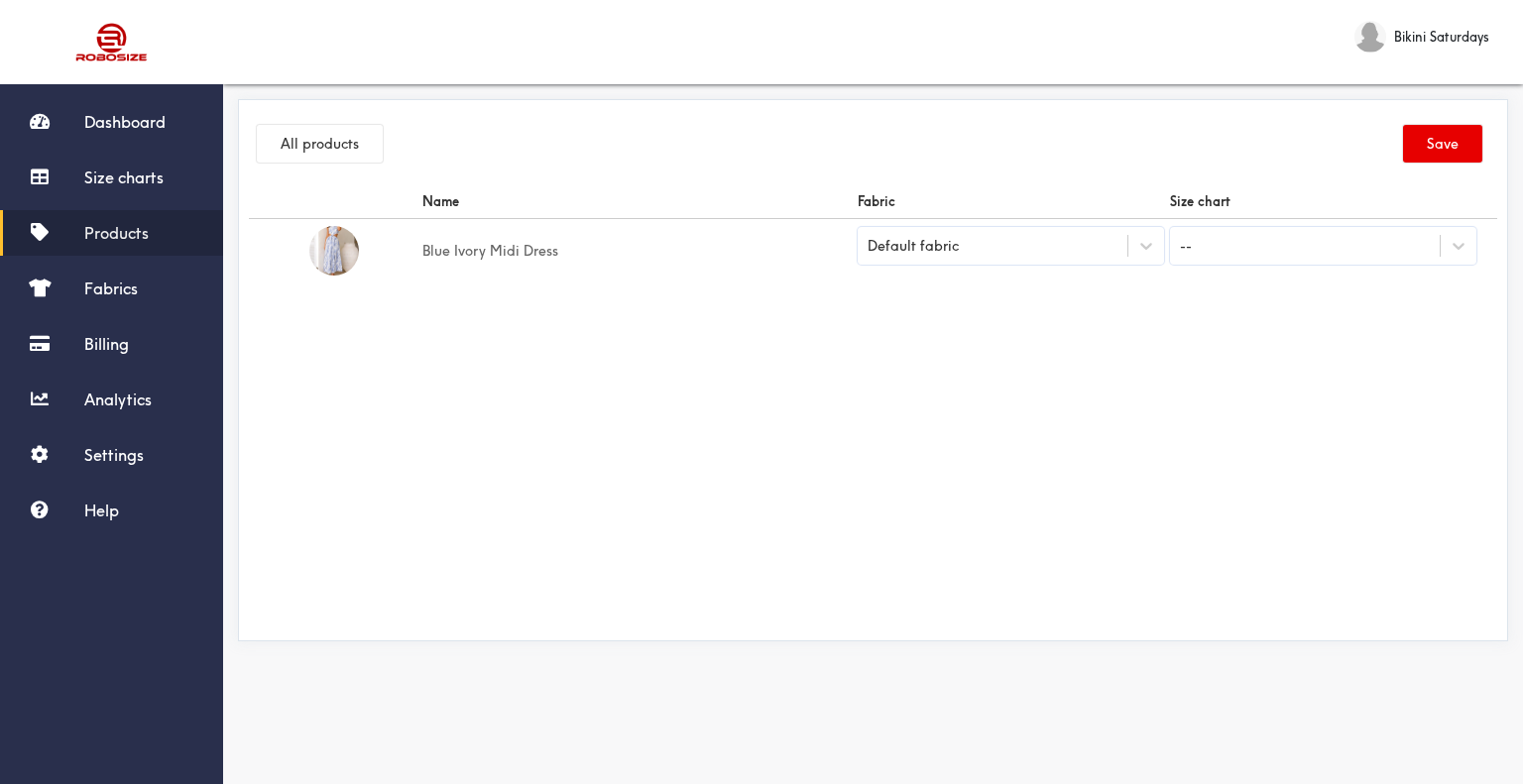 click on "Name Fabric Size chart Blue Ivory Midi Dress Default fabric --" at bounding box center (873, 407) 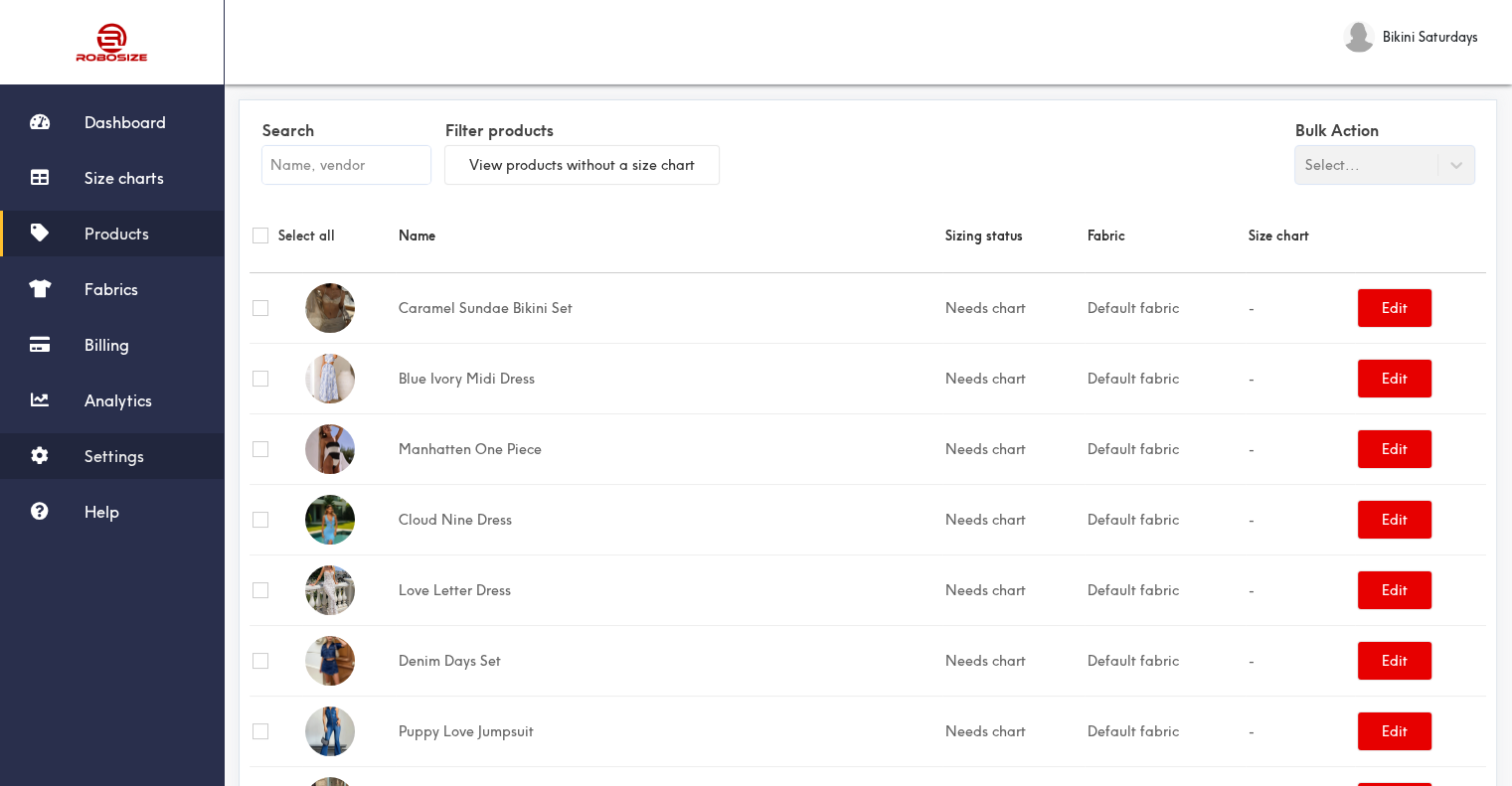 click on "Settings" at bounding box center (114, 456) 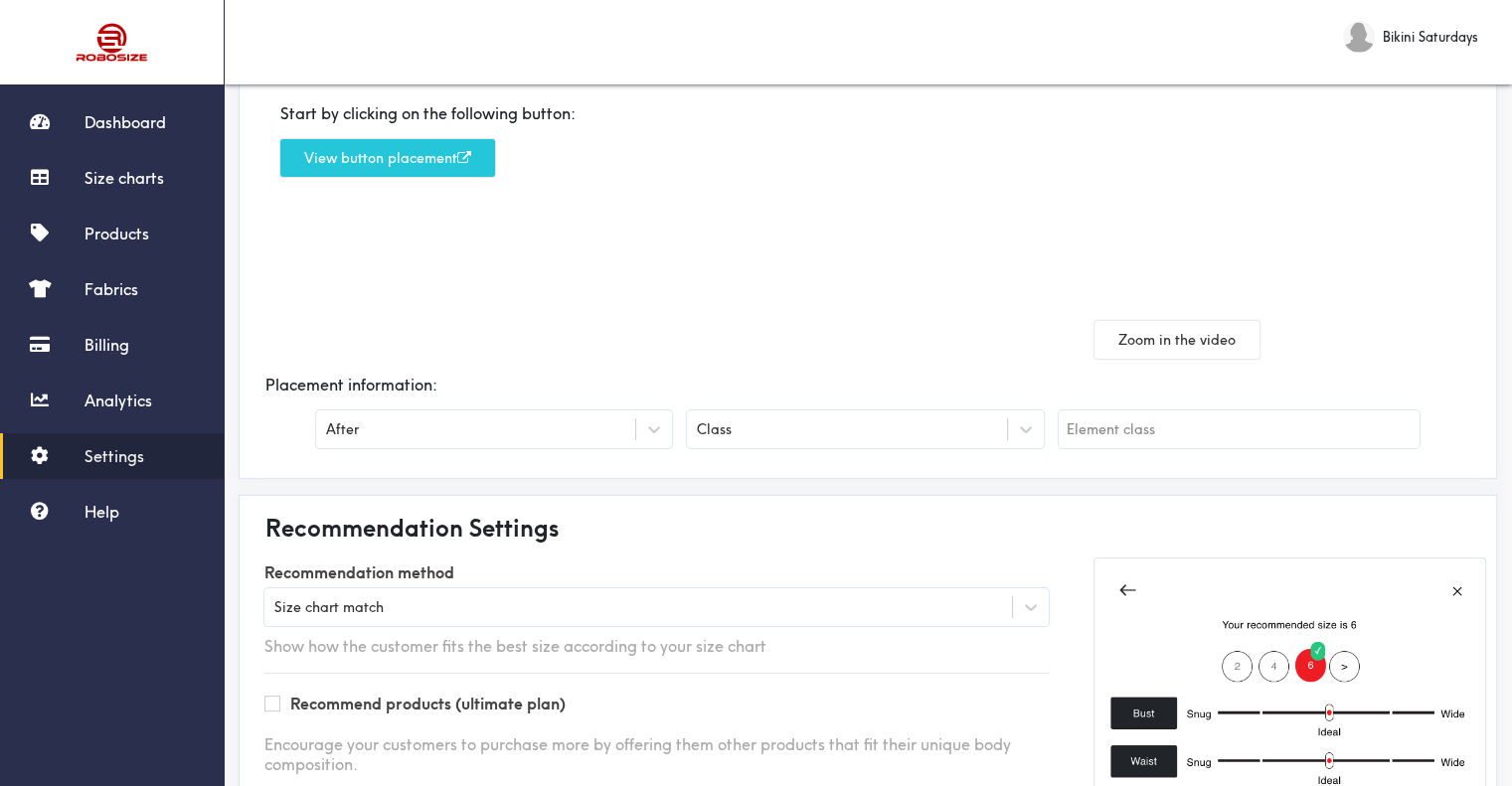 scroll, scrollTop: 220, scrollLeft: 0, axis: vertical 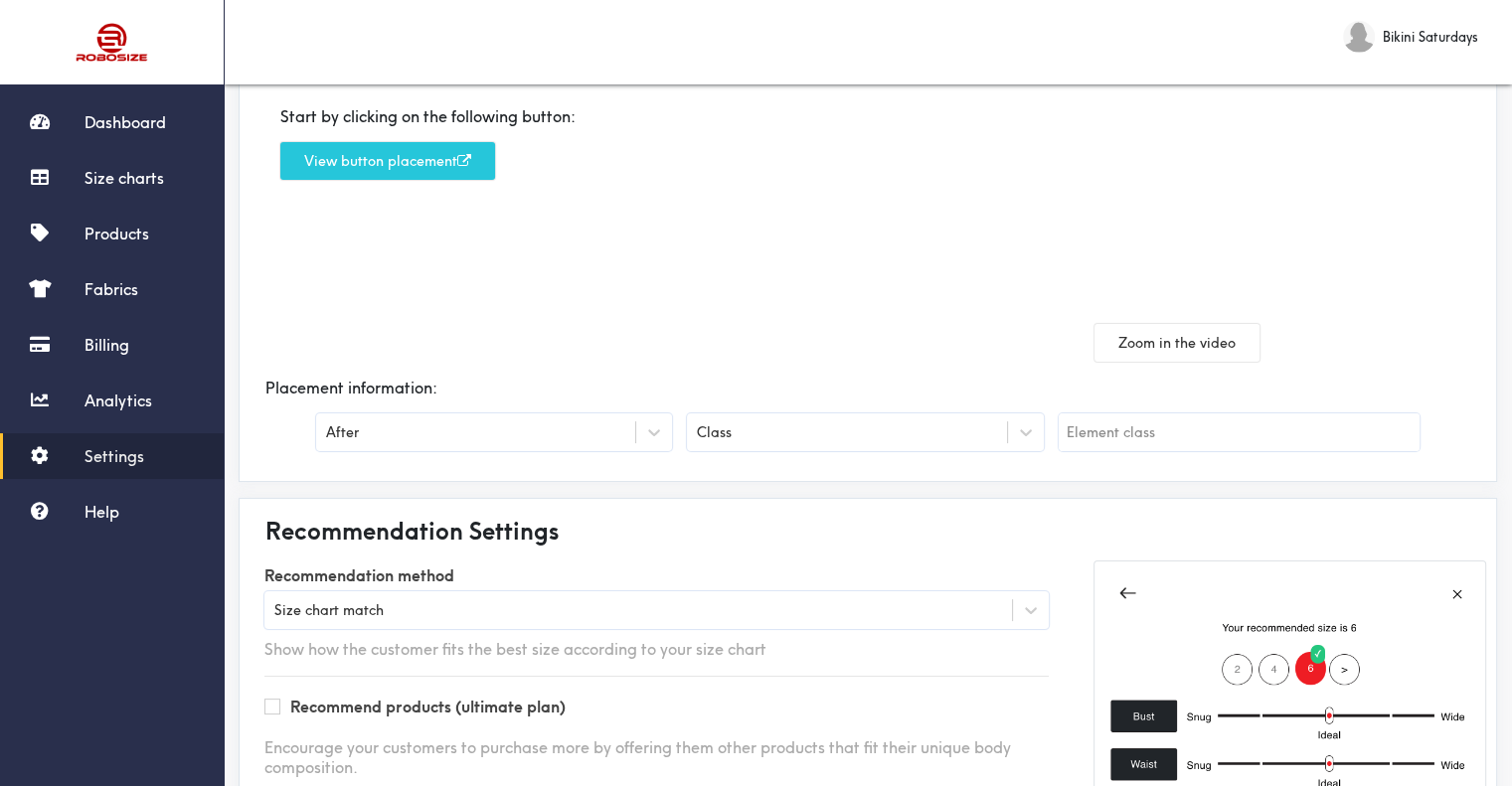 click on "View button placement" at bounding box center (388, 161) 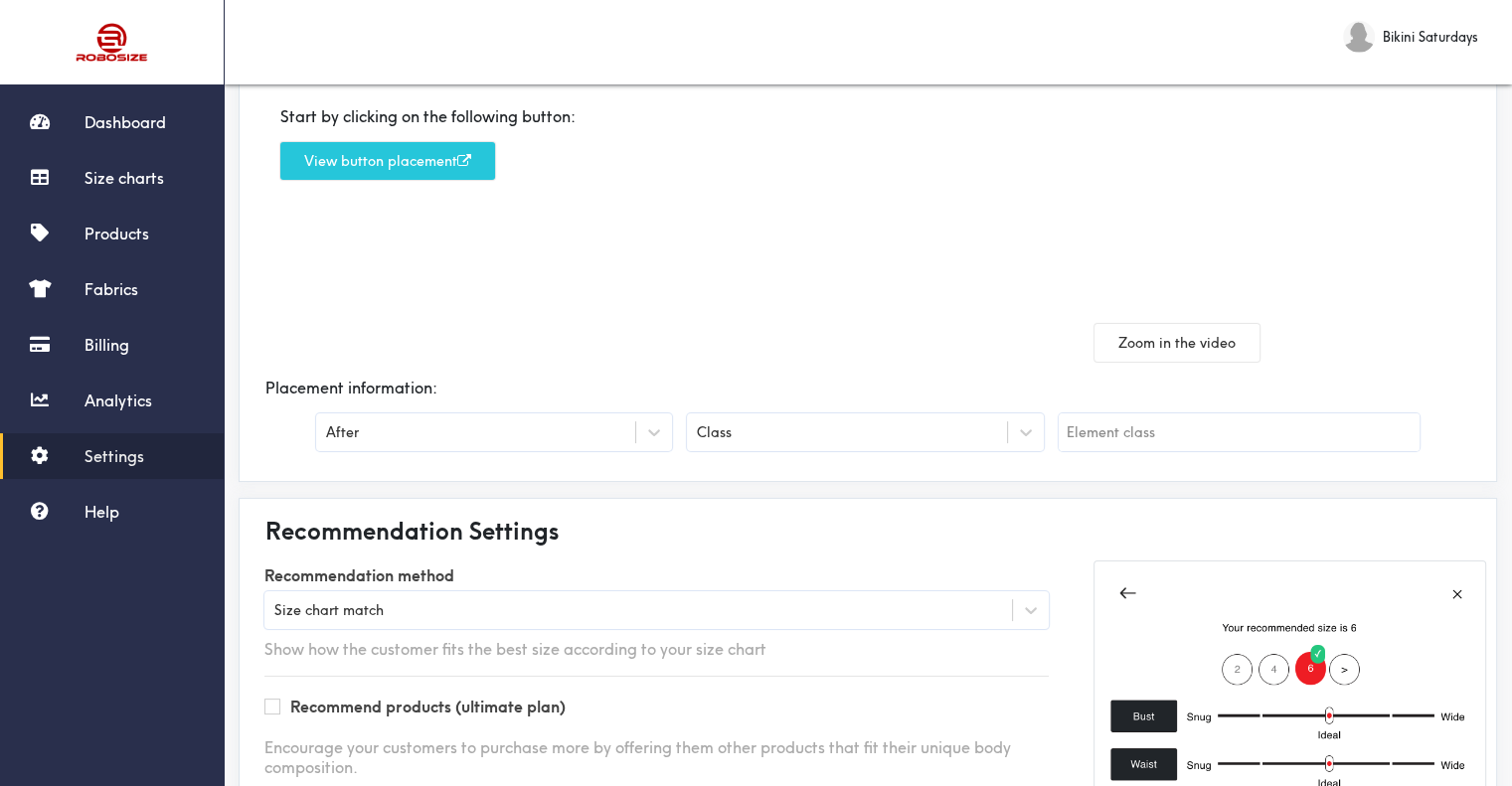 click at bounding box center (1239, 432) 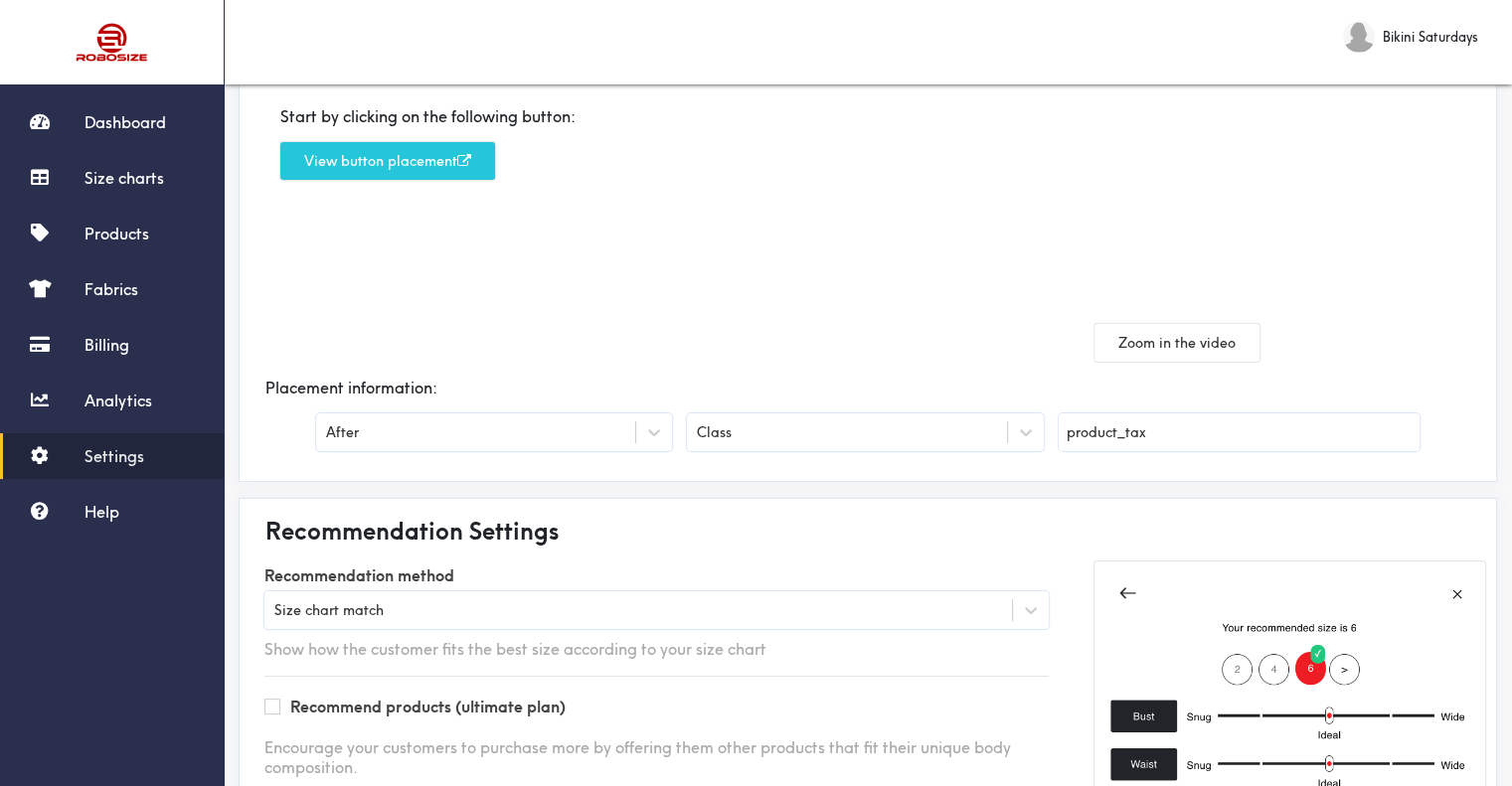 type on "product_tax" 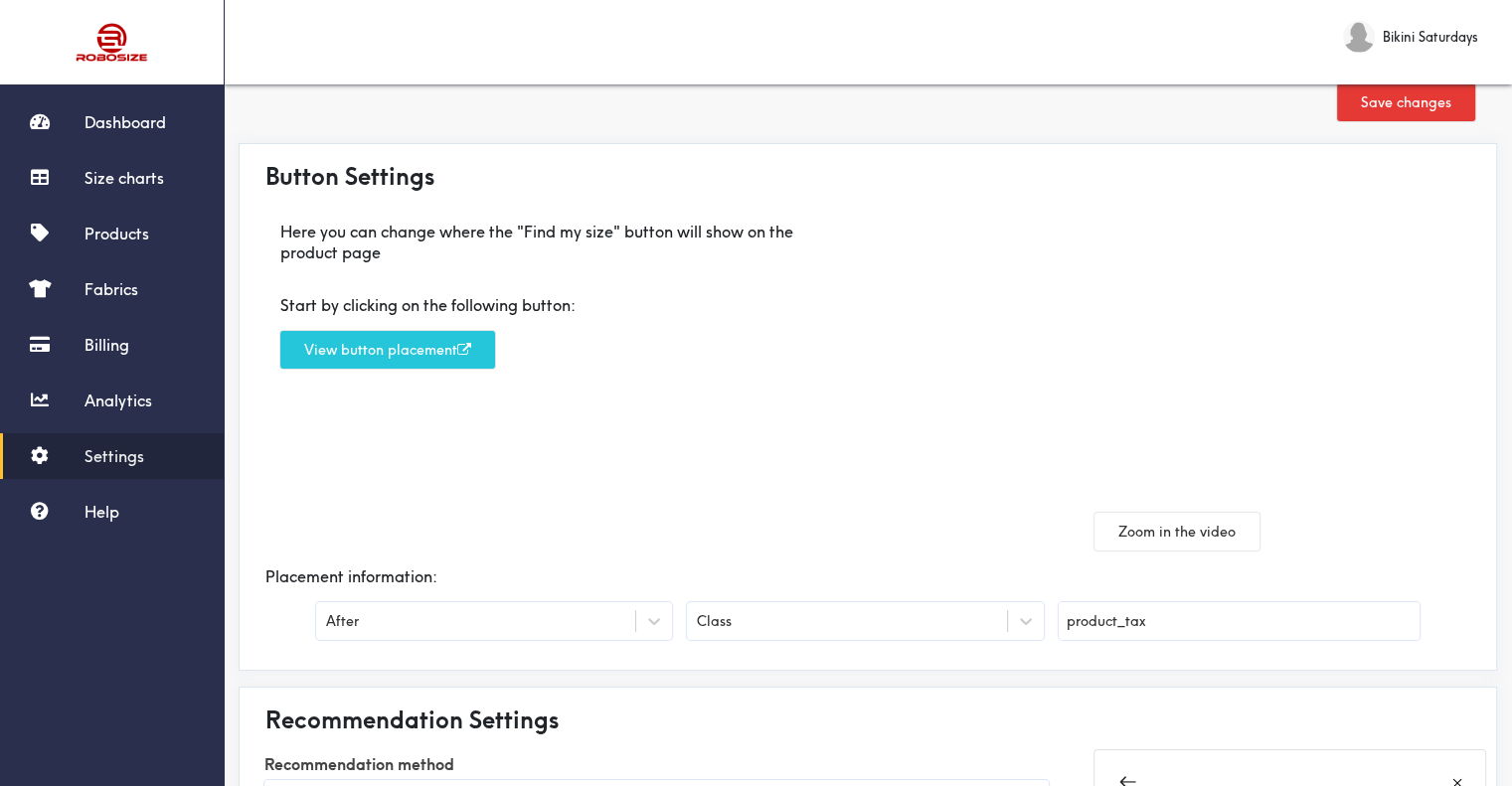 scroll, scrollTop: 0, scrollLeft: 0, axis: both 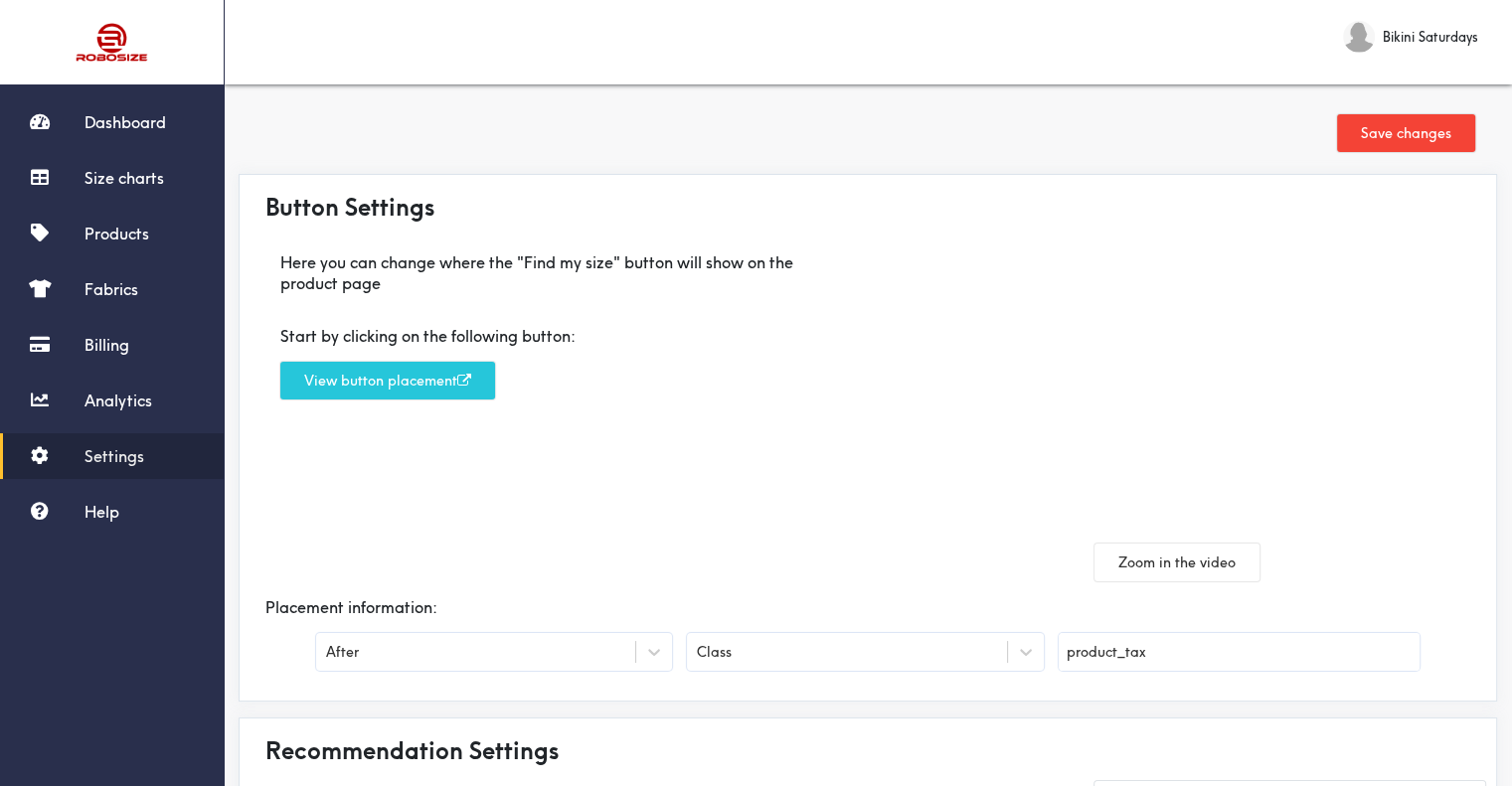 click on "Save changes" at bounding box center [1406, 133] 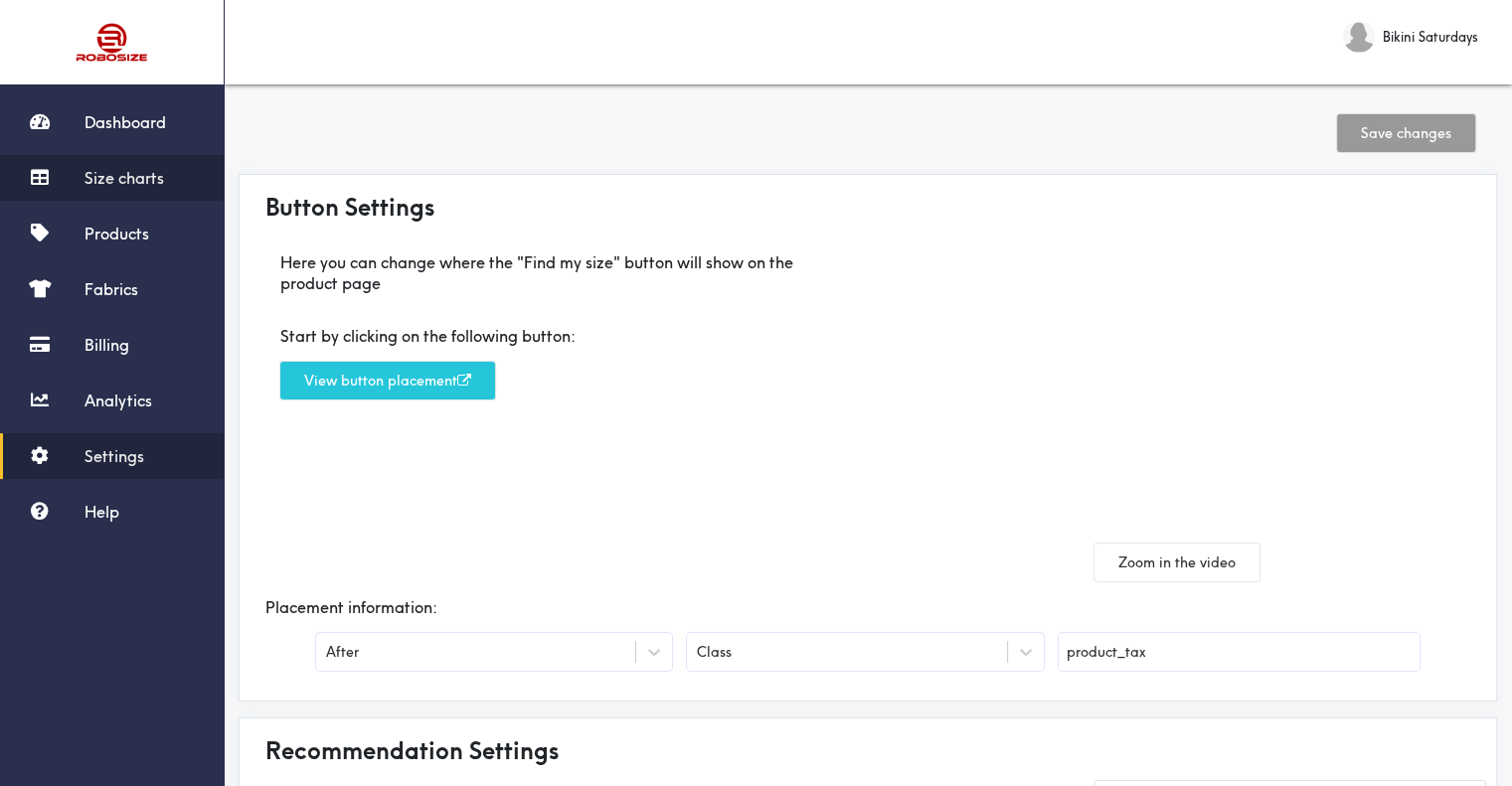 click on "Size charts" at bounding box center (124, 178) 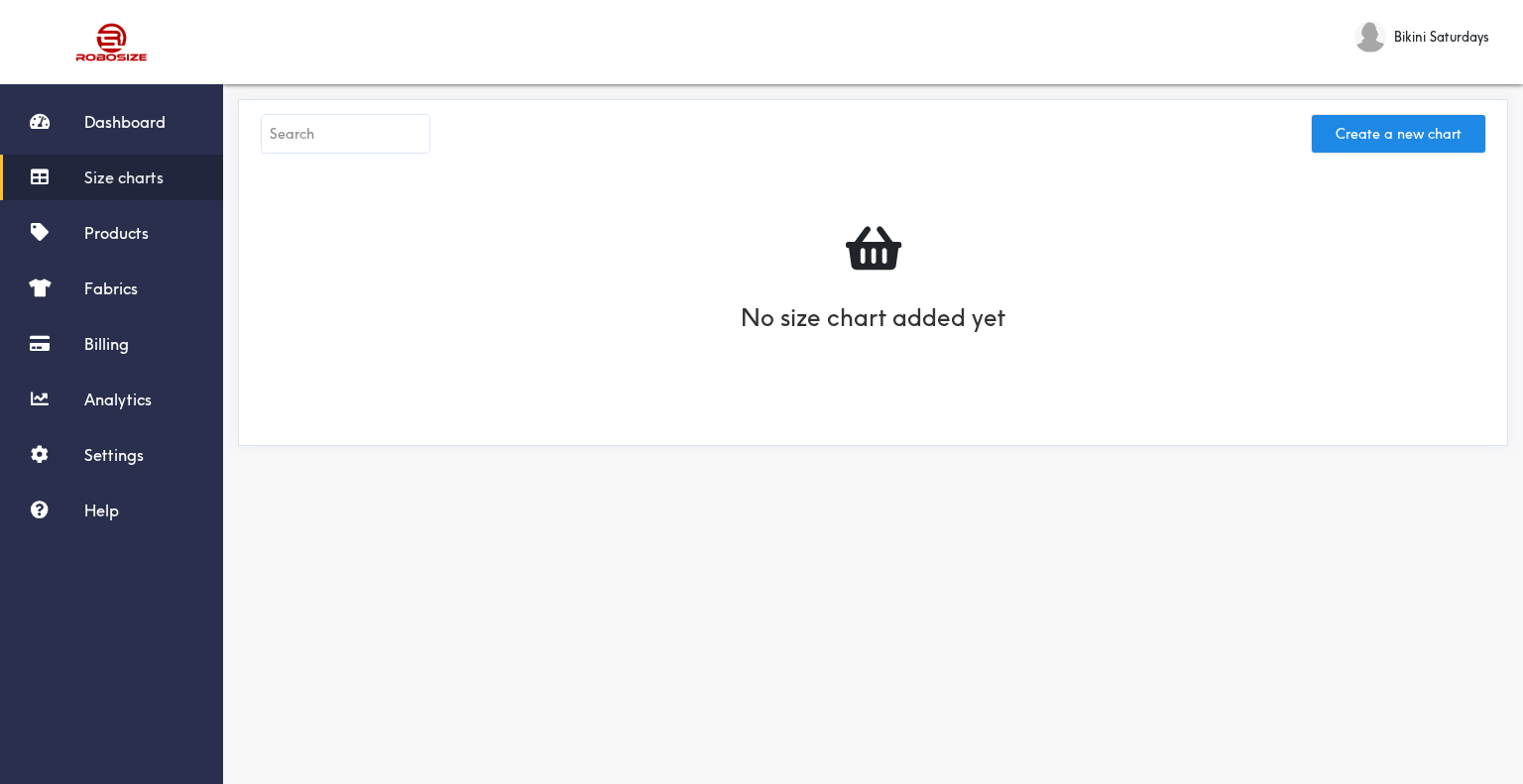 click on "Create a new chart" at bounding box center [873, 139] 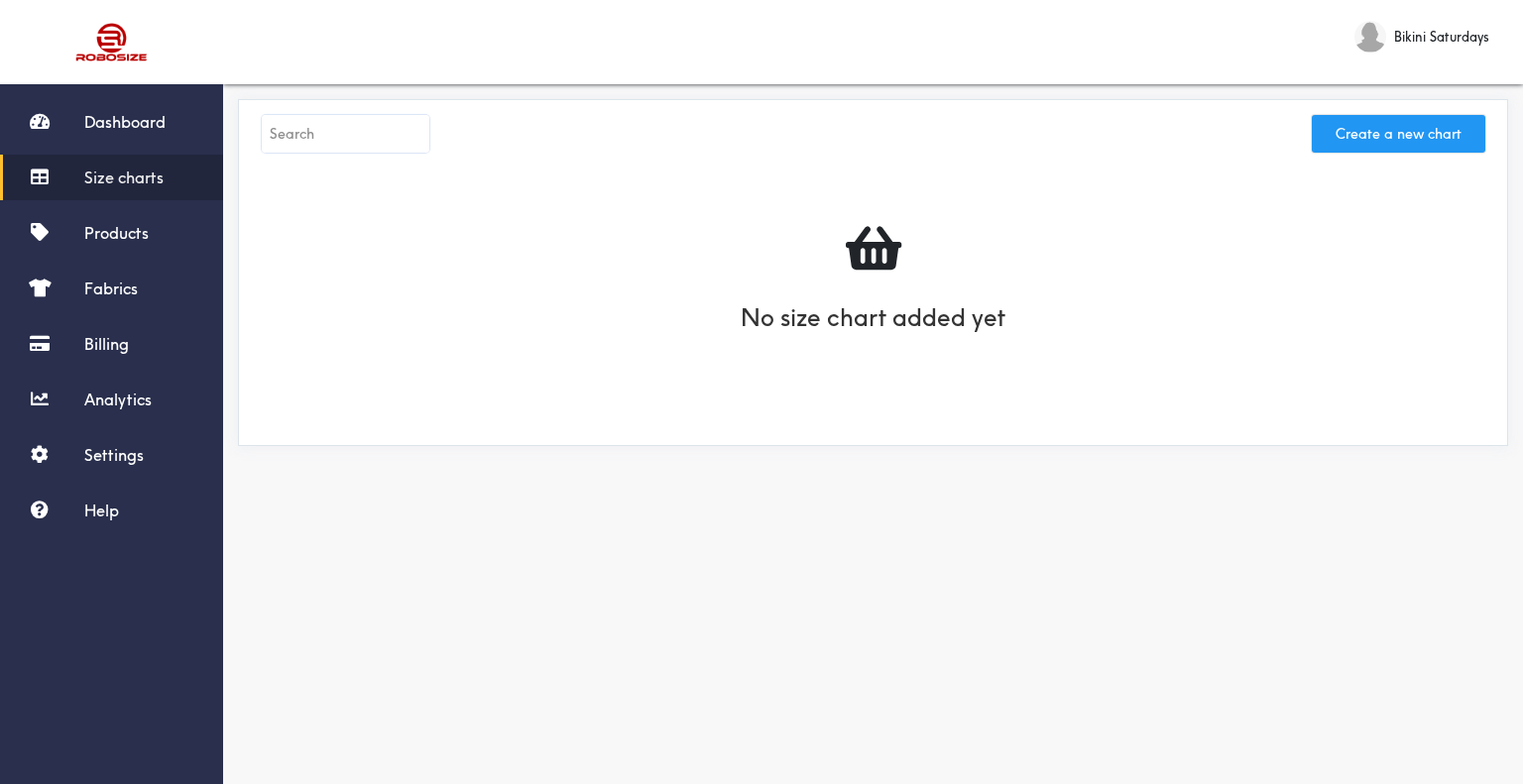 click on "Create a new chart" at bounding box center (1398, 134) 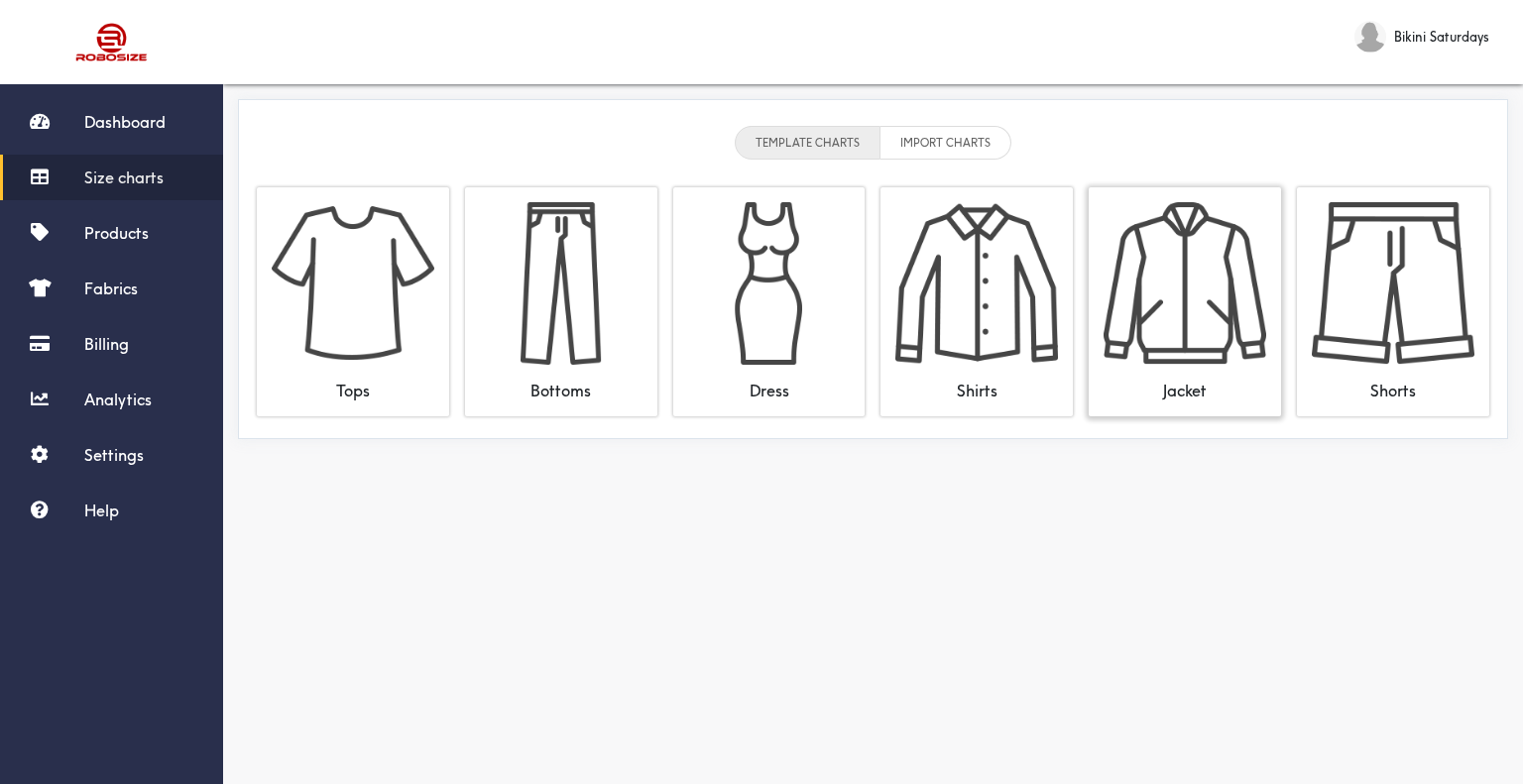 click at bounding box center [1185, 283] 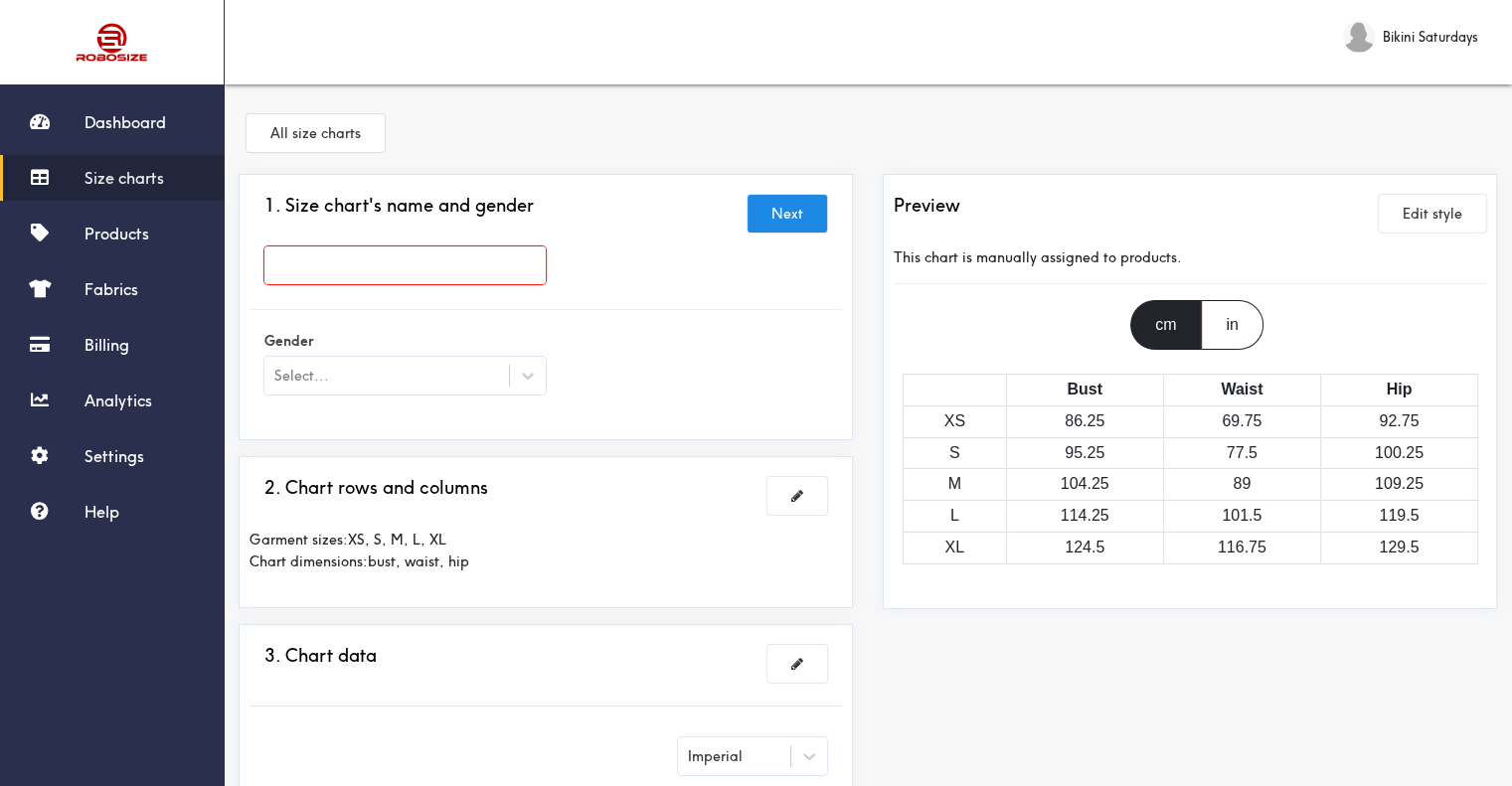 click at bounding box center (405, 265) 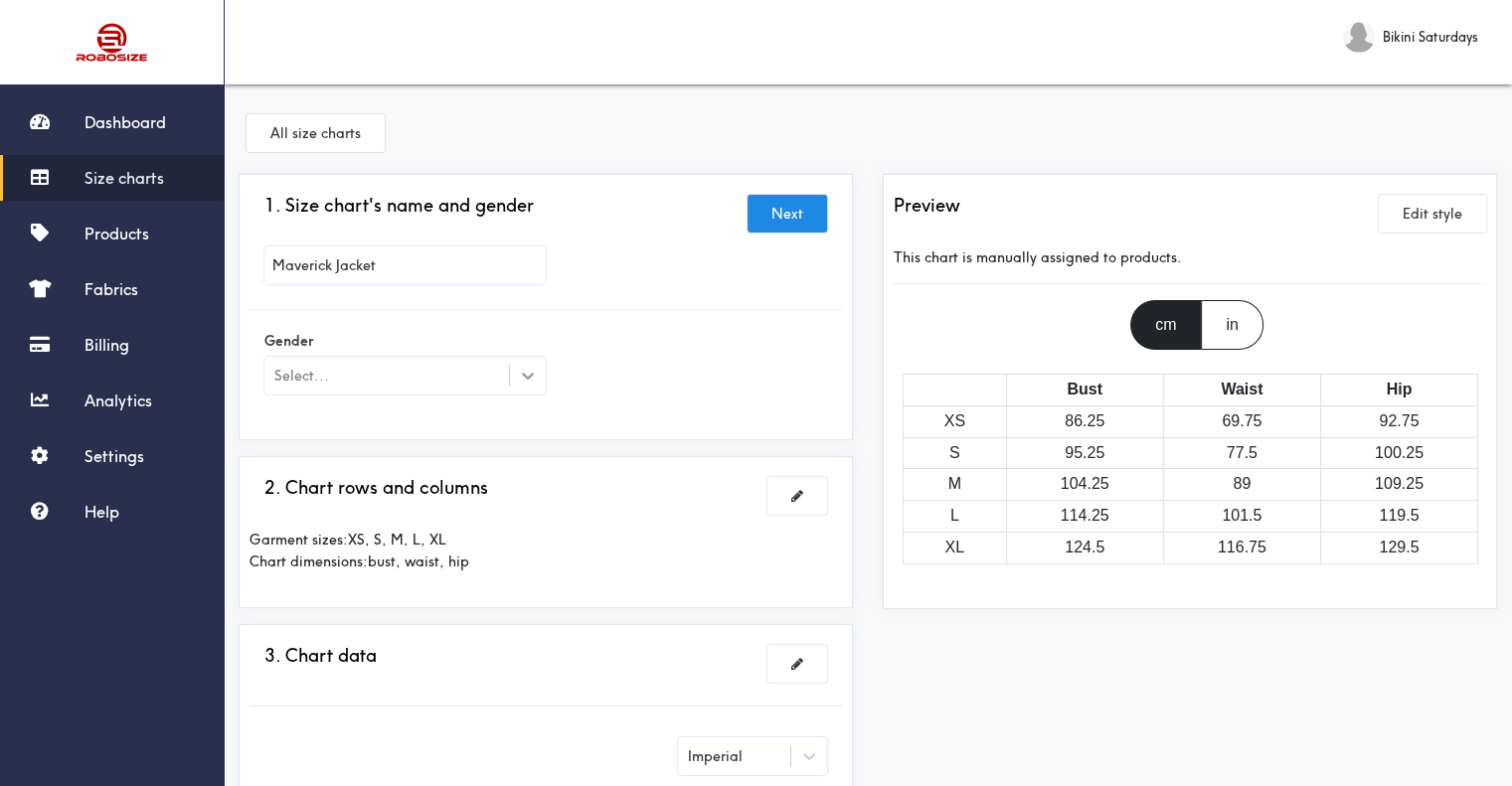 type on "Maverick Jacket" 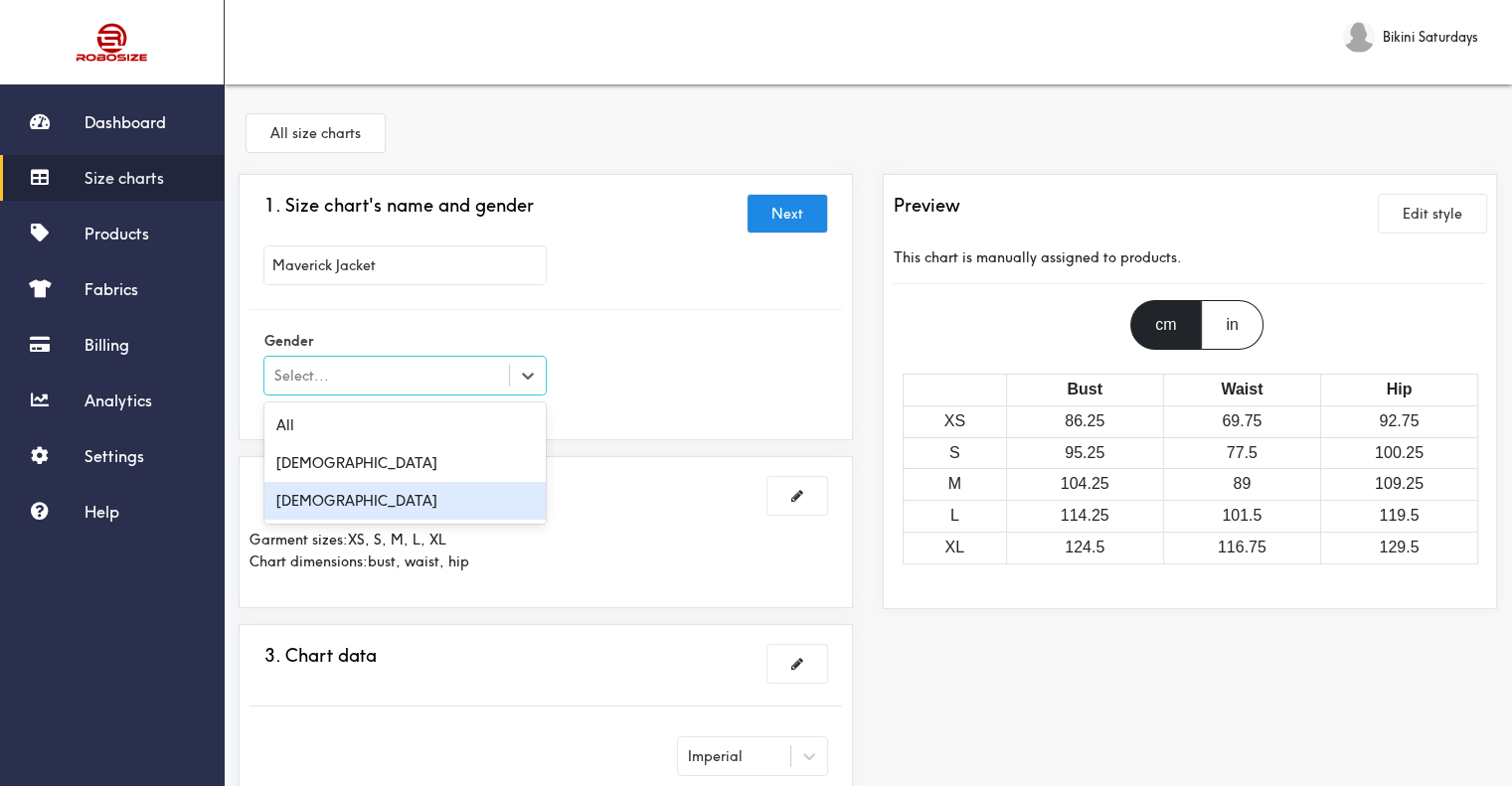 click on "[DEMOGRAPHIC_DATA]" at bounding box center (405, 501) 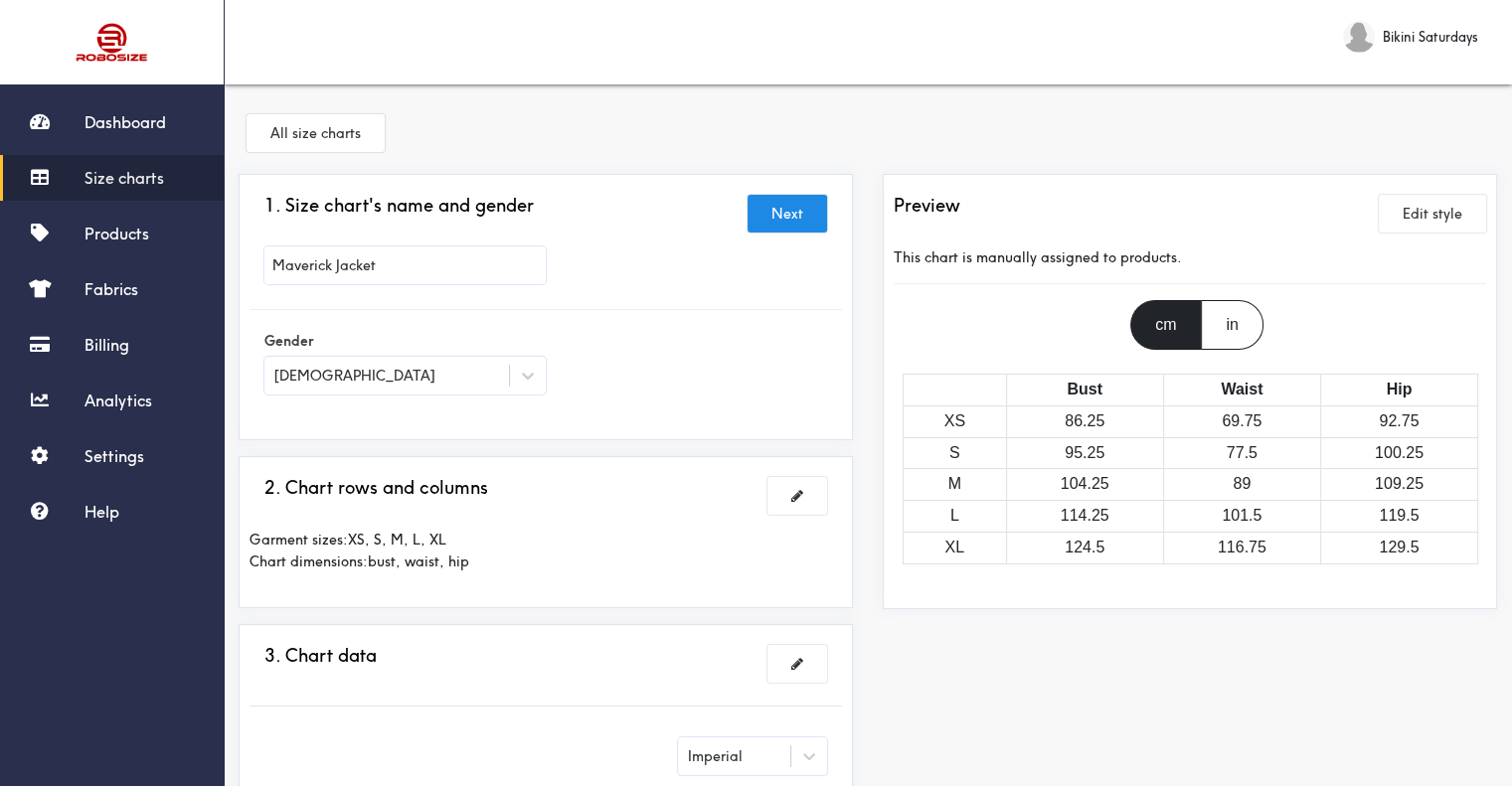 click on "Gender [DEMOGRAPHIC_DATA]" at bounding box center (546, 365) 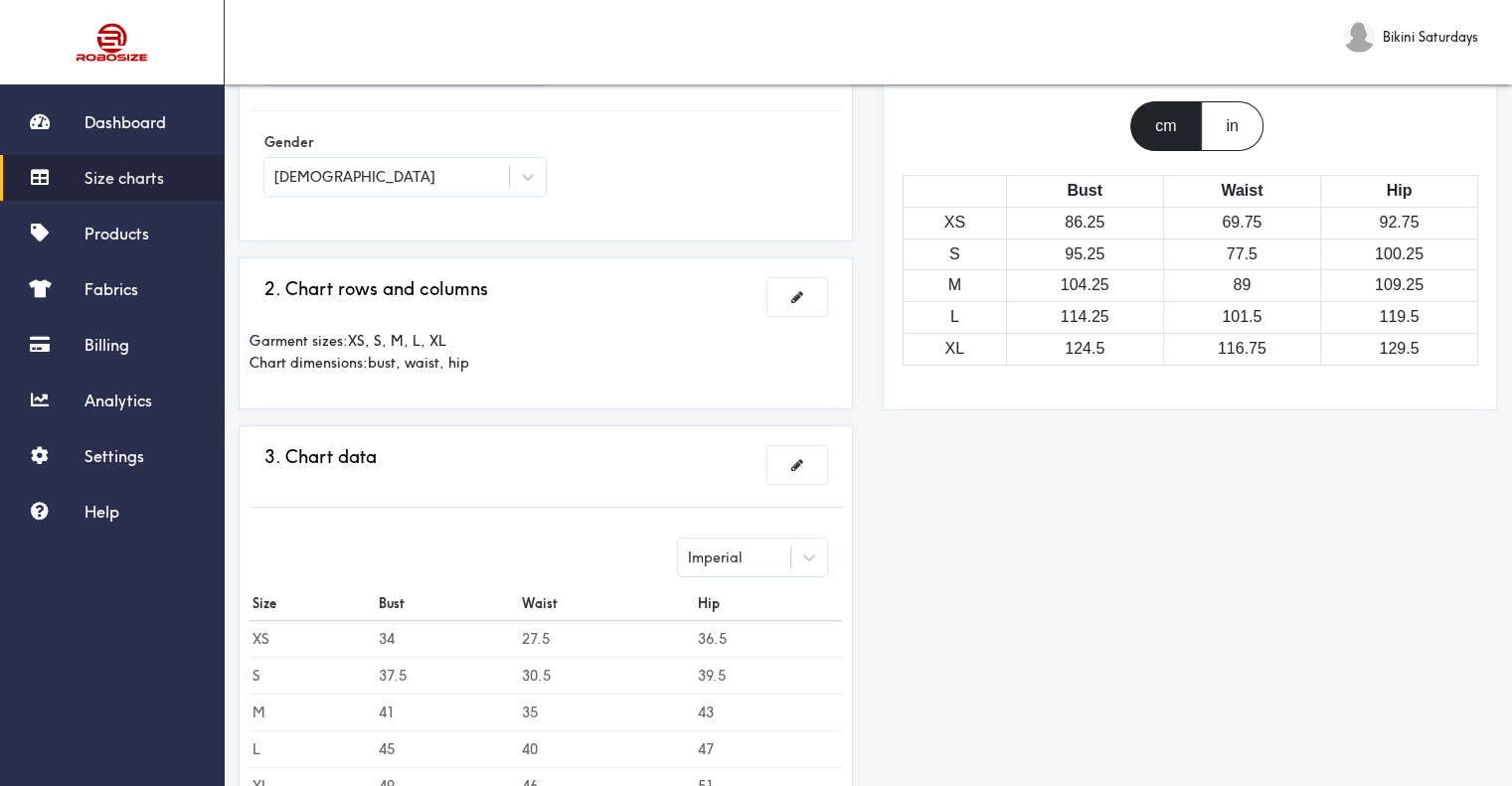 scroll, scrollTop: 298, scrollLeft: 0, axis: vertical 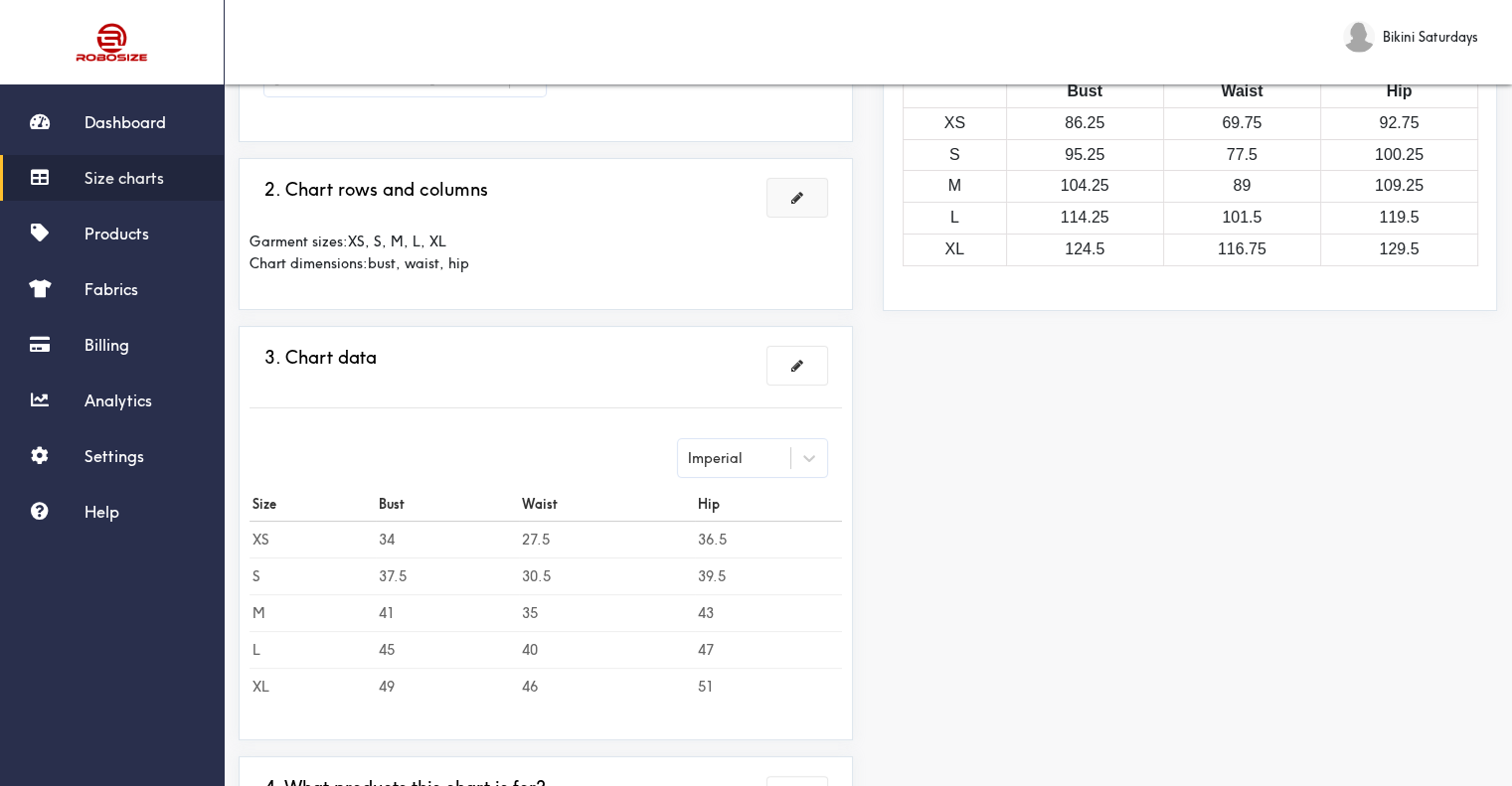 click at bounding box center [797, 198] 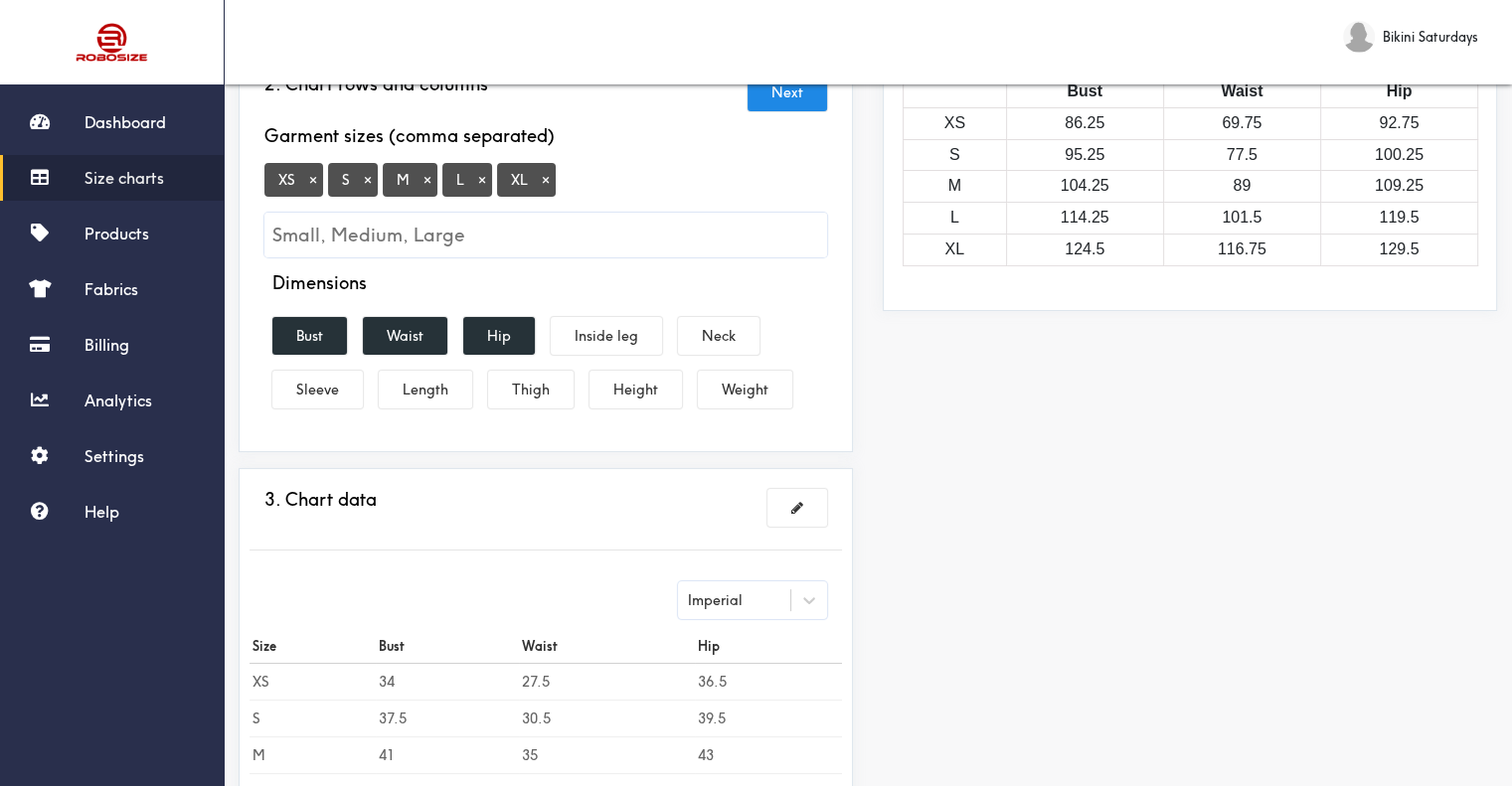click on "×" at bounding box center [313, 180] 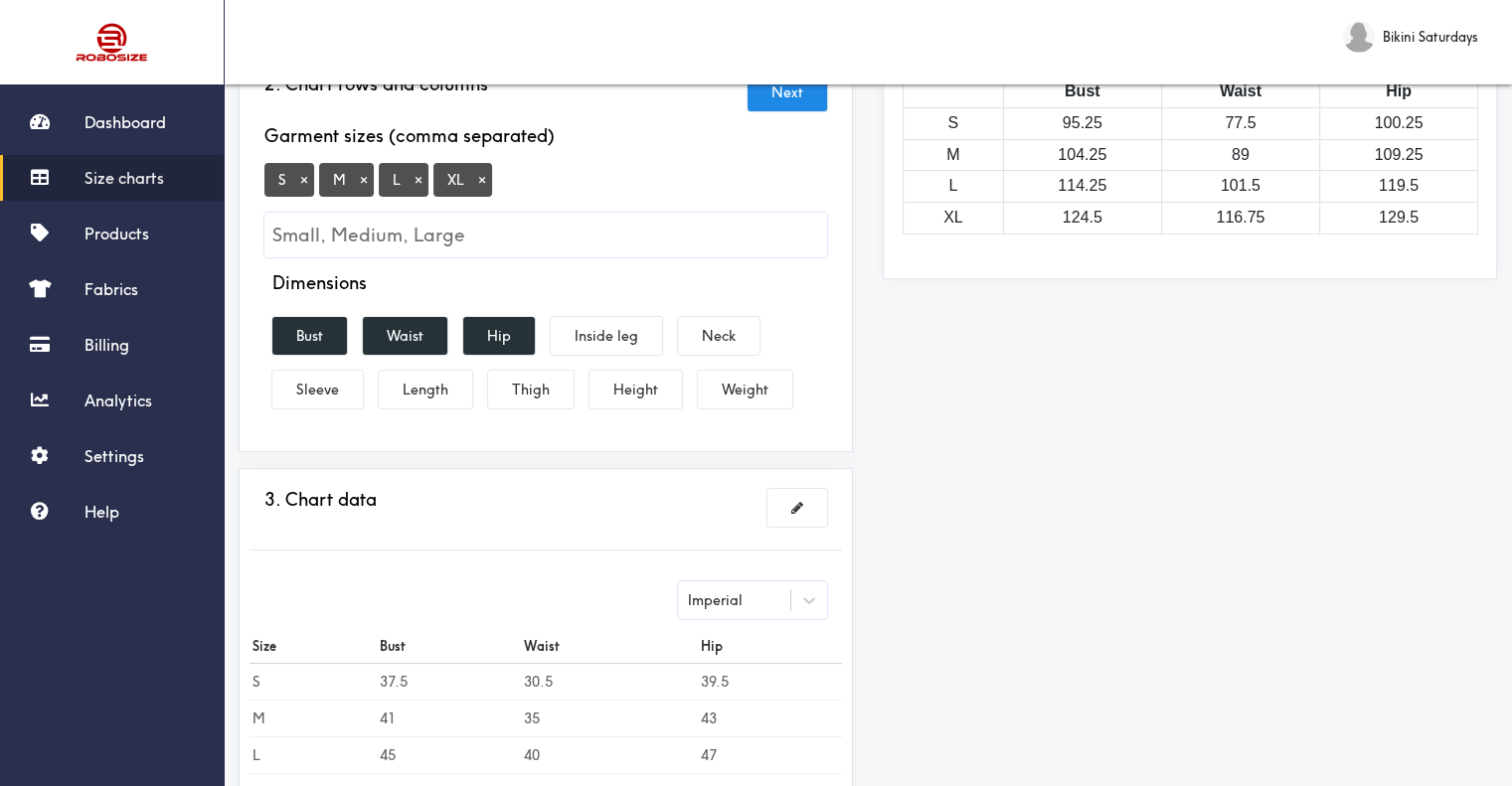 click on "×" at bounding box center [482, 180] 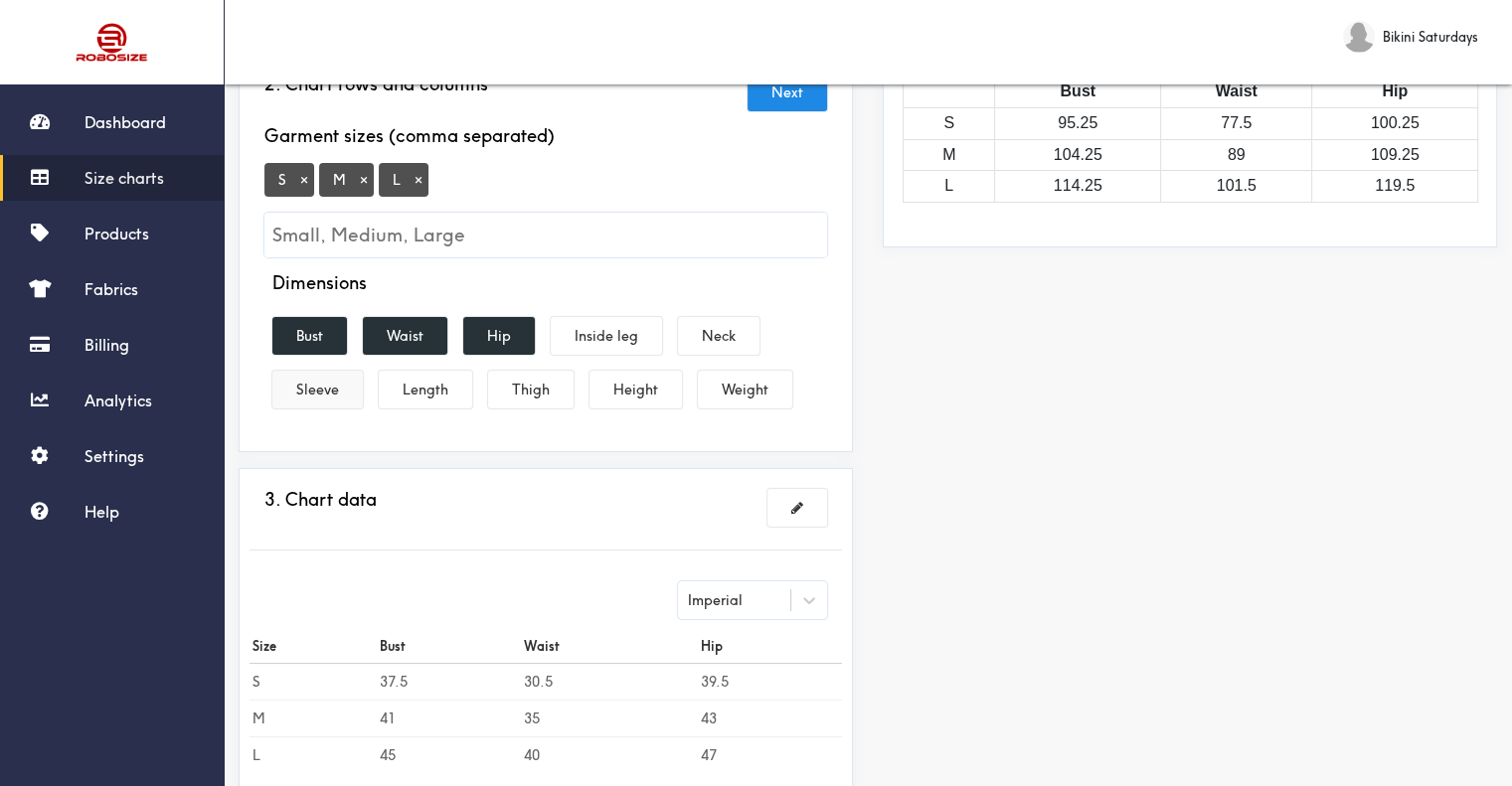 click on "Sleeve" at bounding box center [317, 390] 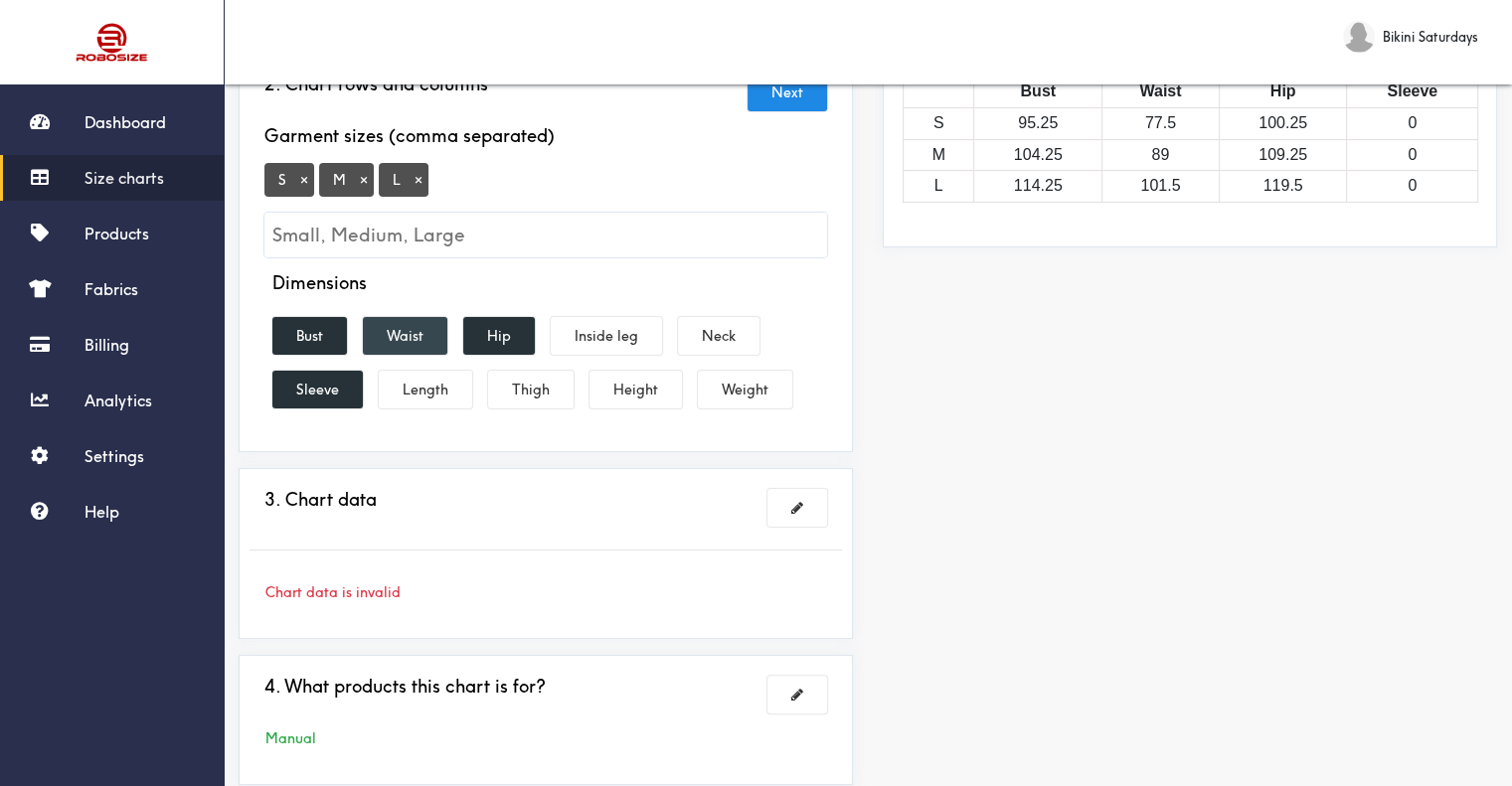 click on "Waist" at bounding box center [405, 336] 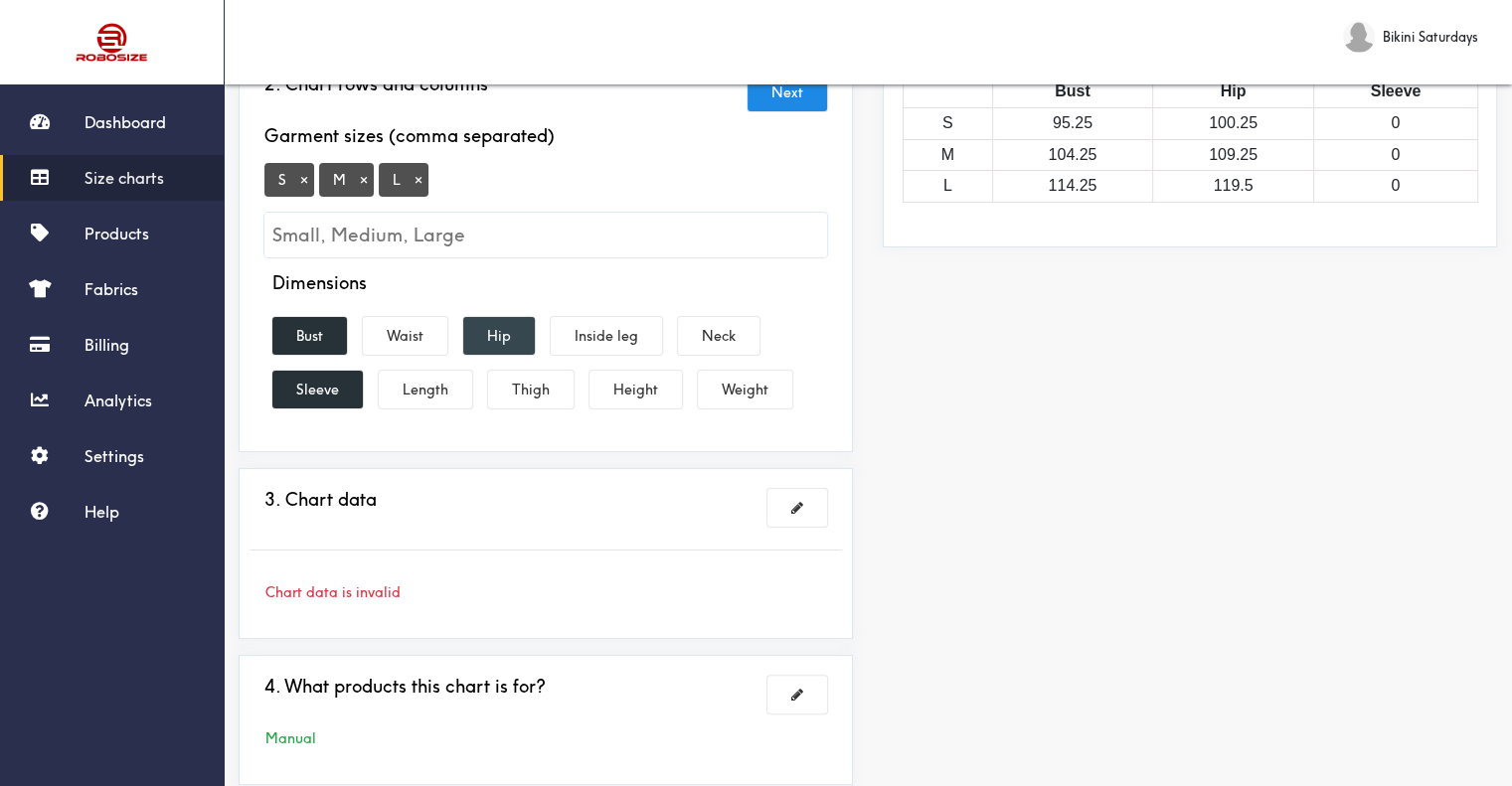 click on "Hip" at bounding box center [499, 336] 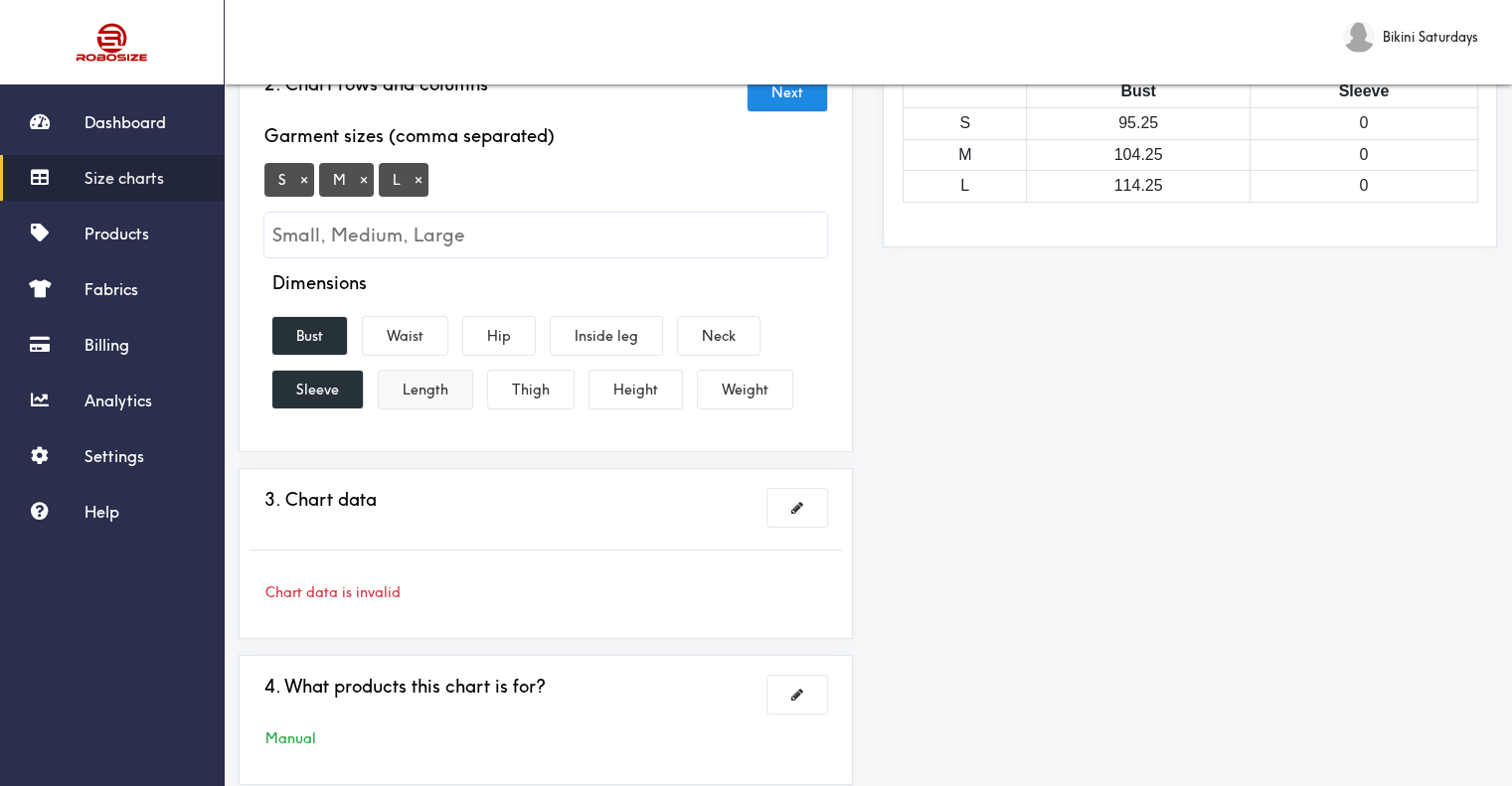 click on "Length" at bounding box center (425, 390) 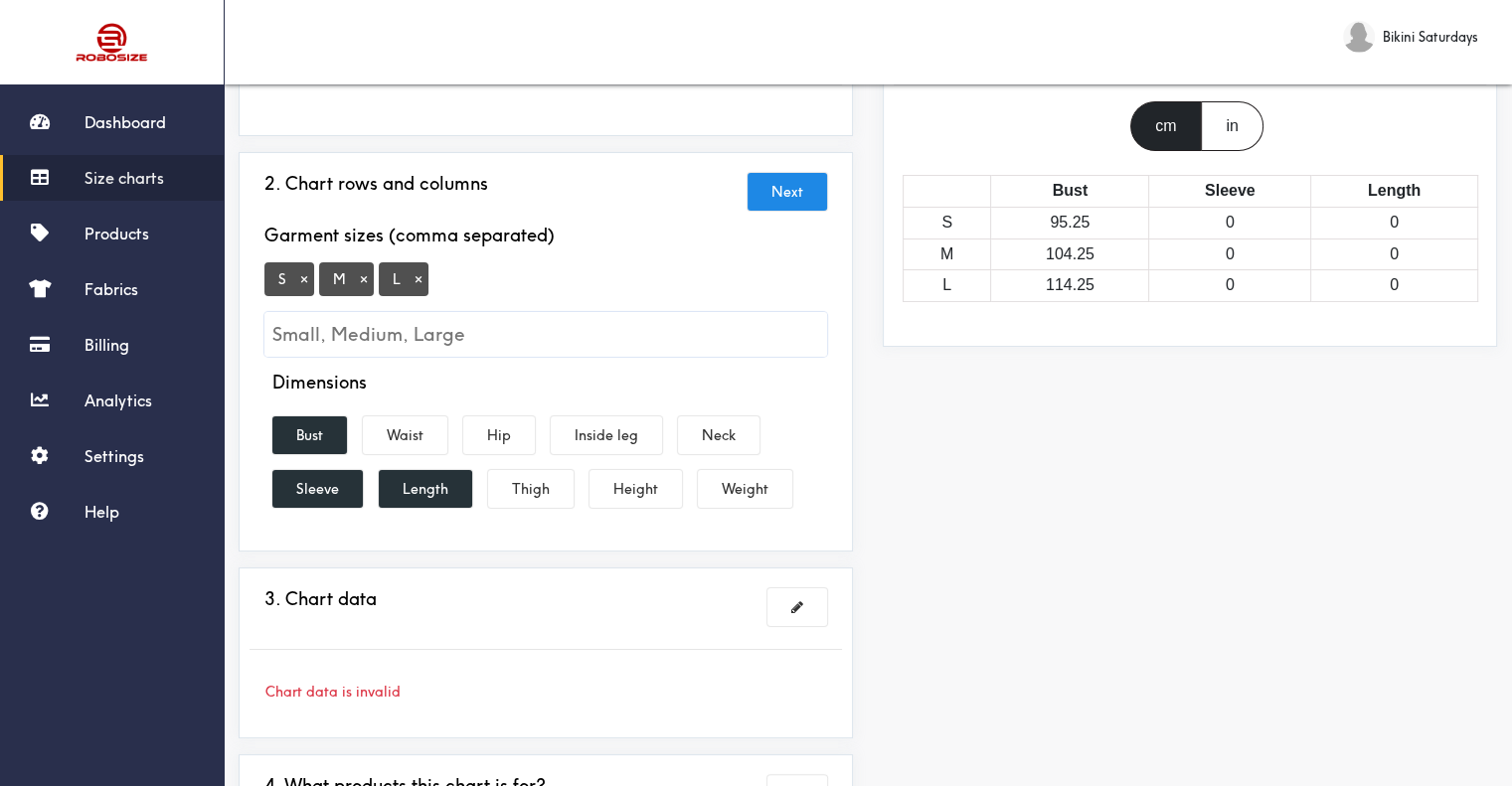 scroll, scrollTop: 409, scrollLeft: 0, axis: vertical 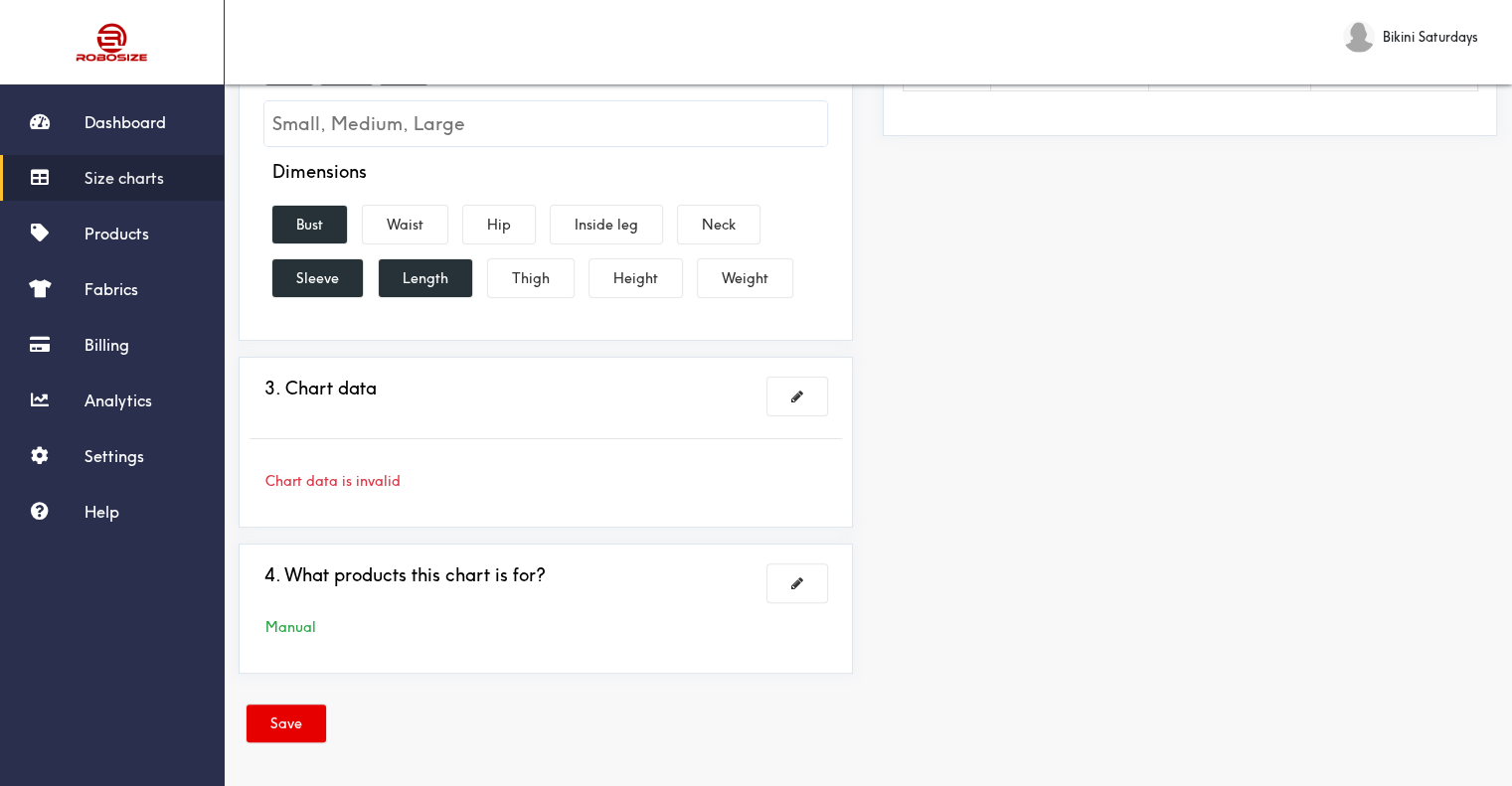 click on "Chart data is invalid" at bounding box center (546, 481) 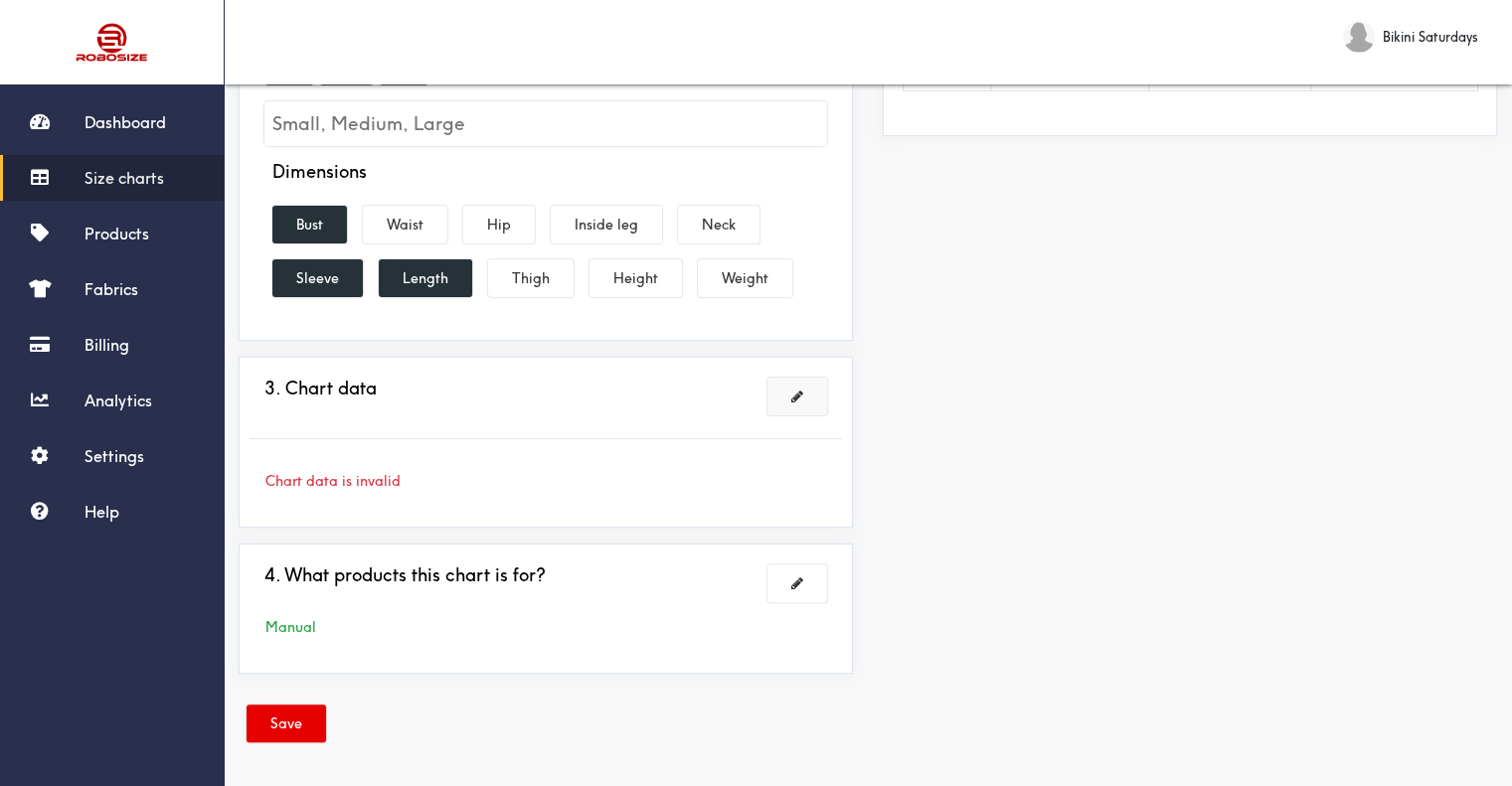 click at bounding box center (797, 396) 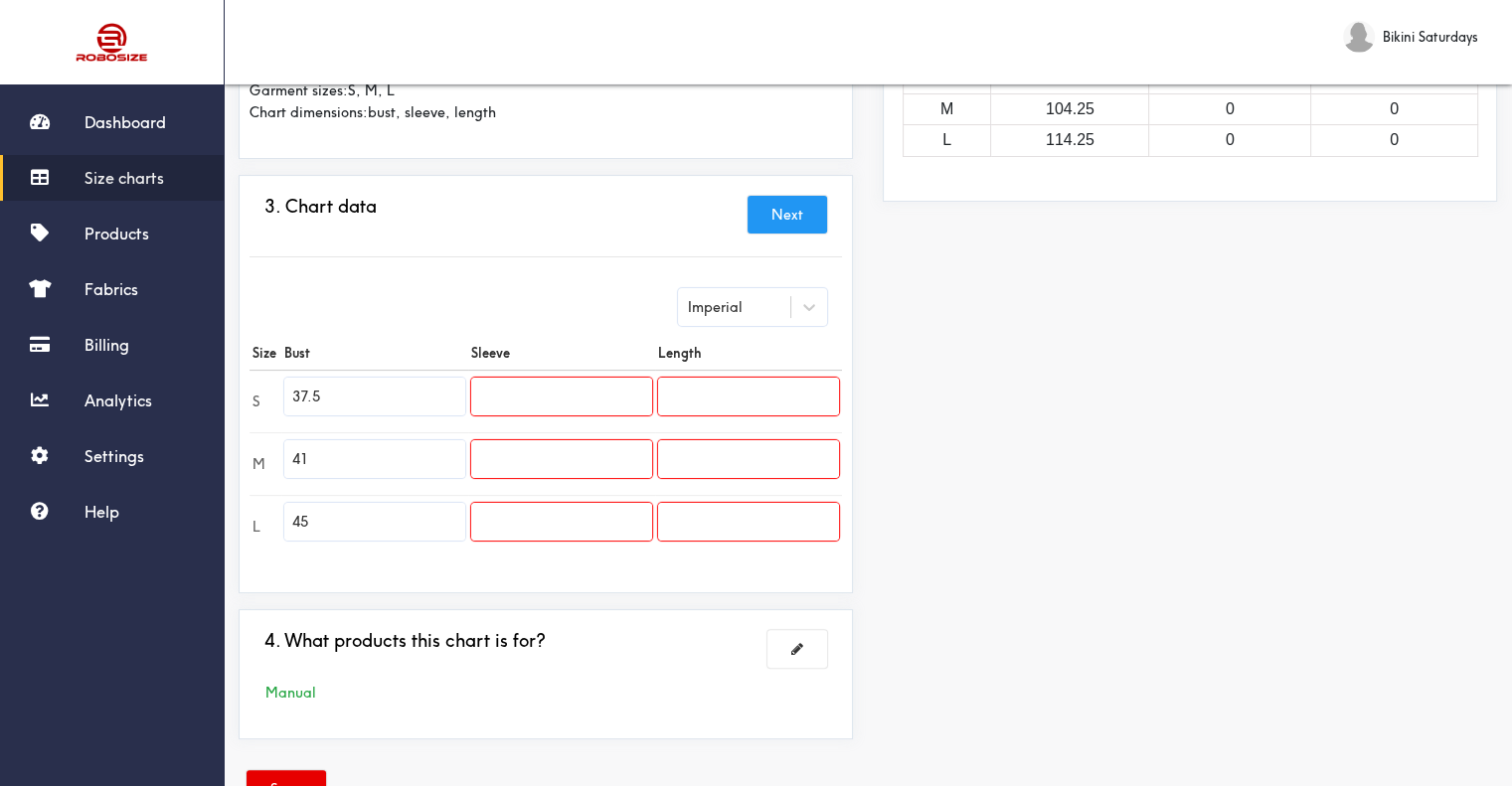 scroll, scrollTop: 310, scrollLeft: 0, axis: vertical 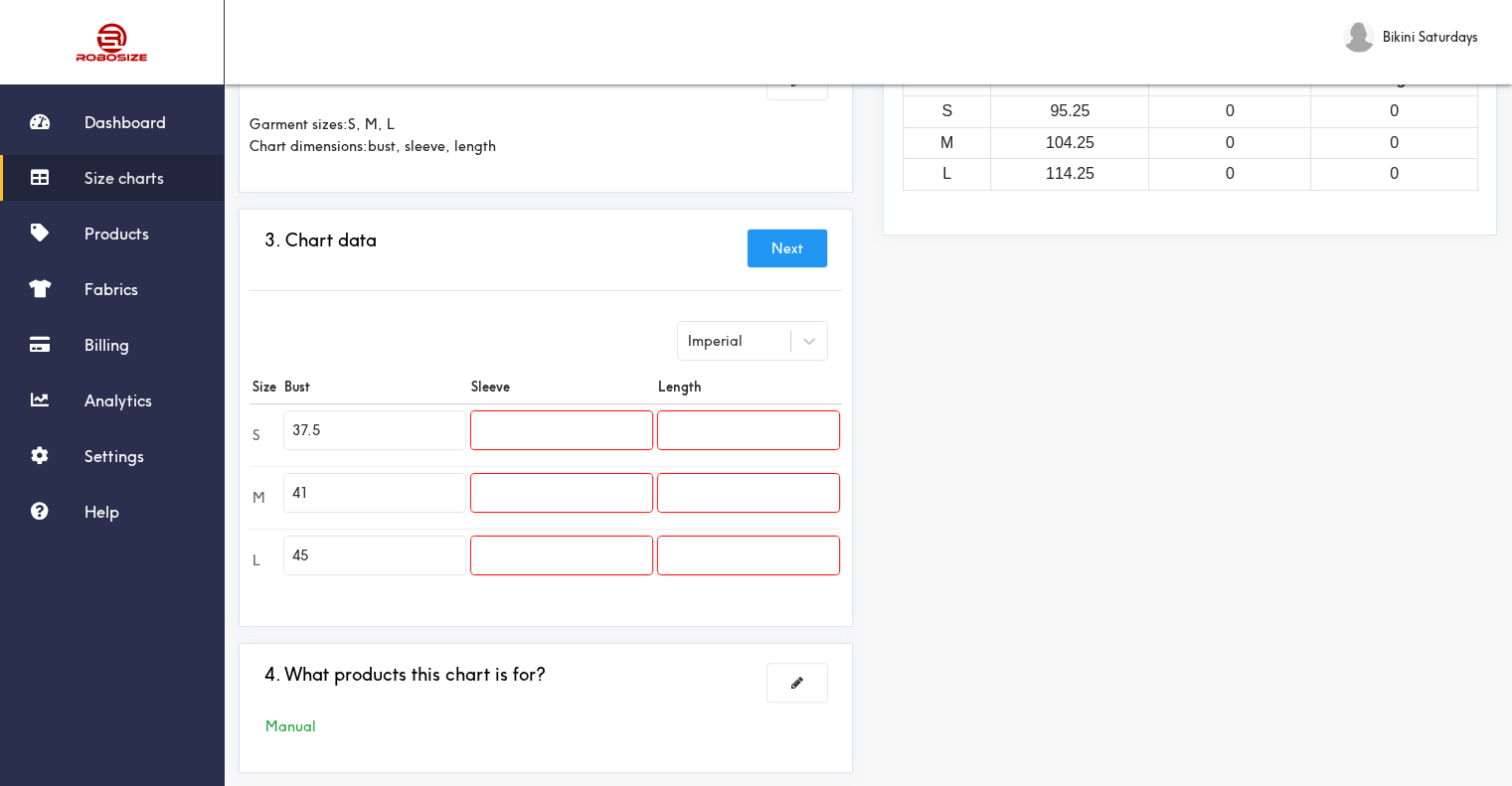 click at bounding box center [749, 430] 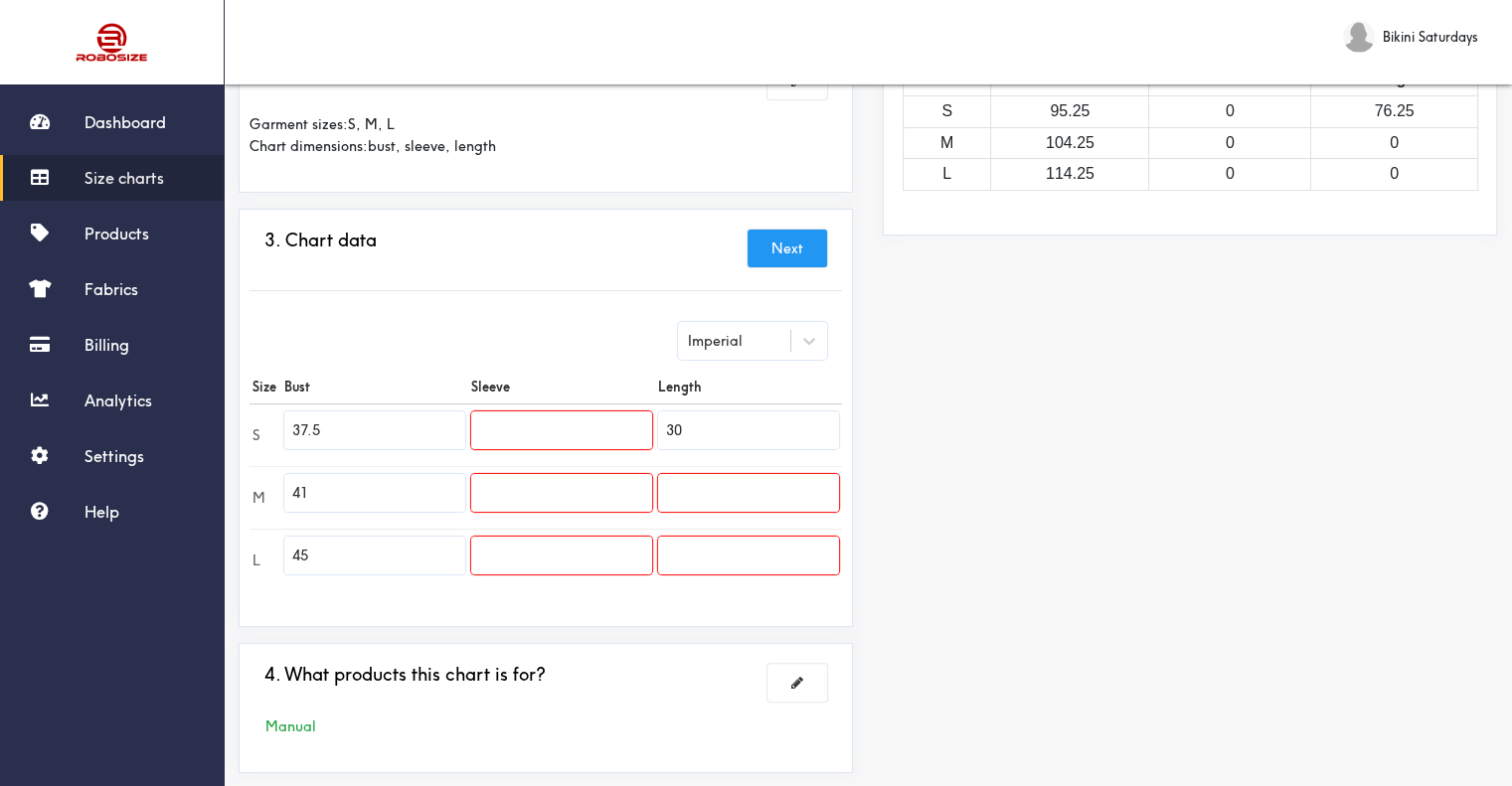 click at bounding box center [749, 493] 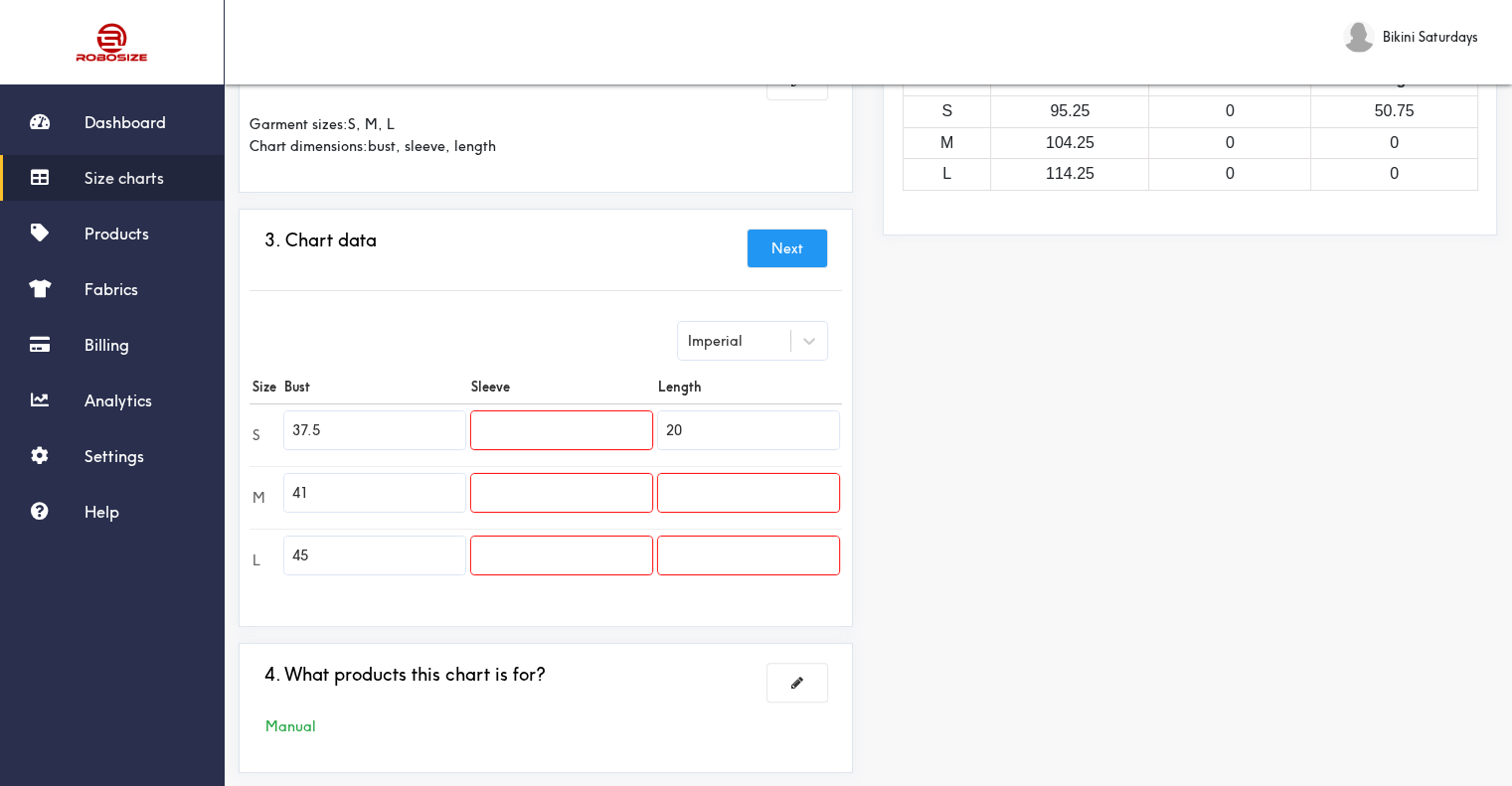 type on "20" 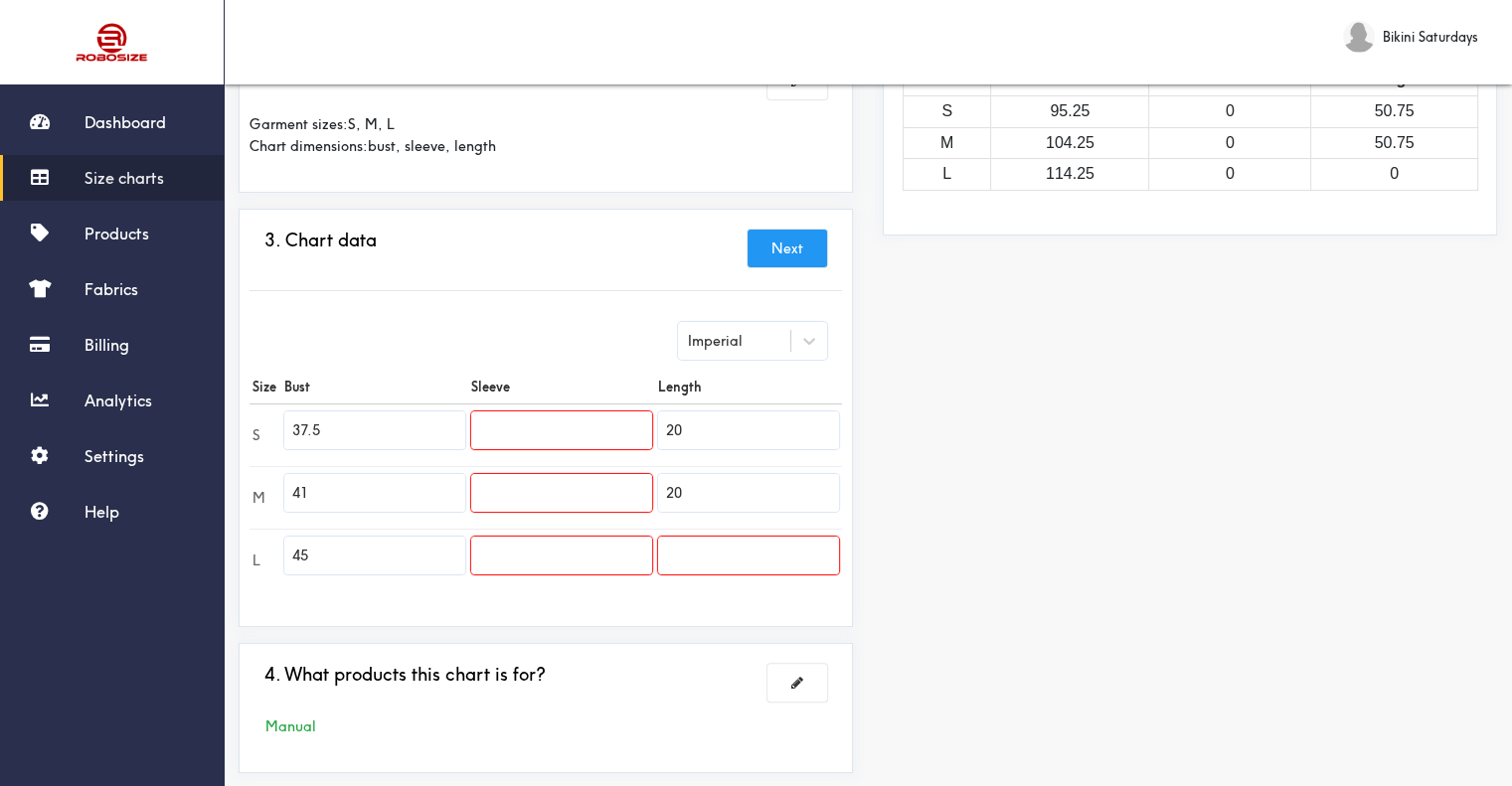 type on "20" 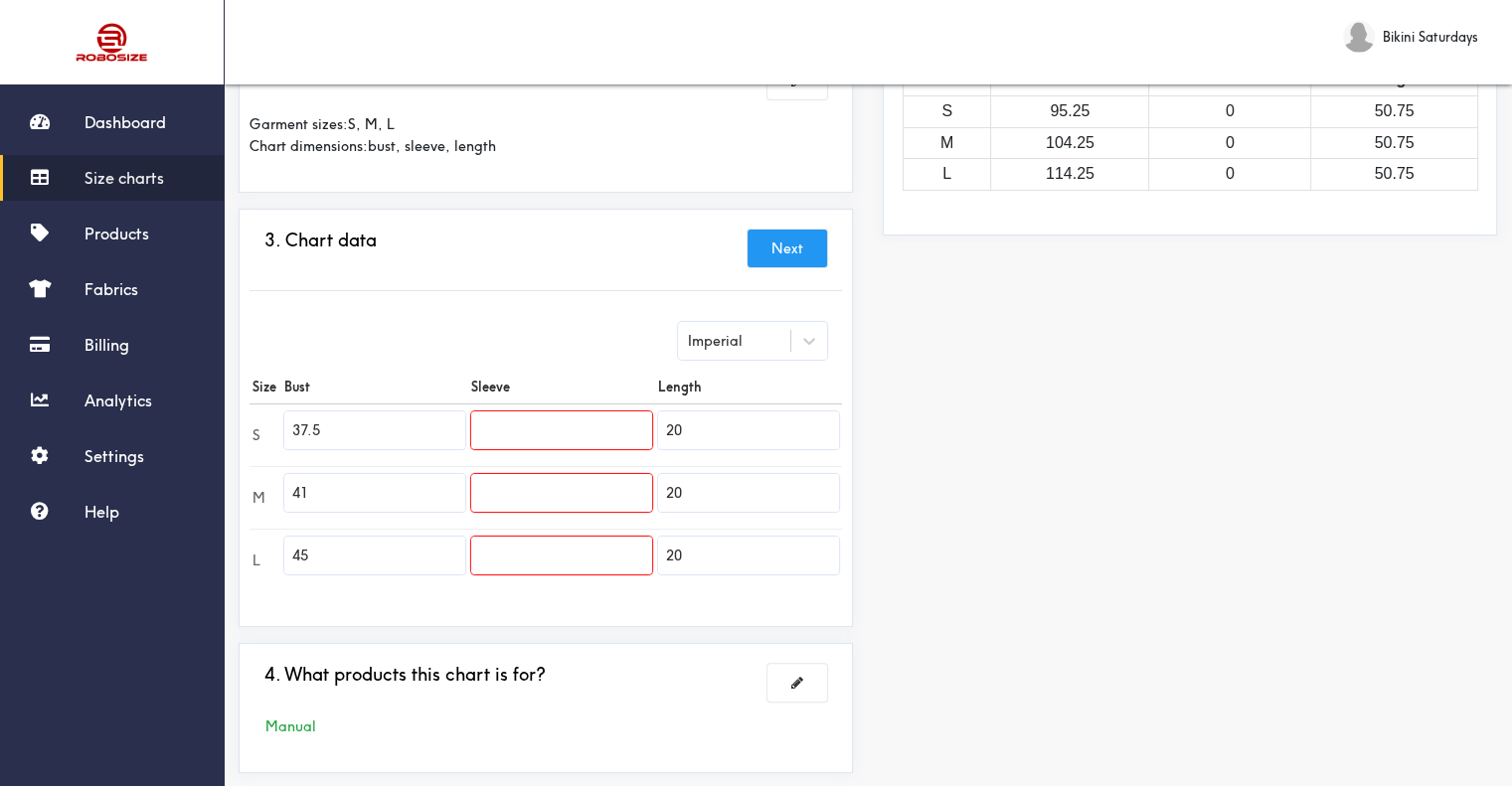 type on "20" 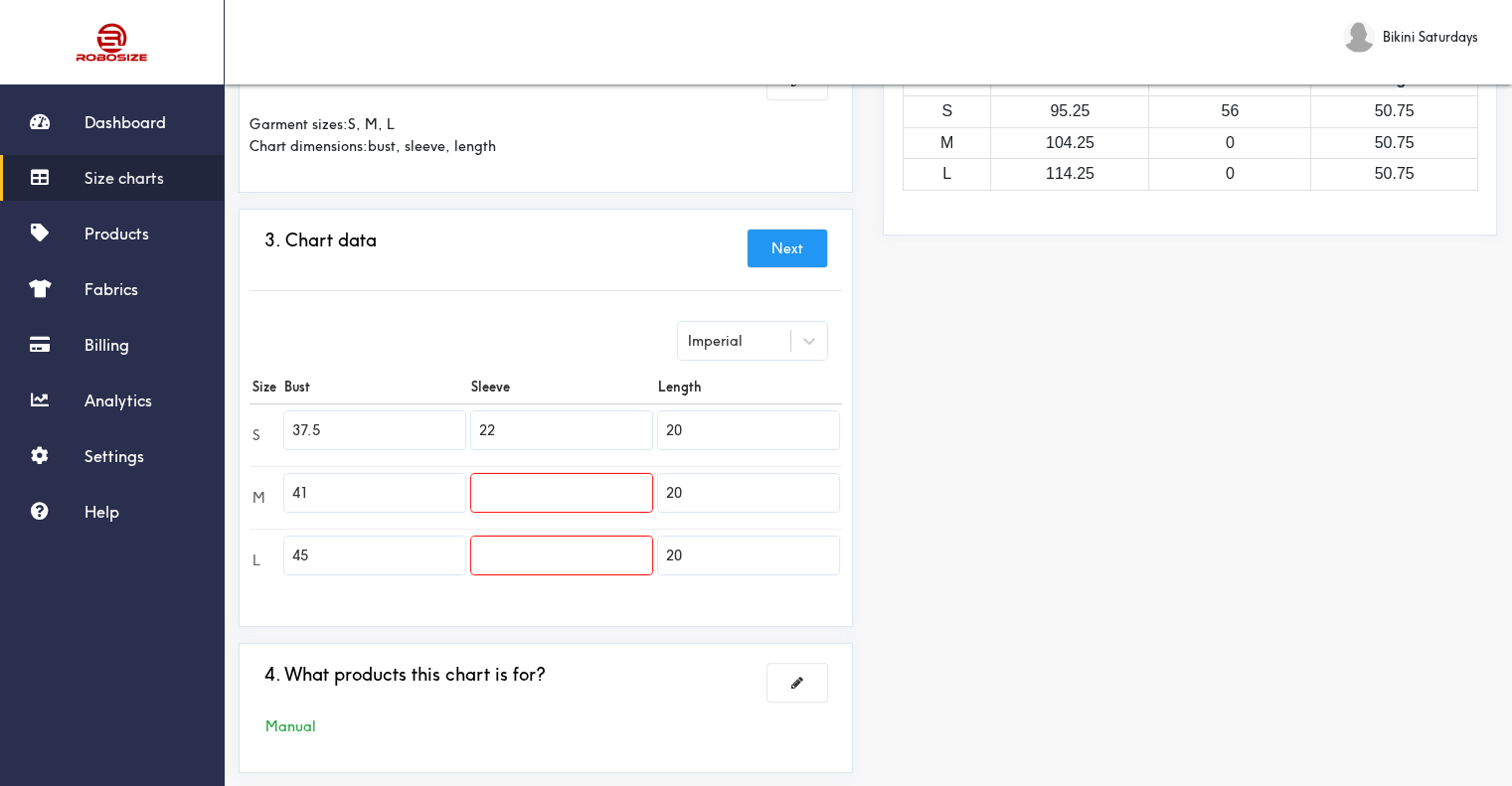 type on "22" 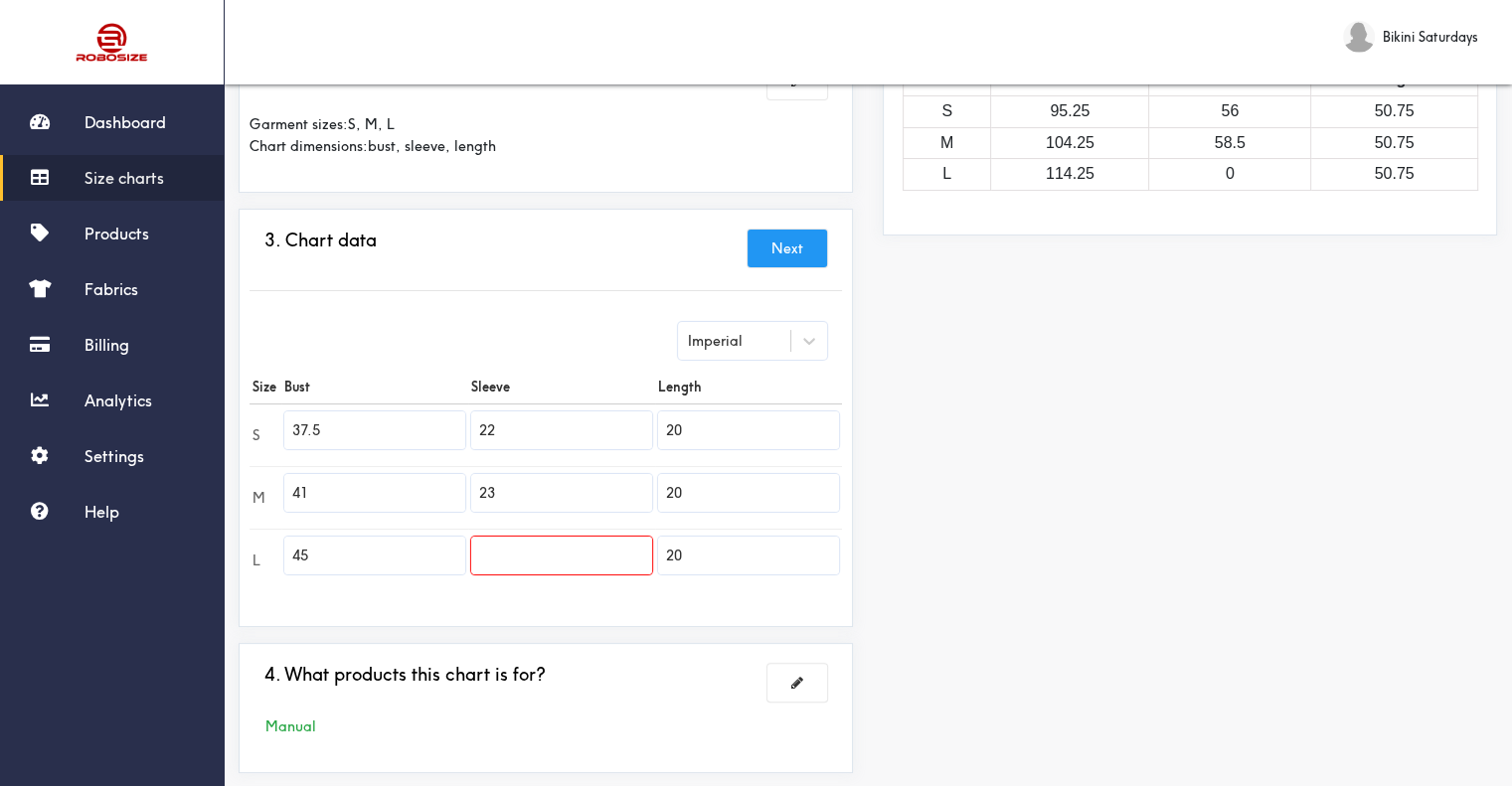 type on "23" 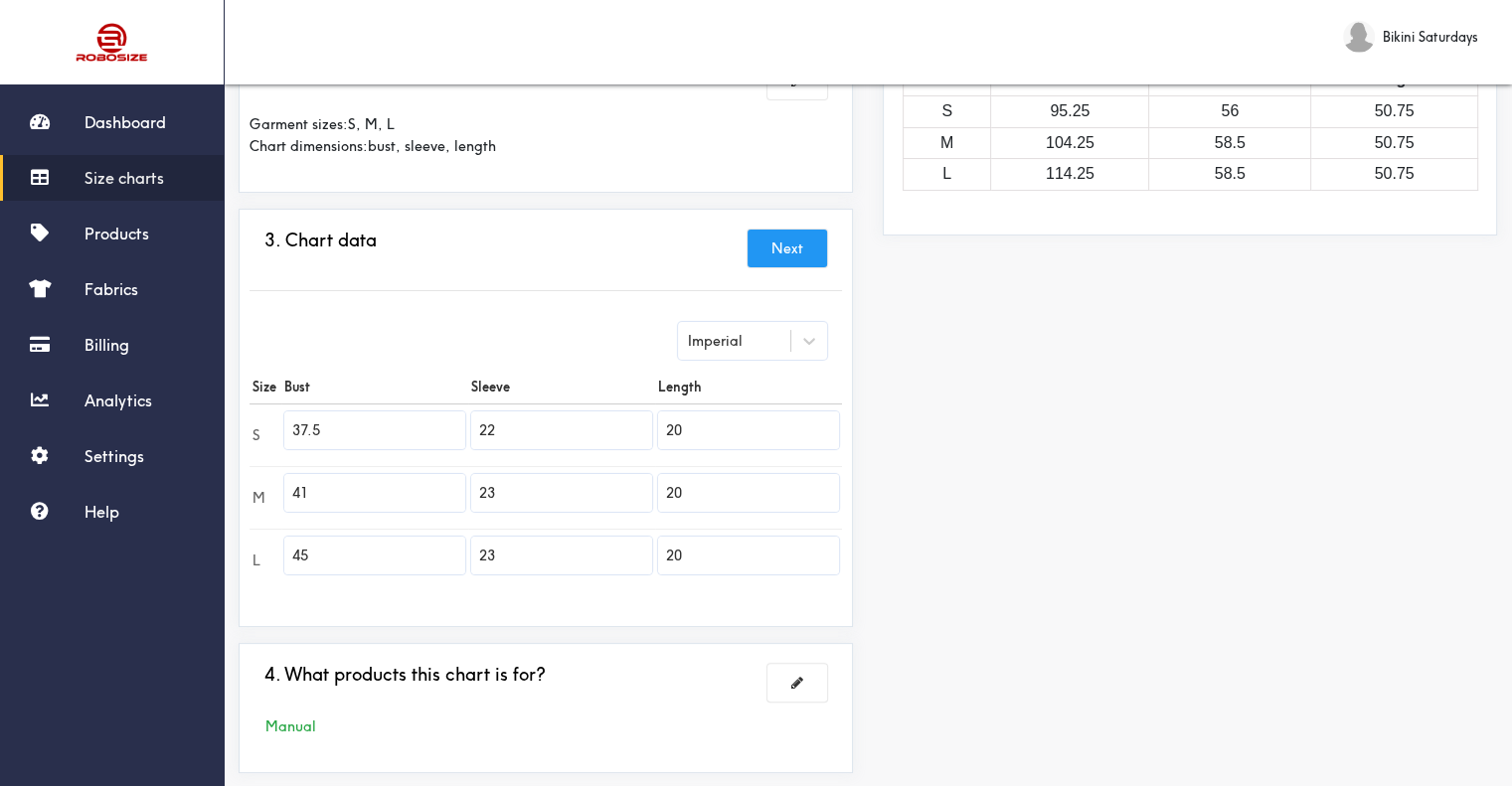 type on "23" 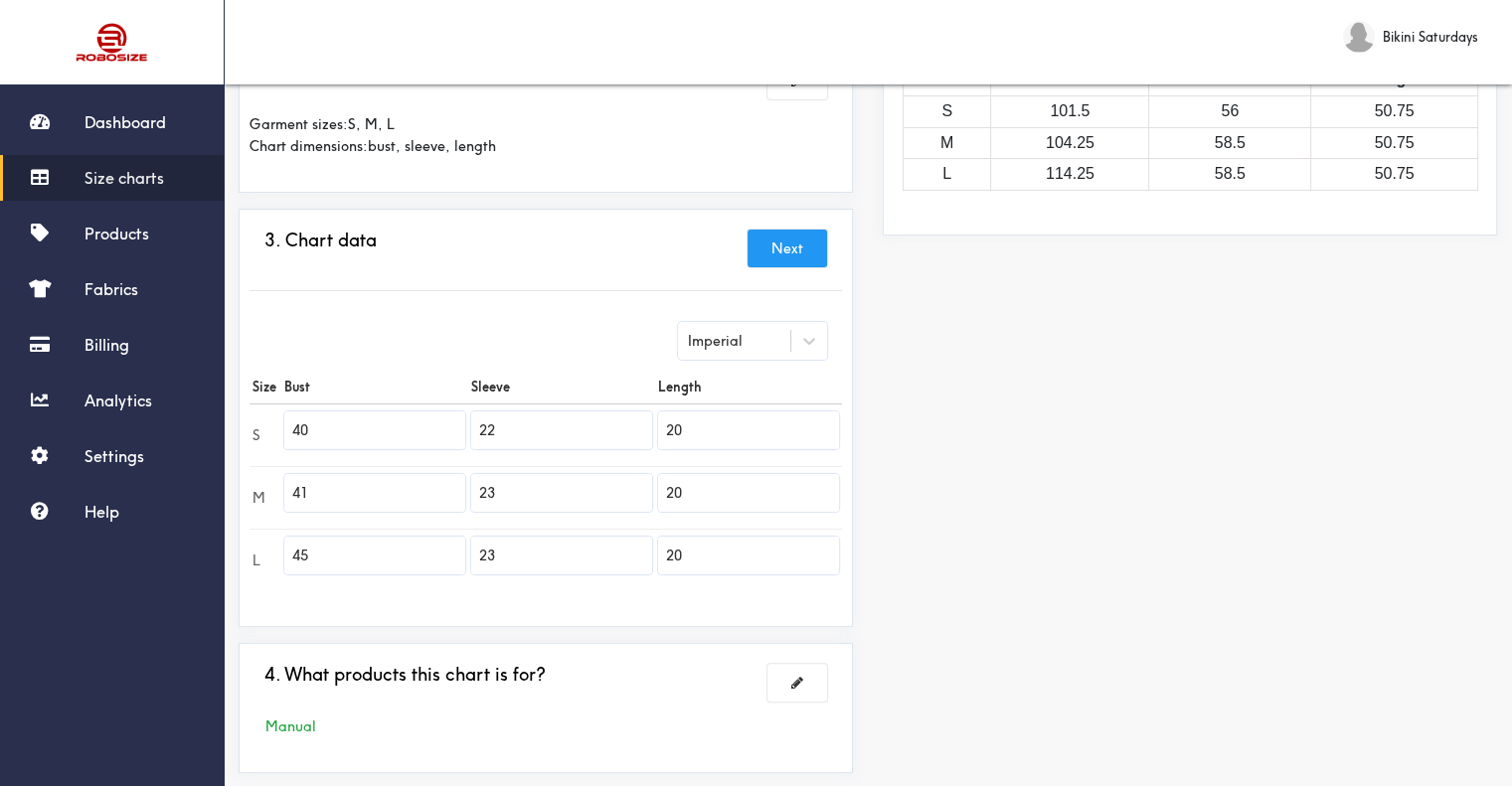 type on "40" 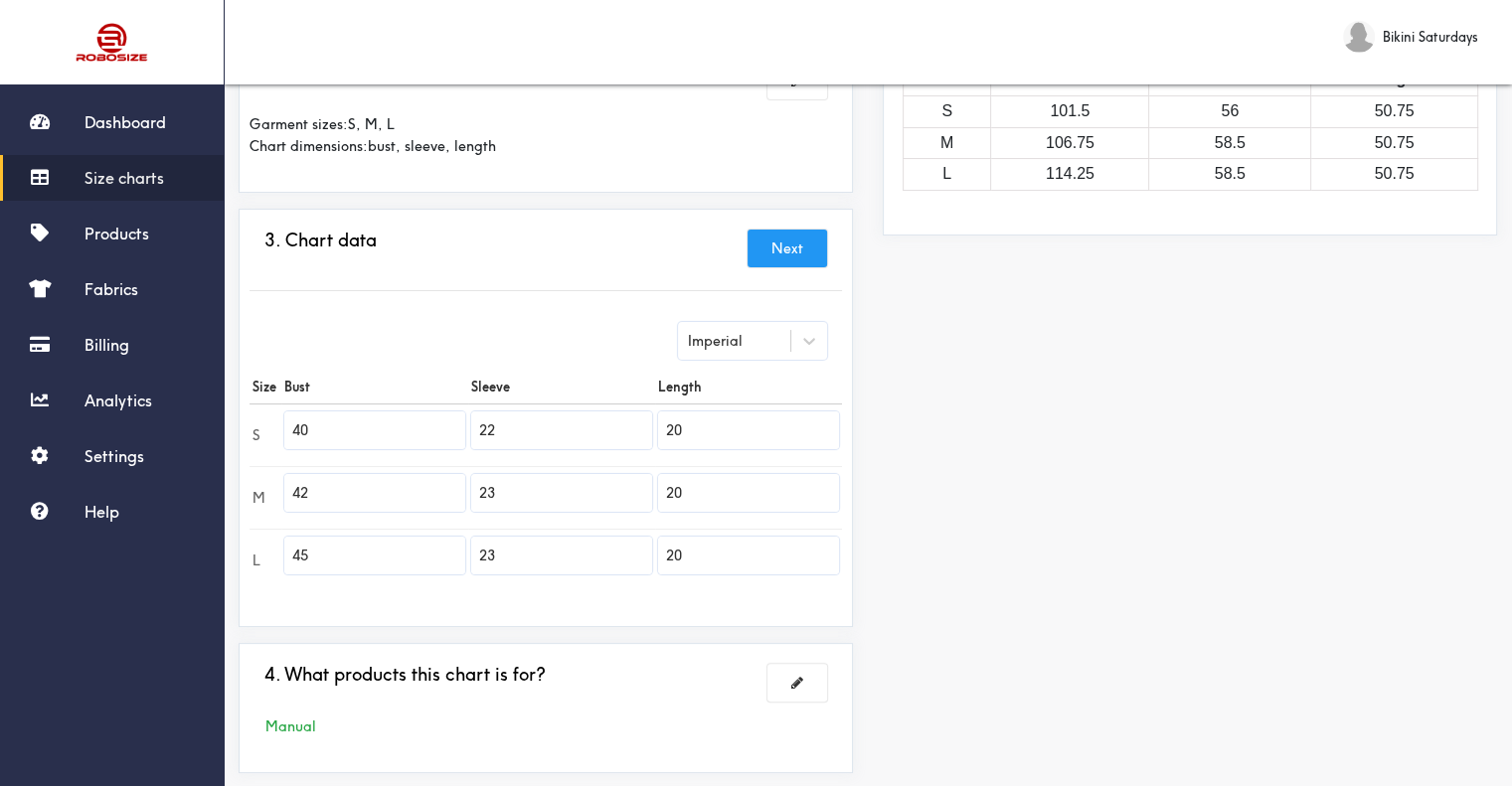type on "42" 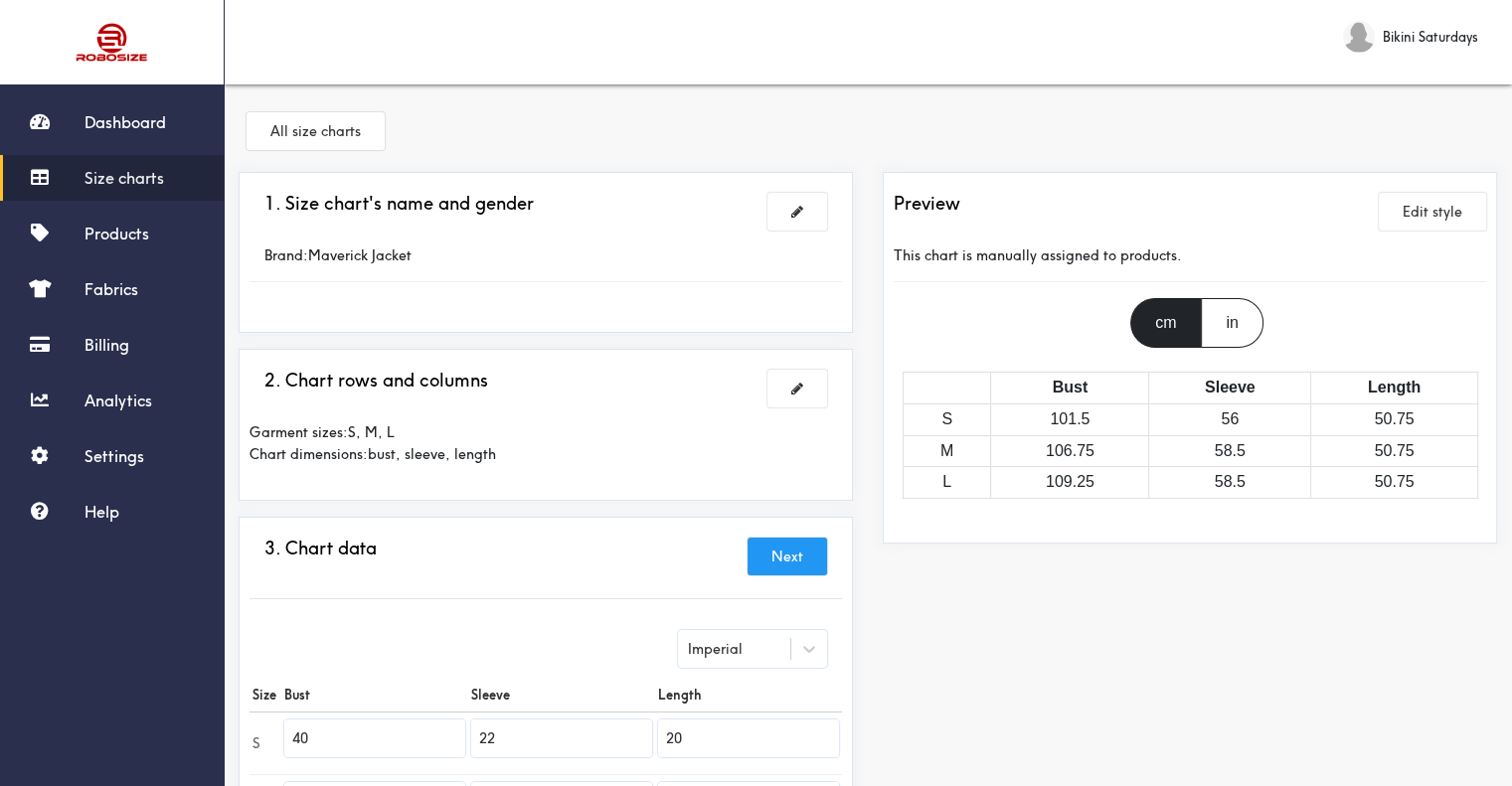 scroll, scrollTop: 0, scrollLeft: 0, axis: both 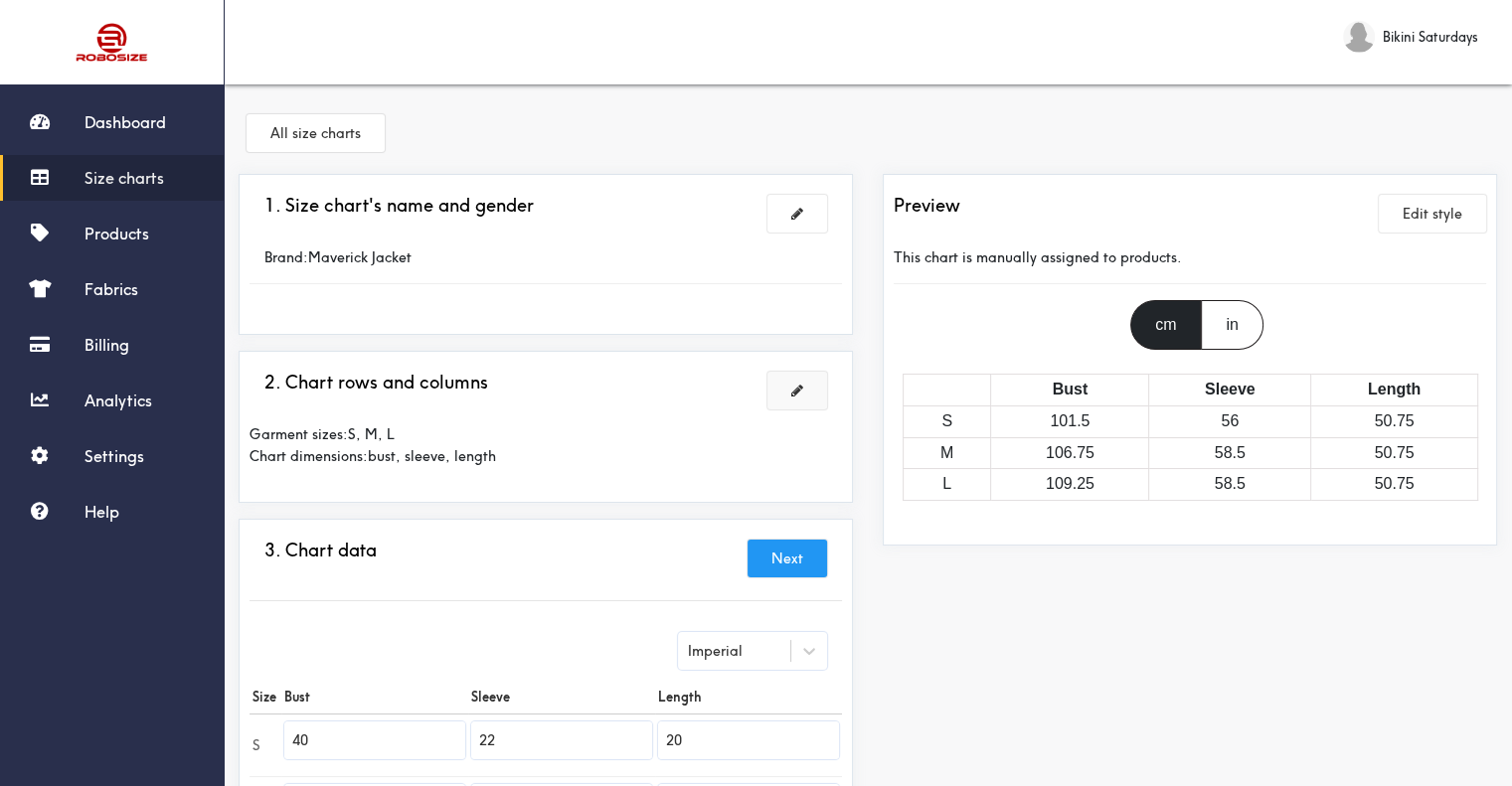 type on "43" 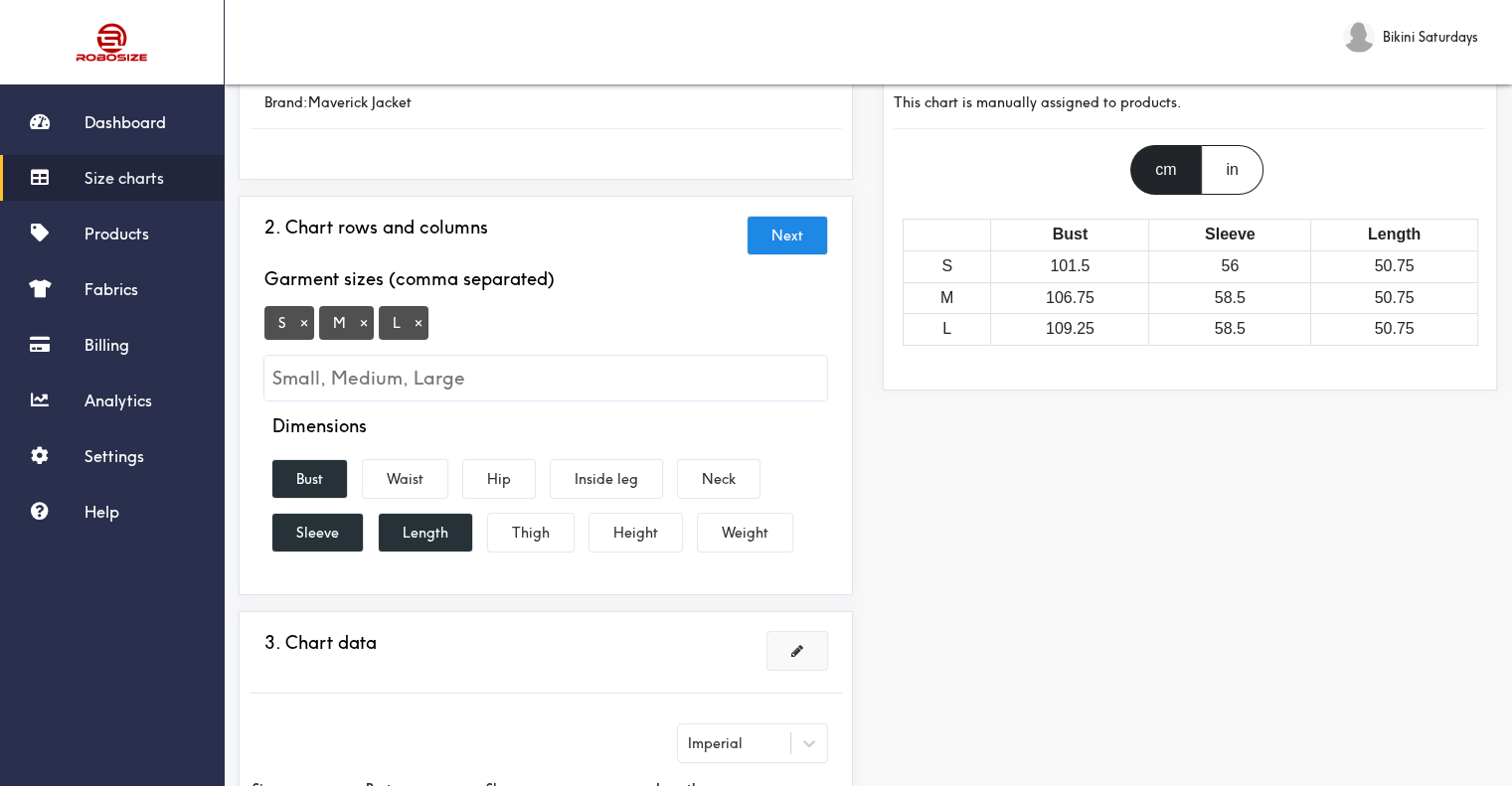 scroll, scrollTop: 298, scrollLeft: 0, axis: vertical 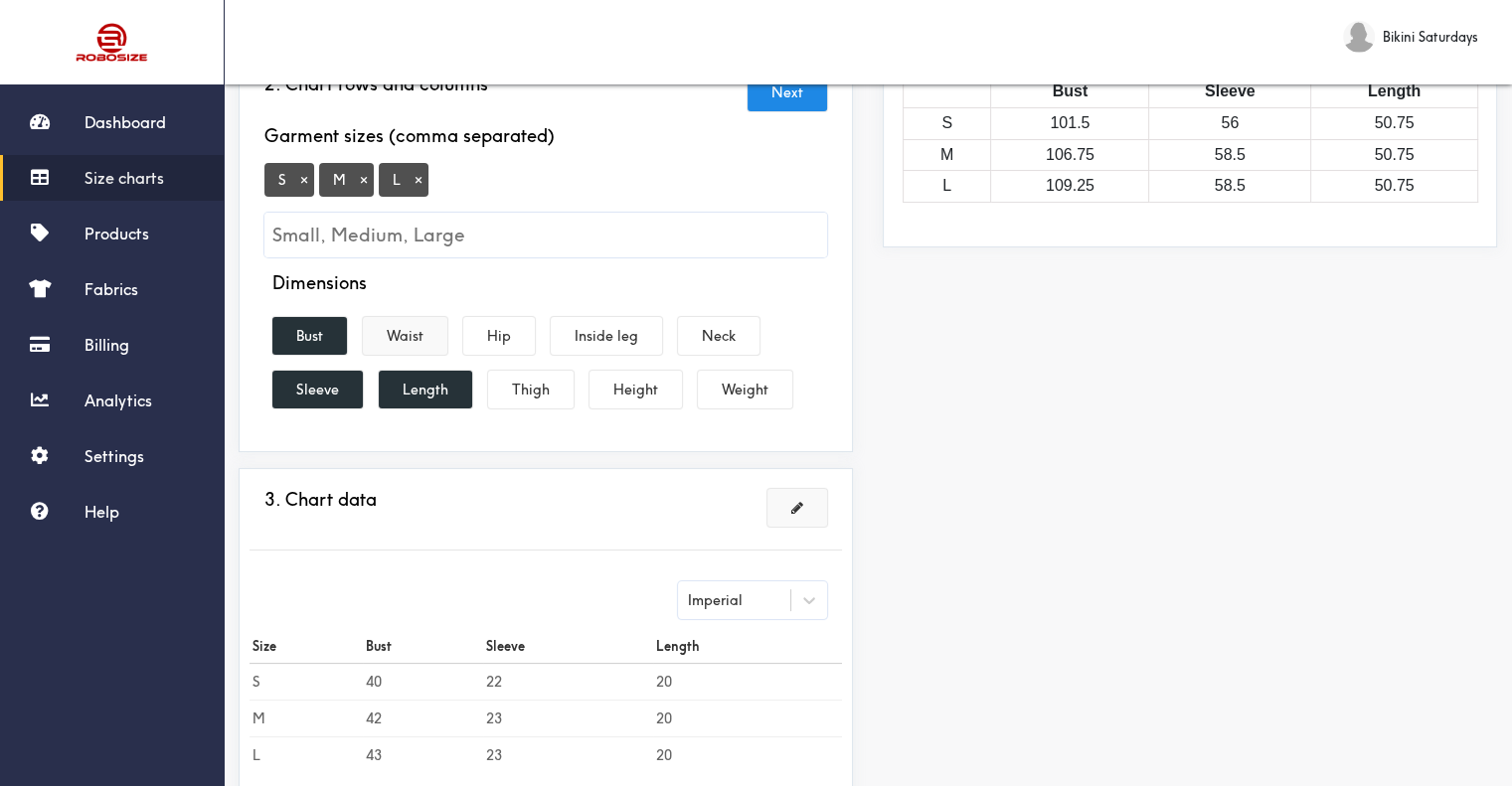 drag, startPoint x: 329, startPoint y: 337, endPoint x: 408, endPoint y: 331, distance: 79.22752 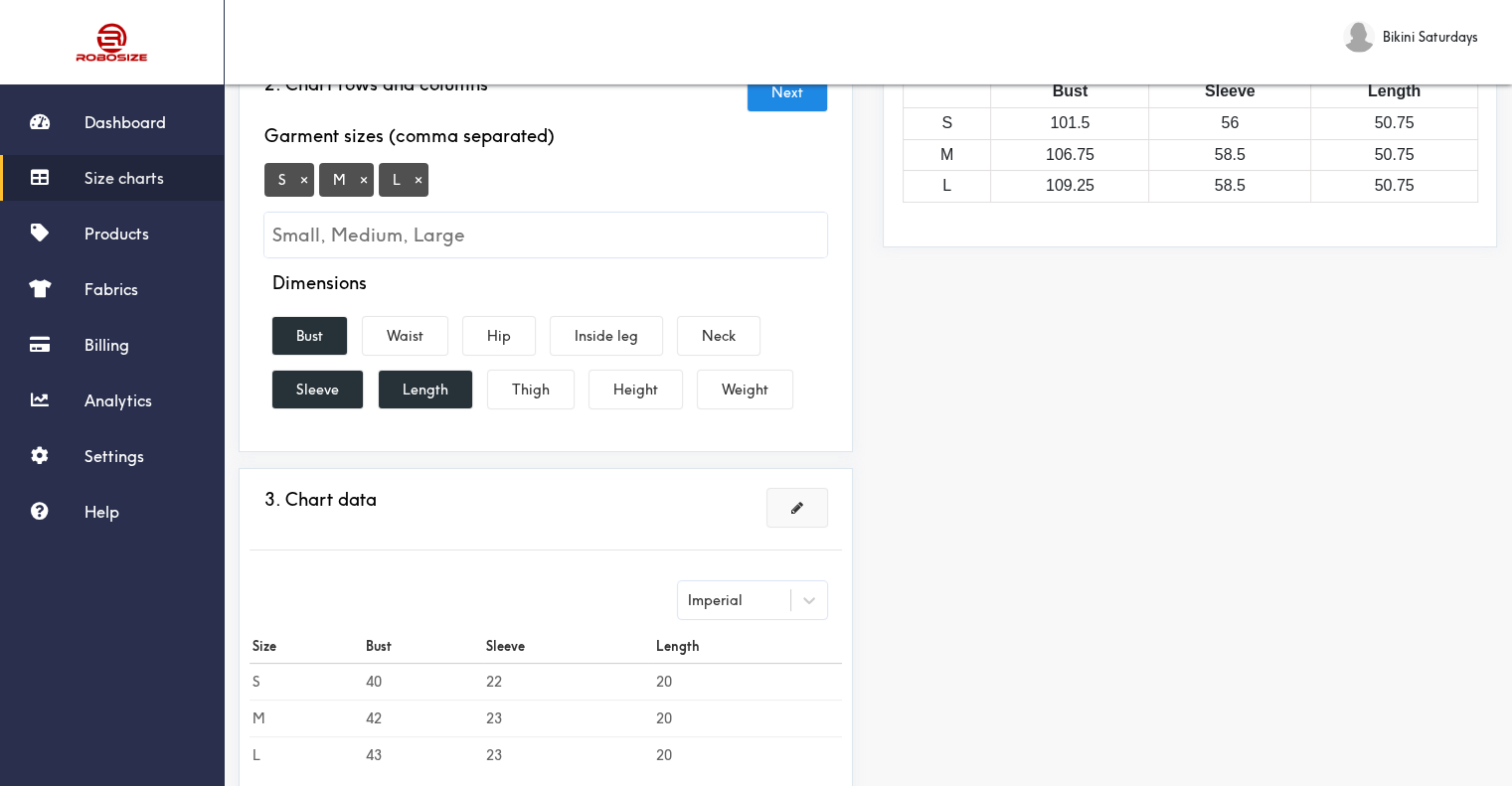 drag, startPoint x: 423, startPoint y: 398, endPoint x: 440, endPoint y: 315, distance: 84.72308 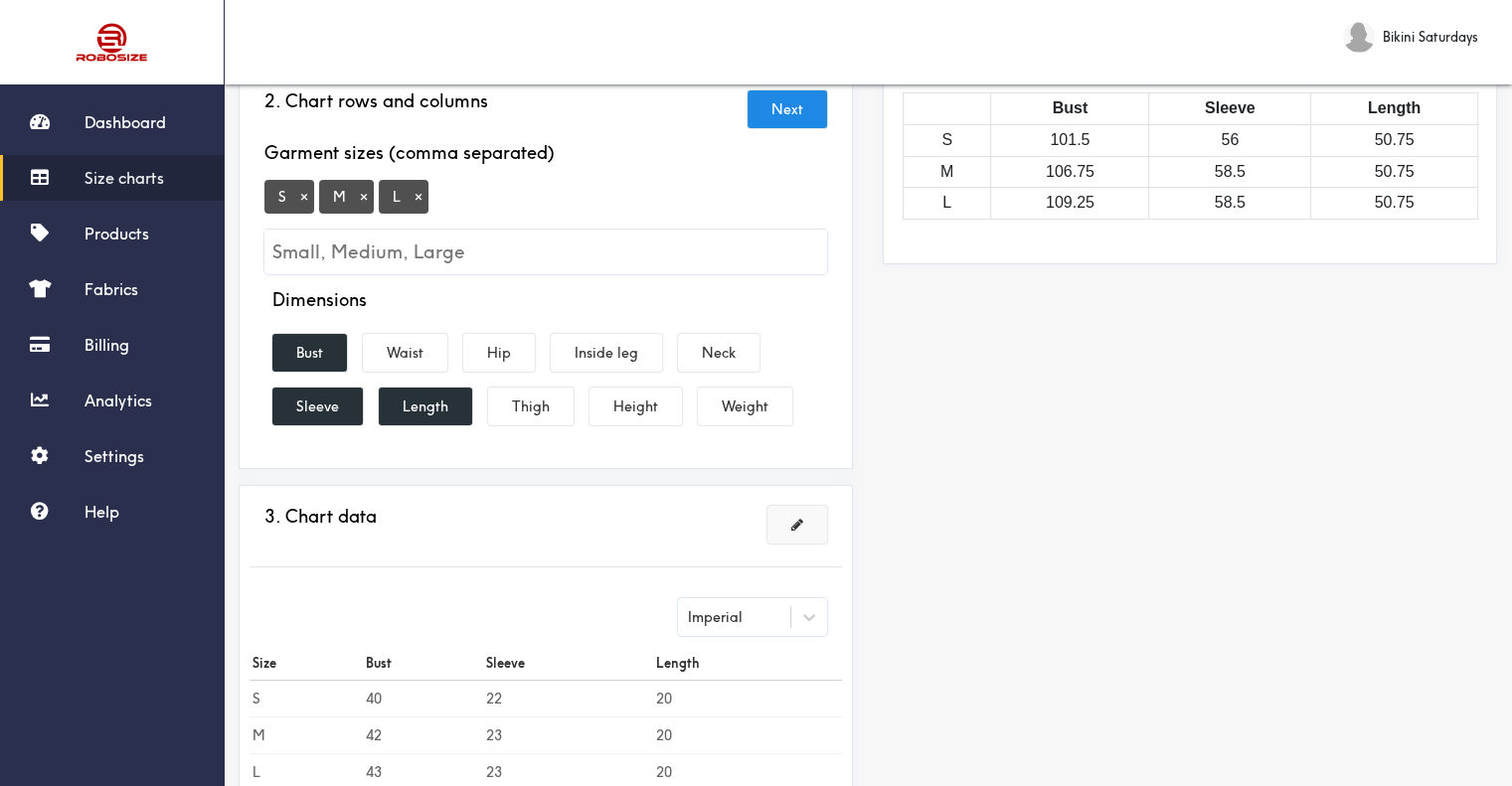 scroll, scrollTop: 82, scrollLeft: 0, axis: vertical 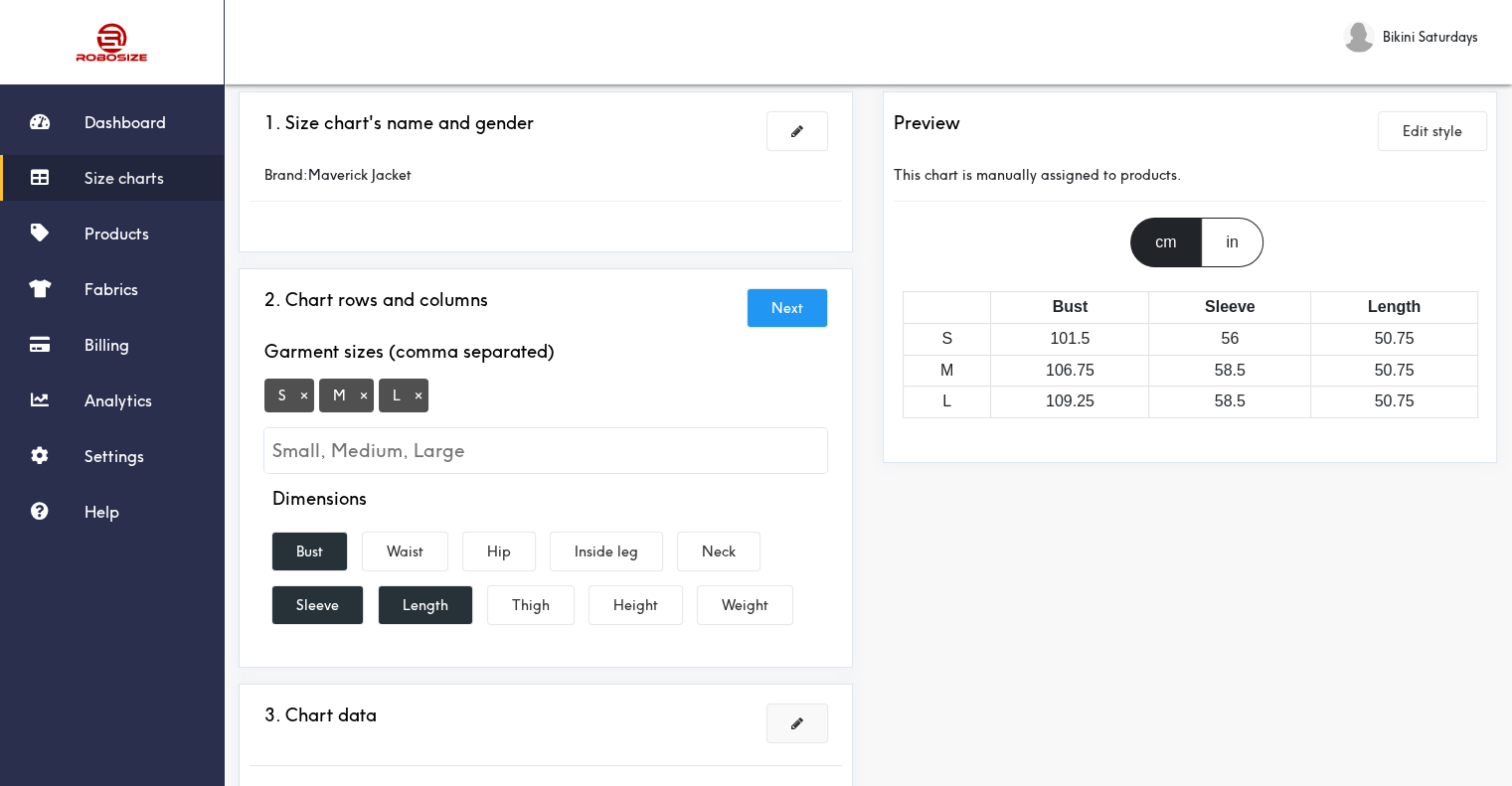 click on "Next" at bounding box center [787, 308] 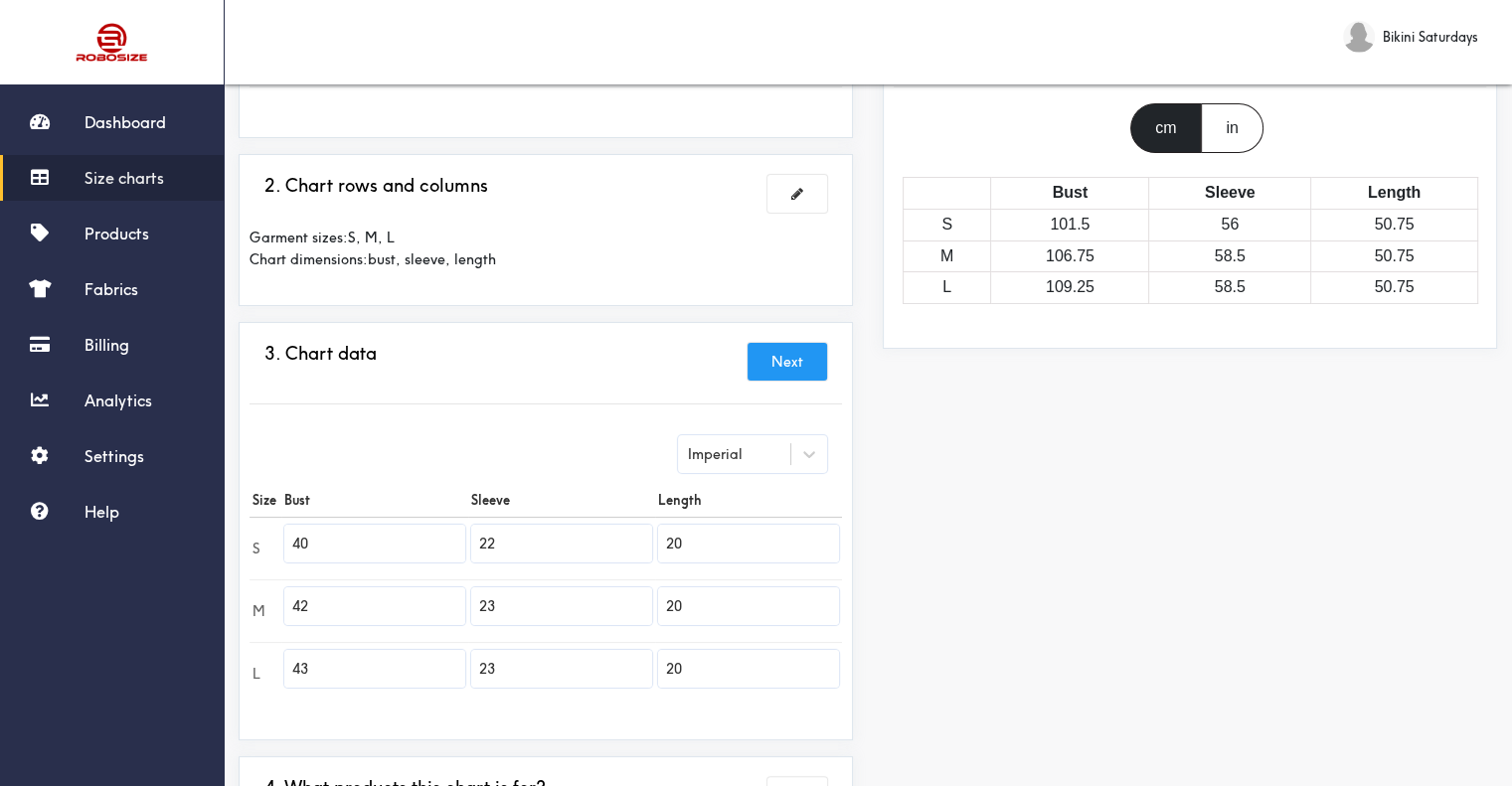 scroll, scrollTop: 281, scrollLeft: 0, axis: vertical 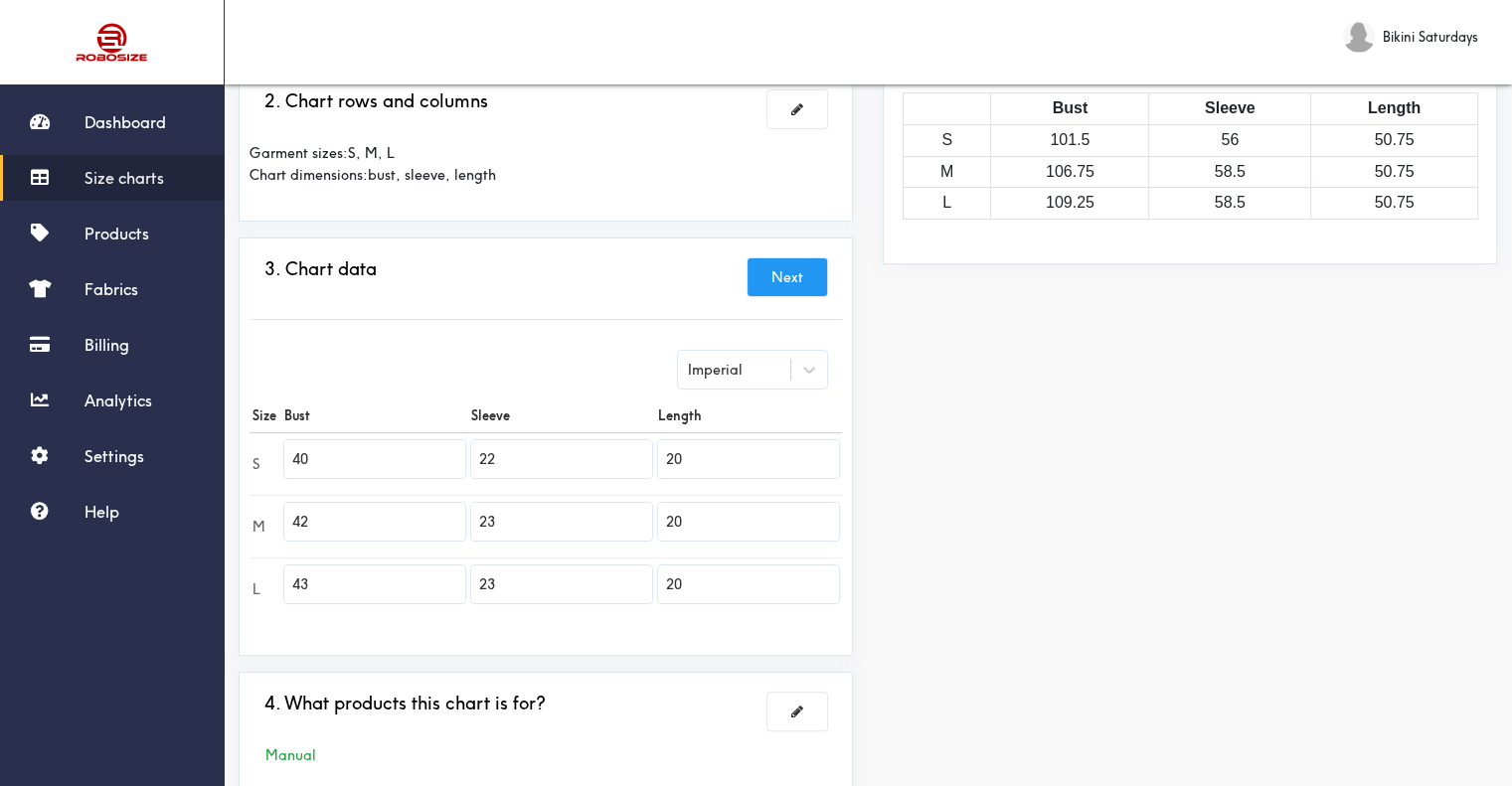 click on "Next" at bounding box center (787, 277) 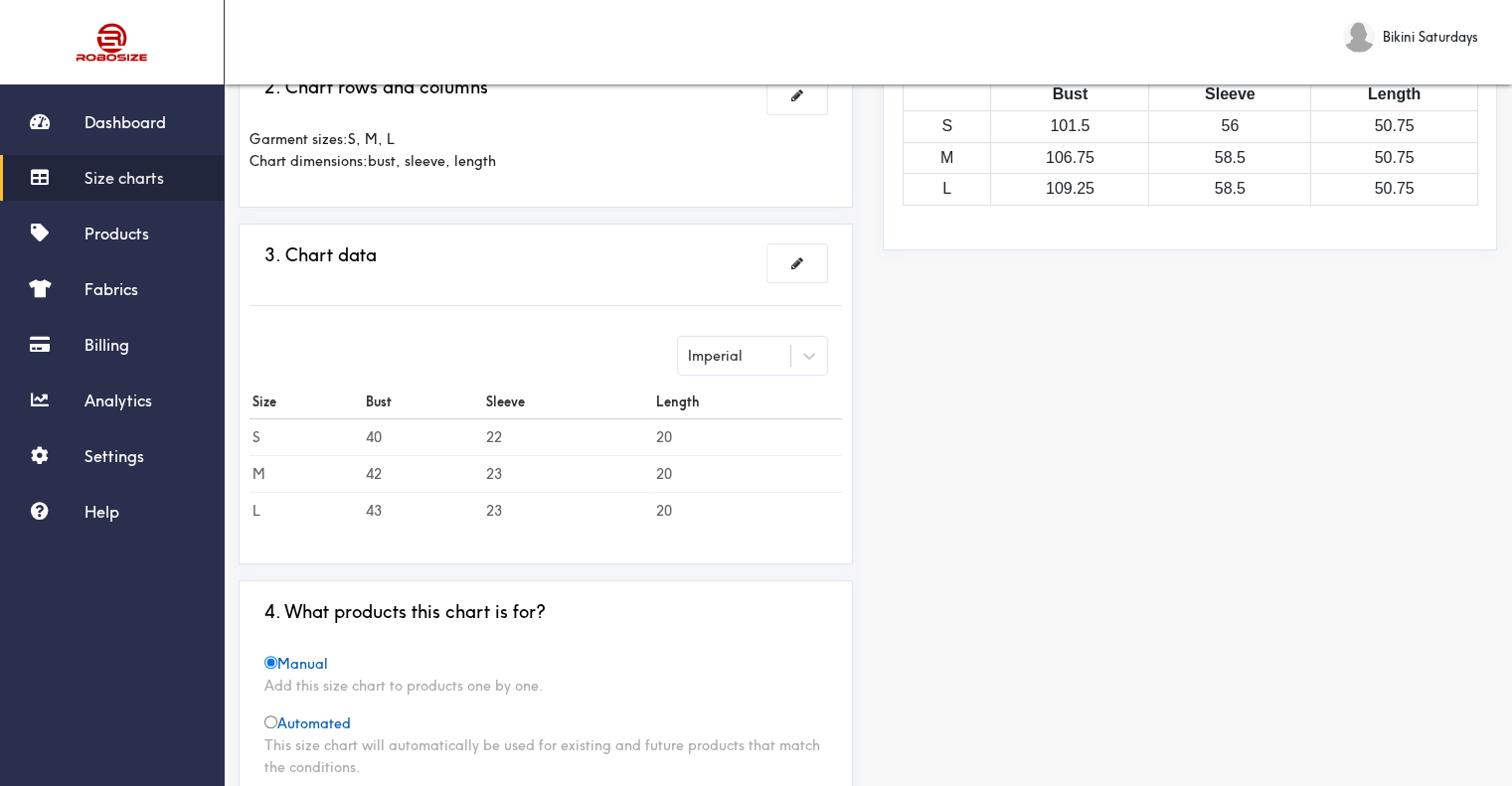 scroll, scrollTop: 137, scrollLeft: 0, axis: vertical 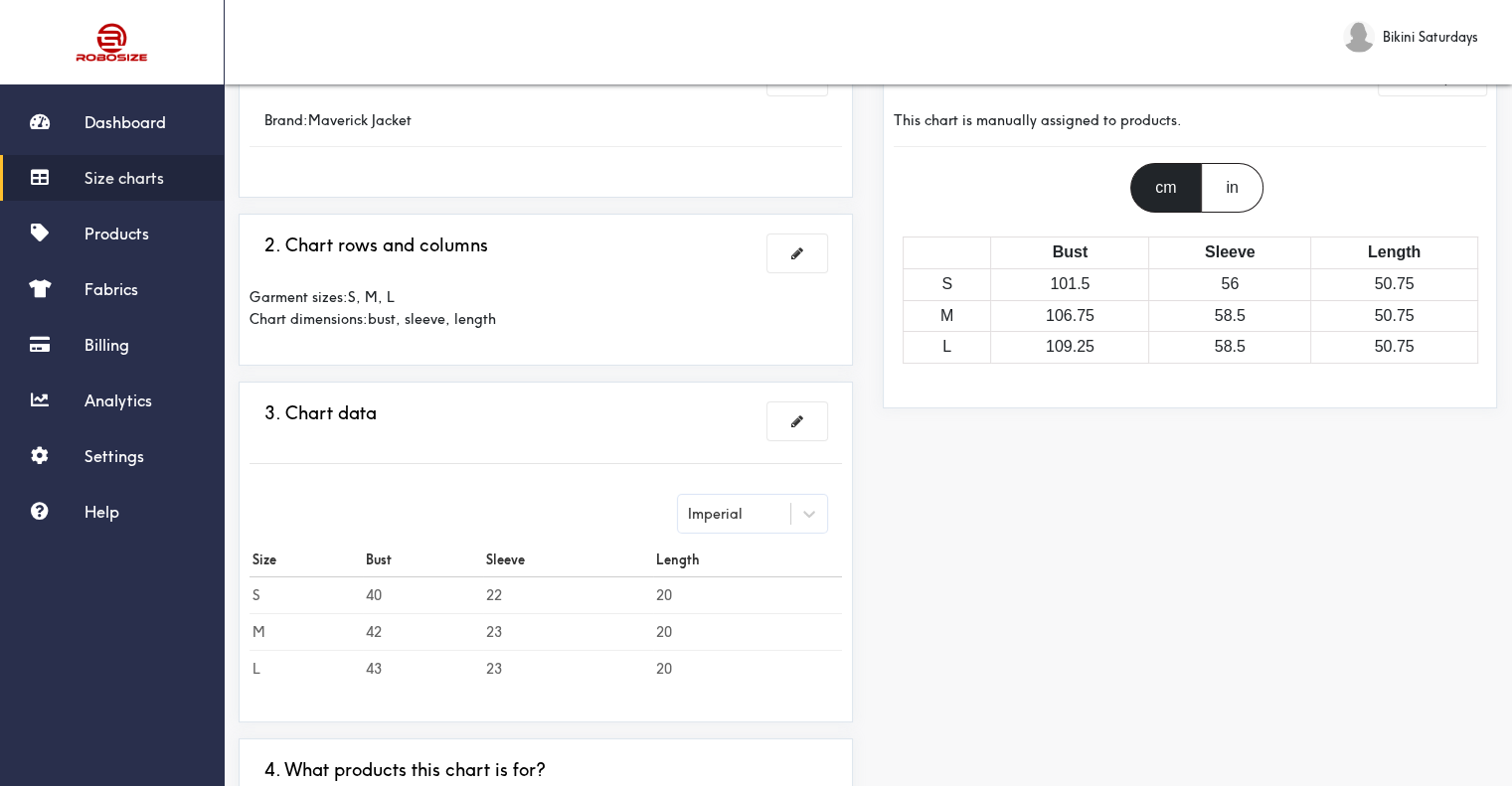 click on "in" at bounding box center (1232, 188) 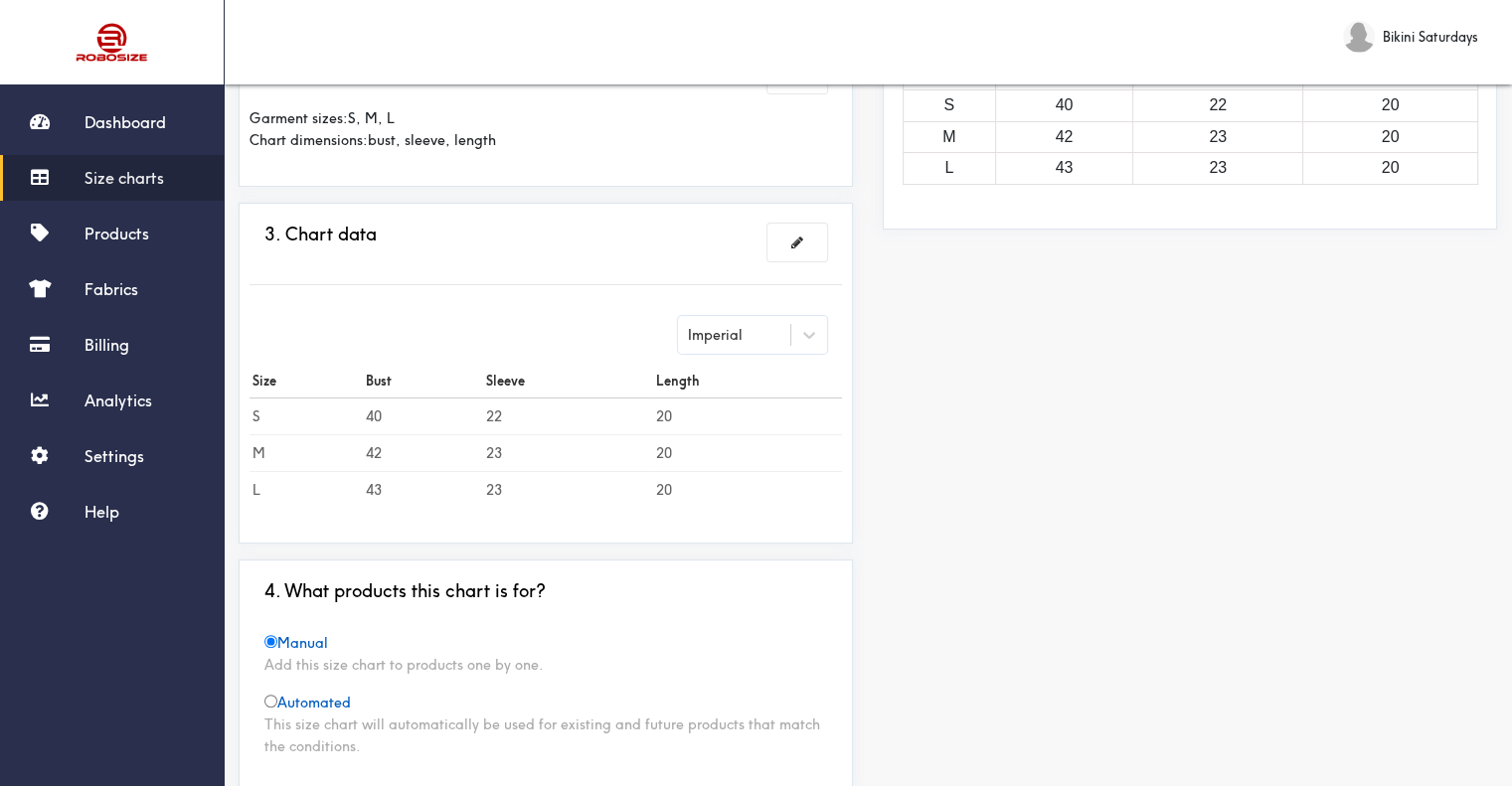 scroll, scrollTop: 435, scrollLeft: 0, axis: vertical 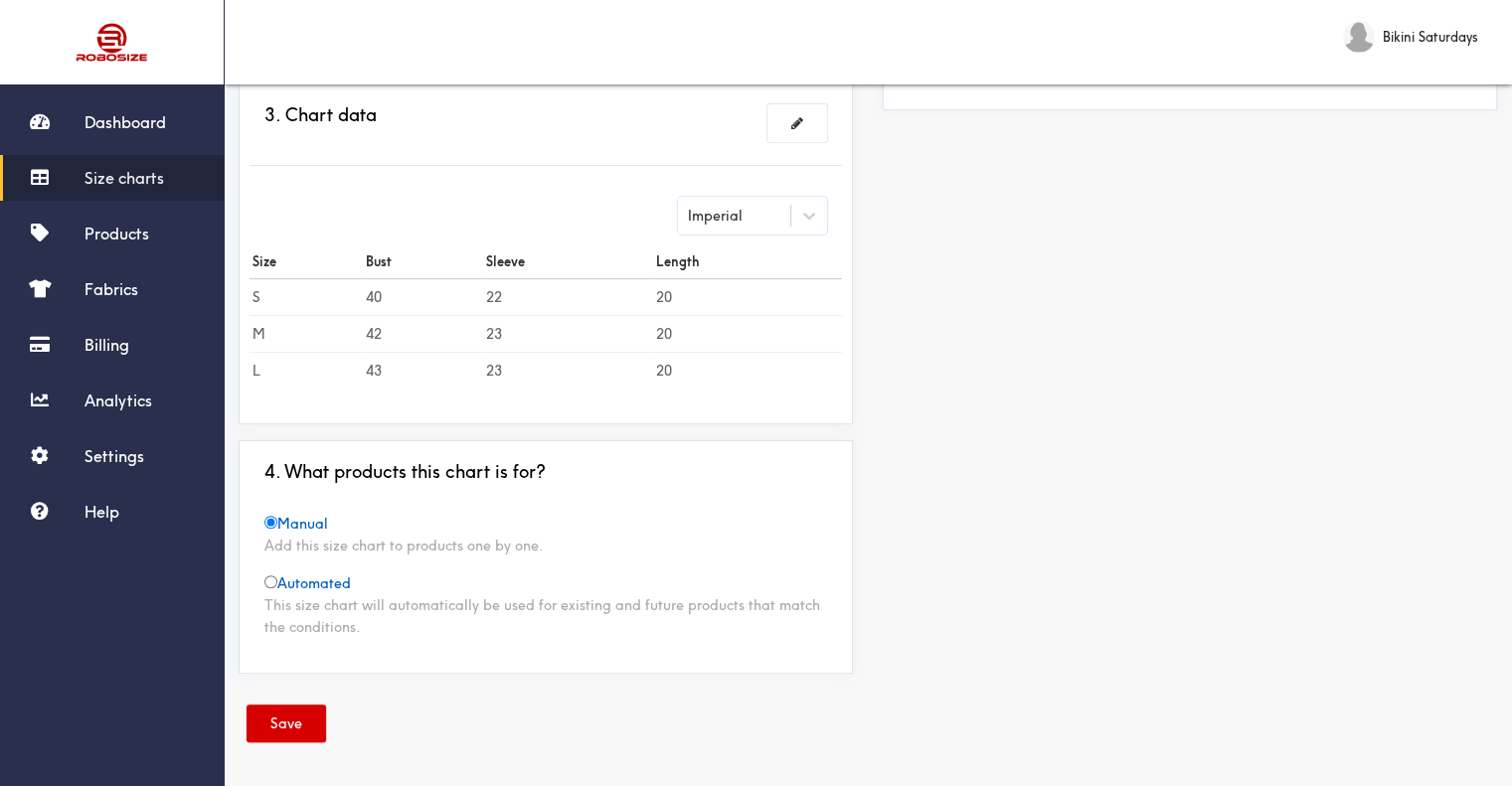 click on "Save" at bounding box center [286, 723] 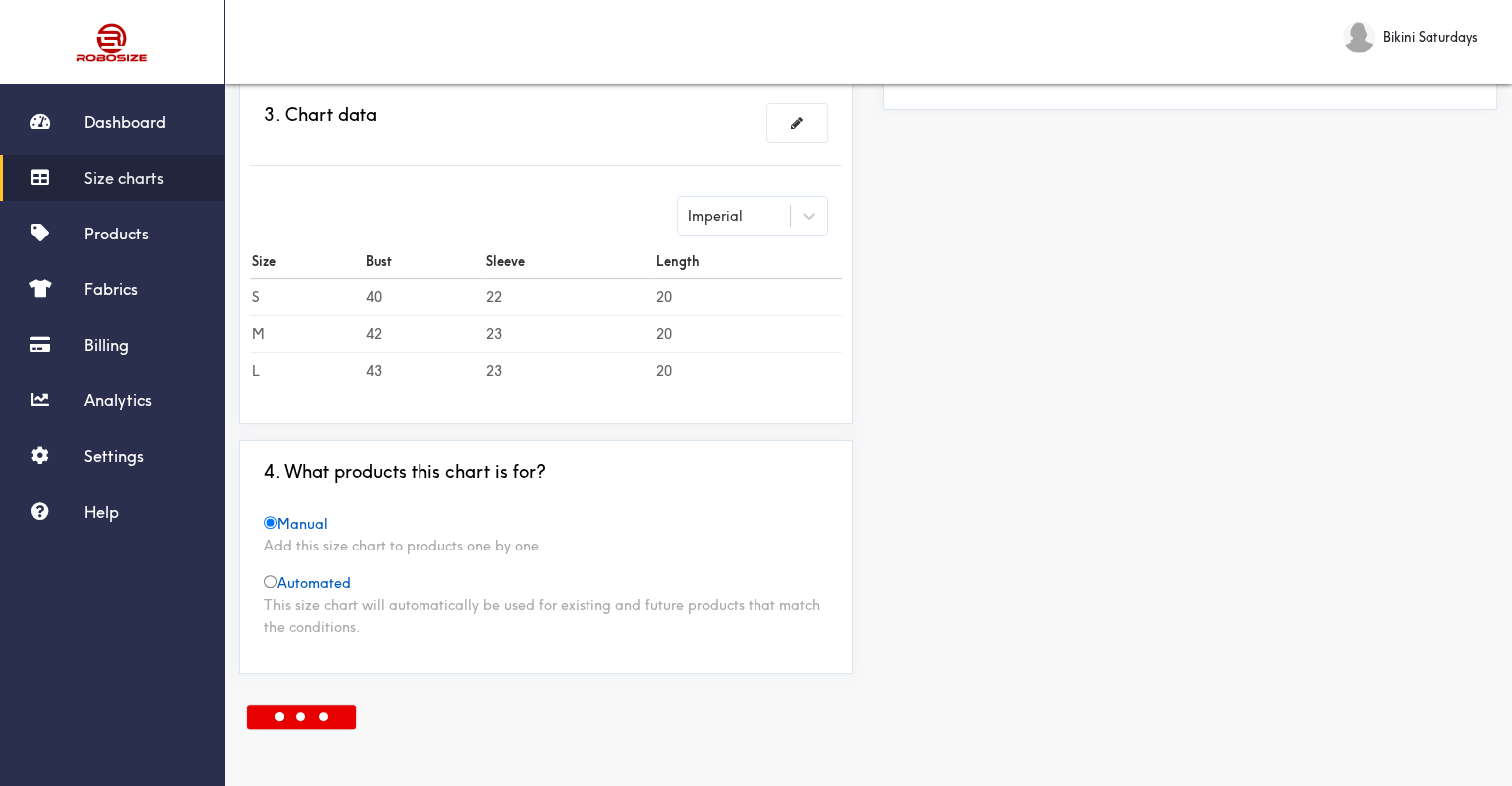 scroll, scrollTop: 236, scrollLeft: 0, axis: vertical 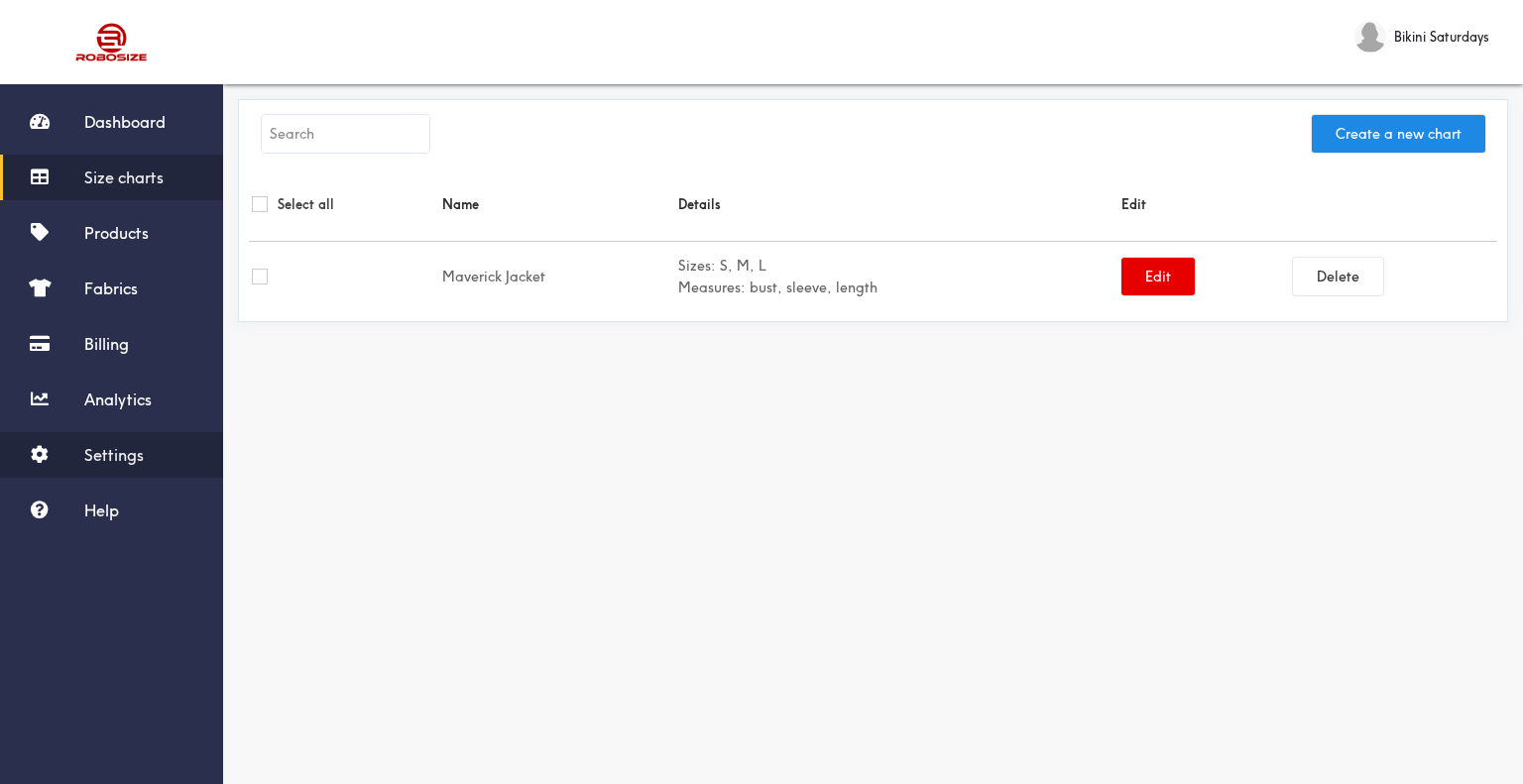 click on "Settings" at bounding box center (114, 455) 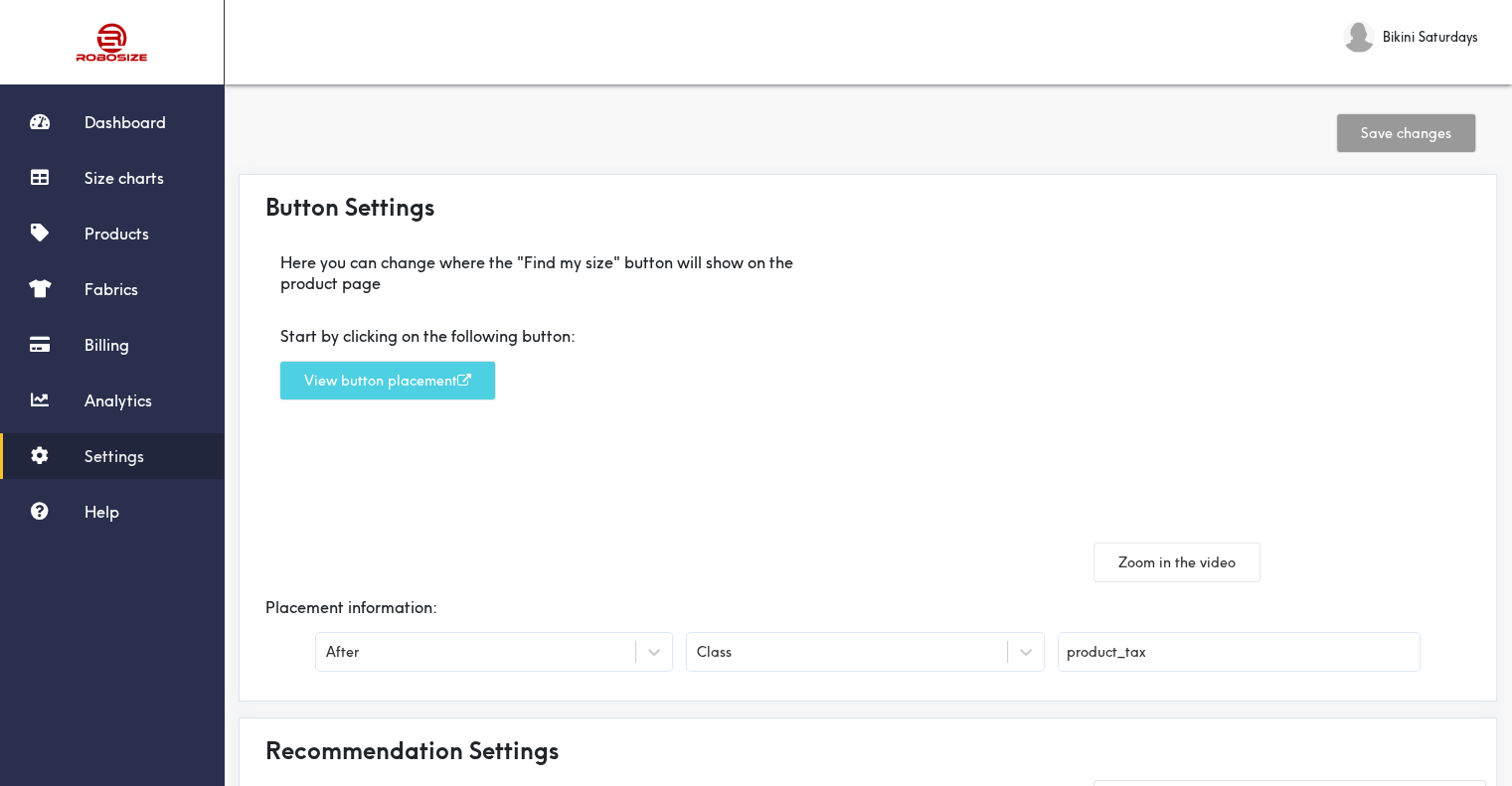 click on "View button placement" at bounding box center [388, 381] 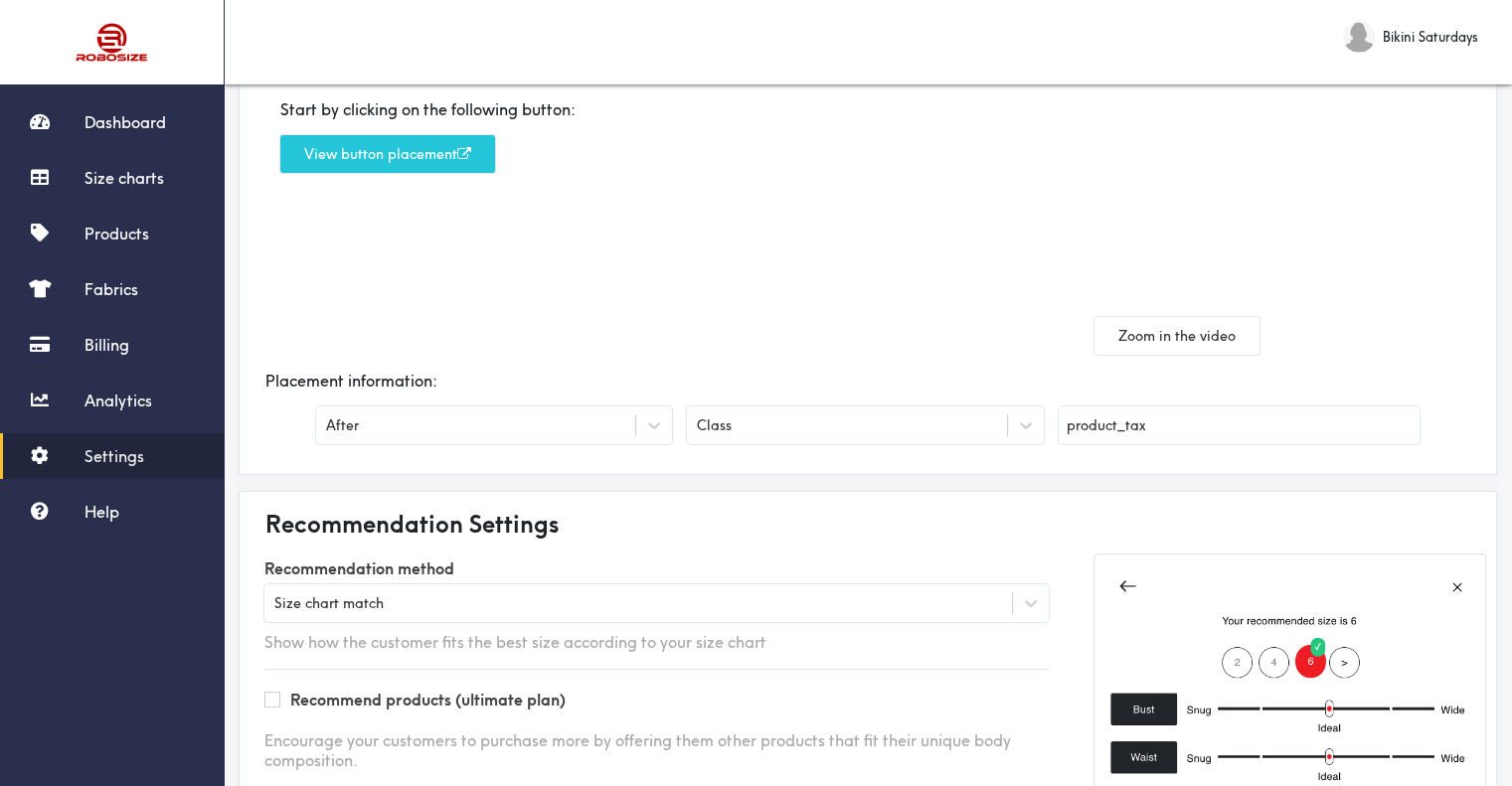 scroll, scrollTop: 298, scrollLeft: 0, axis: vertical 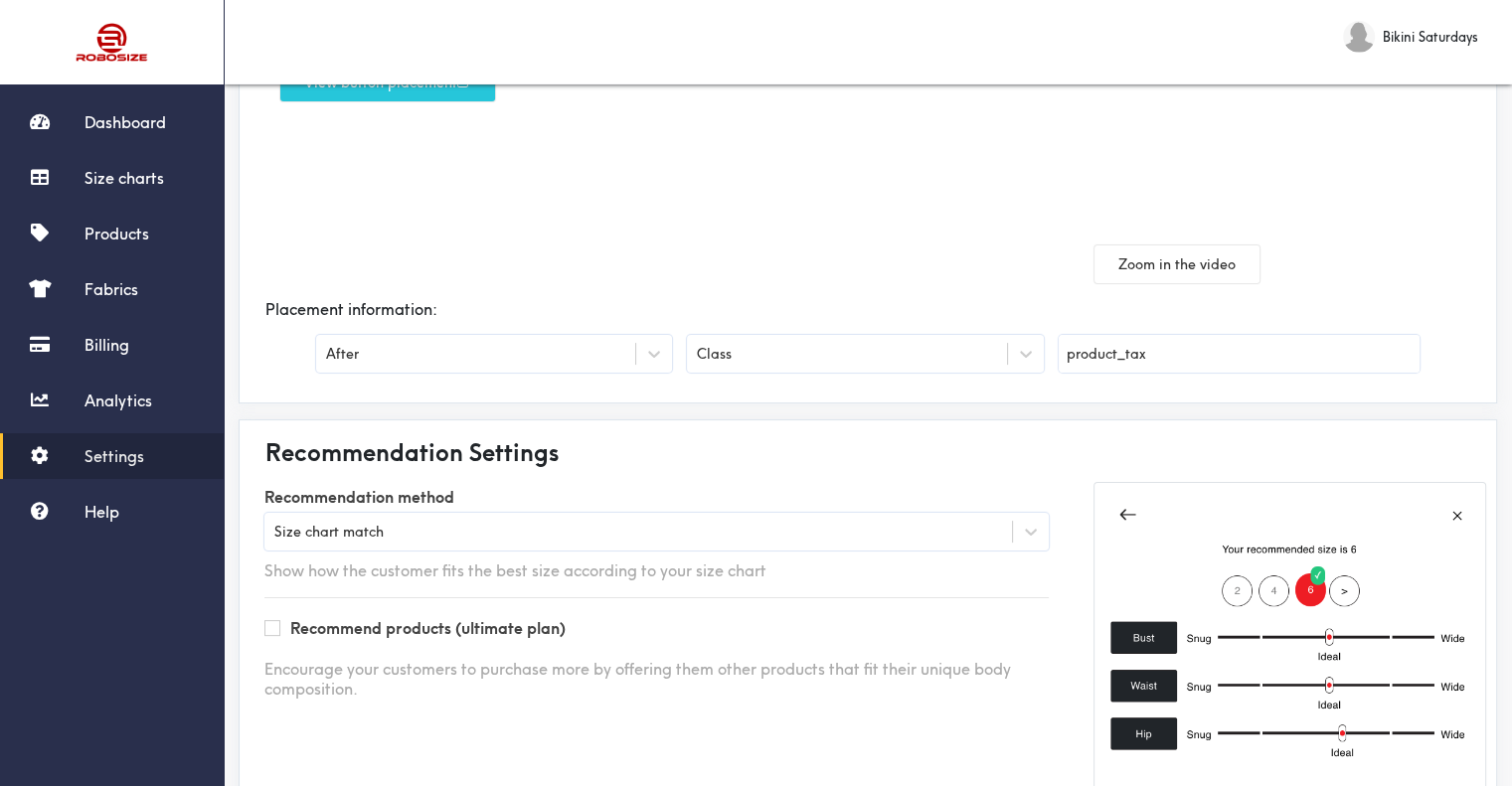 click on "Recommendation method Size chart match Show how the customer fits the best size according to your size chart Recommend products  (ultimate plan) Encourage your customers to purchase more by offering them other products that fit their unique body composition." at bounding box center (656, 669) 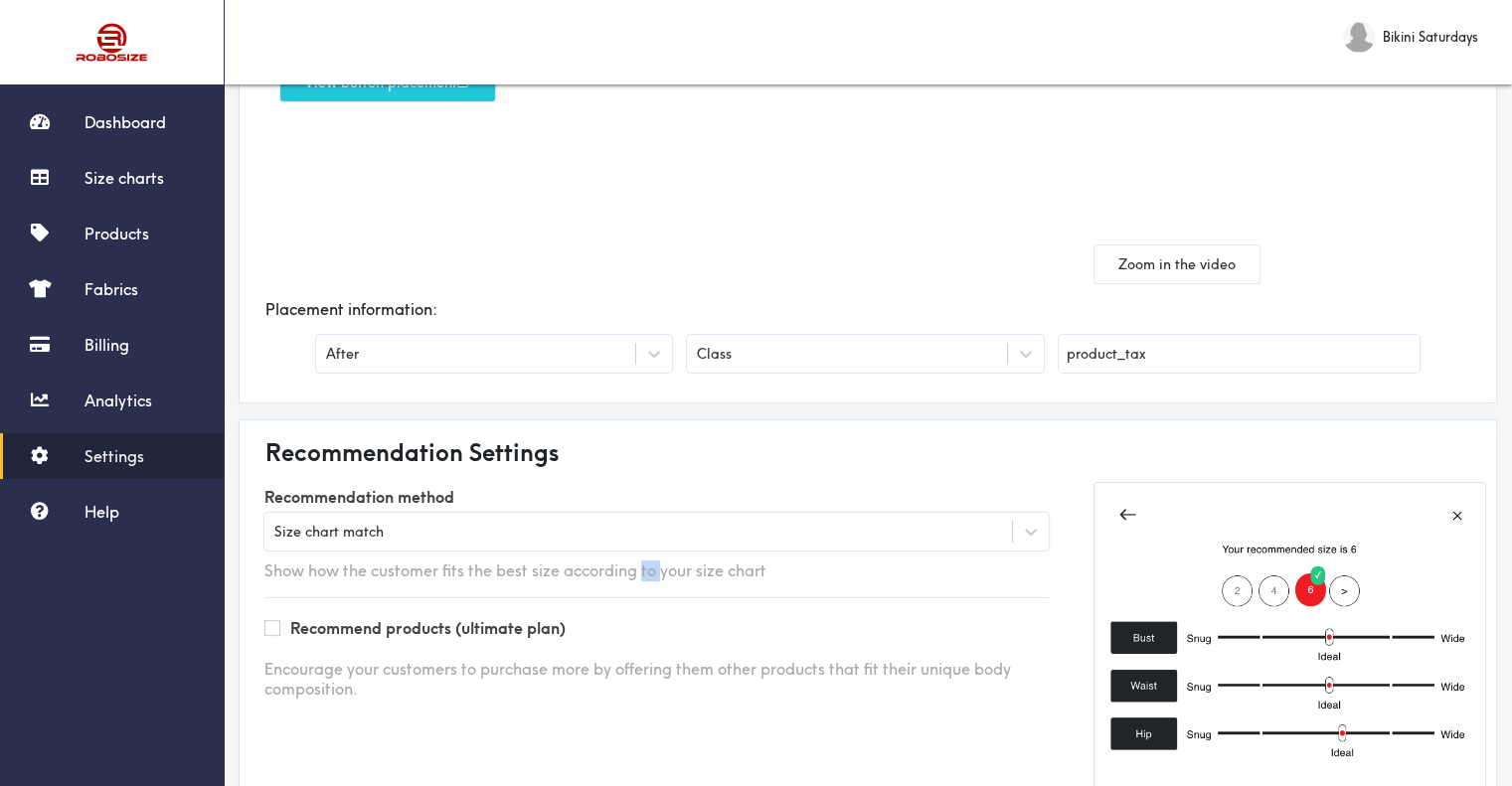 click on "Show how the customer fits the best size according to your size chart" at bounding box center [656, 570] 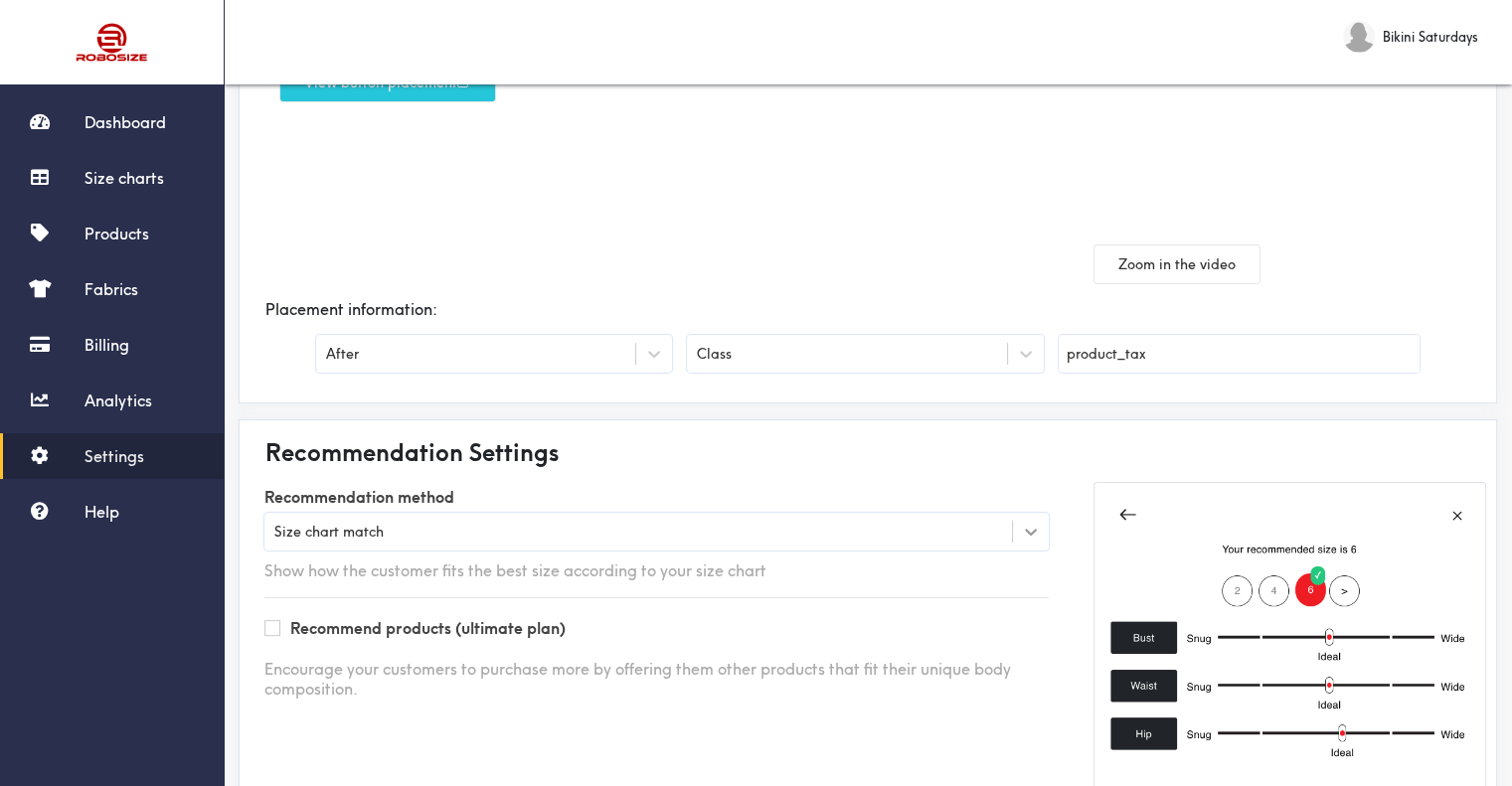 click 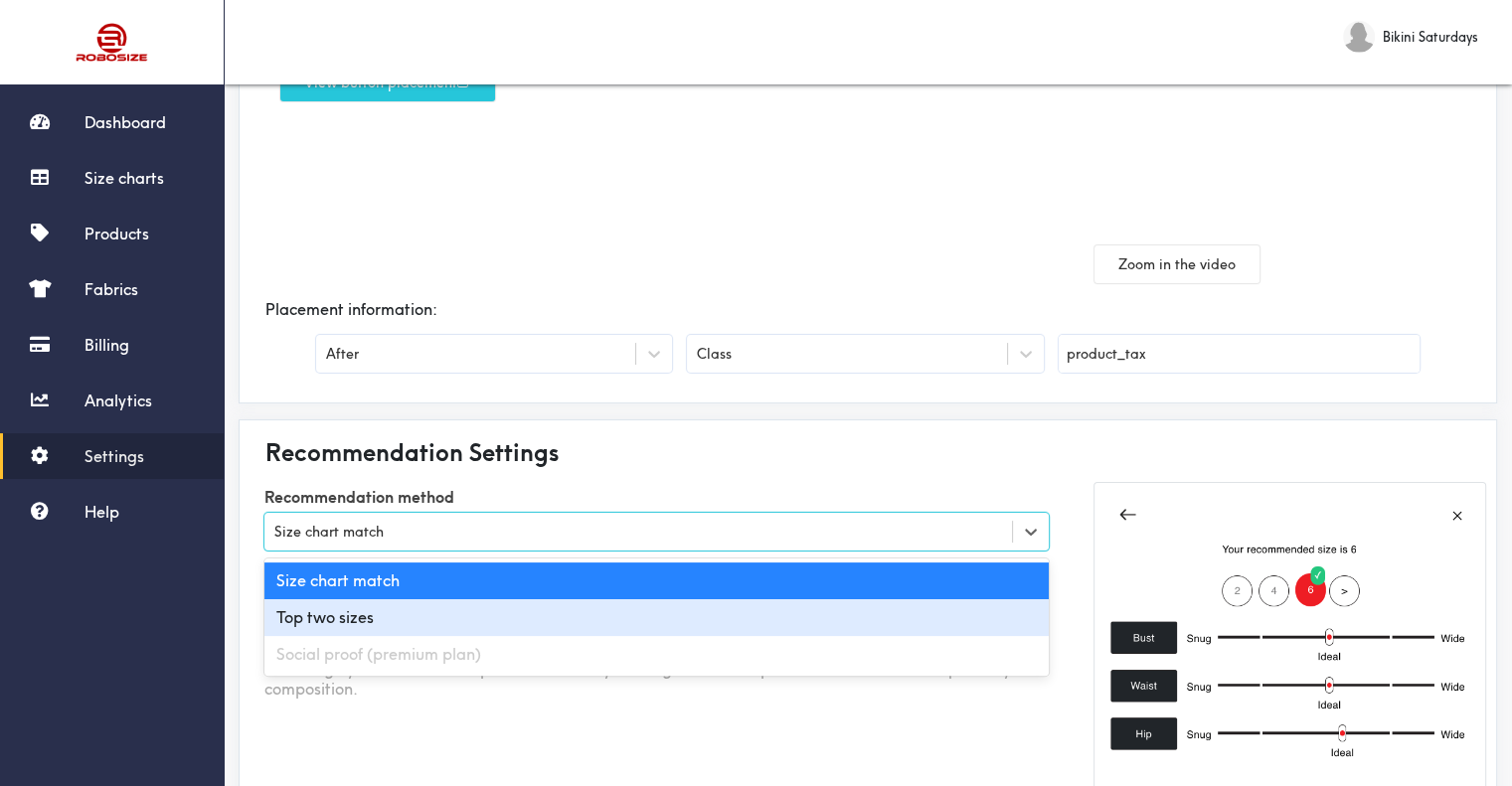 click on "Top two sizes" at bounding box center (656, 617) 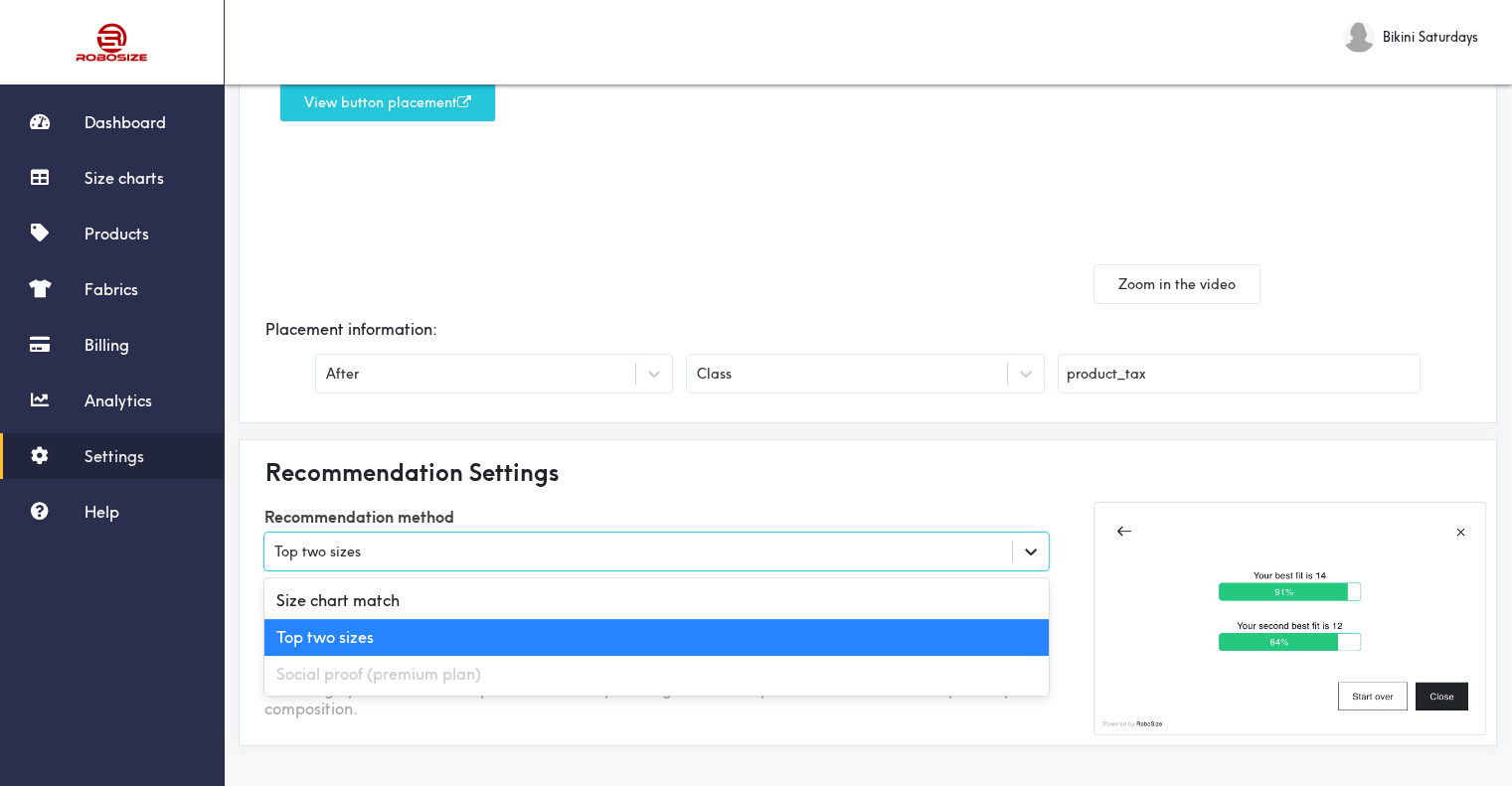 click 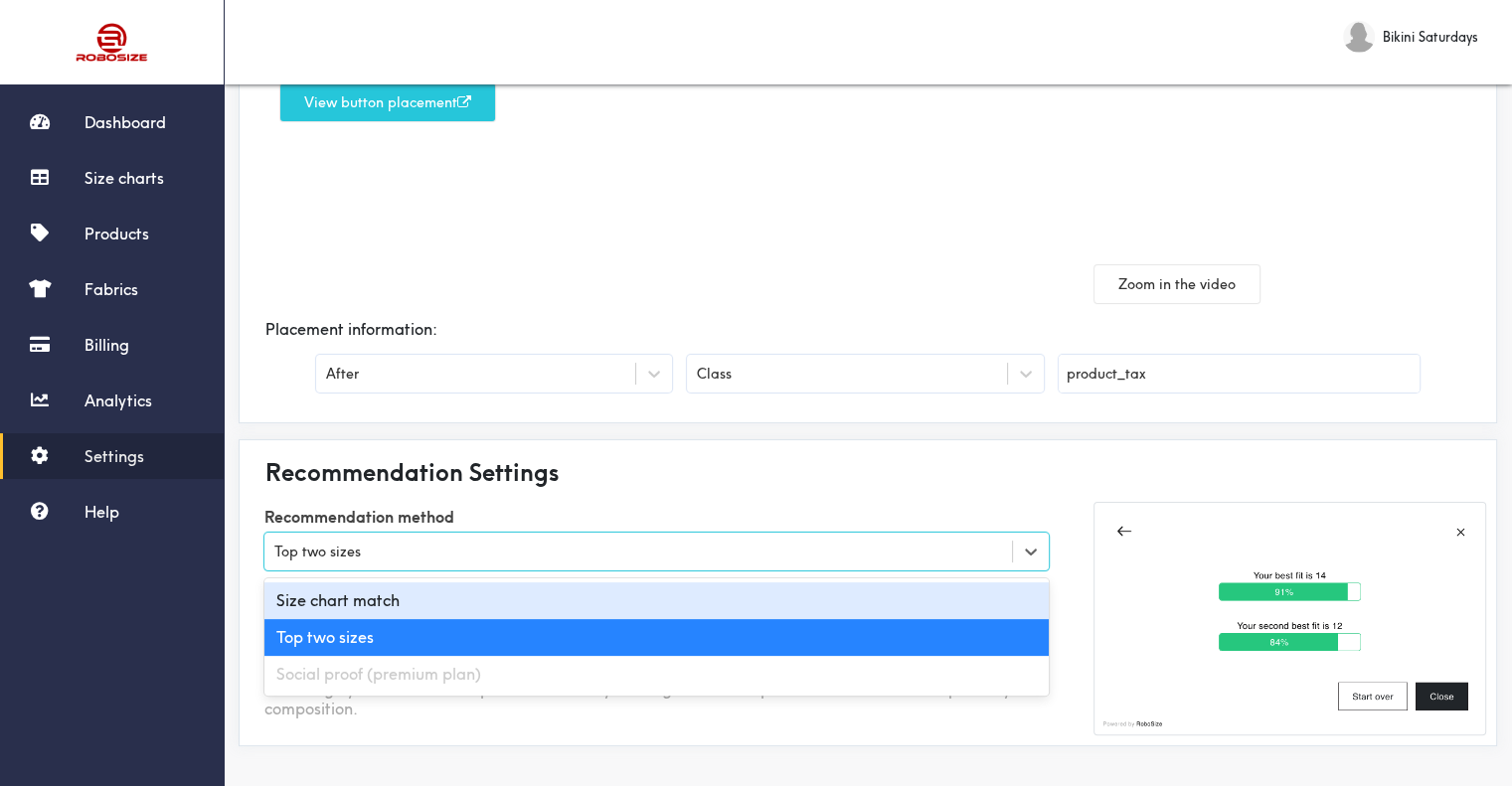 click on "Size chart match" at bounding box center (656, 600) 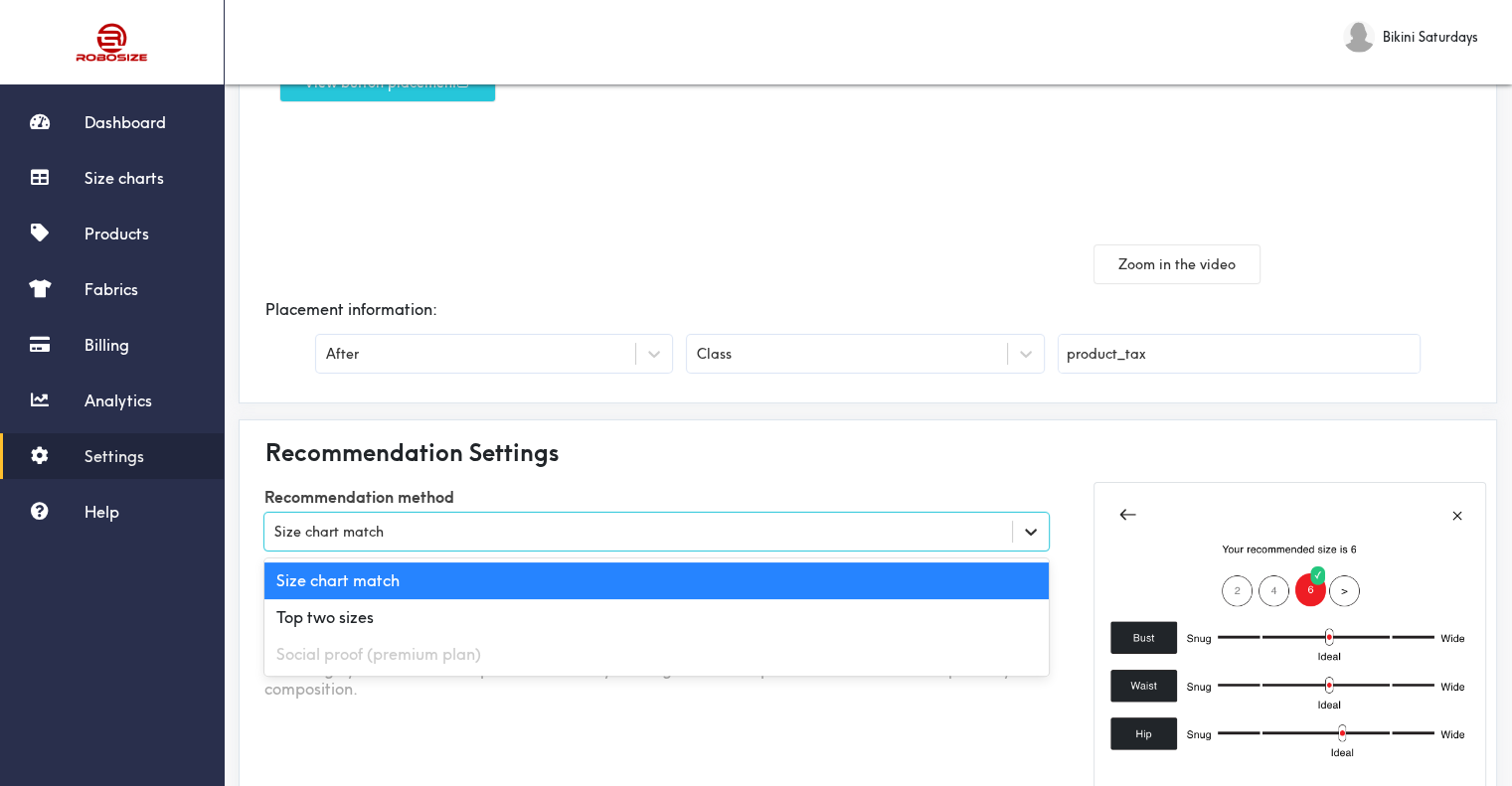 click 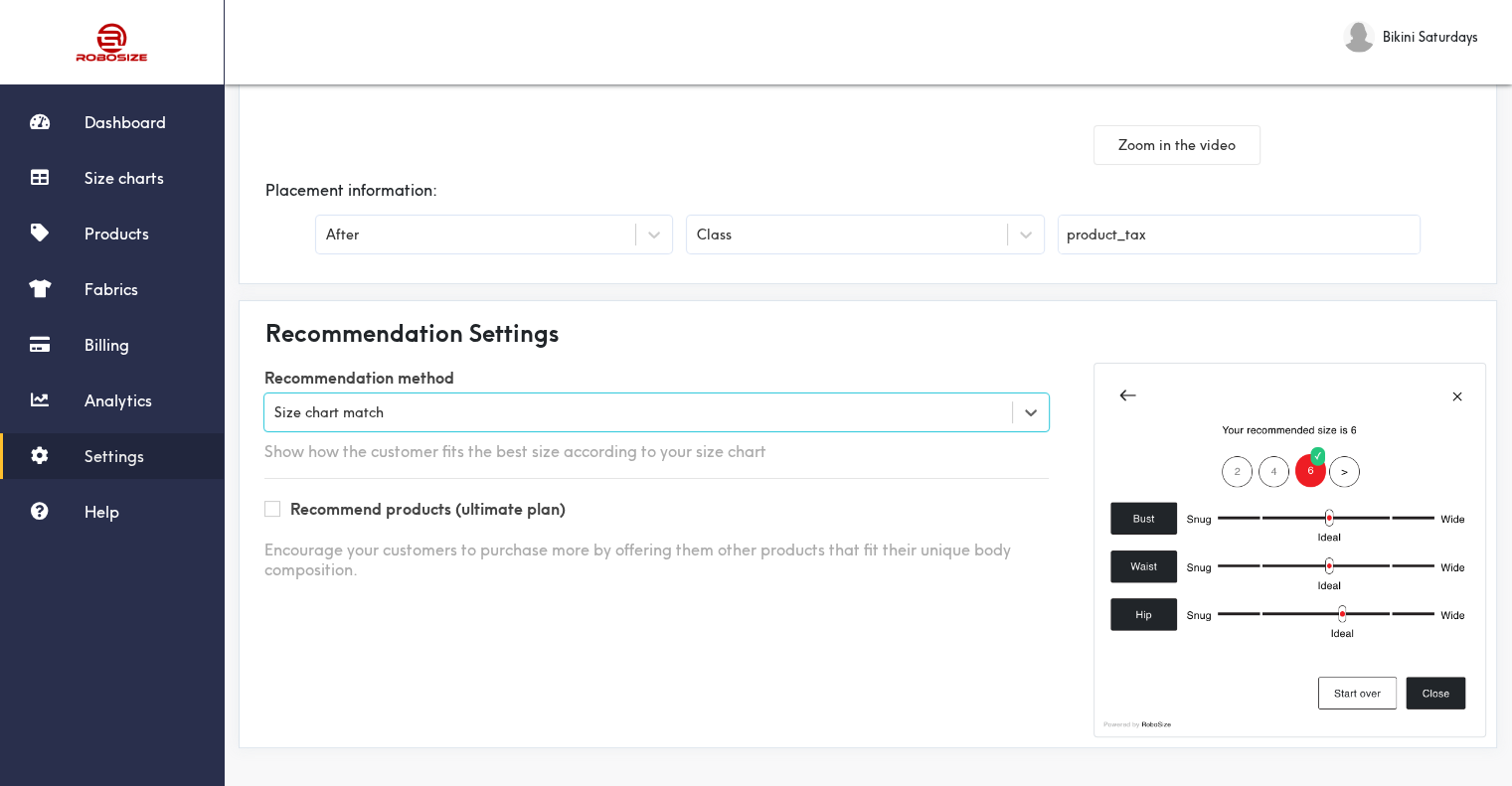 scroll, scrollTop: 418, scrollLeft: 0, axis: vertical 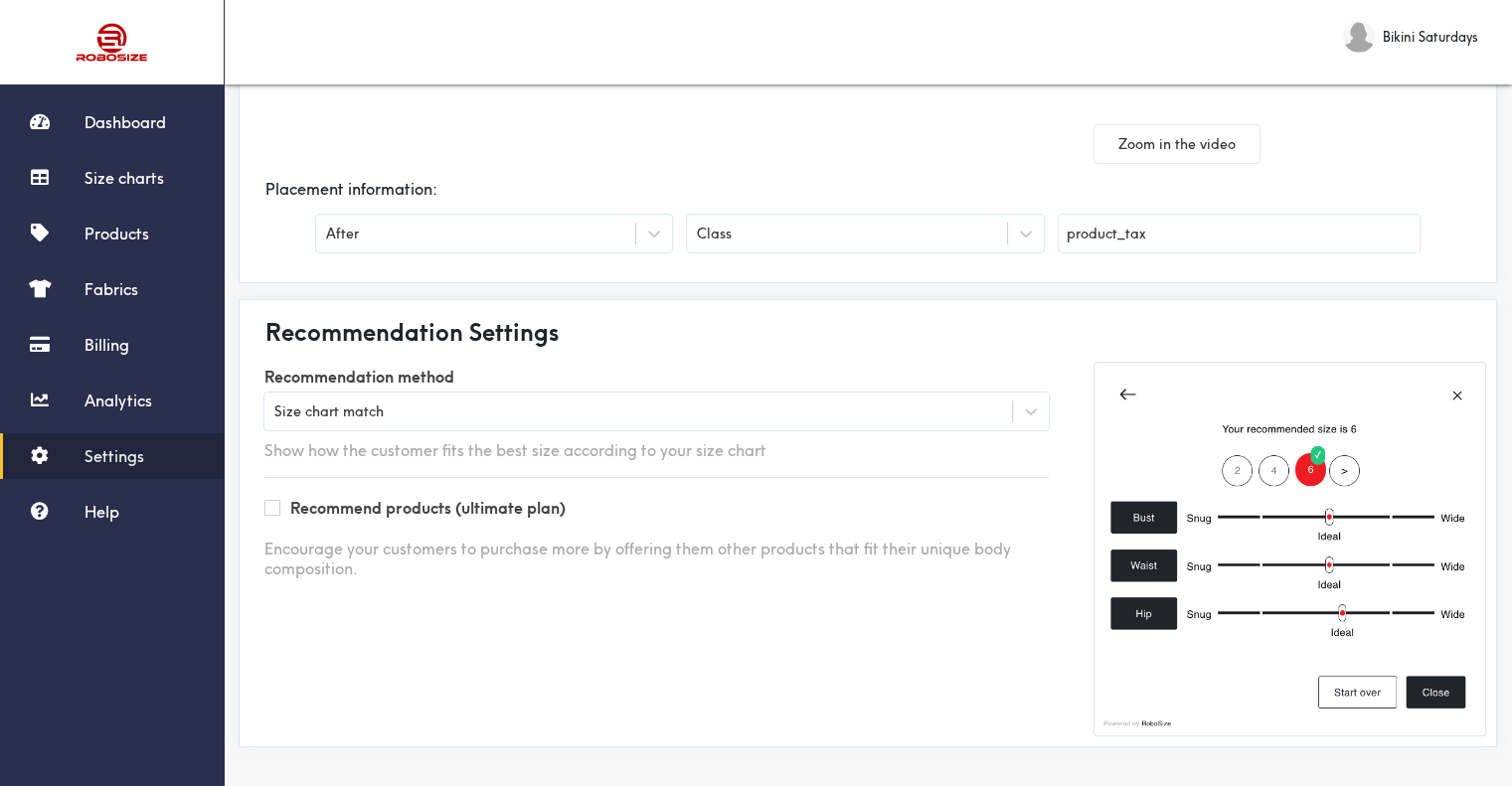 click at bounding box center [1289, 549] 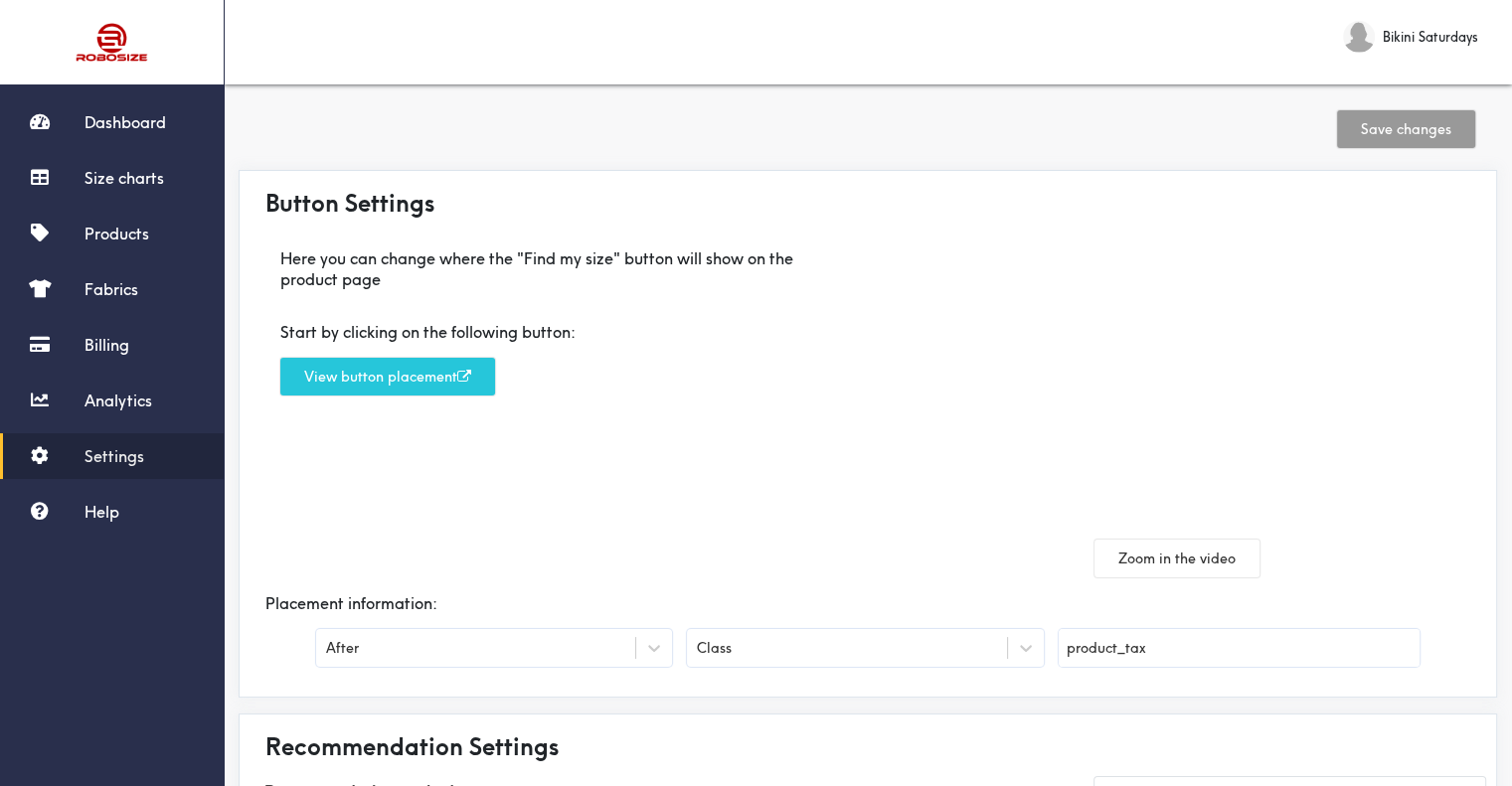 scroll, scrollTop: 0, scrollLeft: 0, axis: both 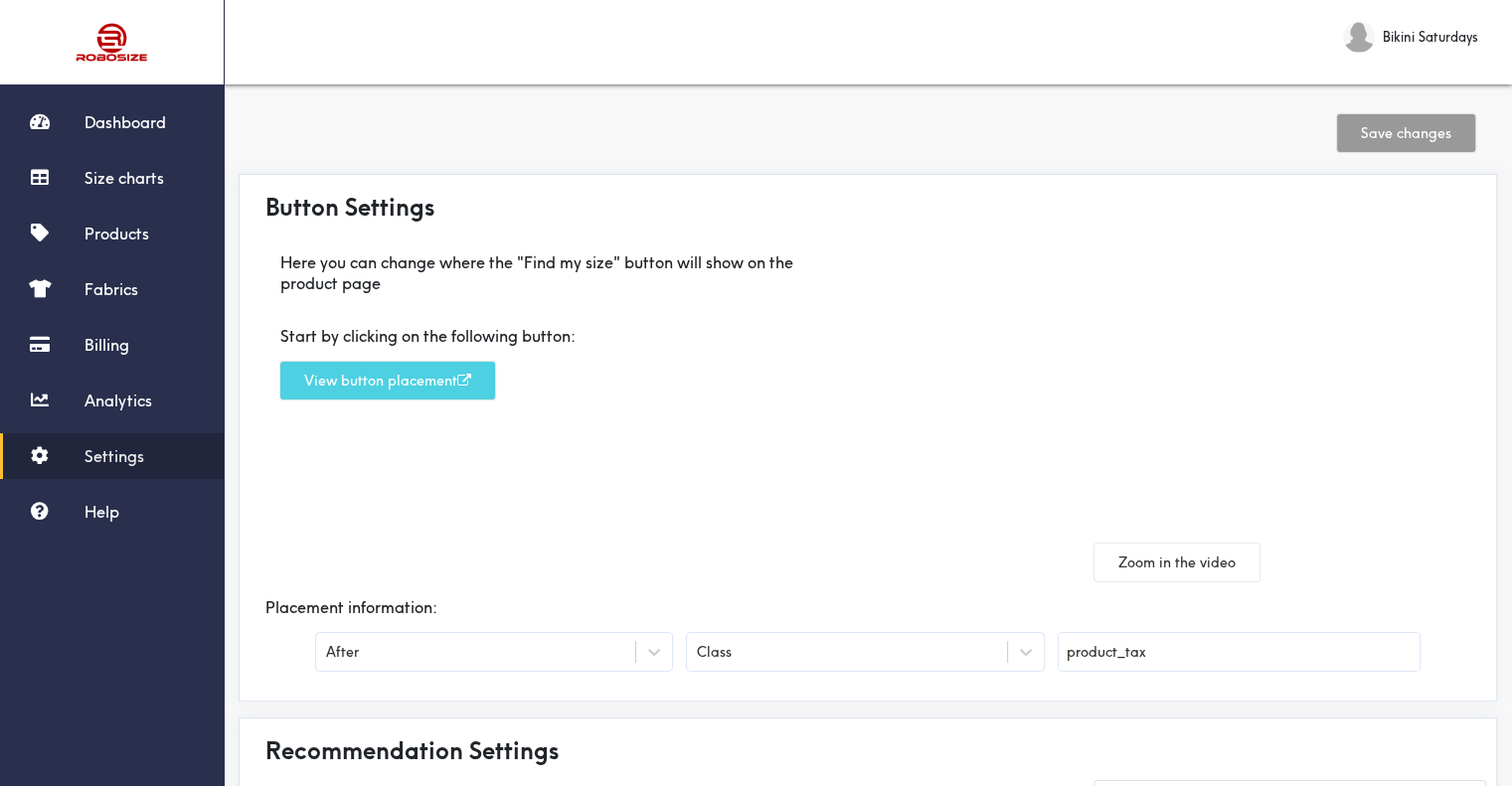 click on "View button placement" at bounding box center (388, 381) 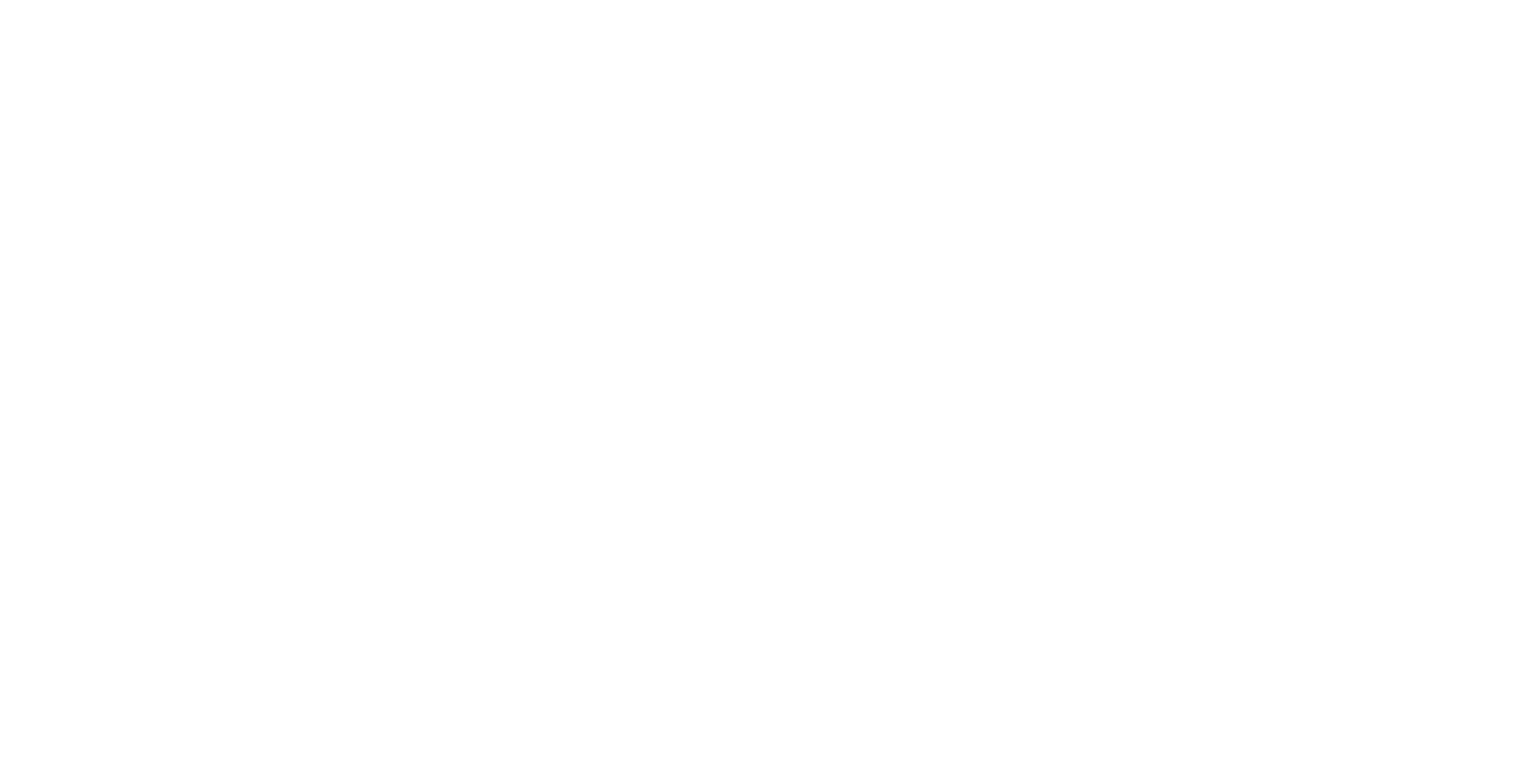 scroll, scrollTop: 0, scrollLeft: 0, axis: both 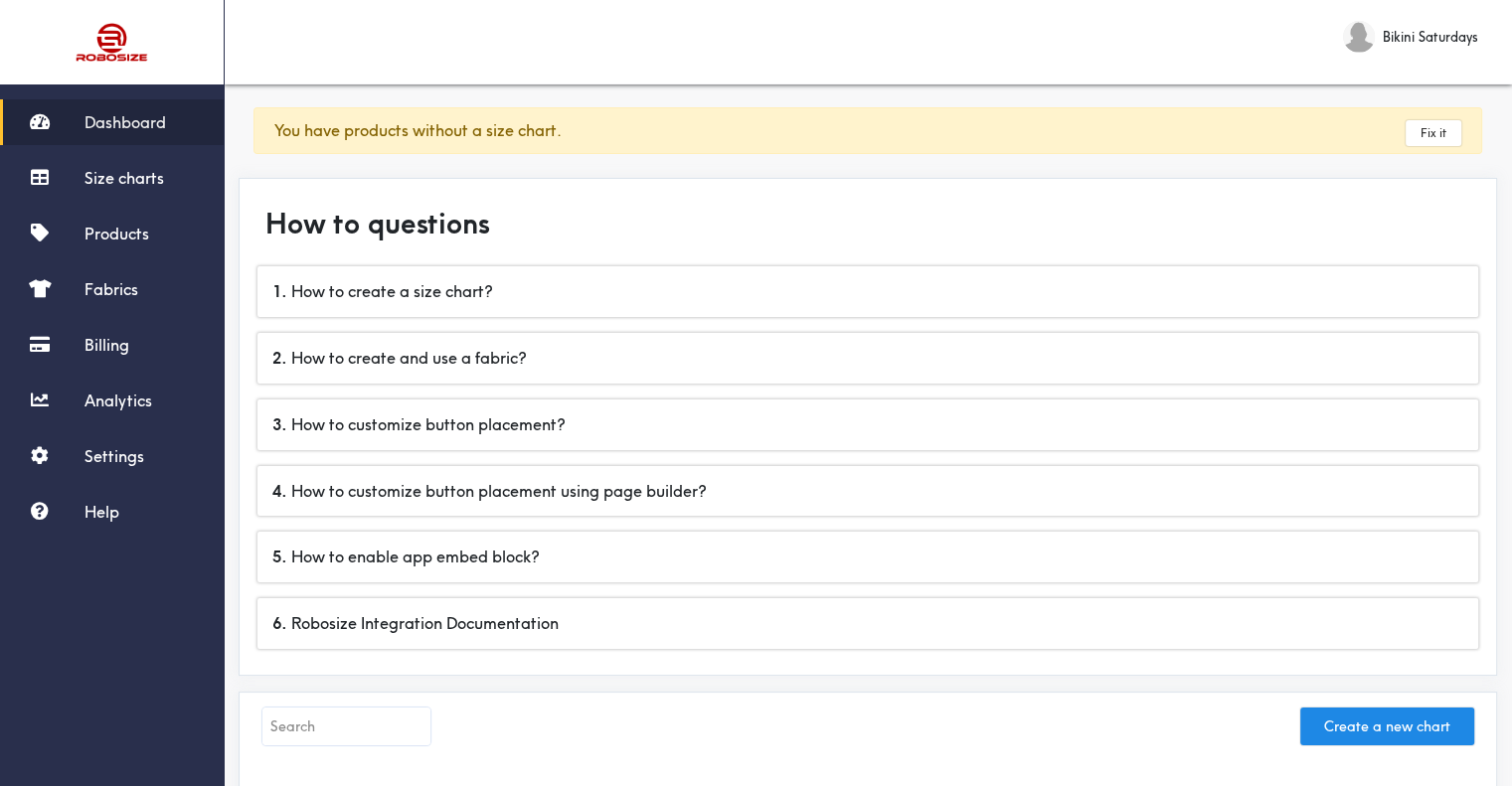 click on "Bikini Saturdays" at bounding box center [1430, 37] 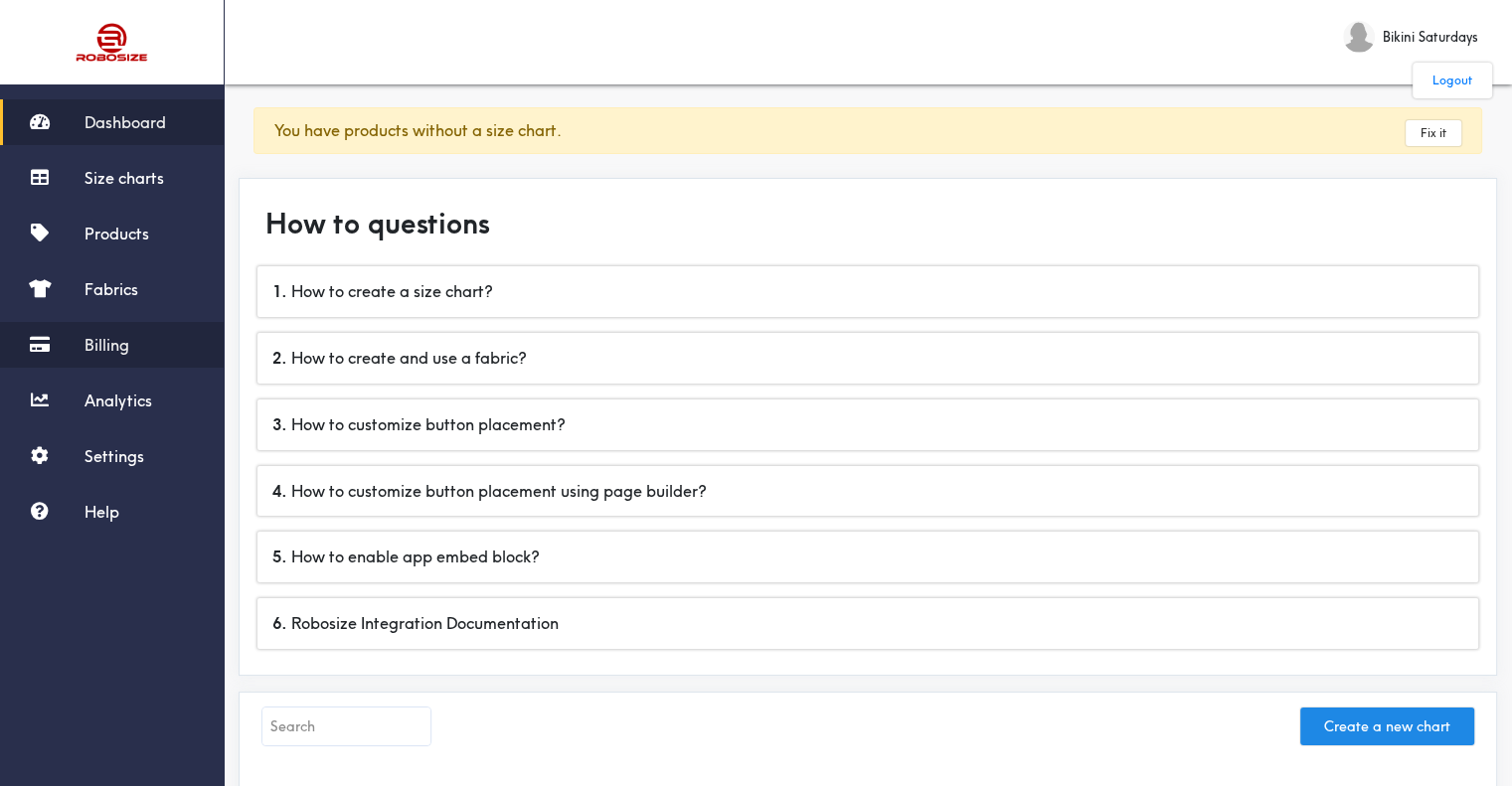 click on "Billing" at bounding box center (106, 345) 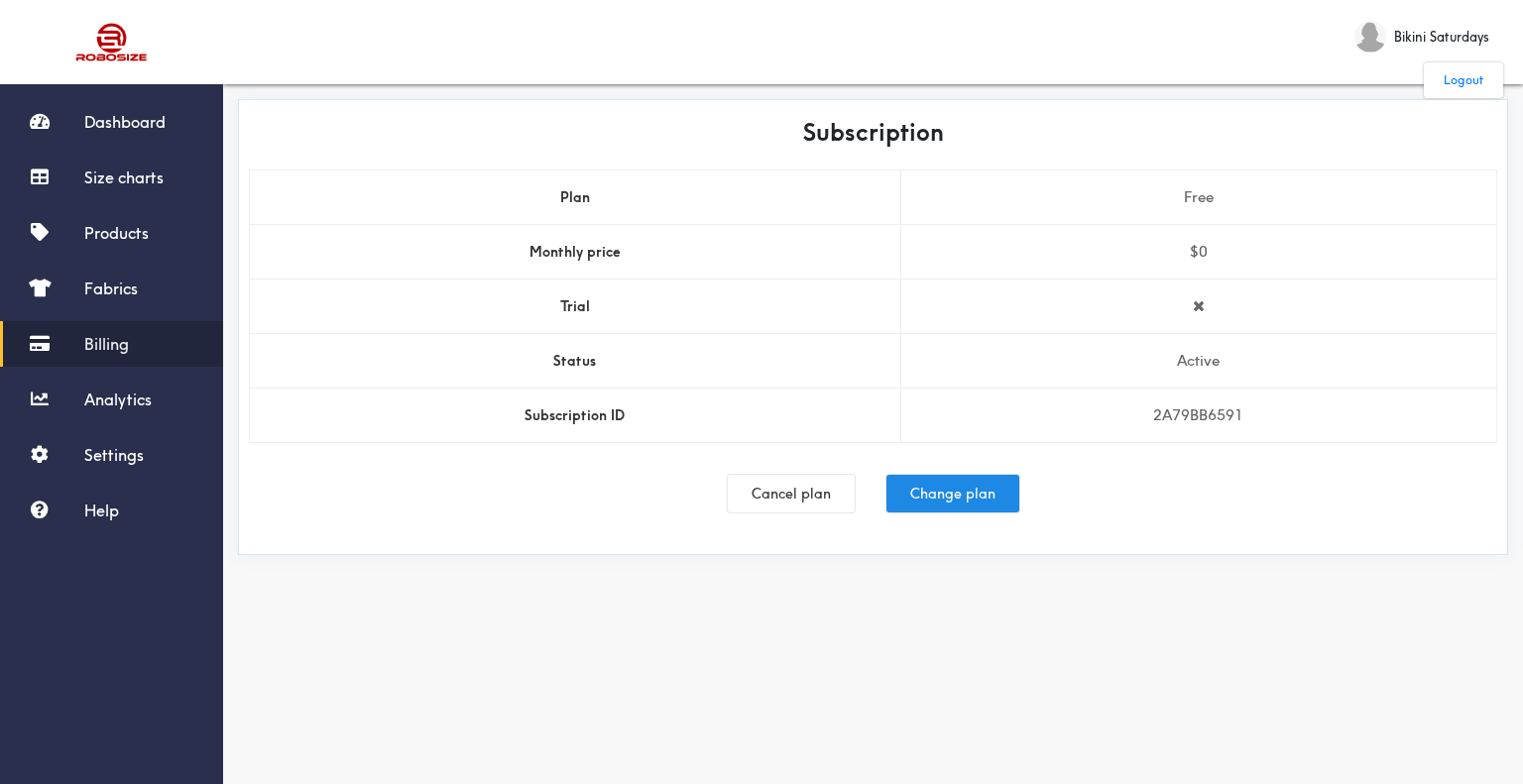 click at bounding box center [762, 392] 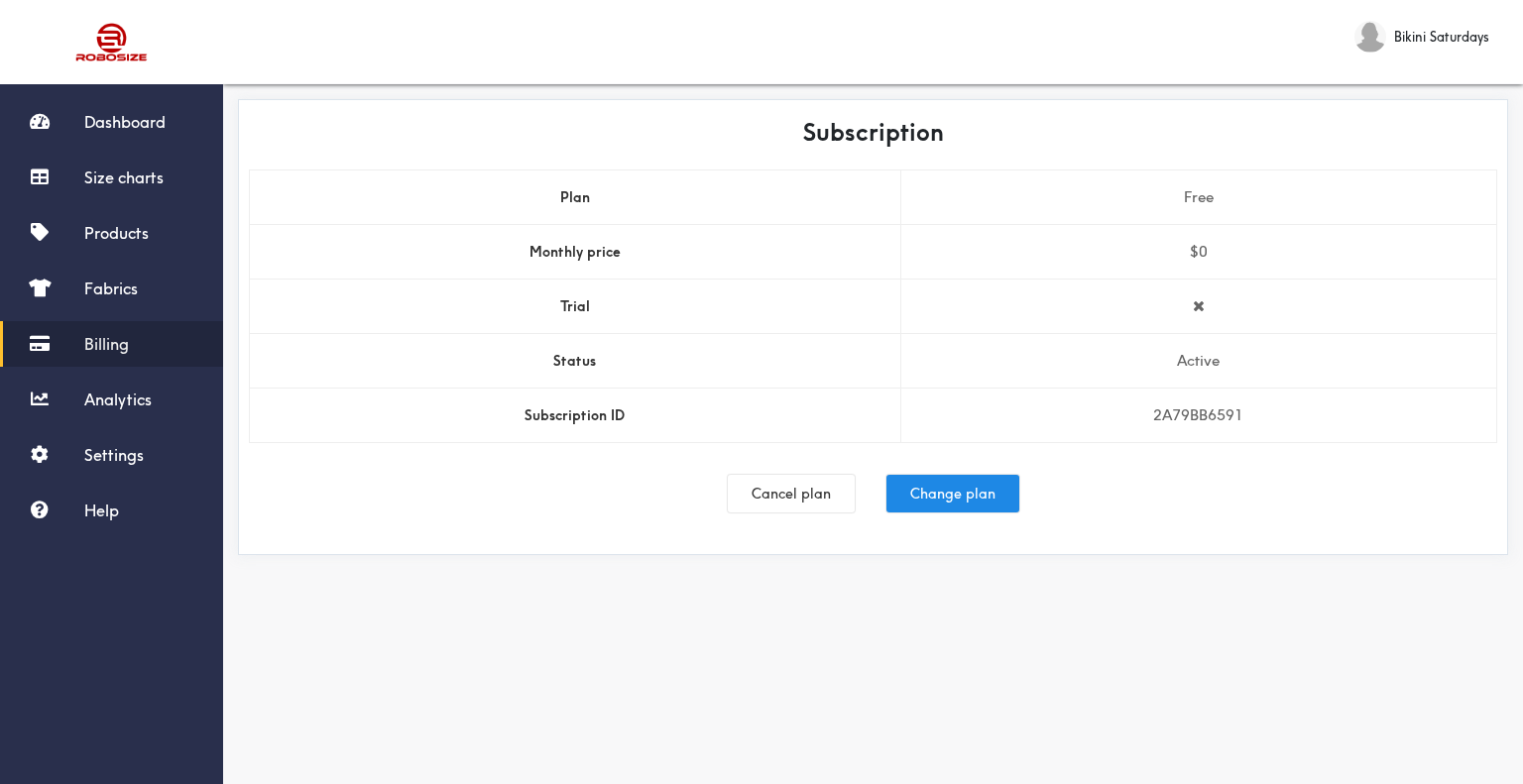 click on "Subscription ID" at bounding box center [575, 415] 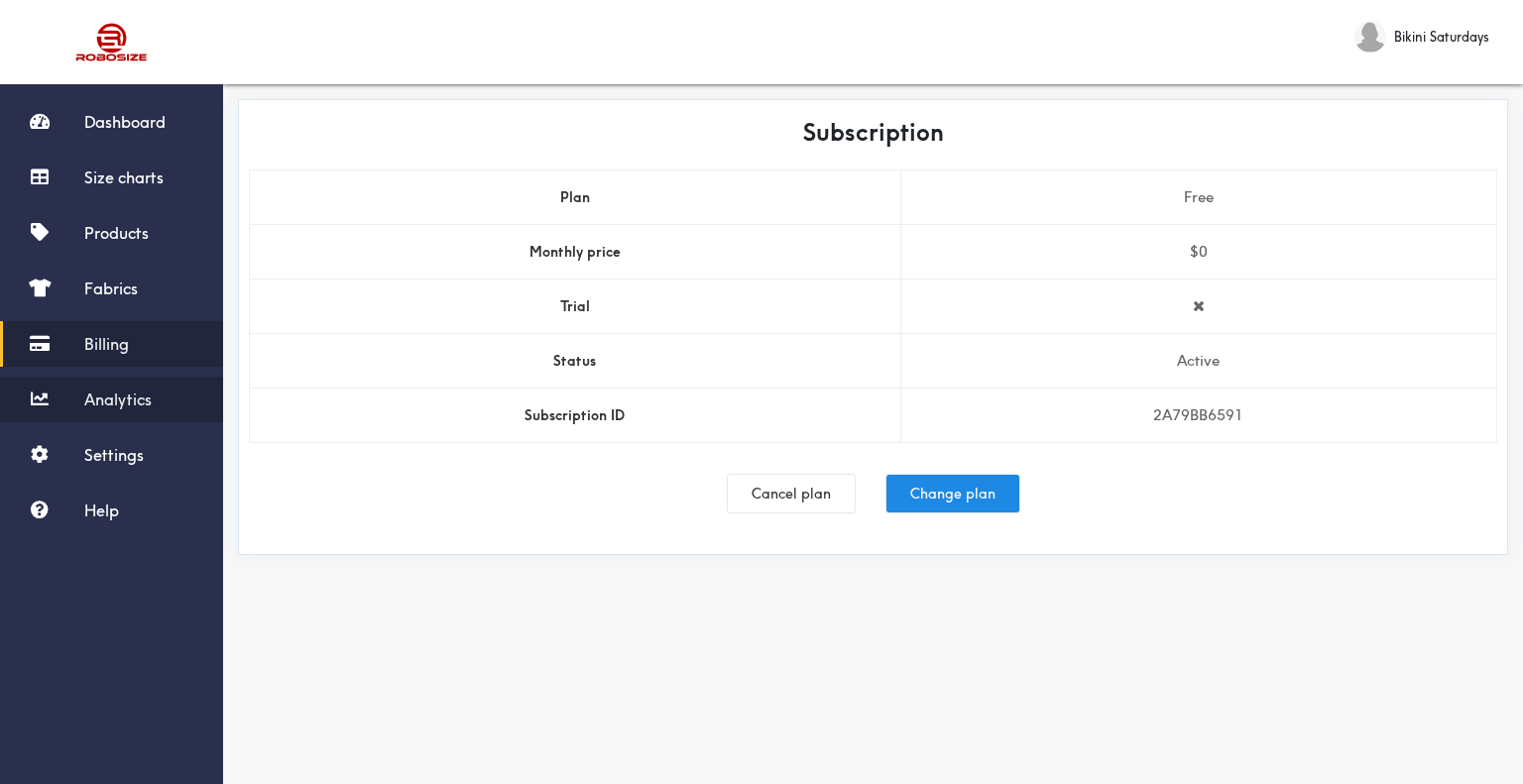 click on "Analytics" at bounding box center [111, 399] 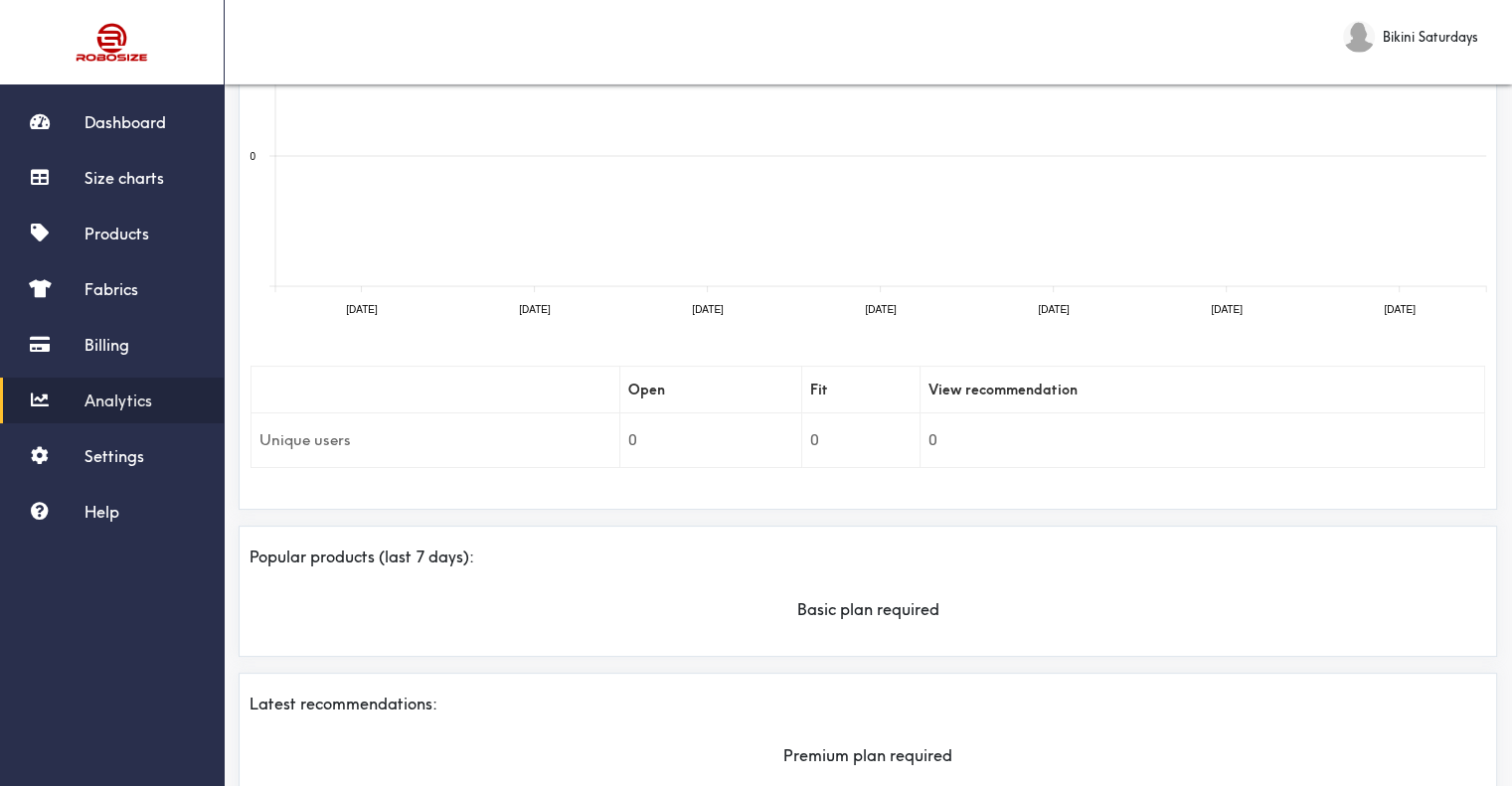scroll, scrollTop: 298, scrollLeft: 0, axis: vertical 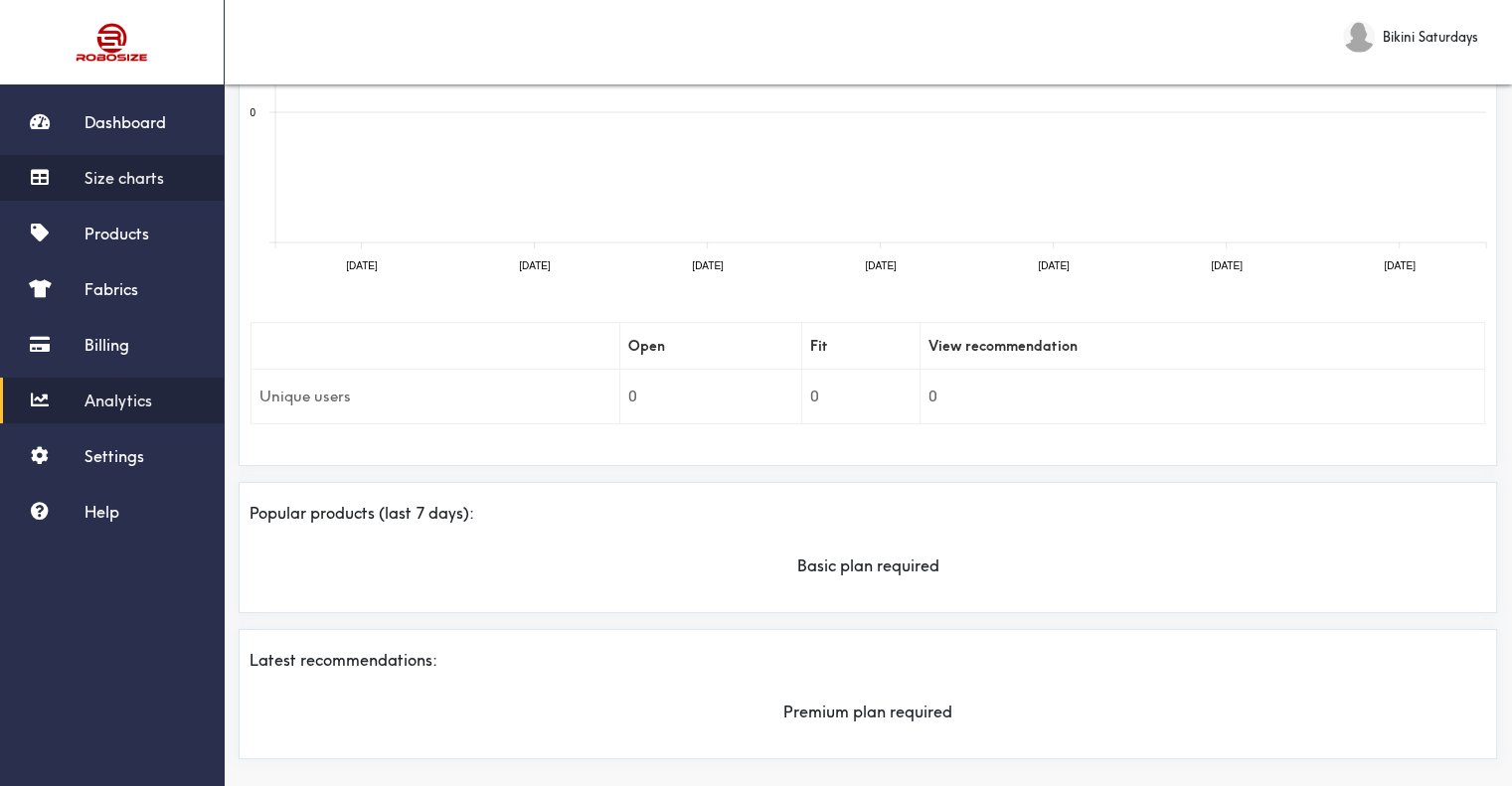 click on "Size charts" at bounding box center (124, 178) 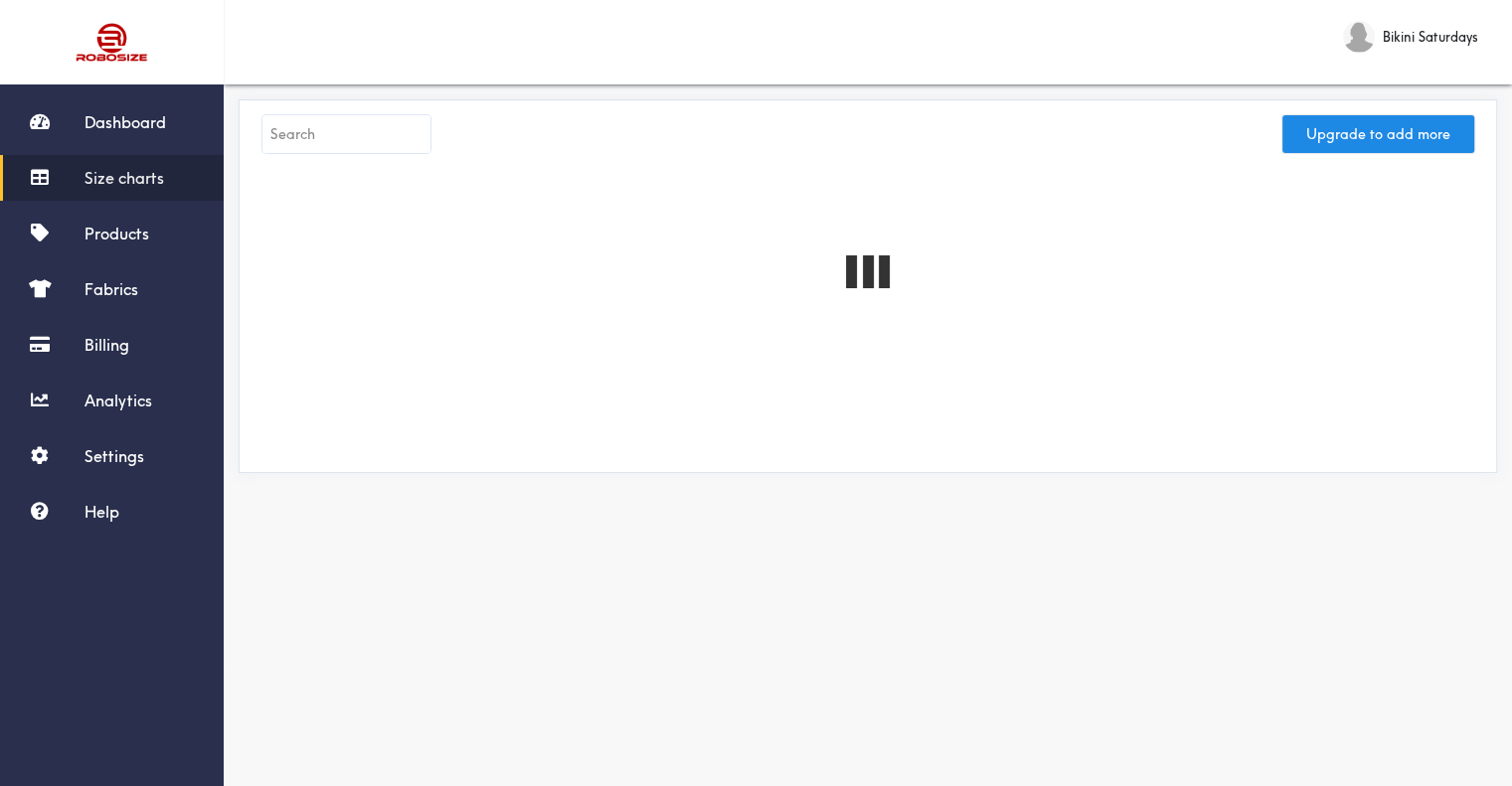 scroll, scrollTop: 0, scrollLeft: 0, axis: both 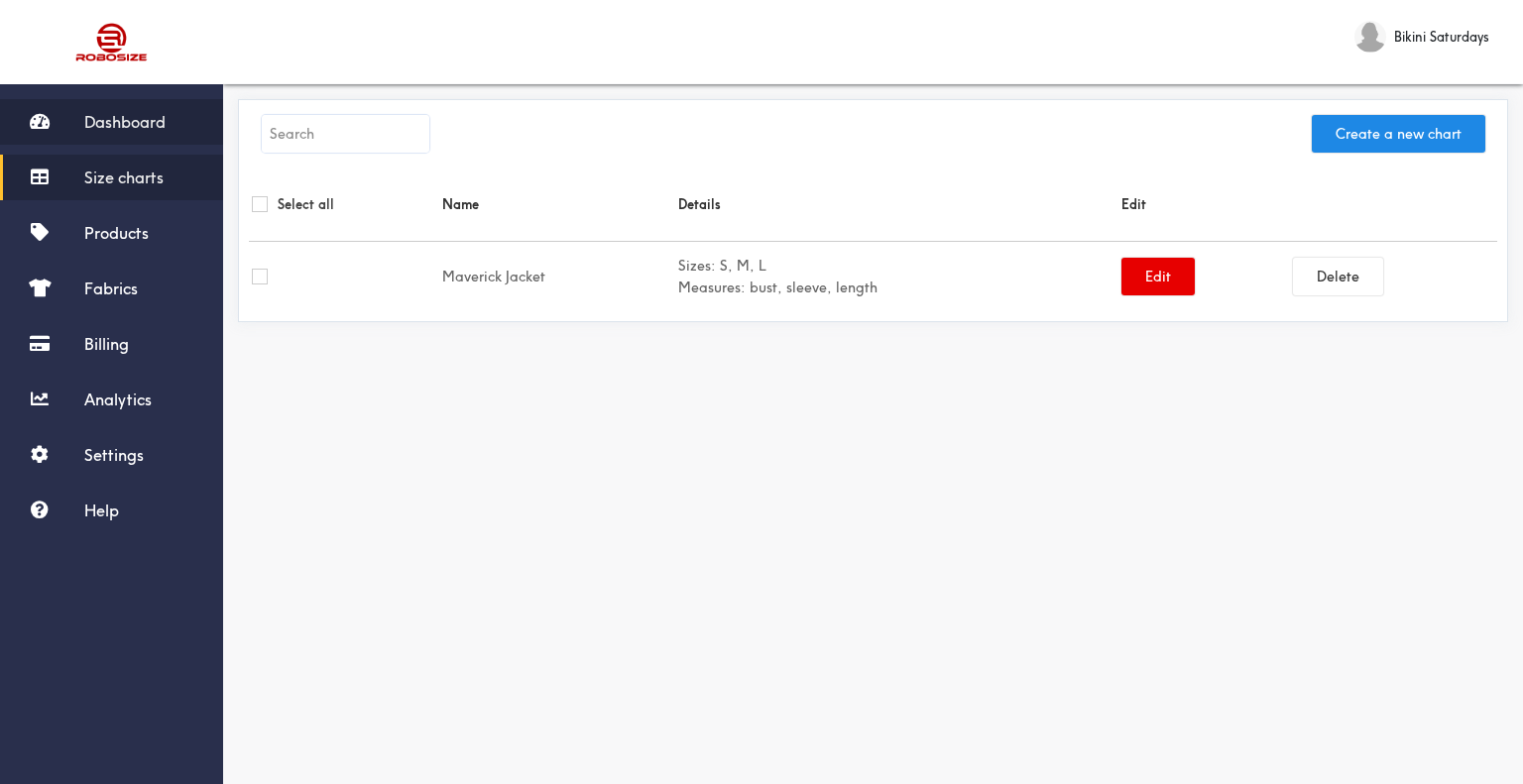 click on "Dashboard" at bounding box center [125, 122] 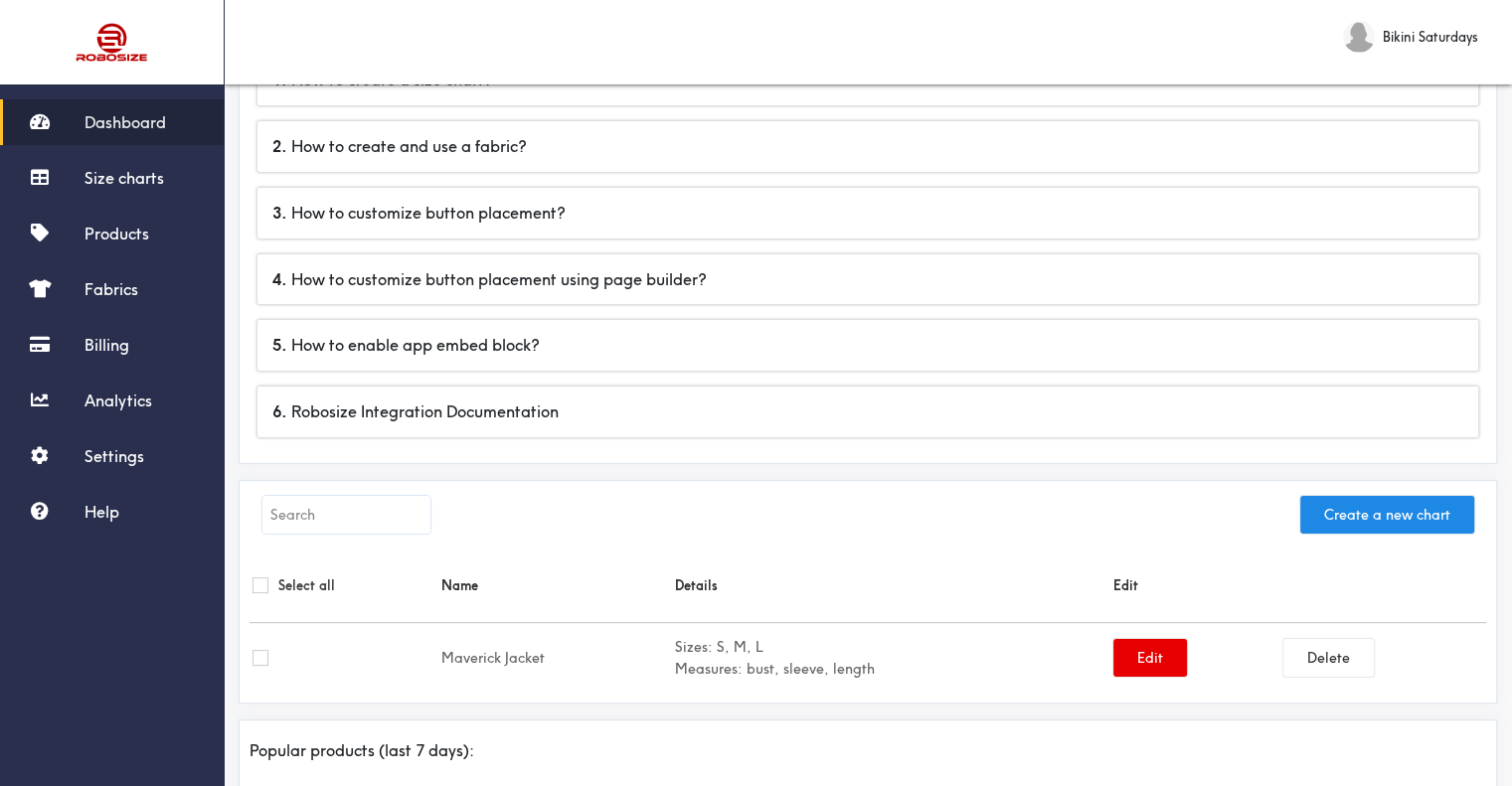 scroll, scrollTop: 314, scrollLeft: 0, axis: vertical 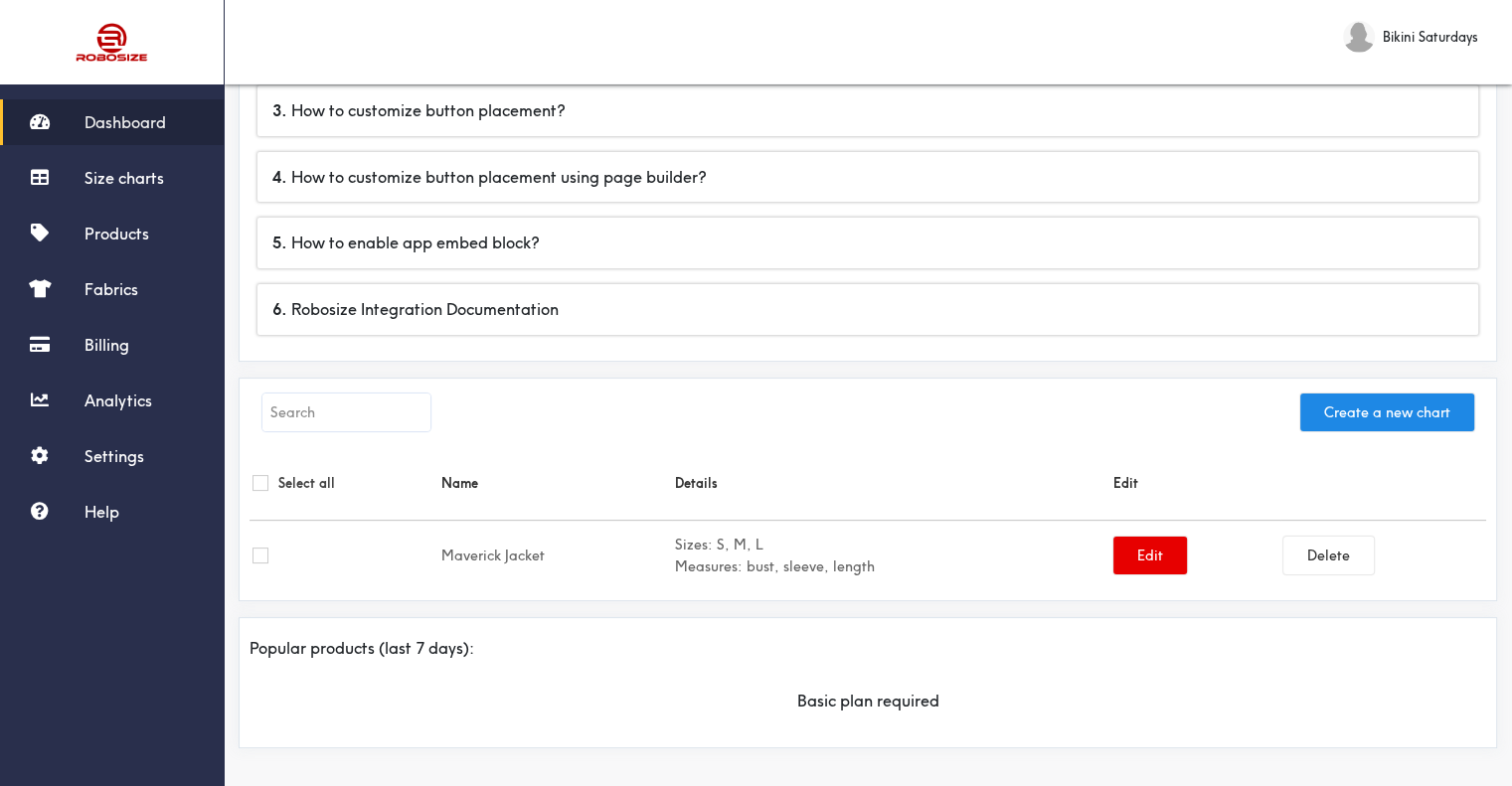 click on "Basic plan required" at bounding box center [868, 701] 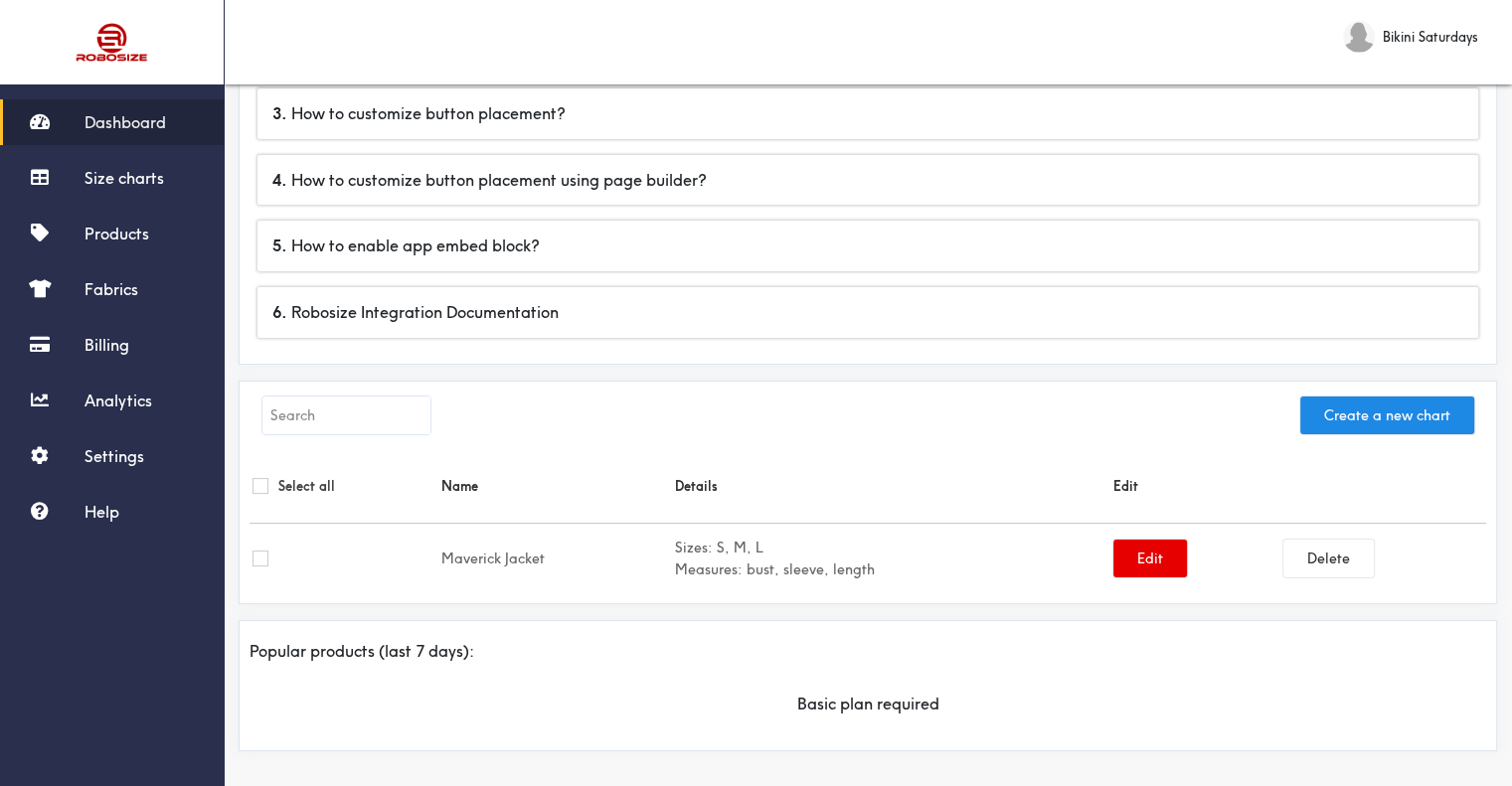 scroll, scrollTop: 314, scrollLeft: 0, axis: vertical 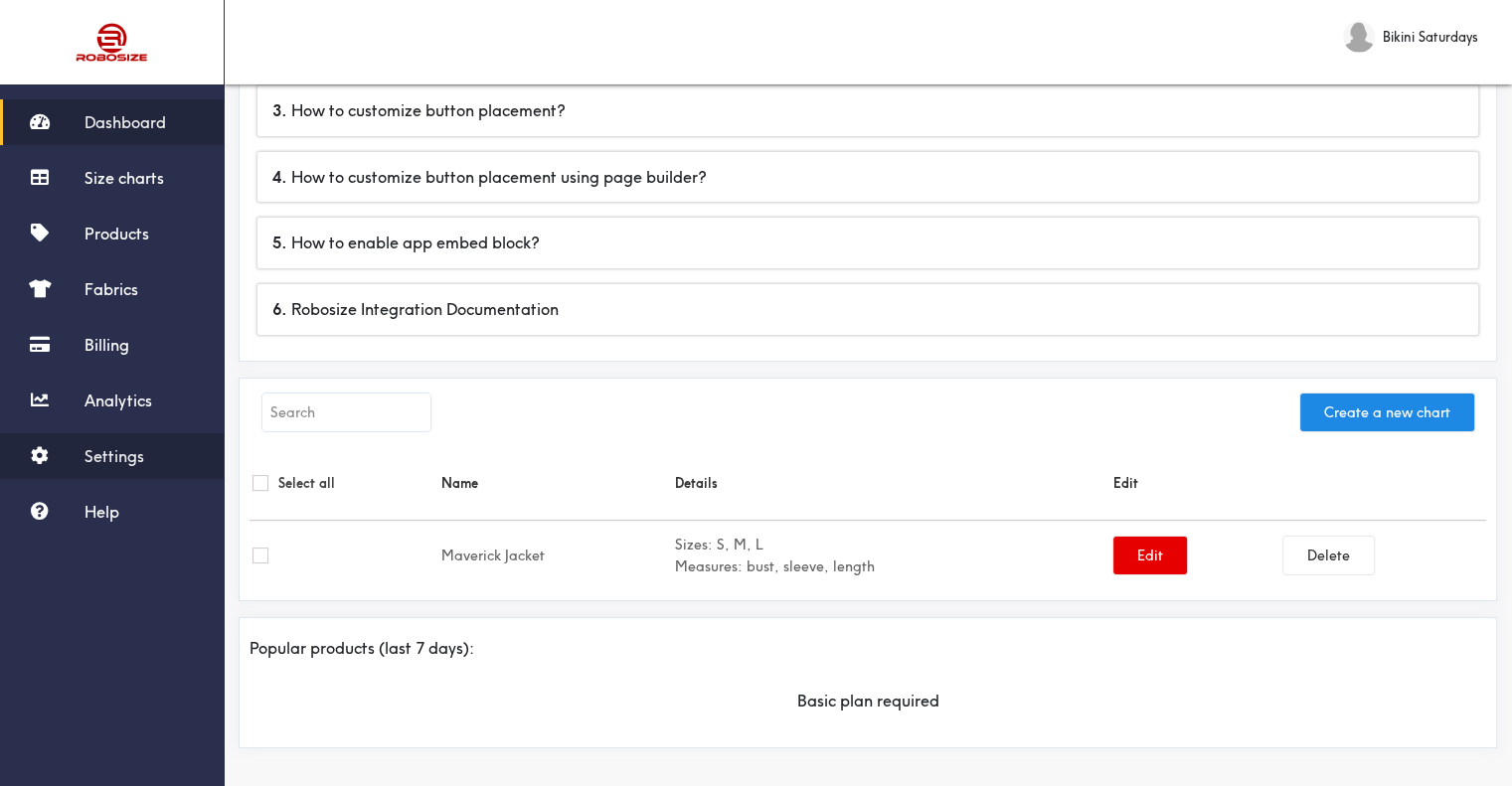 click on "Settings" at bounding box center [114, 456] 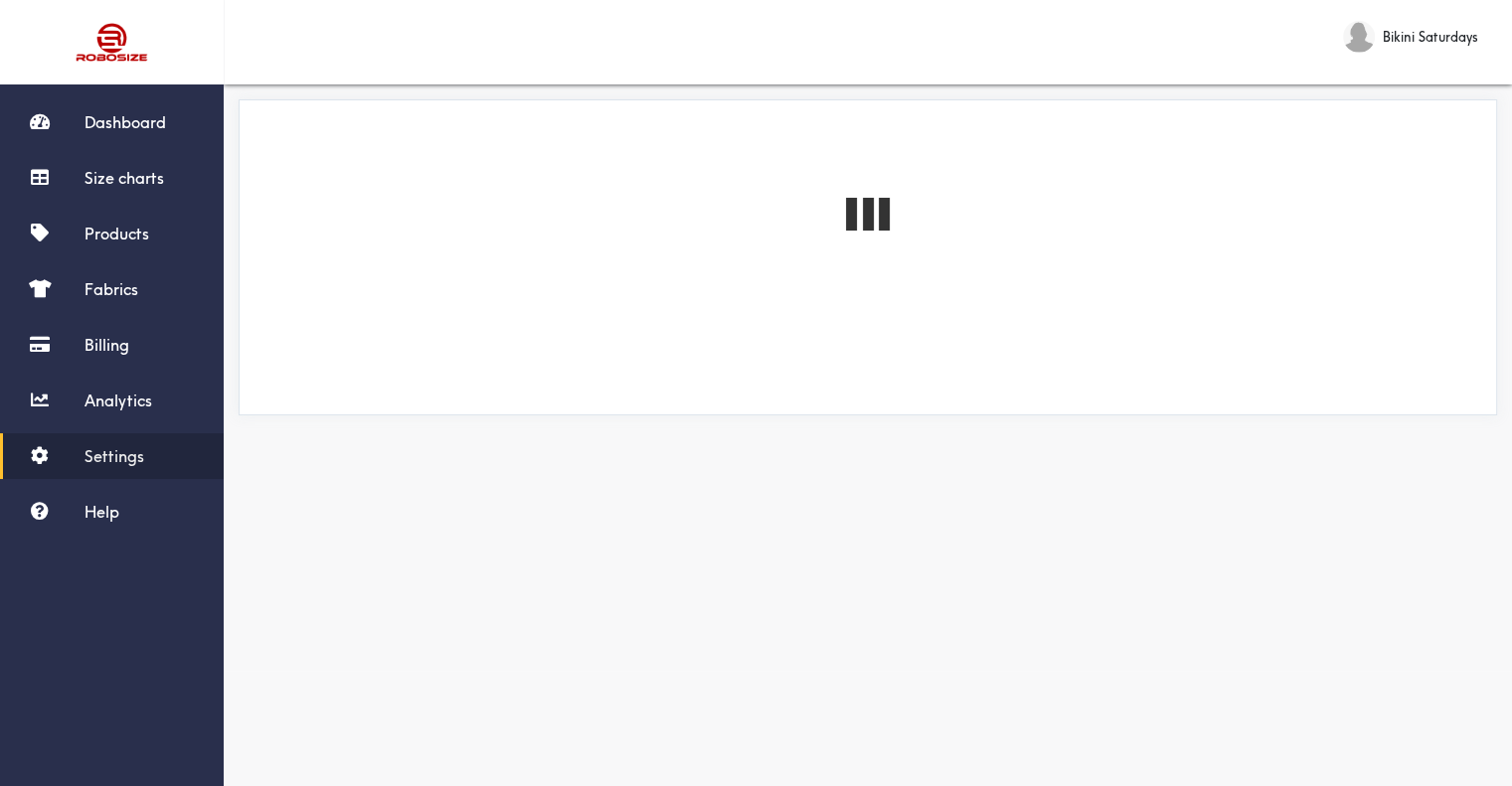 scroll, scrollTop: 0, scrollLeft: 0, axis: both 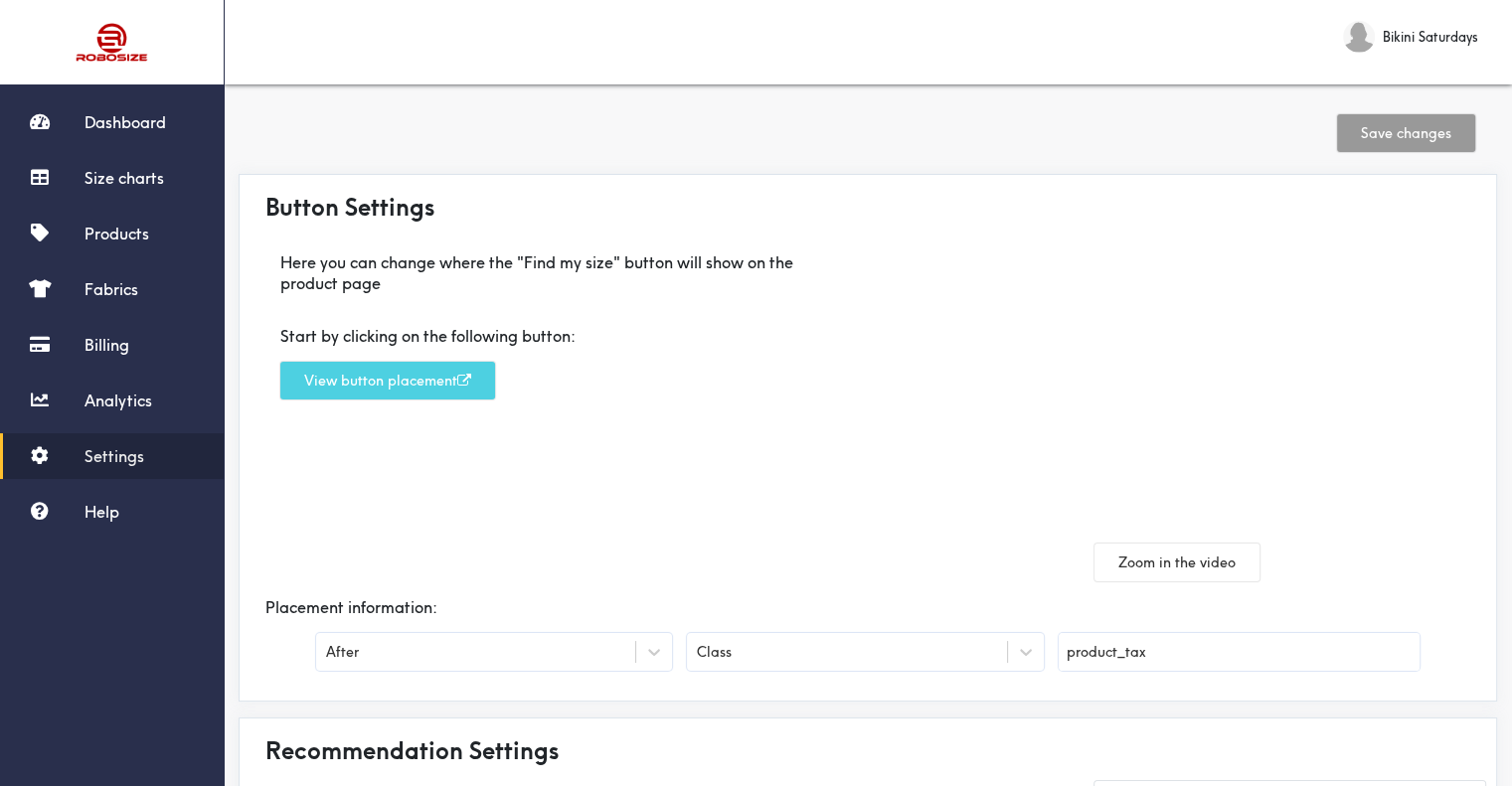 click on "View button placement" at bounding box center (388, 381) 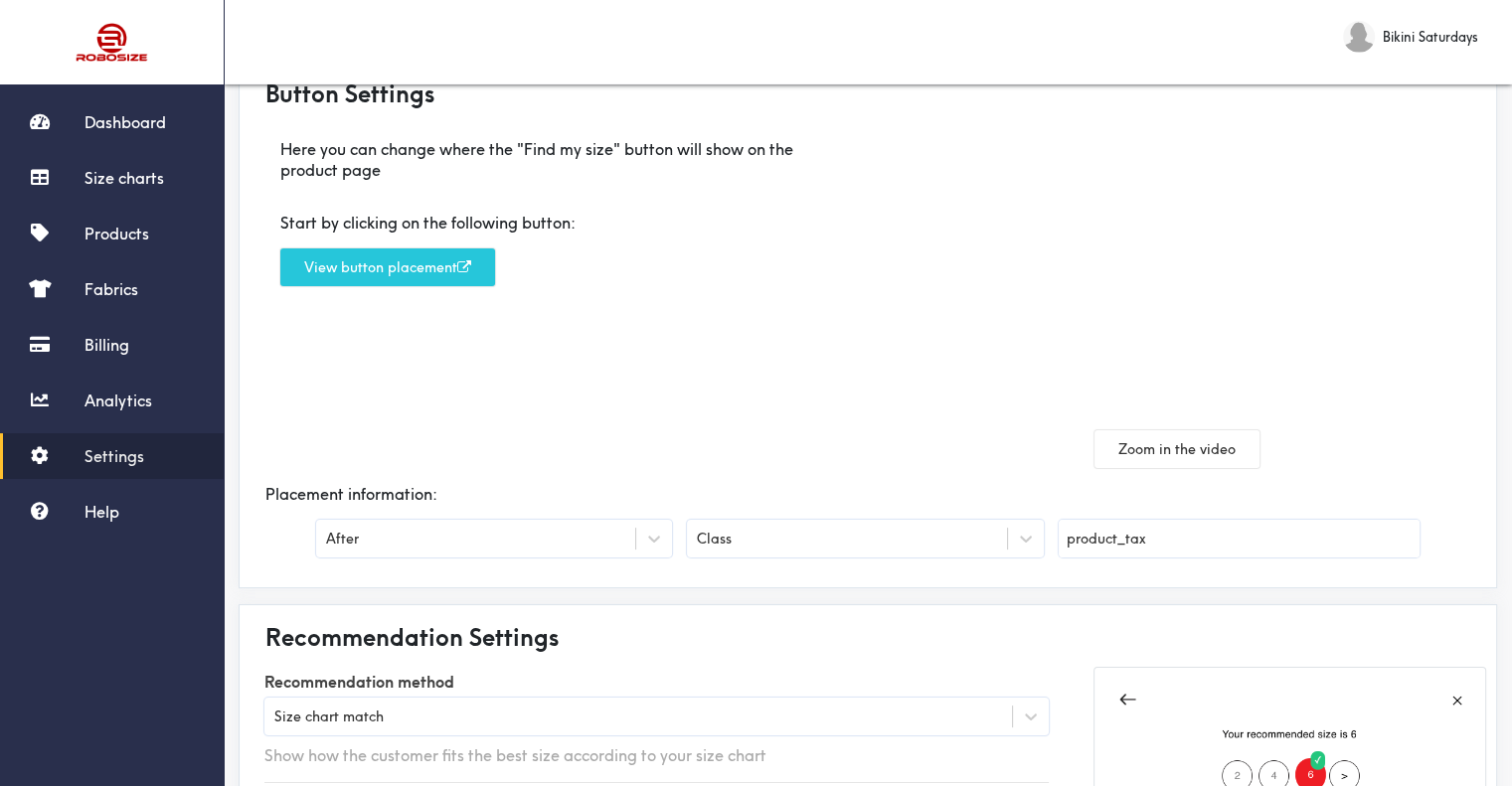 scroll, scrollTop: 199, scrollLeft: 0, axis: vertical 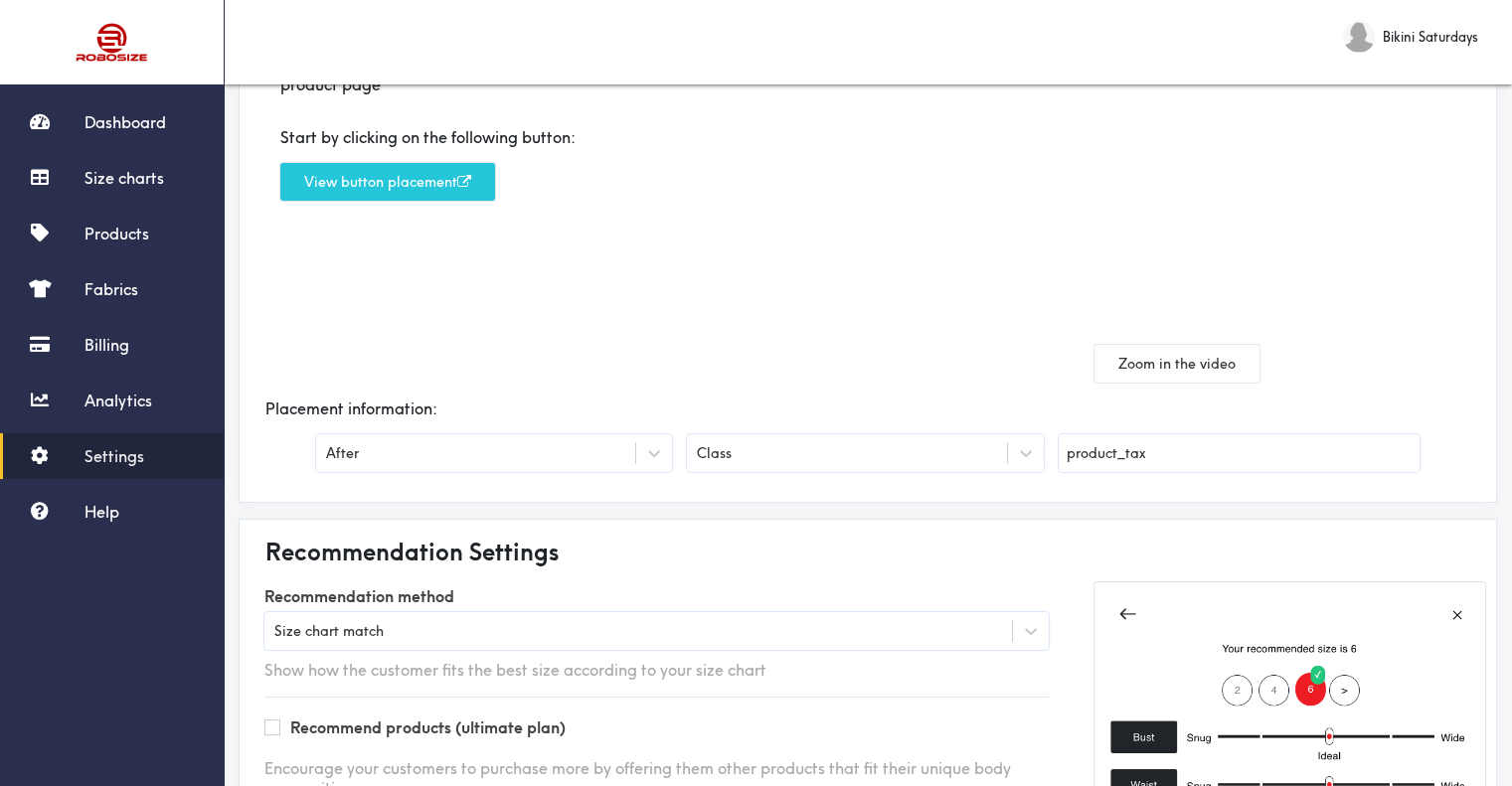 click on "product_tax" at bounding box center [1239, 453] 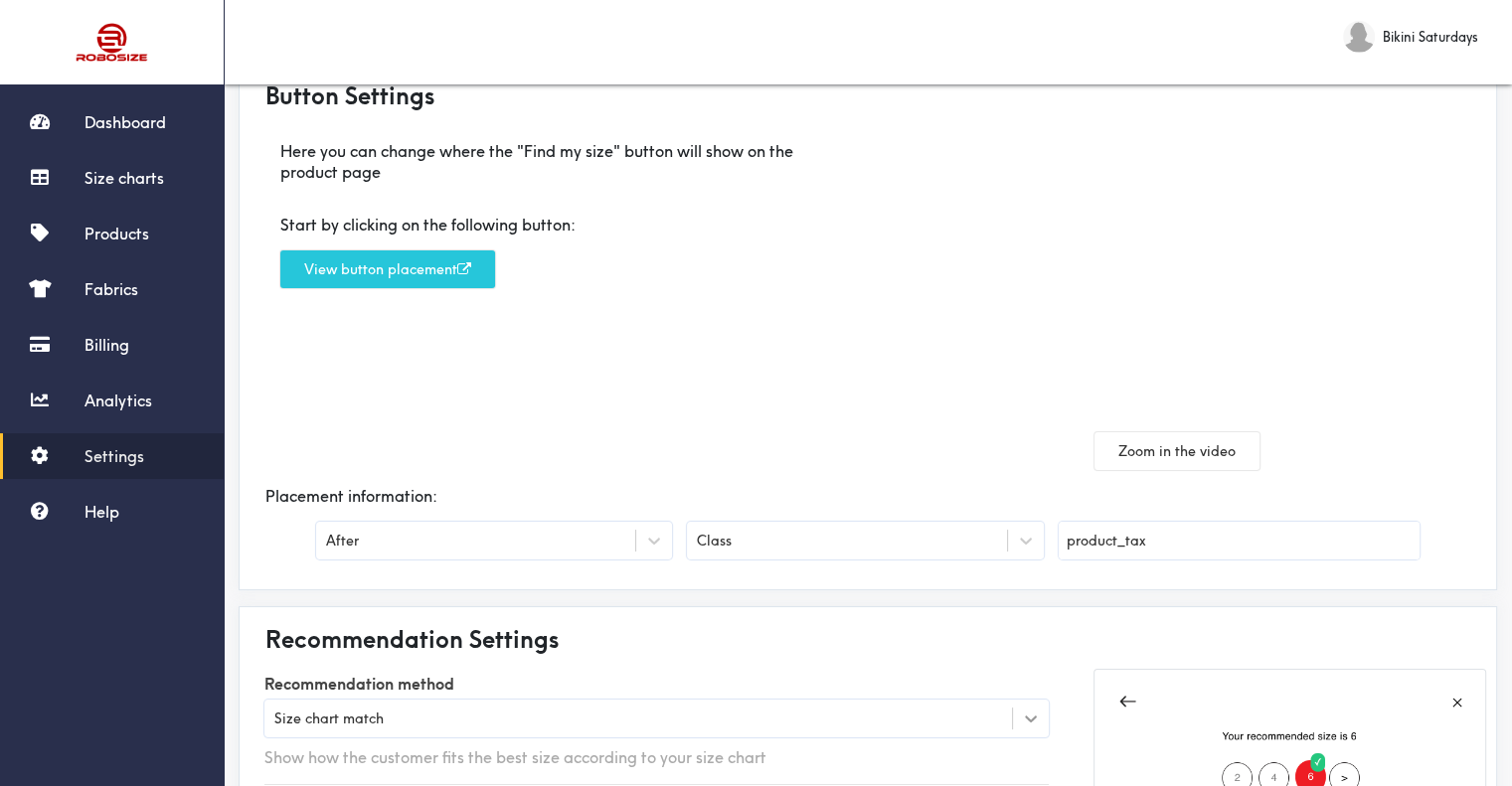 scroll, scrollTop: 99, scrollLeft: 0, axis: vertical 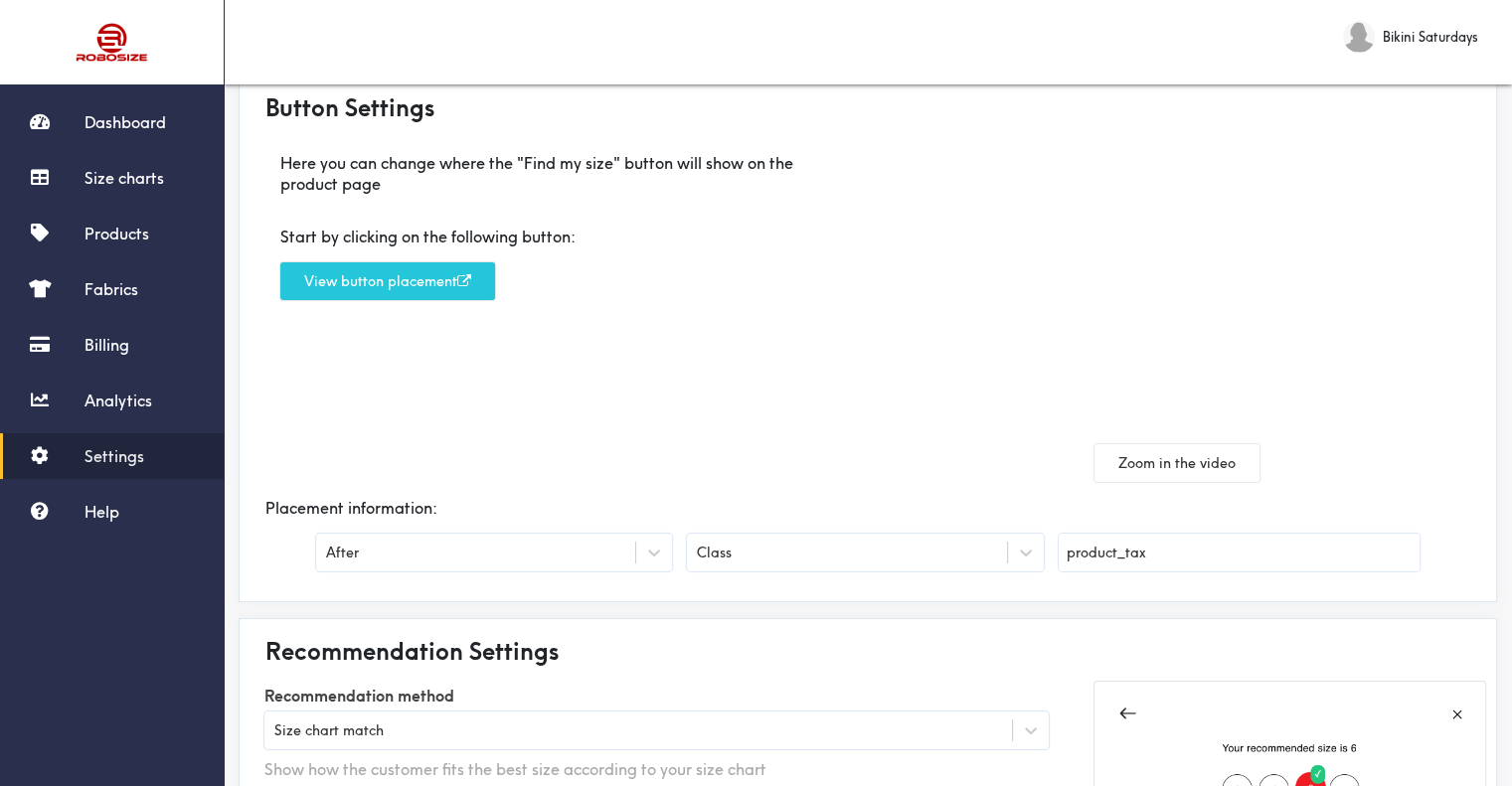 click on "View button placement" at bounding box center (388, 281) 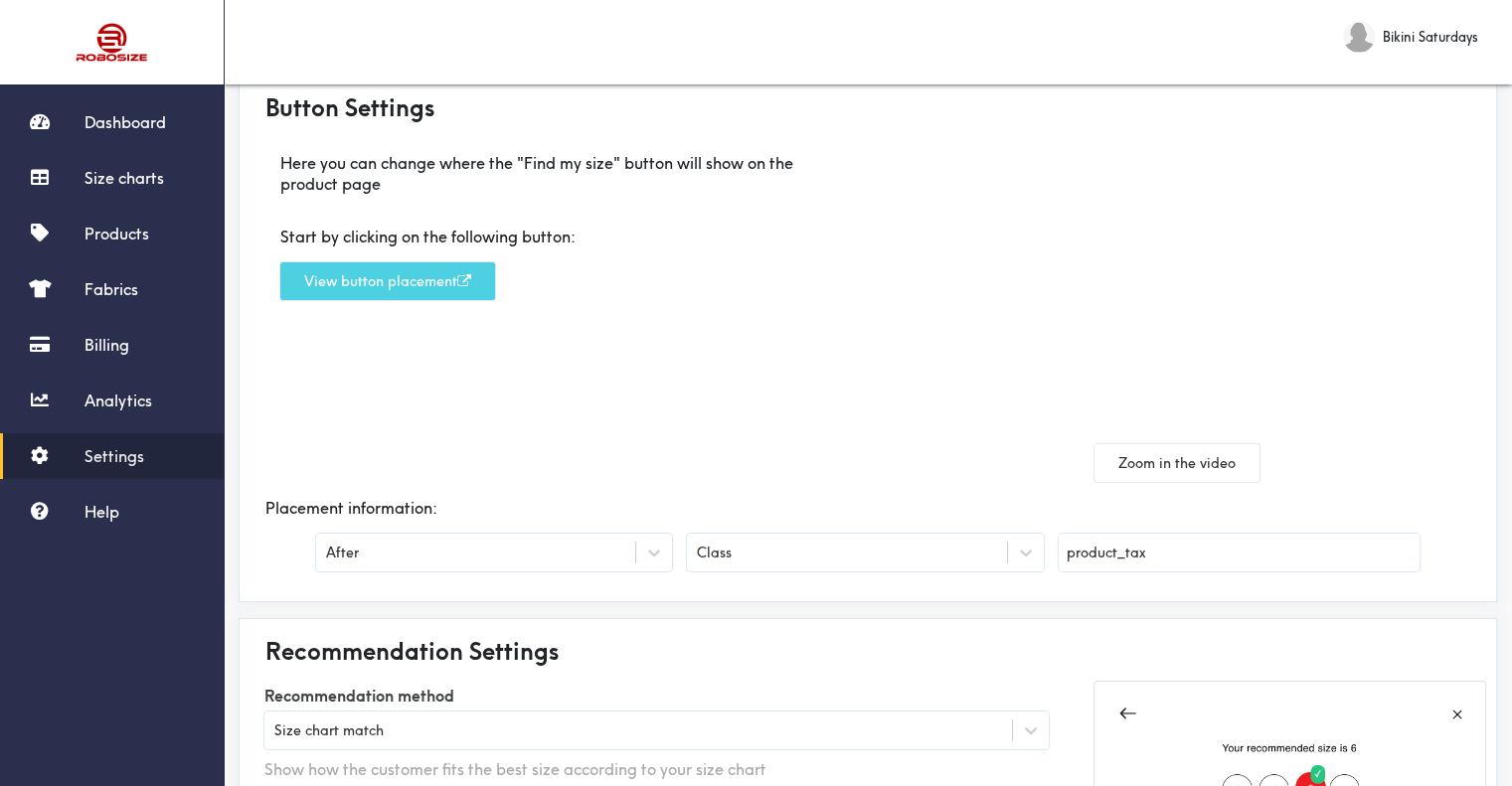 click on "View button placement" at bounding box center (388, 281) 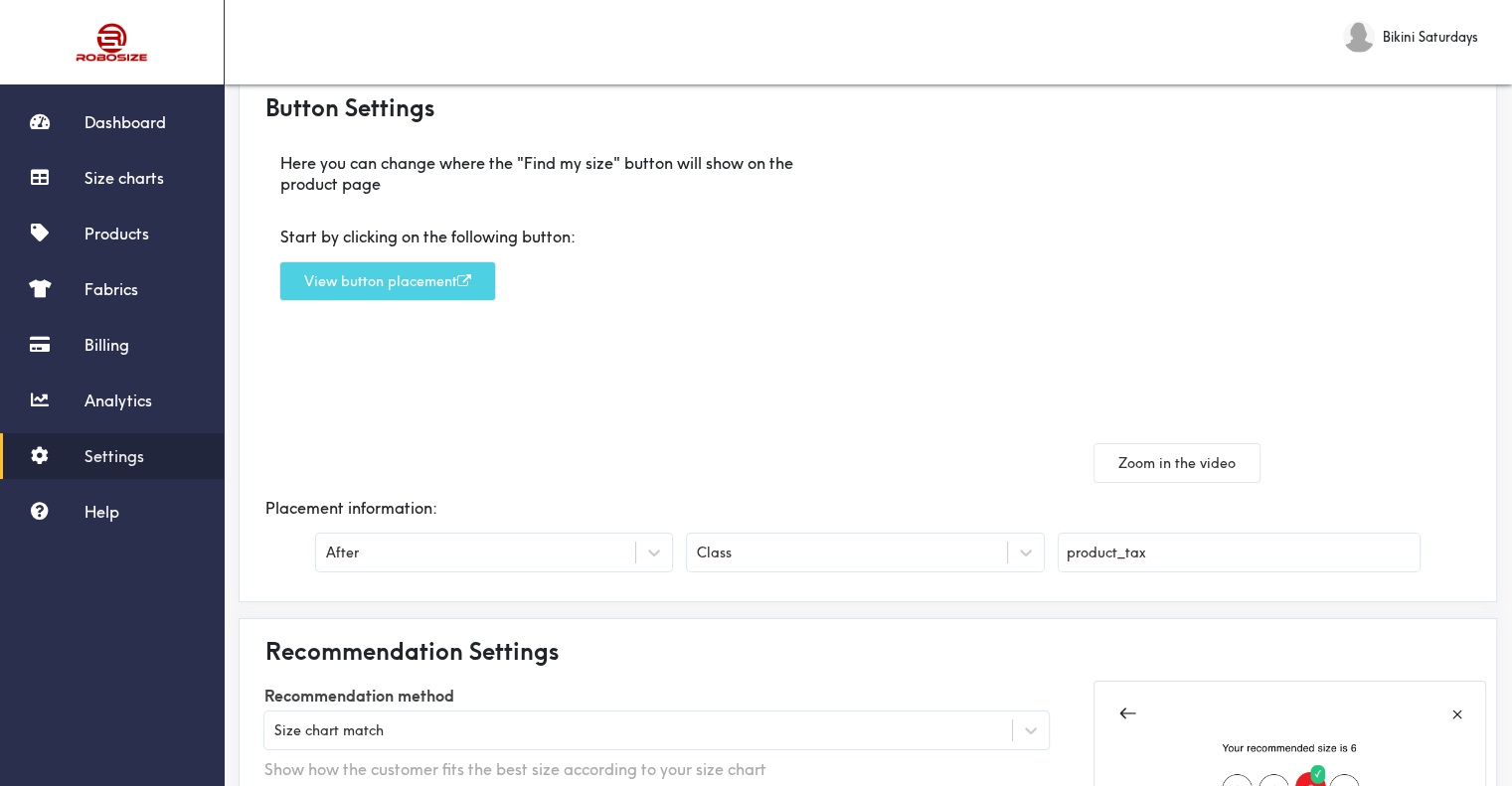 click on "View button placement" at bounding box center (388, 281) 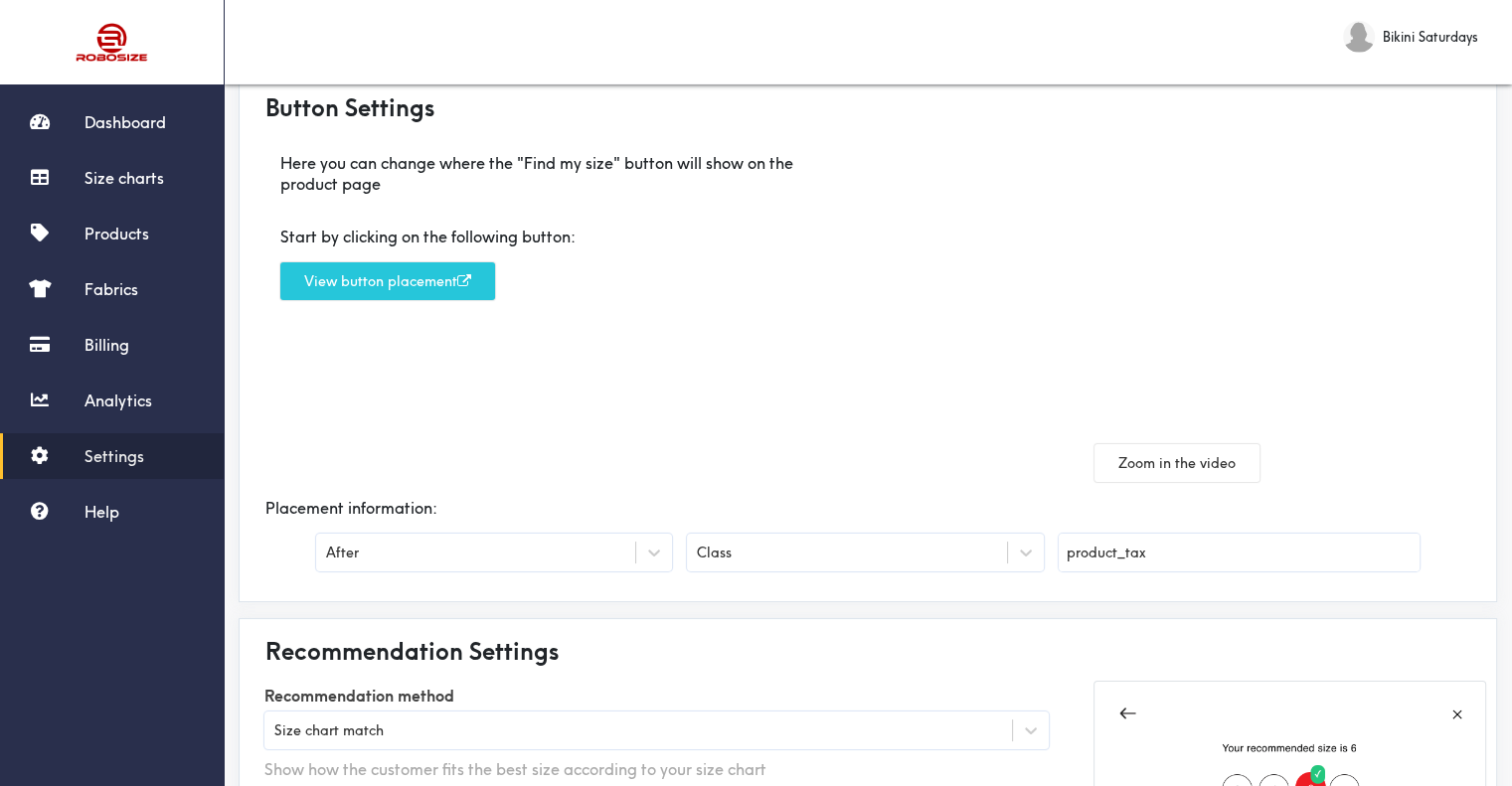 click on "Settings" at bounding box center [114, 456] 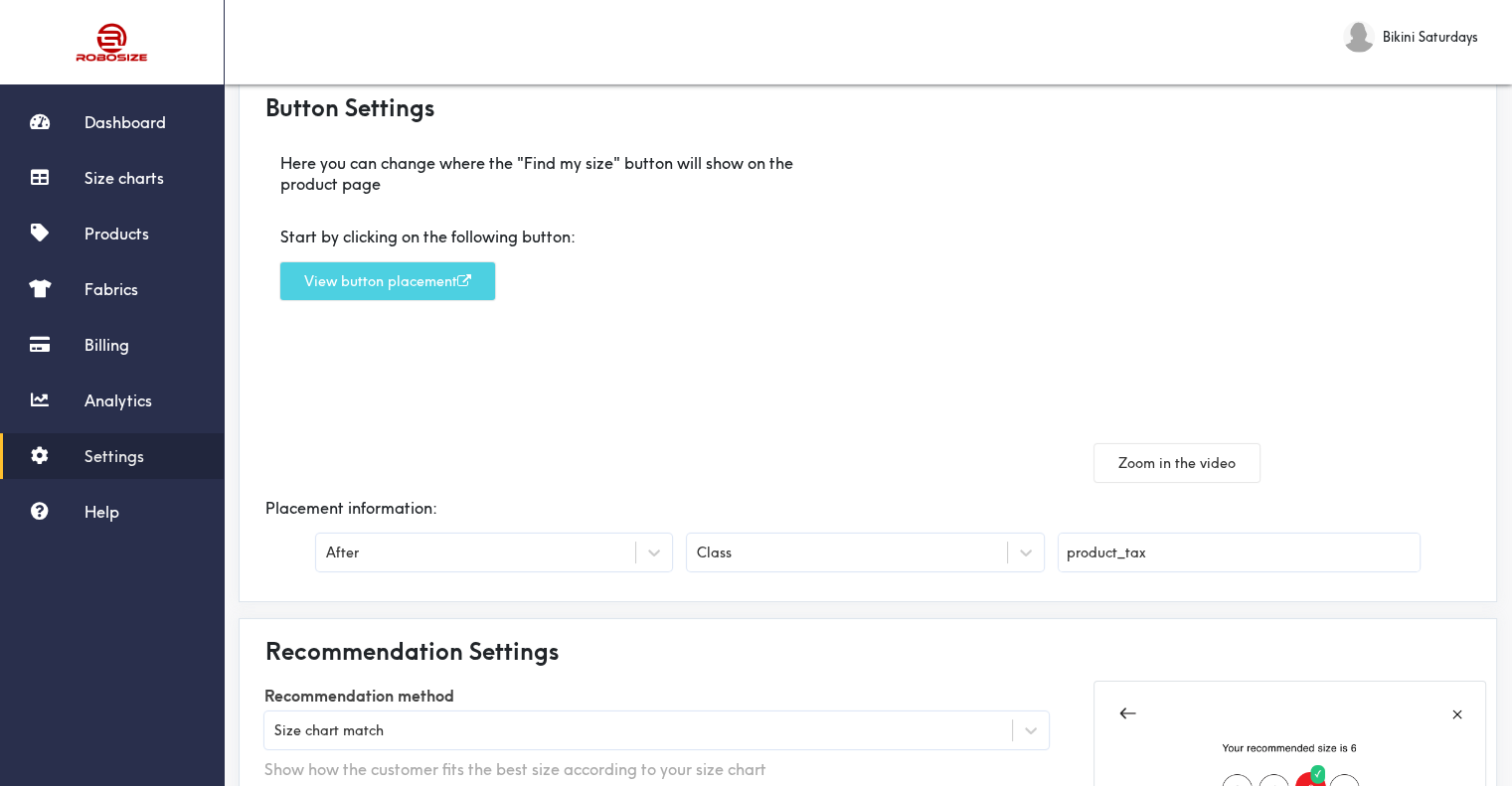 click on "View button placement" at bounding box center [388, 281] 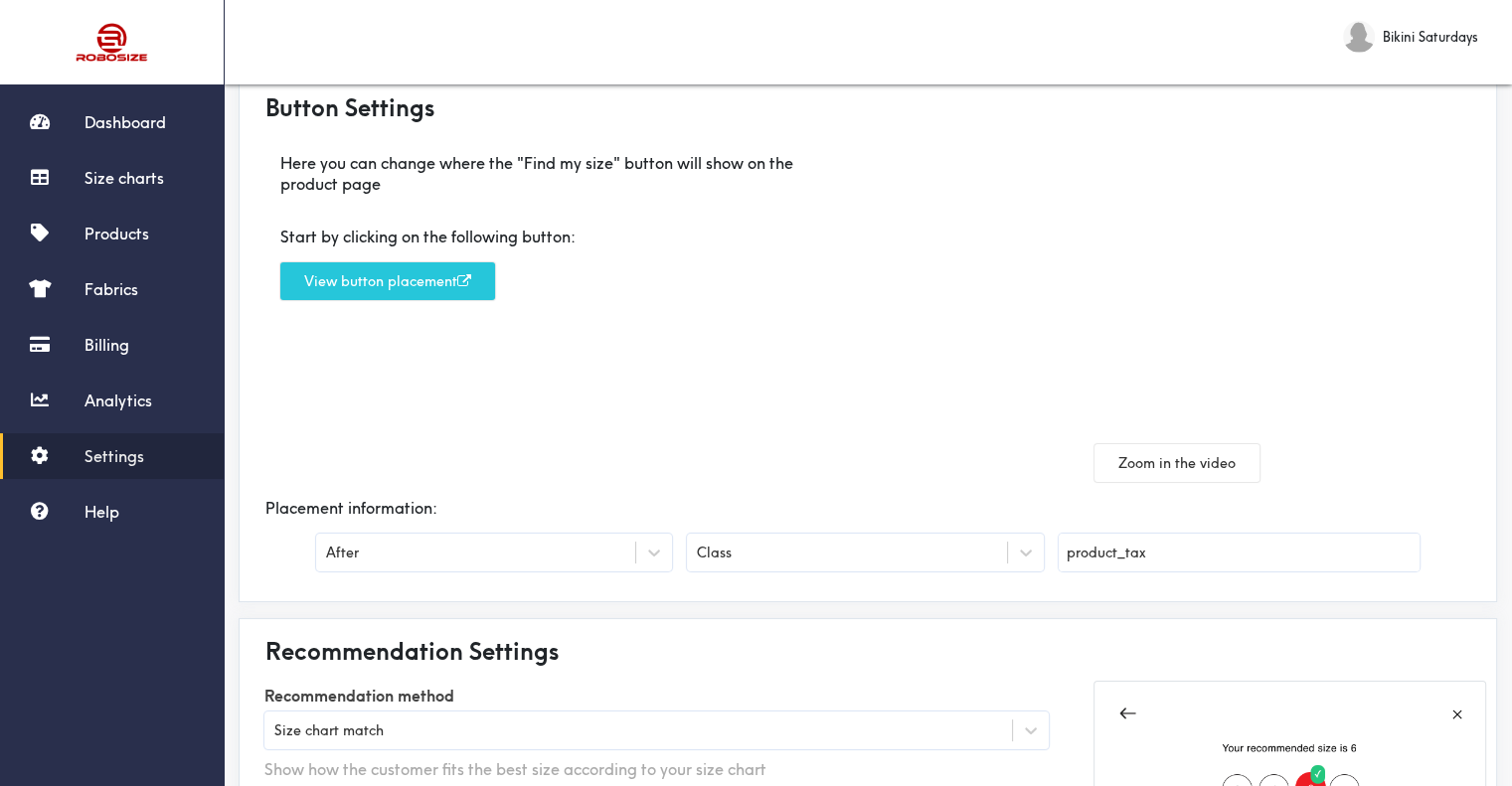 click on "Settings" at bounding box center (114, 456) 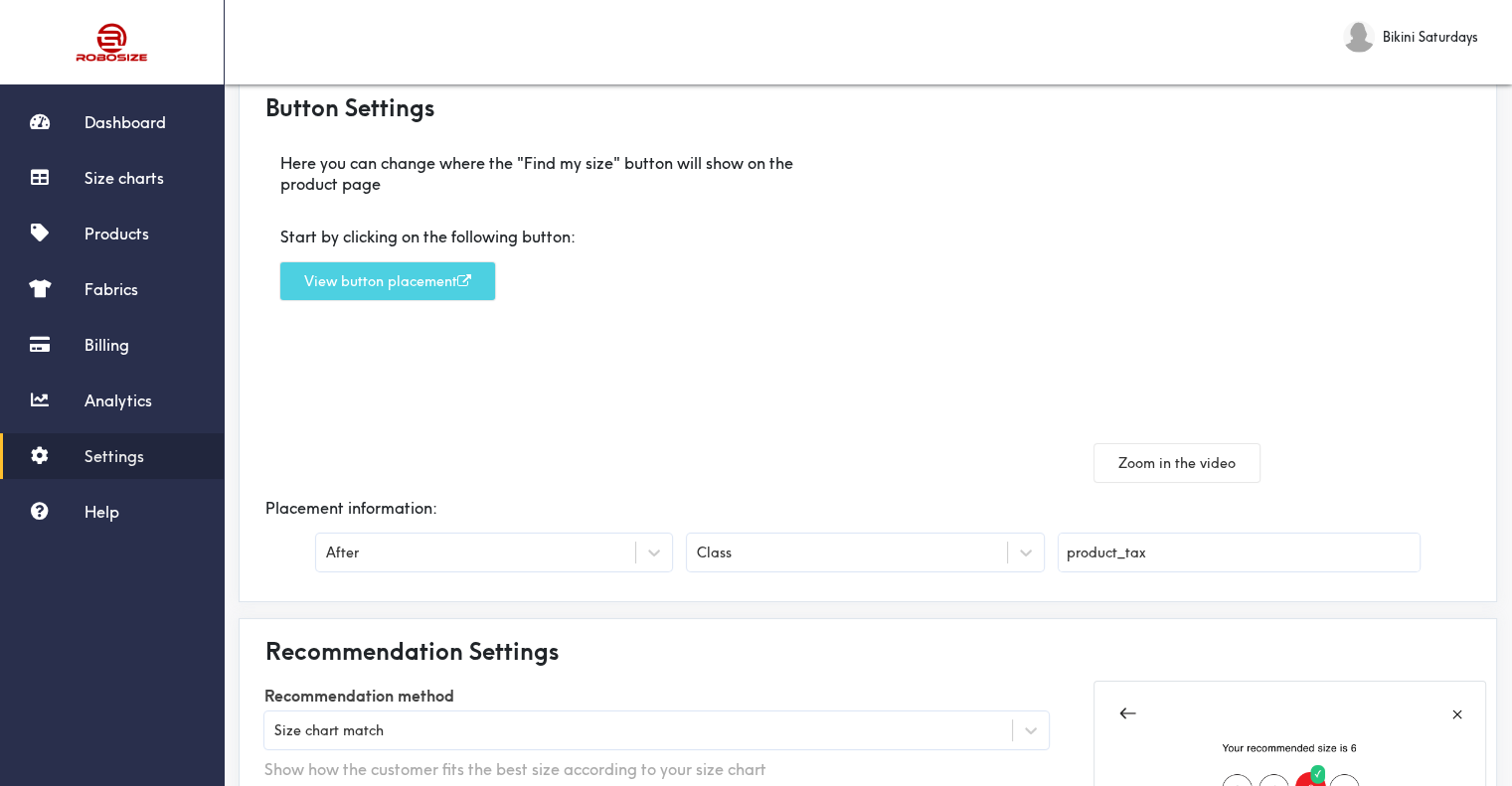 click on "View button placement" at bounding box center (388, 281) 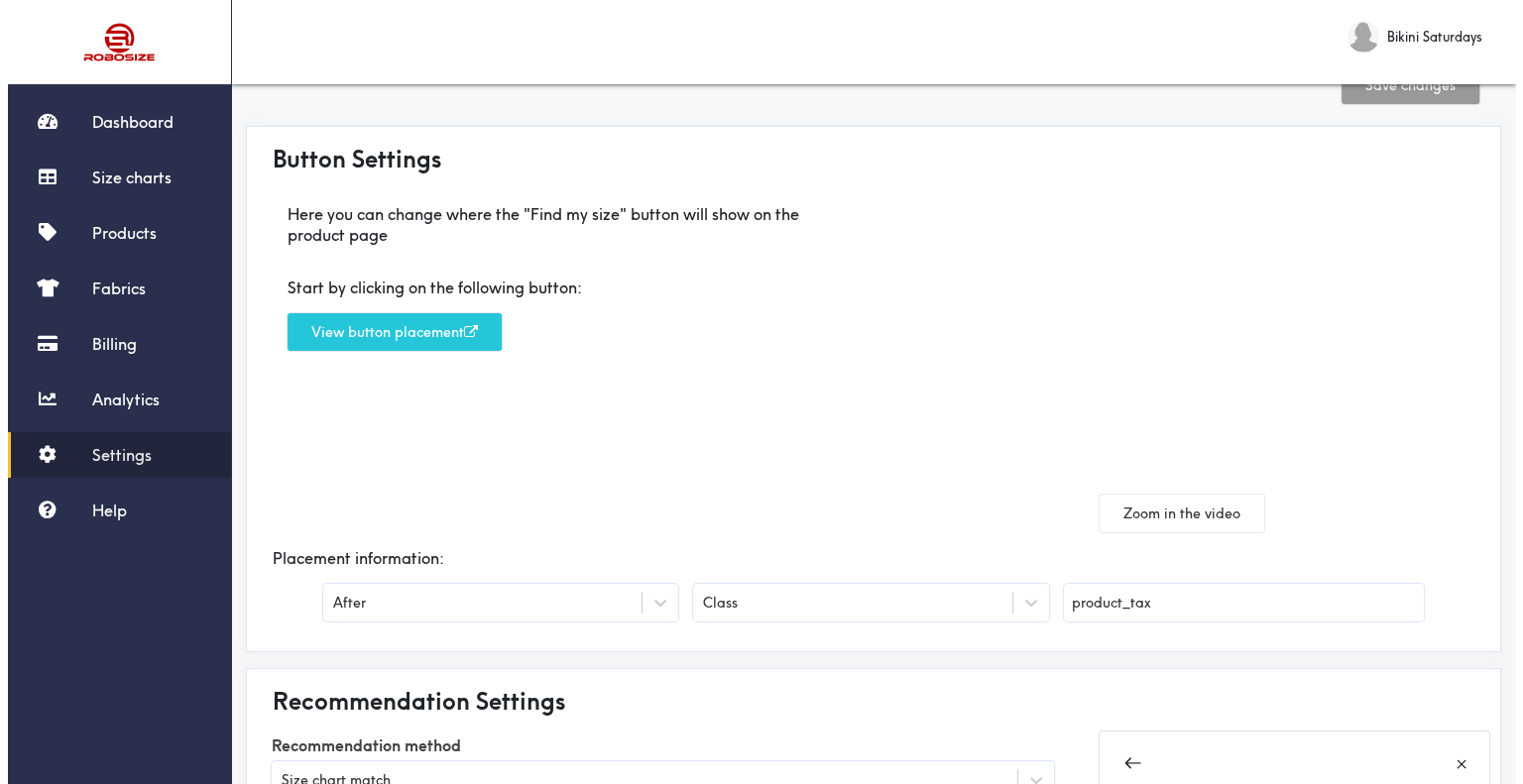 scroll, scrollTop: 0, scrollLeft: 0, axis: both 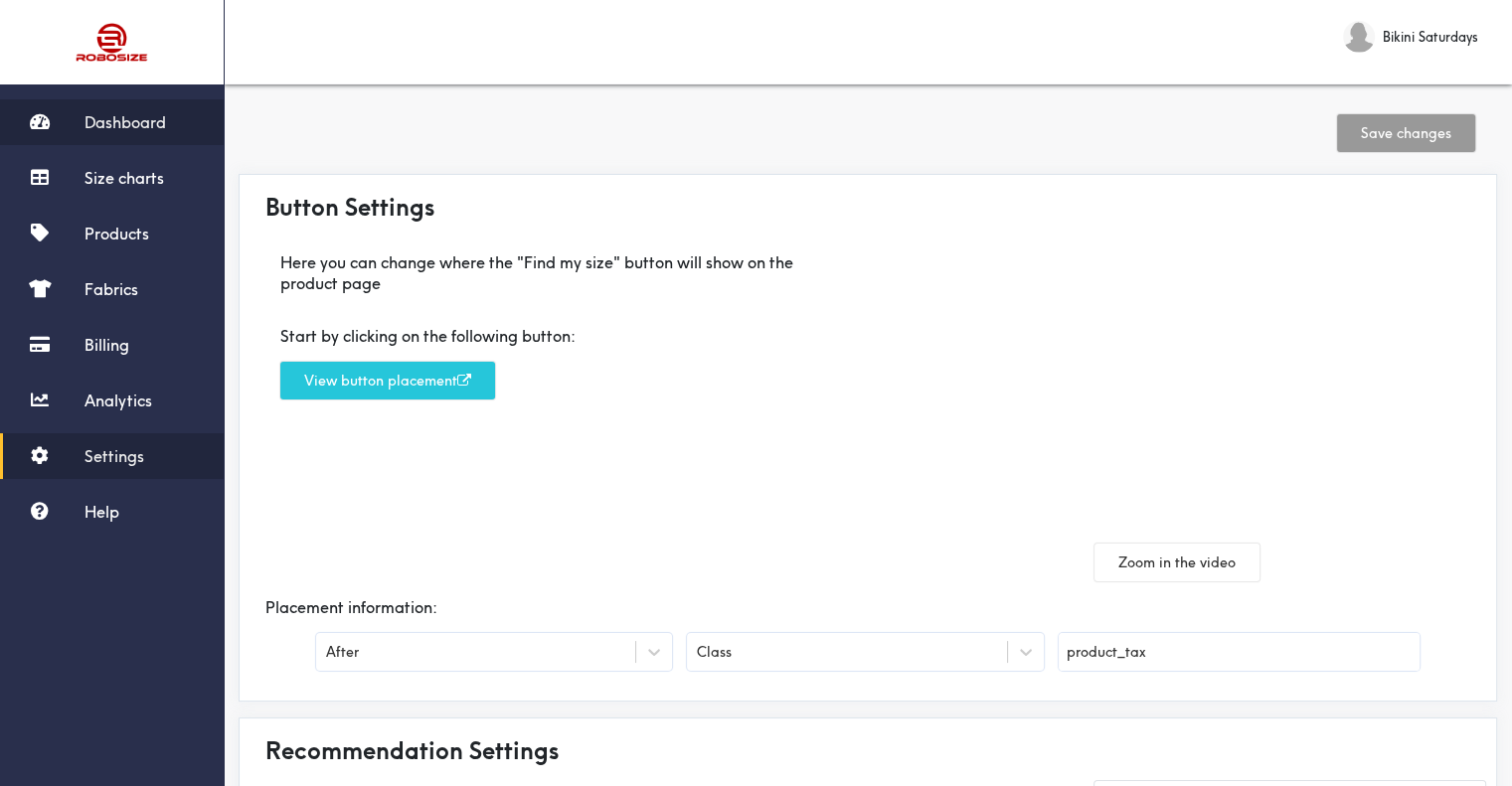 click on "Dashboard" at bounding box center (125, 122) 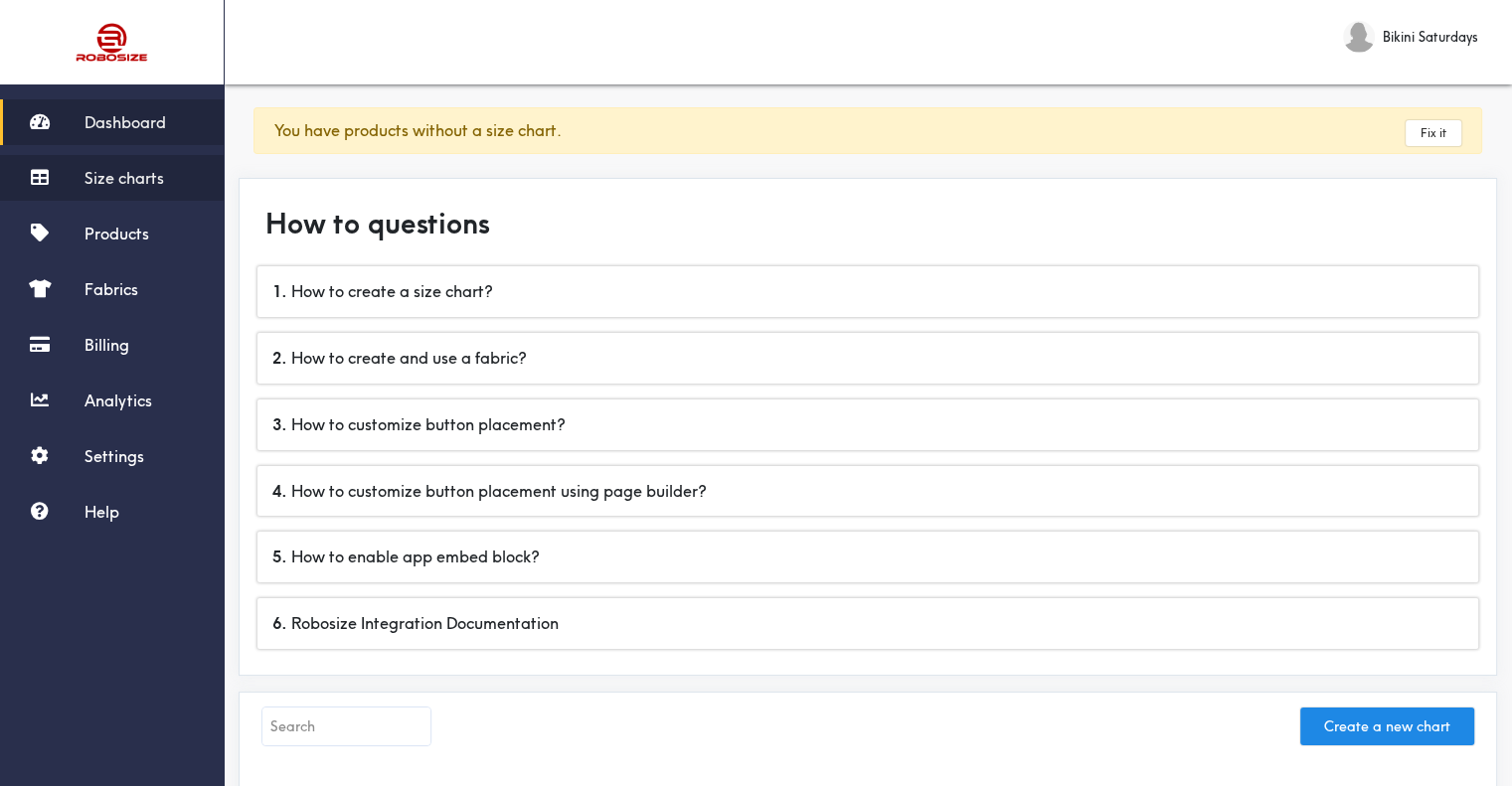 click on "Size charts" at bounding box center (124, 178) 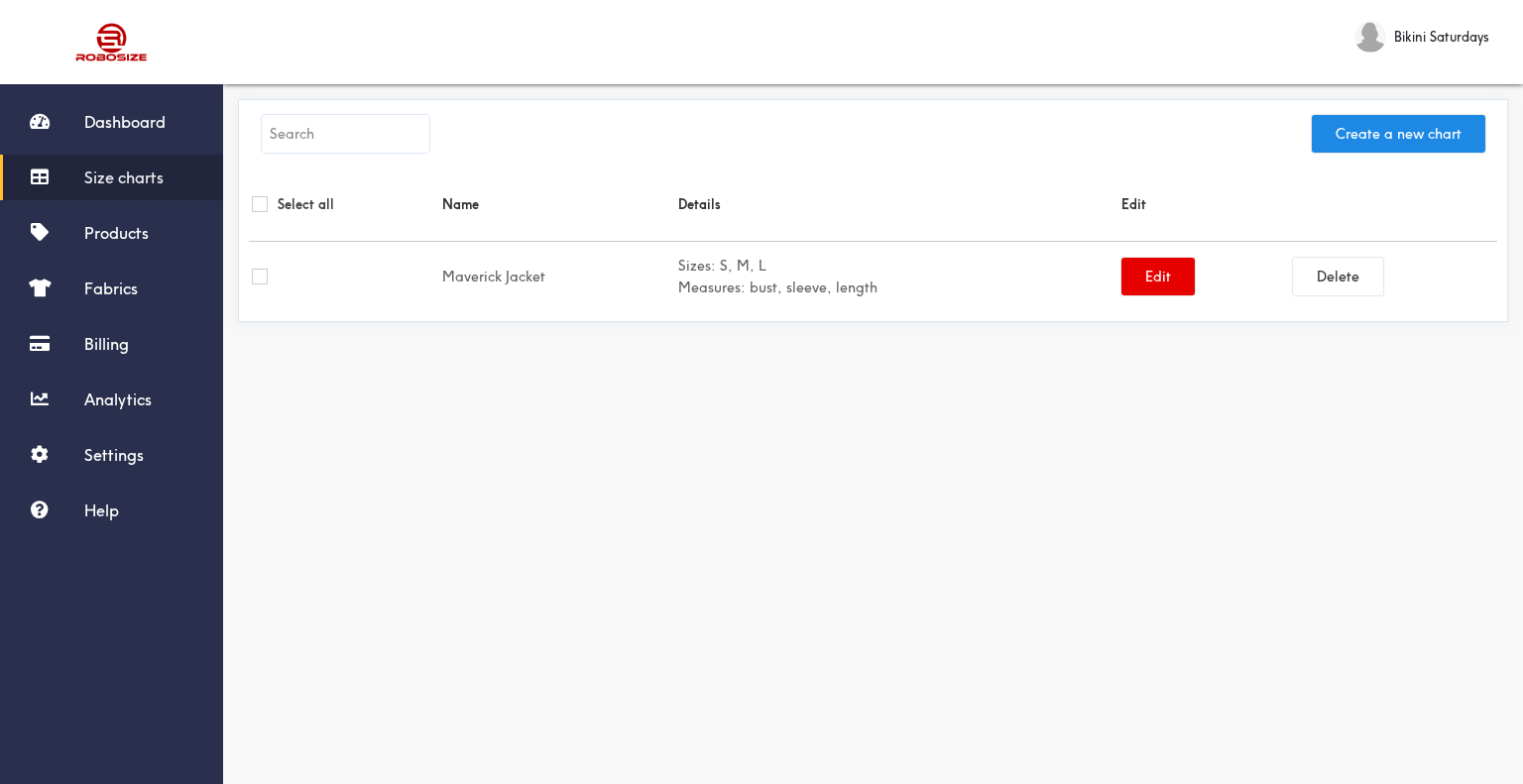 click on "Dashboard Size charts Products Fabrics Billing Analytics Settings Help" at bounding box center [111, 316] 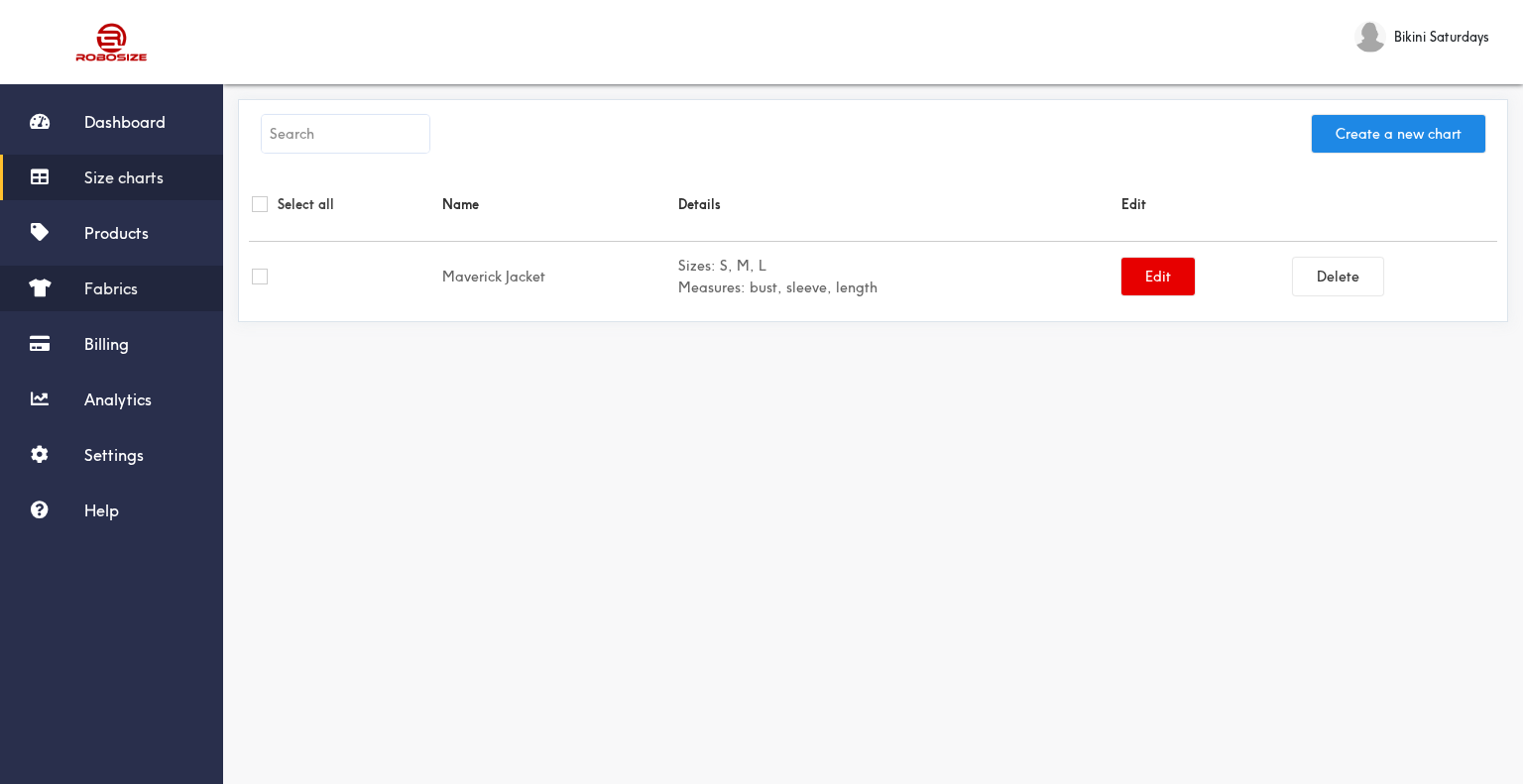 click on "Fabrics" at bounding box center [111, 288] 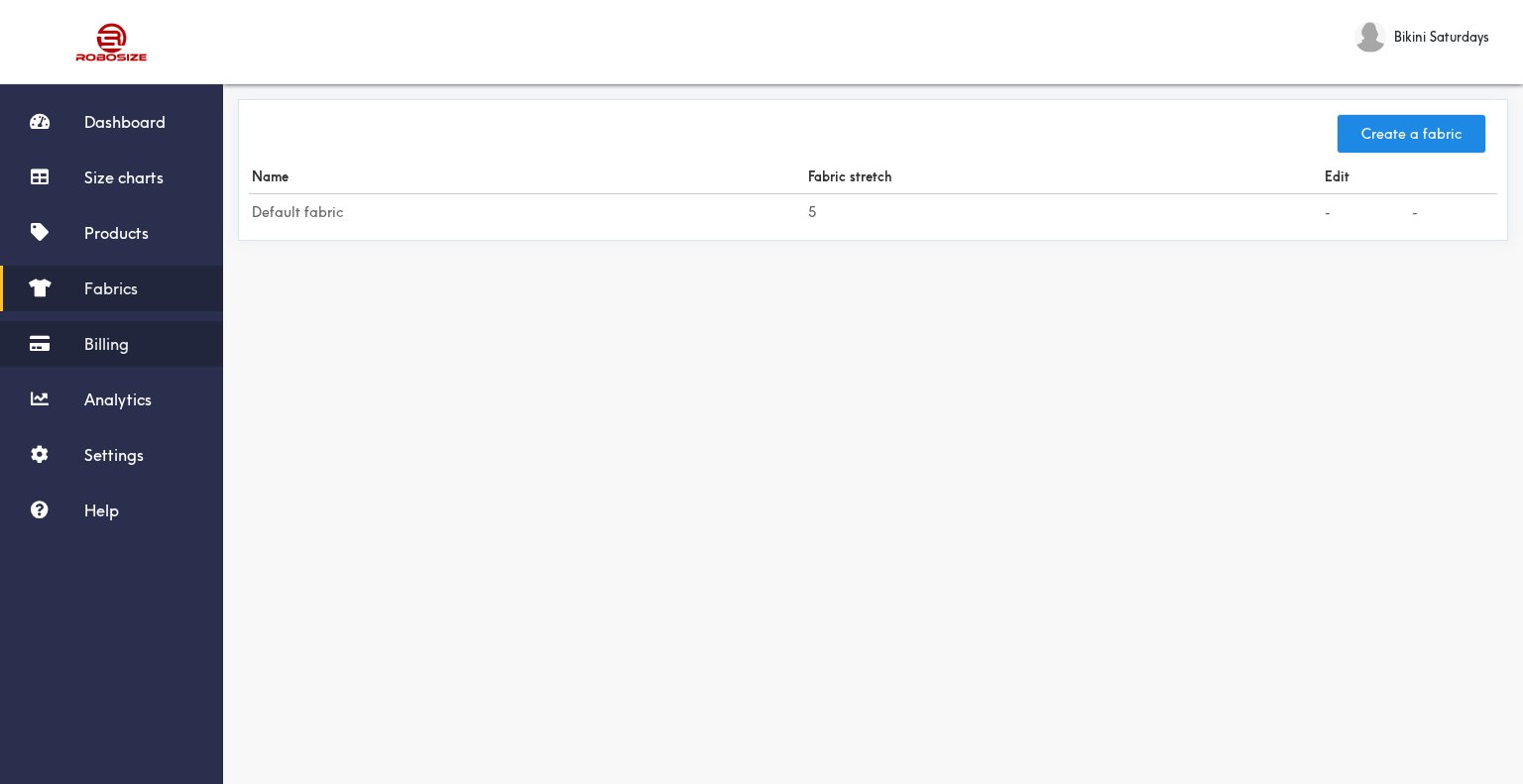 click on "Billing" at bounding box center (111, 344) 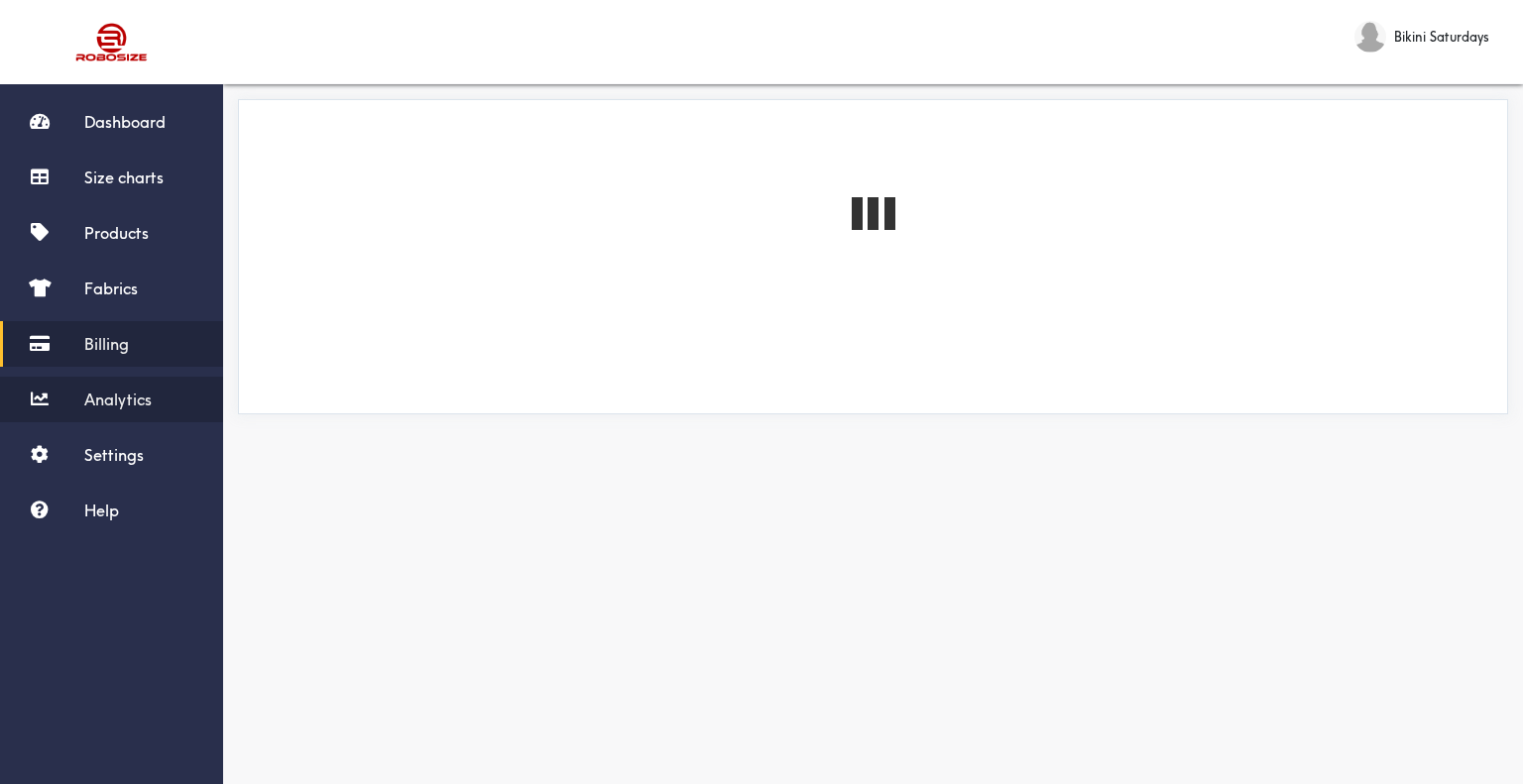 click on "Analytics" at bounding box center [118, 399] 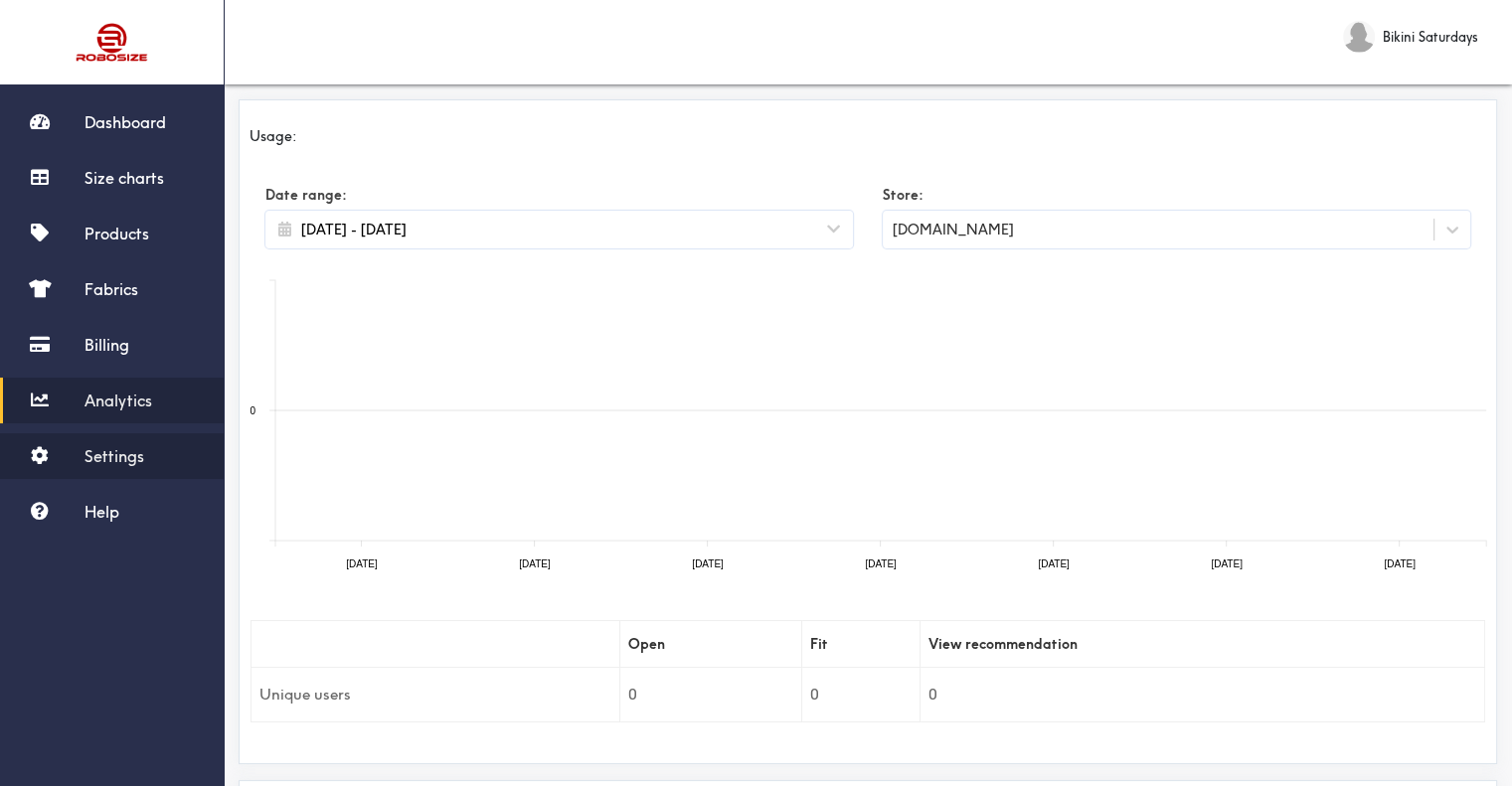 click on "Settings" at bounding box center [114, 456] 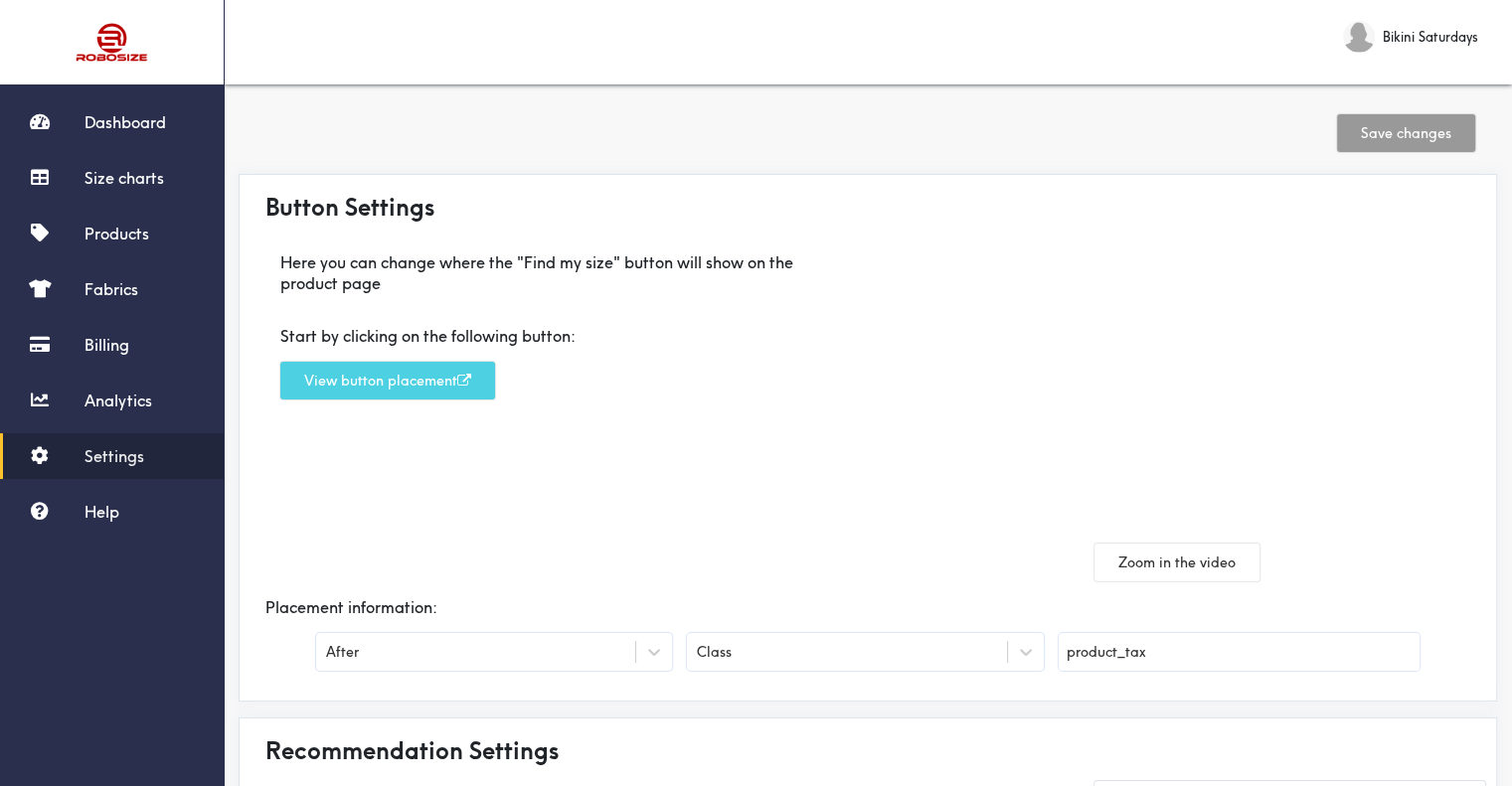click on "View button placement" at bounding box center [388, 381] 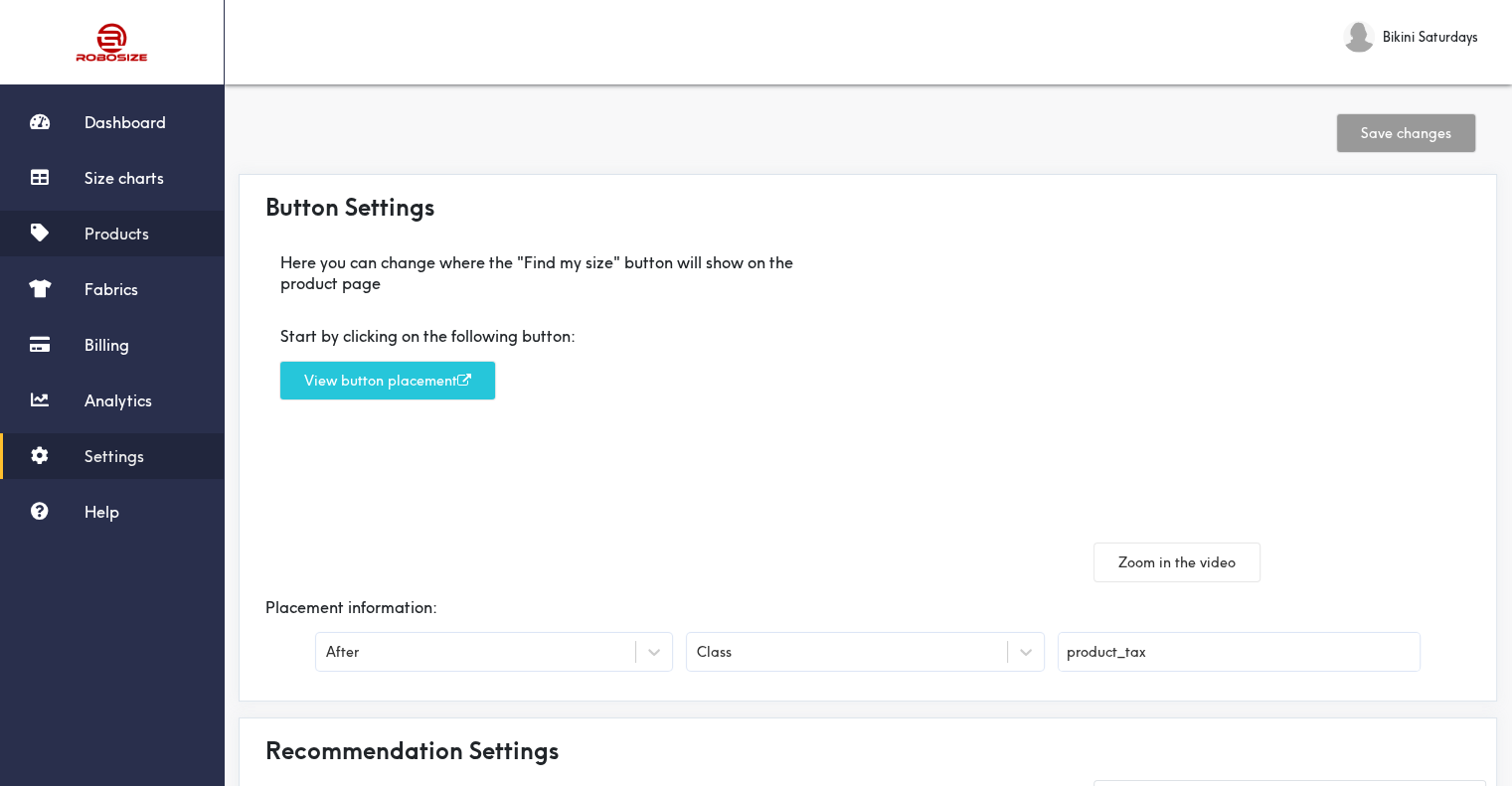 drag, startPoint x: 119, startPoint y: 243, endPoint x: 120, endPoint y: 234, distance: 9.055385 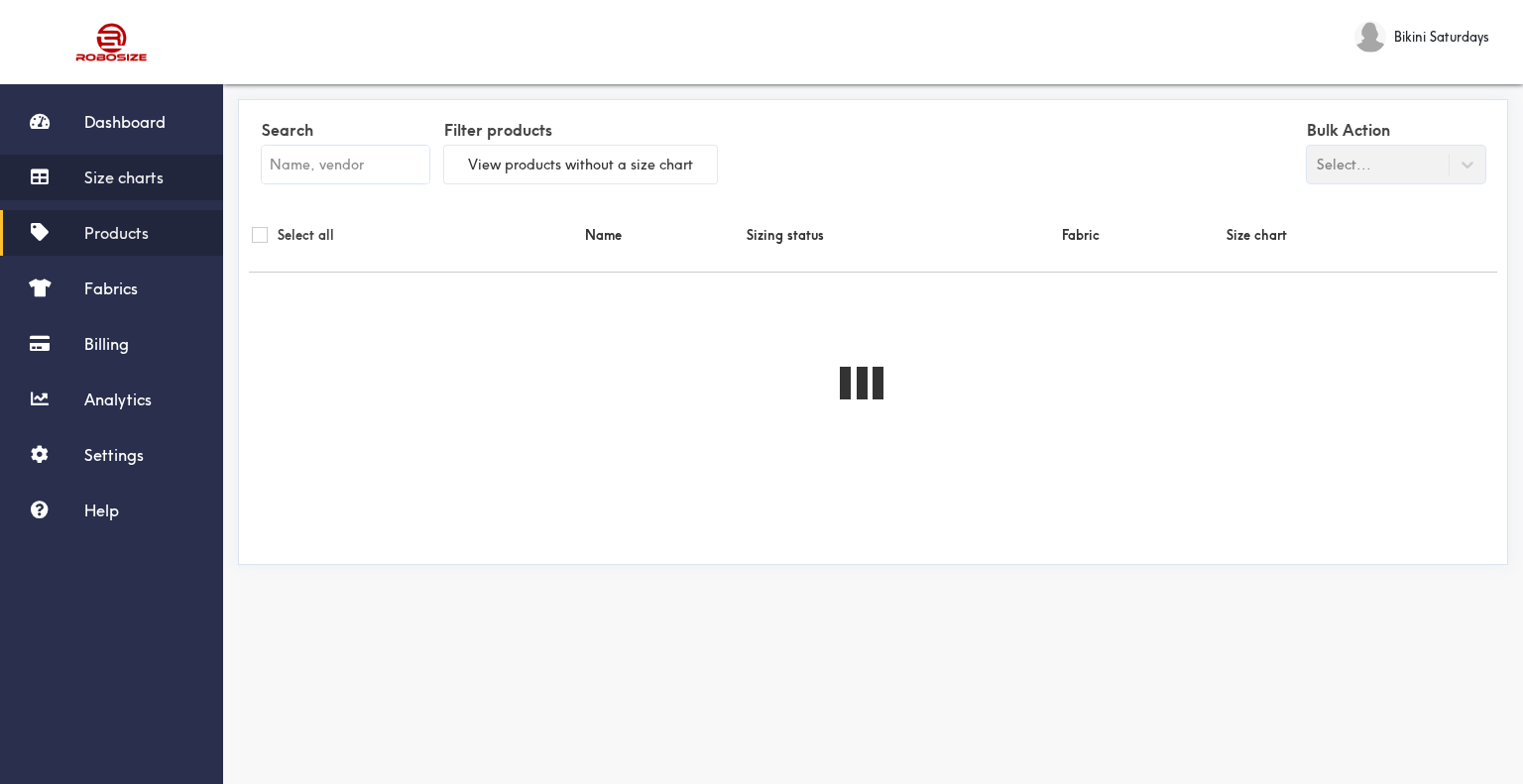 click on "Size charts" at bounding box center (111, 177) 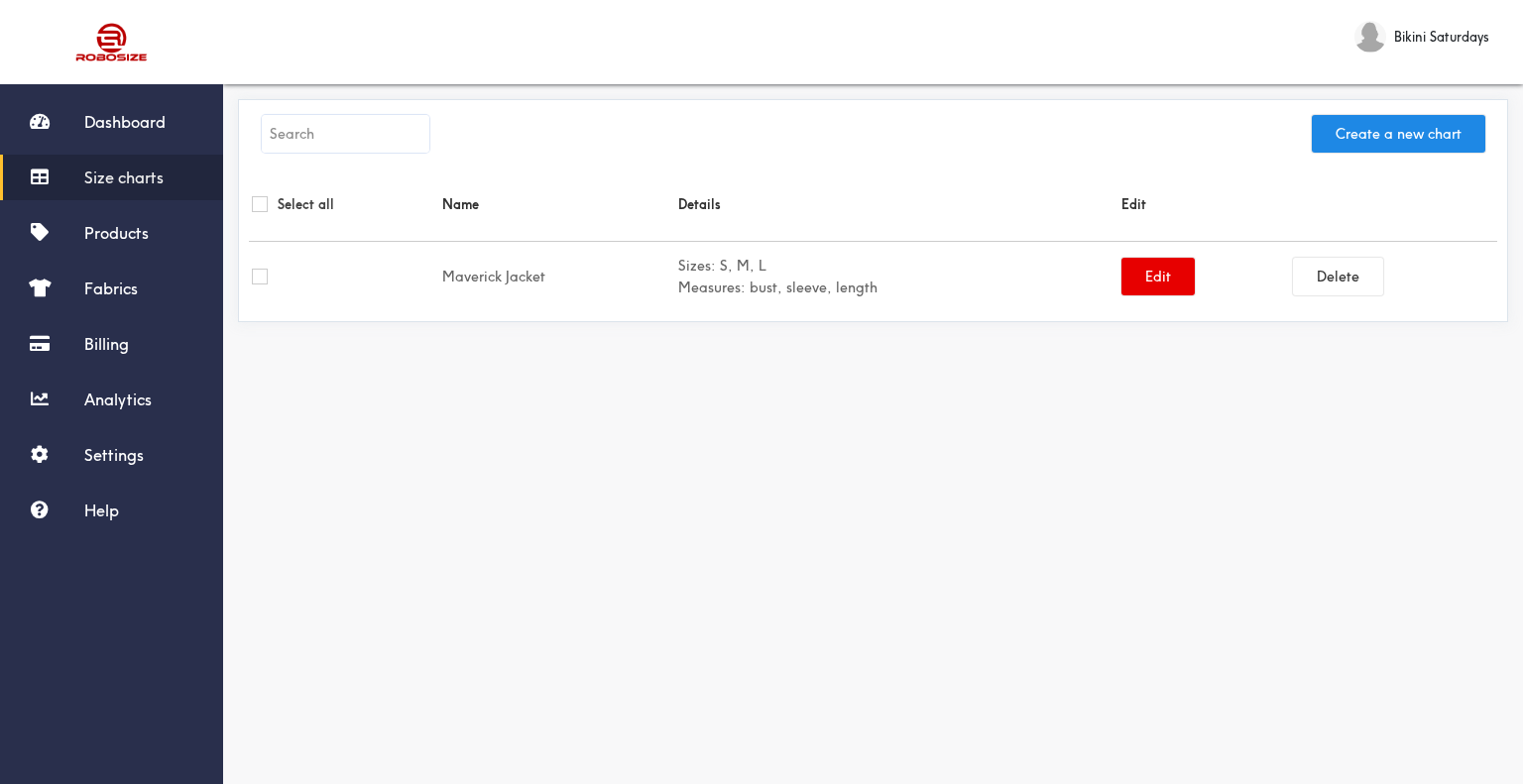 drag, startPoint x: 563, startPoint y: 356, endPoint x: 531, endPoint y: 305, distance: 60.207973 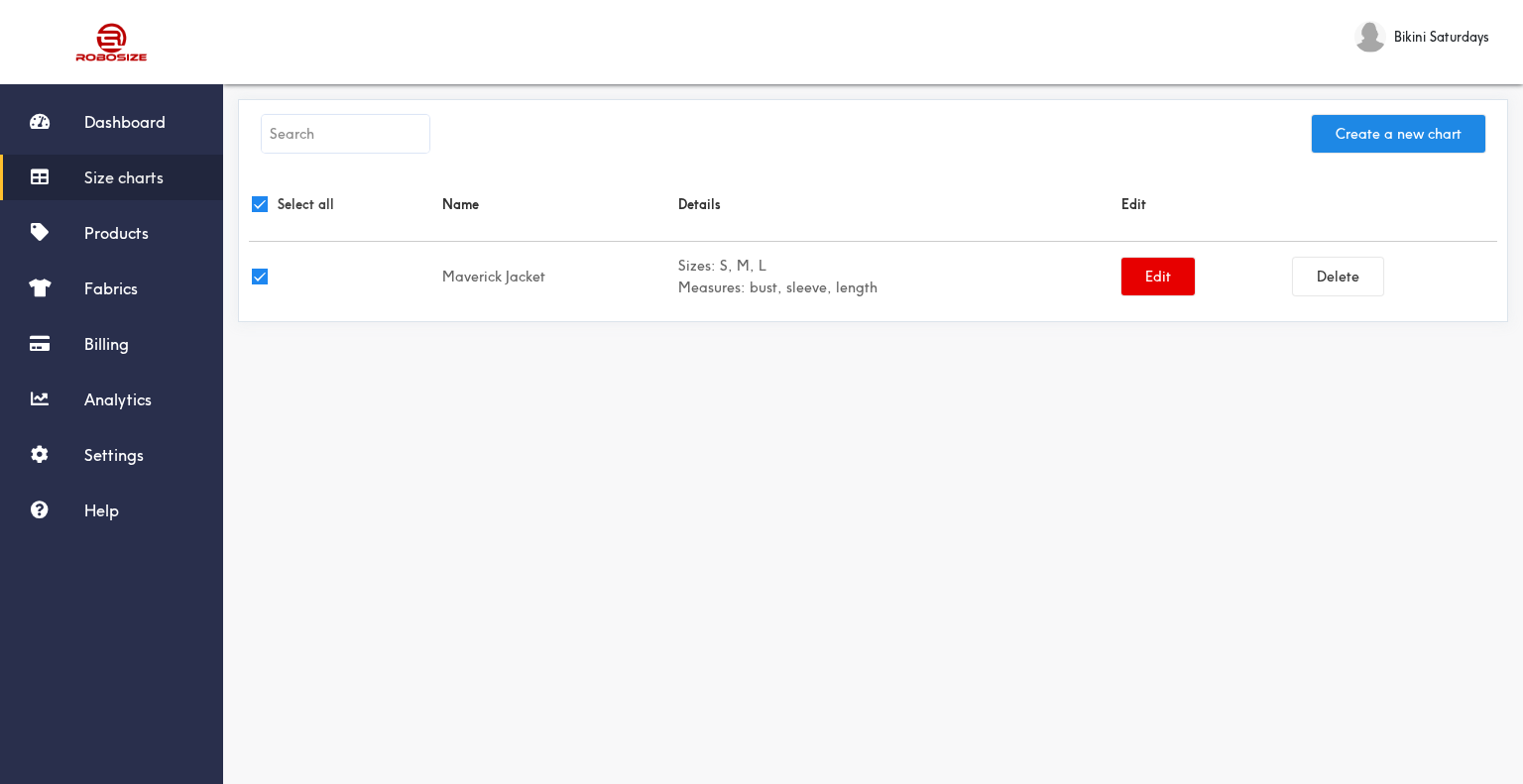 checkbox on "true" 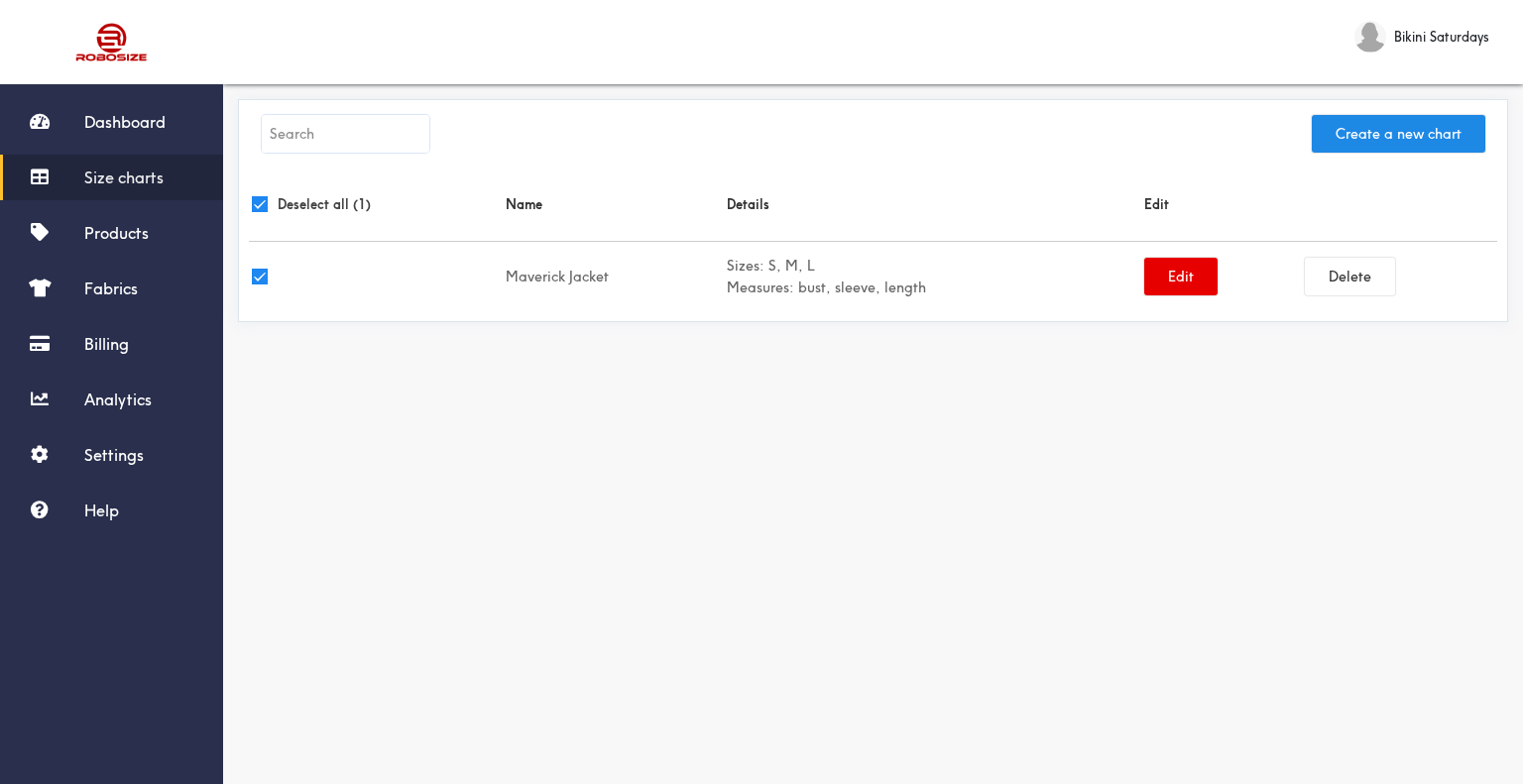 click at bounding box center [260, 277] 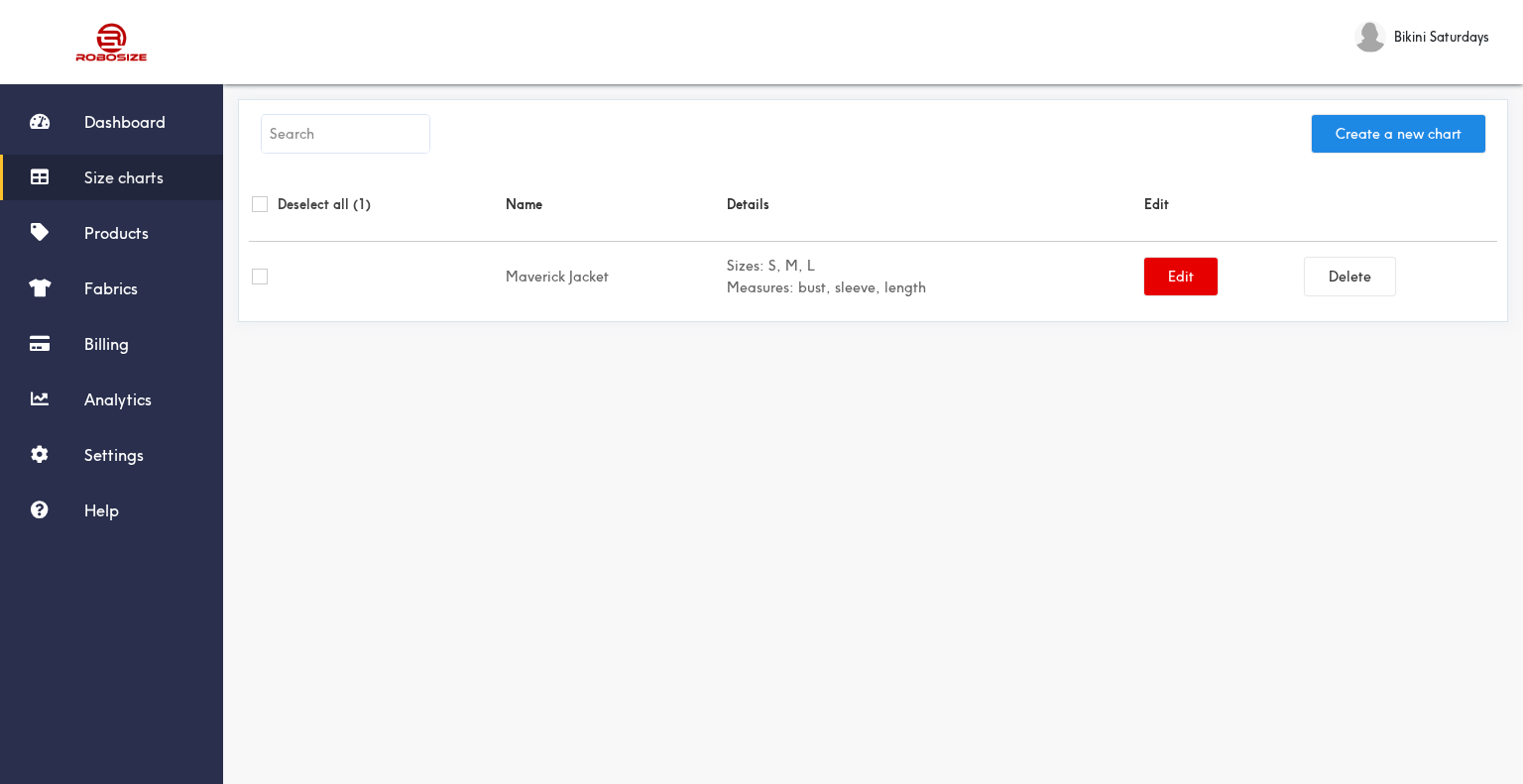 checkbox on "false" 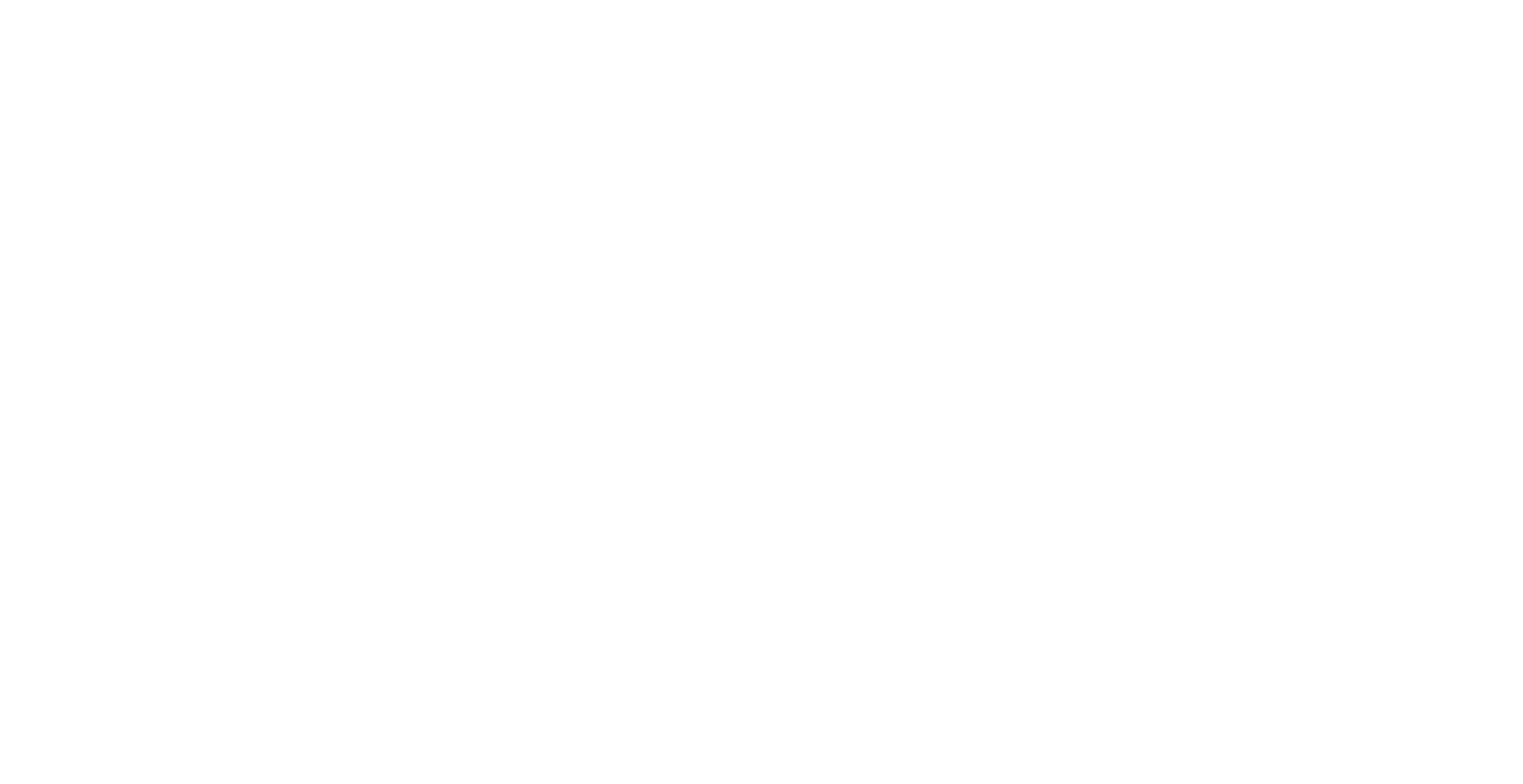 scroll, scrollTop: 0, scrollLeft: 0, axis: both 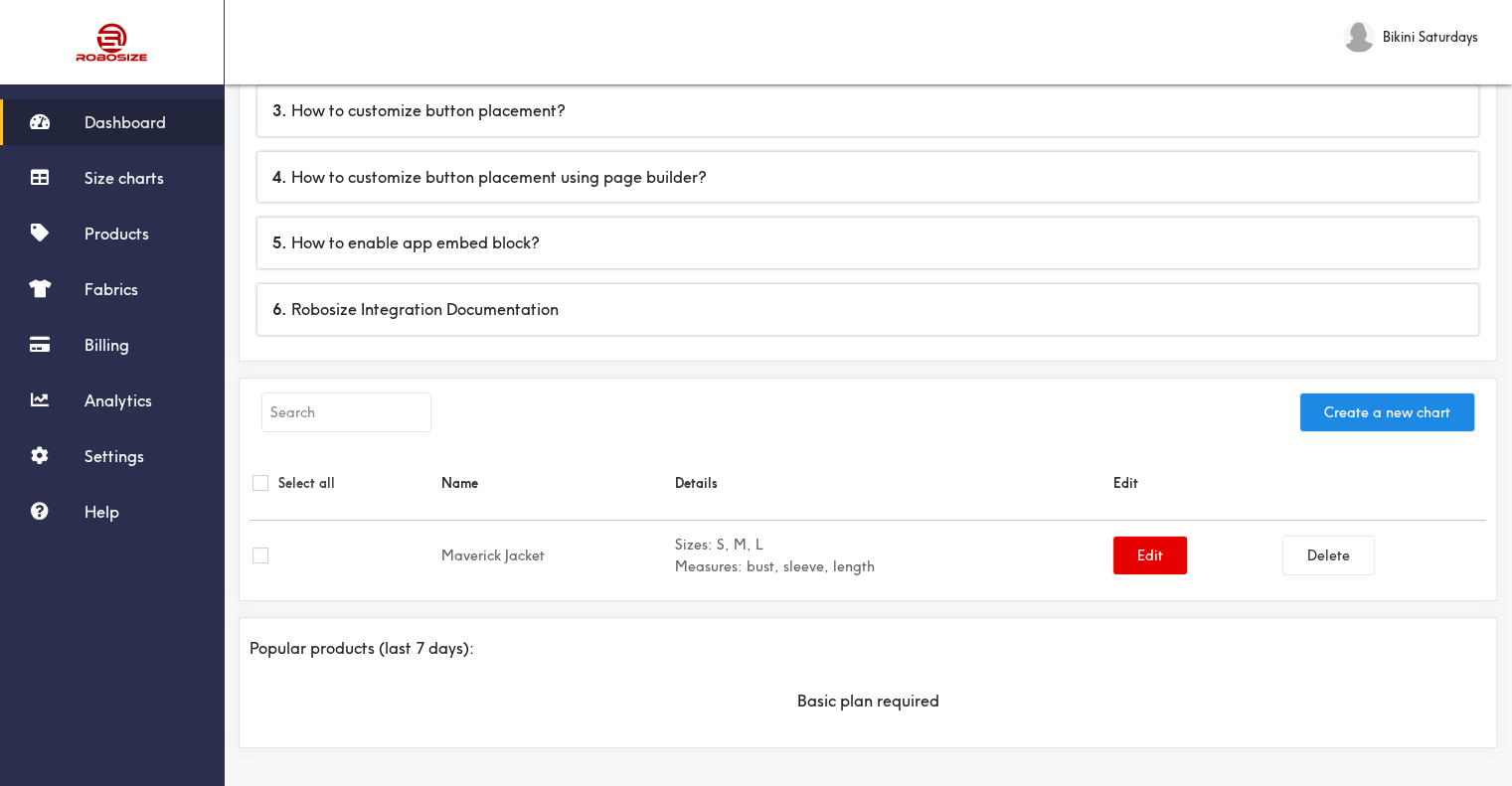 click at bounding box center (112, 42) 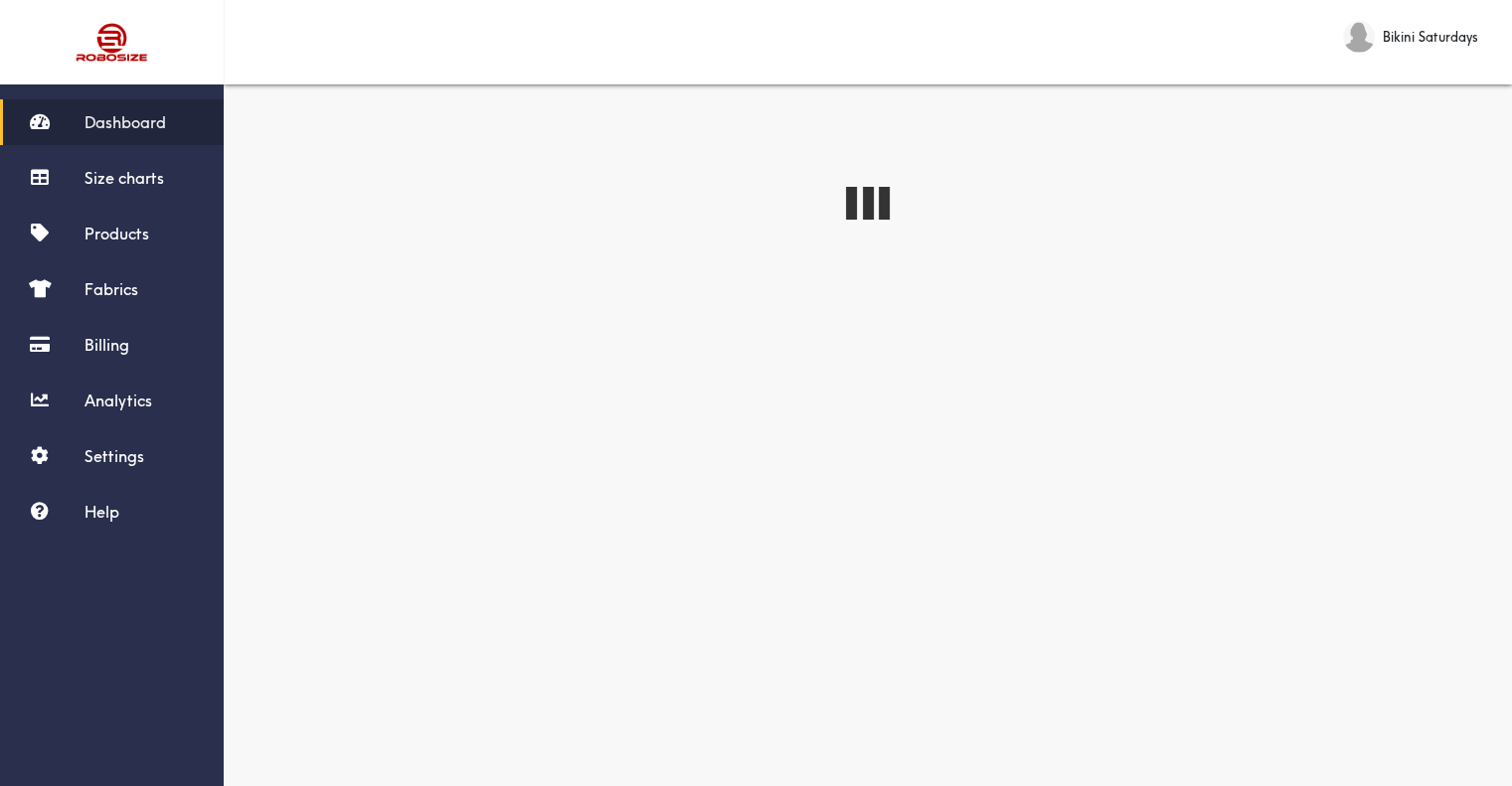 scroll, scrollTop: 0, scrollLeft: 0, axis: both 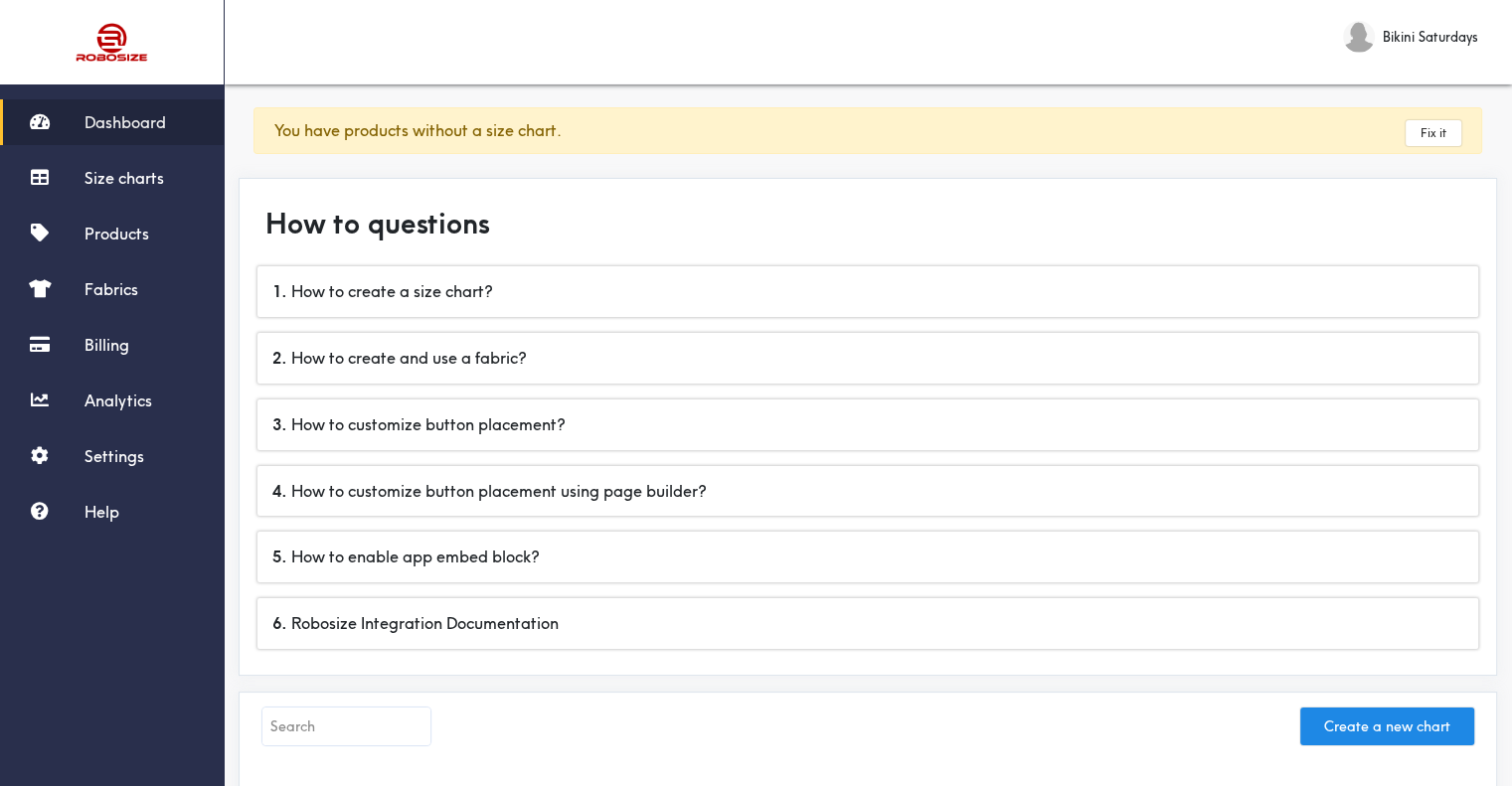 click on "Dashboard" at bounding box center [111, 122] 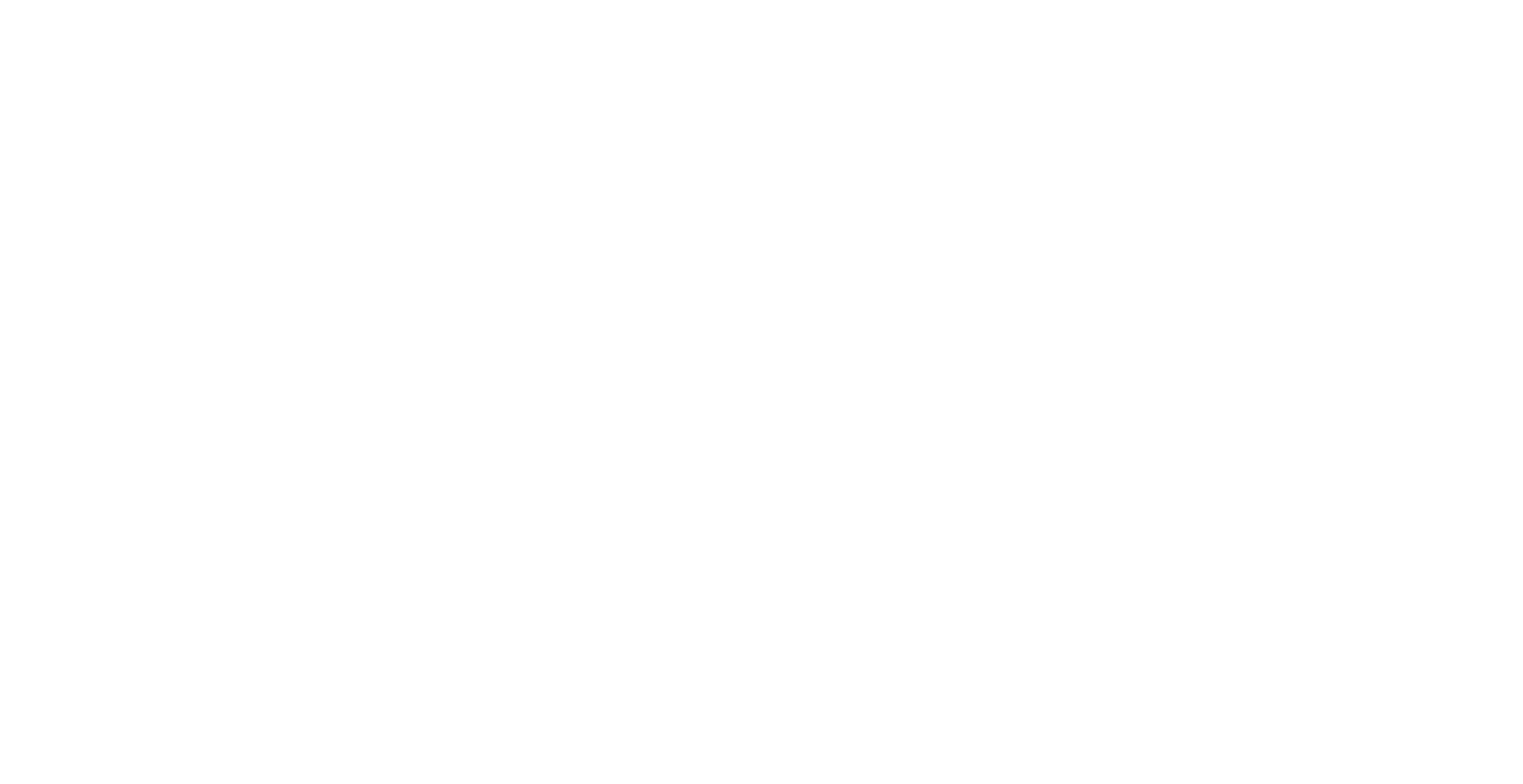 scroll, scrollTop: 0, scrollLeft: 0, axis: both 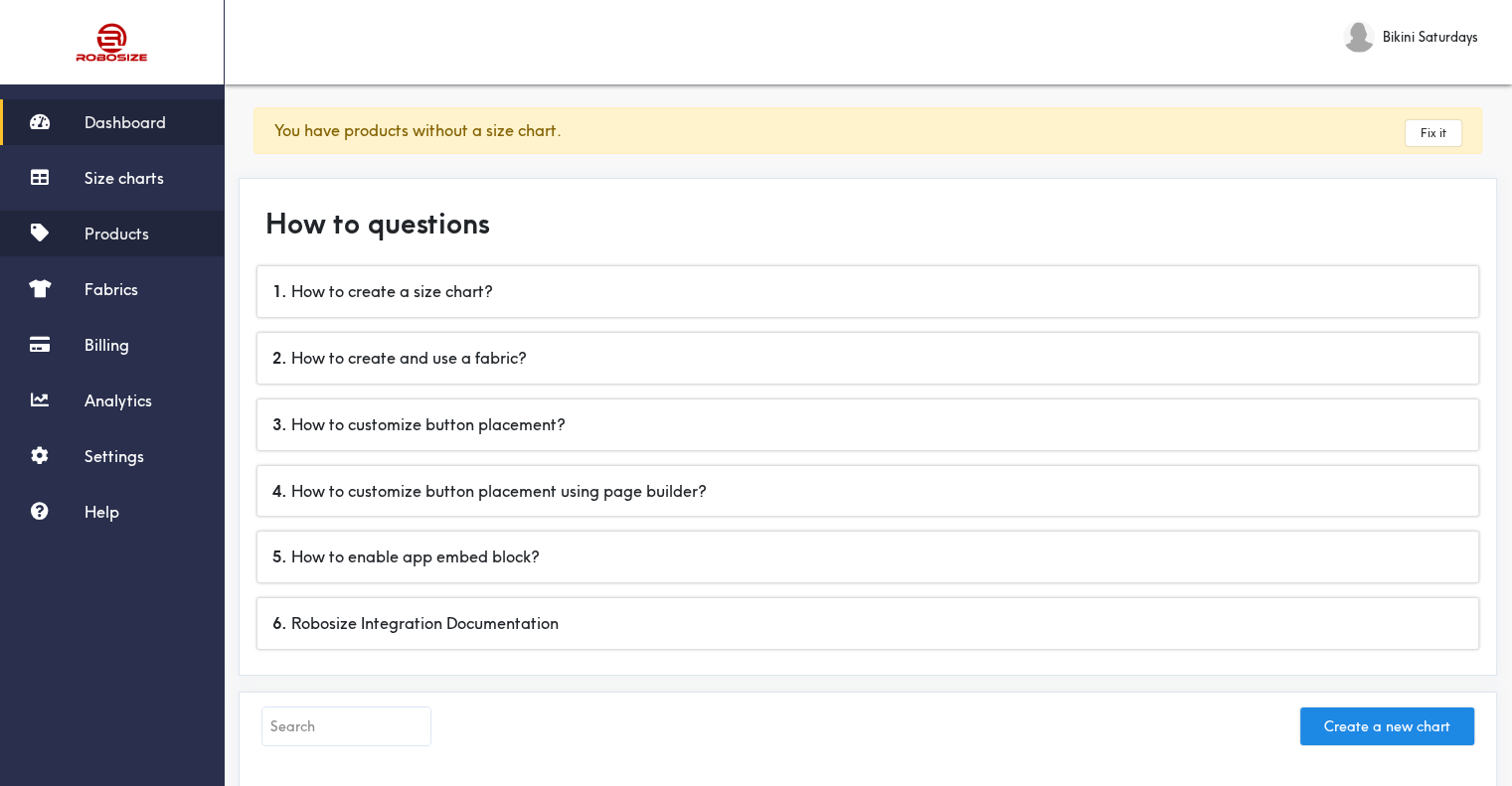 click on "Products" at bounding box center [116, 234] 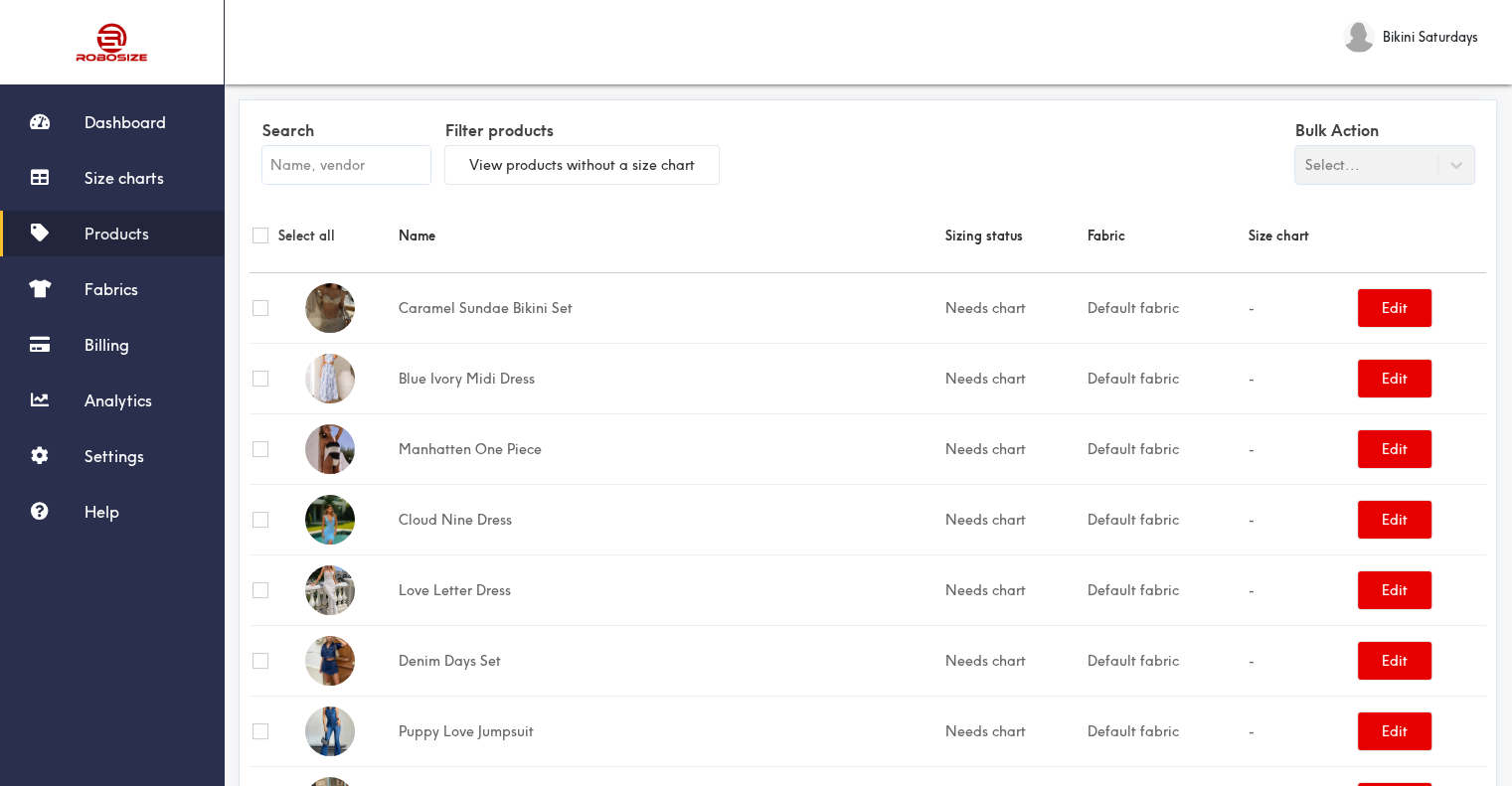 click at bounding box center [260, 236] 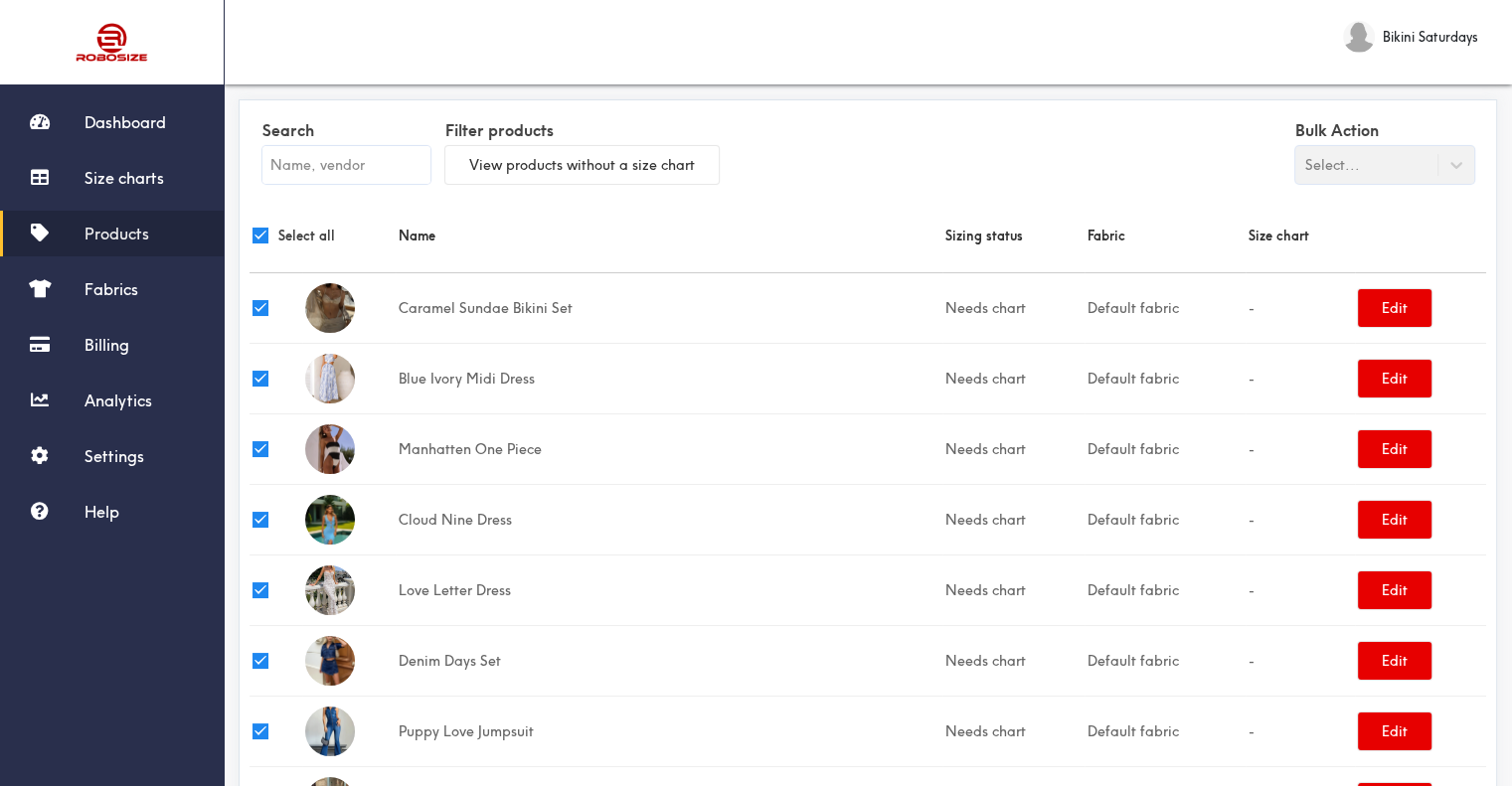 checkbox on "true" 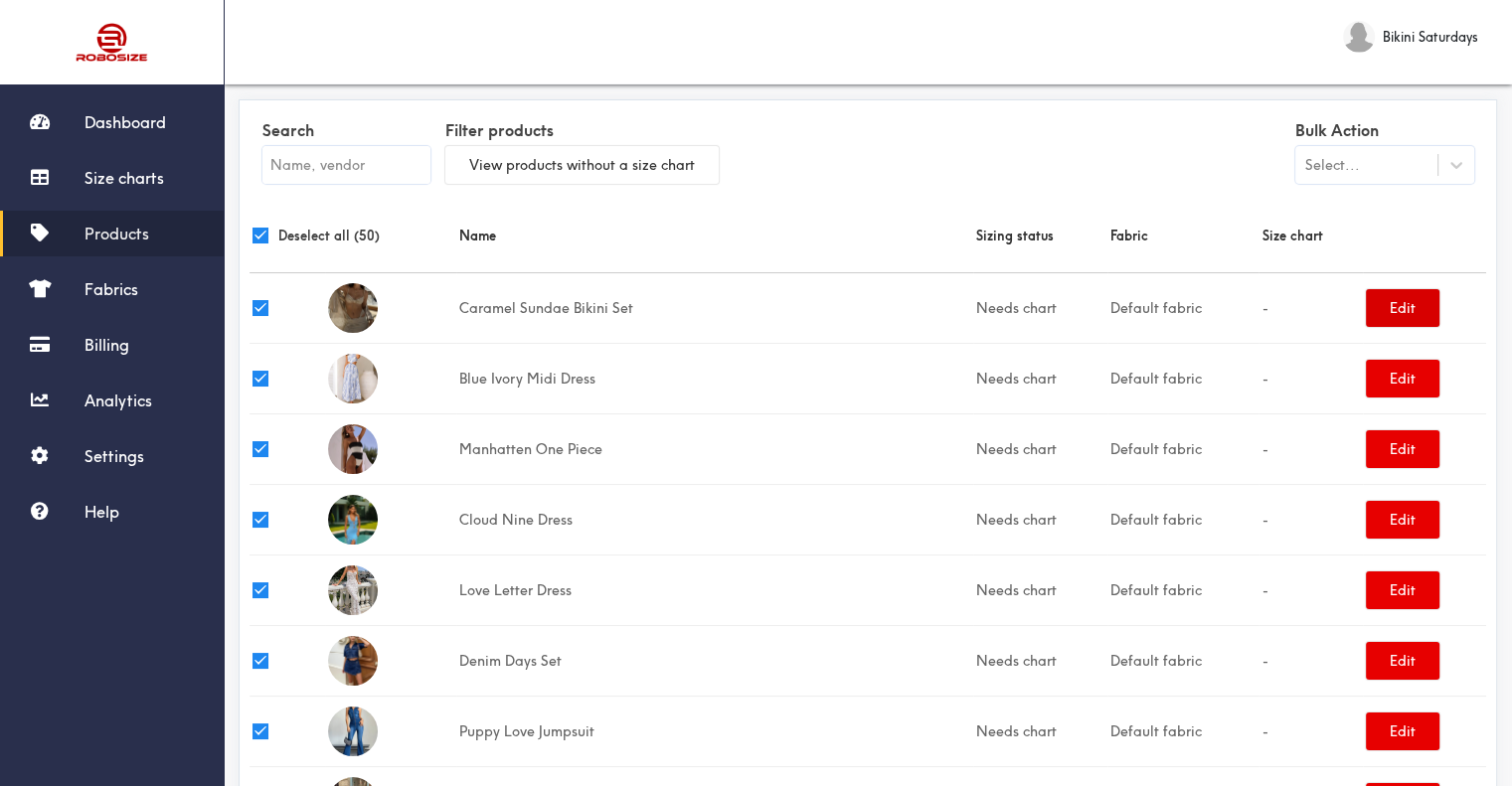 click on "Edit" at bounding box center (1403, 308) 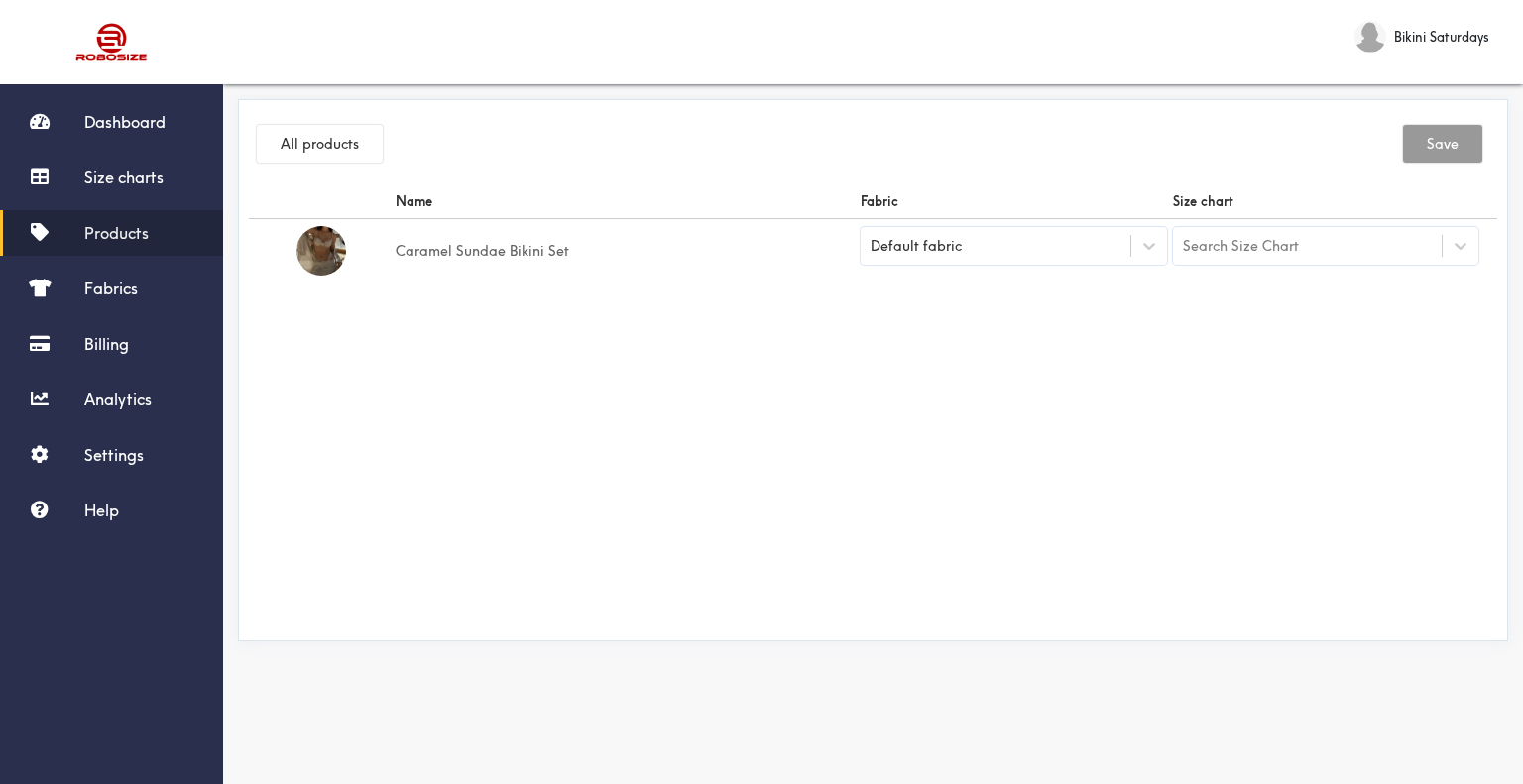 click on "Products" at bounding box center (116, 233) 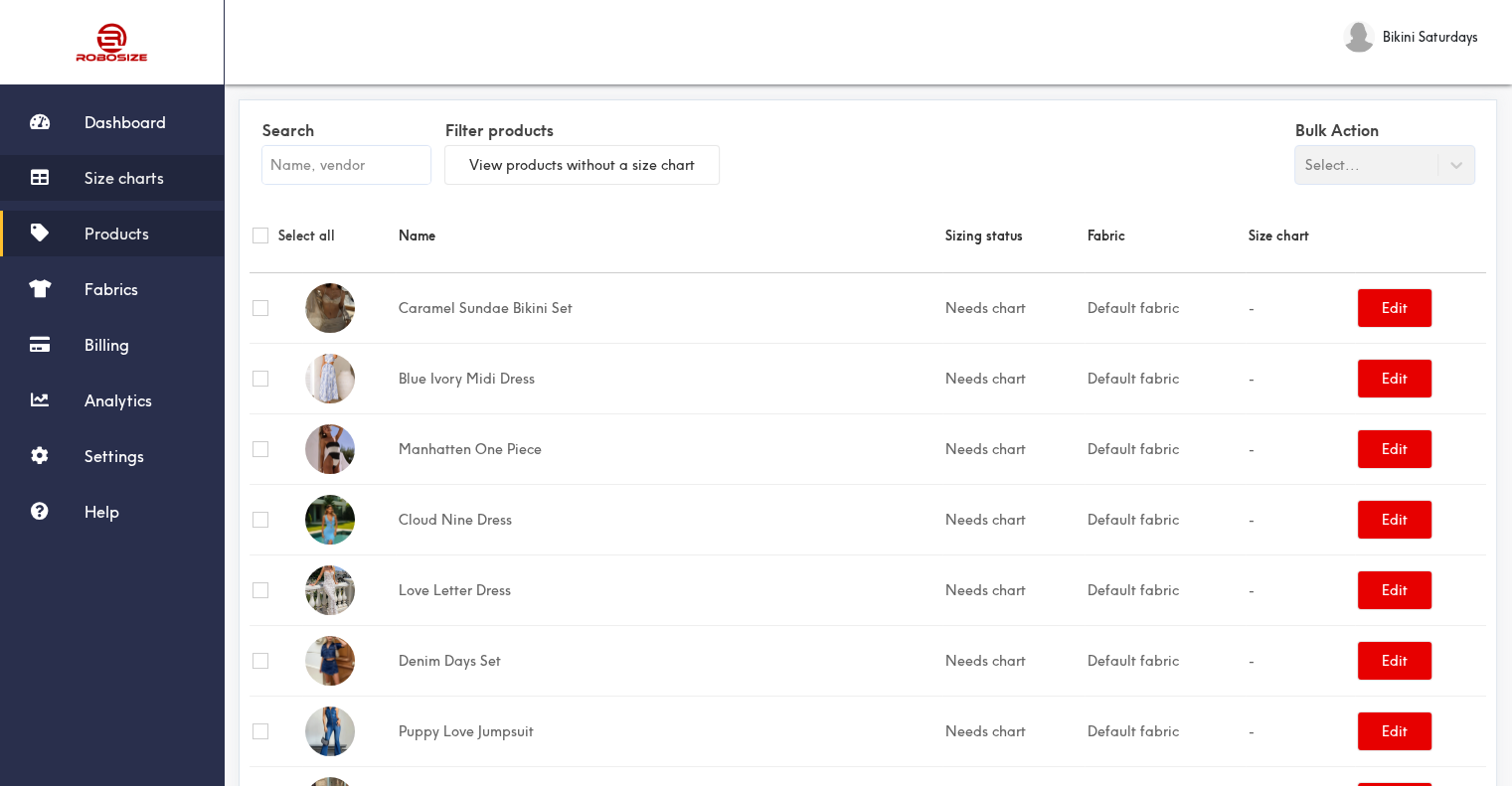 click on "Size charts" at bounding box center [124, 178] 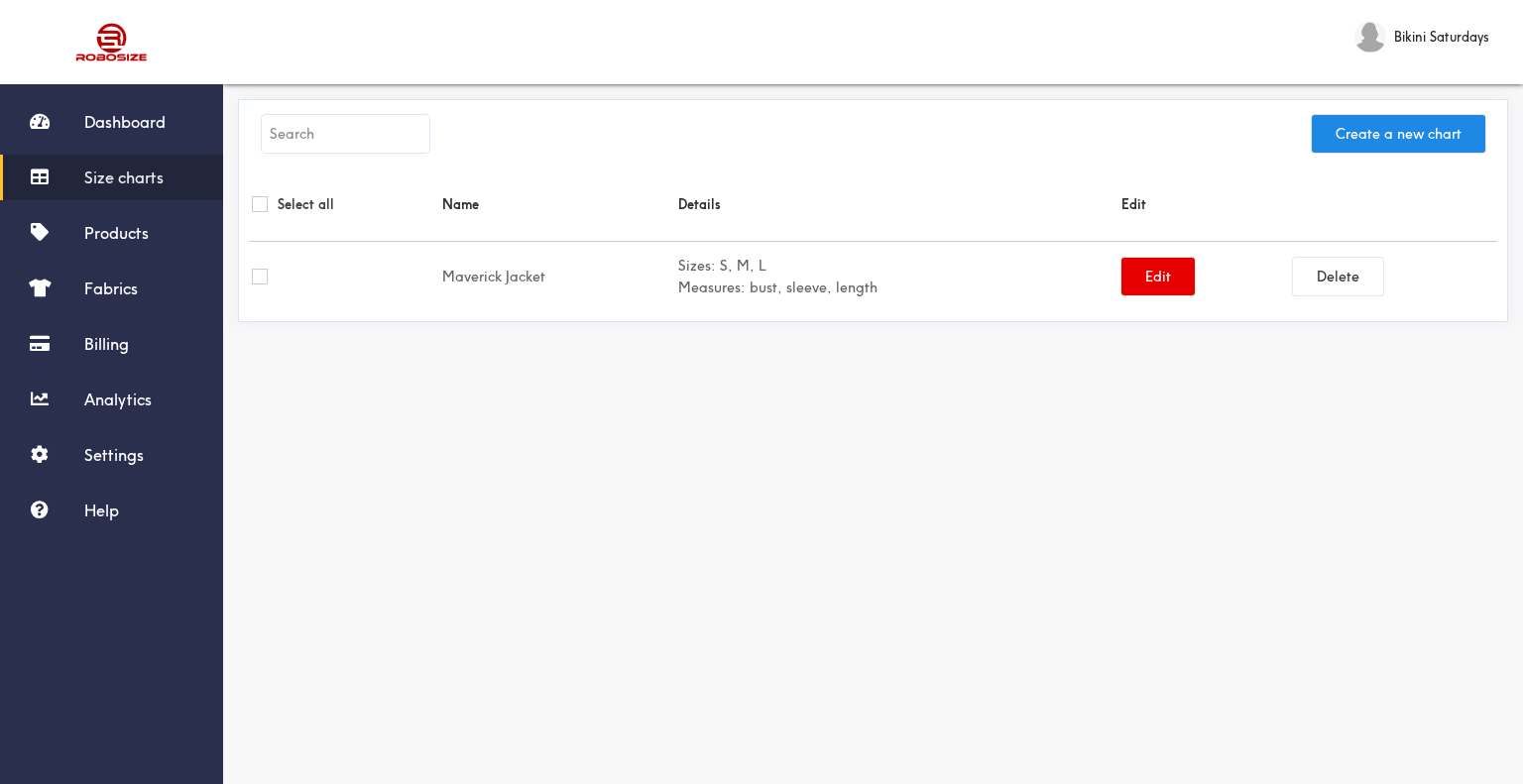 click on "Maverick Jacket" at bounding box center (557, 277) 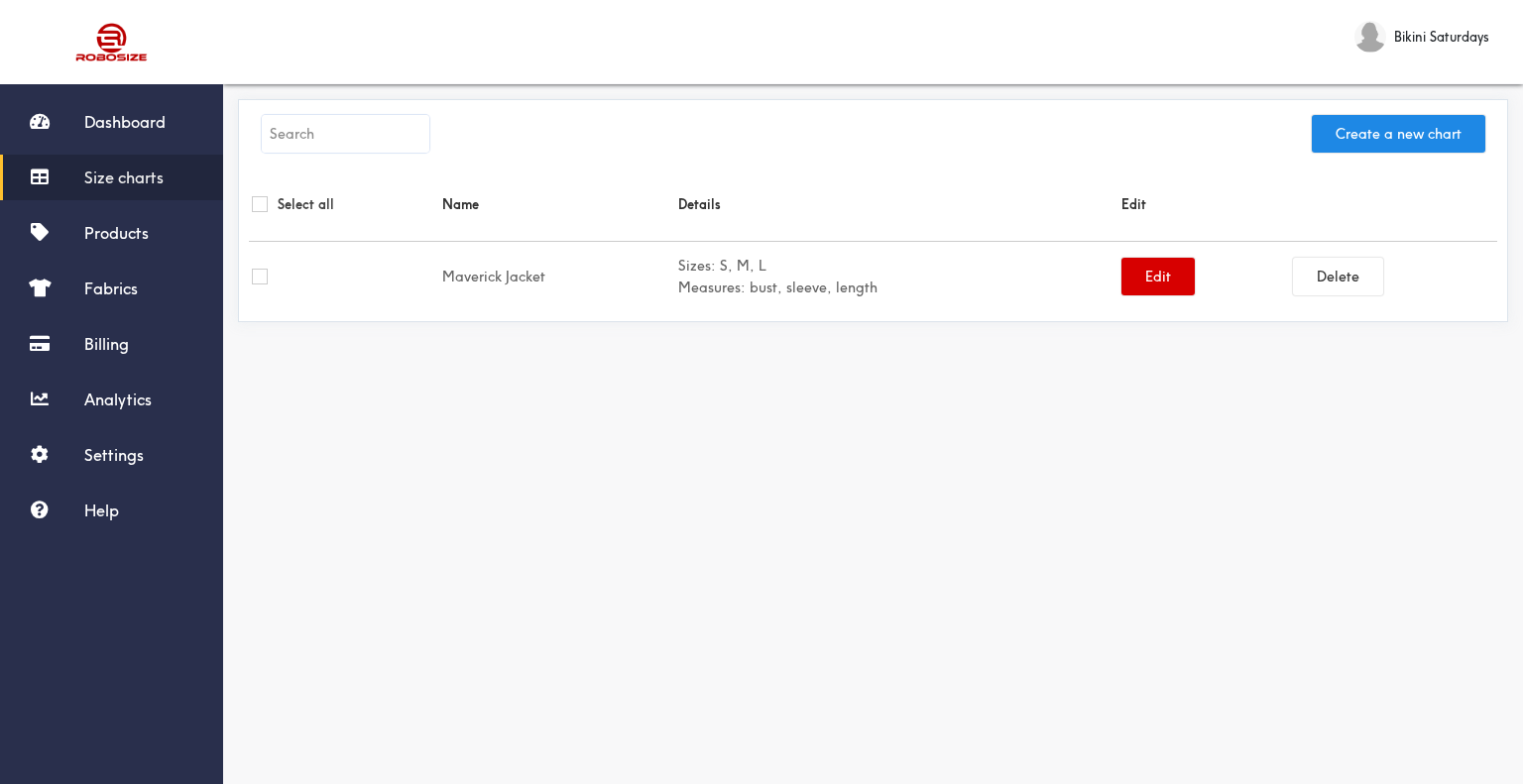 click on "Edit" at bounding box center [1158, 277] 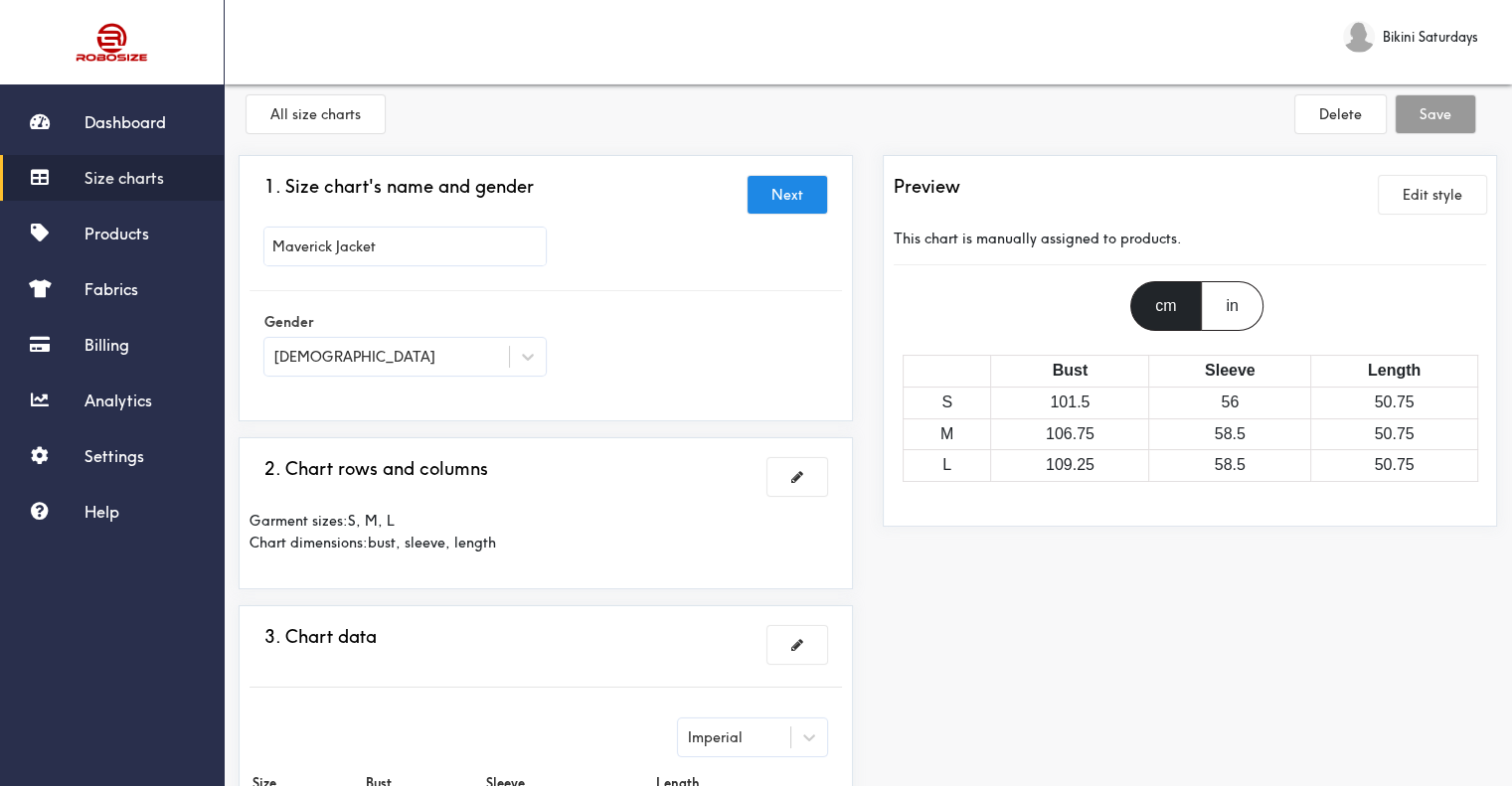 scroll, scrollTop: 0, scrollLeft: 0, axis: both 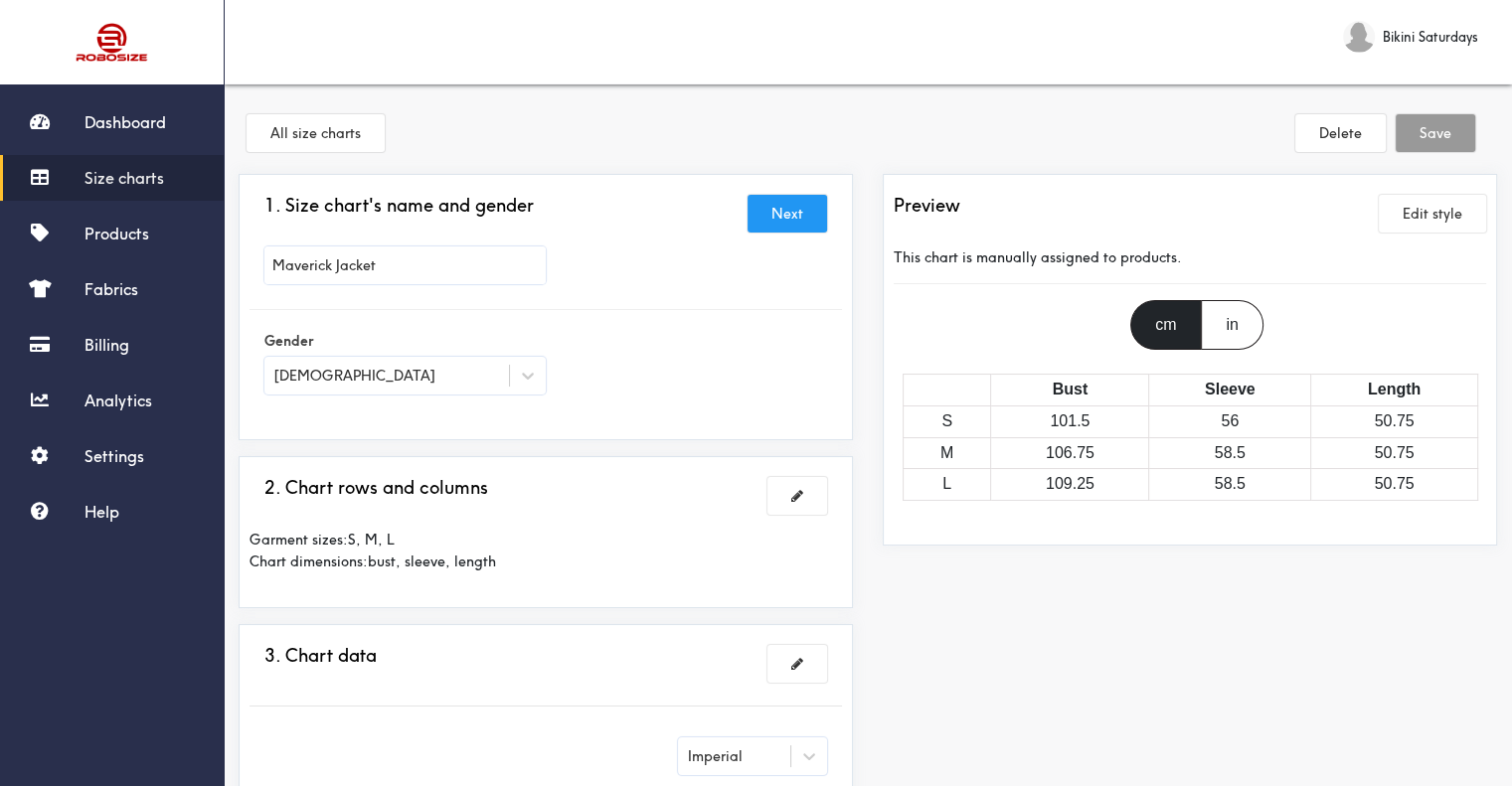 click on "Next" at bounding box center [787, 214] 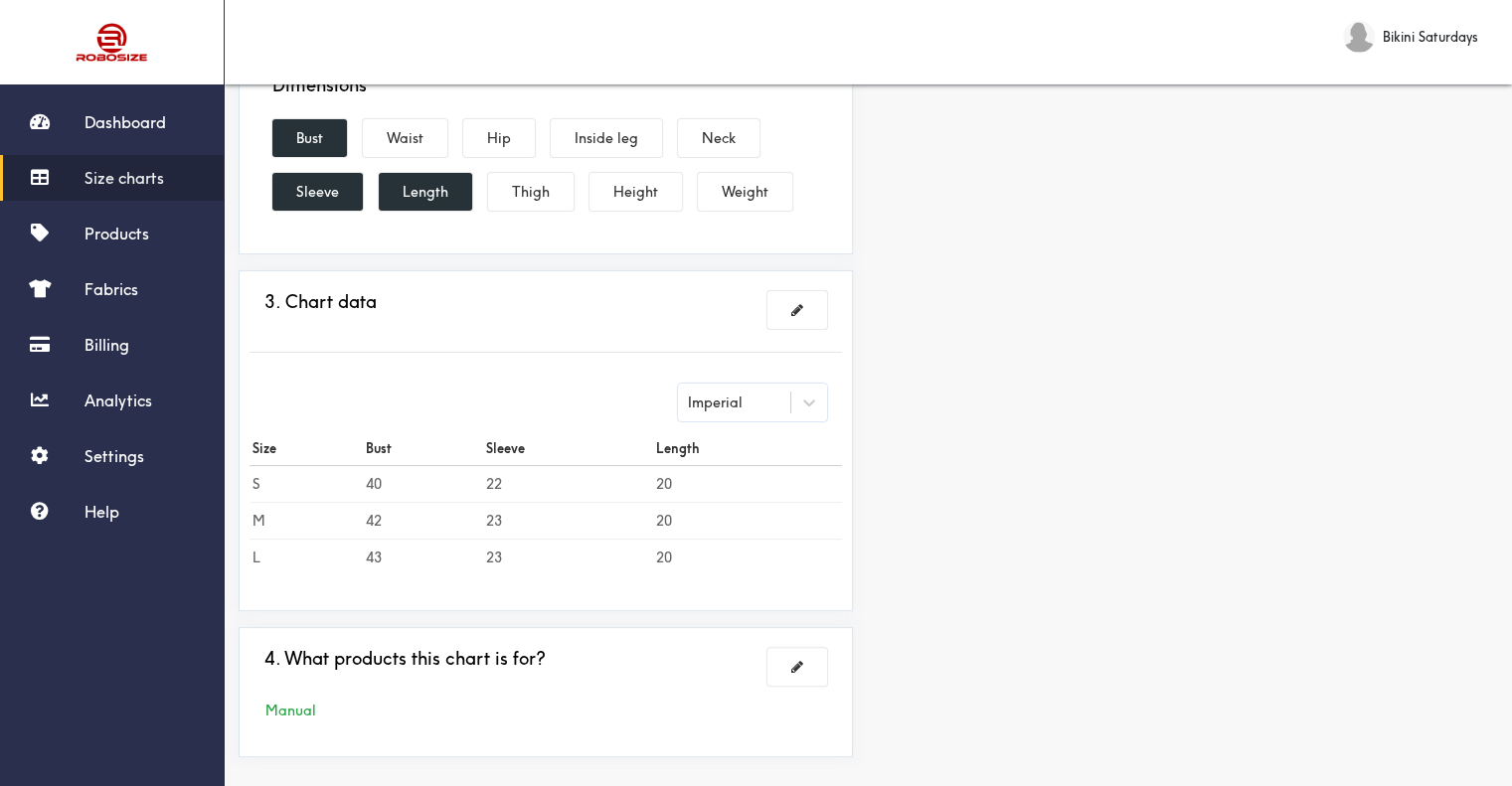 scroll, scrollTop: 381, scrollLeft: 0, axis: vertical 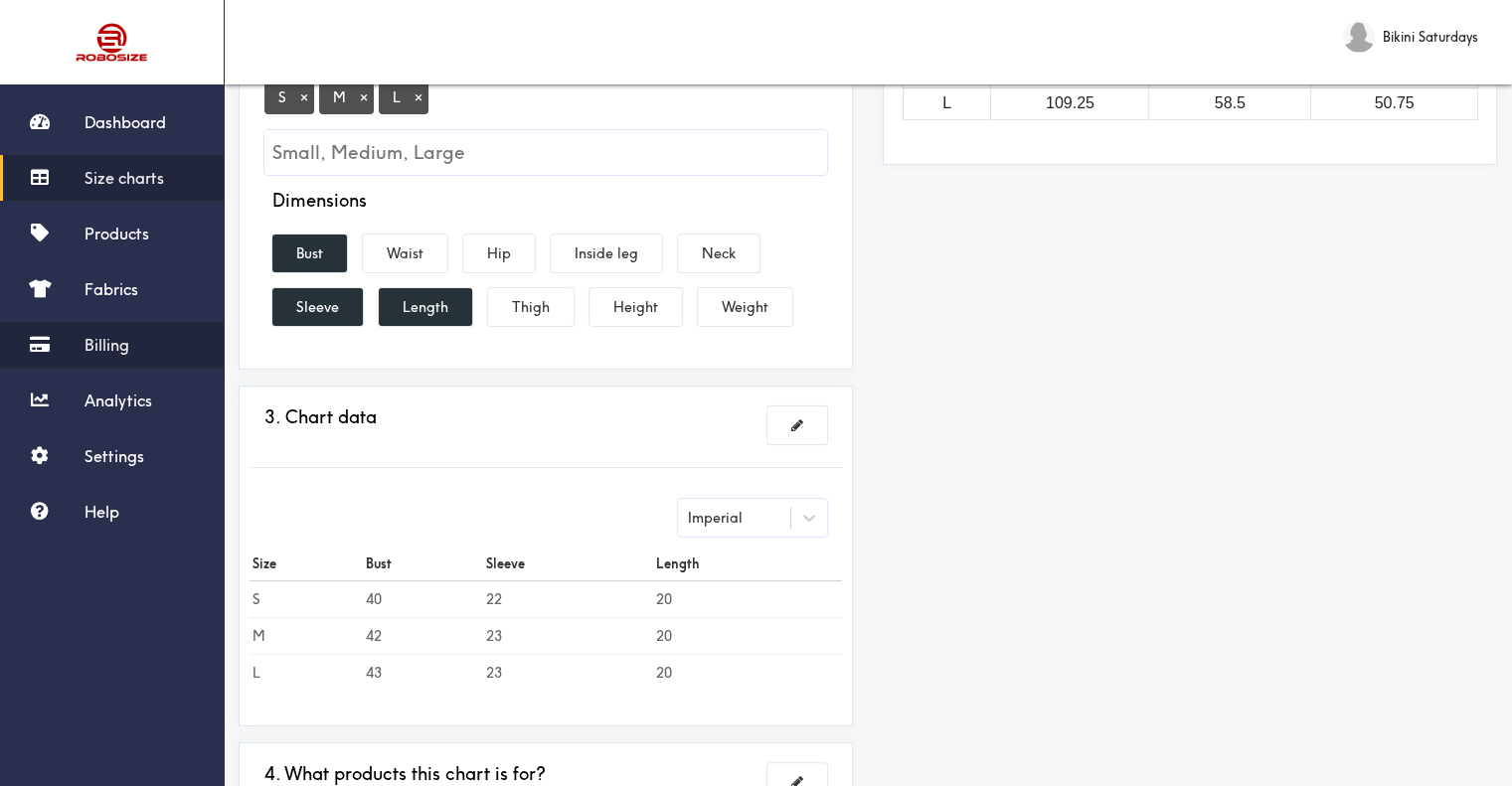 click on "Billing" at bounding box center (106, 345) 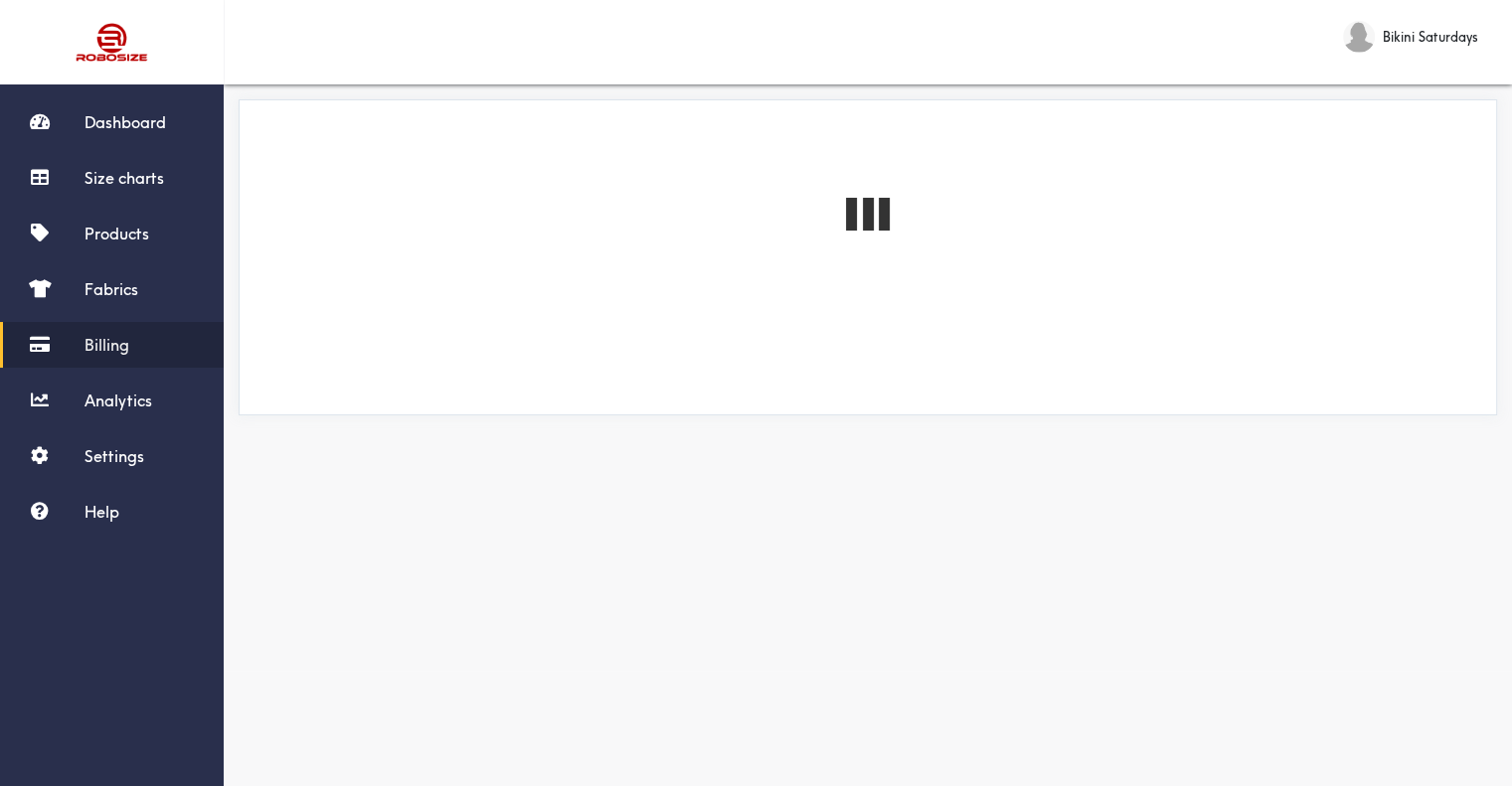 scroll, scrollTop: 0, scrollLeft: 0, axis: both 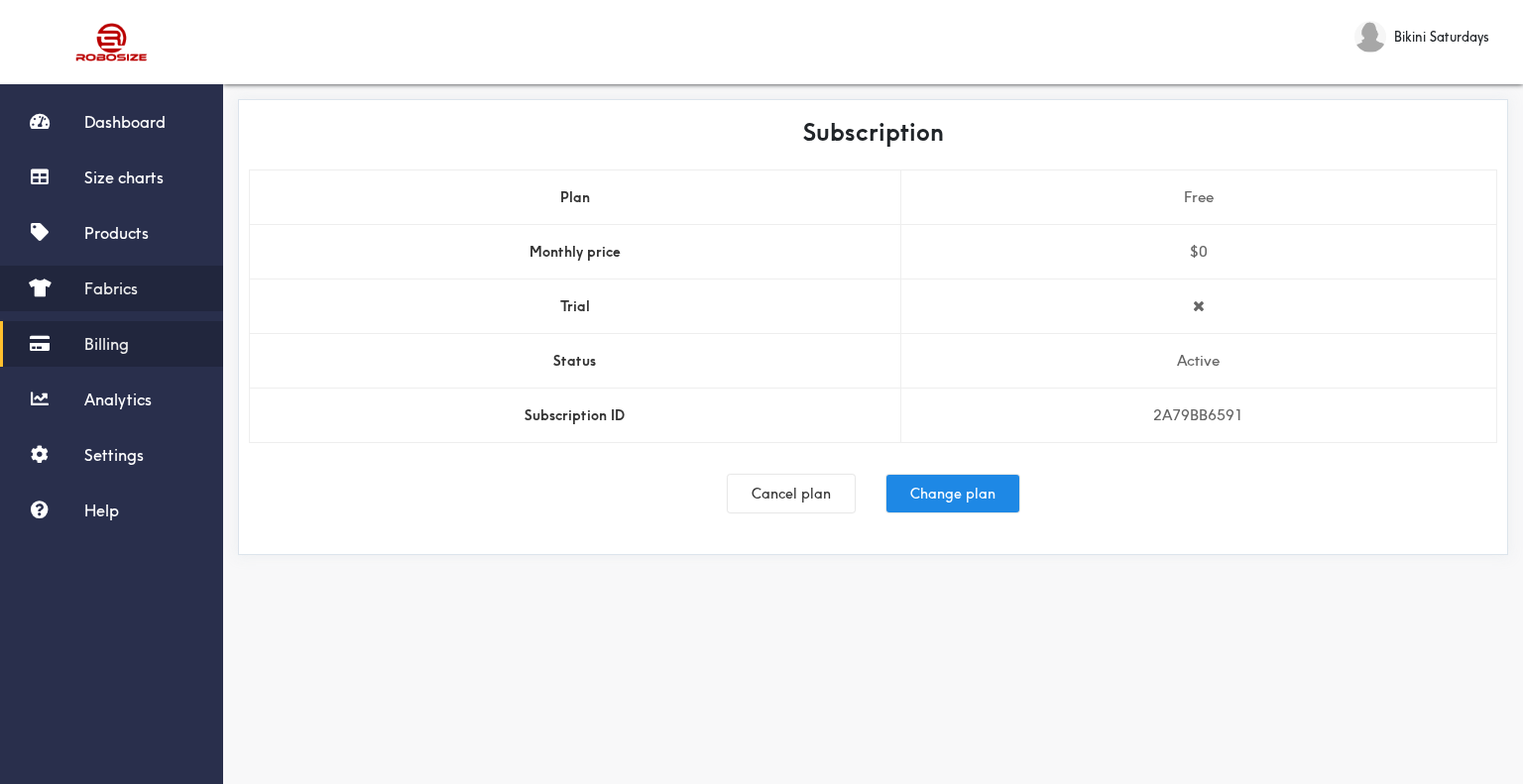 click on "Fabrics" at bounding box center [111, 288] 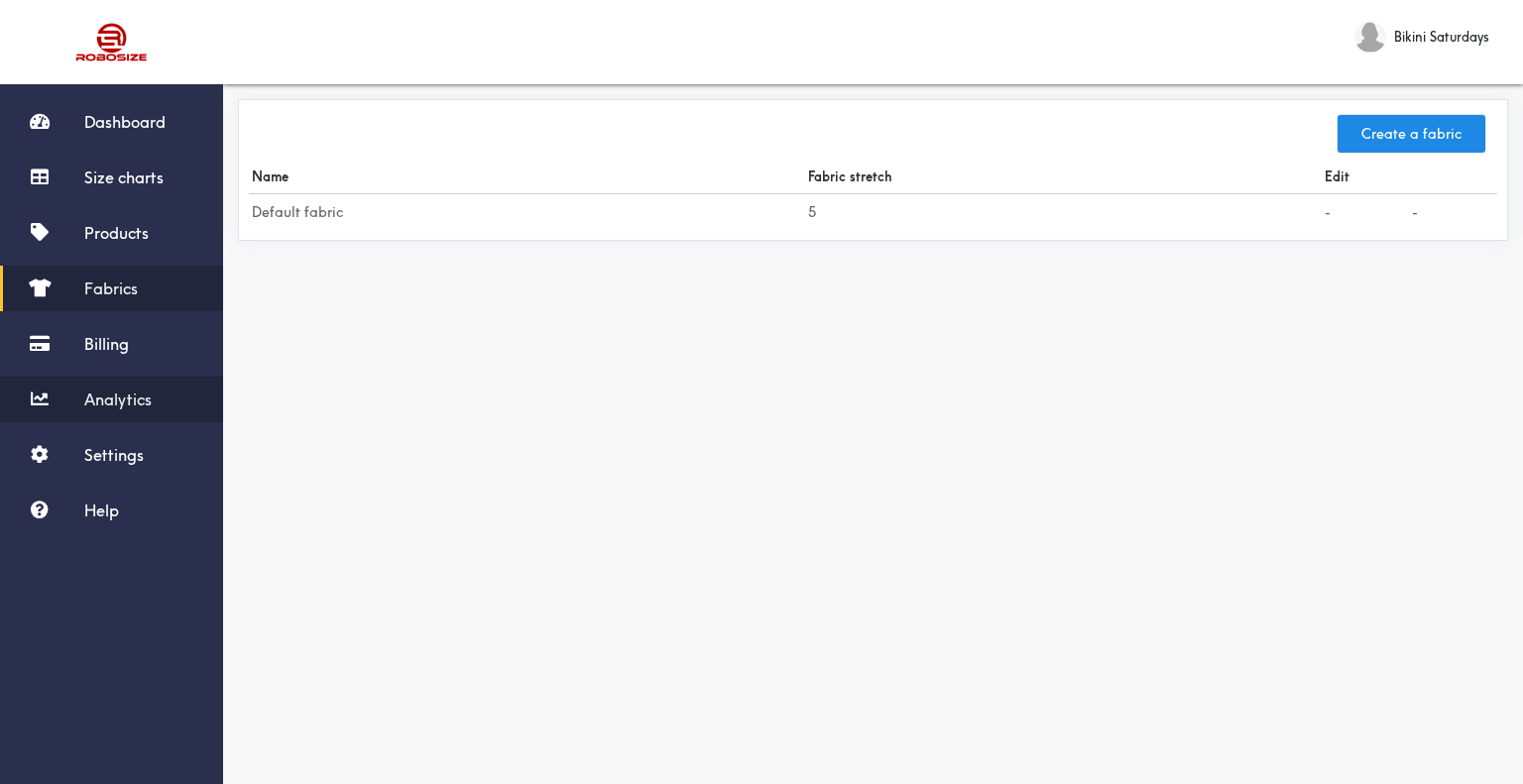 click on "Analytics" at bounding box center [118, 399] 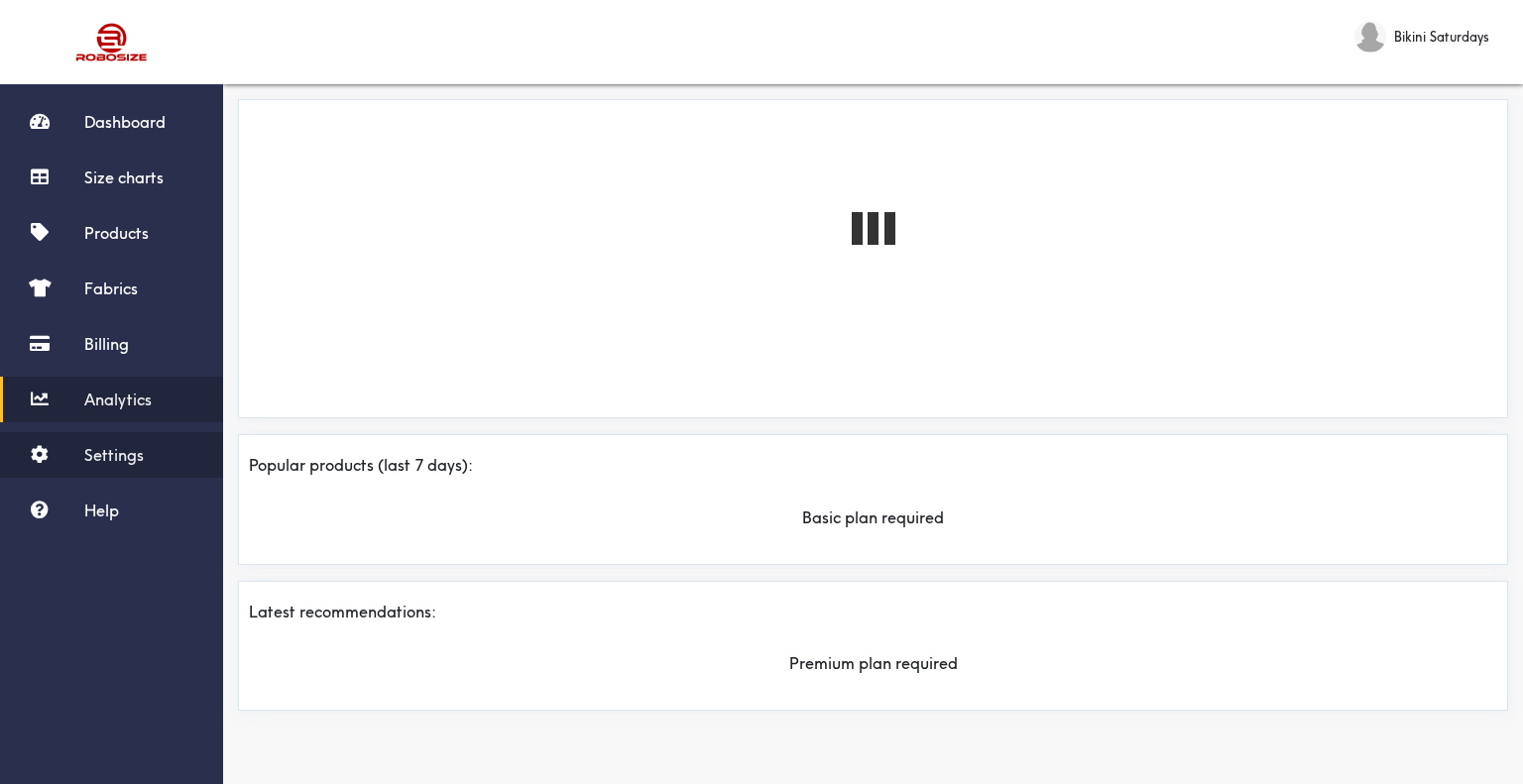 click on "Settings" at bounding box center (114, 455) 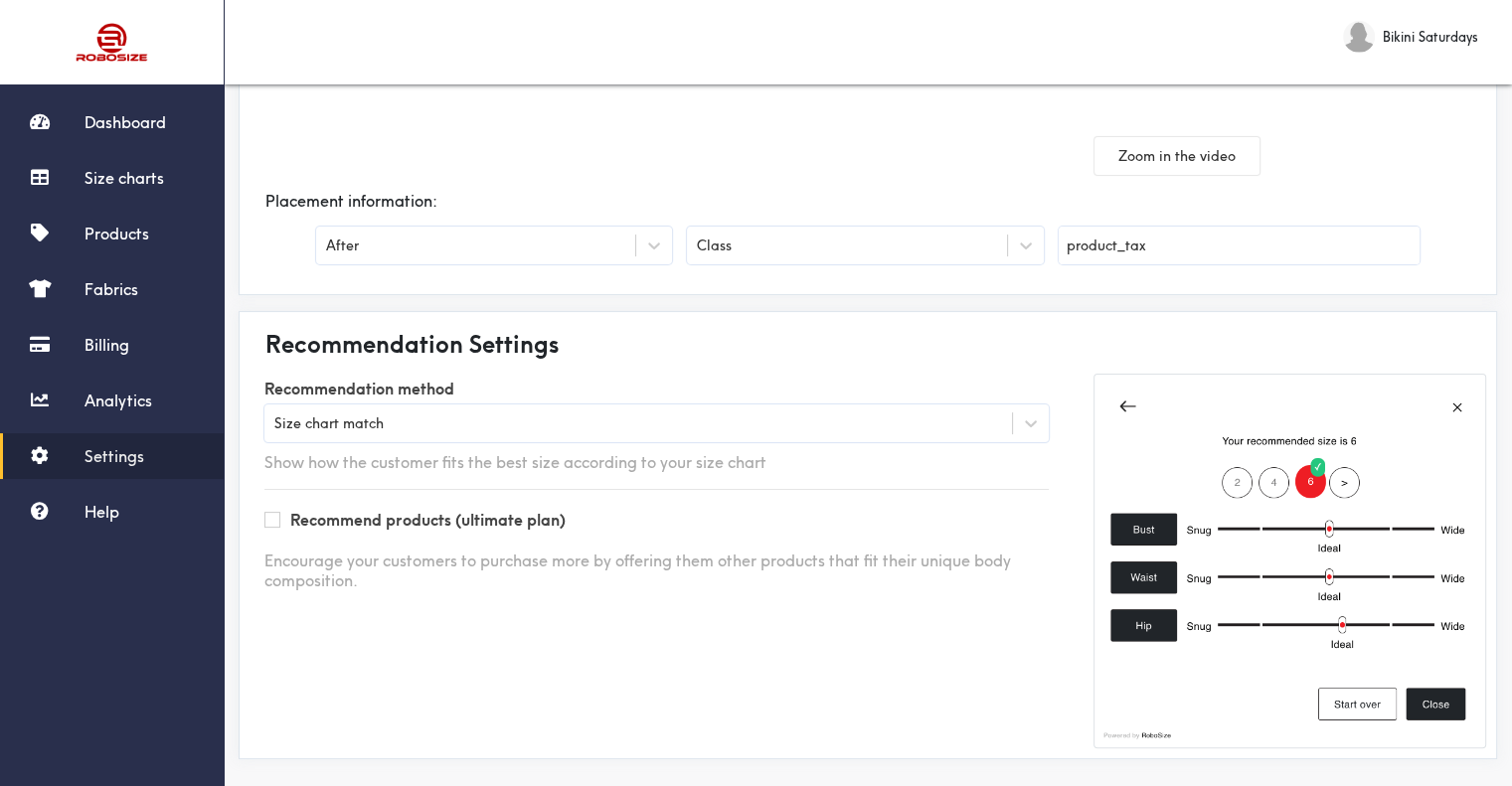 scroll, scrollTop: 418, scrollLeft: 0, axis: vertical 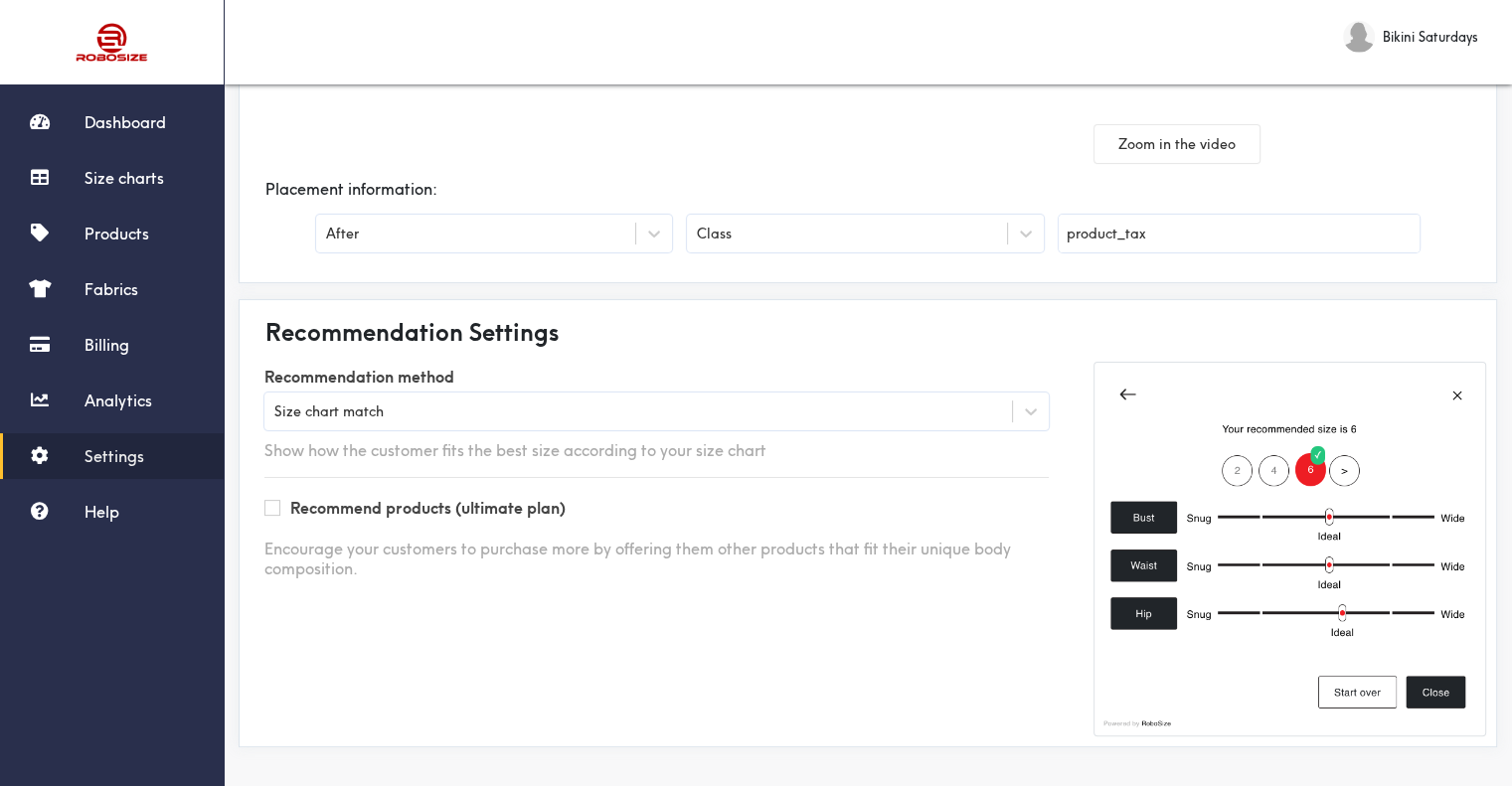 click at bounding box center [1289, 549] 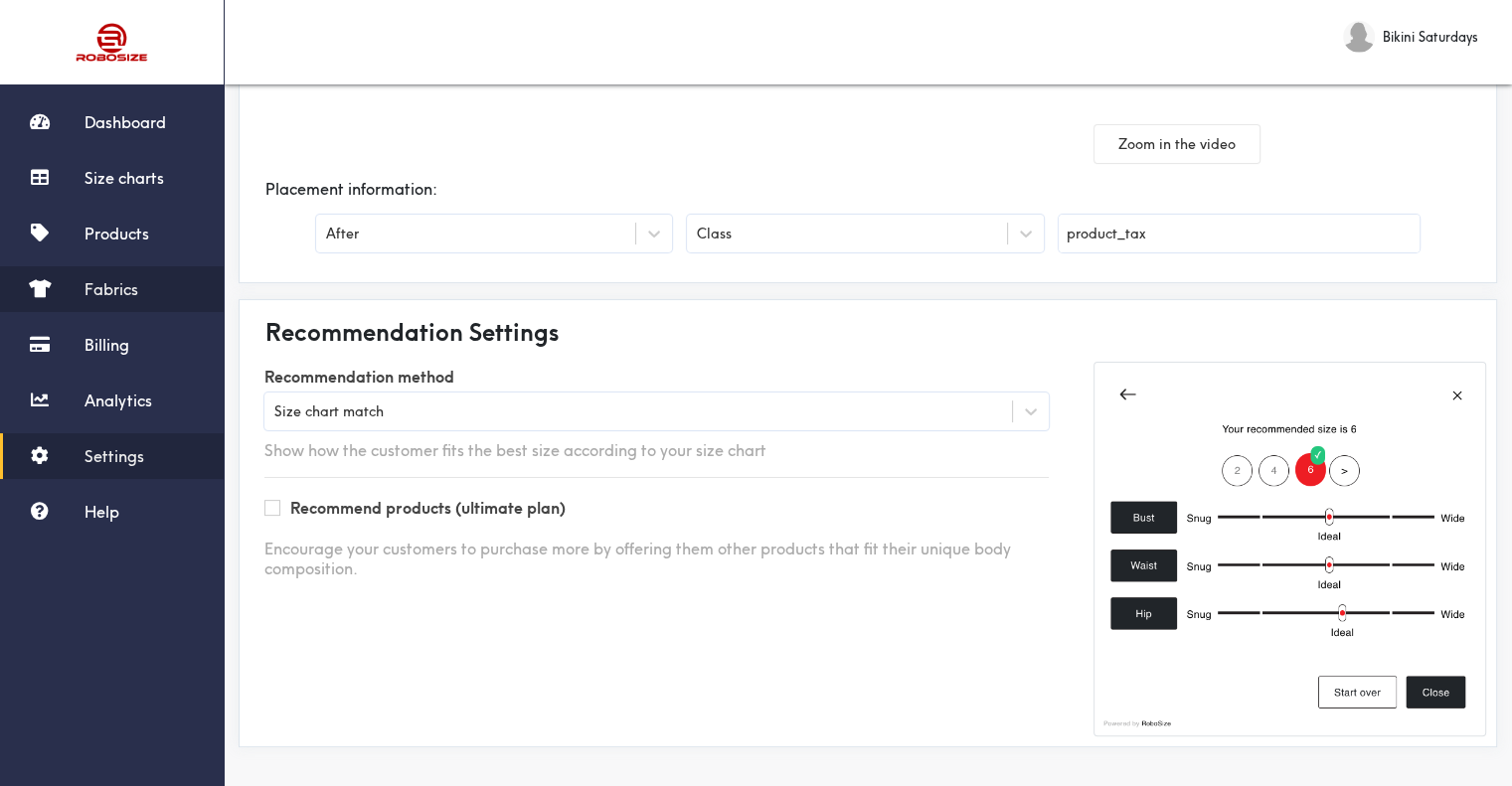click on "Fabrics" at bounding box center [111, 289] 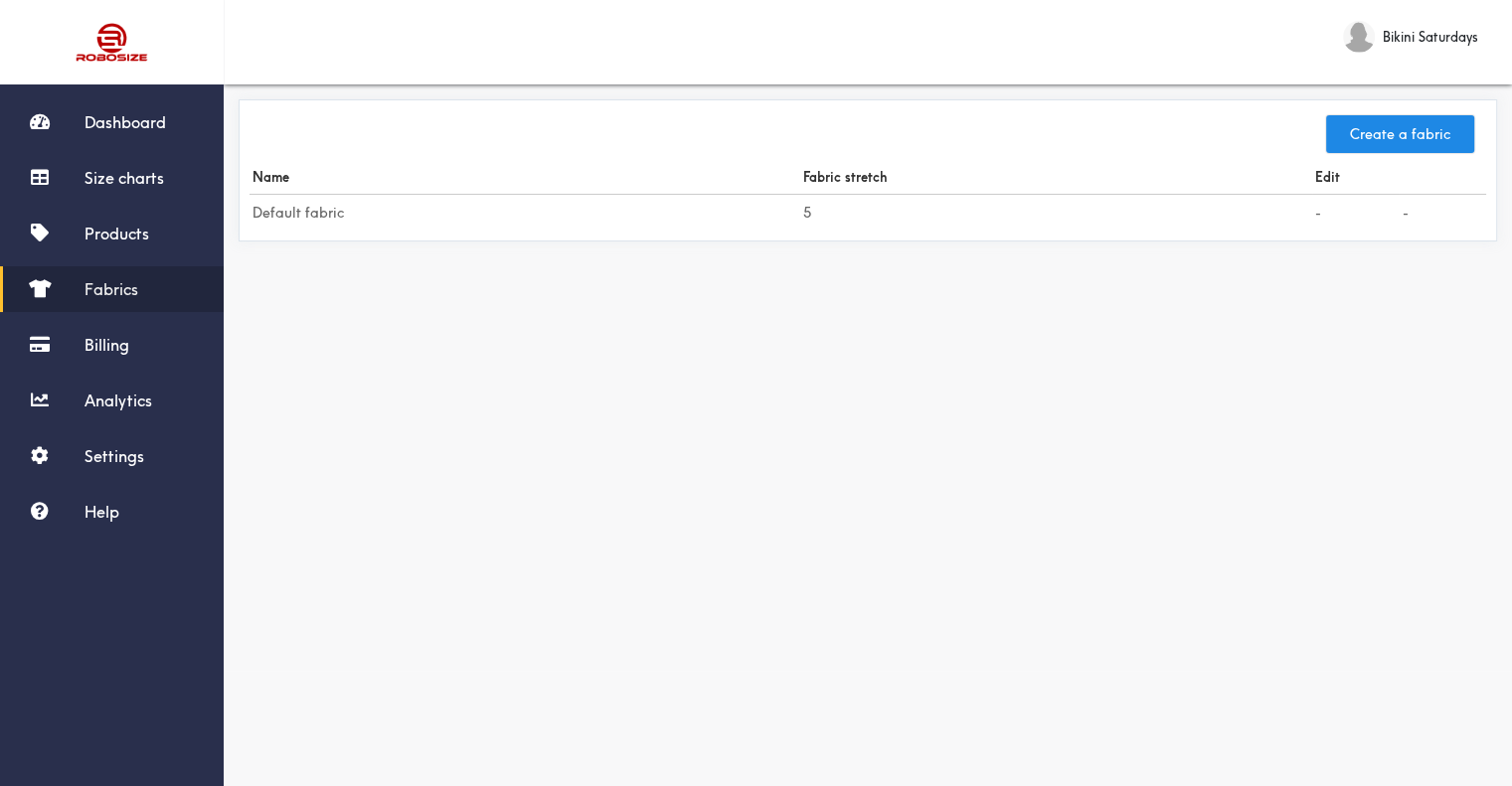 scroll, scrollTop: 0, scrollLeft: 0, axis: both 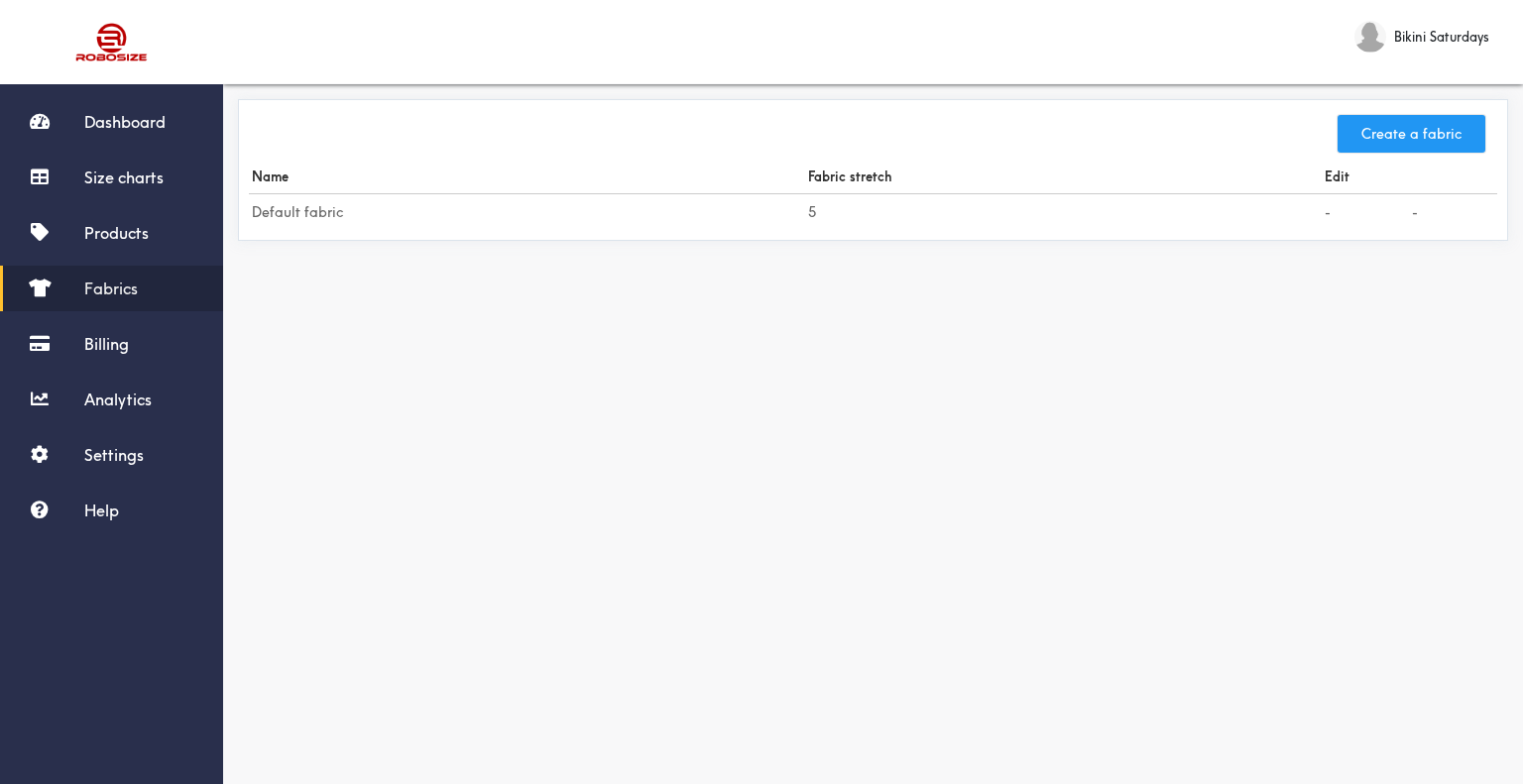 click on "Create a fabric" at bounding box center (1411, 134) 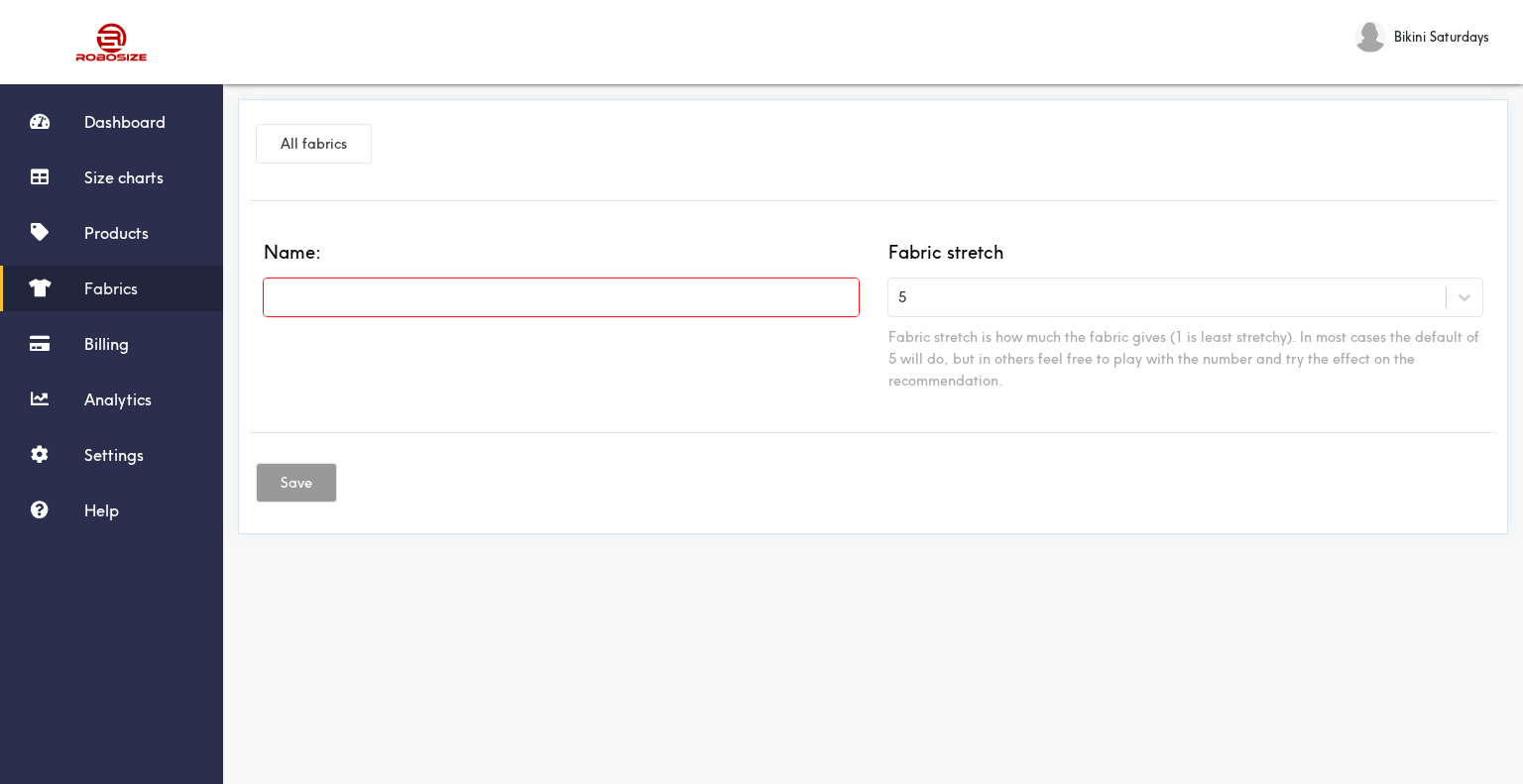 click at bounding box center [561, 297] 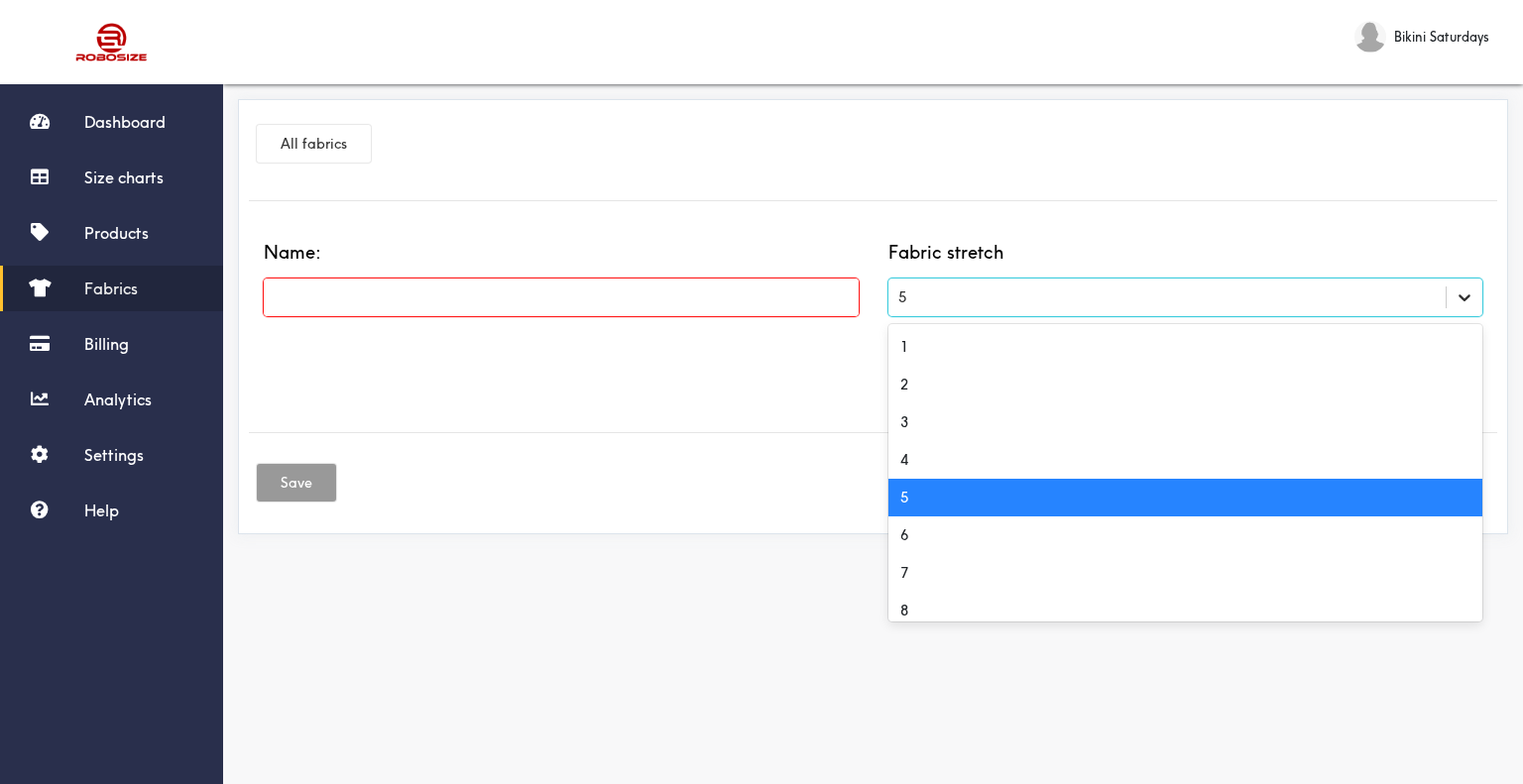 click 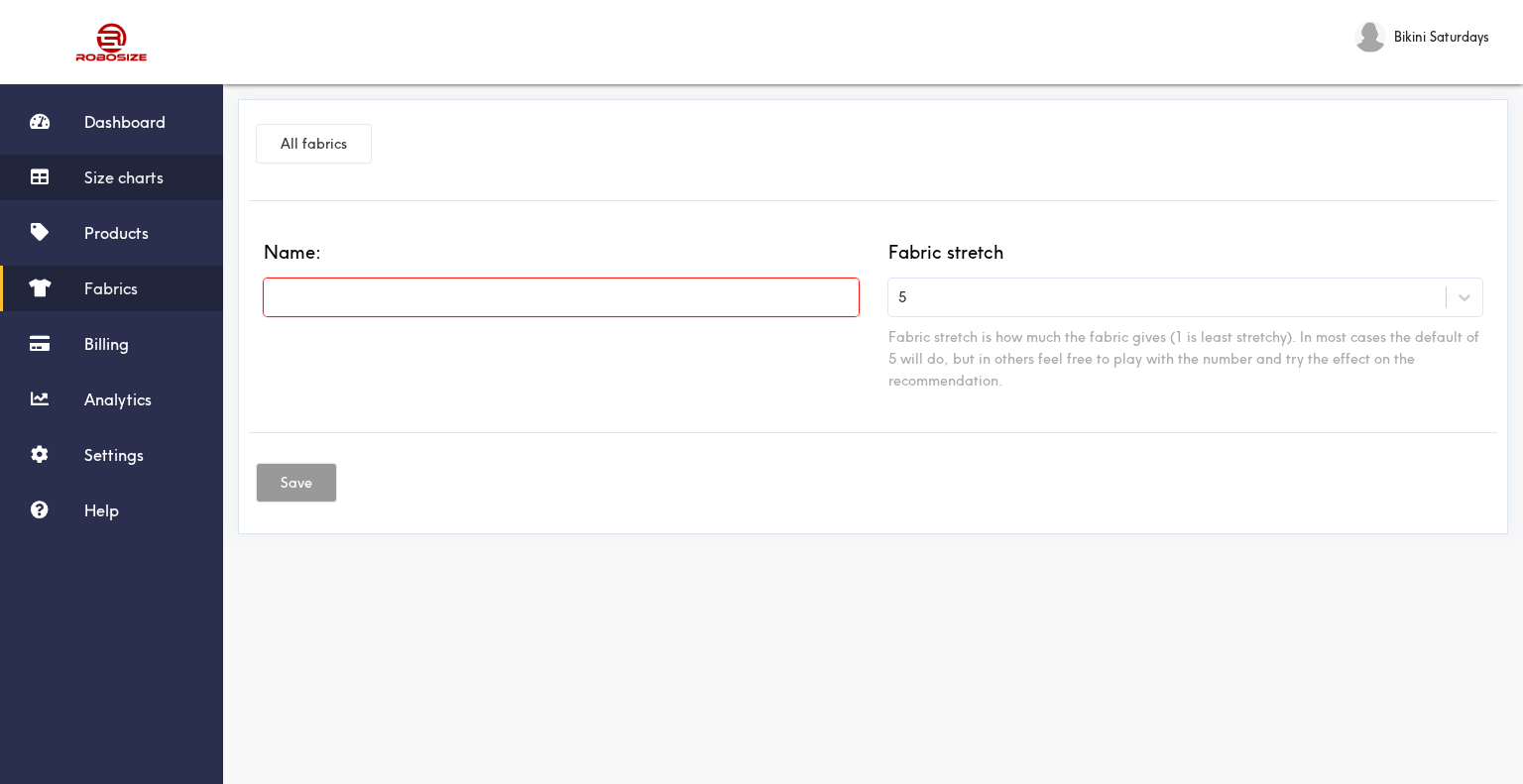 click on "Size charts" at bounding box center [124, 177] 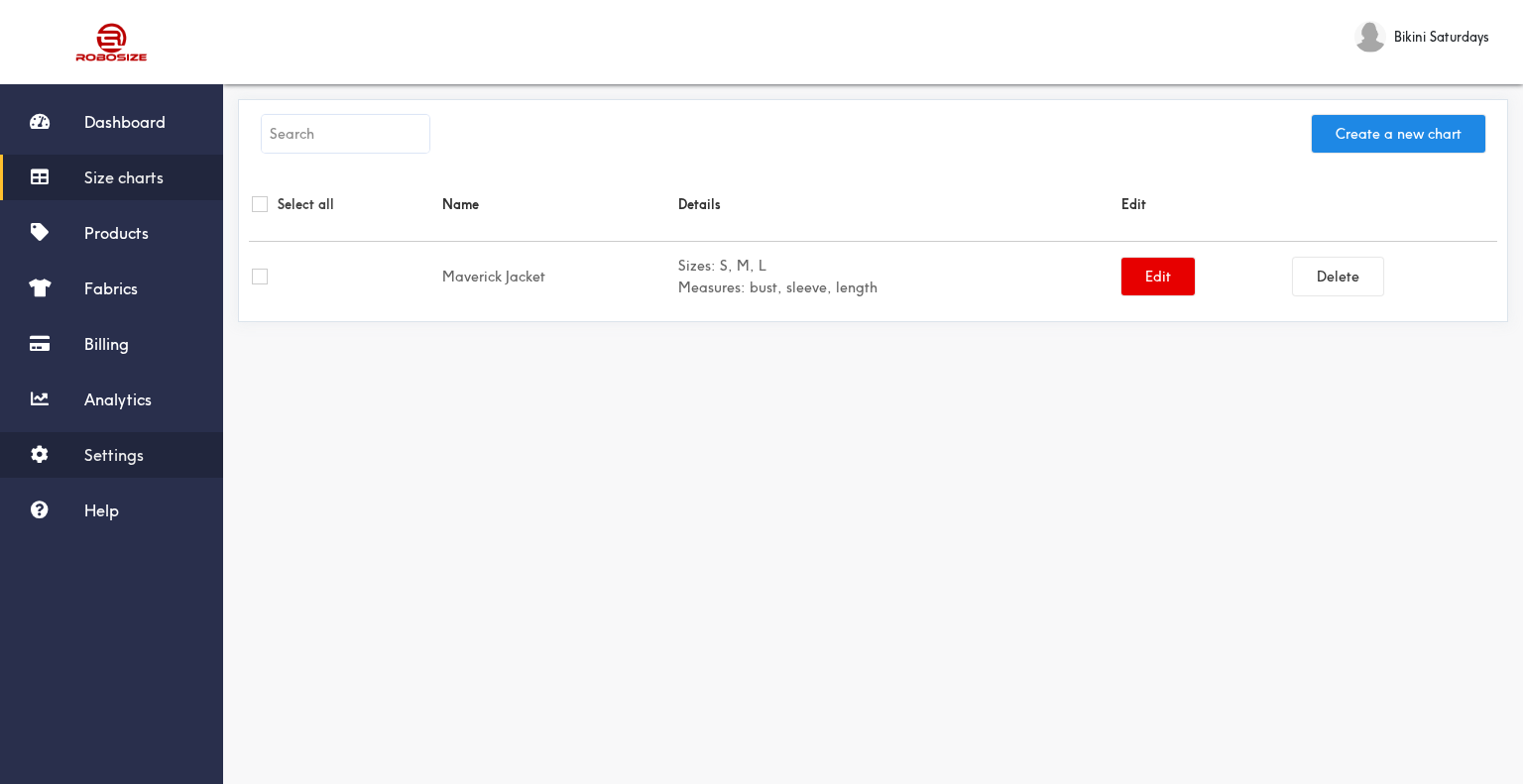click on "Settings" at bounding box center [114, 455] 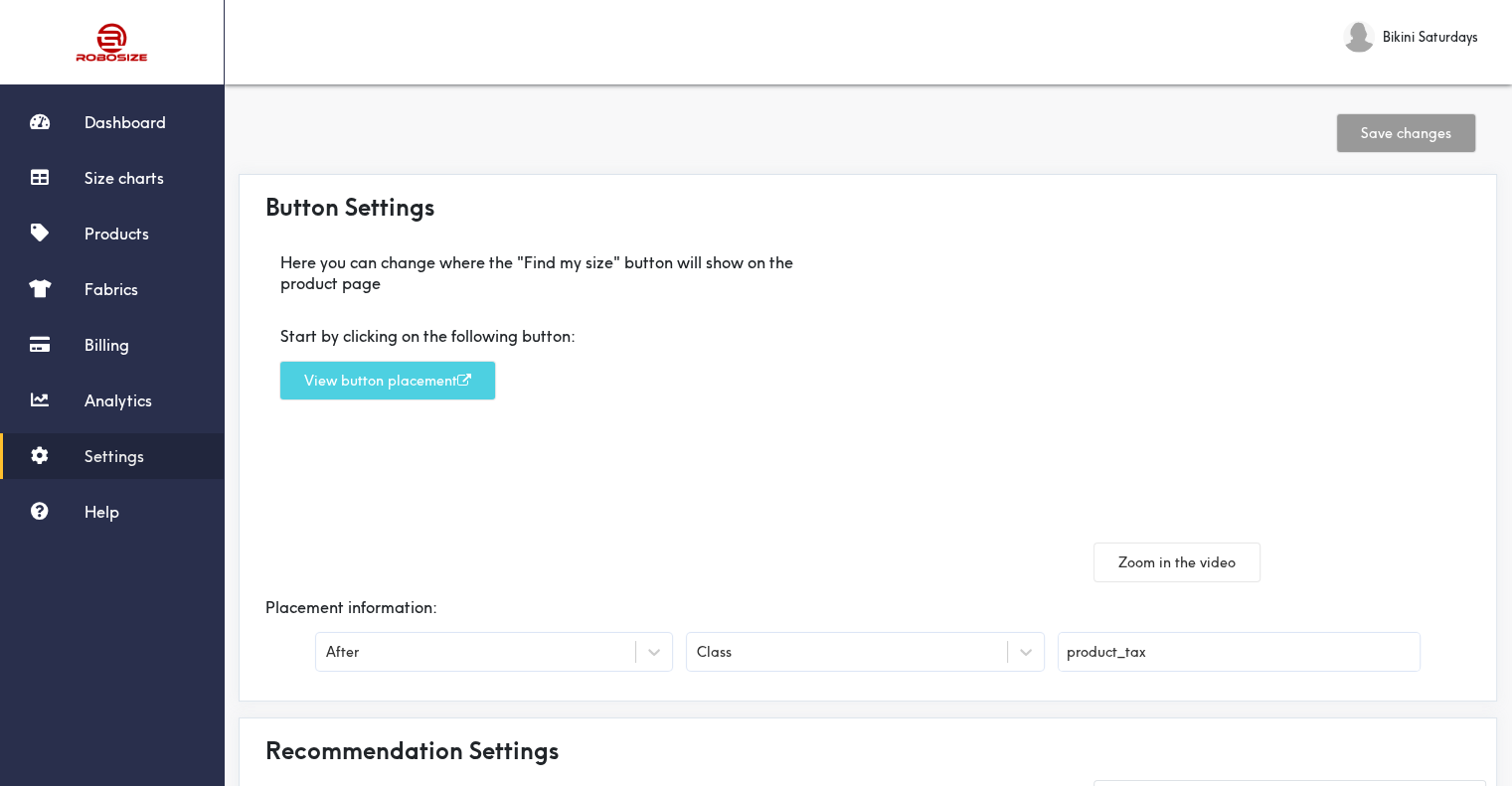 click on "View button placement" at bounding box center [388, 381] 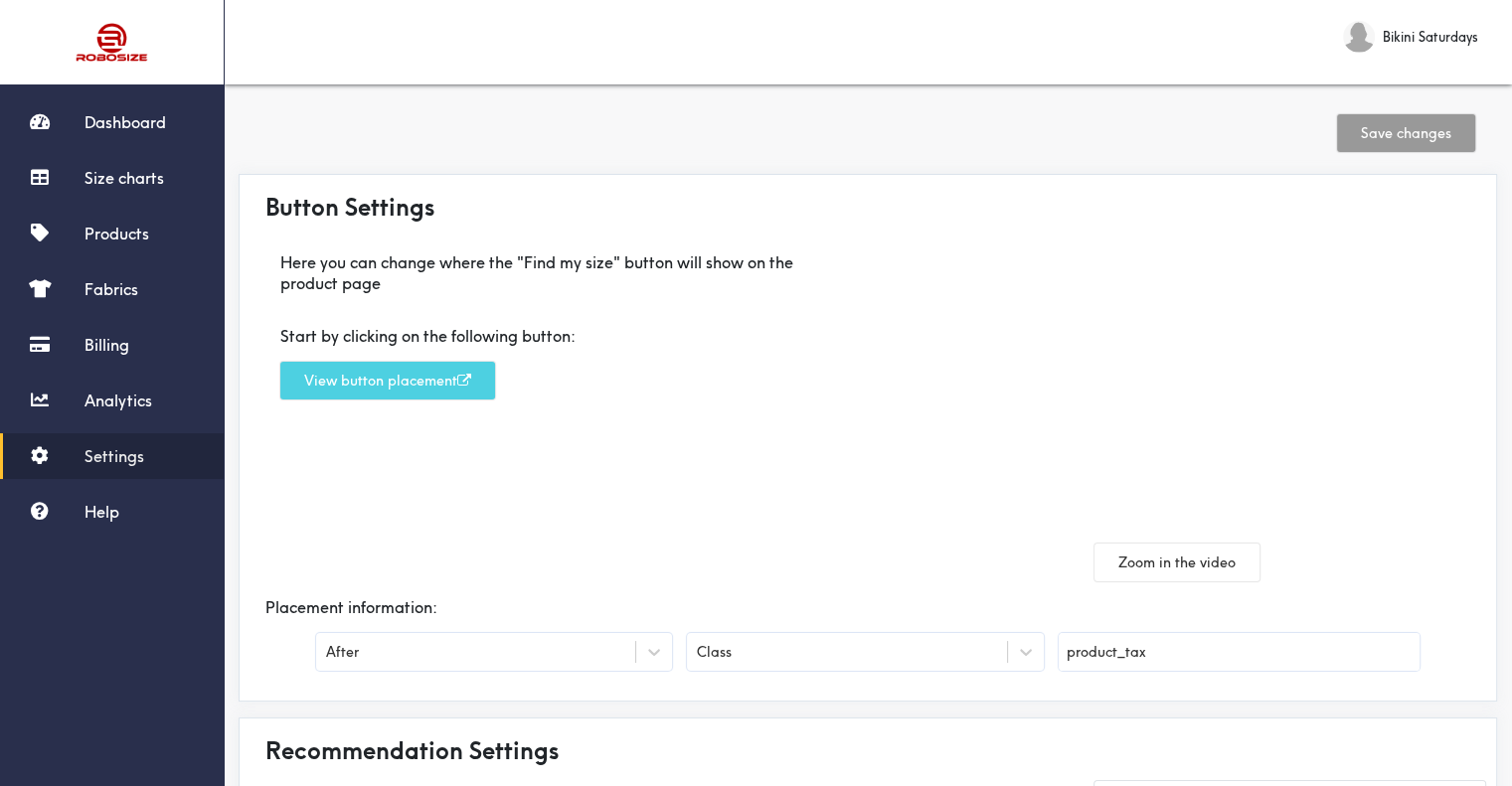 click on "View button placement" at bounding box center (388, 381) 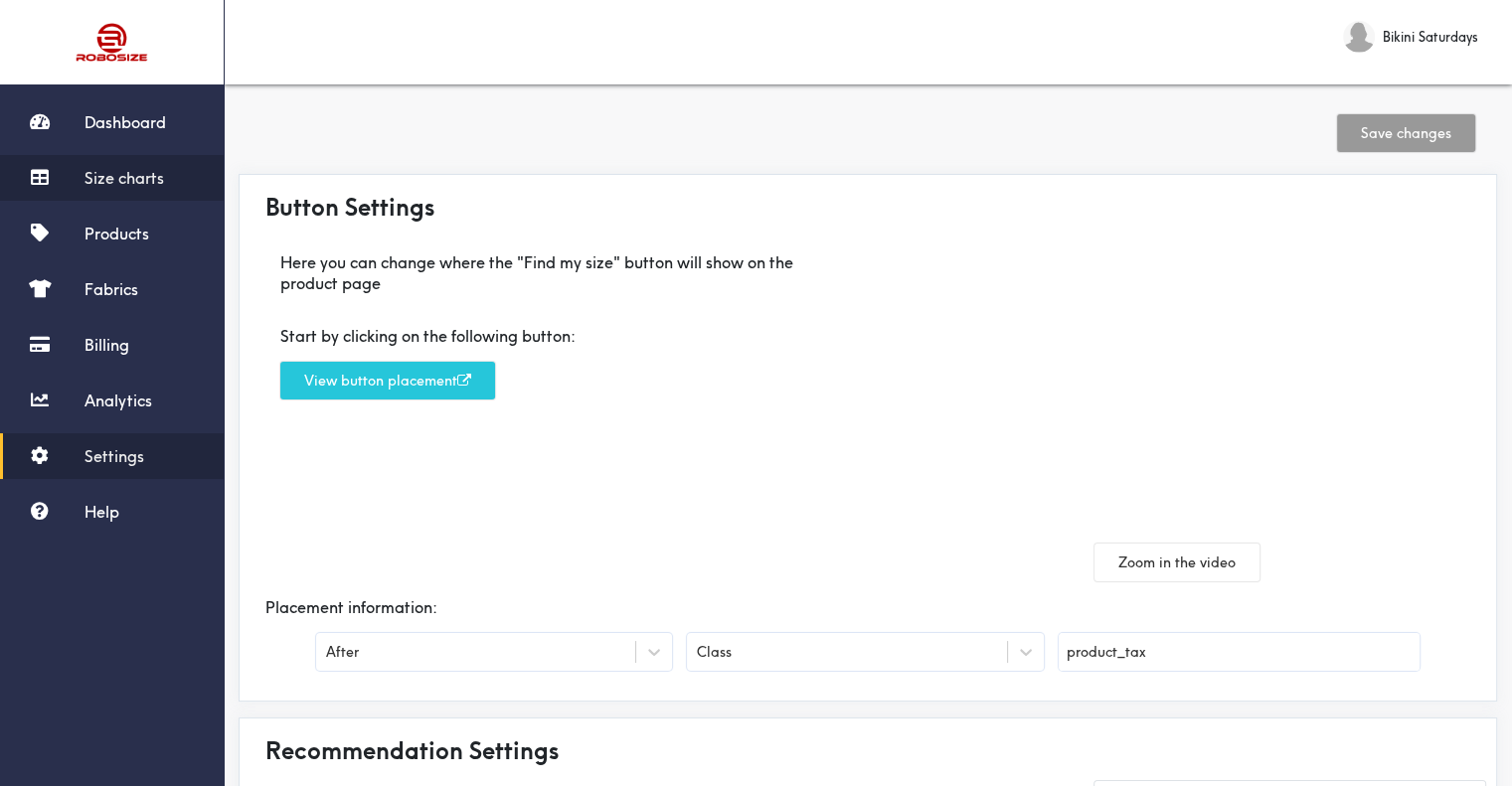 click on "Size charts" at bounding box center [124, 178] 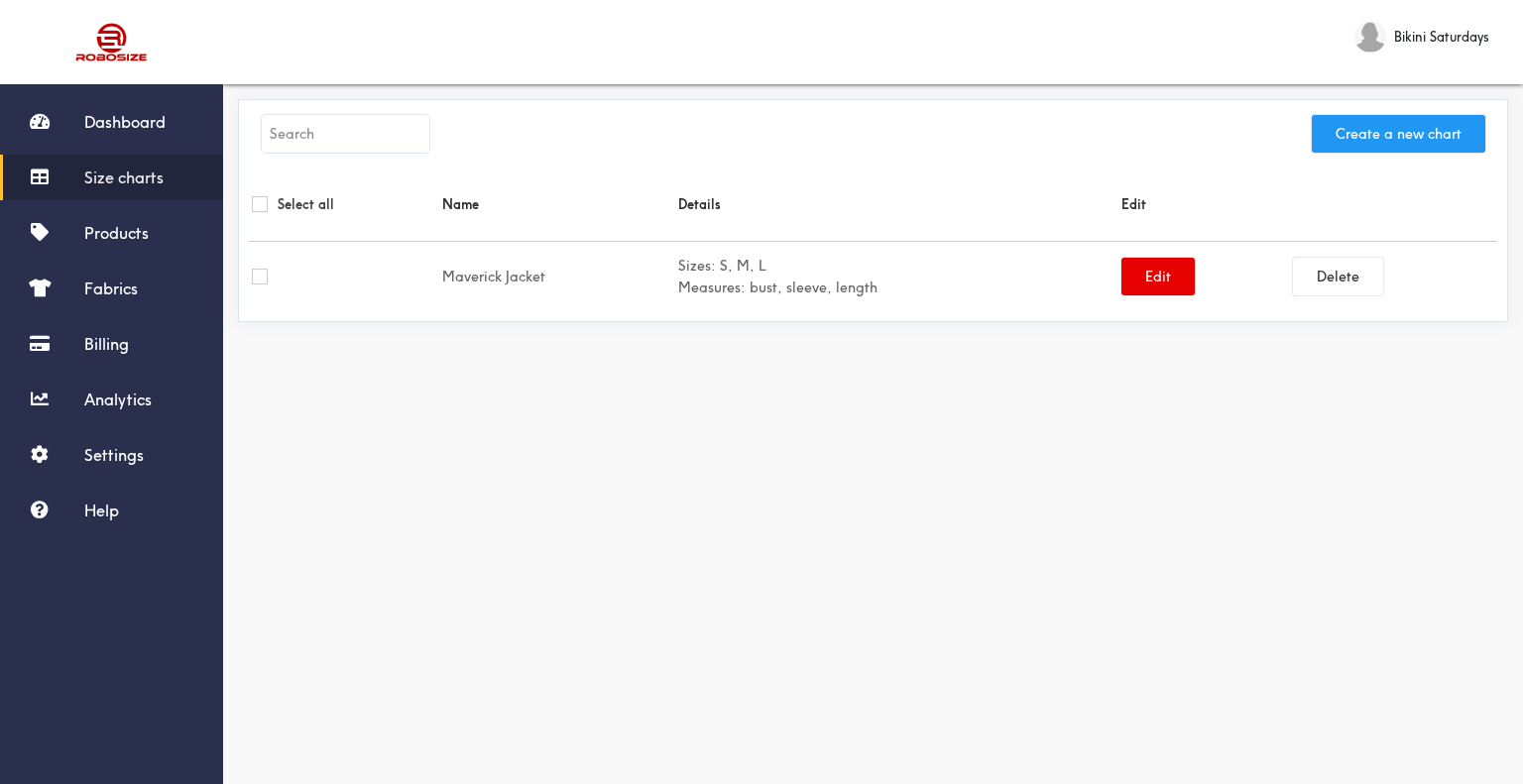 click on "Create a new chart" at bounding box center (1398, 134) 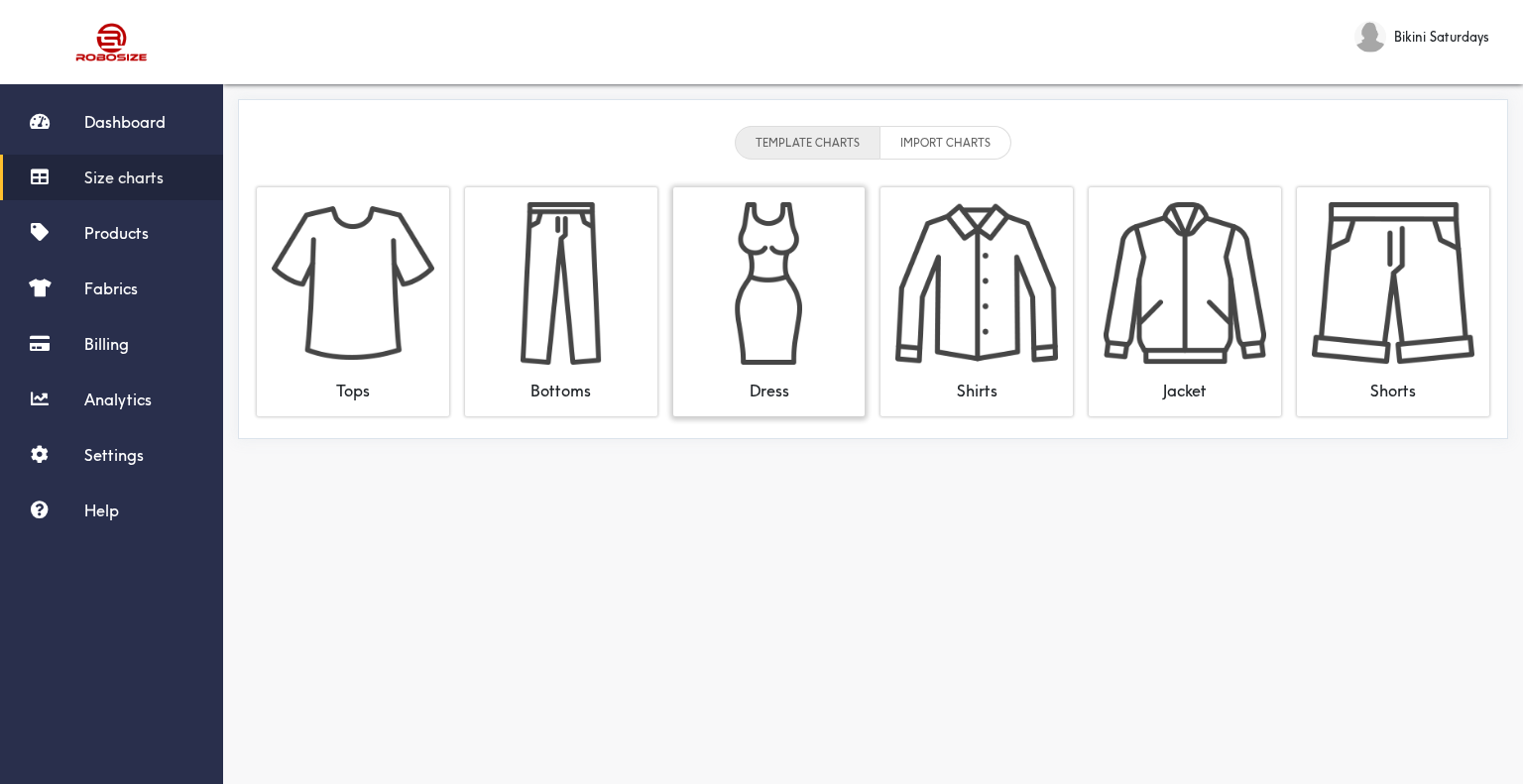 click at bounding box center [769, 283] 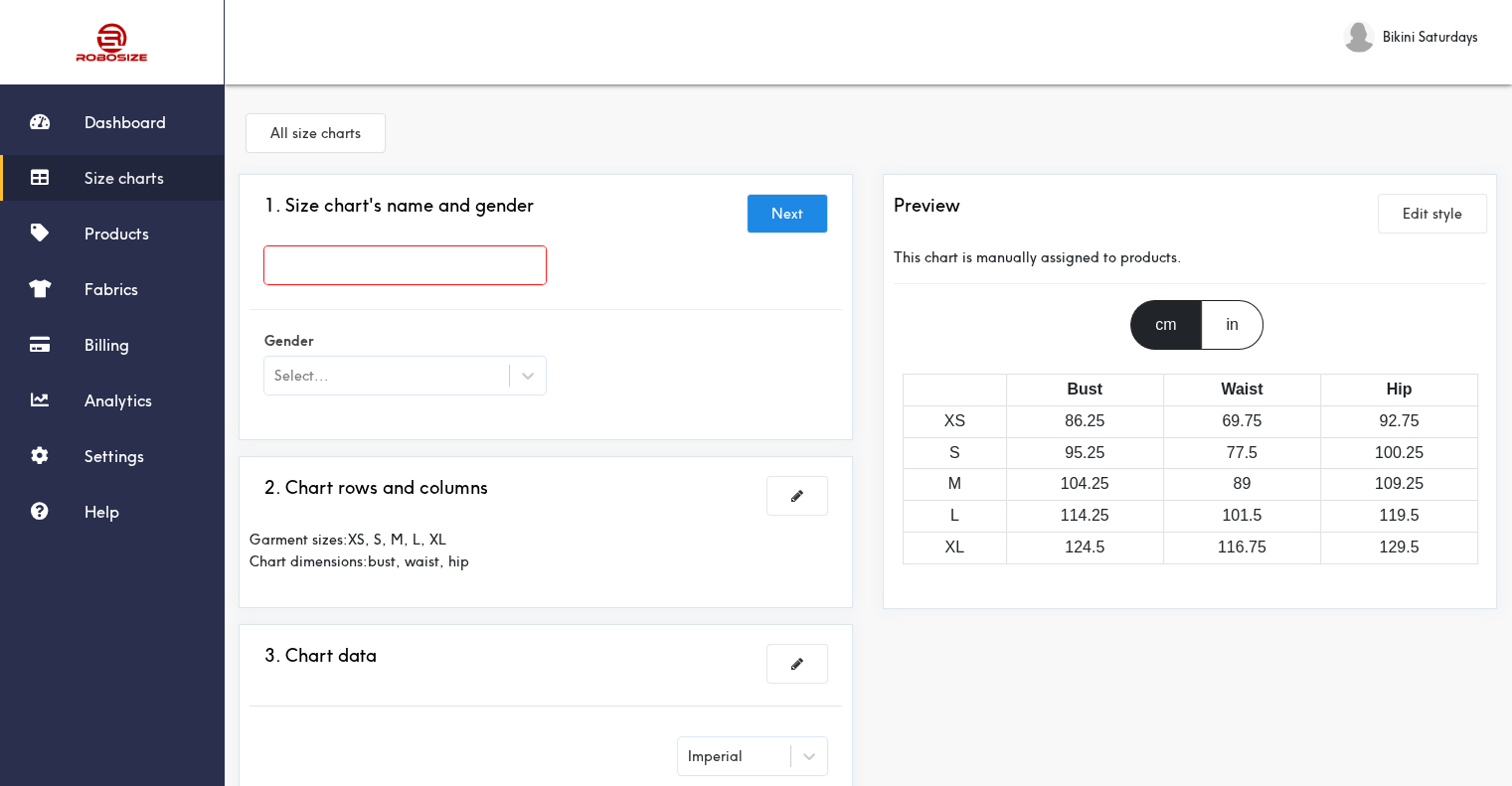 click at bounding box center [405, 265] 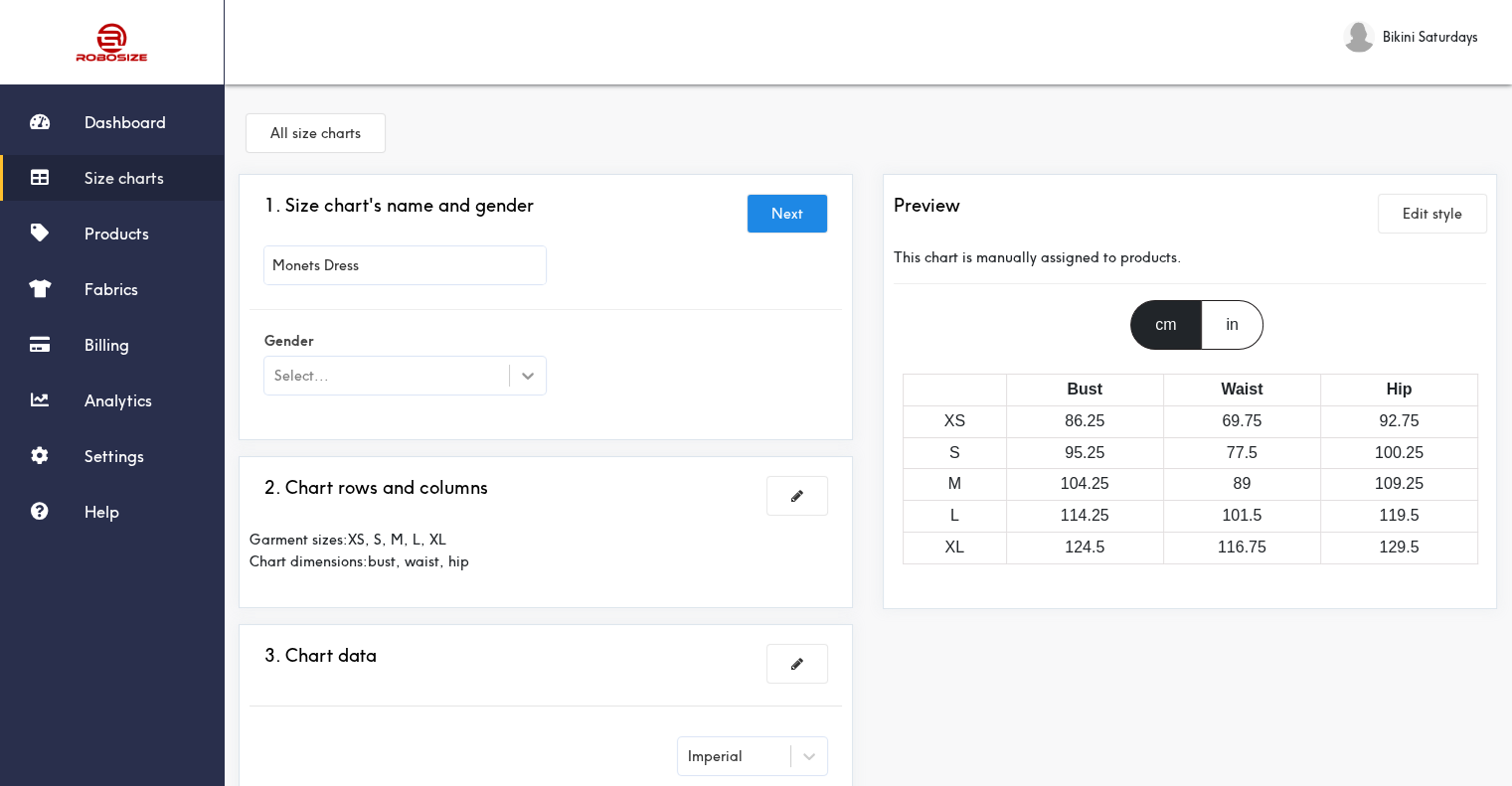 type on "Monets Dress" 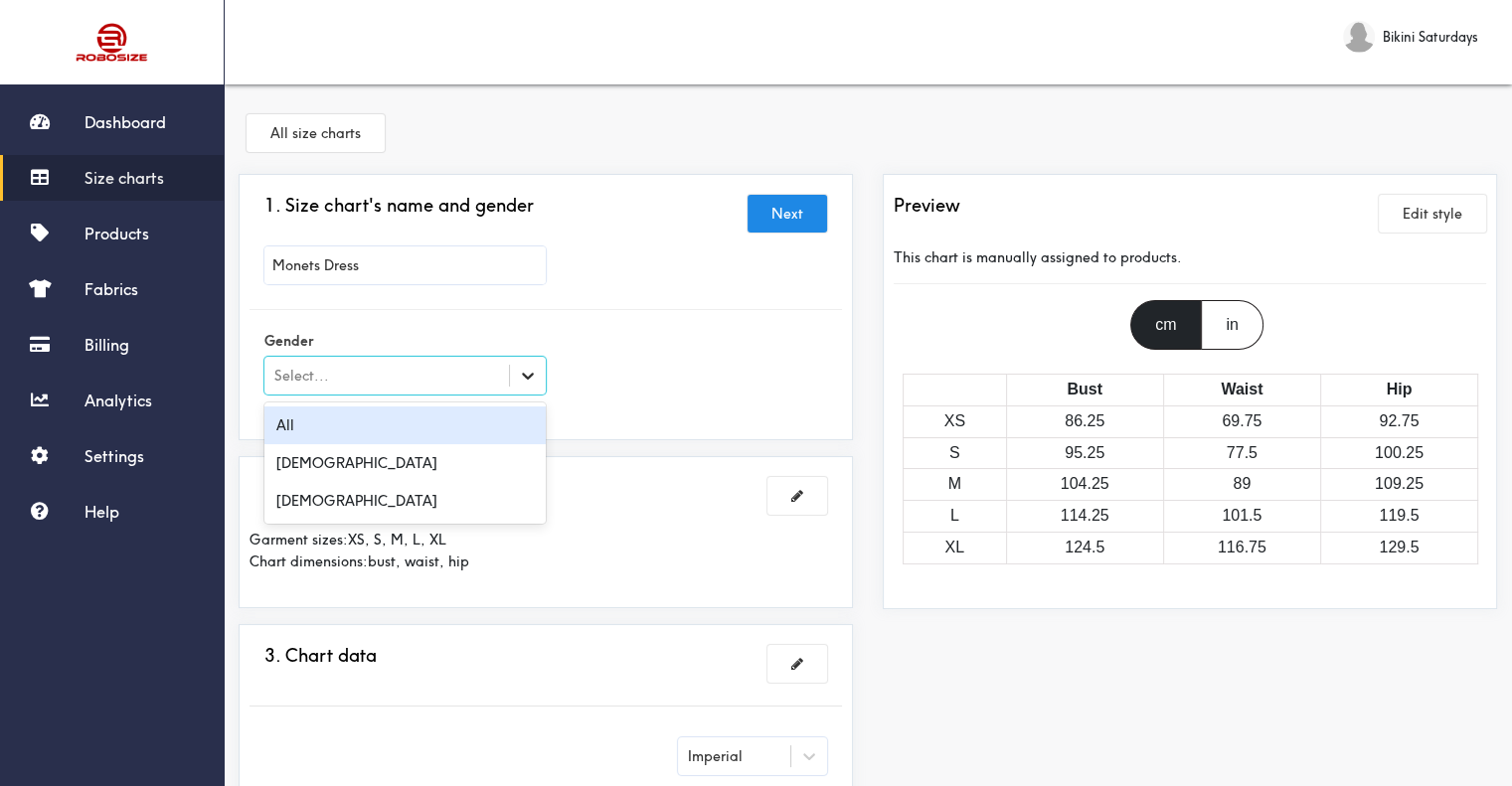 click at bounding box center [528, 376] 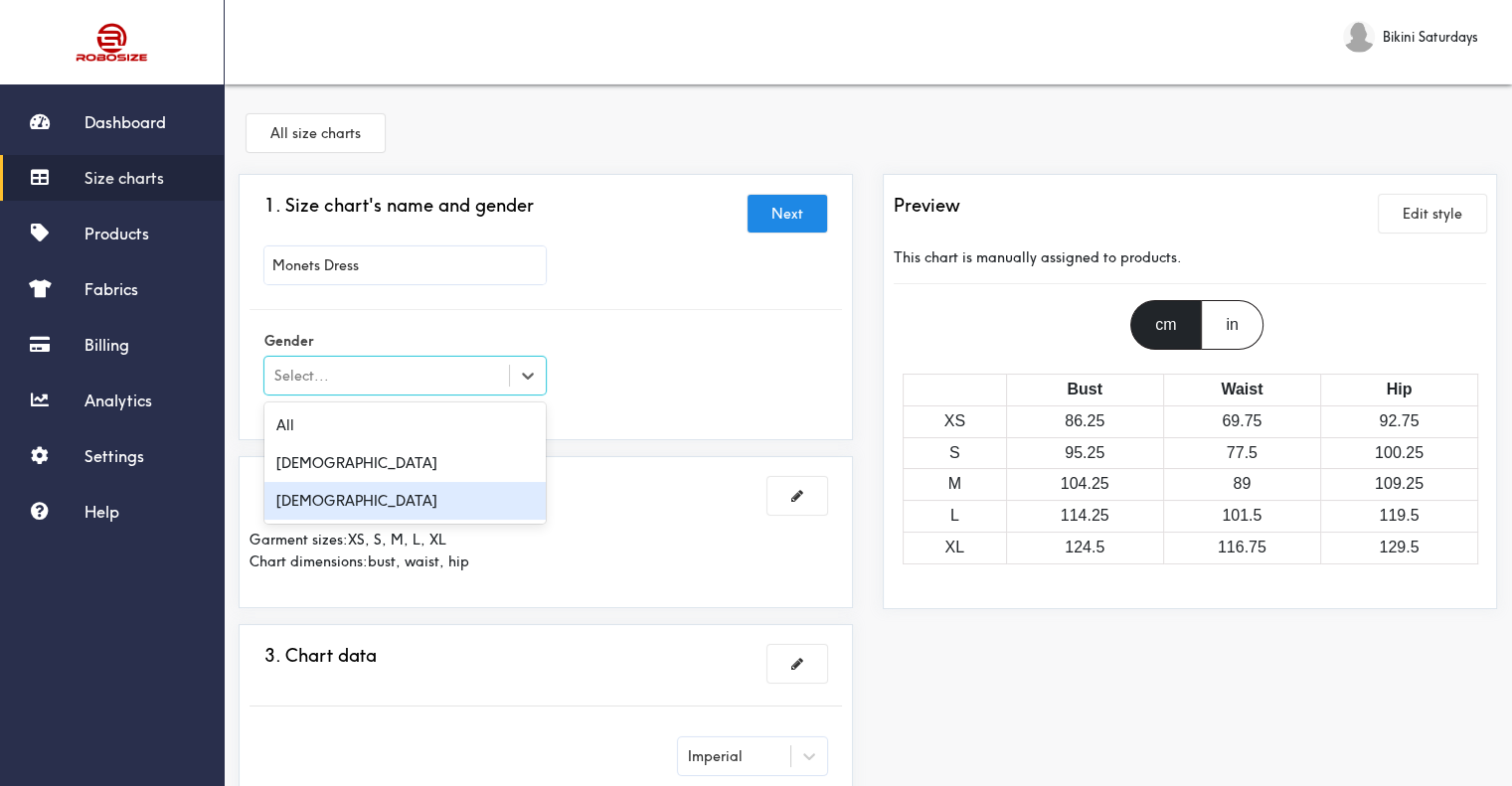click on "[DEMOGRAPHIC_DATA]" at bounding box center (405, 501) 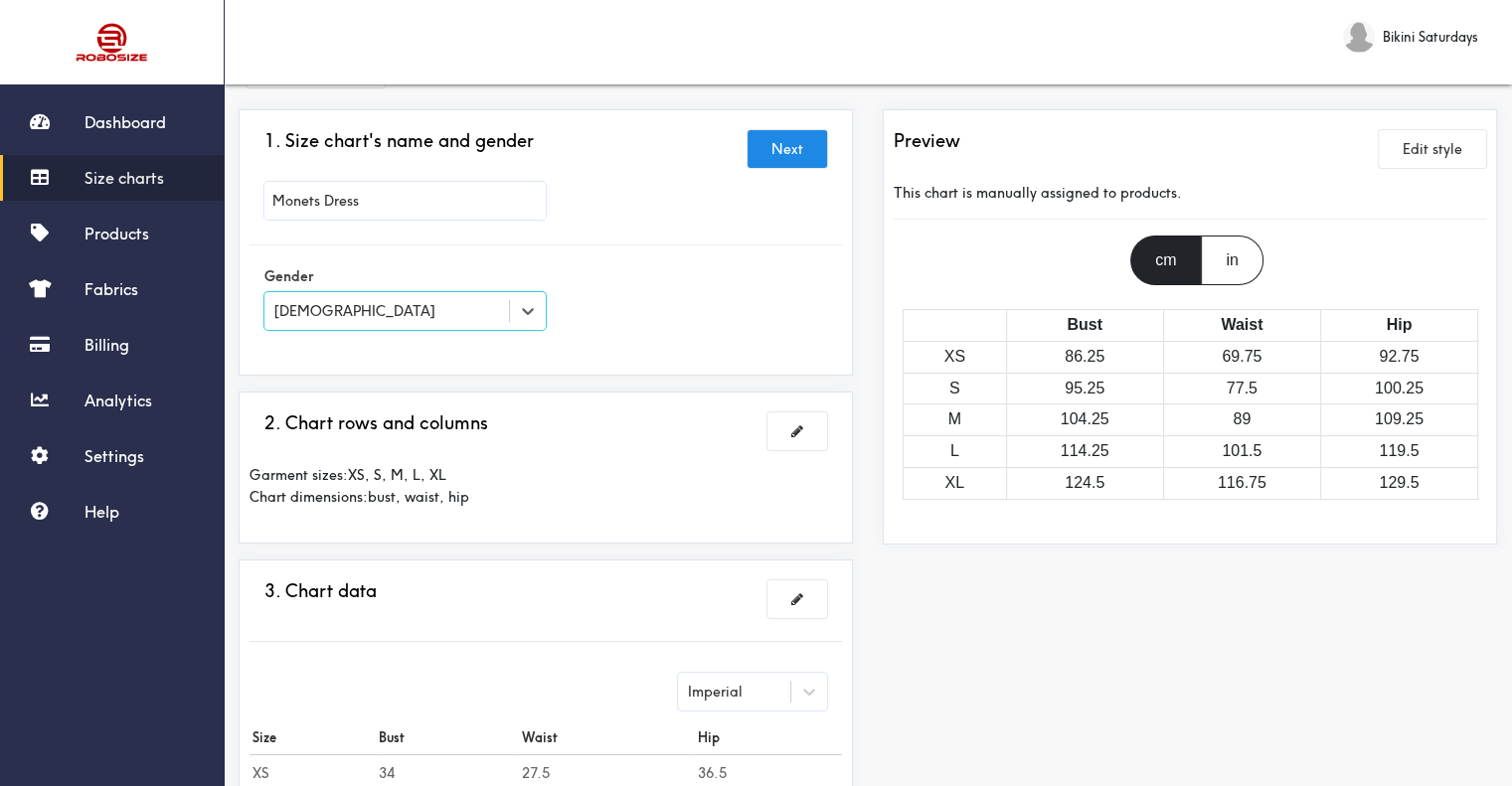 scroll, scrollTop: 99, scrollLeft: 0, axis: vertical 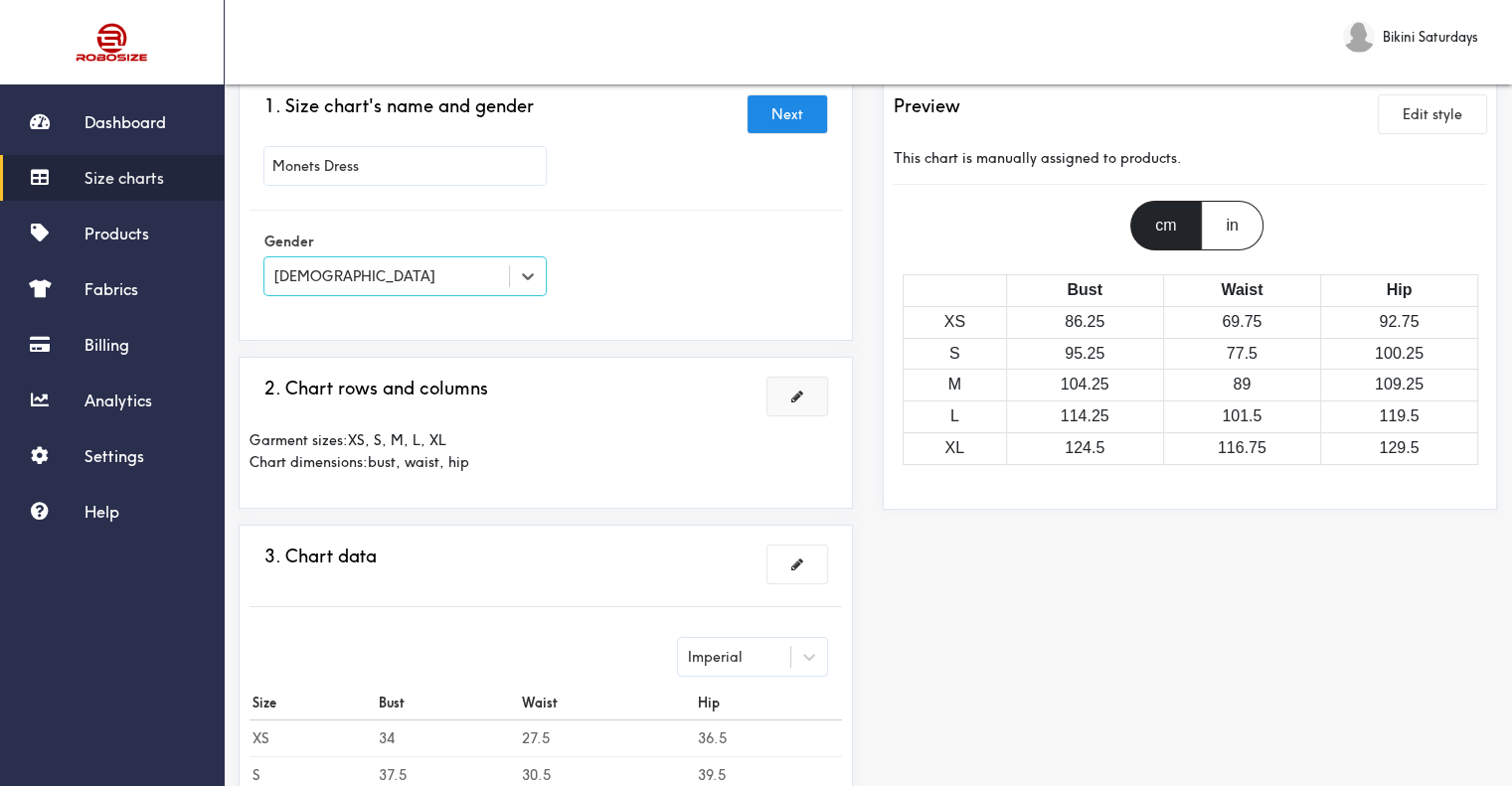 click at bounding box center (797, 396) 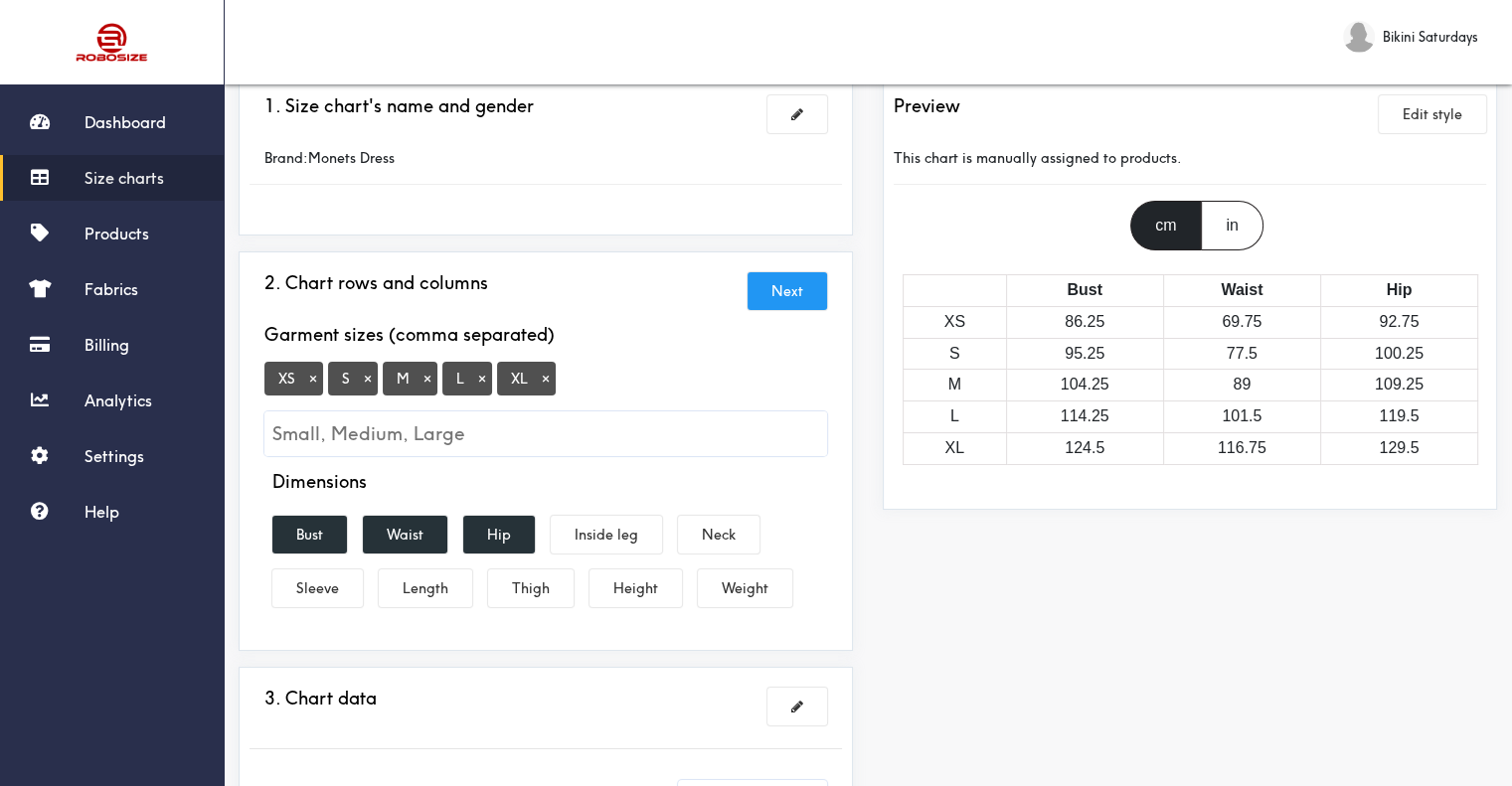 click on "×" at bounding box center (546, 379) 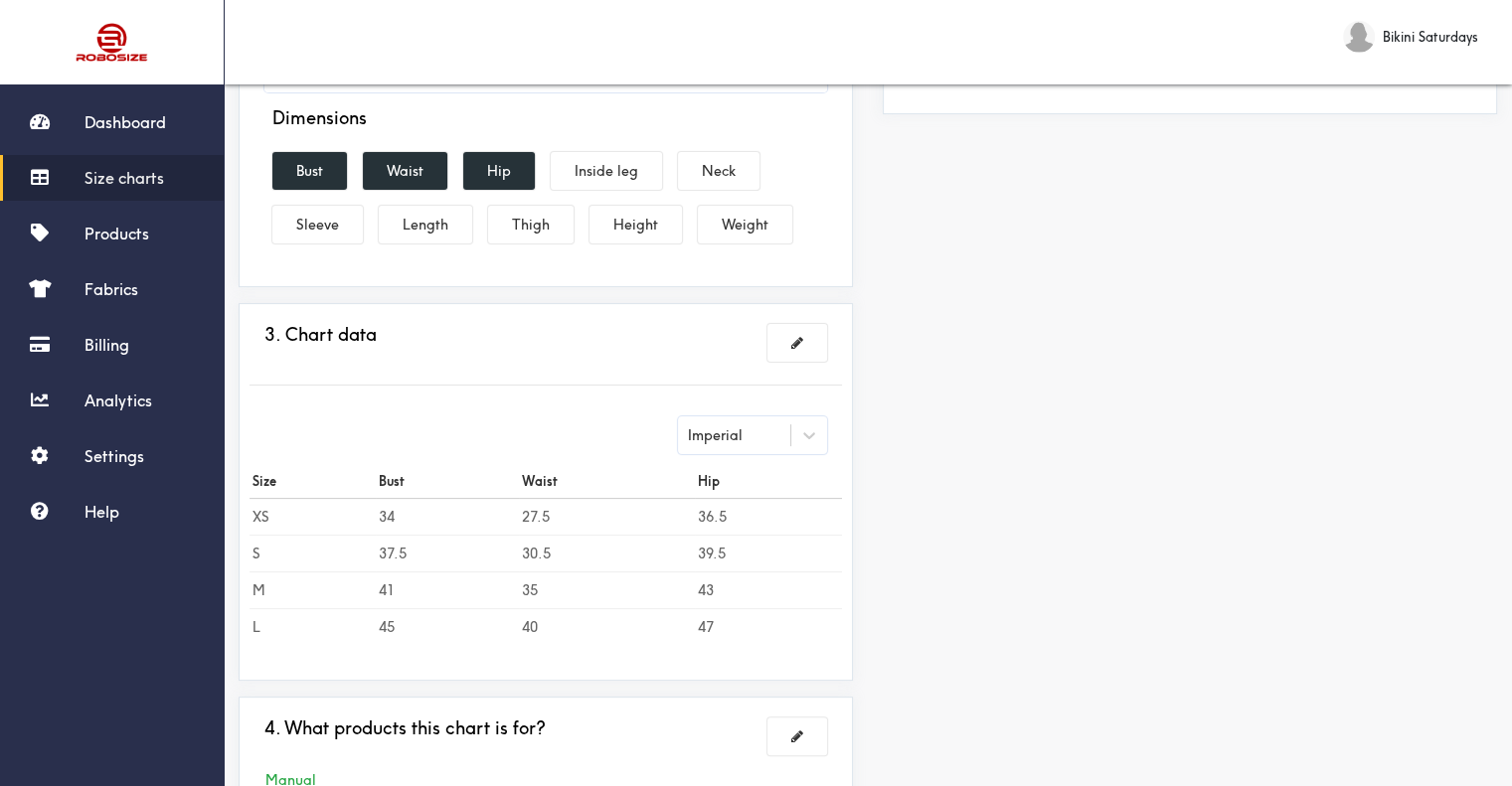 scroll, scrollTop: 497, scrollLeft: 0, axis: vertical 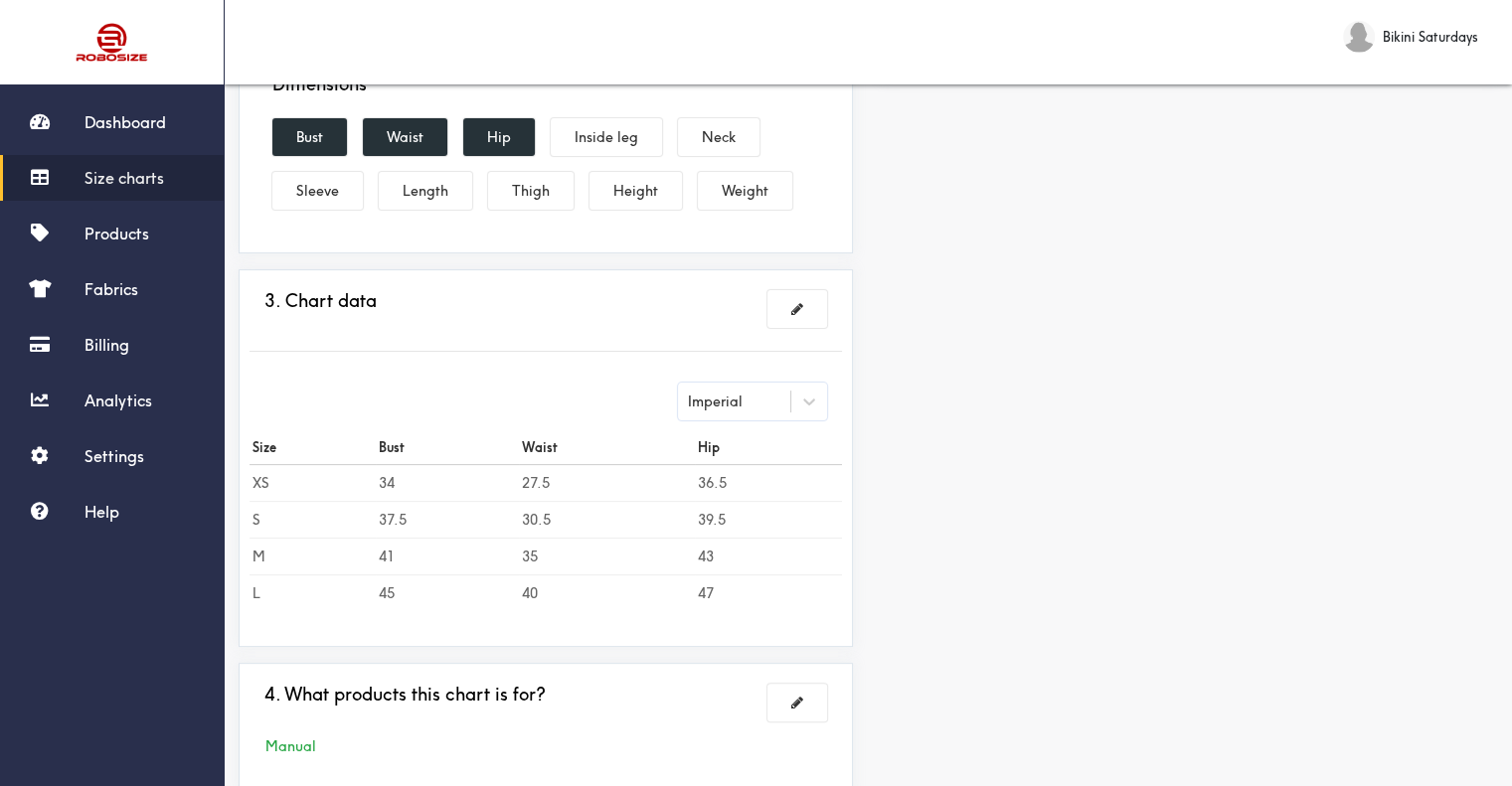 click on "34" at bounding box center [447, 483] 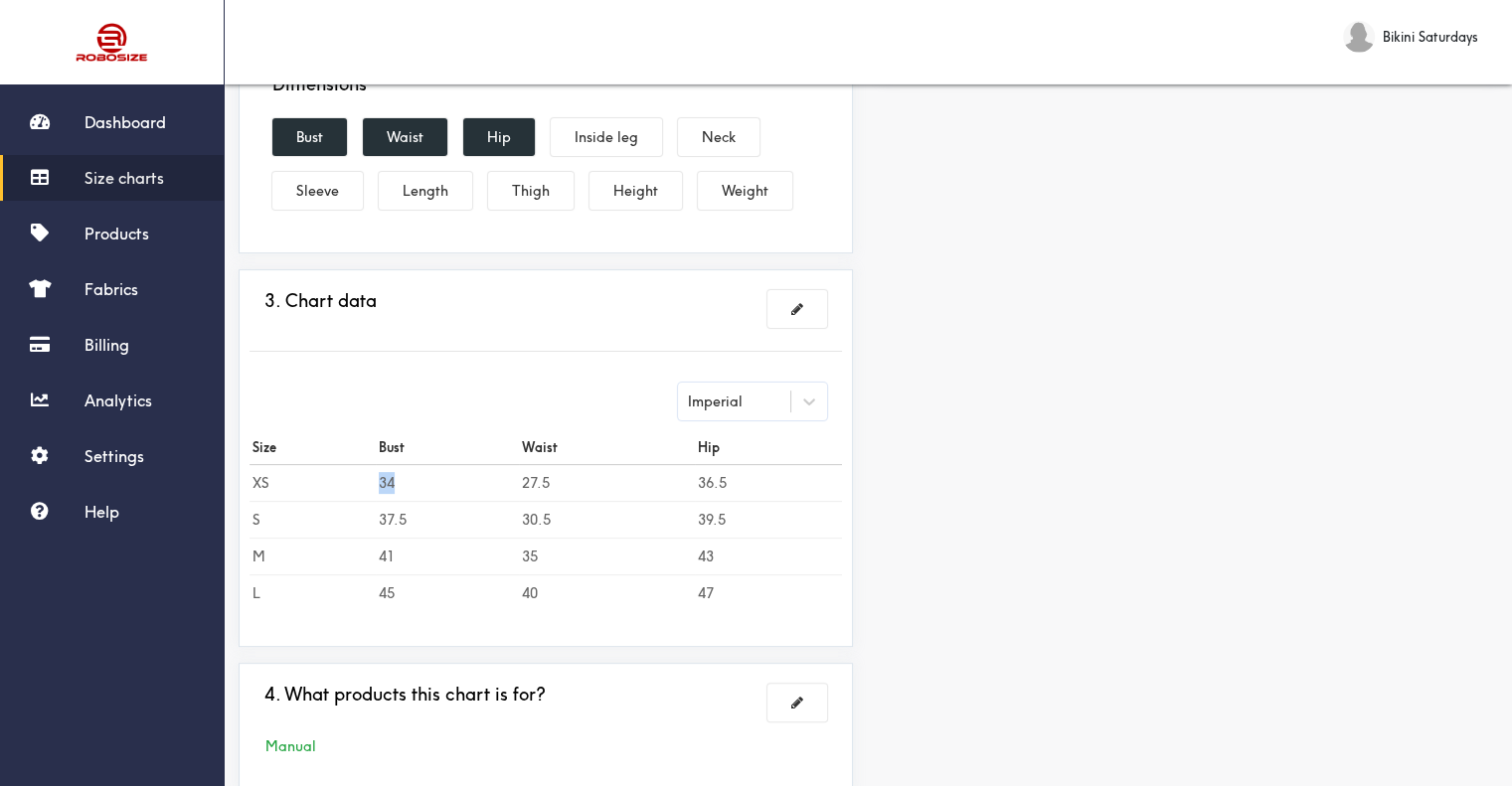drag, startPoint x: 420, startPoint y: 477, endPoint x: 379, endPoint y: 477, distance: 41 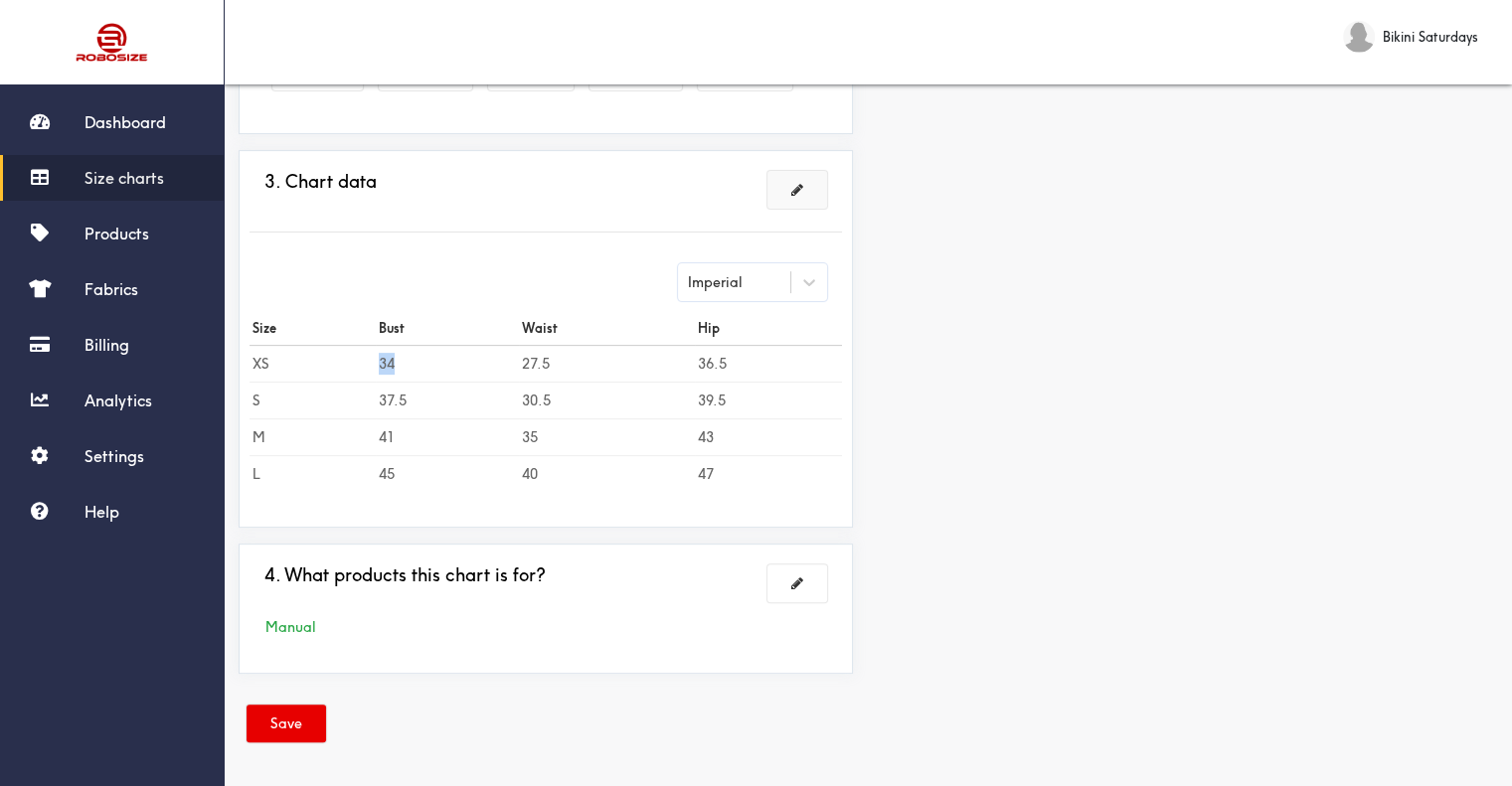 click at bounding box center [797, 190] 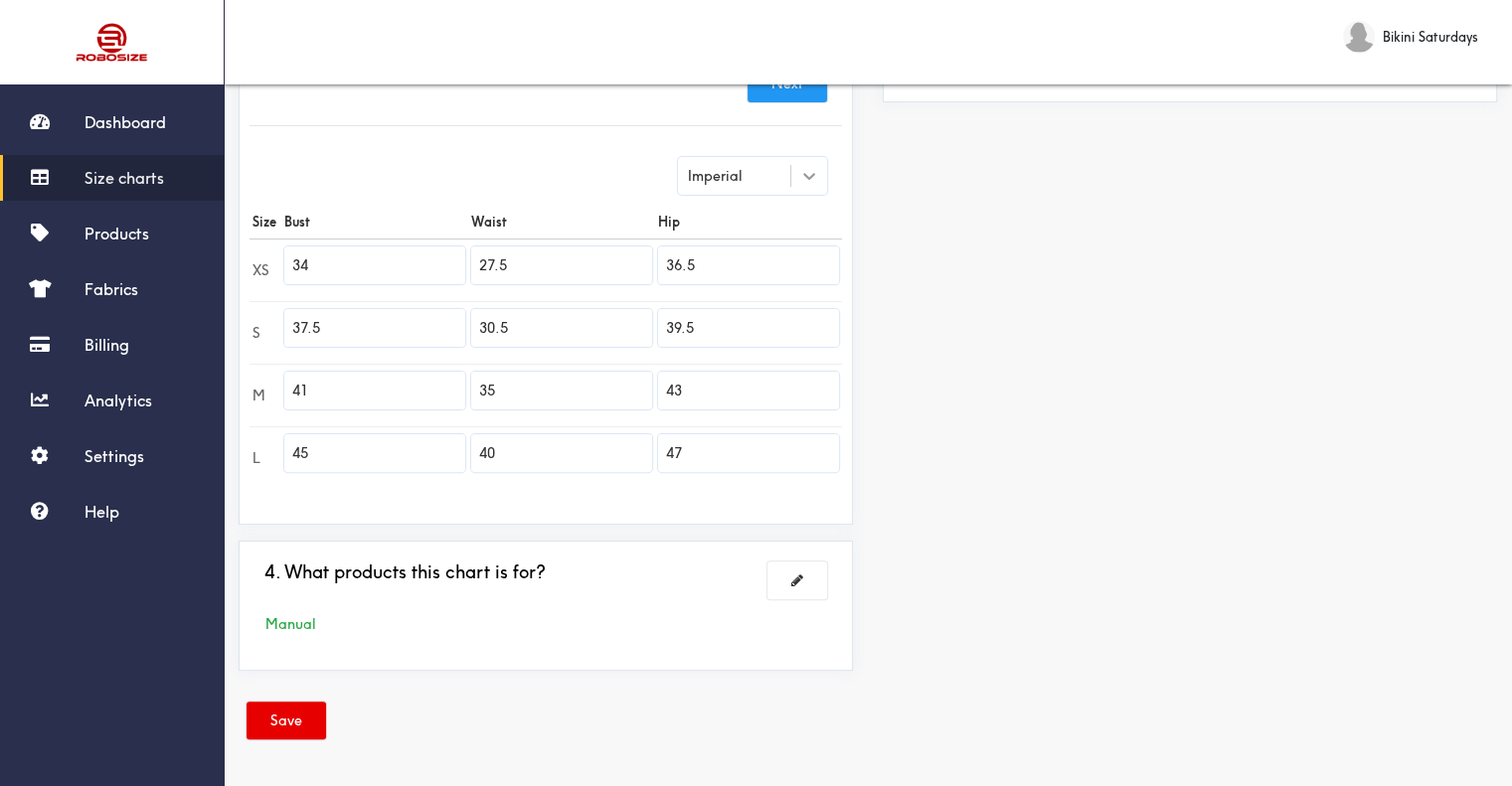 scroll, scrollTop: 472, scrollLeft: 0, axis: vertical 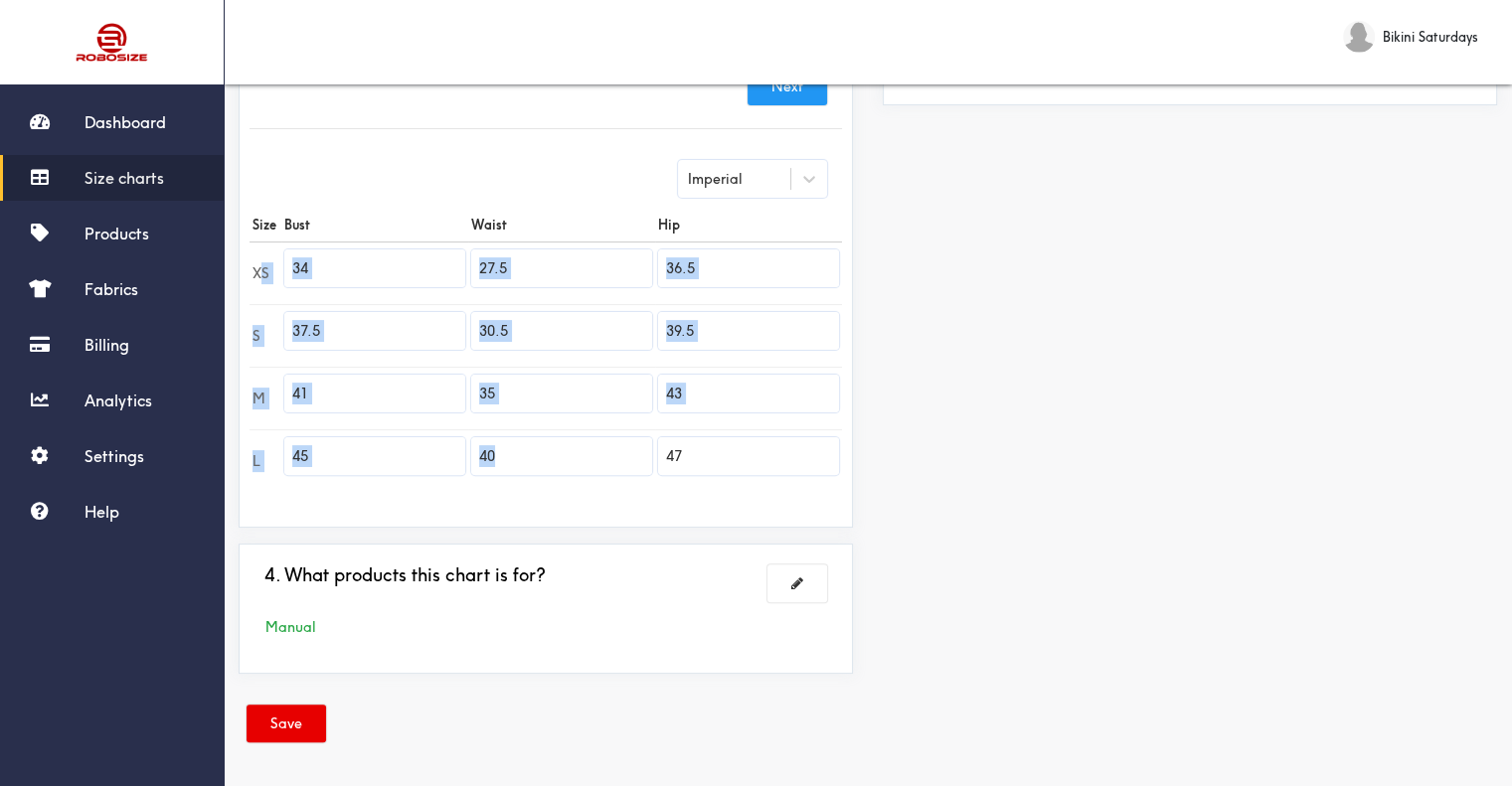 drag, startPoint x: 274, startPoint y: 269, endPoint x: 716, endPoint y: 464, distance: 483.104 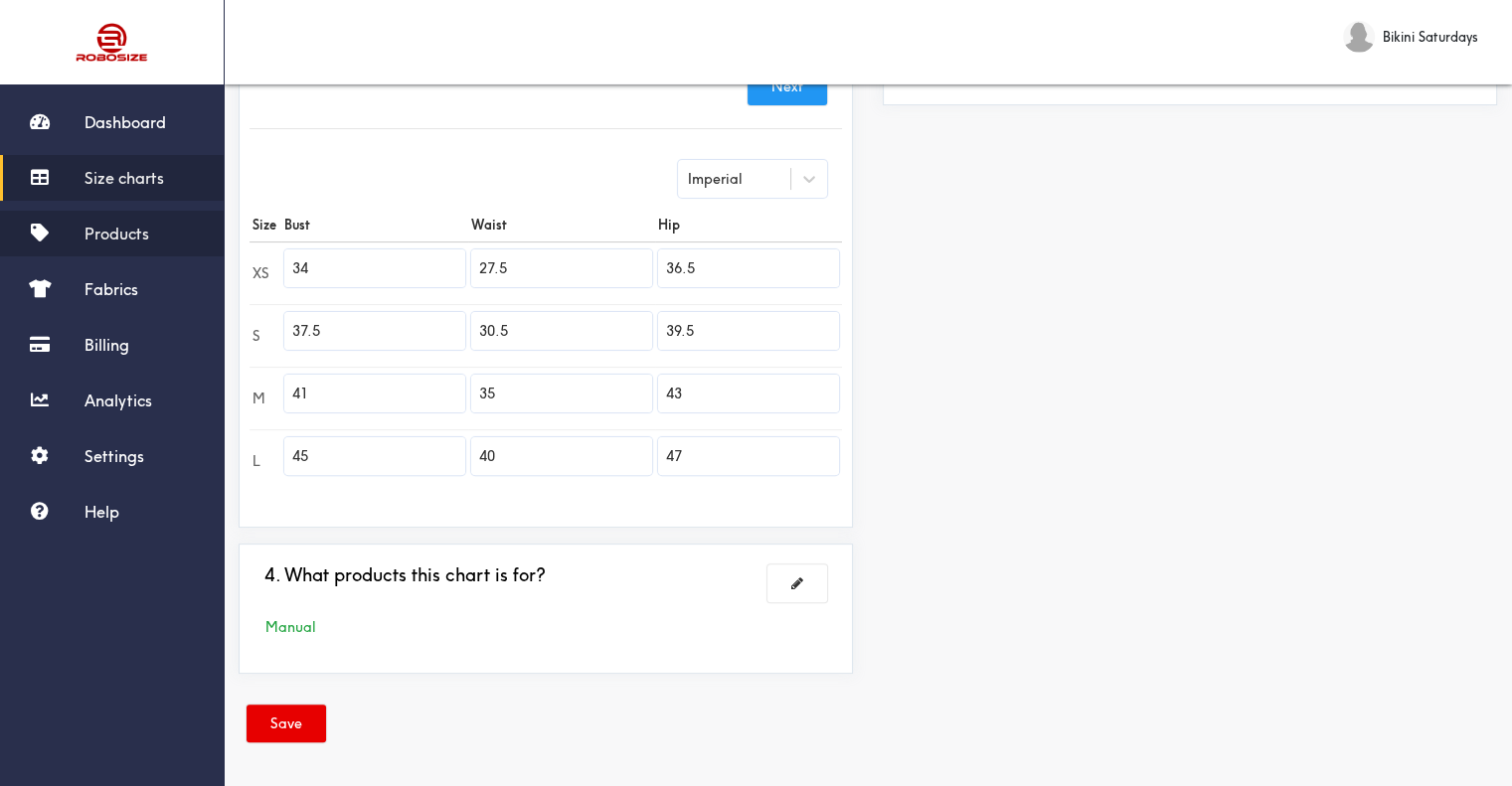 drag, startPoint x: 320, startPoint y: 269, endPoint x: 145, endPoint y: 214, distance: 183.43936 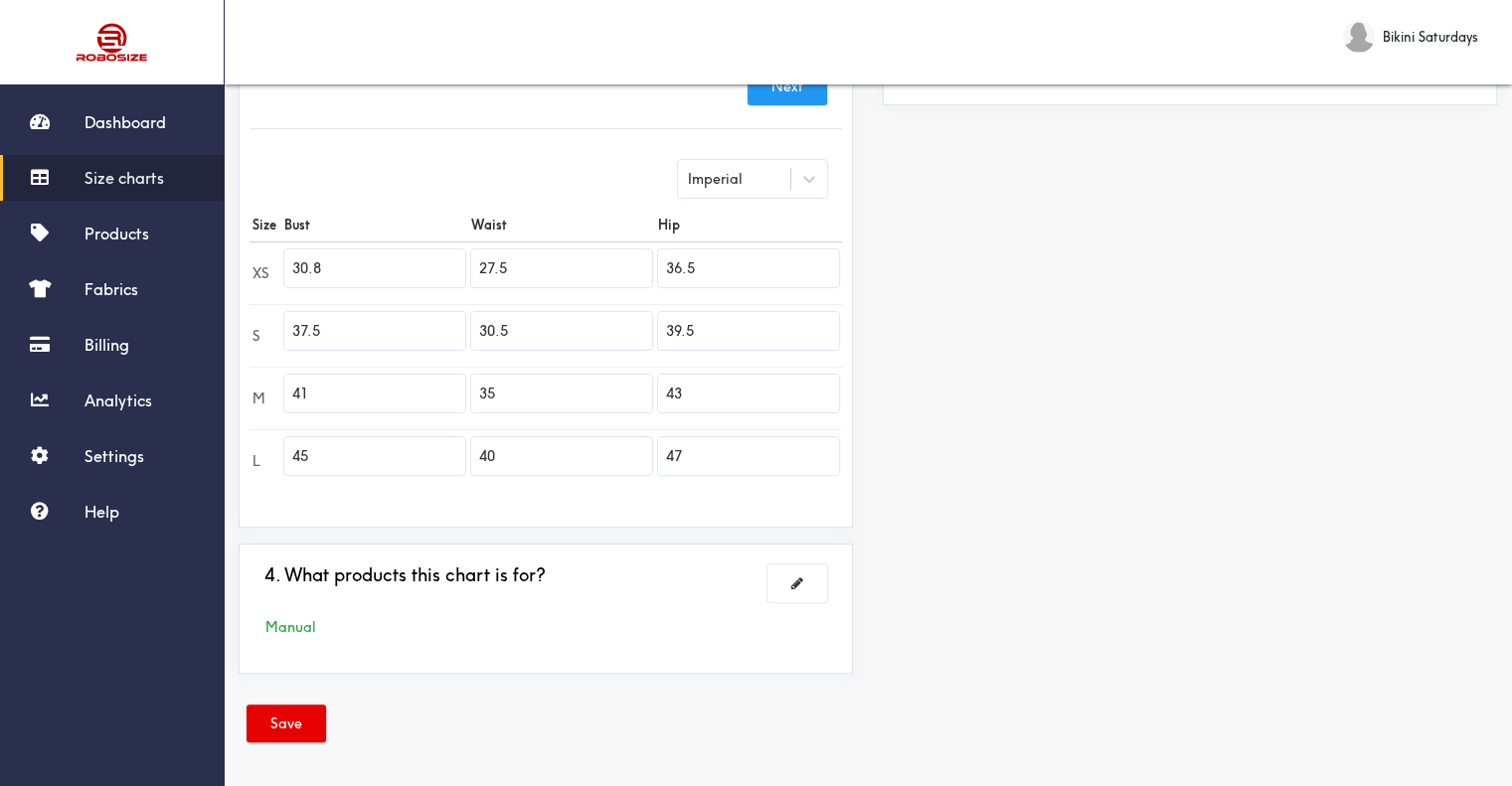 type on "30.8" 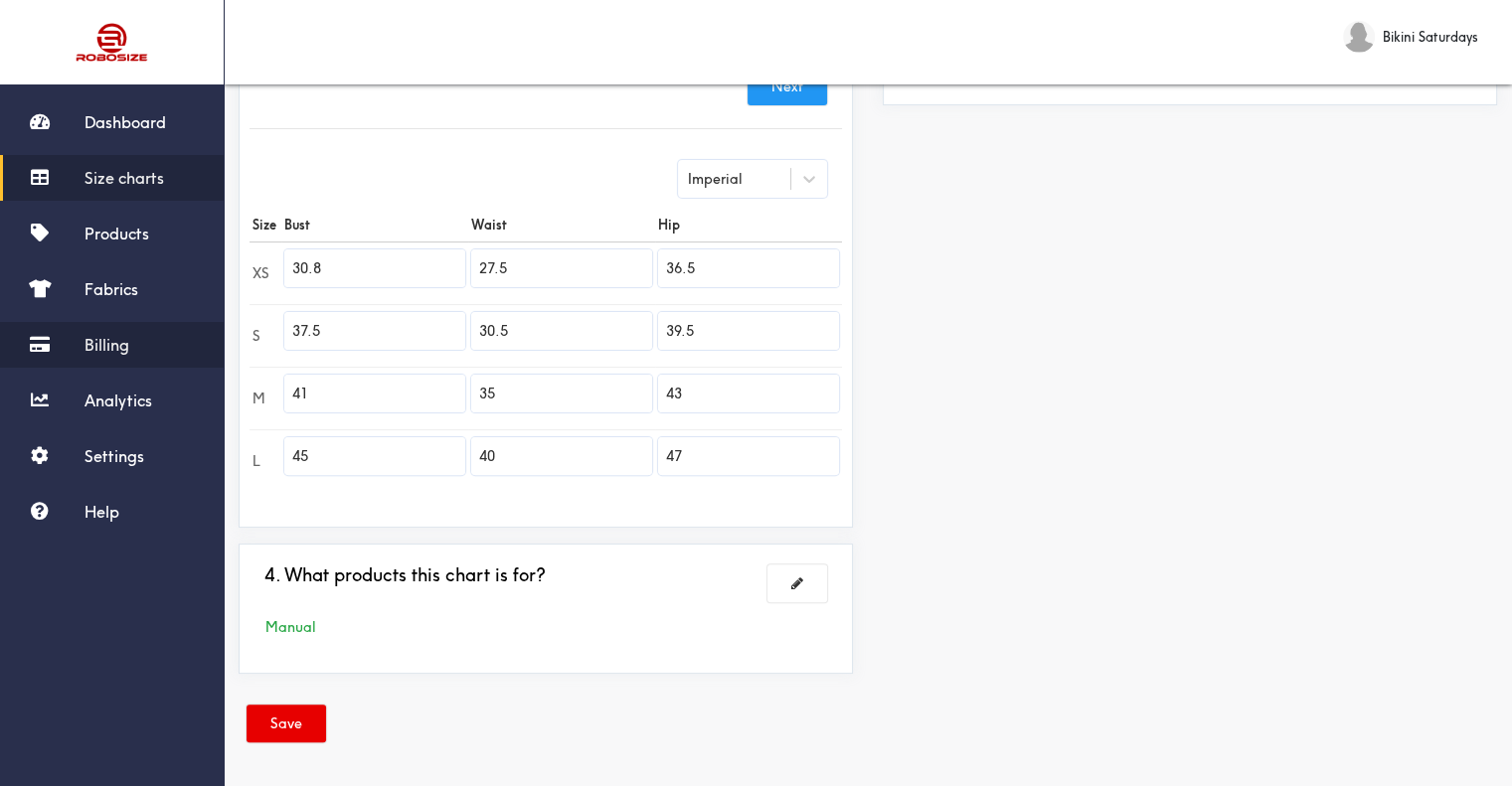 drag, startPoint x: 308, startPoint y: 338, endPoint x: 186, endPoint y: 331, distance: 122.20065 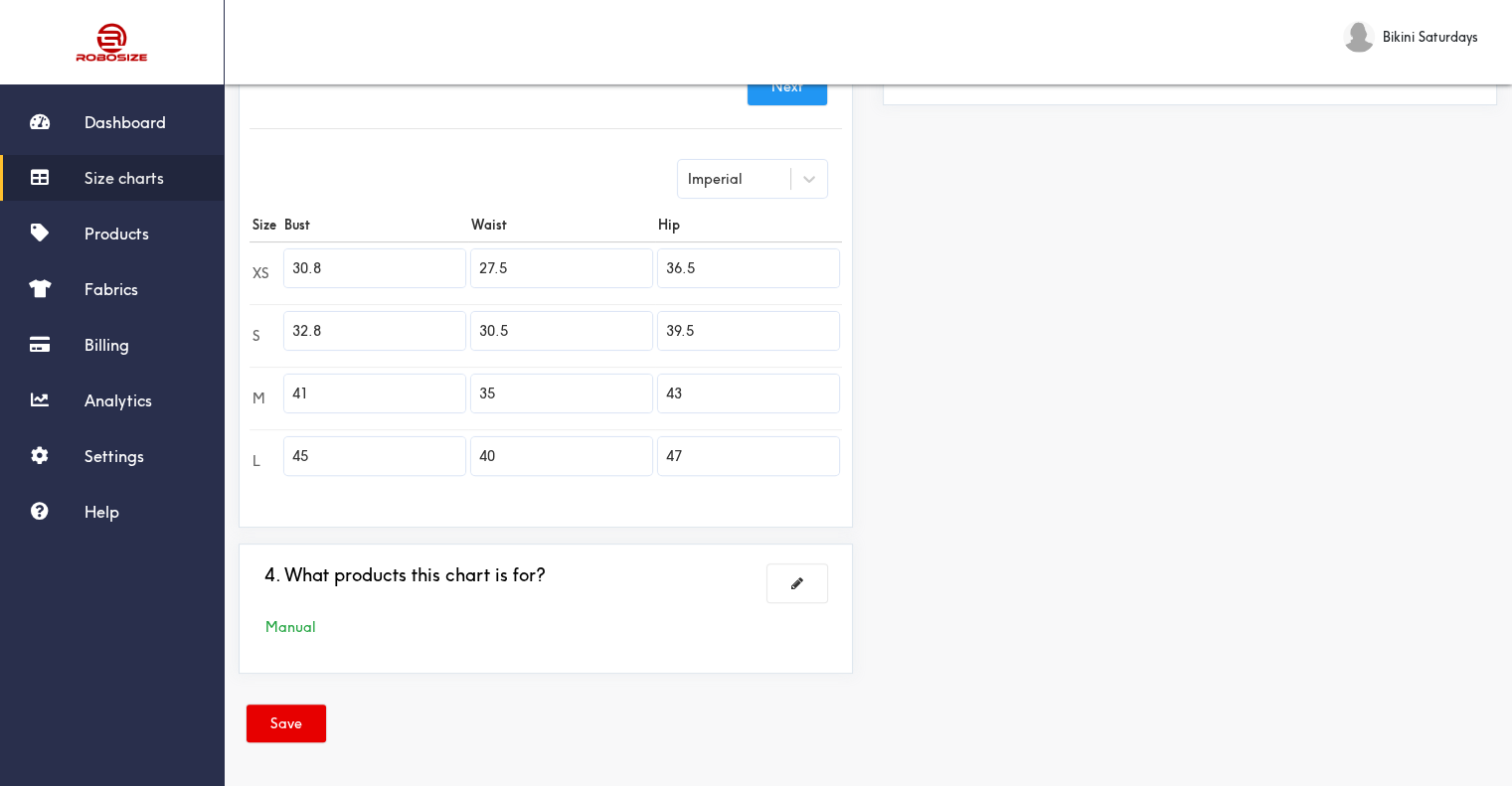 type on "32.8" 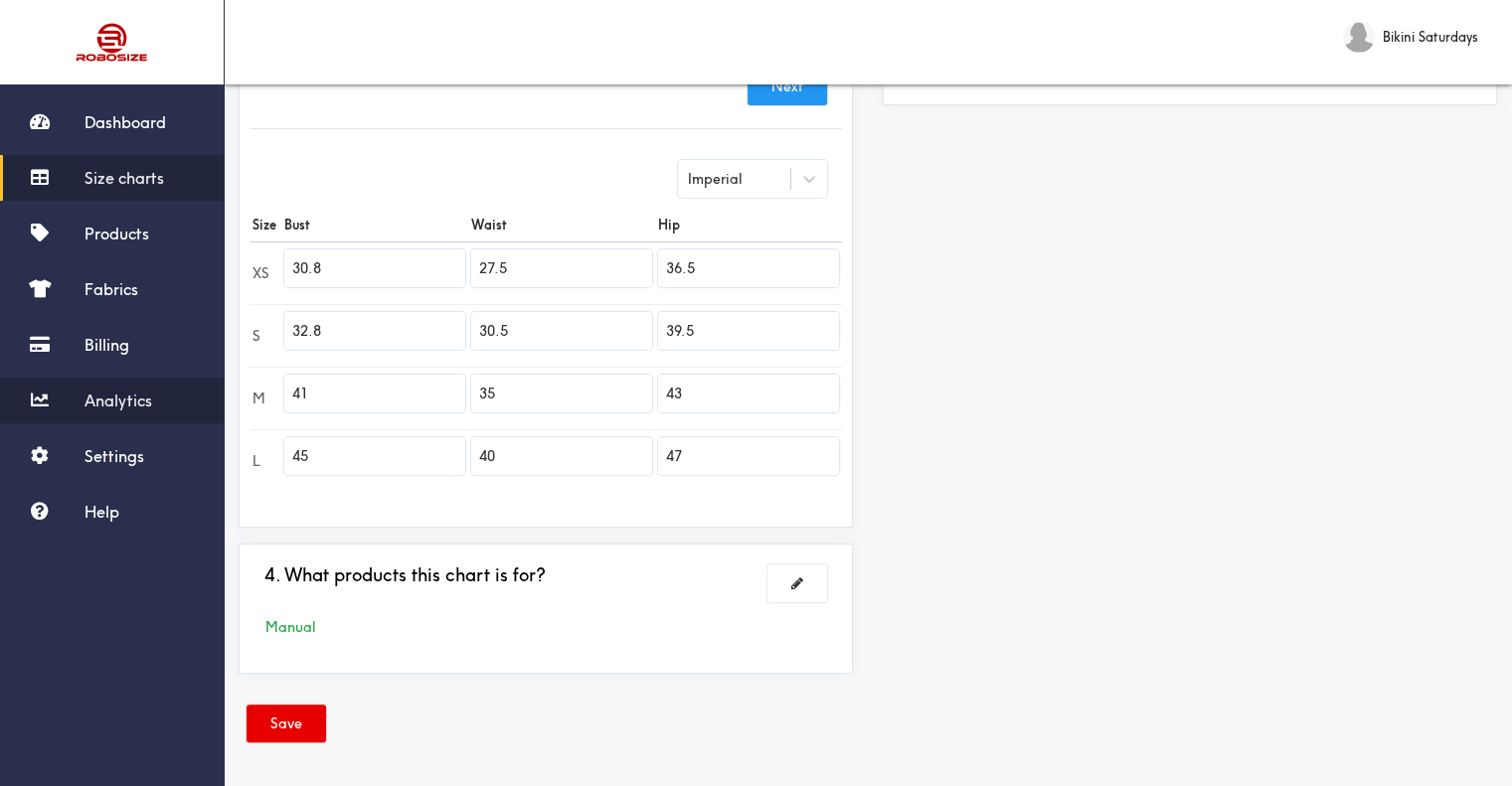 drag, startPoint x: 329, startPoint y: 385, endPoint x: 211, endPoint y: 383, distance: 118.01695 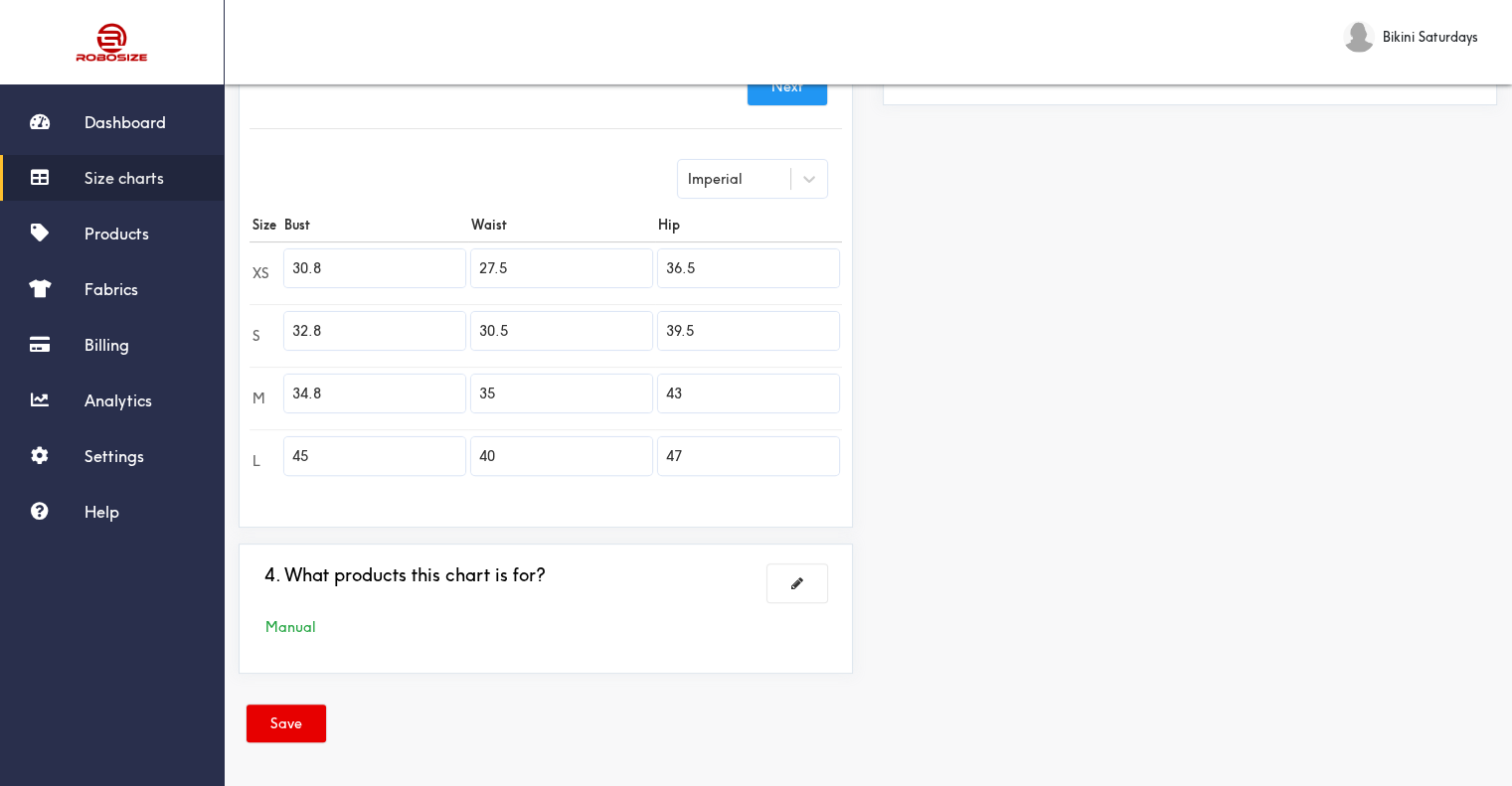 type on "34.8" 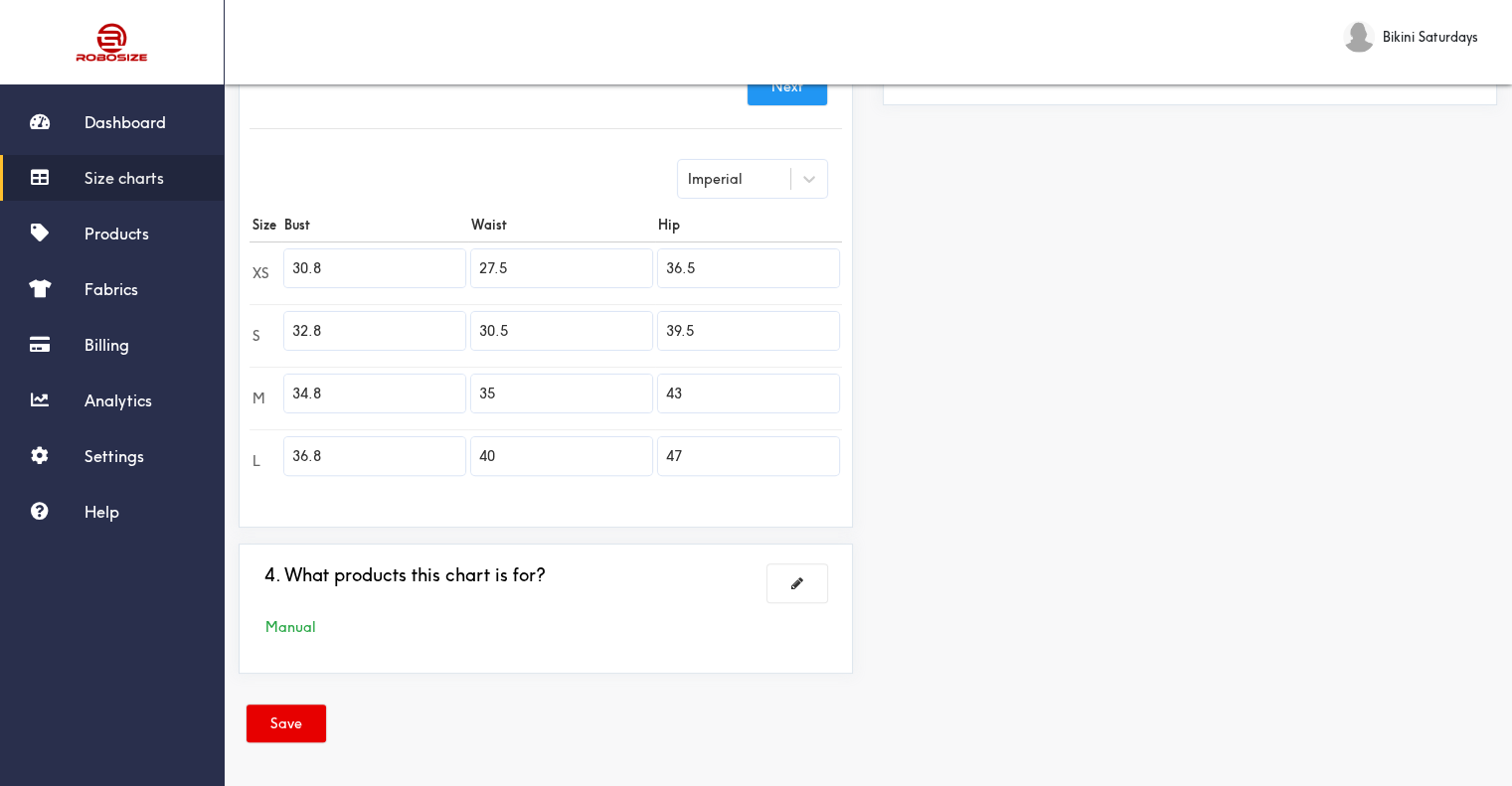 type on "36.8" 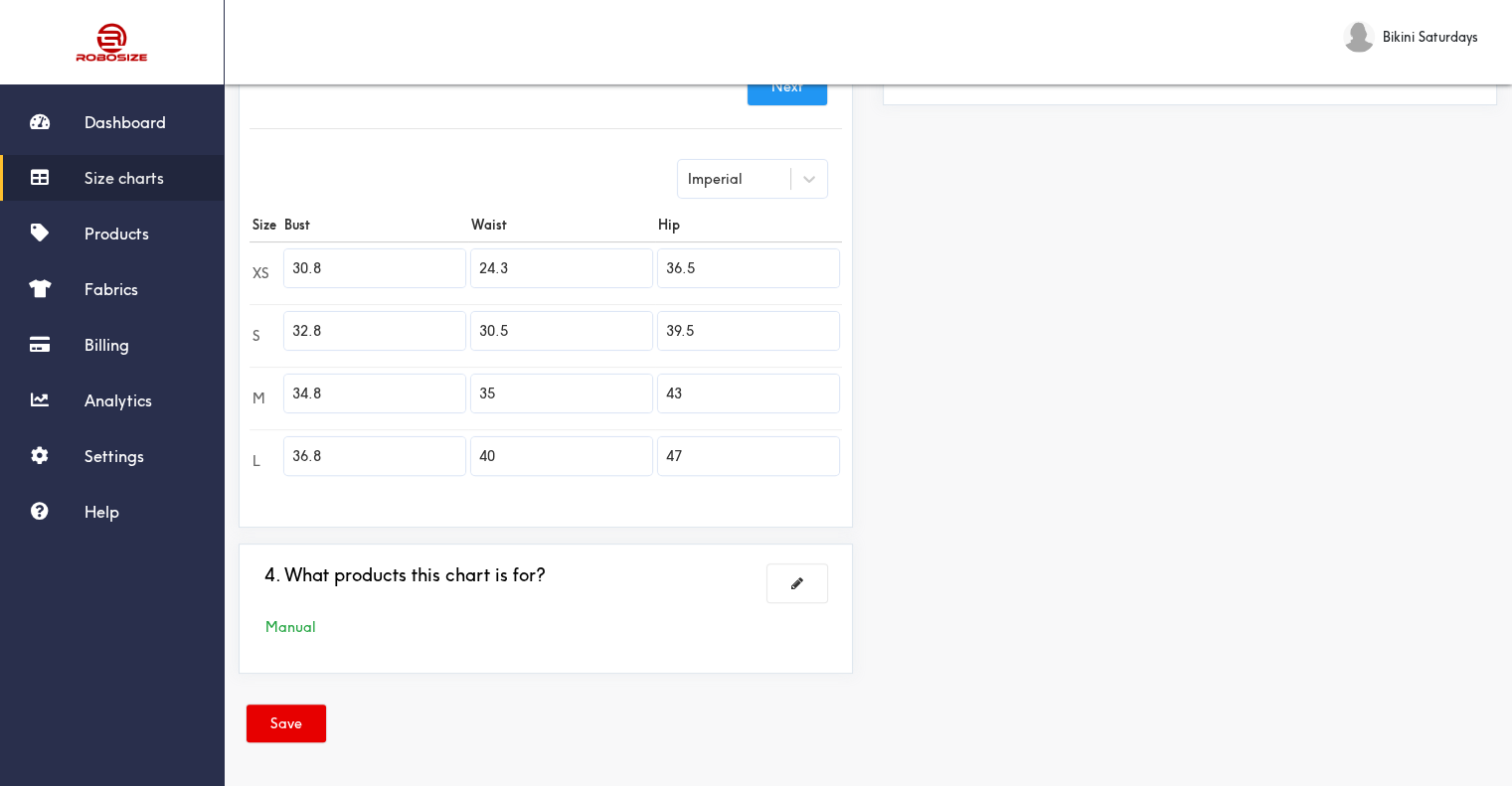 type on "24.3" 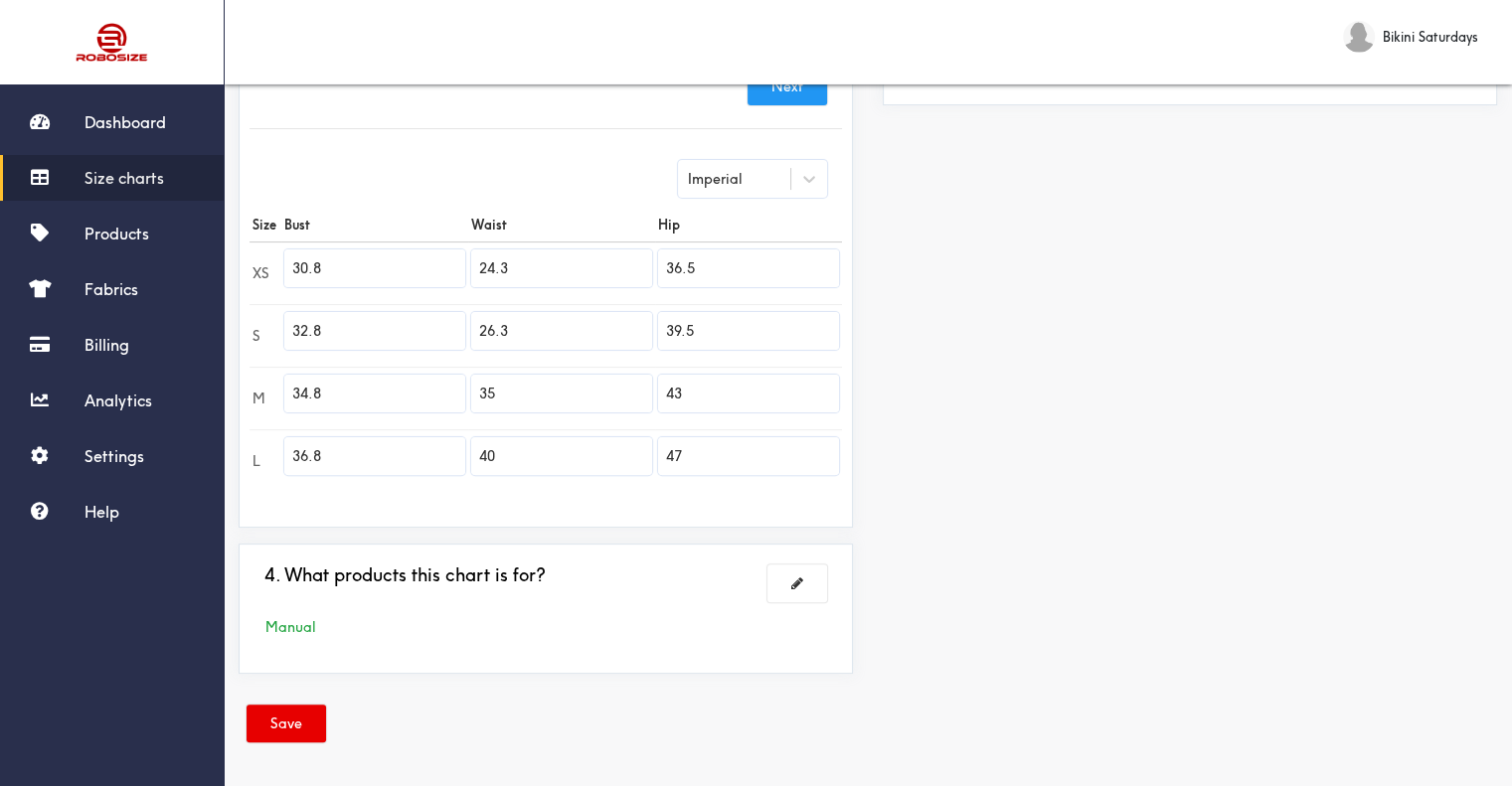 type on "26.3" 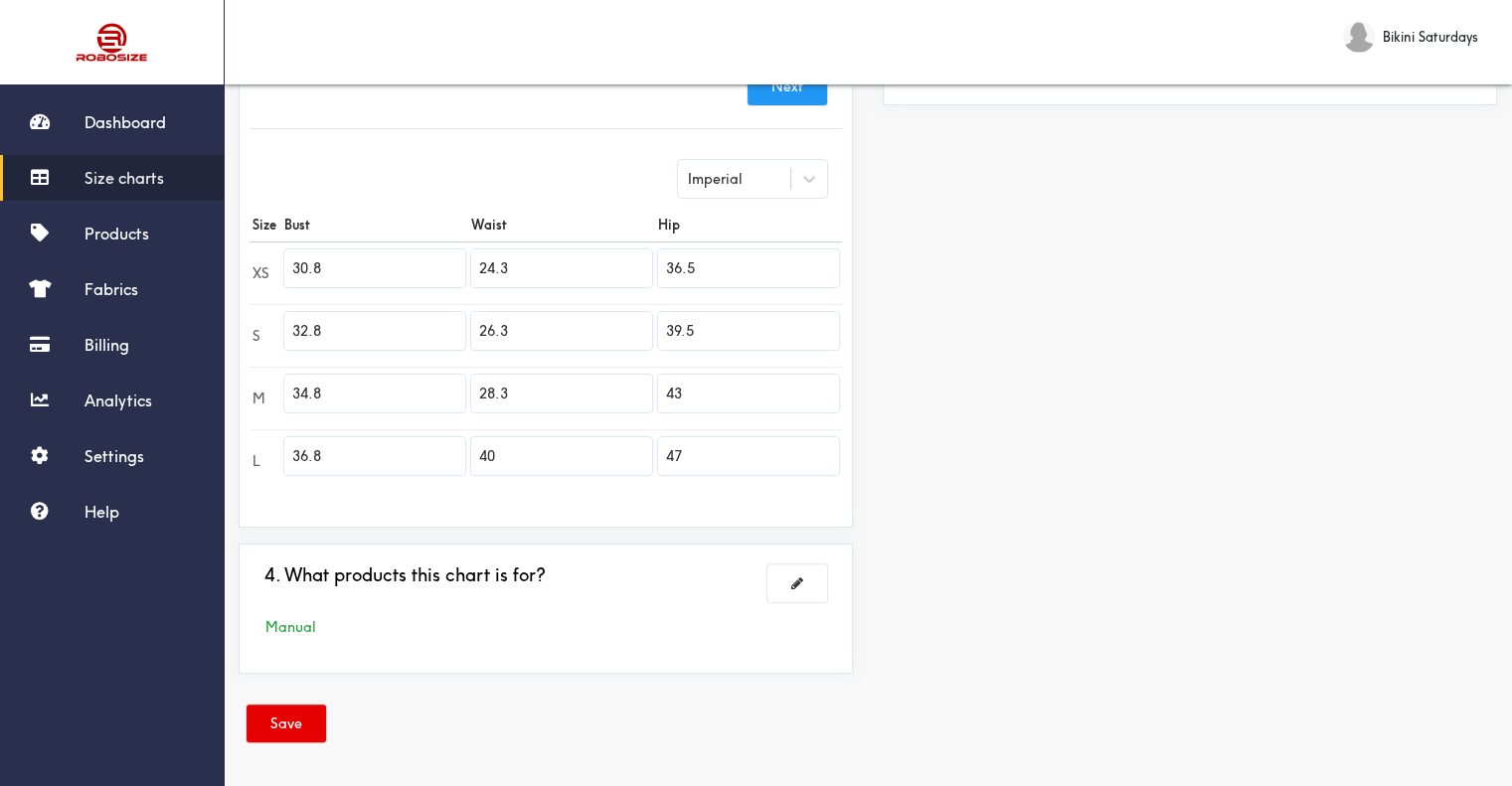 type on "28.3" 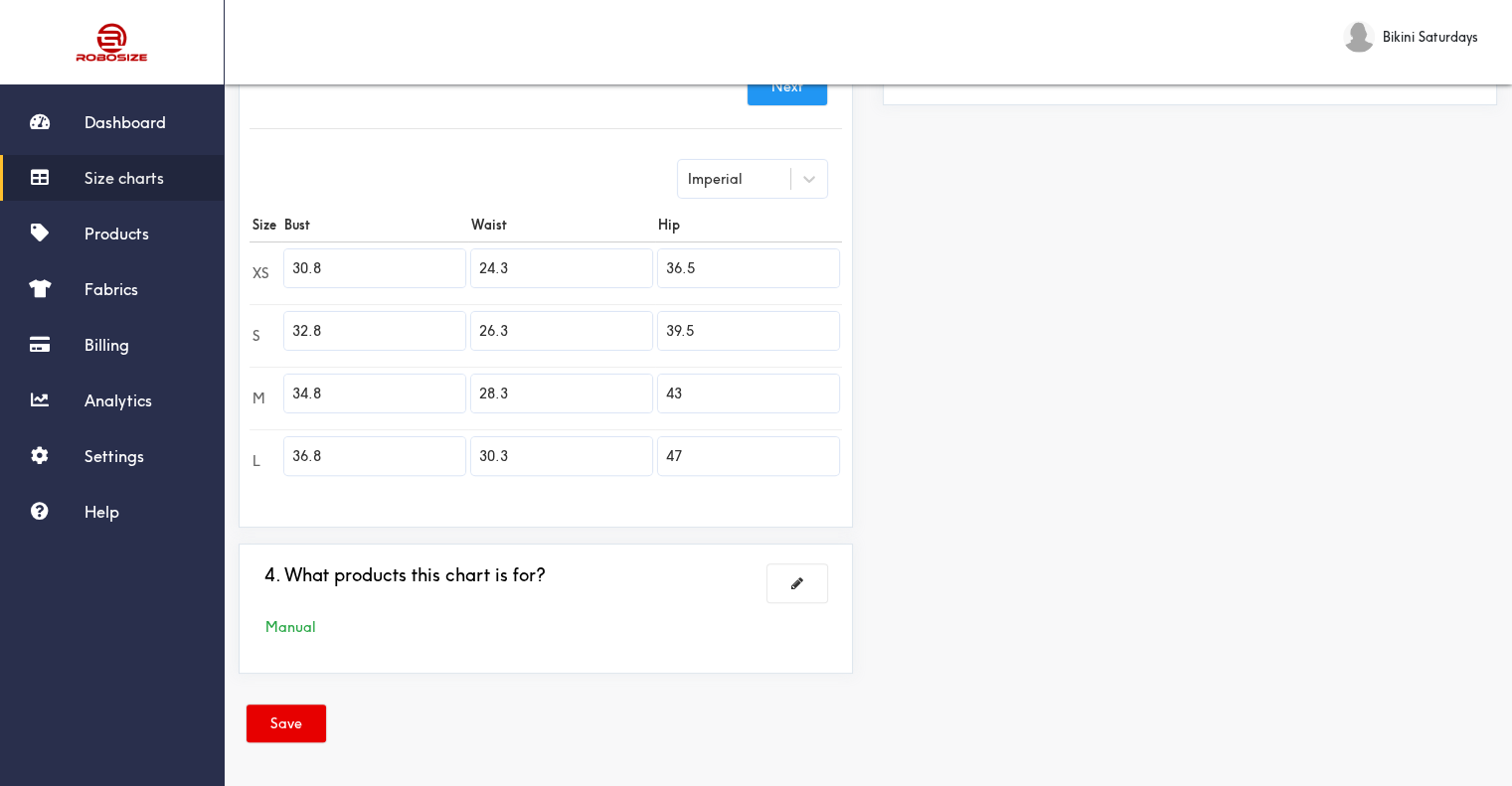 type on "30.3" 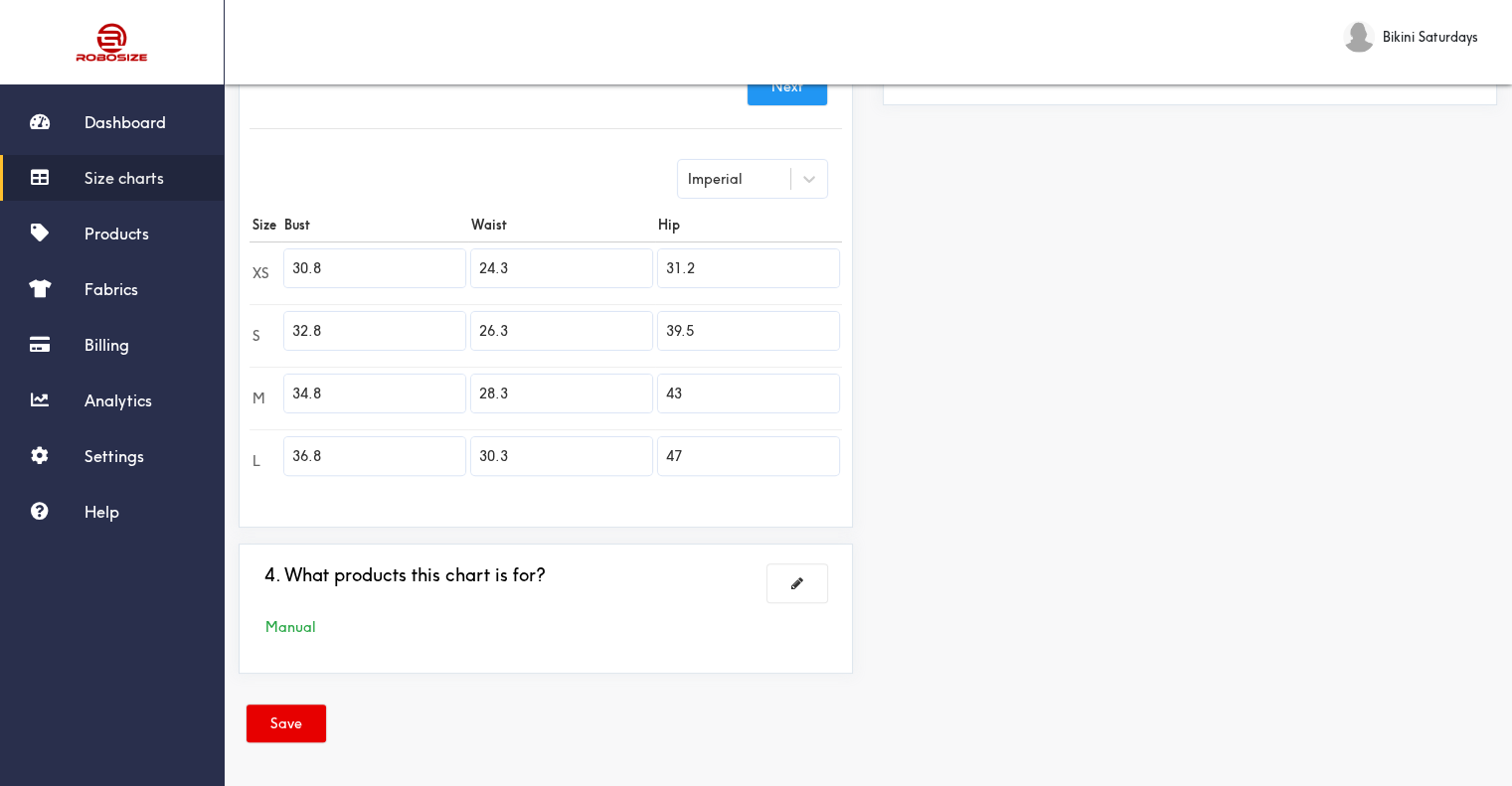 type on "31.2" 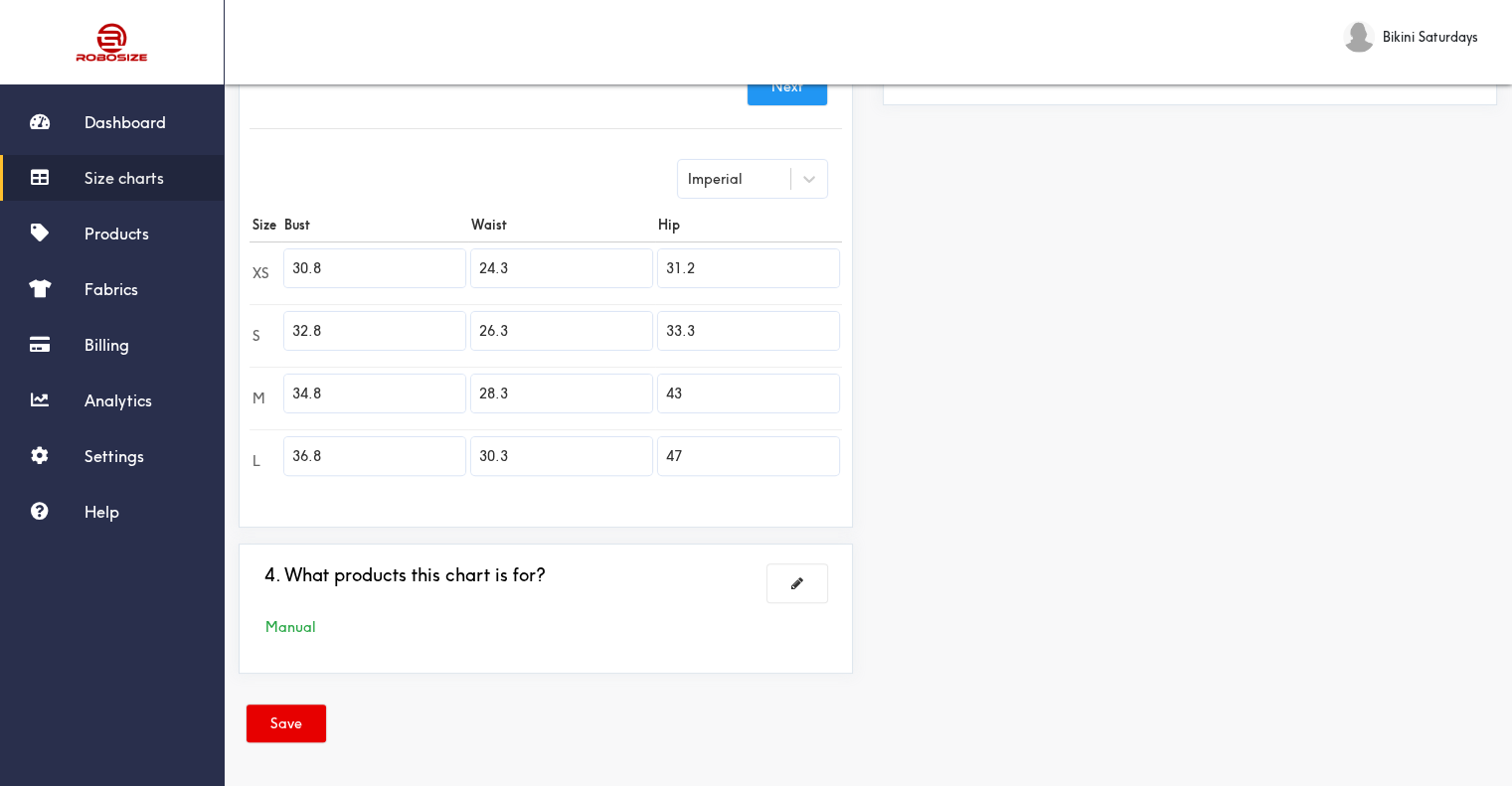 type on "33.3" 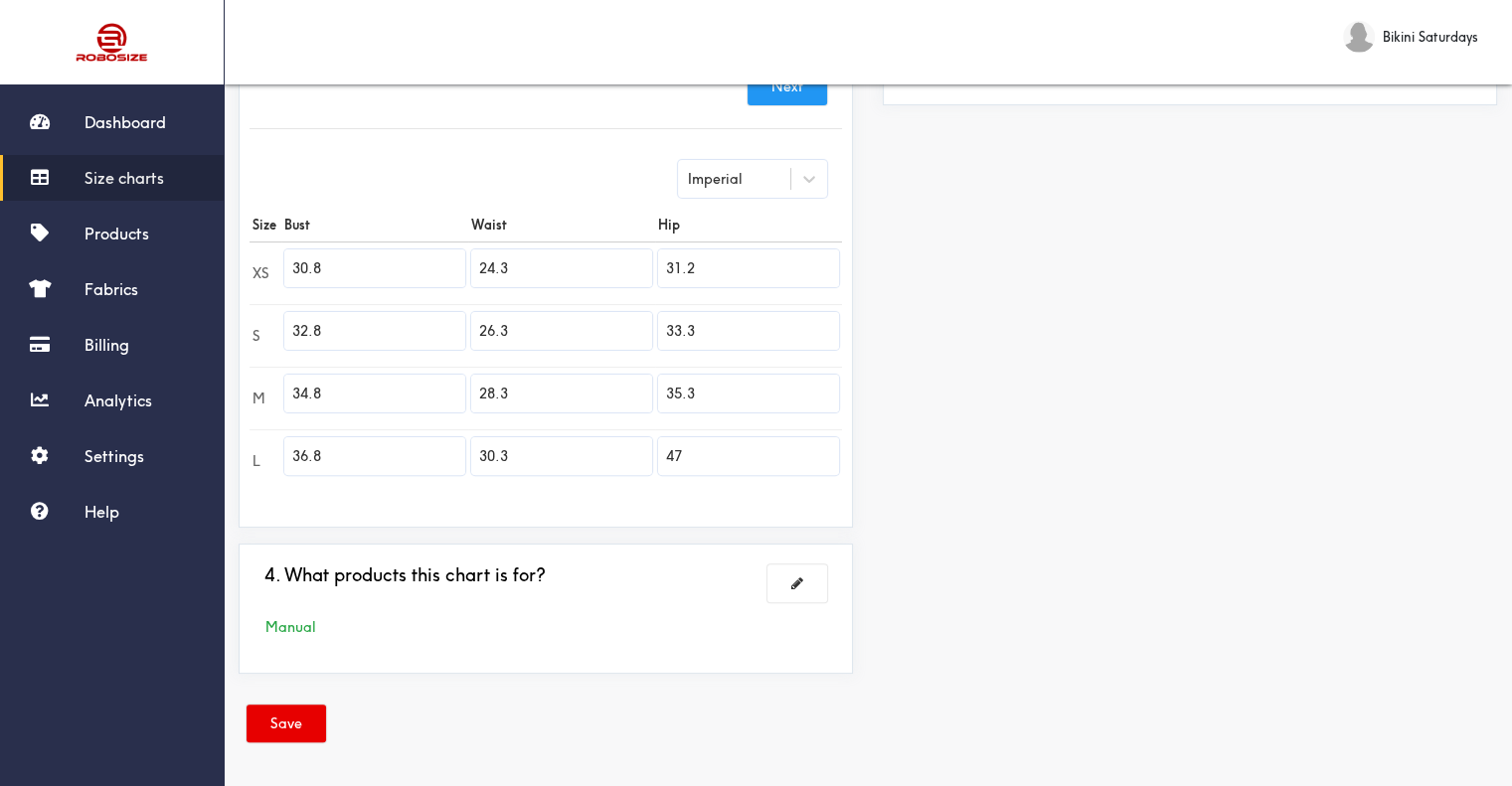 type on "35.3" 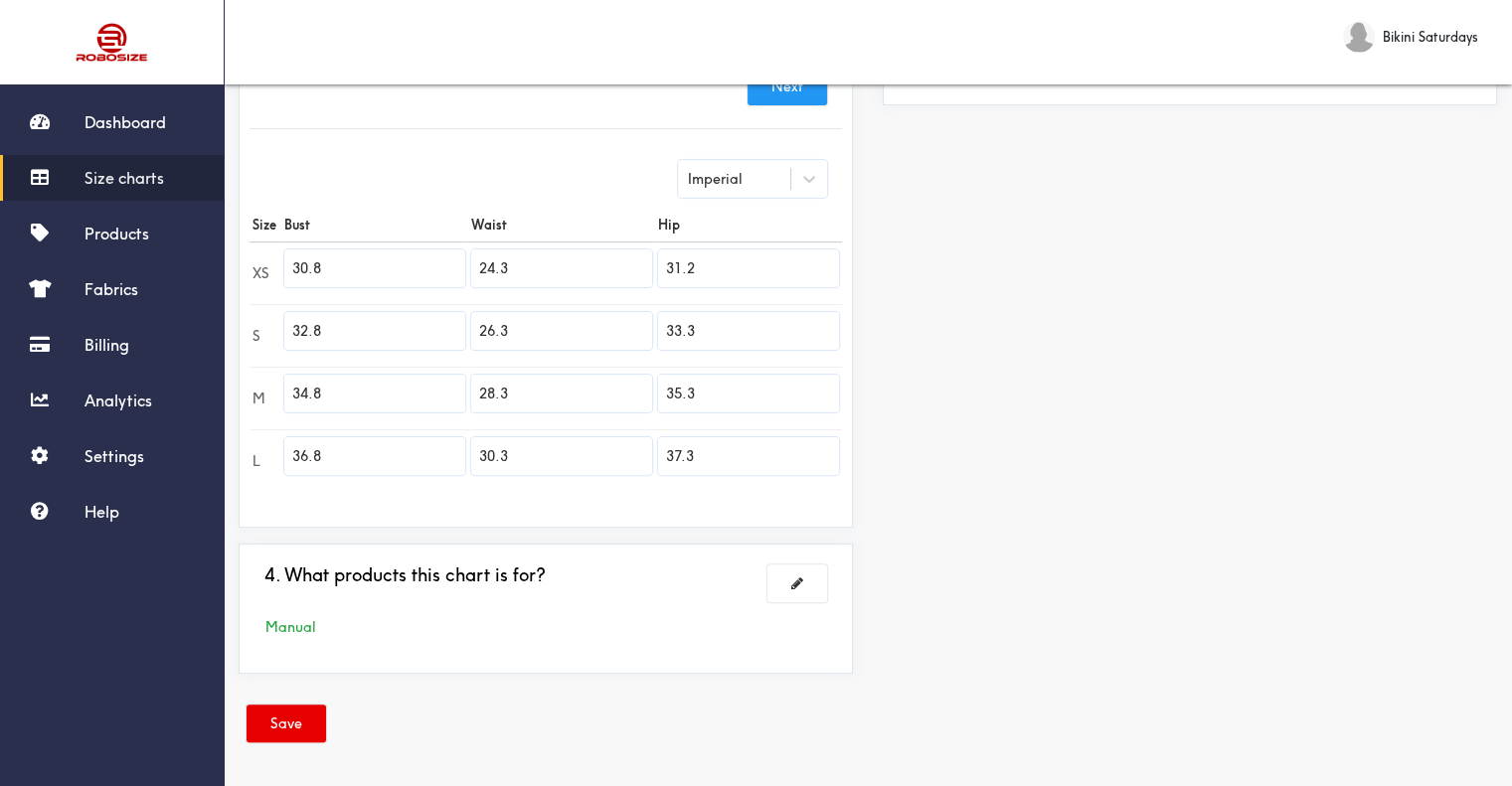 type on "37.3" 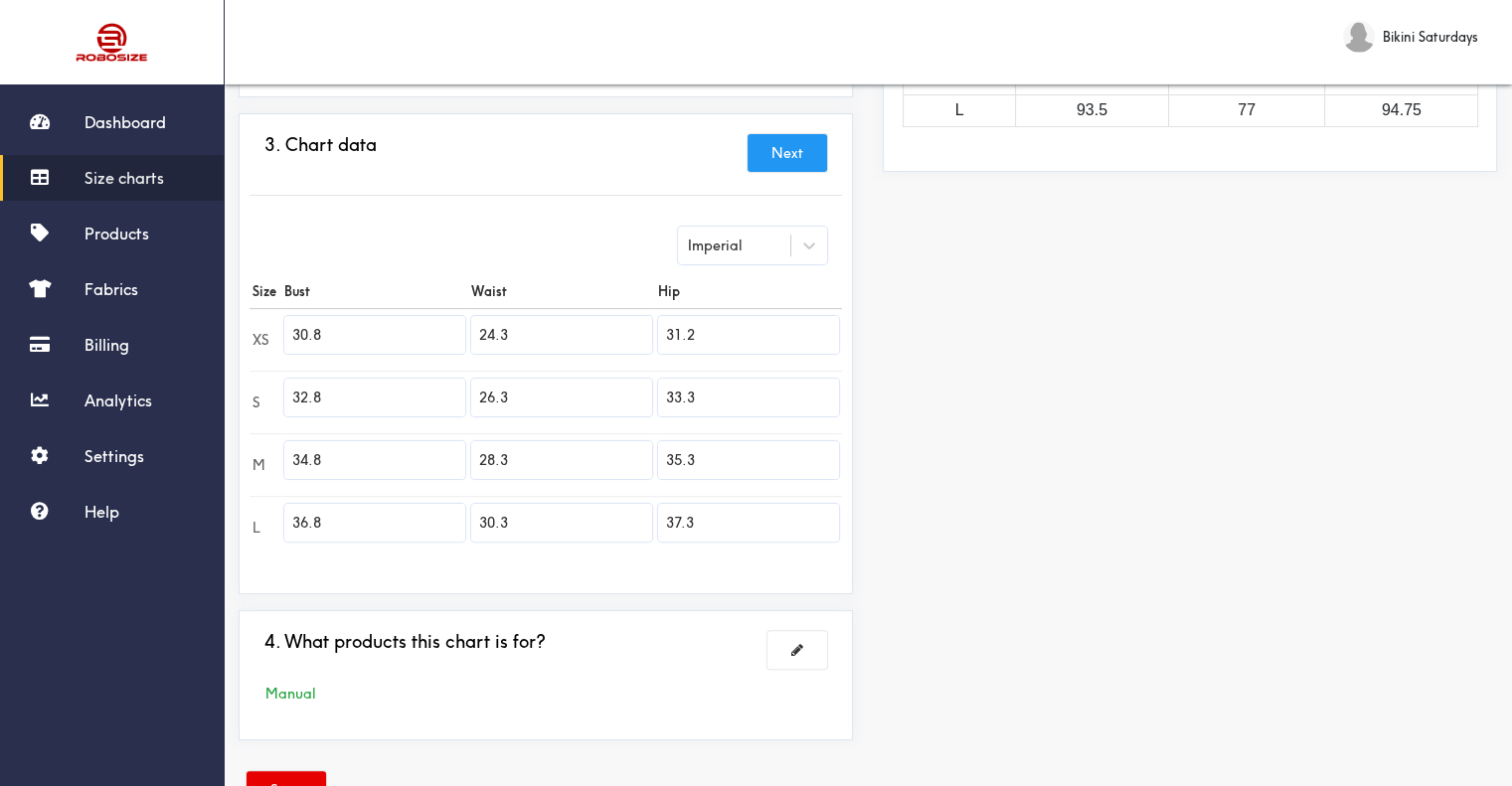 scroll, scrollTop: 373, scrollLeft: 0, axis: vertical 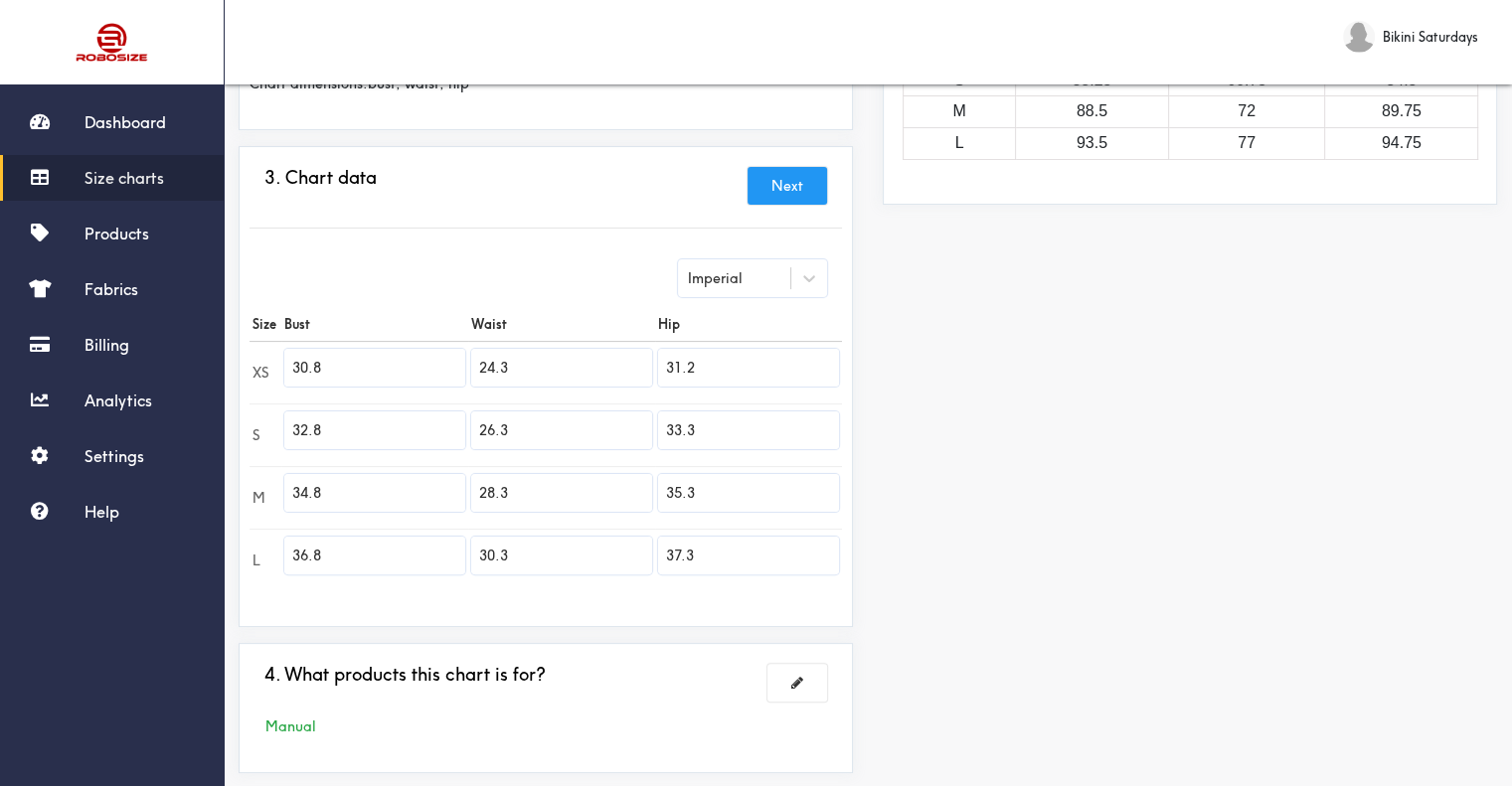 click on "Next" at bounding box center (787, 186) 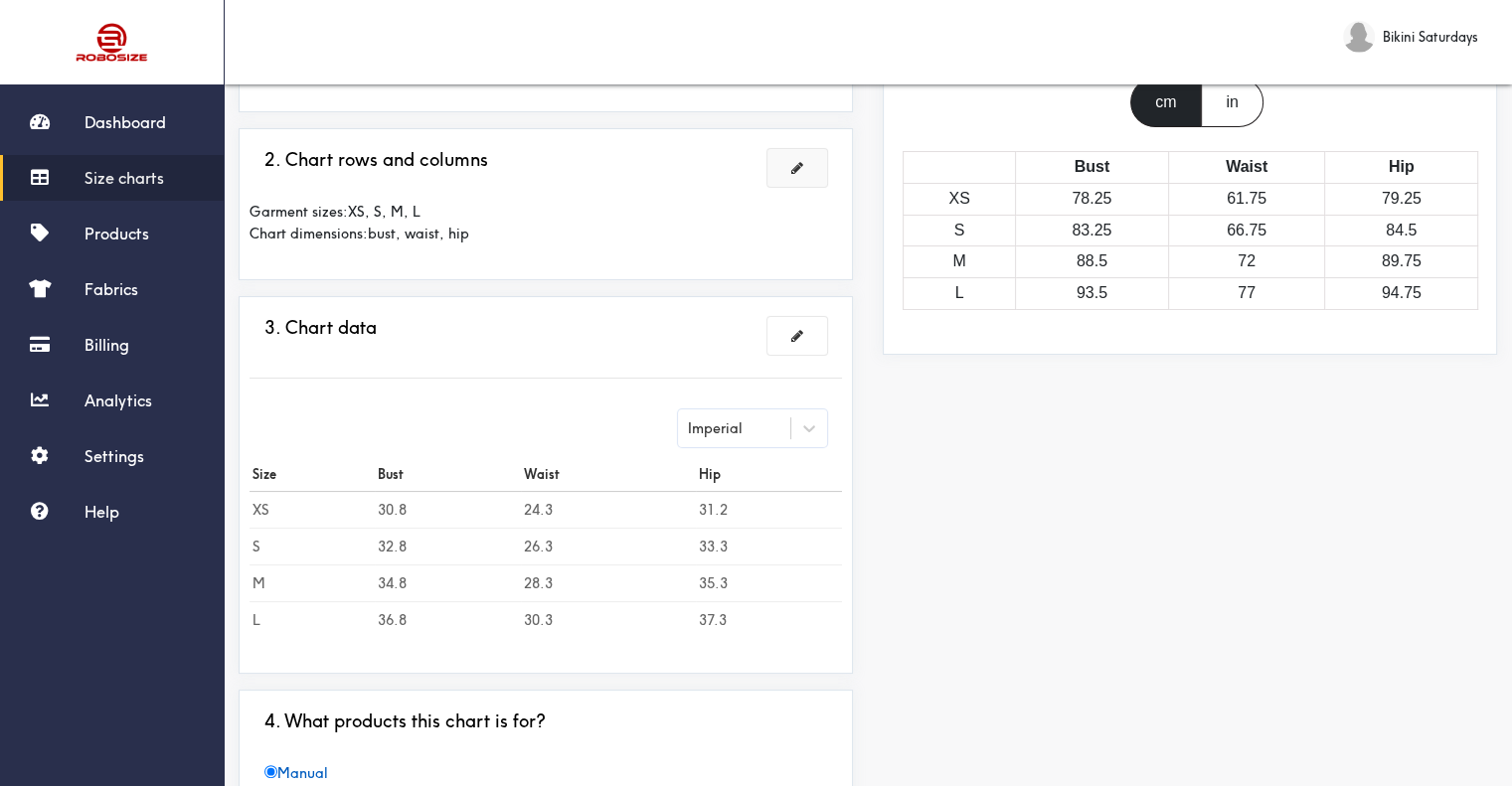 scroll, scrollTop: 174, scrollLeft: 0, axis: vertical 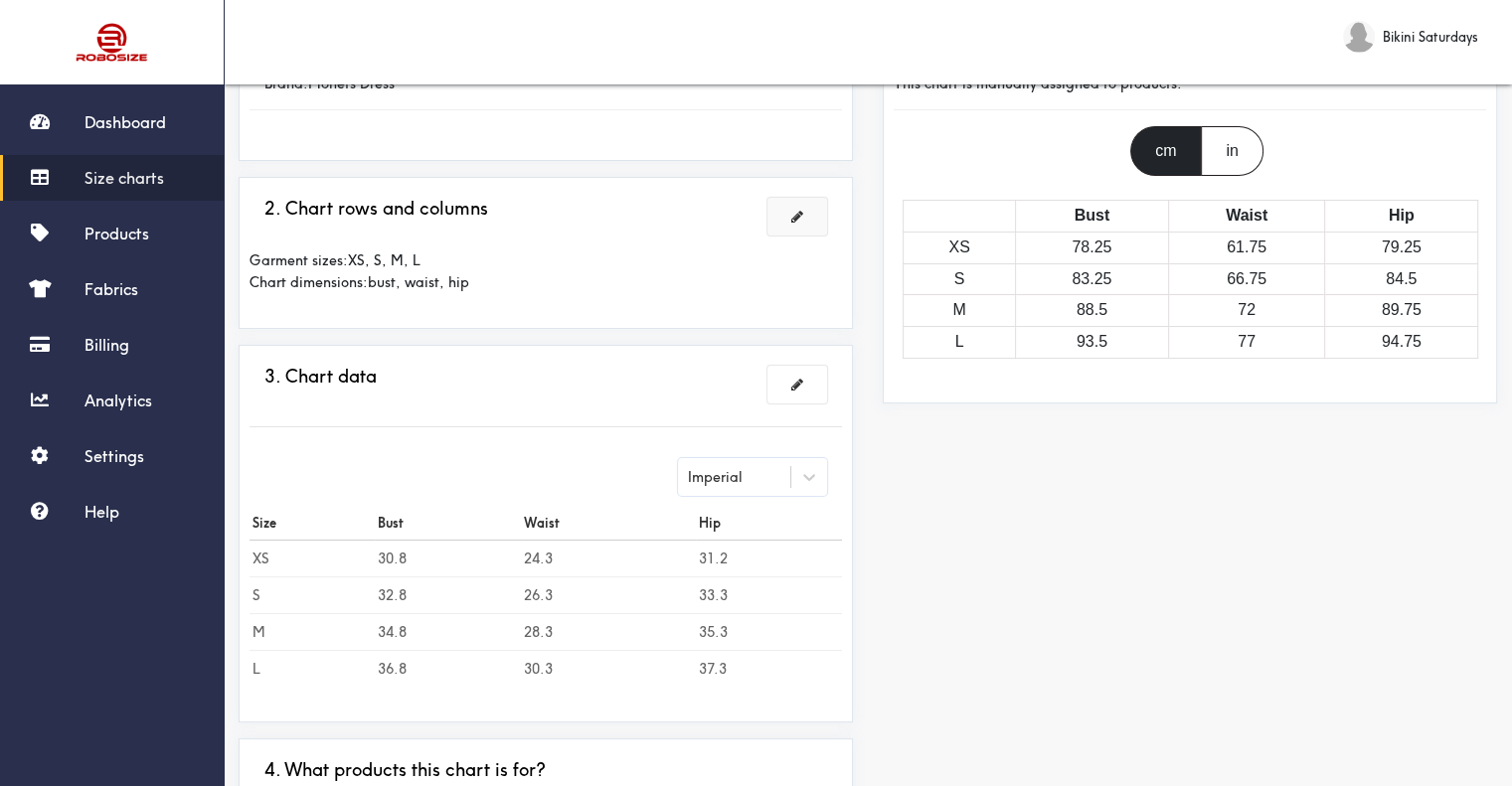 click on "in" at bounding box center [1232, 151] 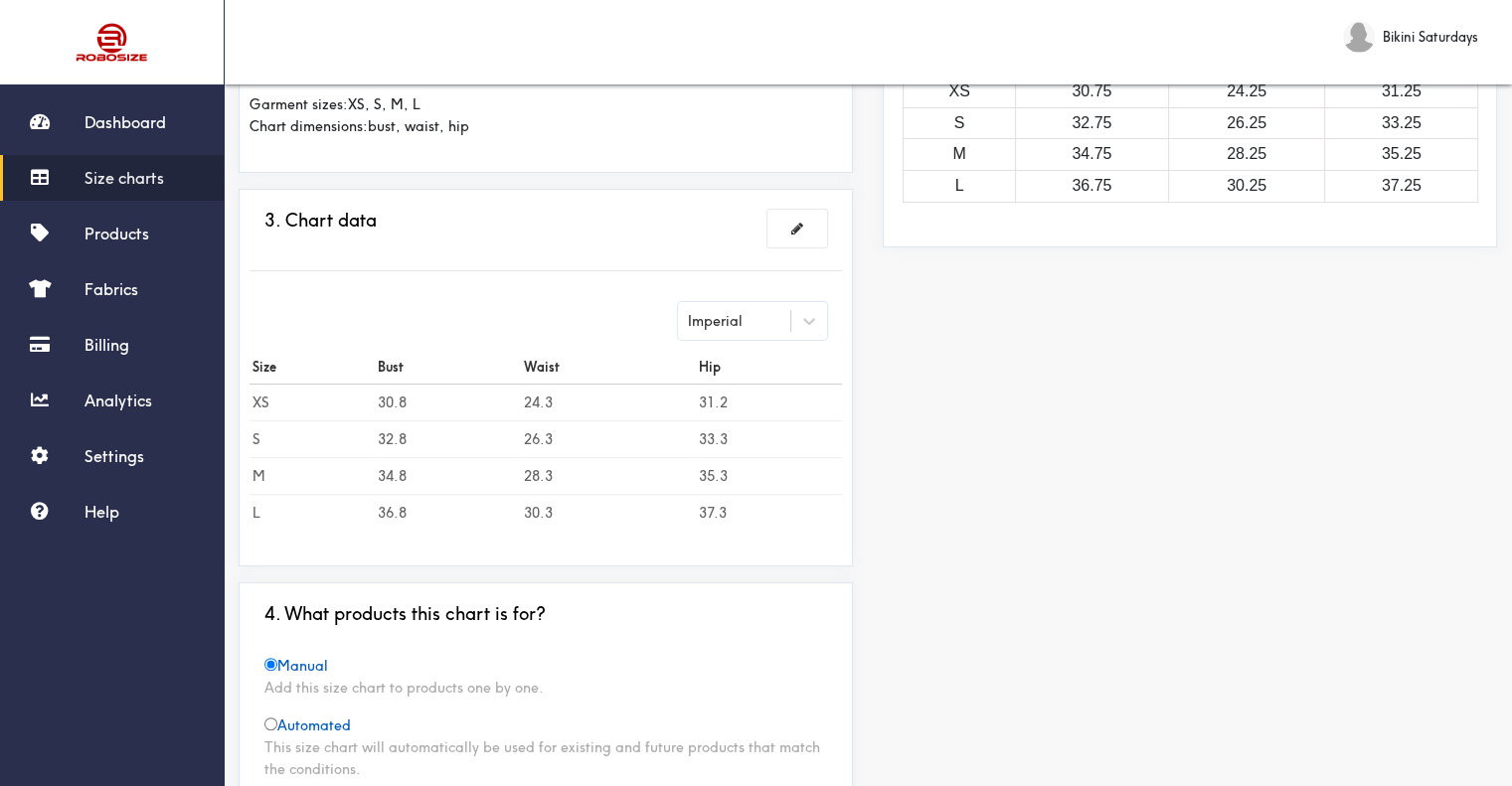 scroll, scrollTop: 472, scrollLeft: 0, axis: vertical 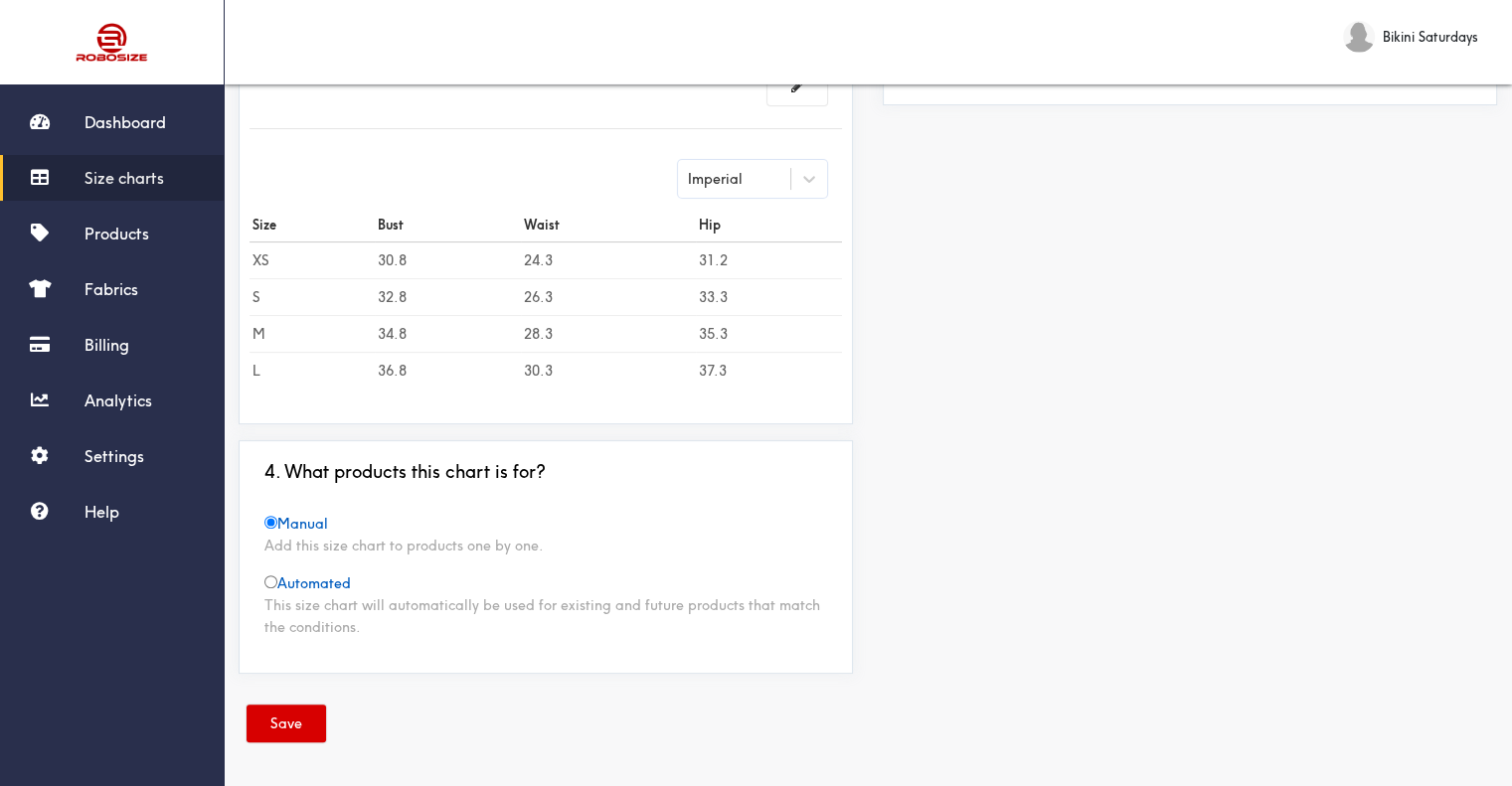 click on "Save" at bounding box center (286, 723) 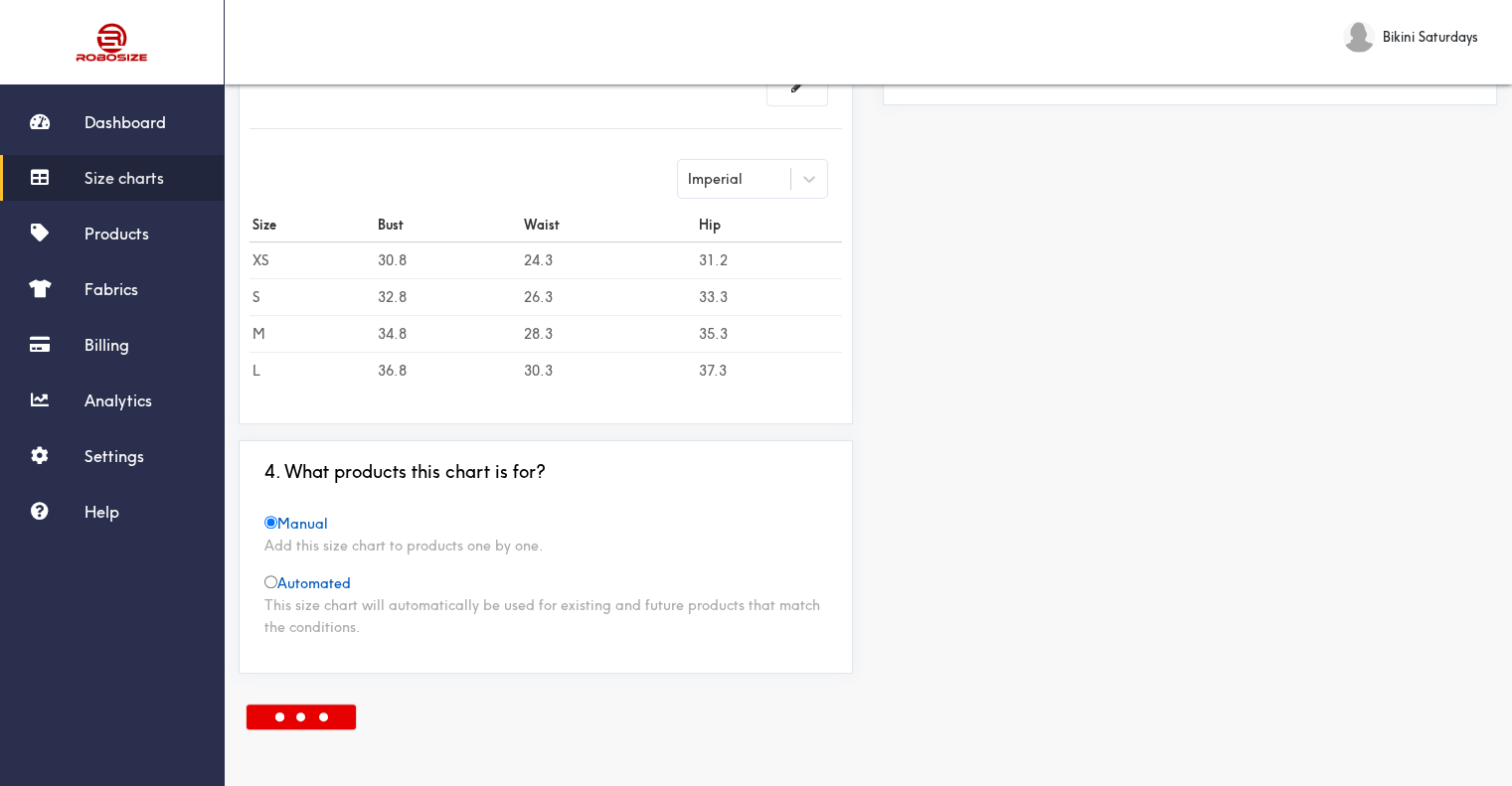 scroll, scrollTop: 0, scrollLeft: 0, axis: both 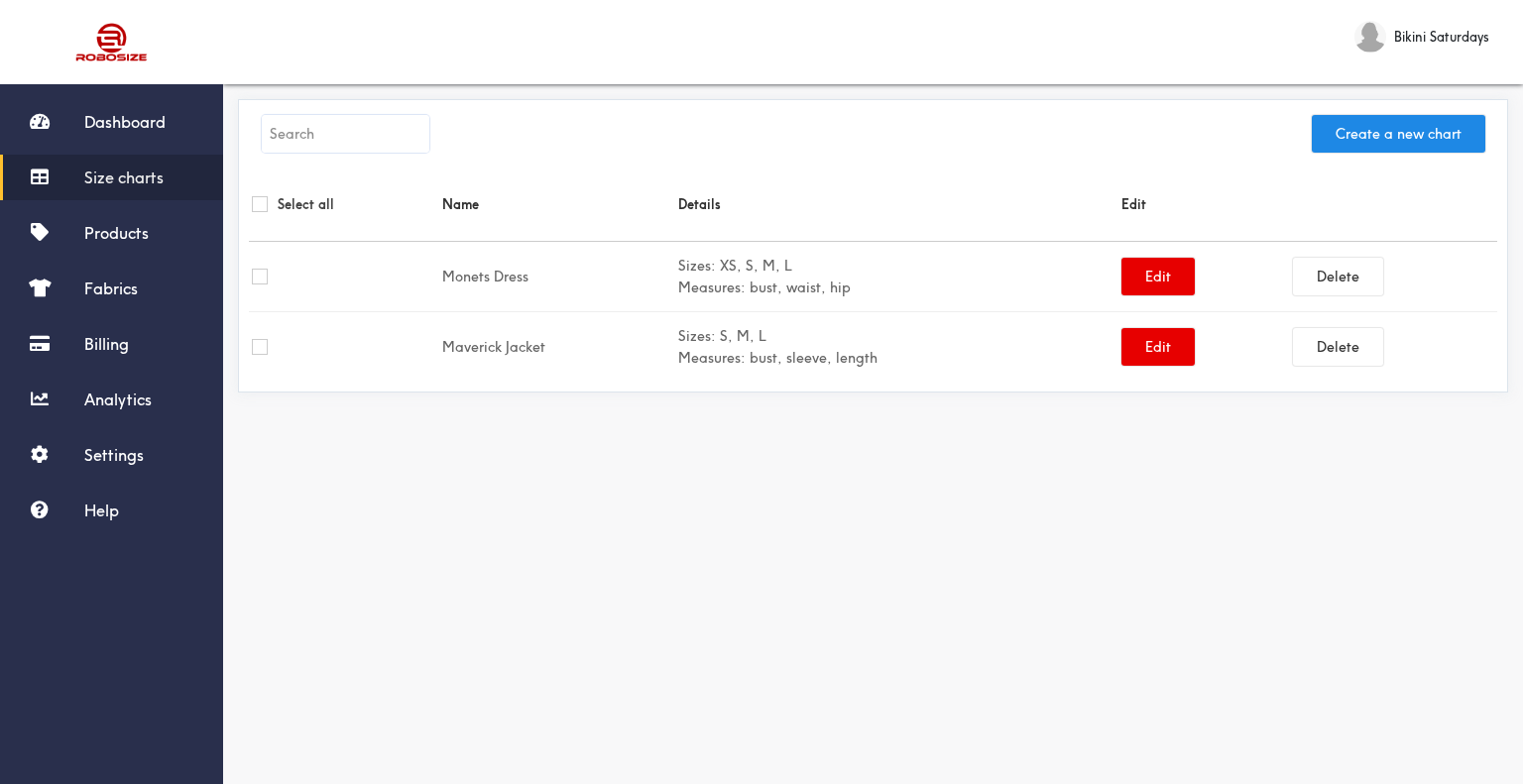 click on "Create a new chart Select all   Name Details Edit [PERSON_NAME] Dress Sizes:   XS, S, M, L Measures:    bust, waist, hip Edit Delete Maverick Jacket Sizes:   S, M, L Measures:    bust, sleeve, length Edit Delete" at bounding box center [873, 372] 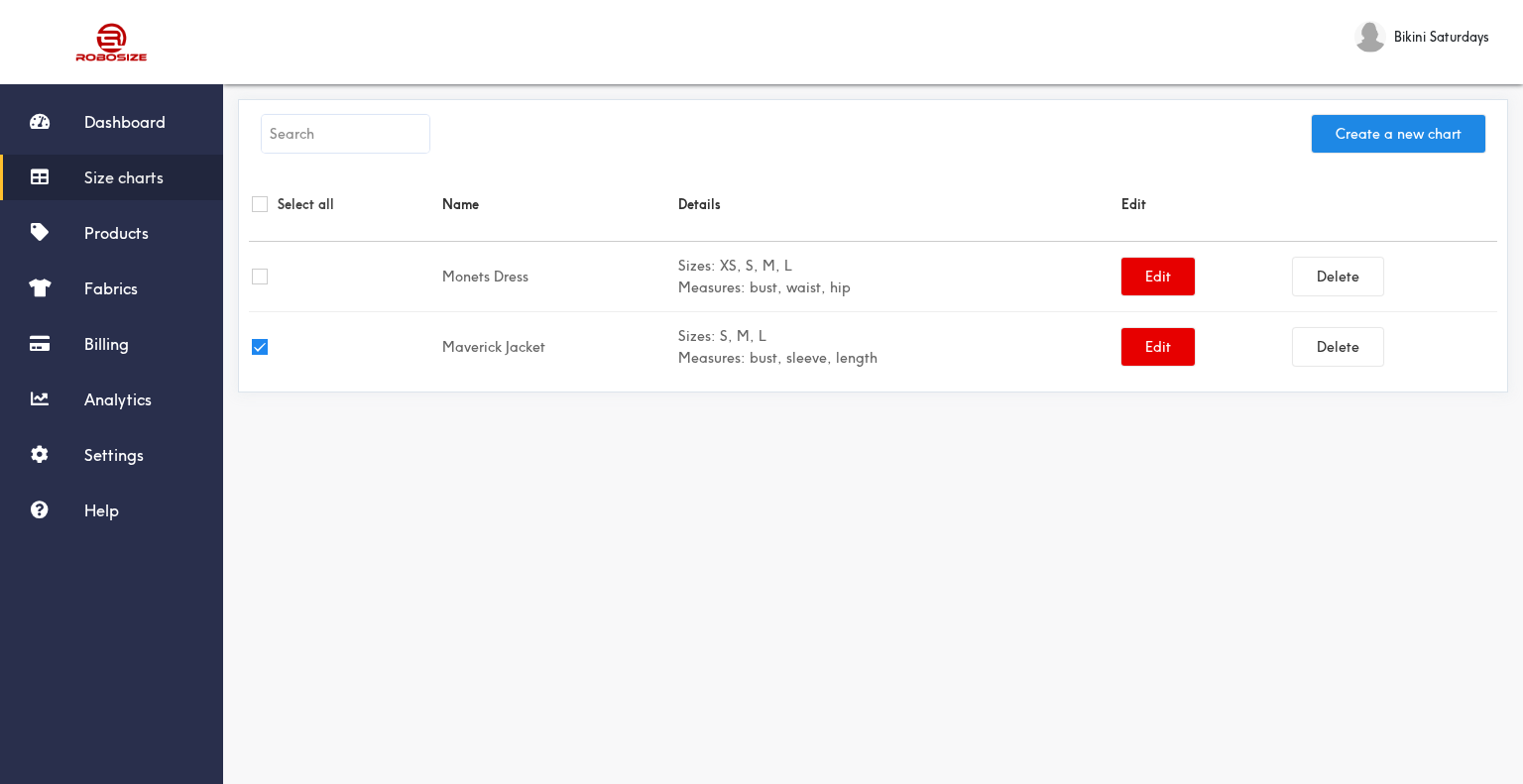 checkbox on "true" 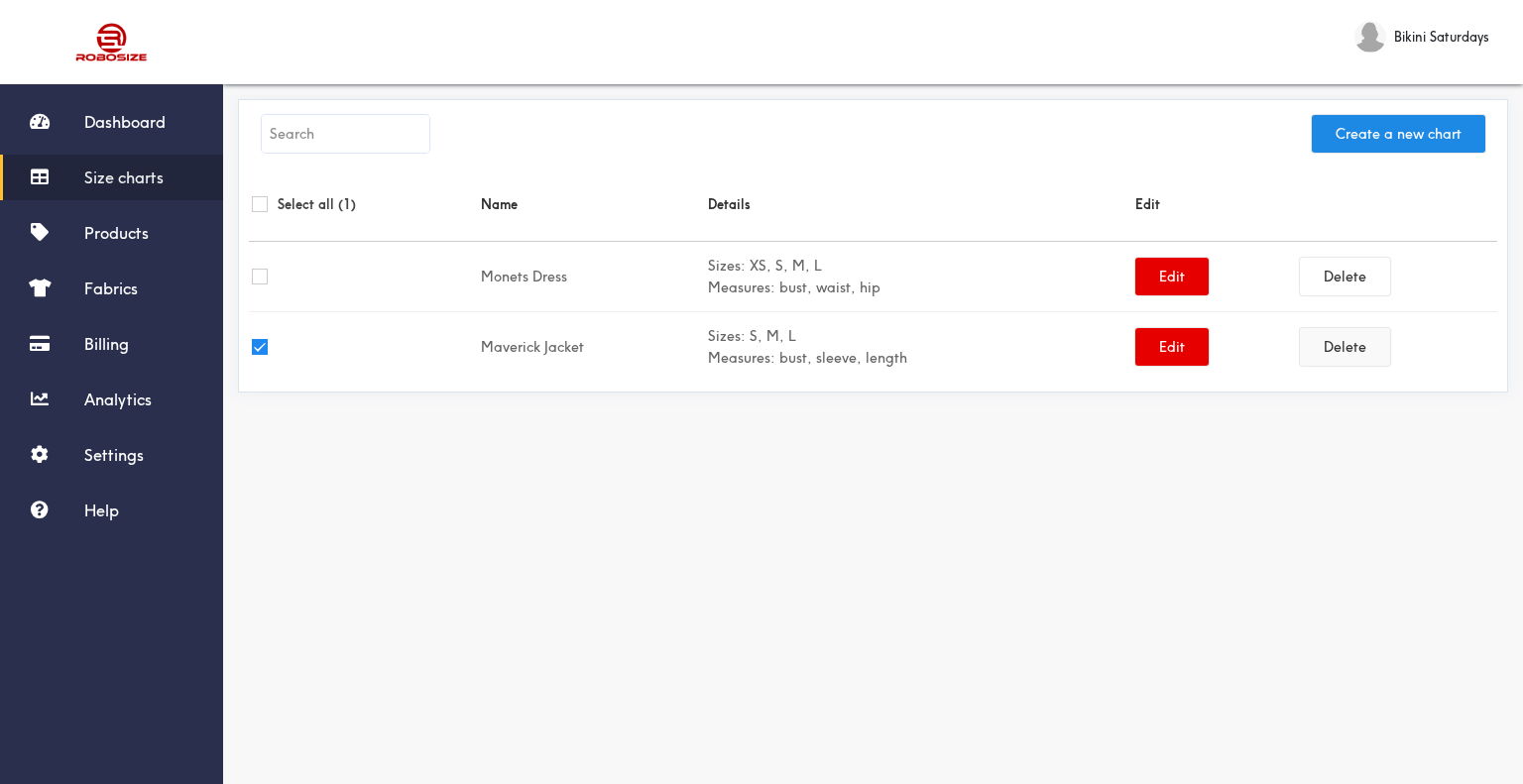 click on "Delete" at bounding box center (1345, 347) 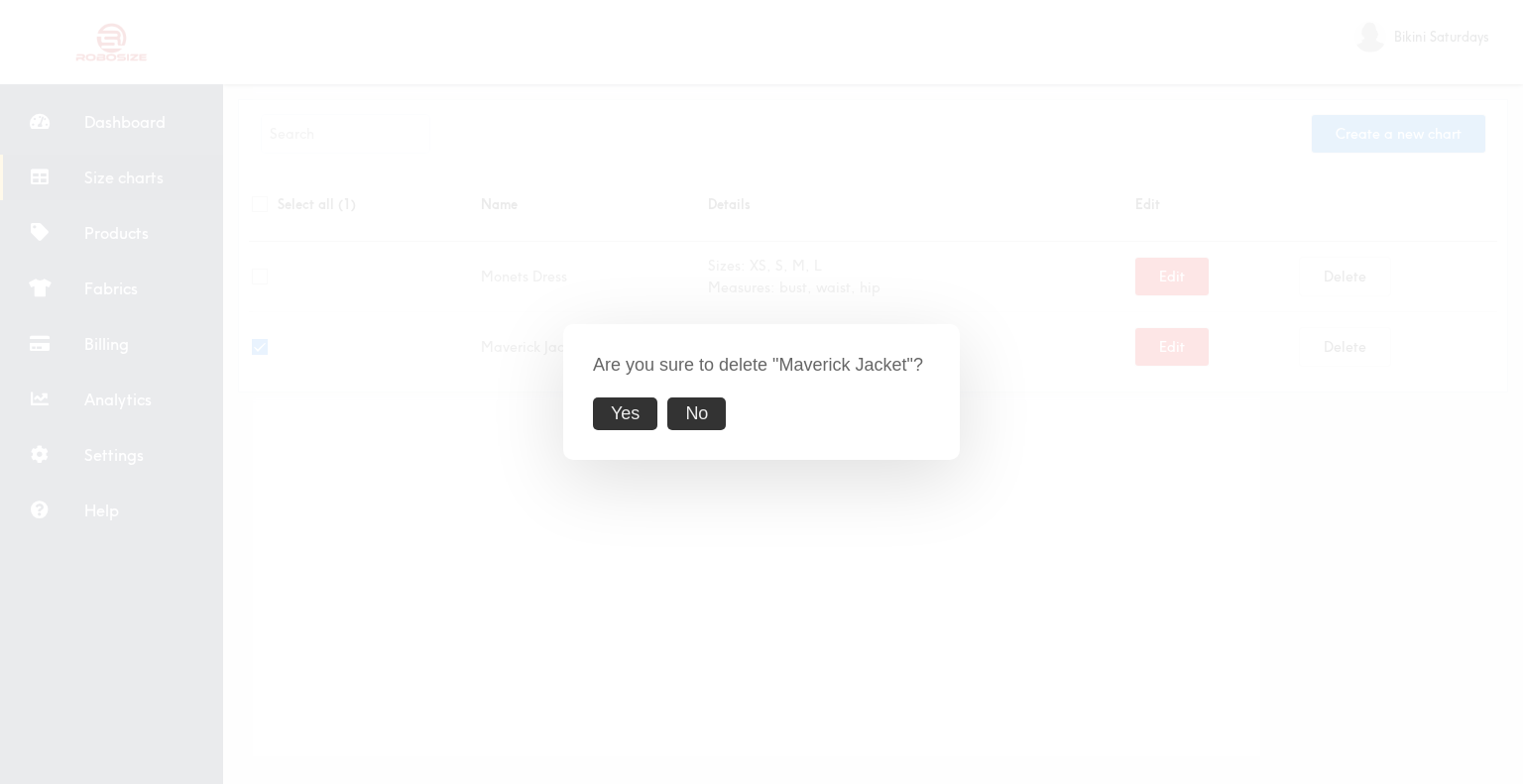 click on "Yes" at bounding box center (625, 413) 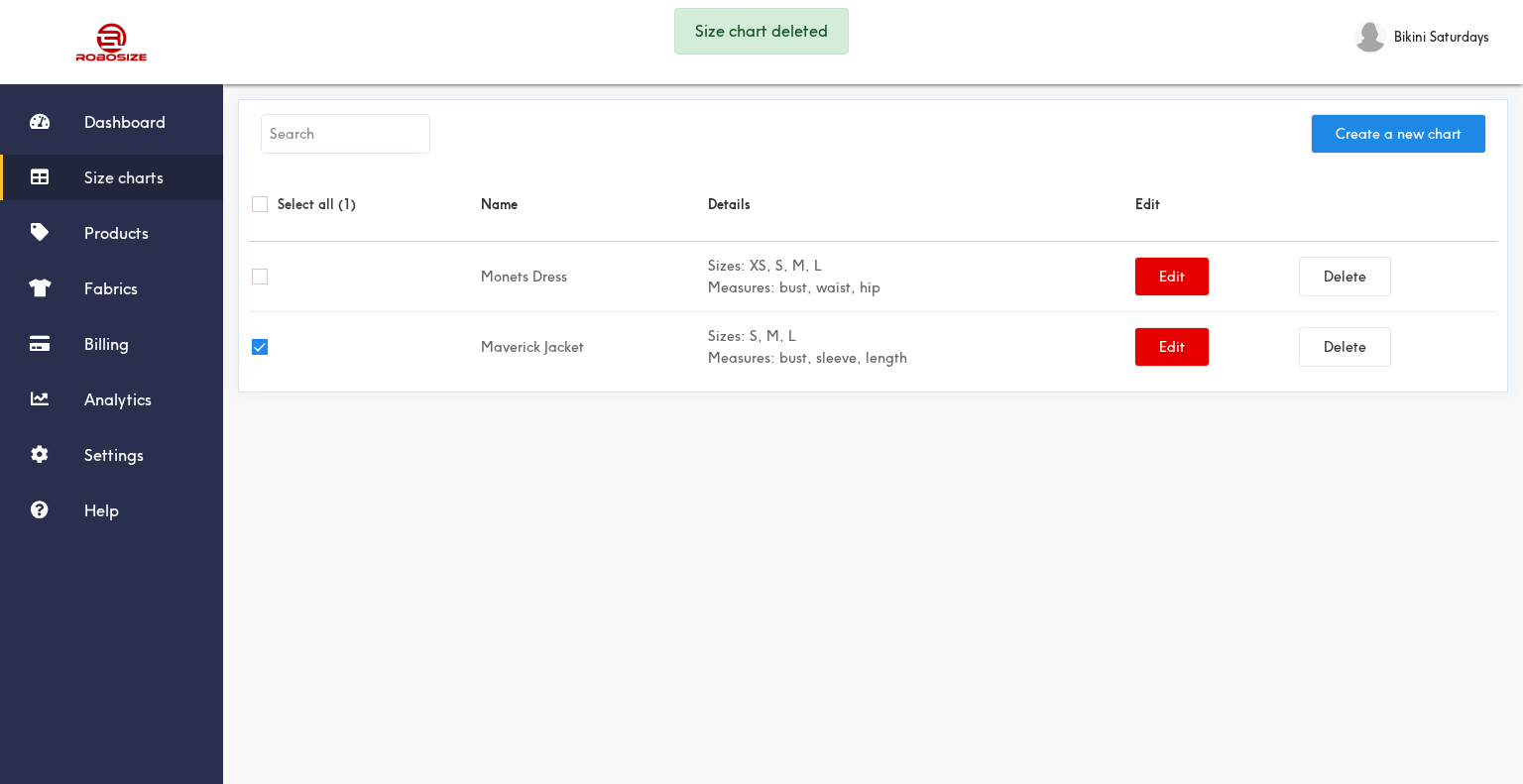 drag, startPoint x: 1200, startPoint y: 535, endPoint x: 1068, endPoint y: 501, distance: 136.30847 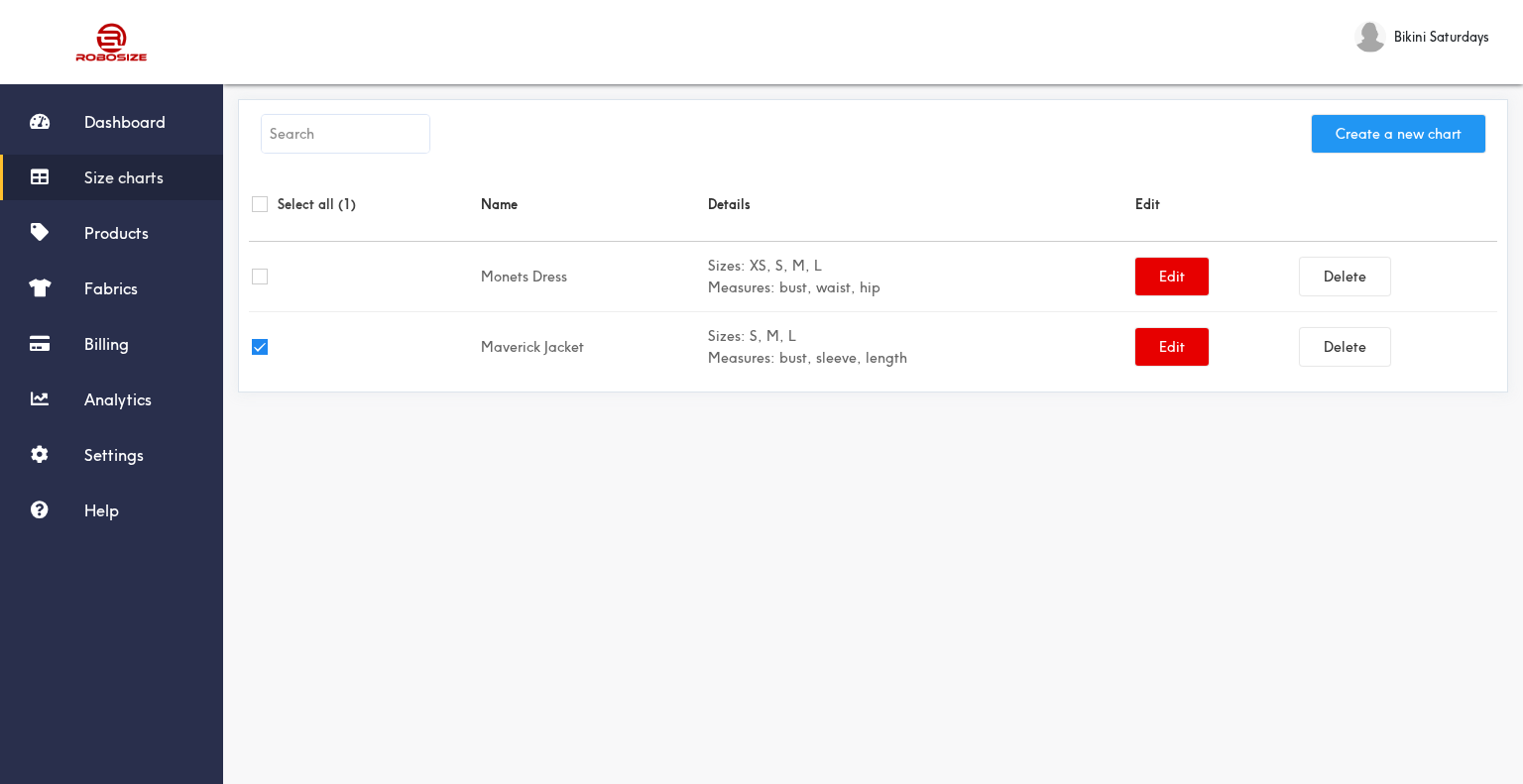 click on "Create a new chart" at bounding box center [1398, 134] 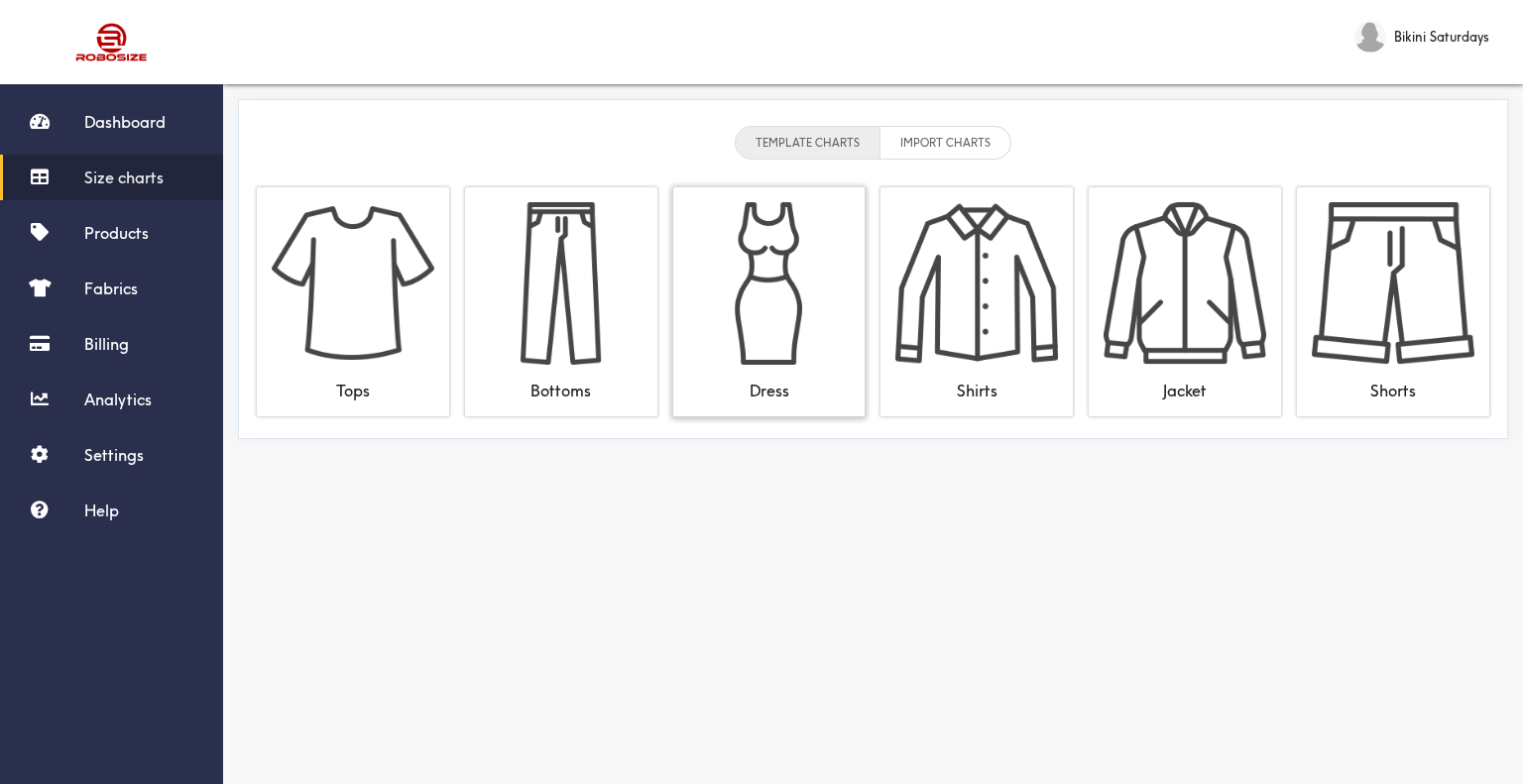 click at bounding box center (769, 283) 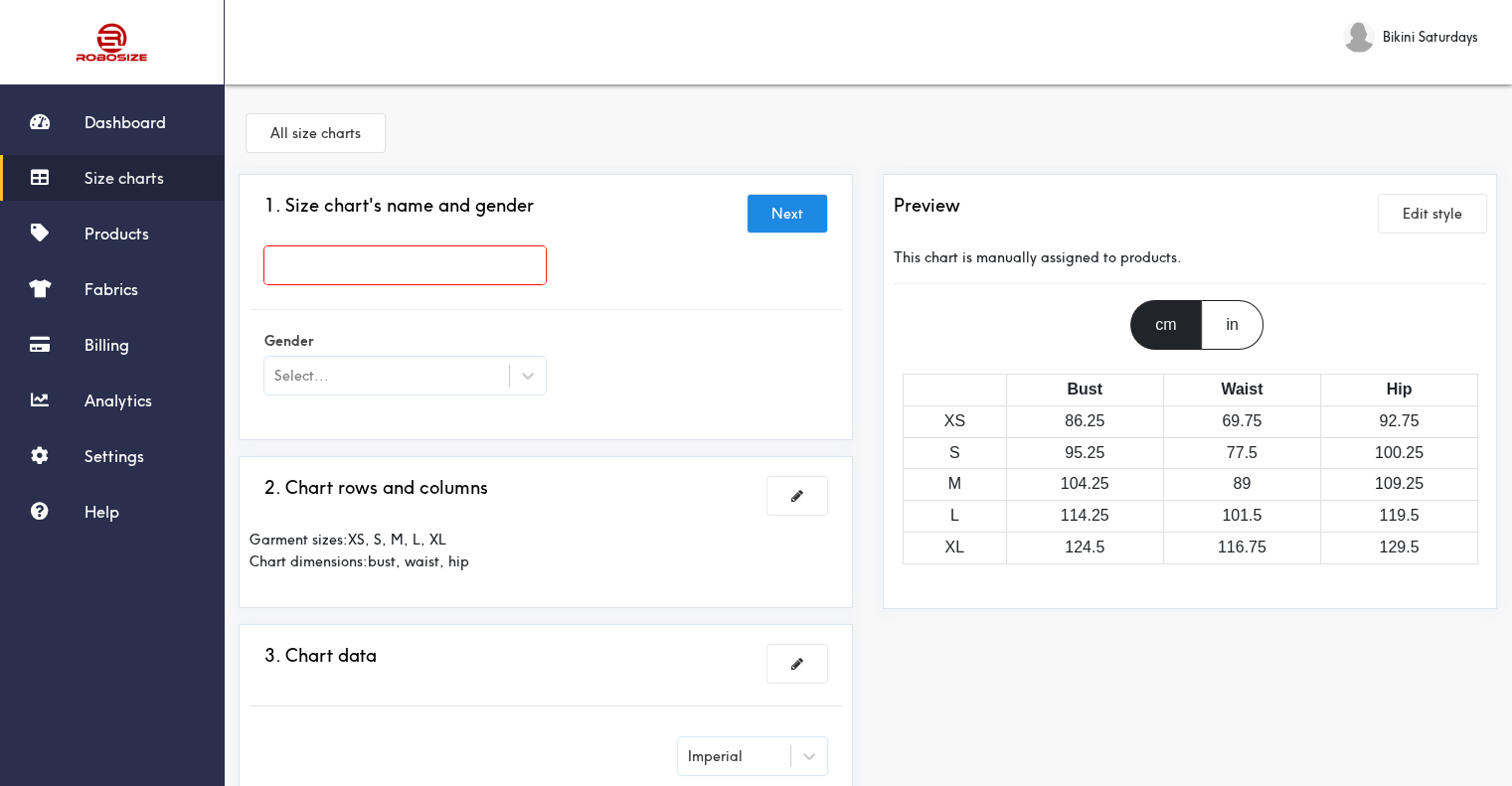 click at bounding box center (405, 265) 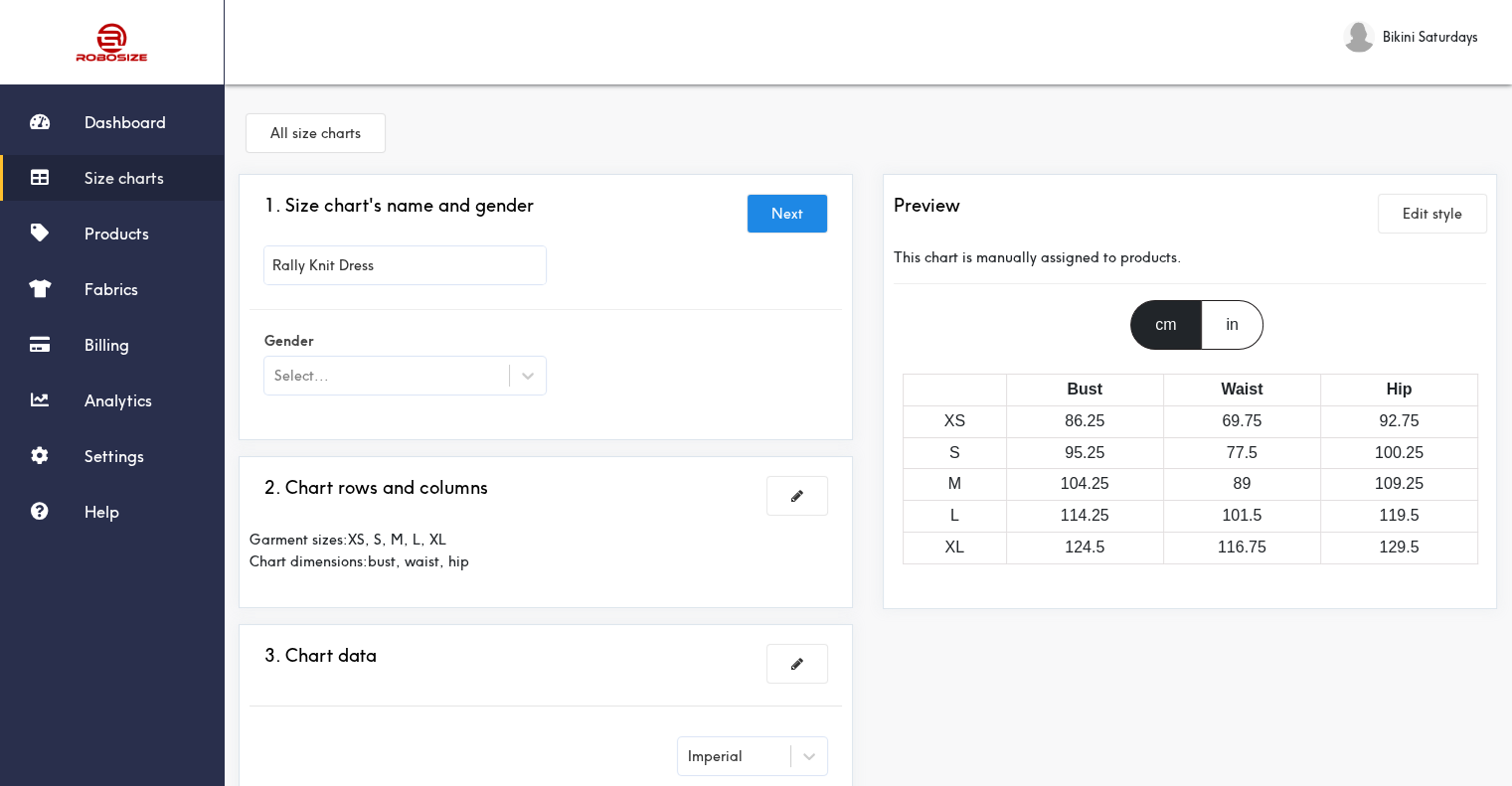 type on "Rally Knit Dress" 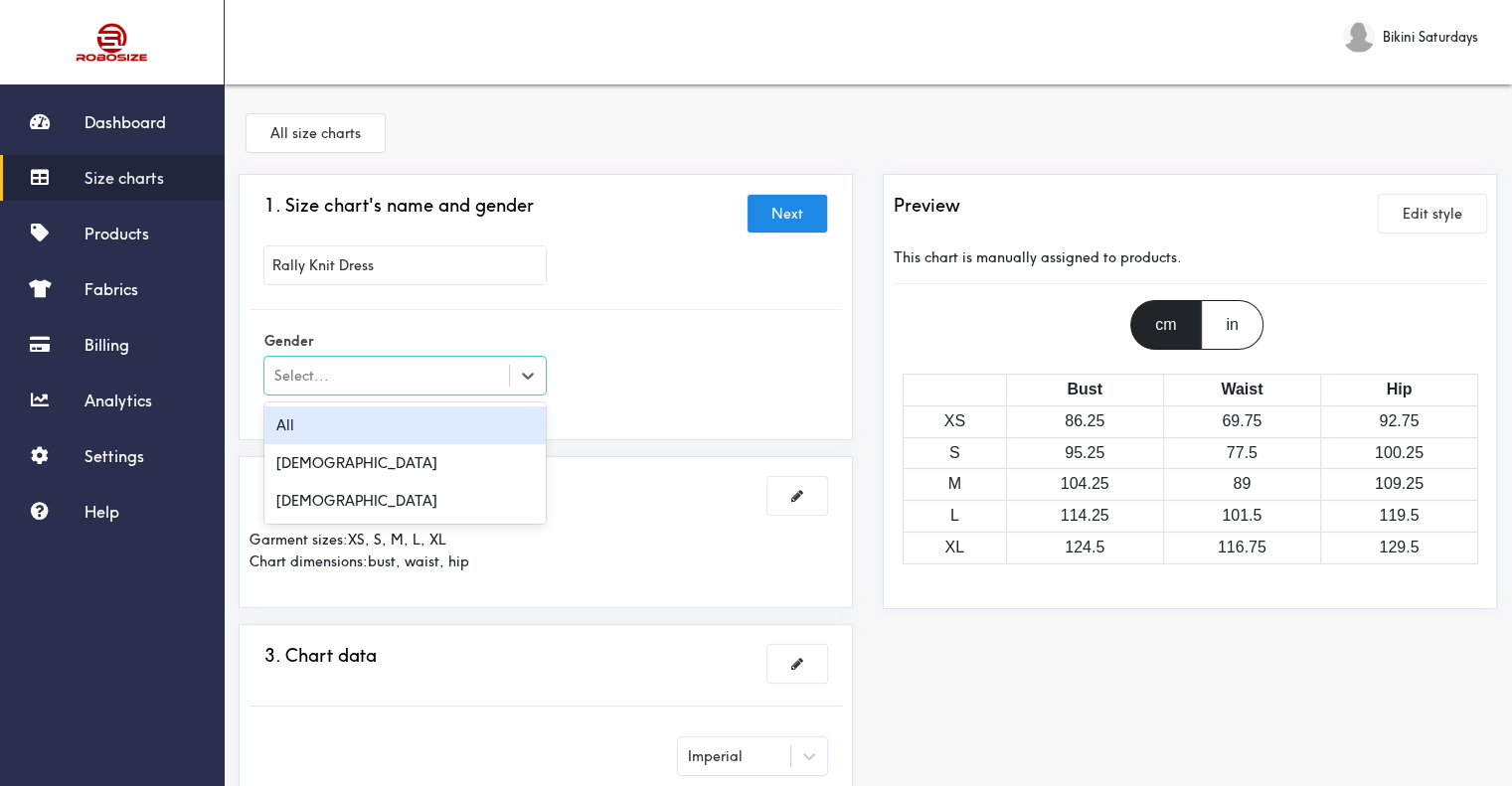 click on "Select..." at bounding box center [387, 376] 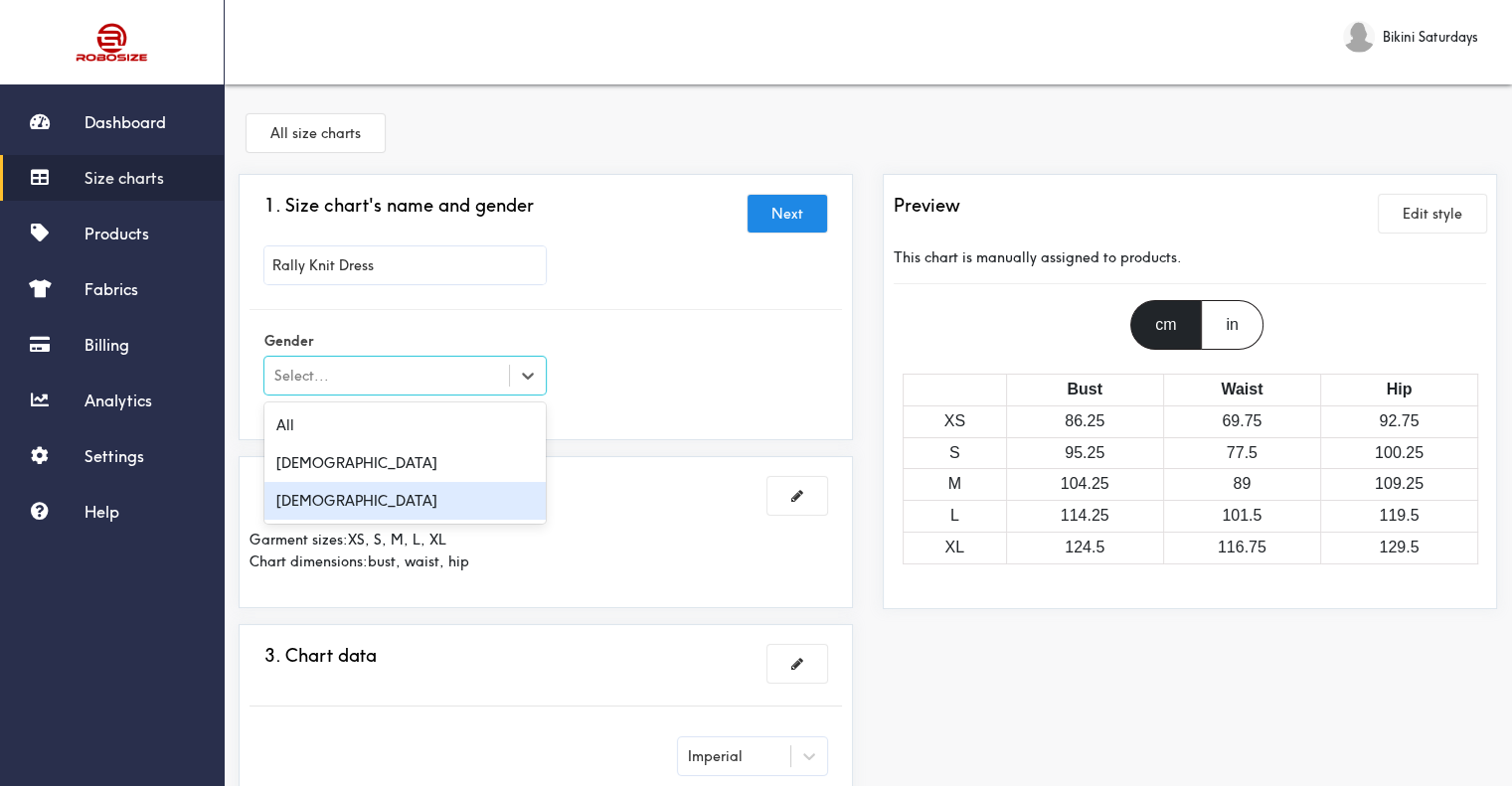 click on "[DEMOGRAPHIC_DATA]" at bounding box center [405, 501] 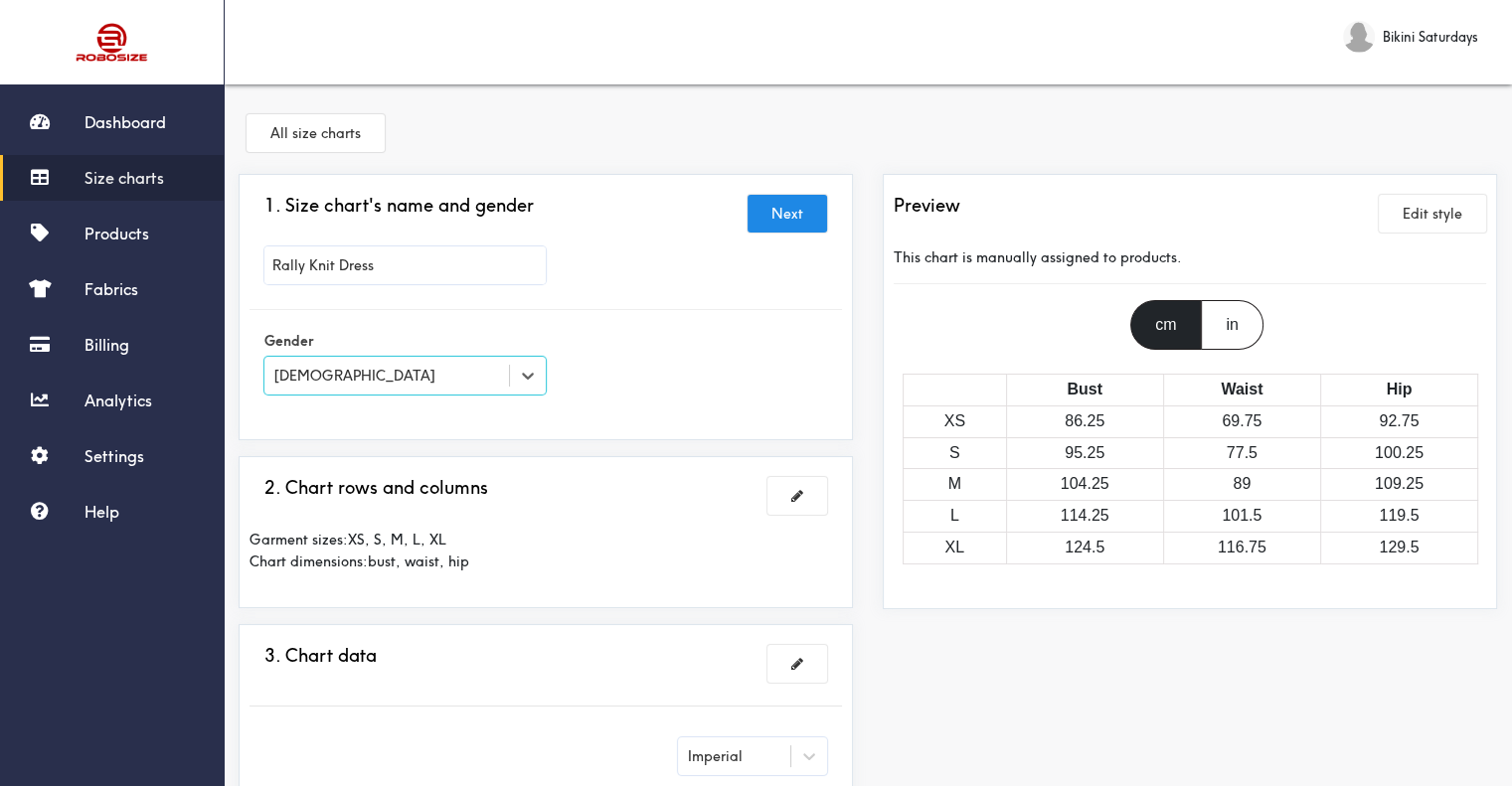 click on "1. Size chart's name and gender Next Rally Knit Dress Gender option [DEMOGRAPHIC_DATA], selected.   Select is focused , press Down to open the menu,  [DEMOGRAPHIC_DATA]" at bounding box center (546, 307) 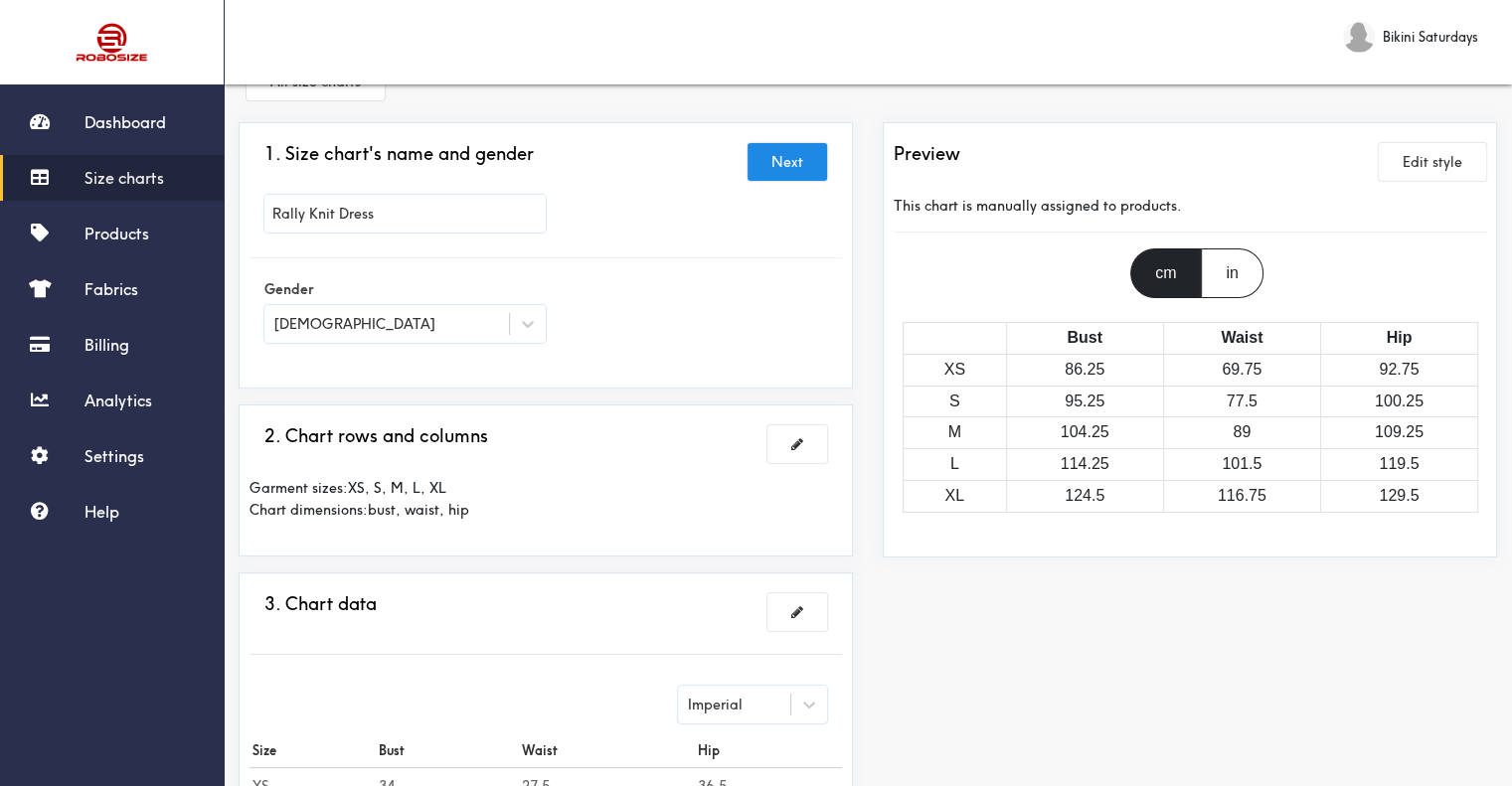 scroll, scrollTop: 99, scrollLeft: 0, axis: vertical 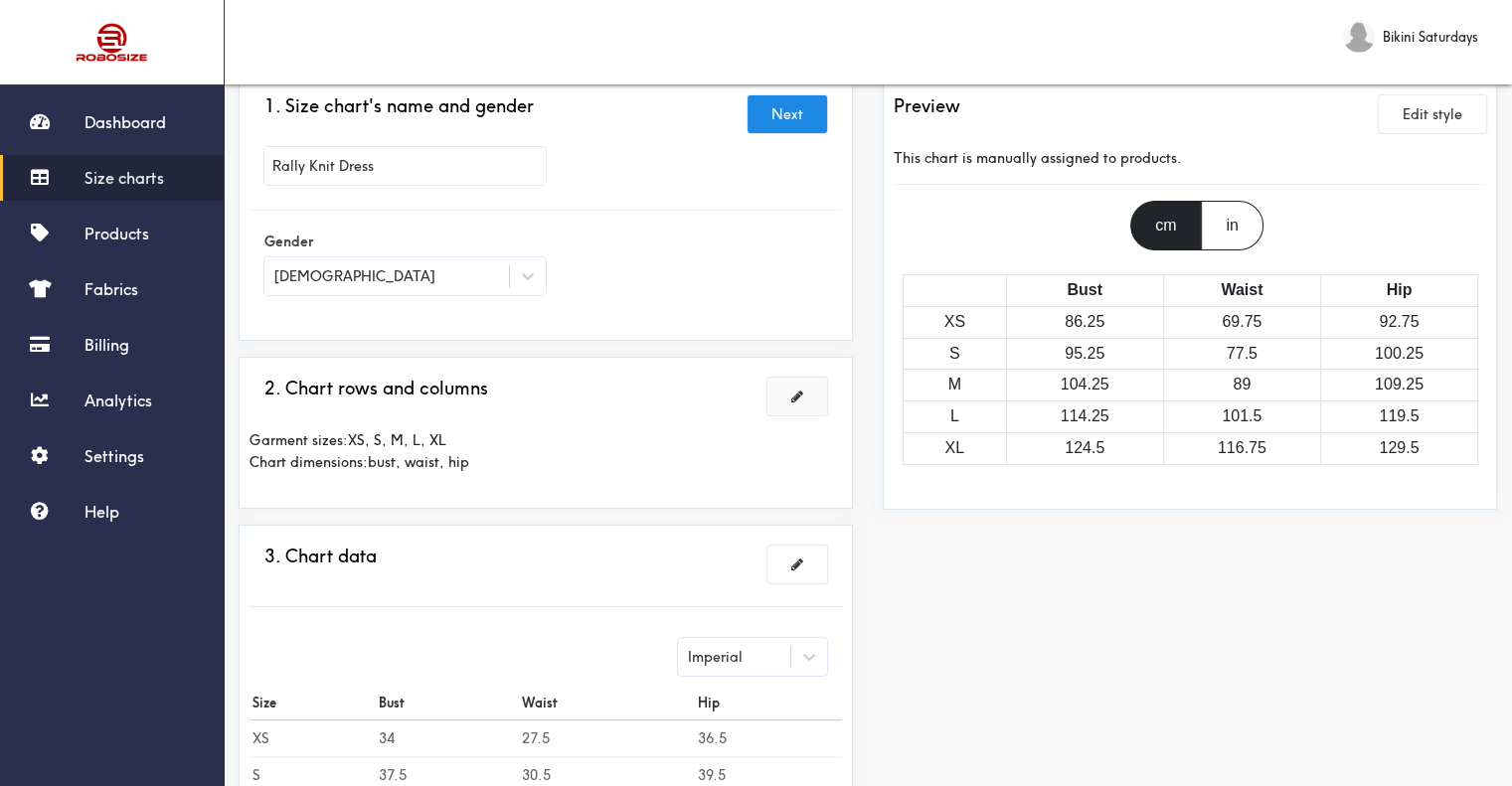 click at bounding box center [797, 396] 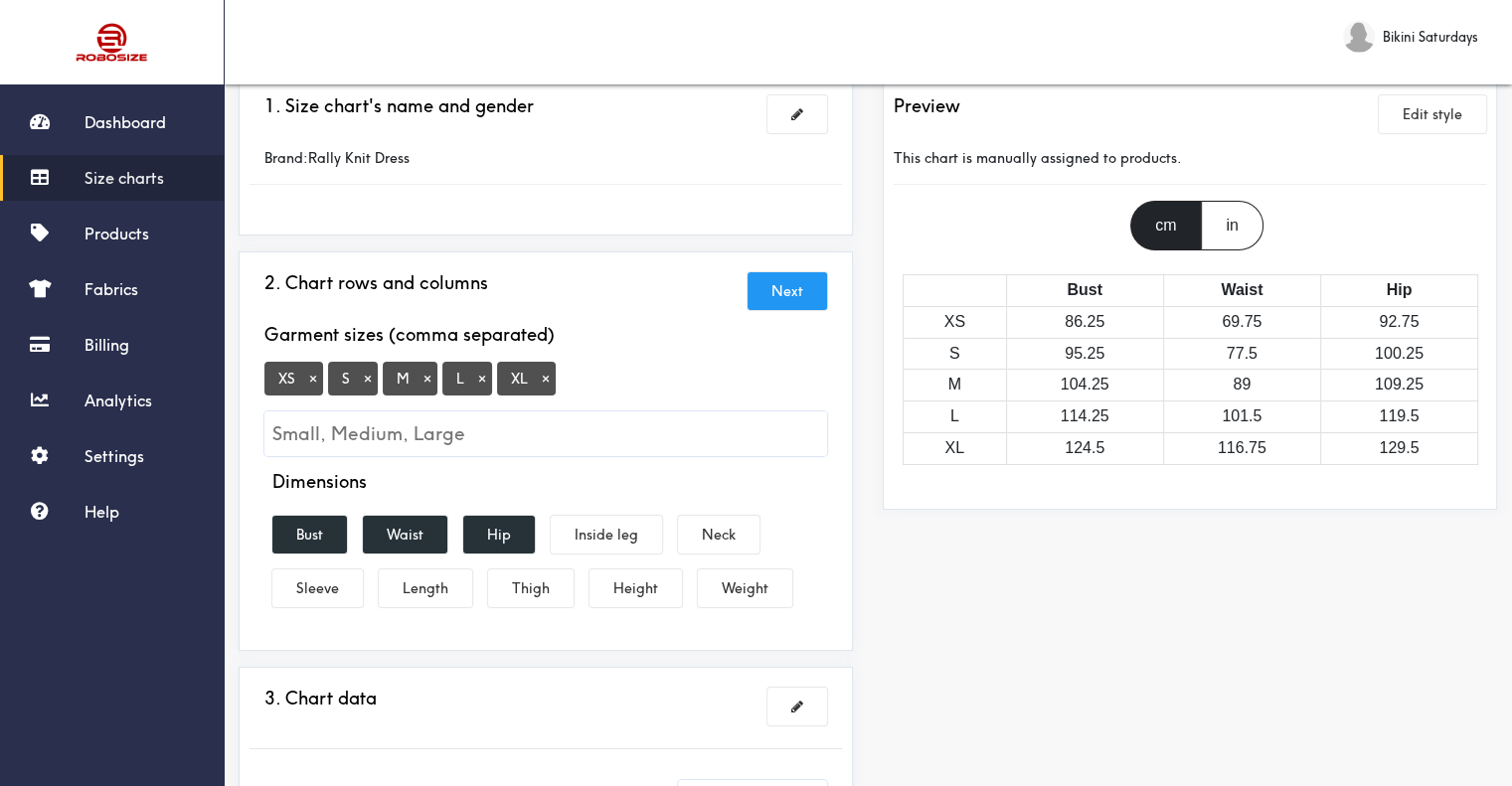 click on "×" at bounding box center (313, 379) 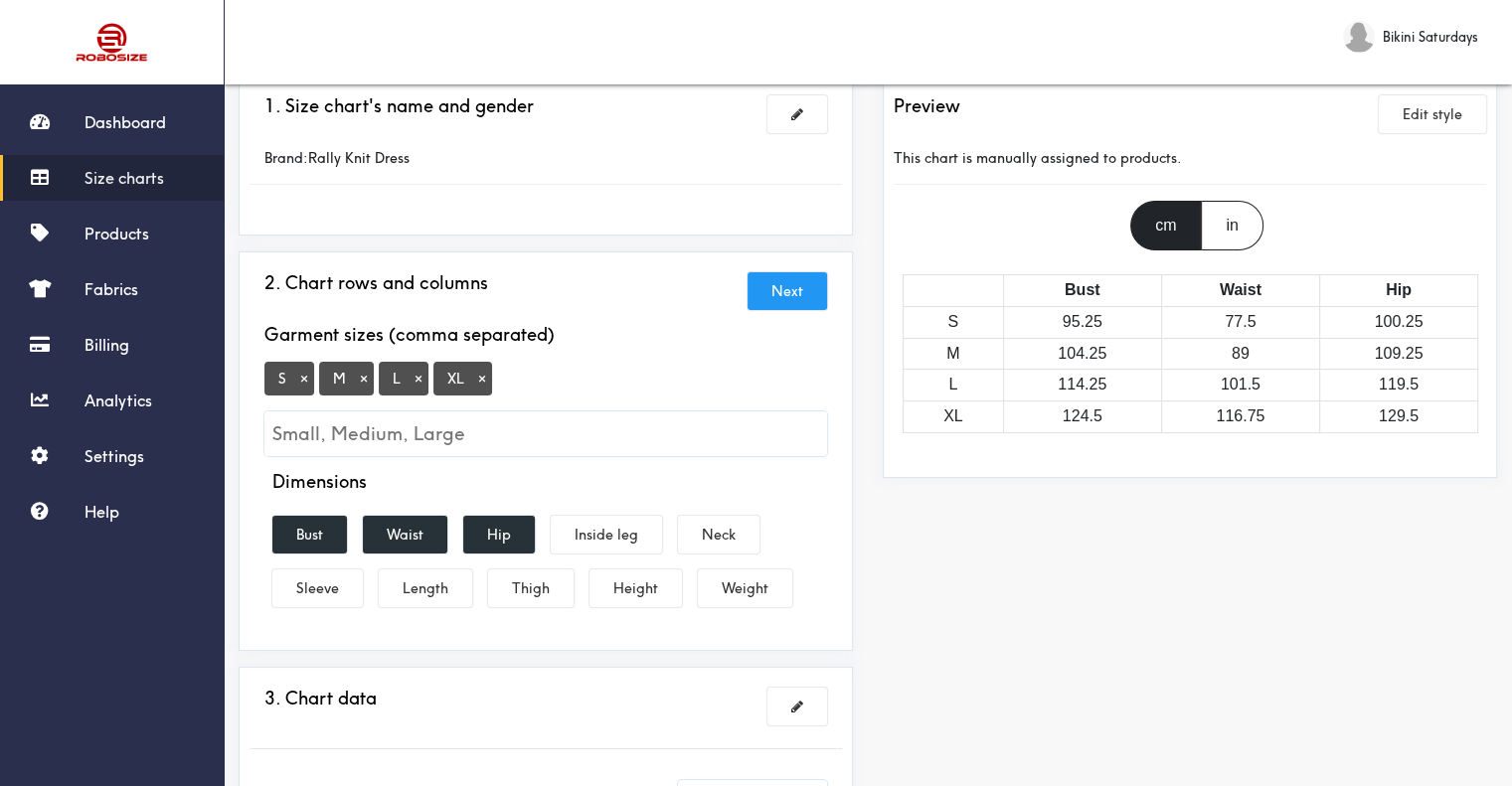 click on "×" at bounding box center [482, 379] 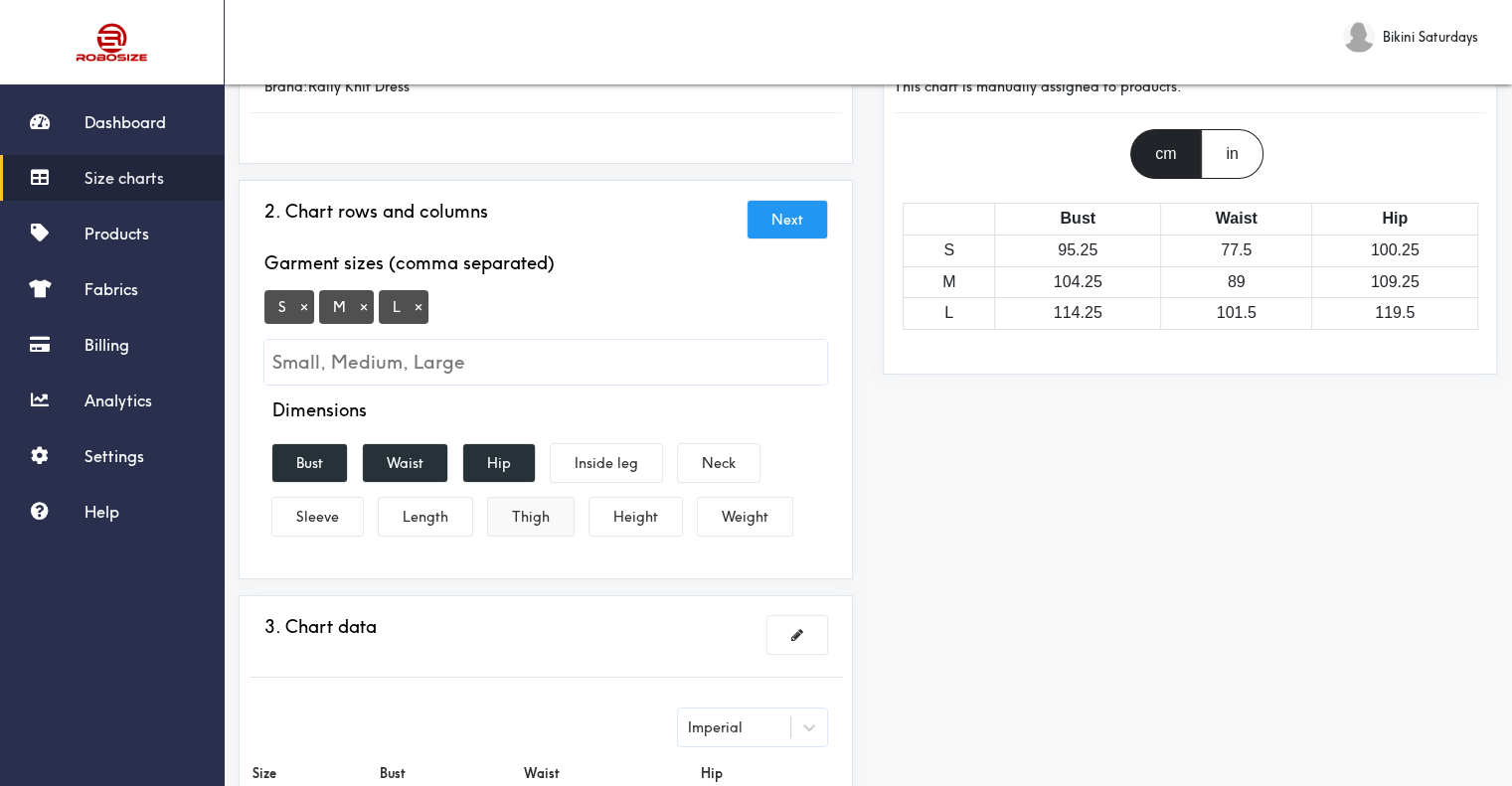 scroll, scrollTop: 298, scrollLeft: 0, axis: vertical 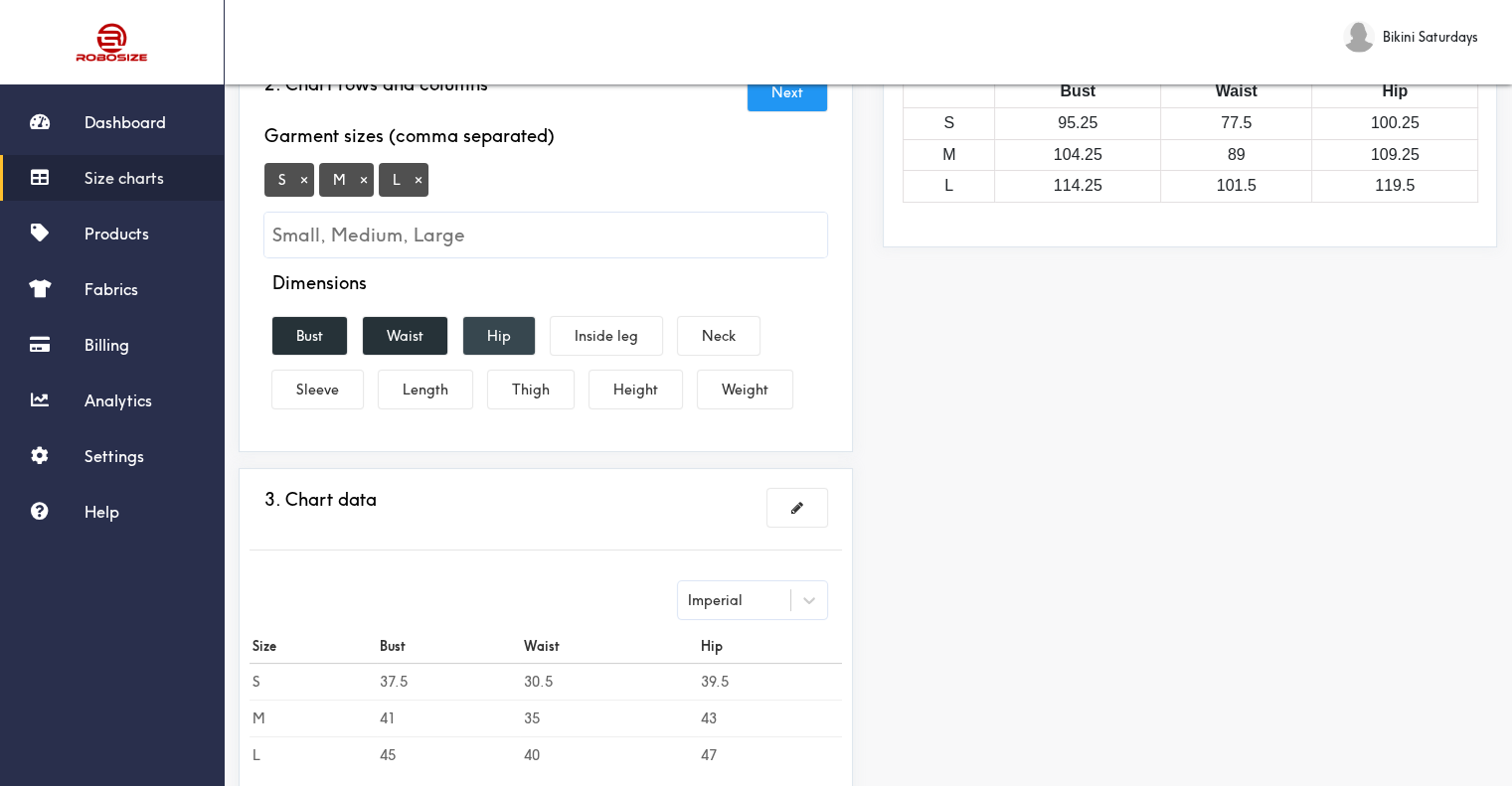 click on "Hip" at bounding box center [499, 336] 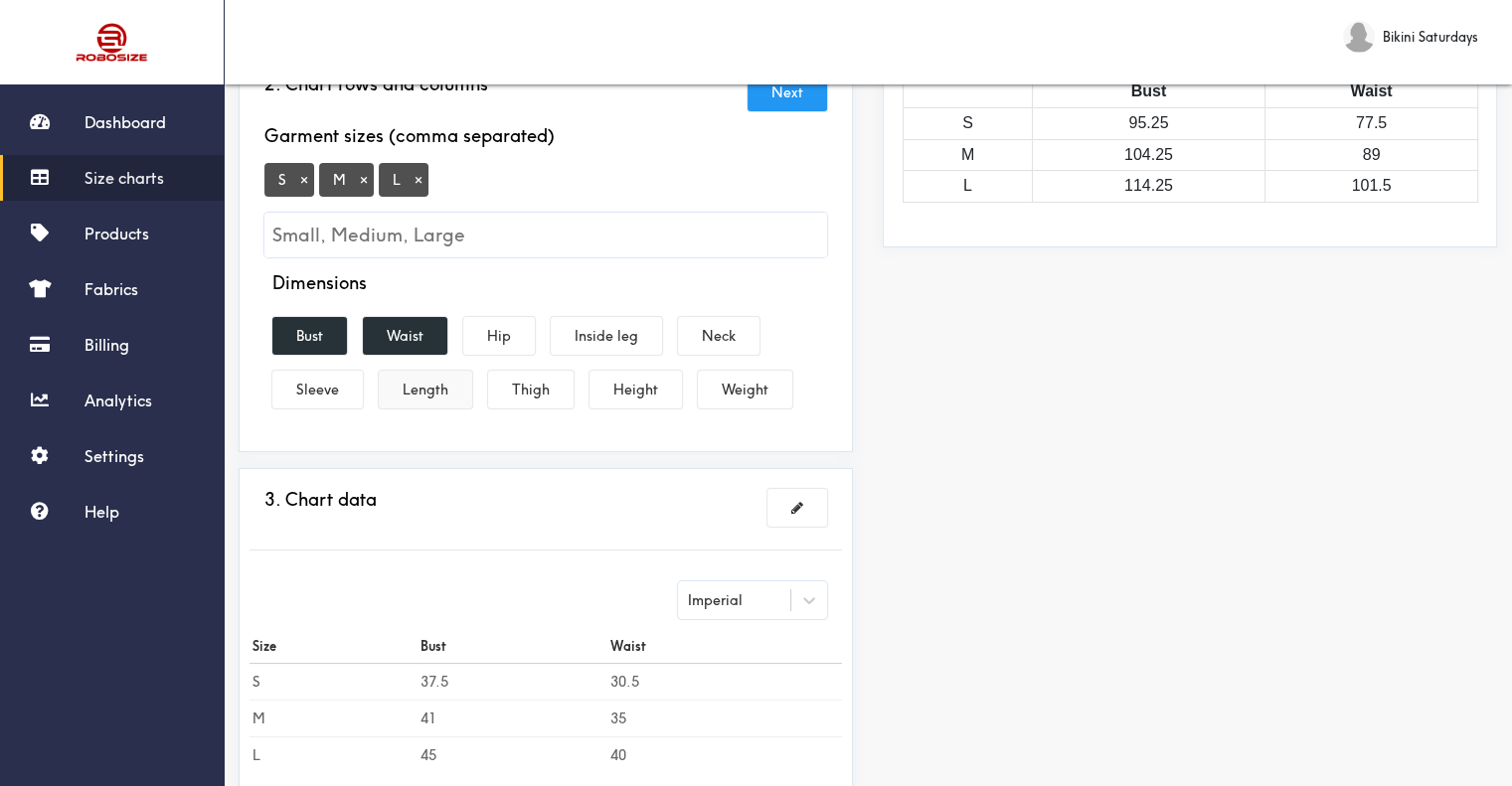 click on "Length" at bounding box center (425, 390) 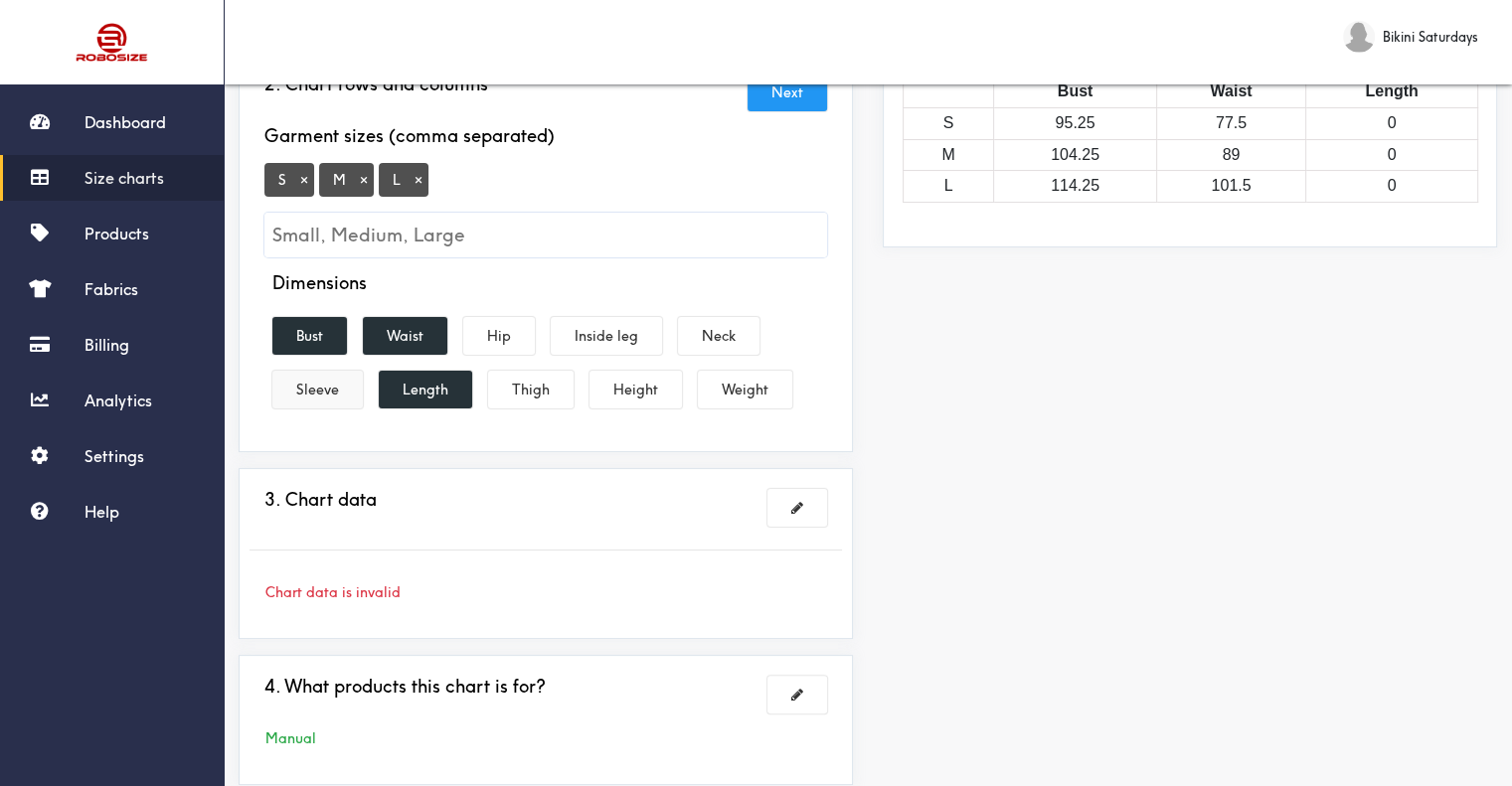 click on "Sleeve" at bounding box center (317, 390) 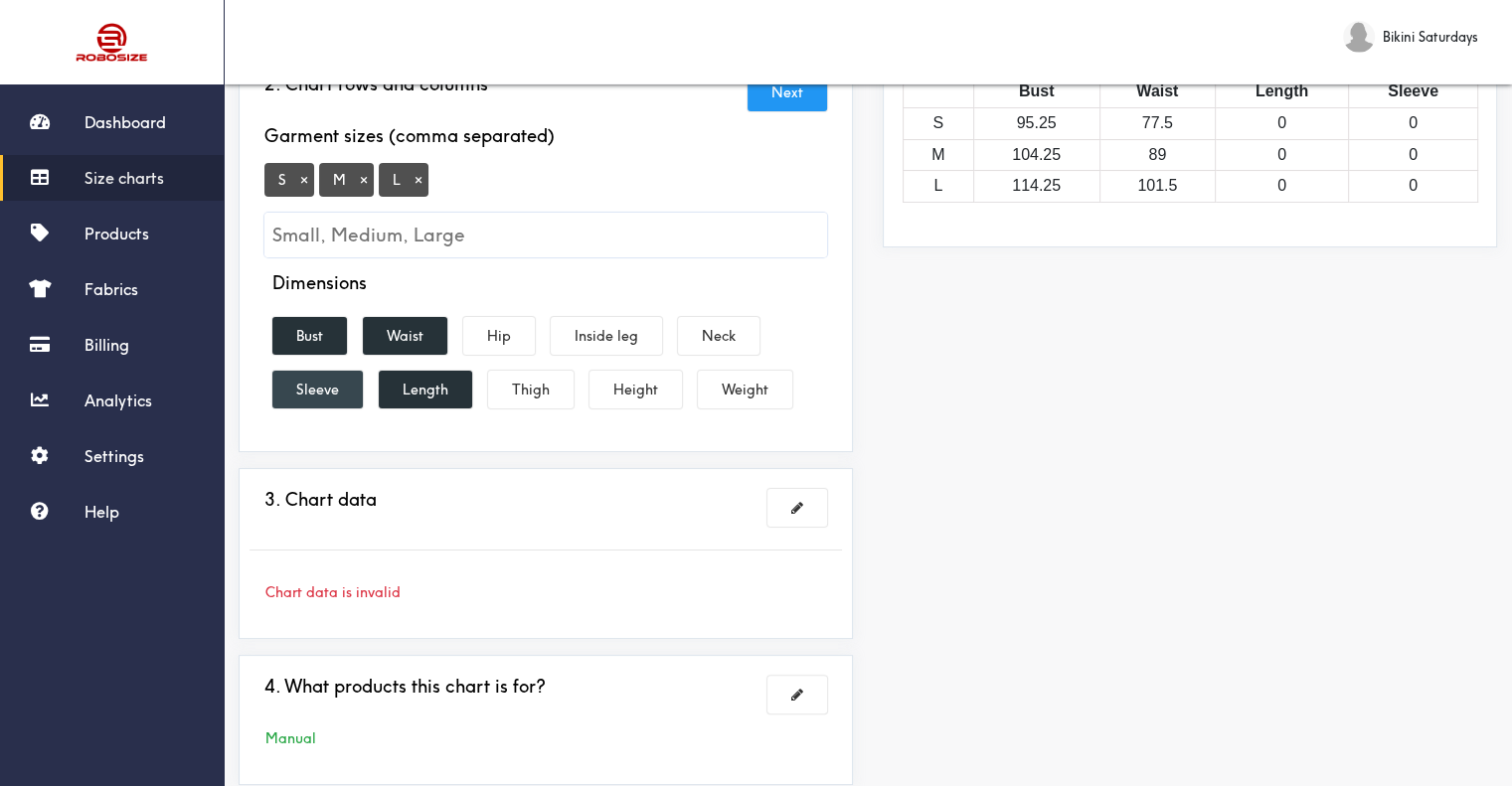 click on "Sleeve" at bounding box center (317, 390) 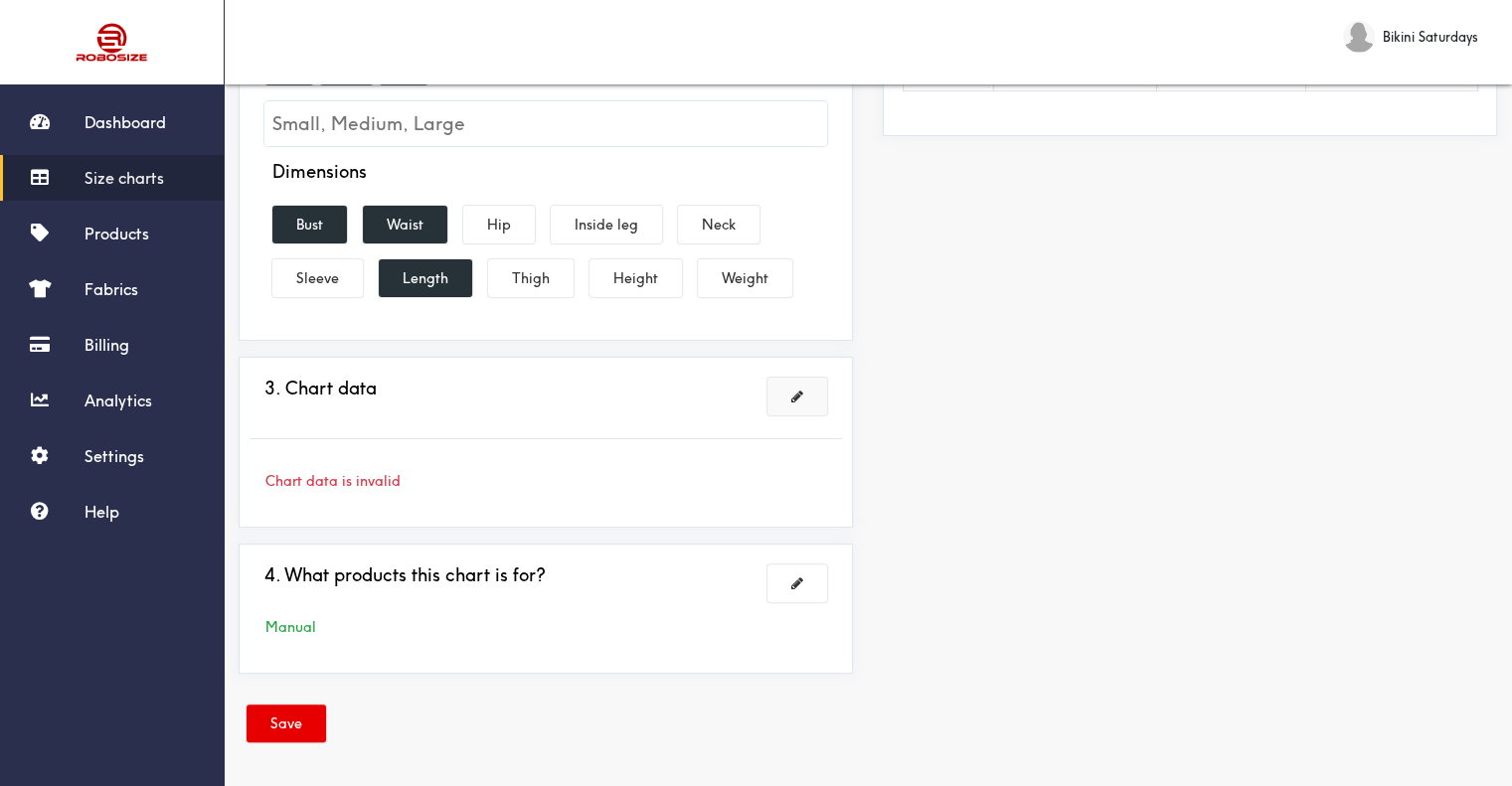 click at bounding box center [797, 396] 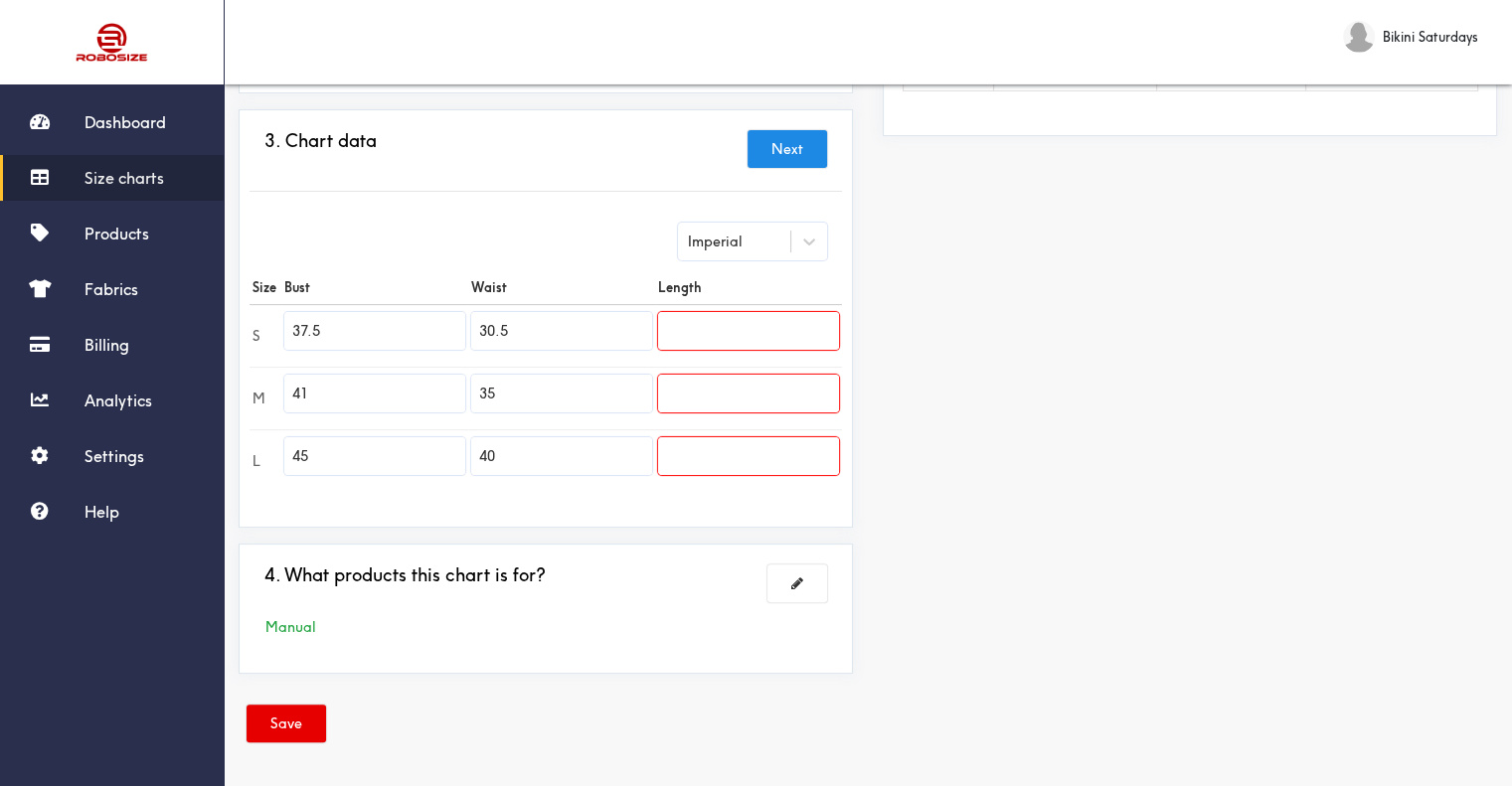 scroll, scrollTop: 409, scrollLeft: 0, axis: vertical 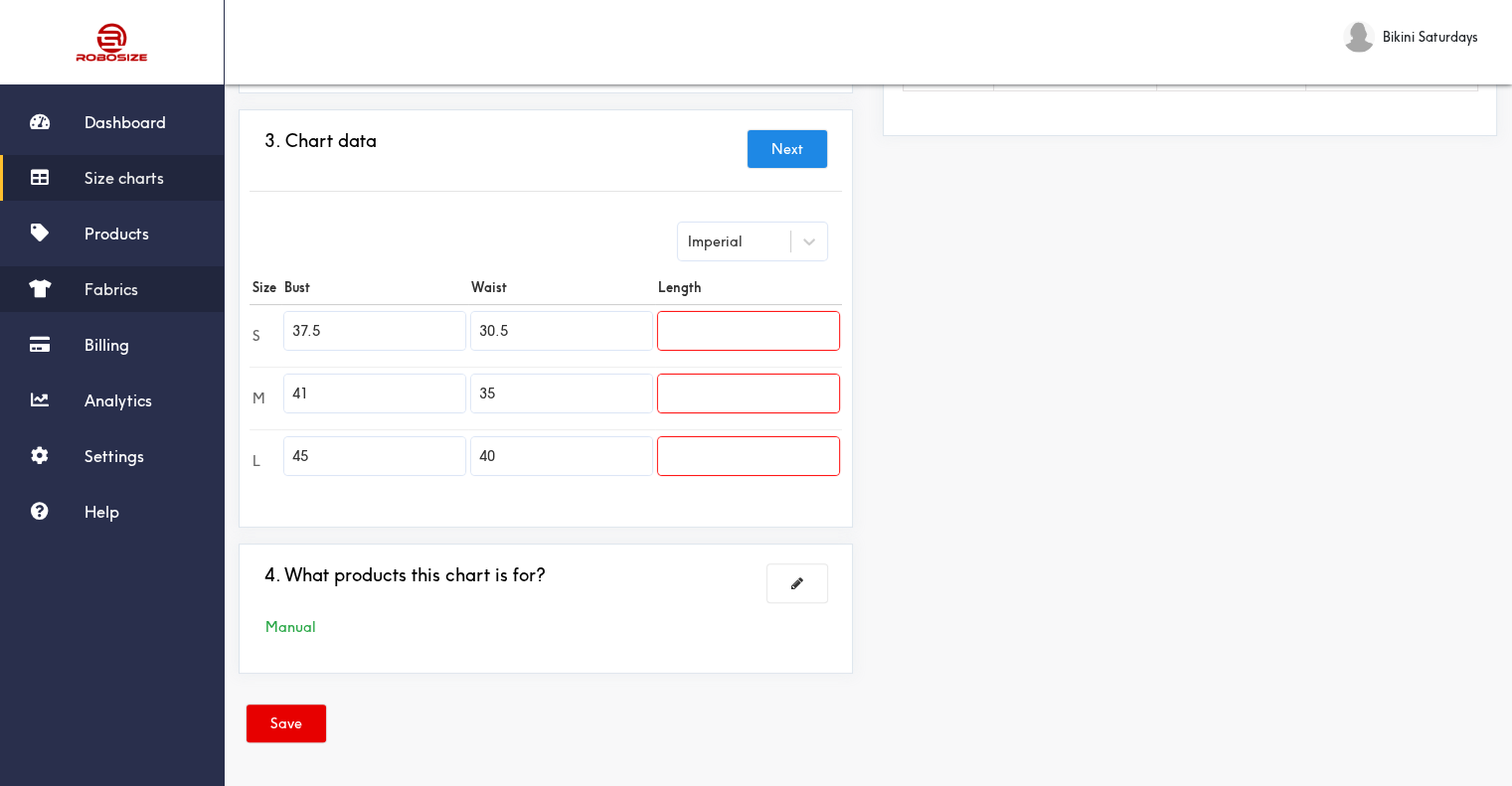 drag, startPoint x: 355, startPoint y: 329, endPoint x: 124, endPoint y: 281, distance: 235.93431 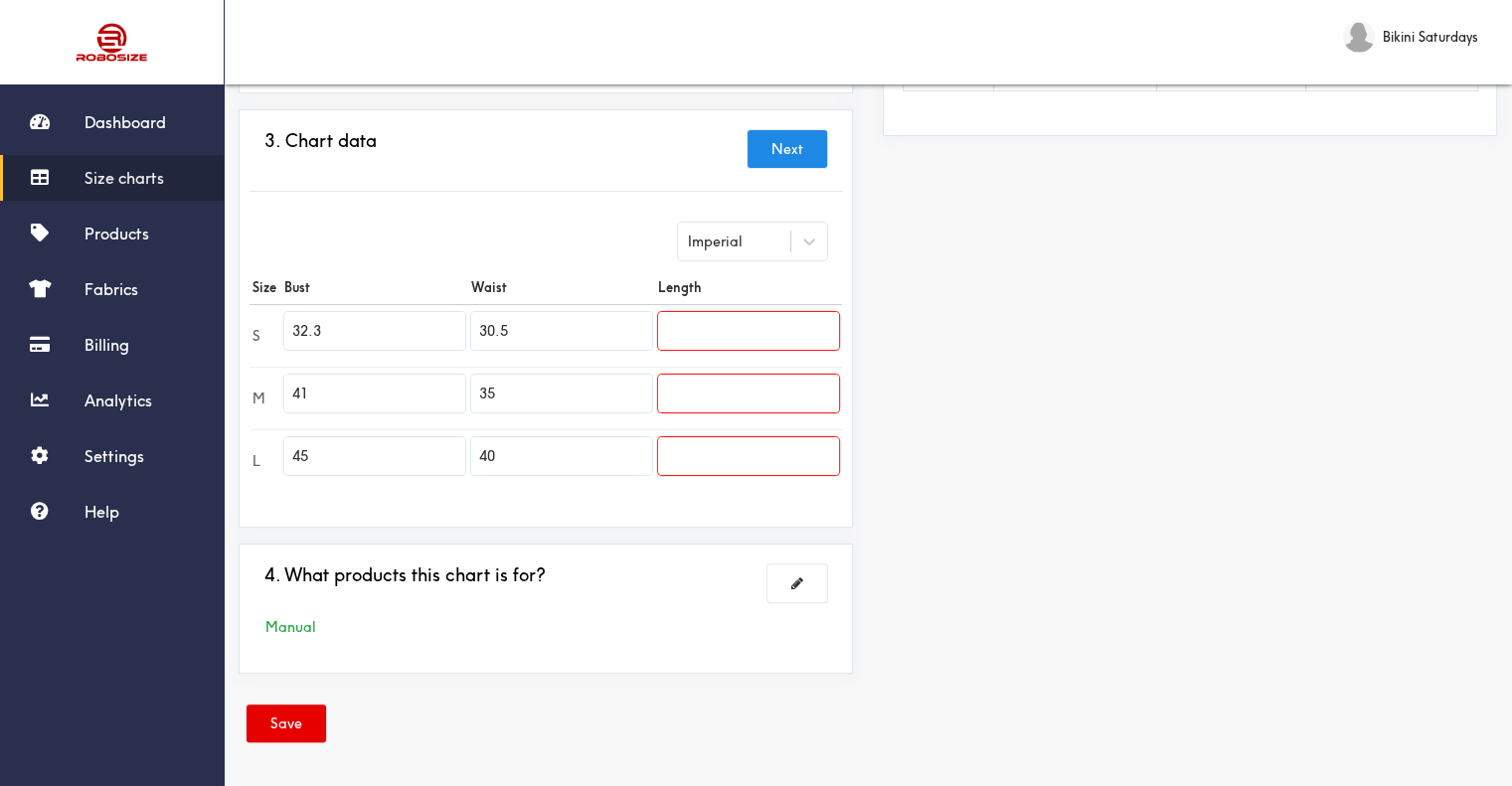 type on "32.3" 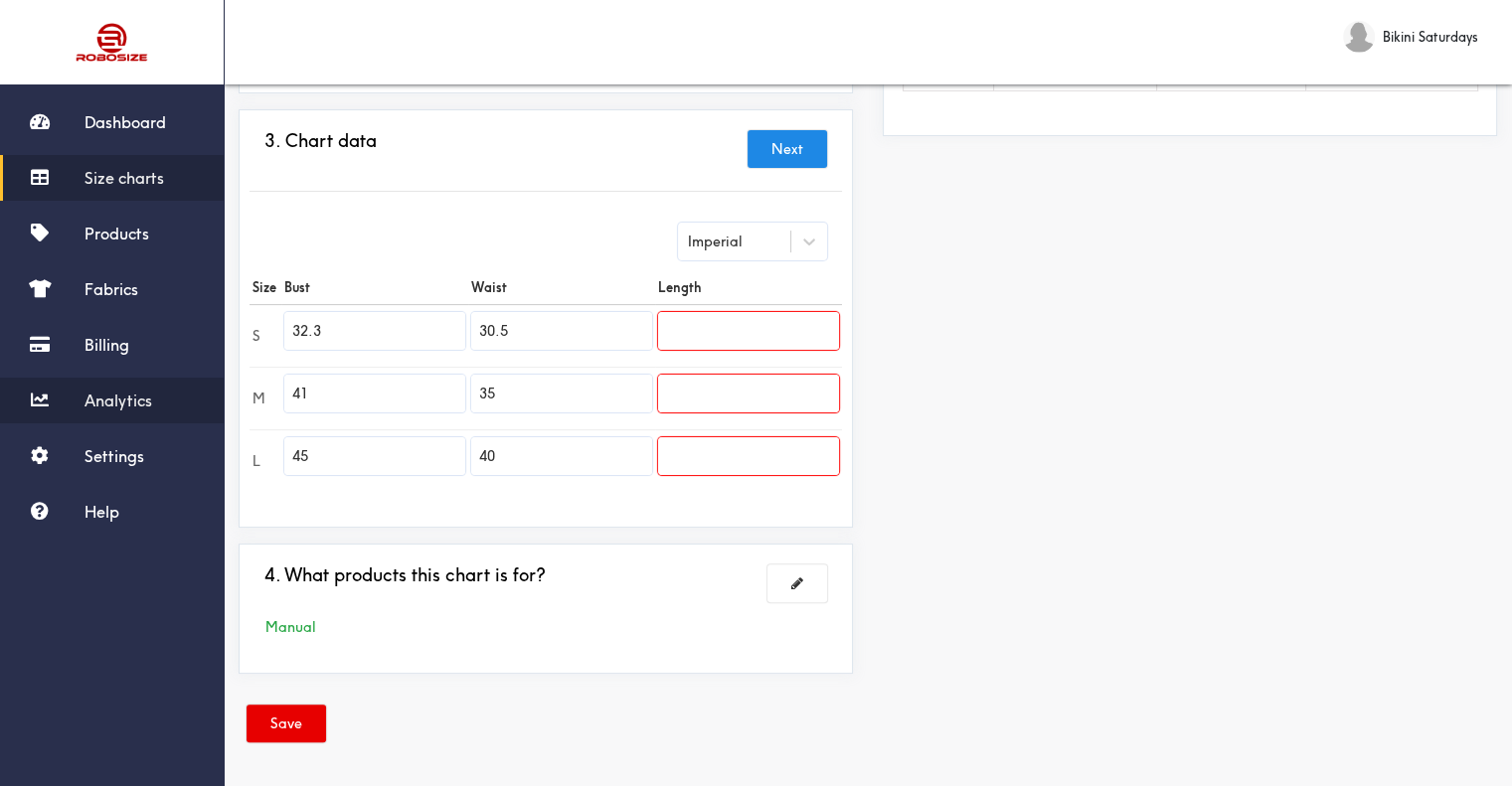 drag, startPoint x: 321, startPoint y: 387, endPoint x: 192, endPoint y: 390, distance: 129.0349 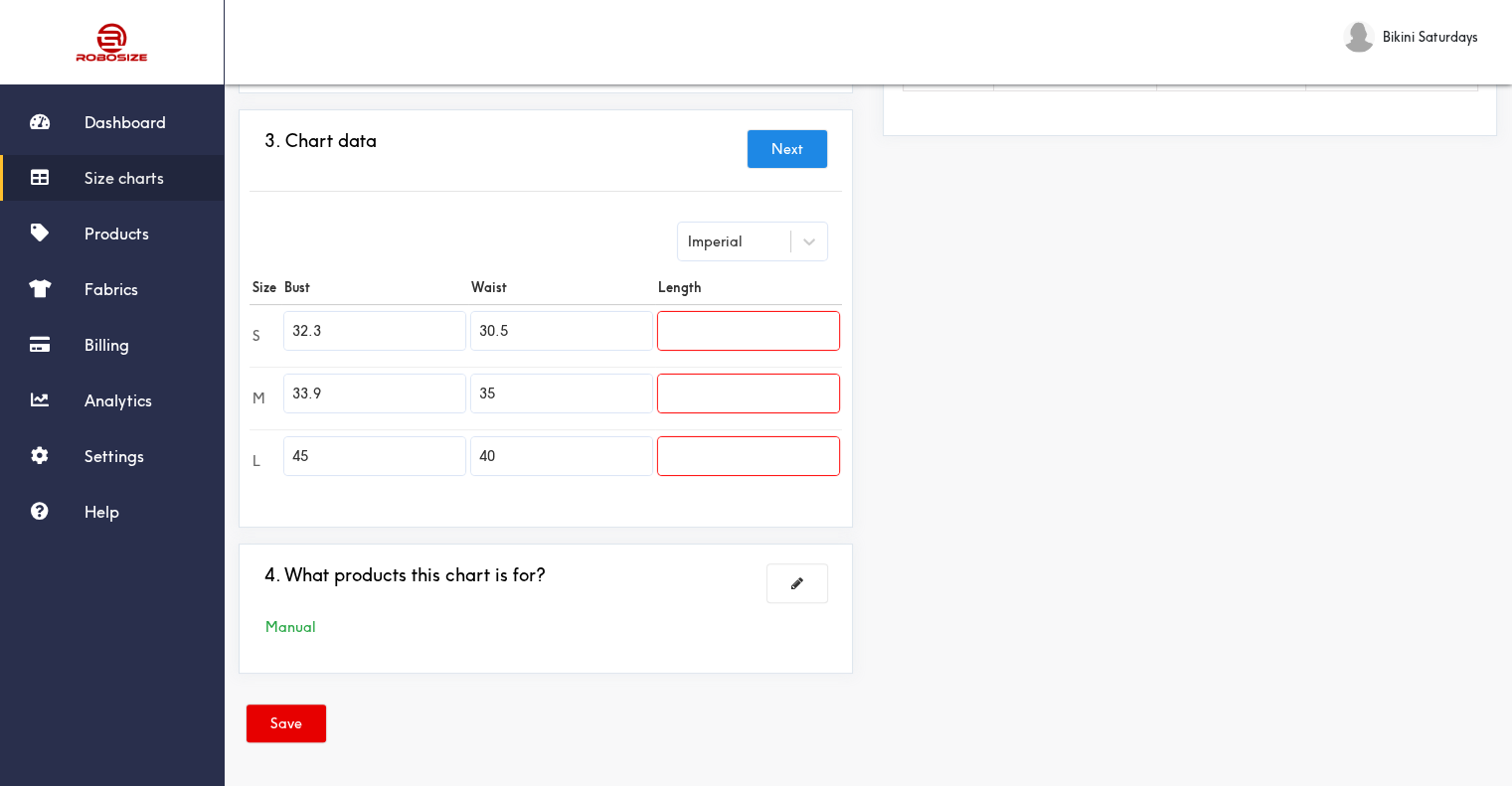 type on "33.9" 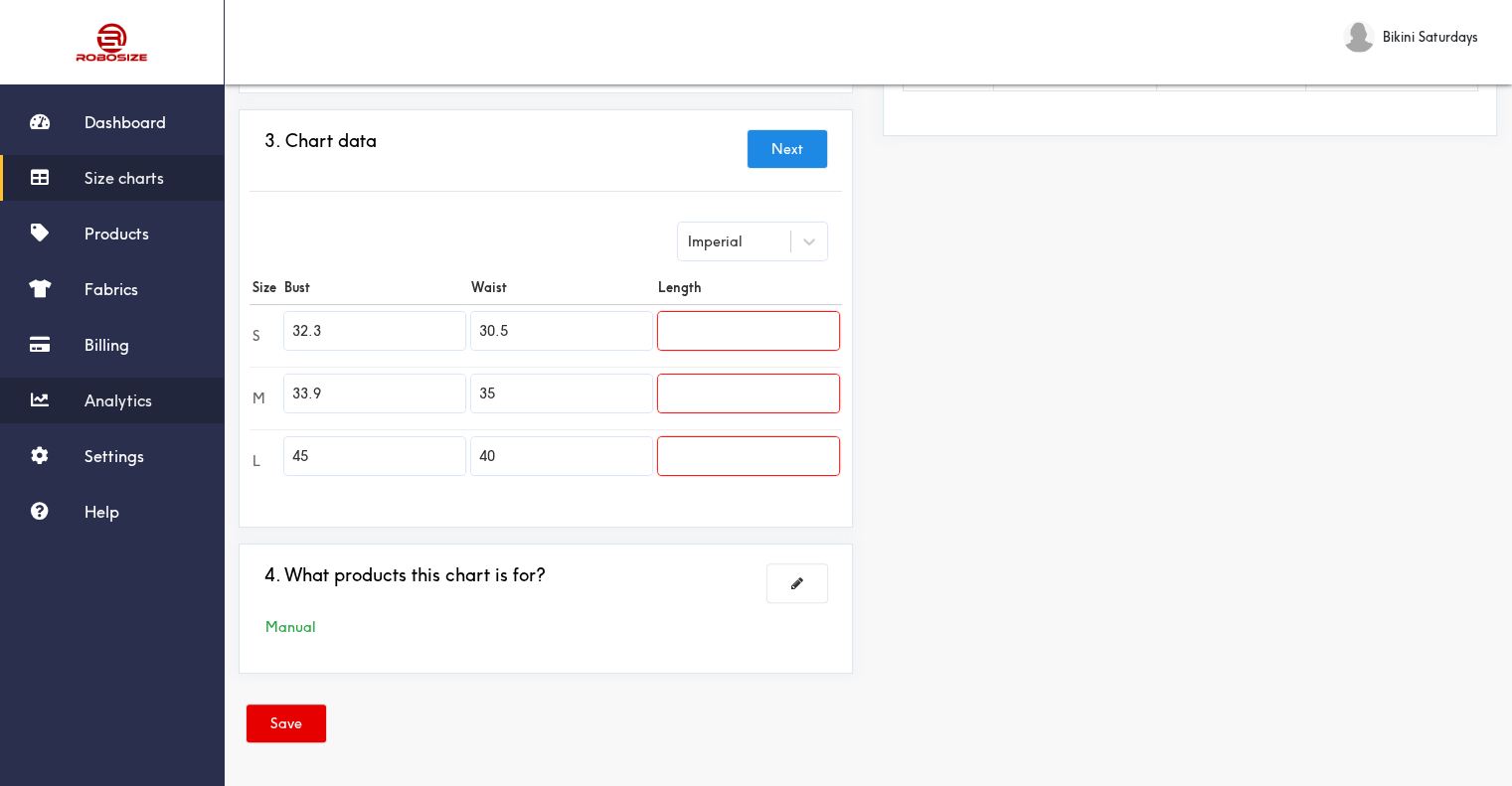 drag, startPoint x: 362, startPoint y: 456, endPoint x: 16, endPoint y: 381, distance: 354.03531 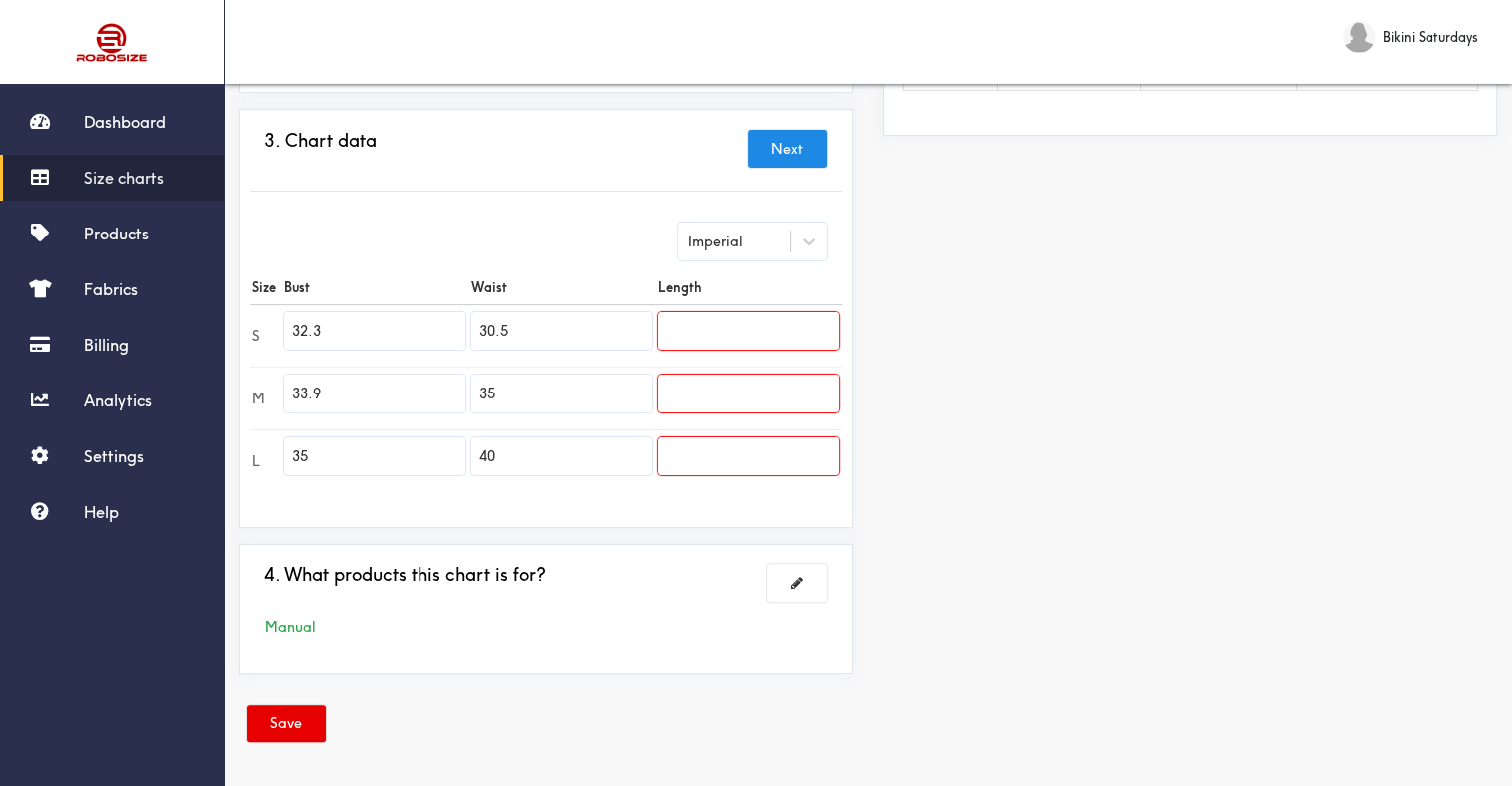 type on "35" 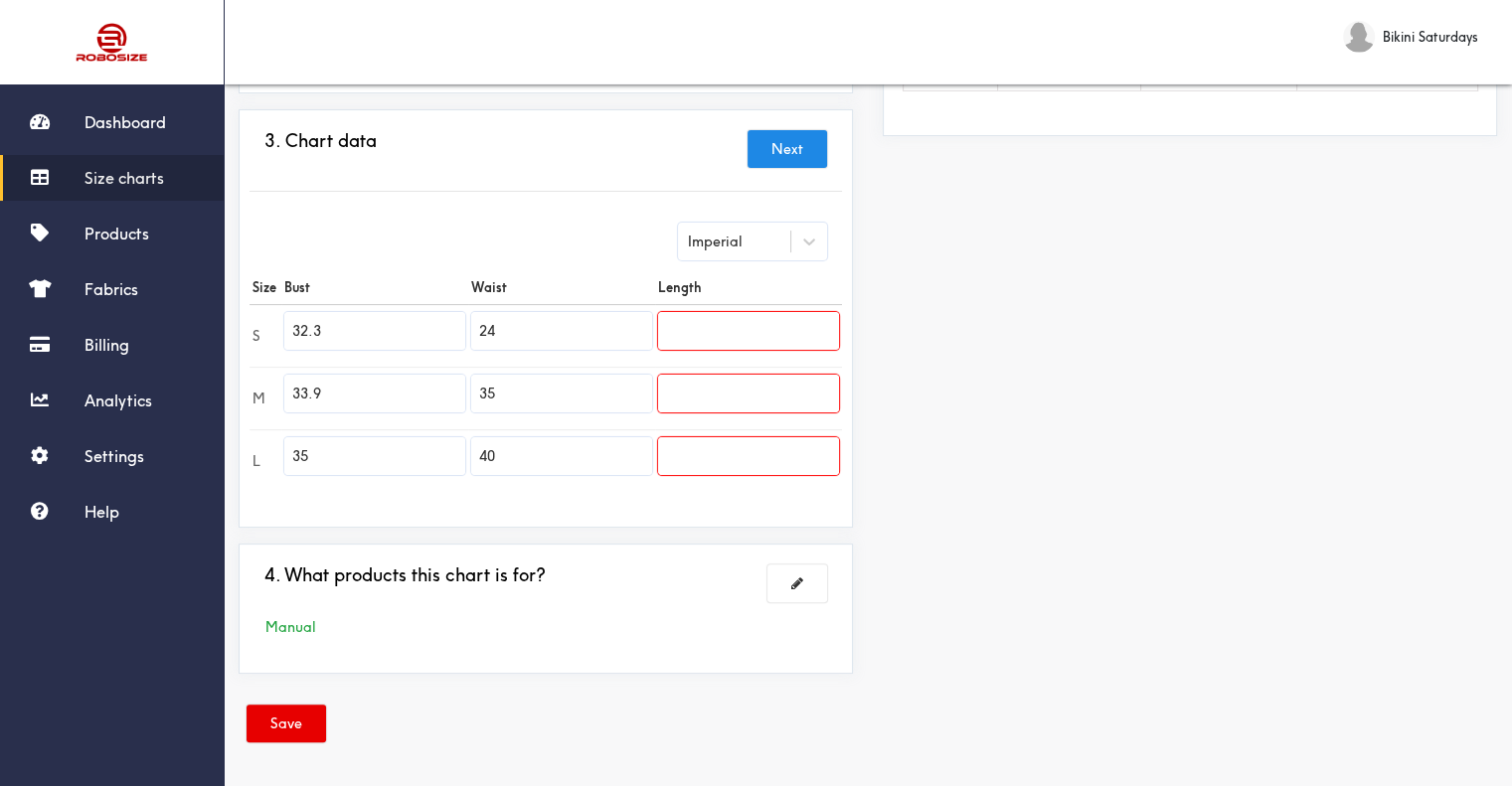 type on "24" 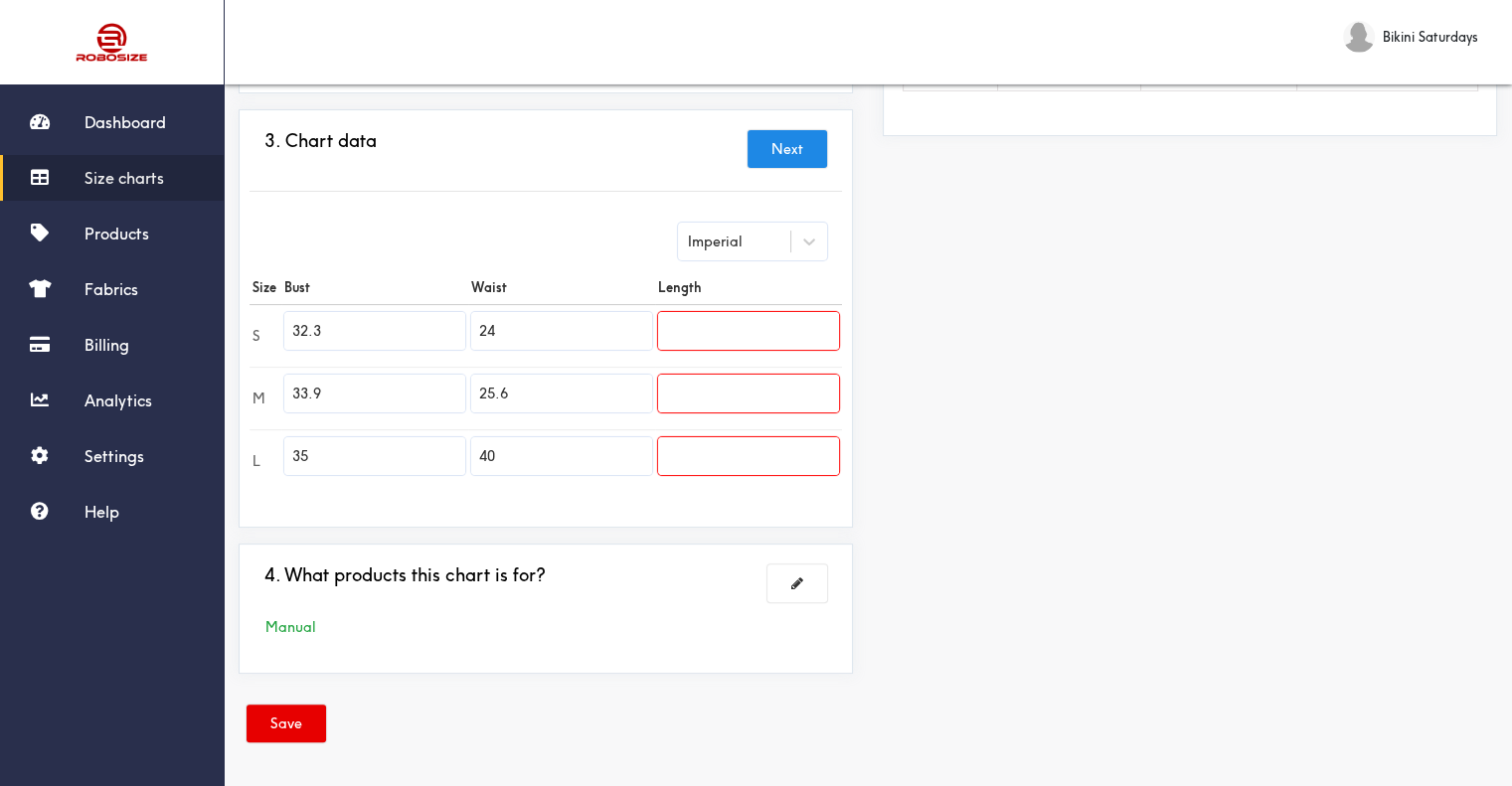 type on "25.6" 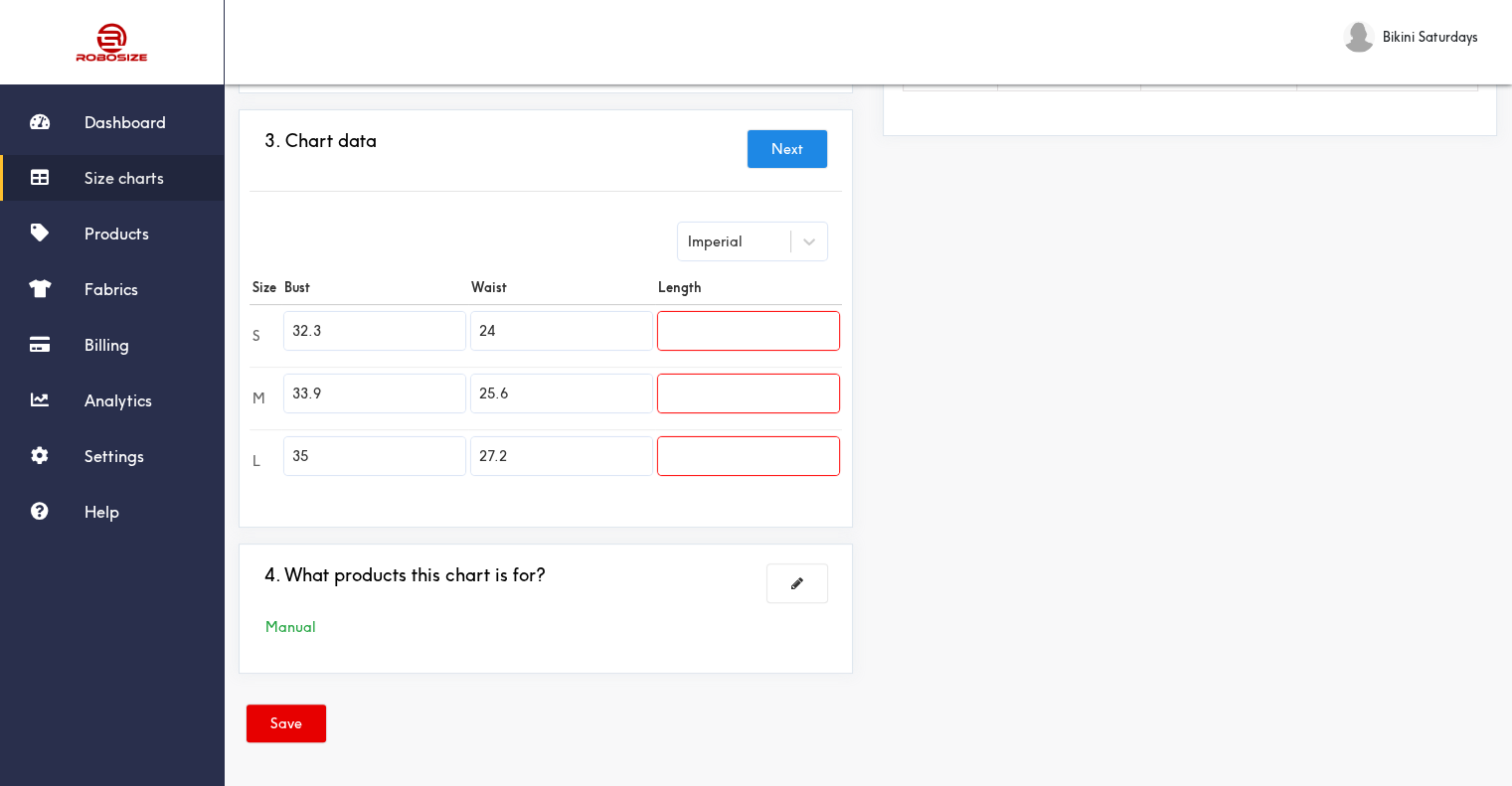 type on "27.2" 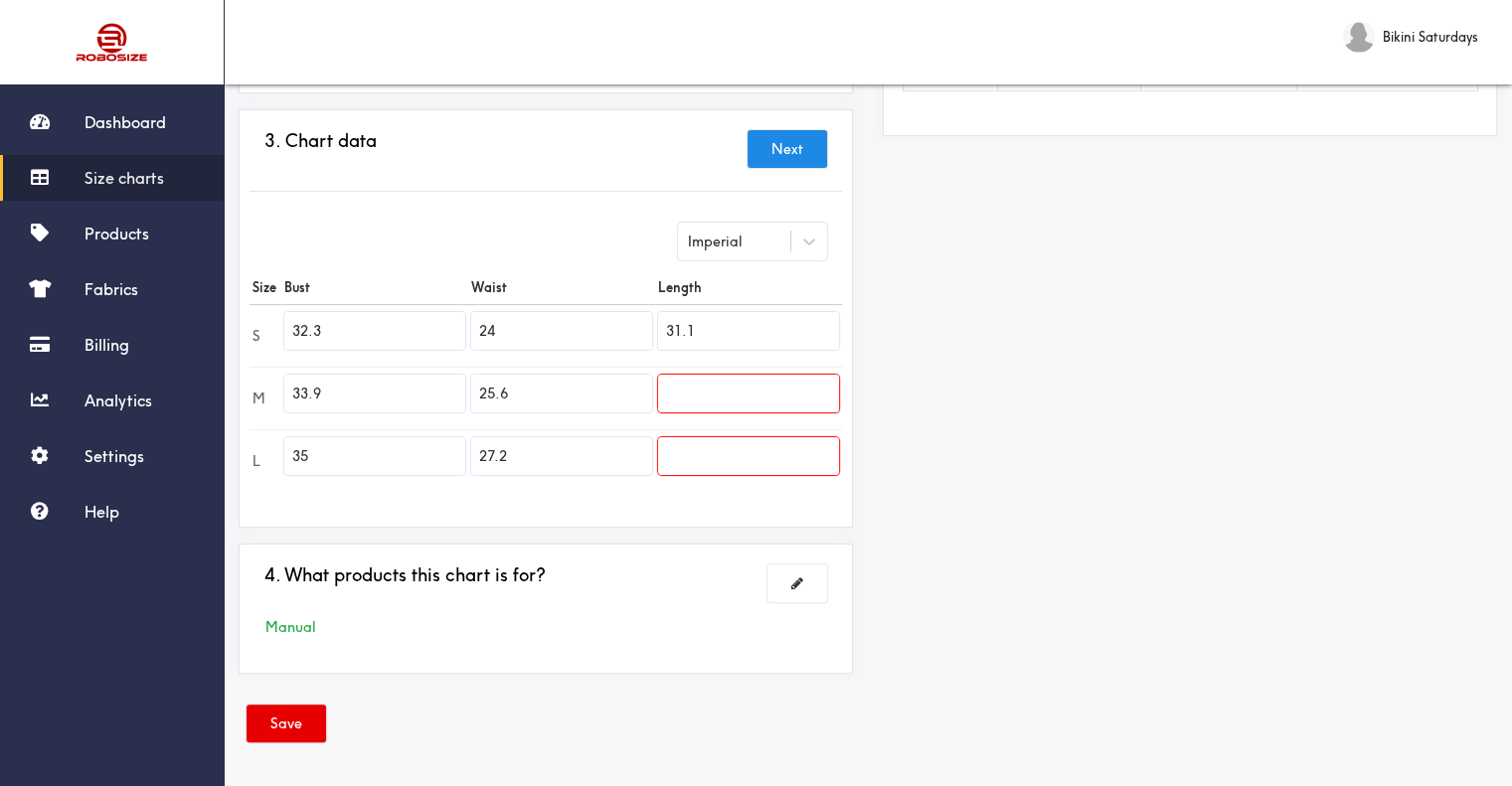 type on "31.1" 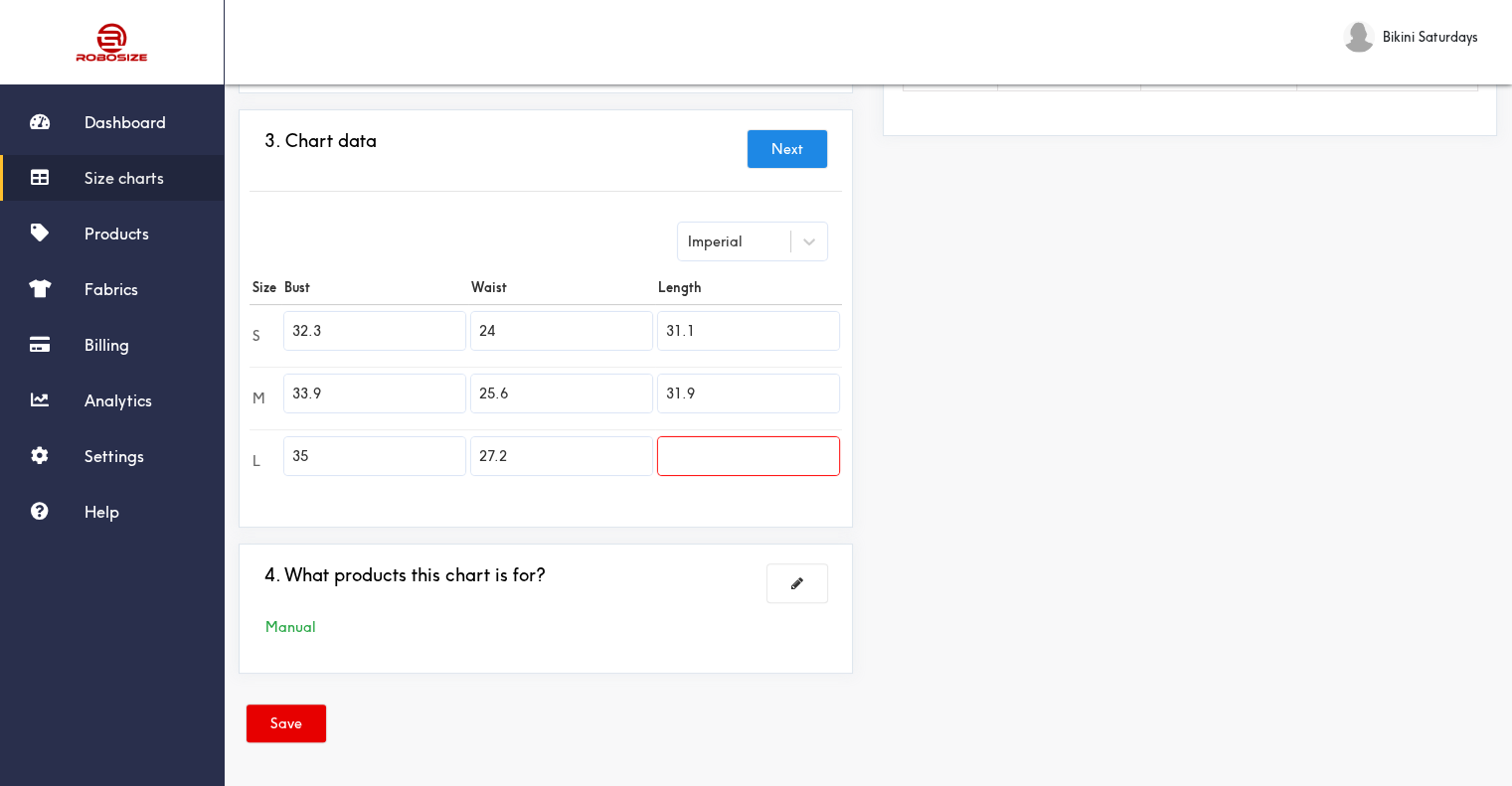 type on "31.9" 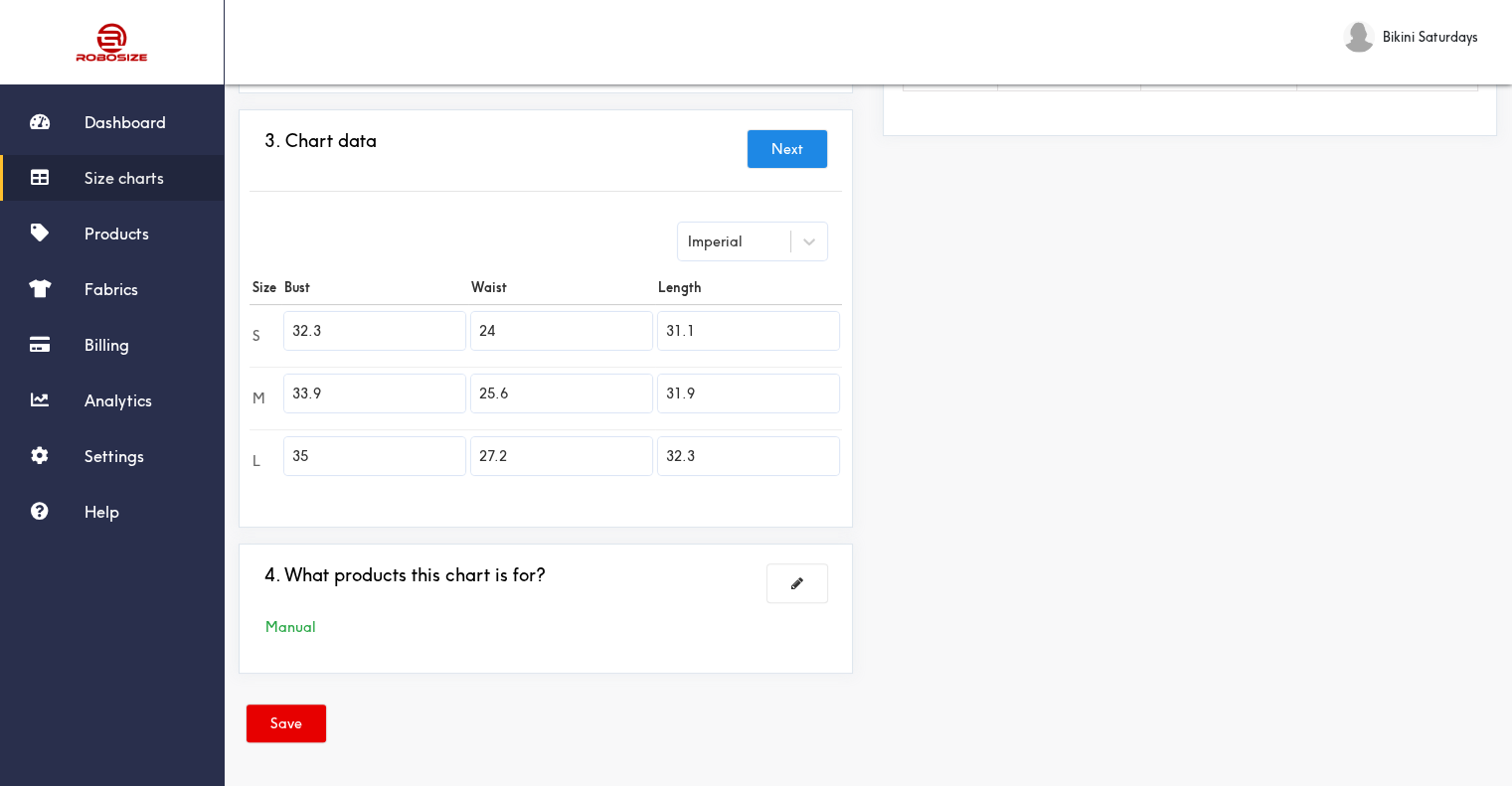 type on "32.3" 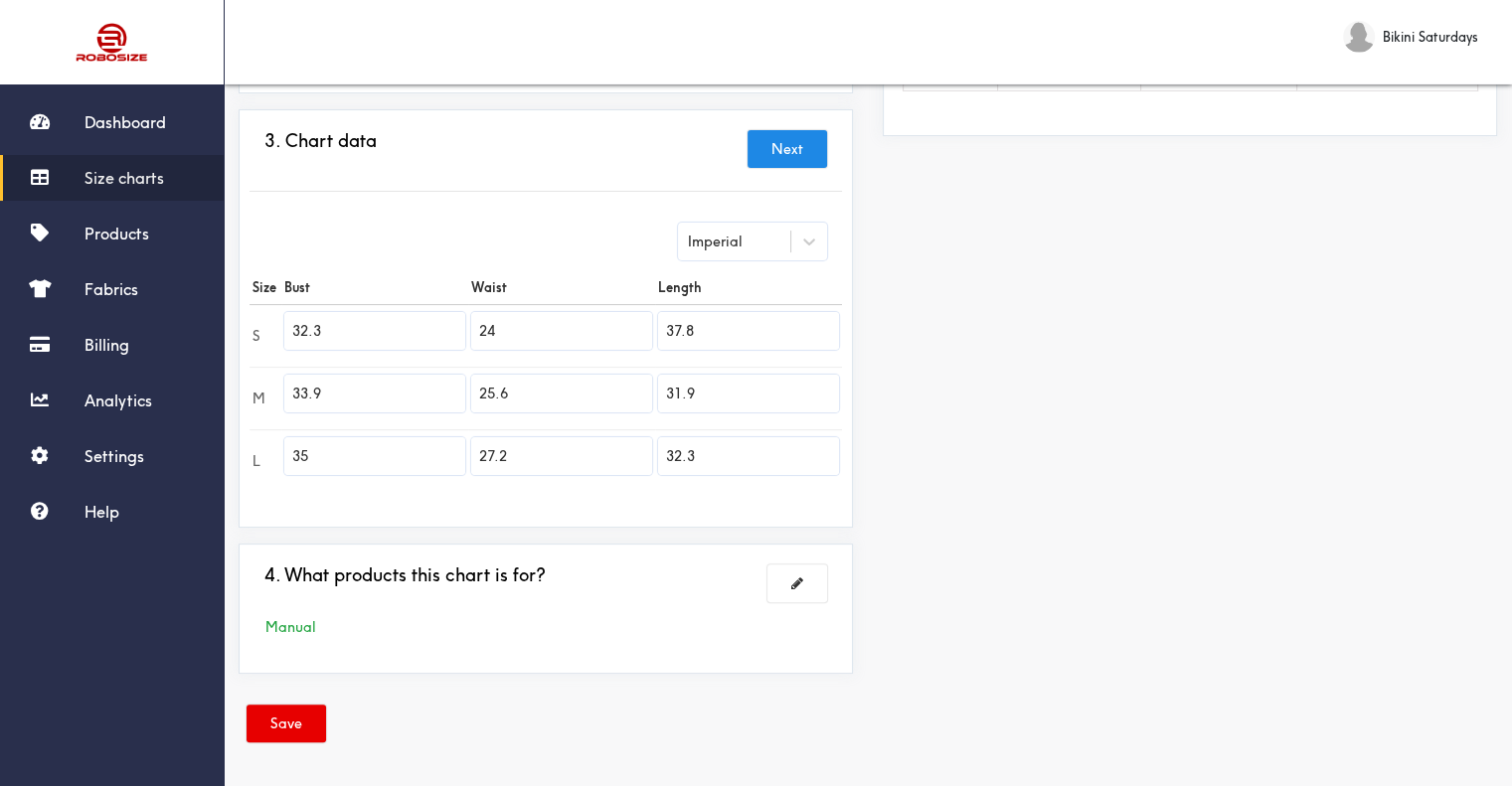 type on "37.8" 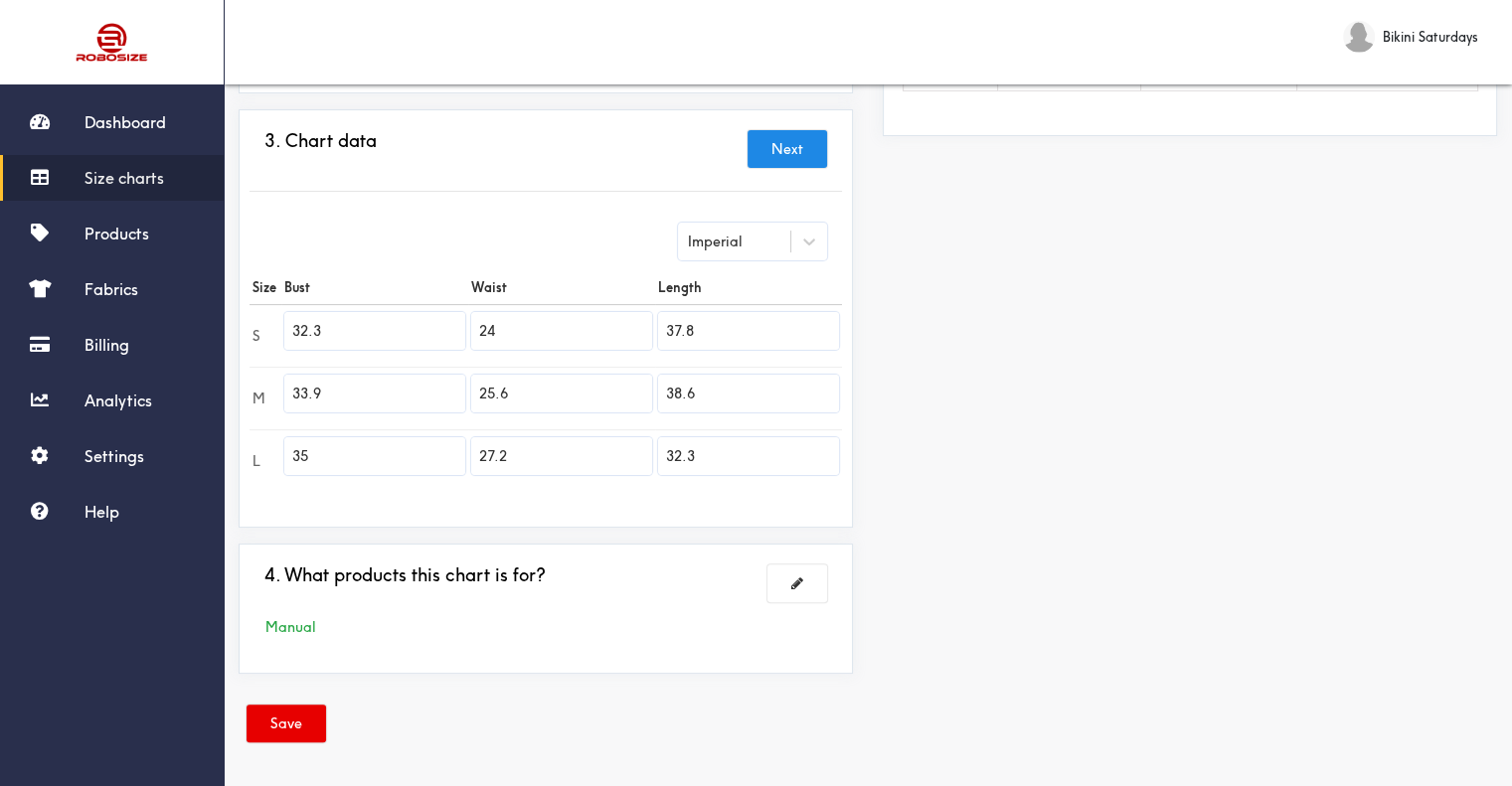 type on "38.6" 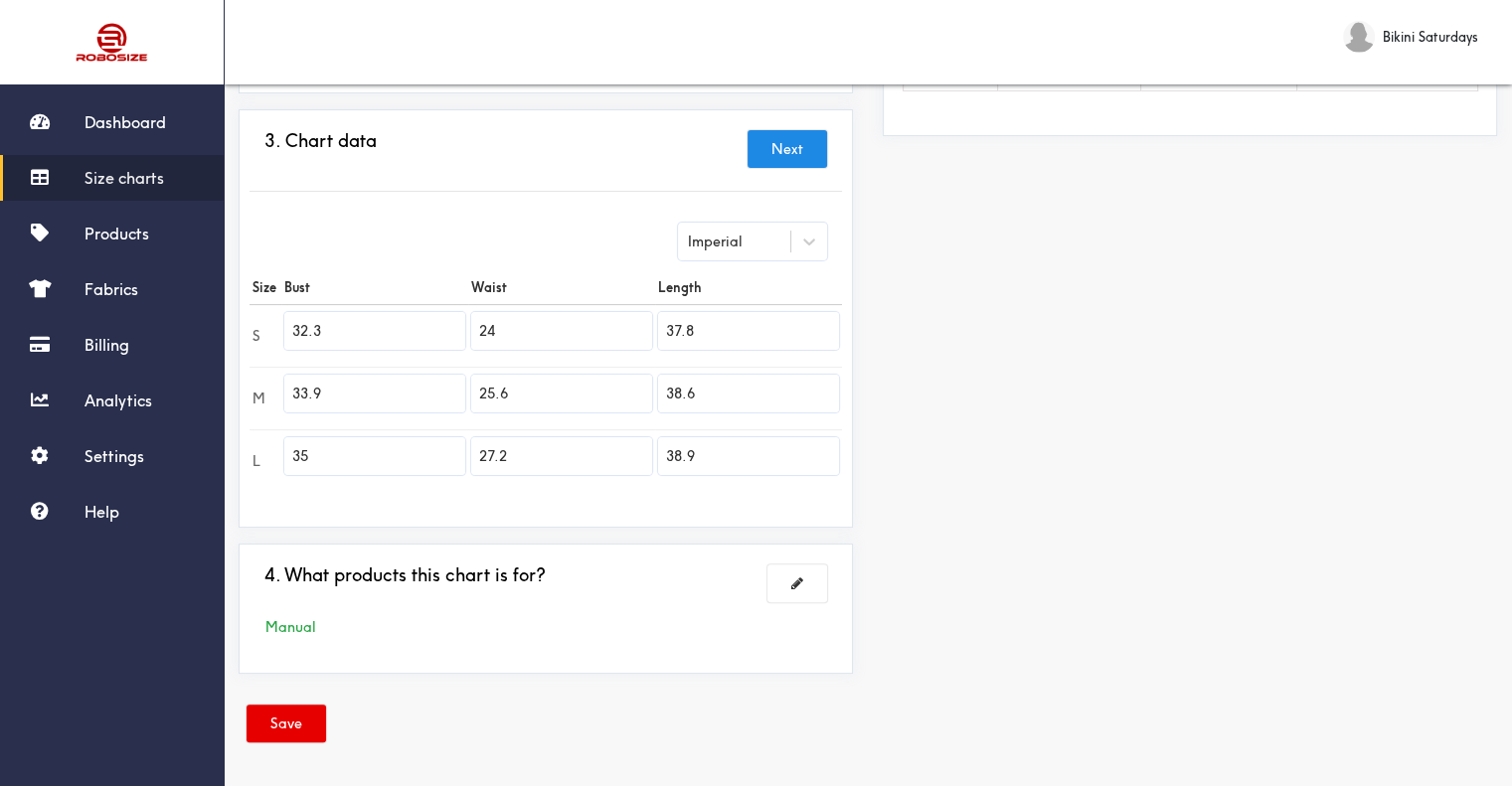 type on "38.9" 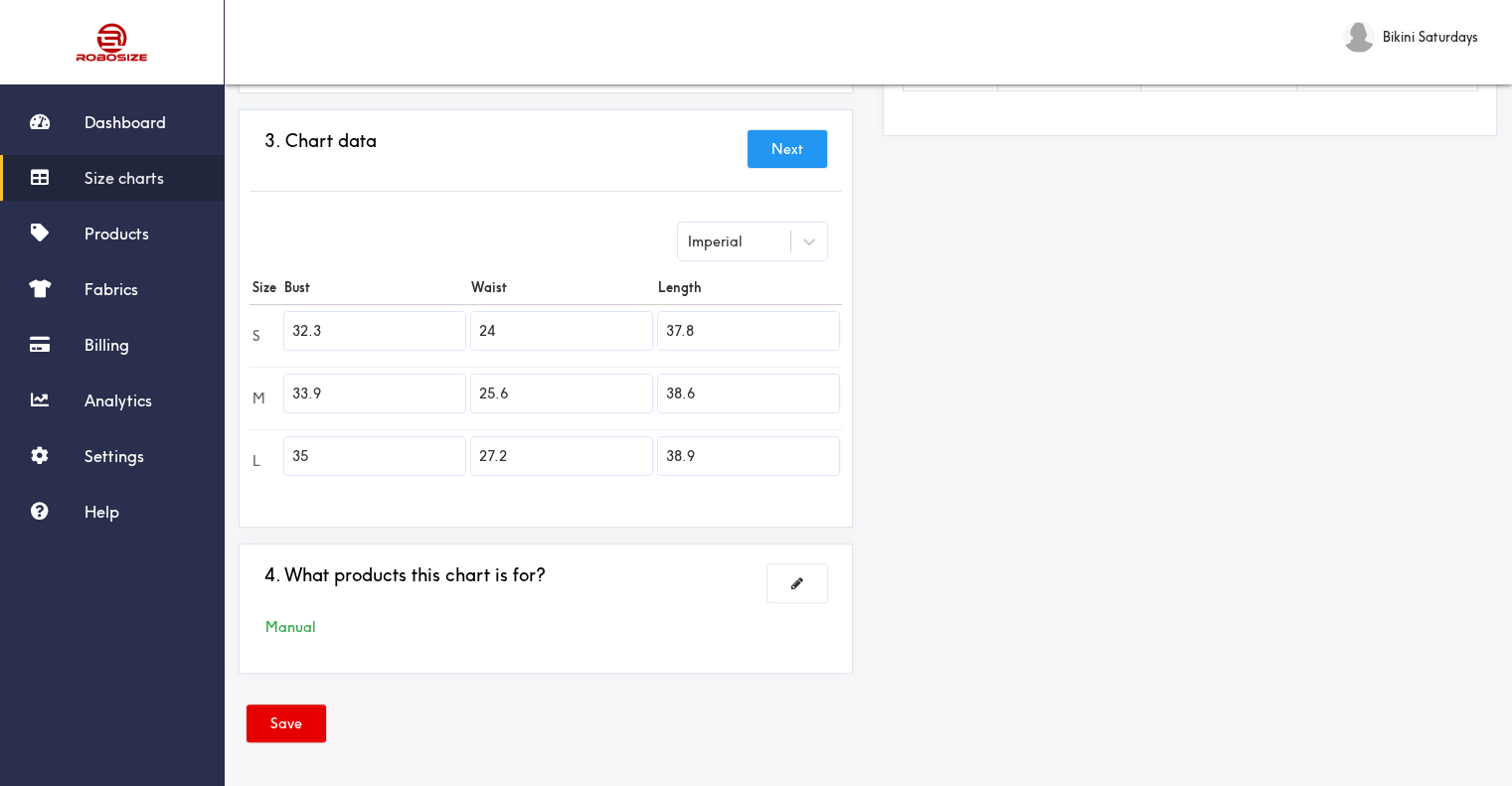 click on "Next" at bounding box center (787, 149) 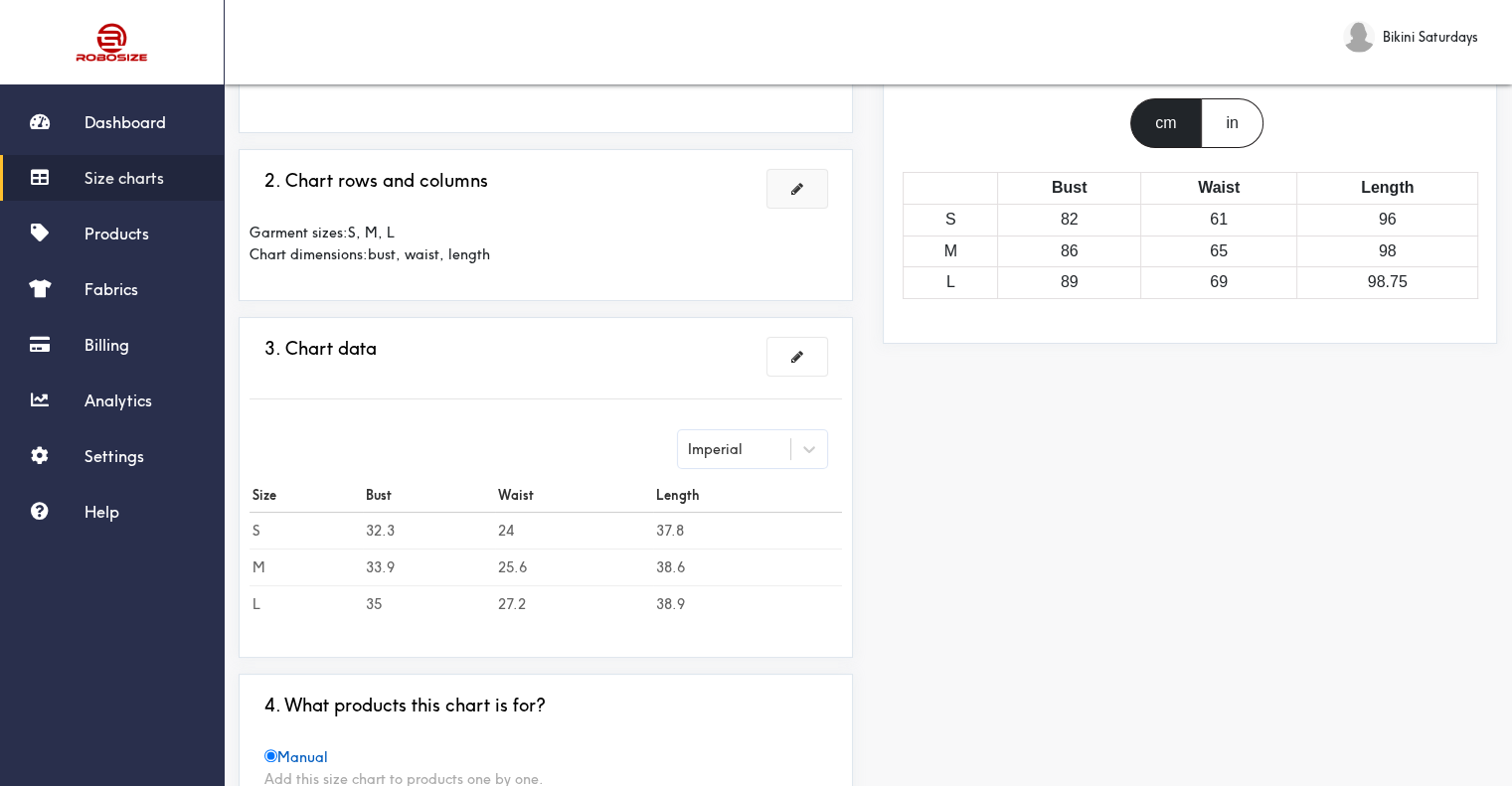 scroll, scrollTop: 435, scrollLeft: 0, axis: vertical 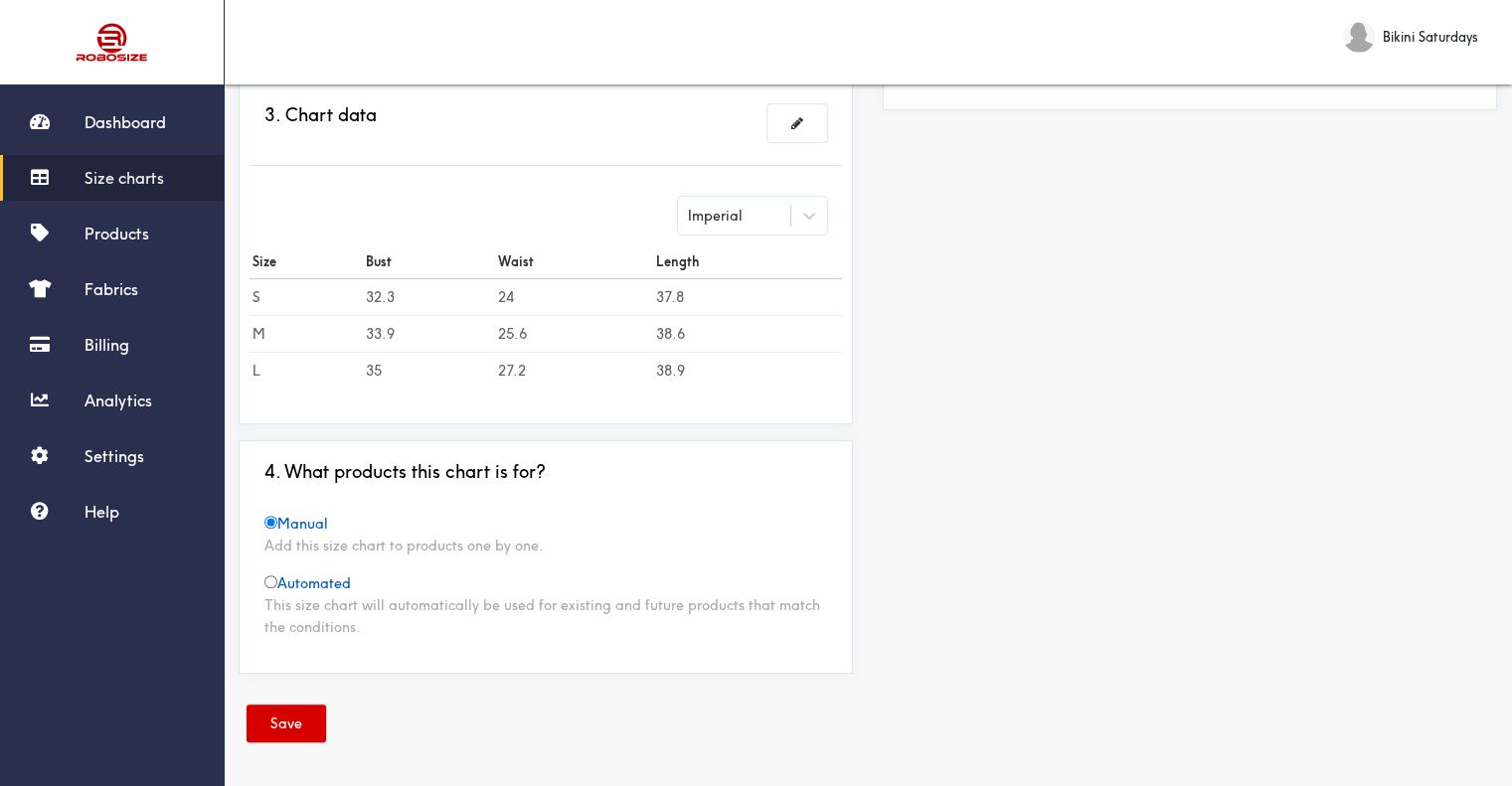 click on "Save" at bounding box center [286, 723] 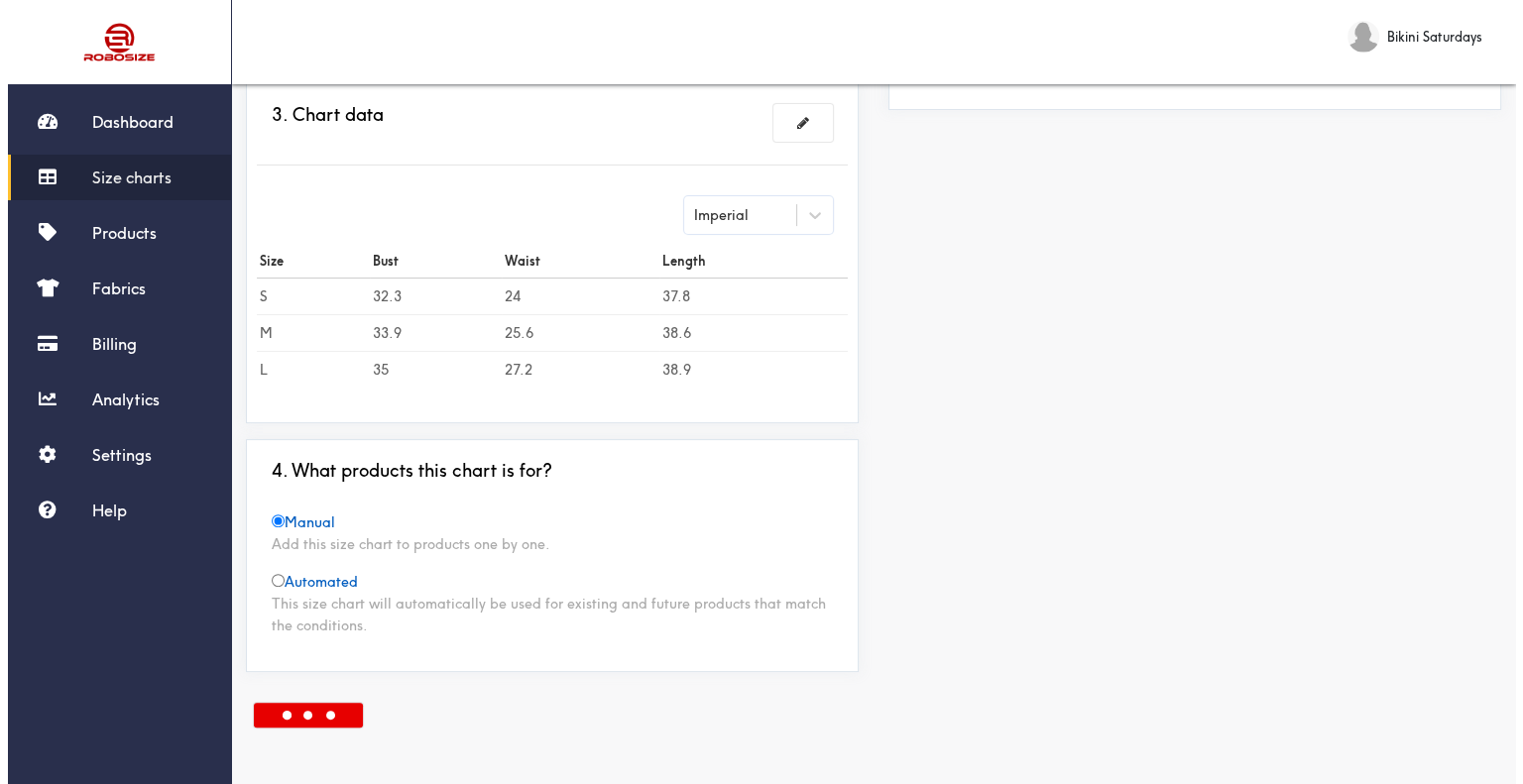 scroll, scrollTop: 0, scrollLeft: 0, axis: both 